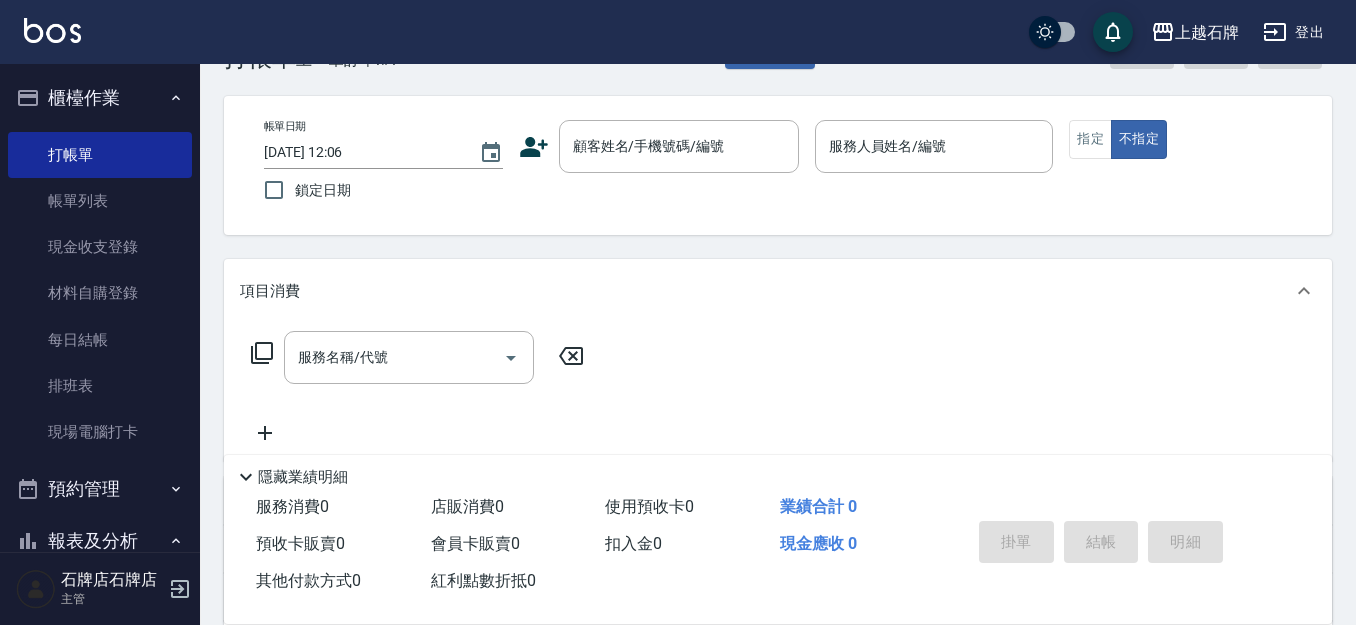 scroll, scrollTop: 100, scrollLeft: 0, axis: vertical 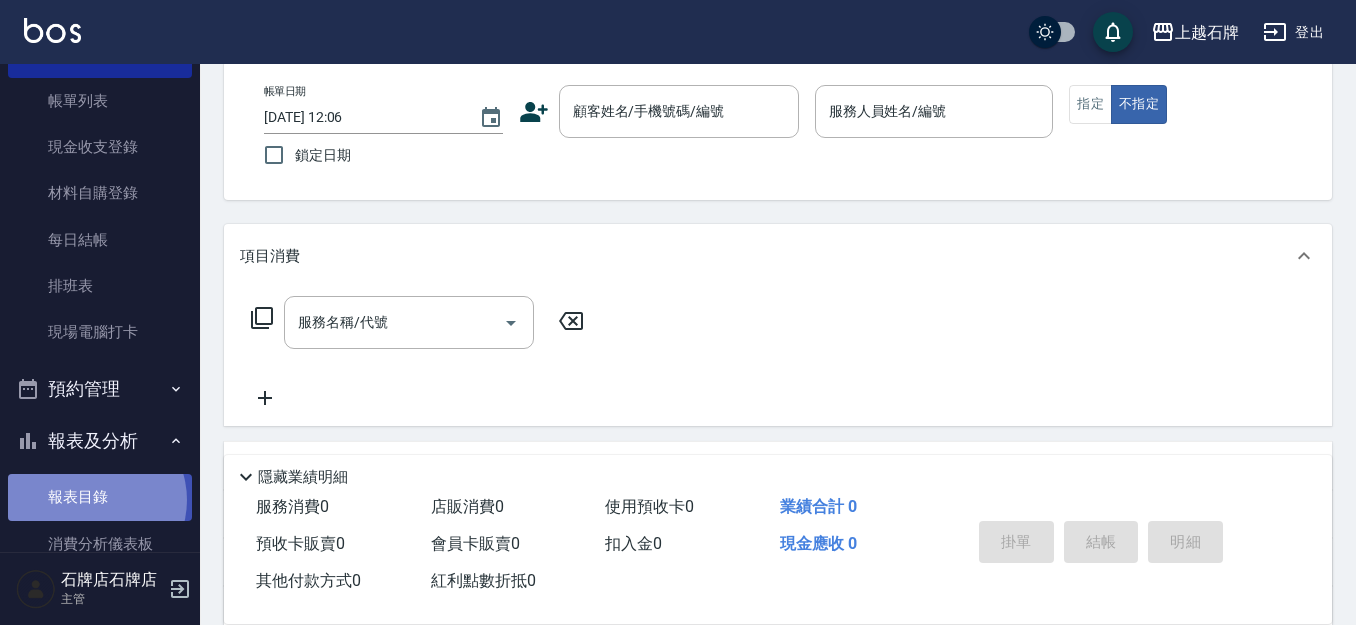 click on "報表目錄" at bounding box center (100, 497) 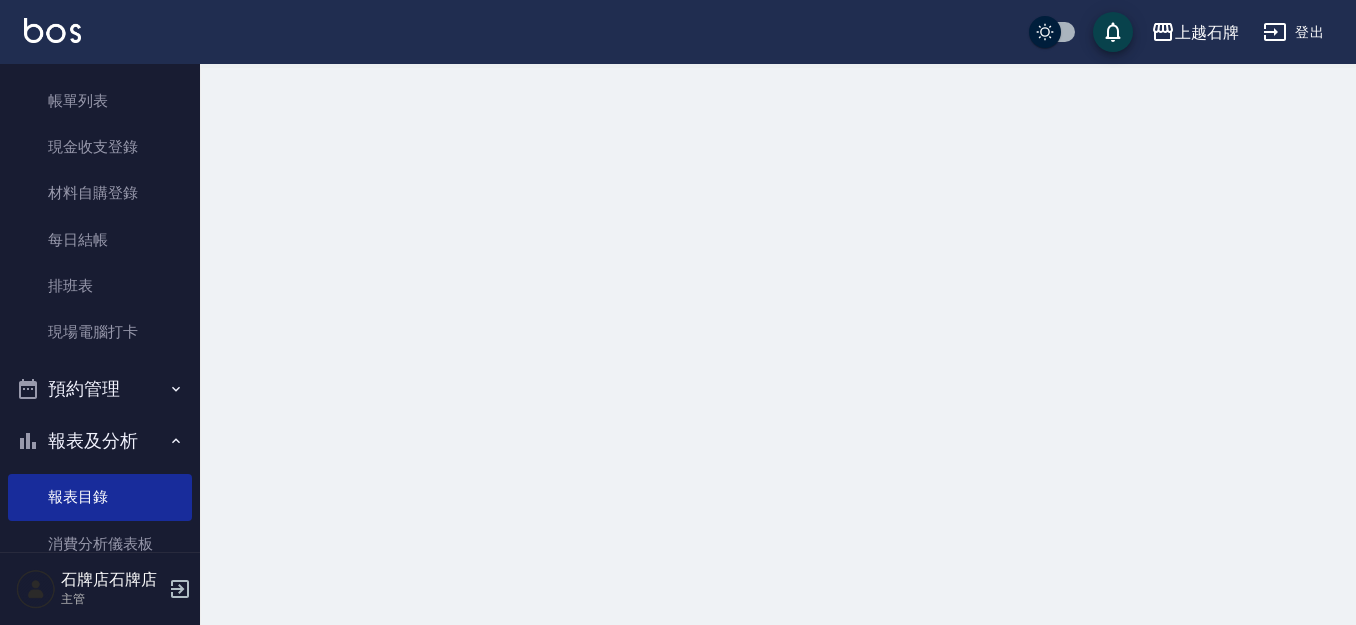 scroll, scrollTop: 0, scrollLeft: 0, axis: both 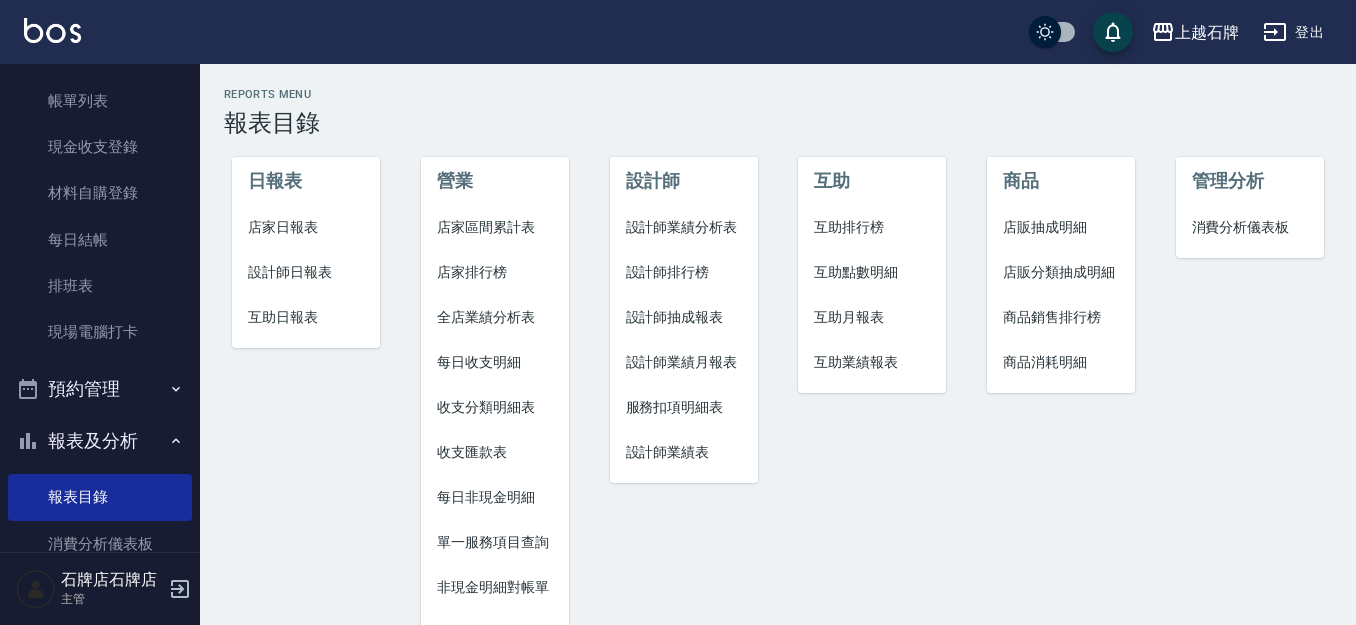 click on "設計師日報表" at bounding box center [306, 272] 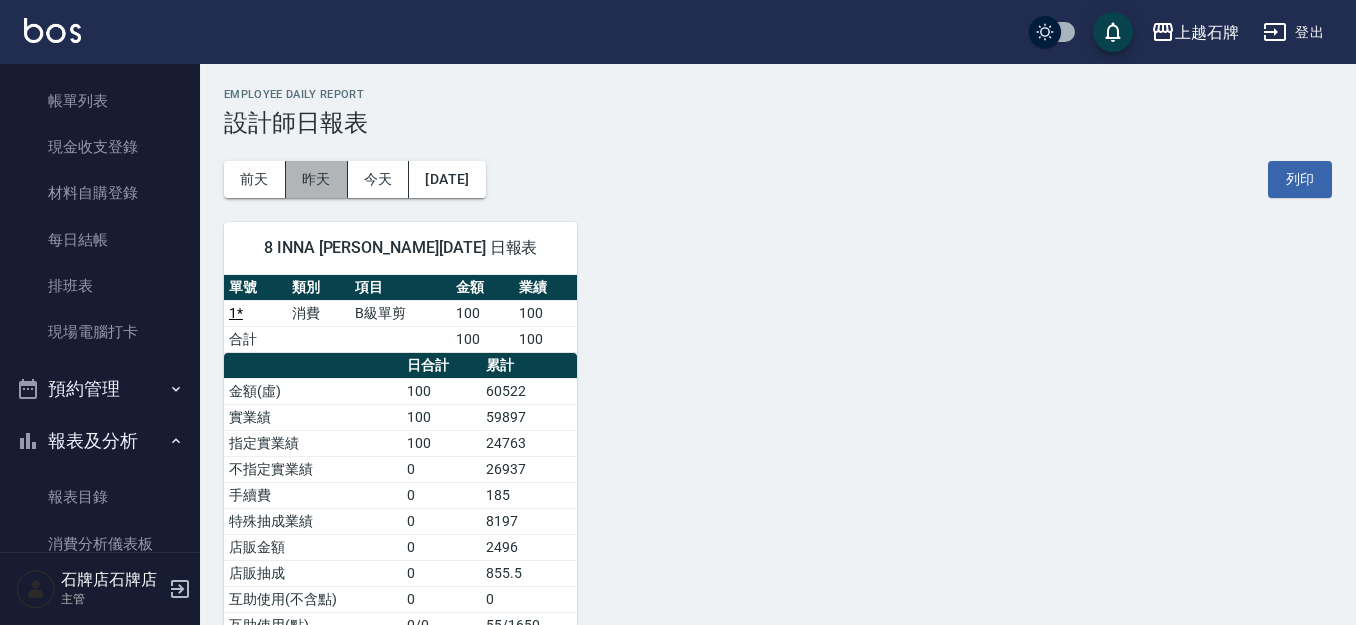 click on "昨天" at bounding box center [317, 179] 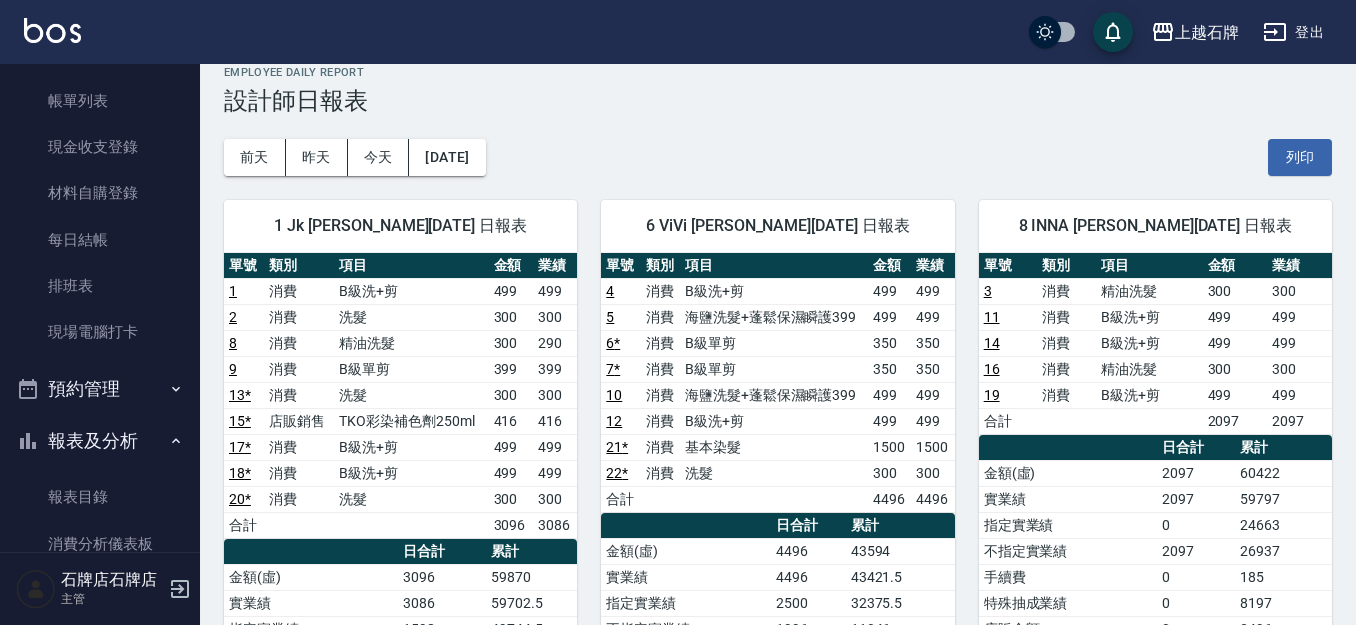 scroll, scrollTop: 0, scrollLeft: 0, axis: both 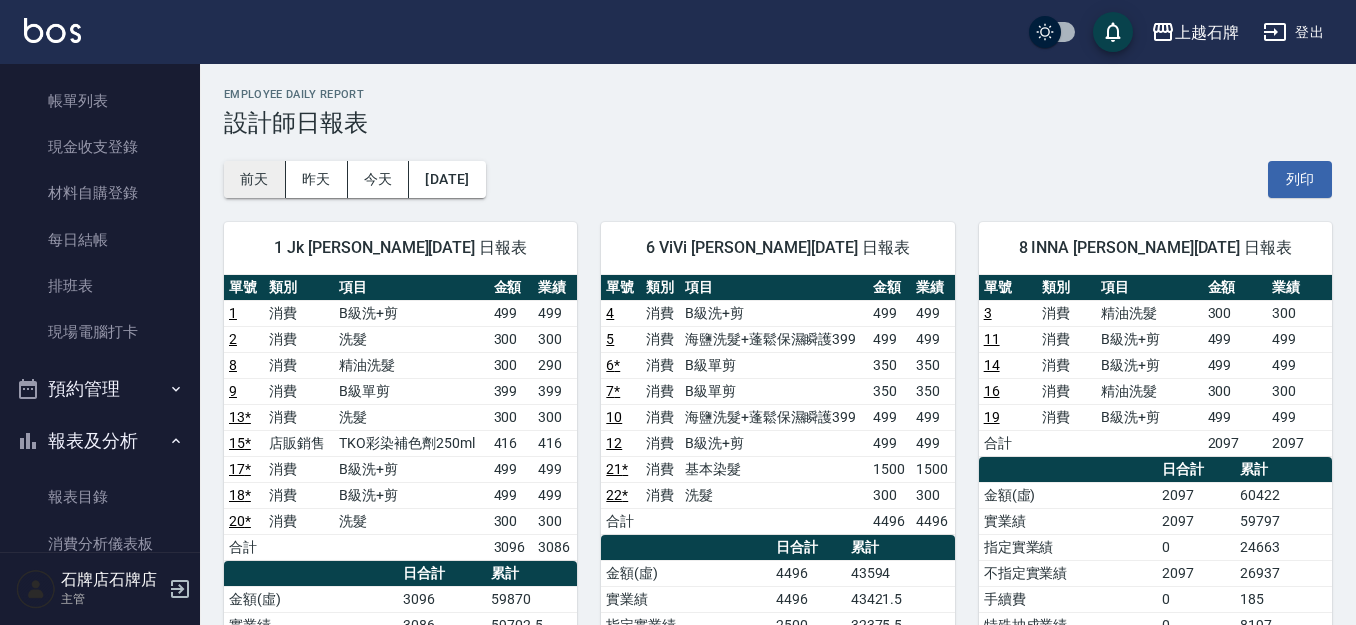 click on "前天" at bounding box center [255, 179] 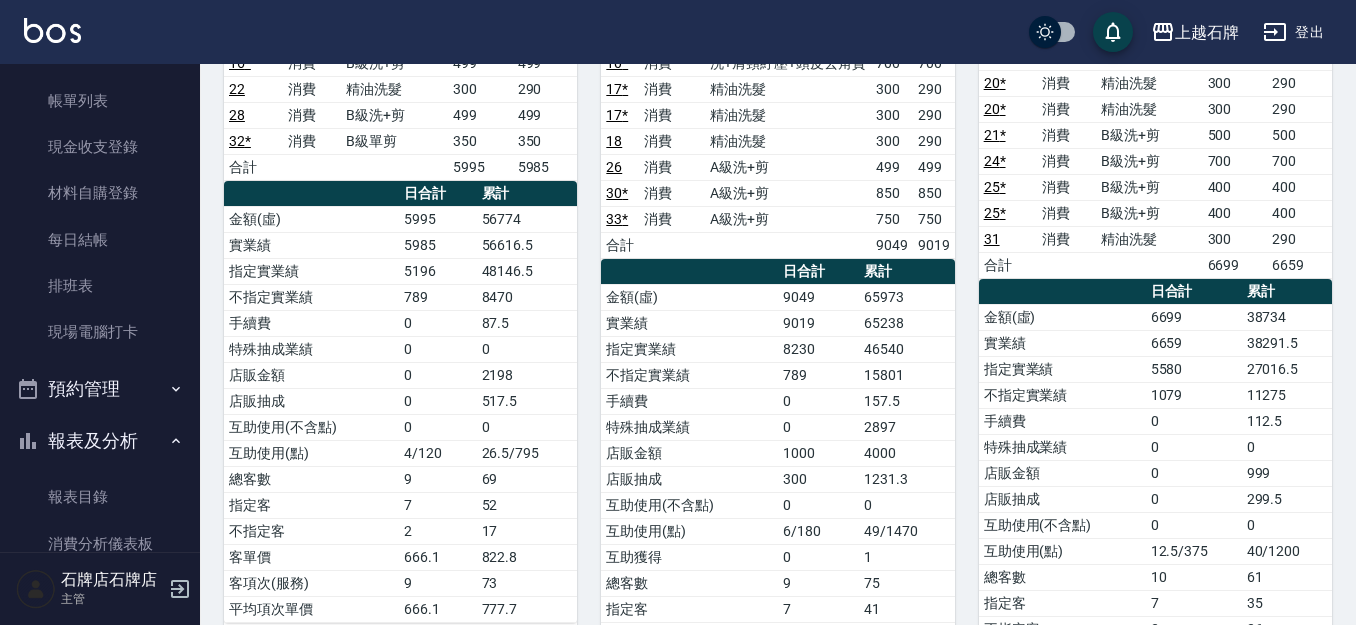scroll, scrollTop: 400, scrollLeft: 0, axis: vertical 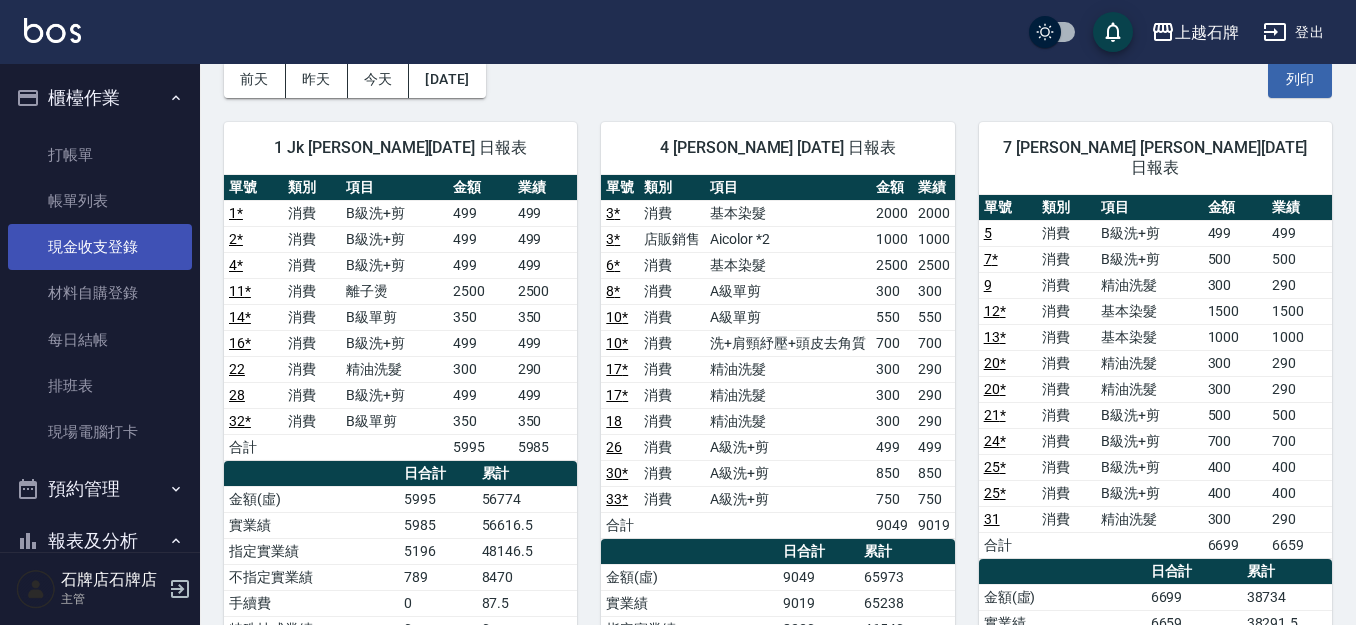 click on "現金收支登錄" at bounding box center (100, 247) 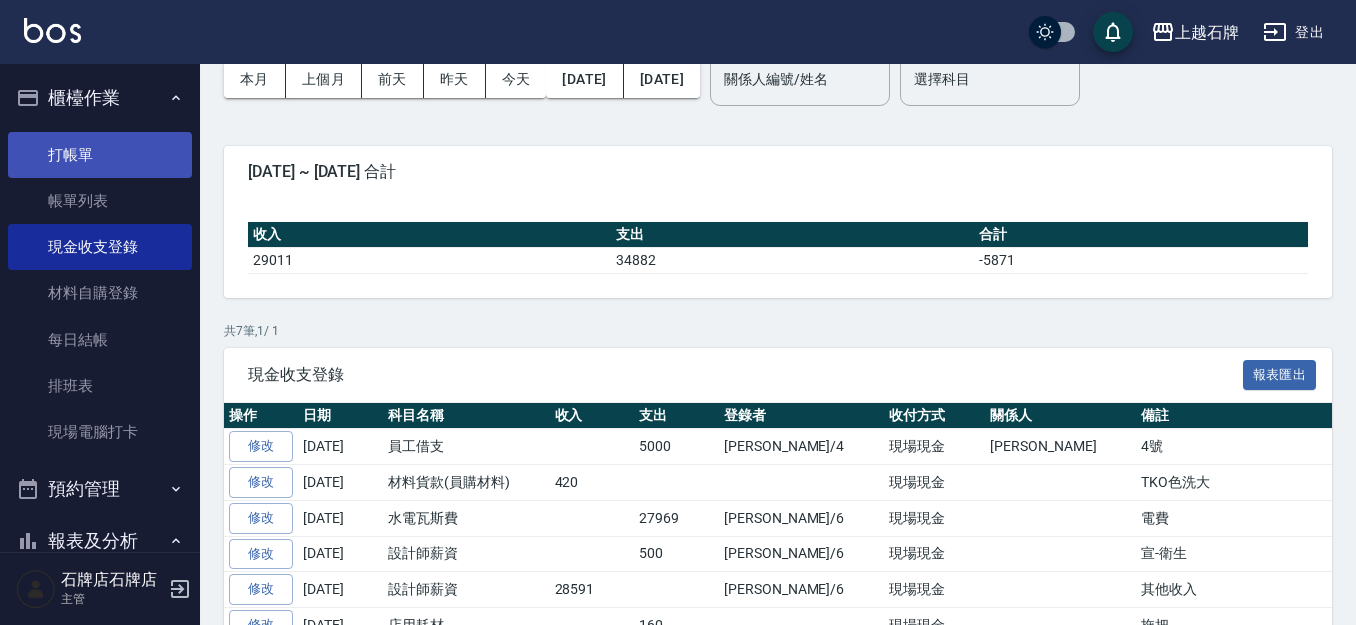 scroll, scrollTop: 0, scrollLeft: 0, axis: both 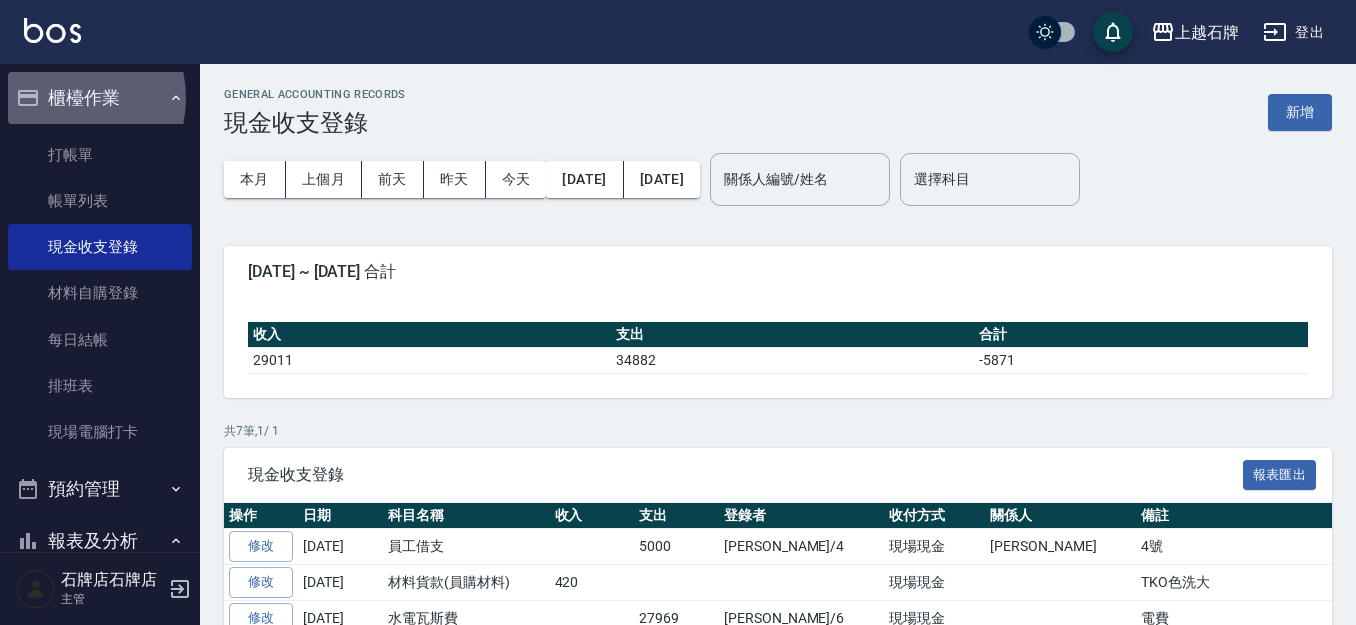 click on "櫃檯作業" at bounding box center [100, 98] 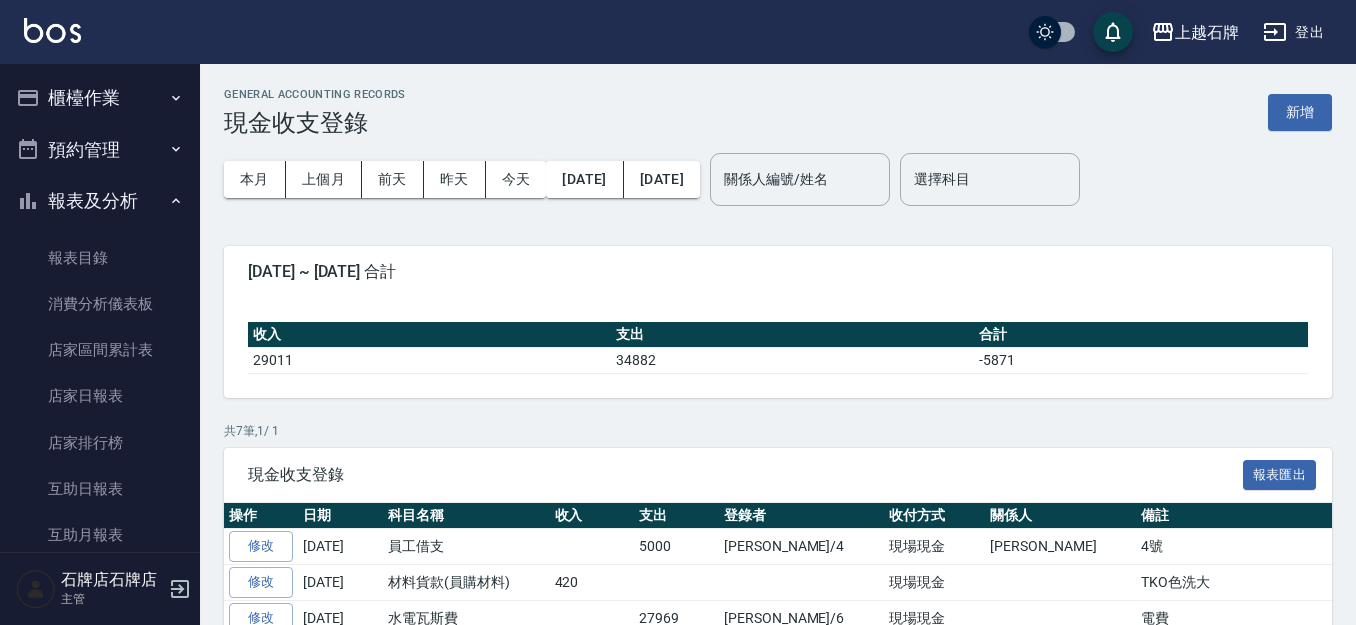 click on "報表及分析" at bounding box center [100, 201] 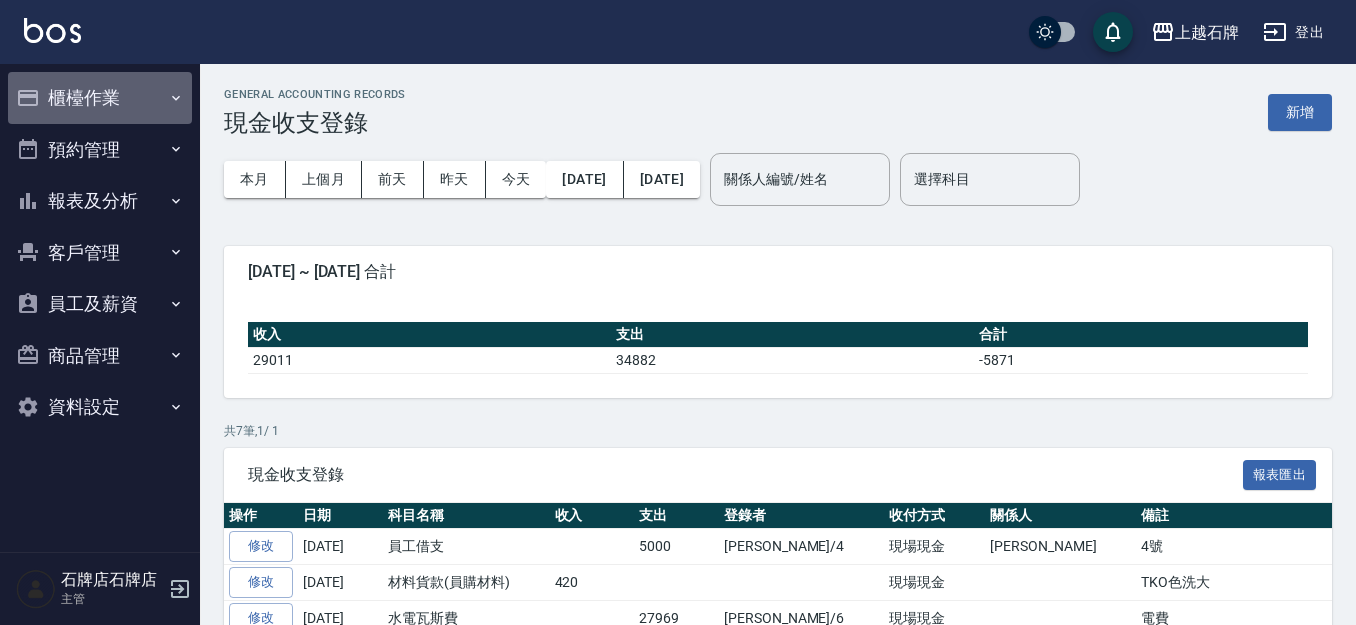 click on "櫃檯作業" at bounding box center [100, 98] 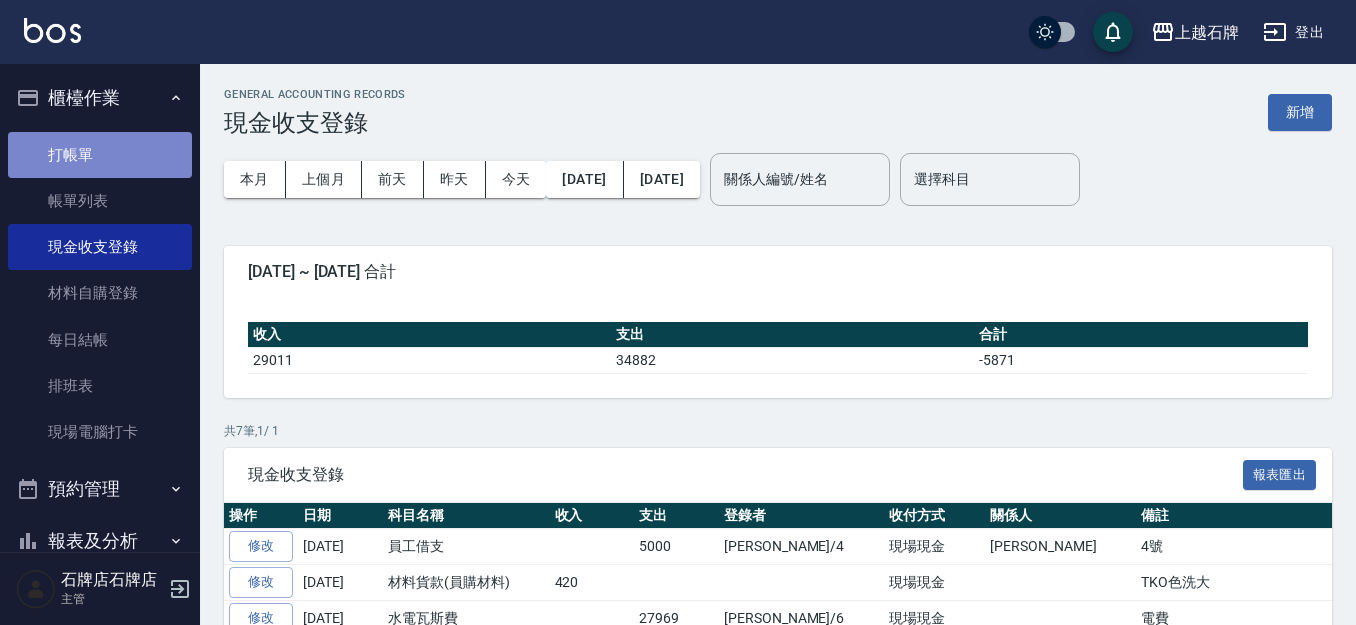 click on "打帳單" at bounding box center [100, 155] 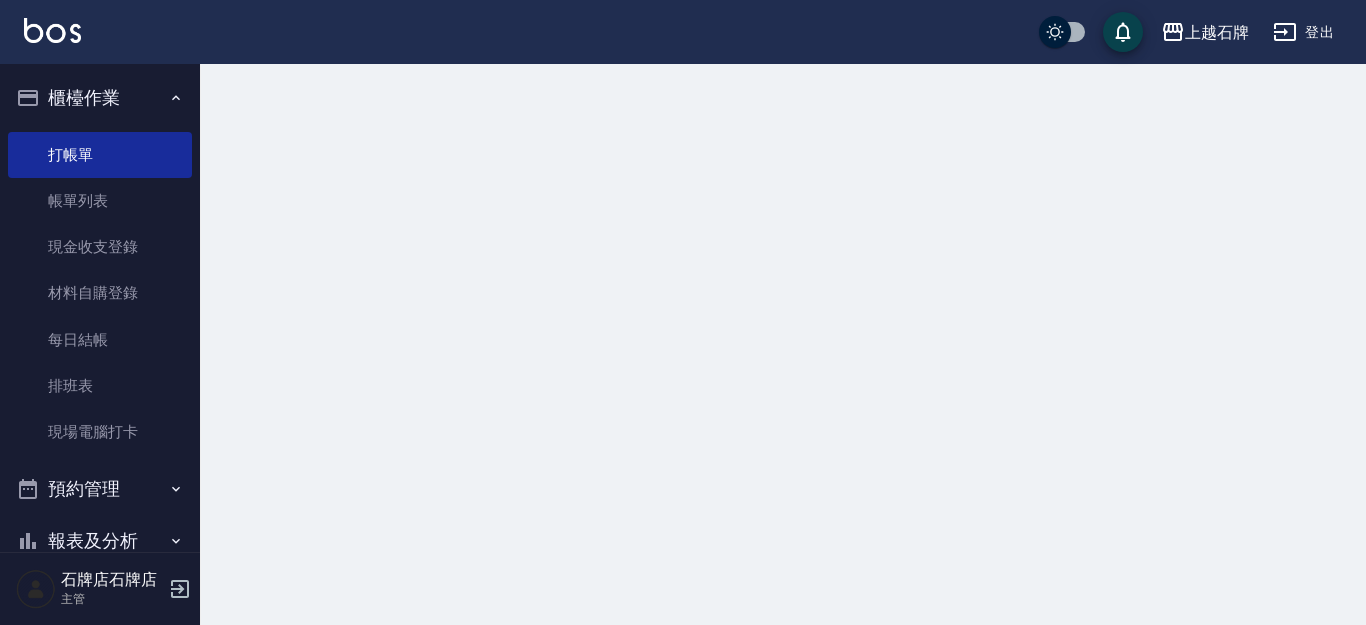 click on "櫃檯作業" at bounding box center (100, 98) 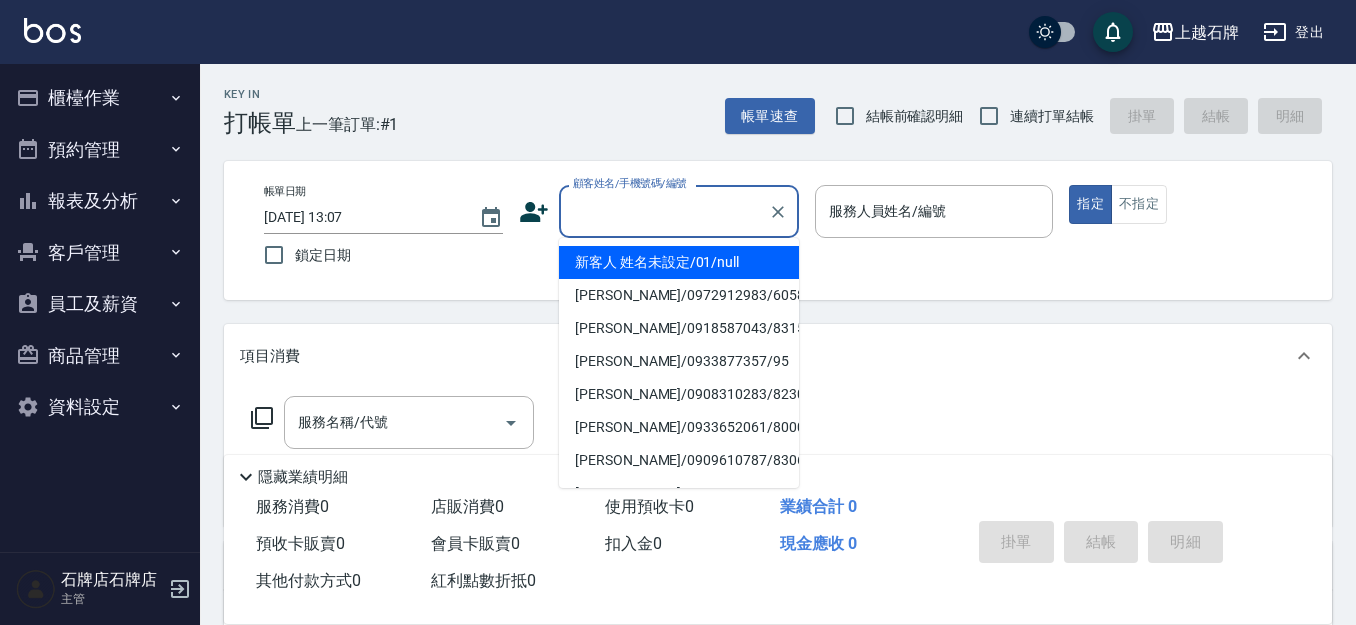 click on "顧客姓名/手機號碼/編號" at bounding box center [664, 211] 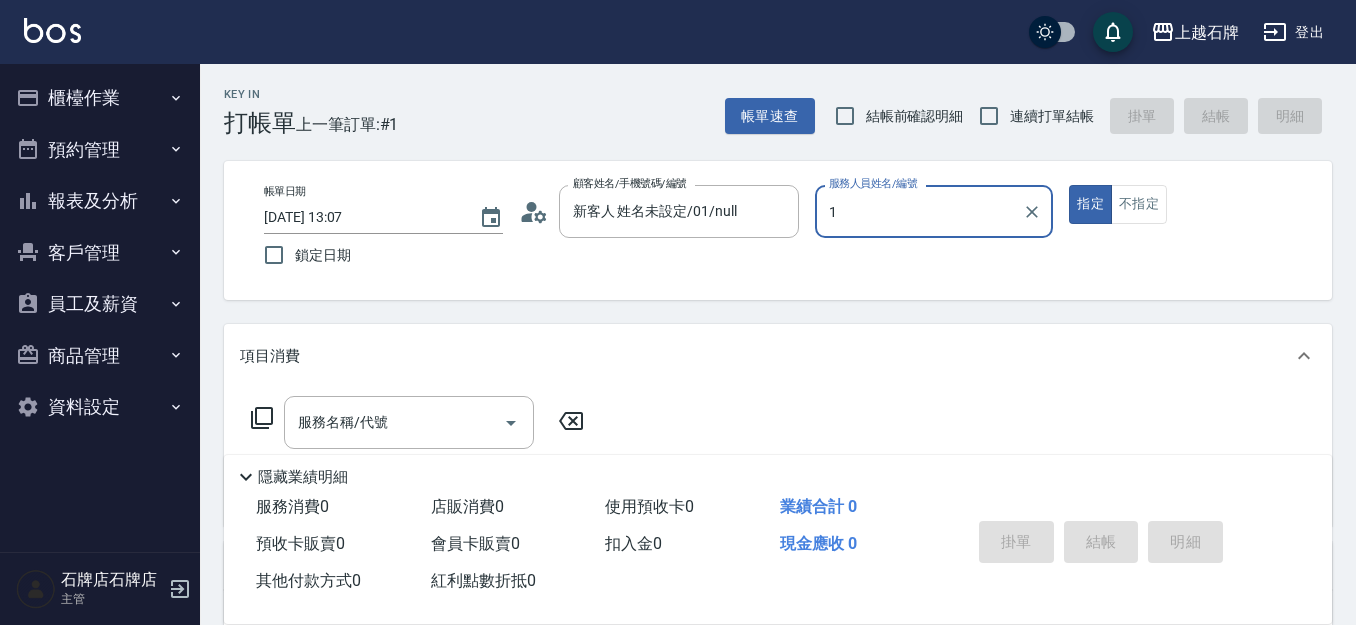 type on "新客人 姓名未設定/01/null" 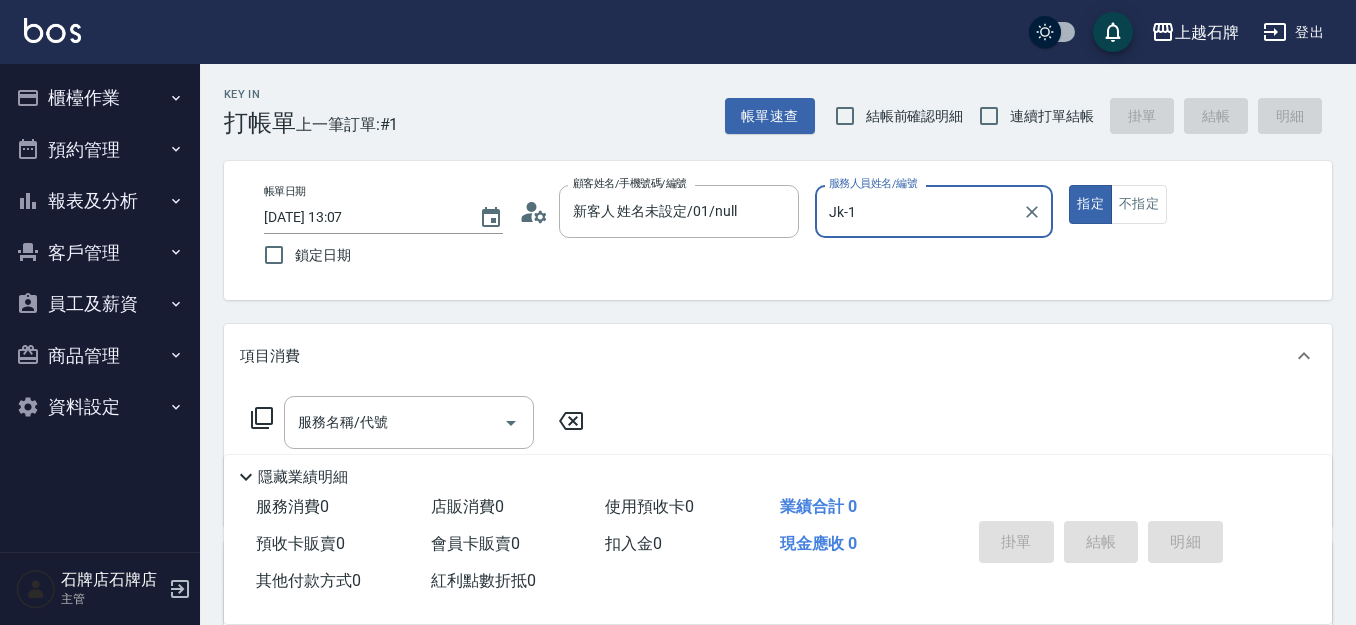 type on "Jk-1" 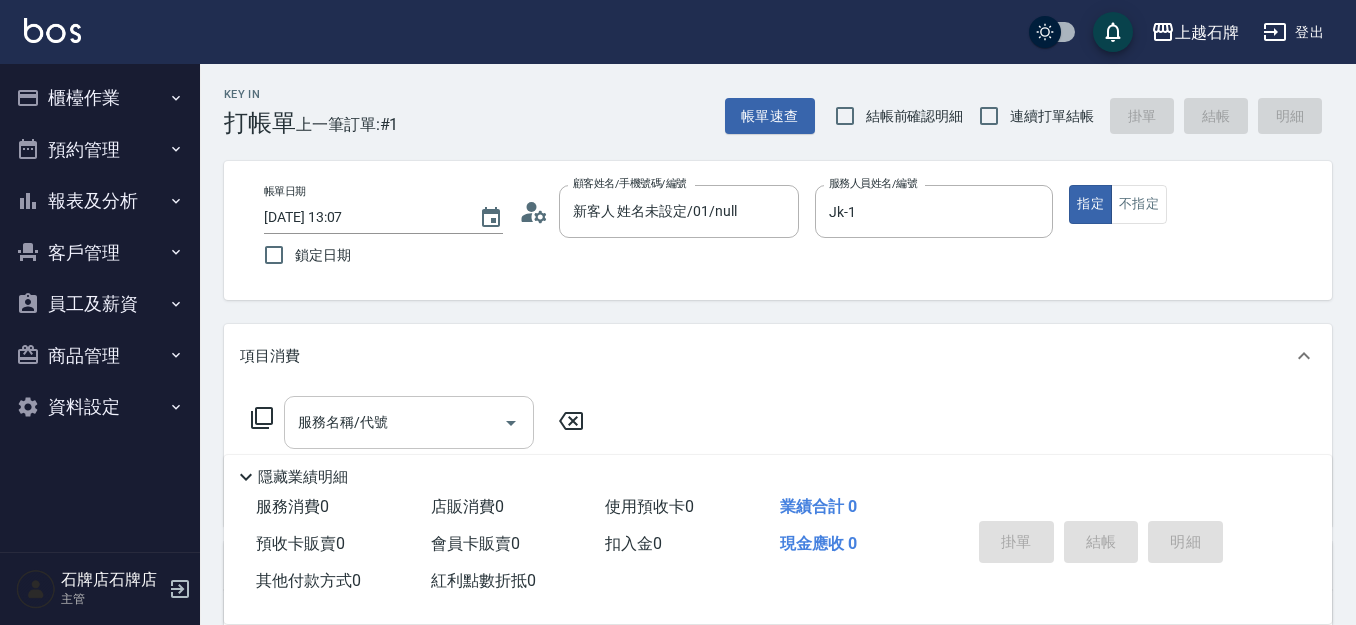 click on "服務名稱/代號" at bounding box center (394, 422) 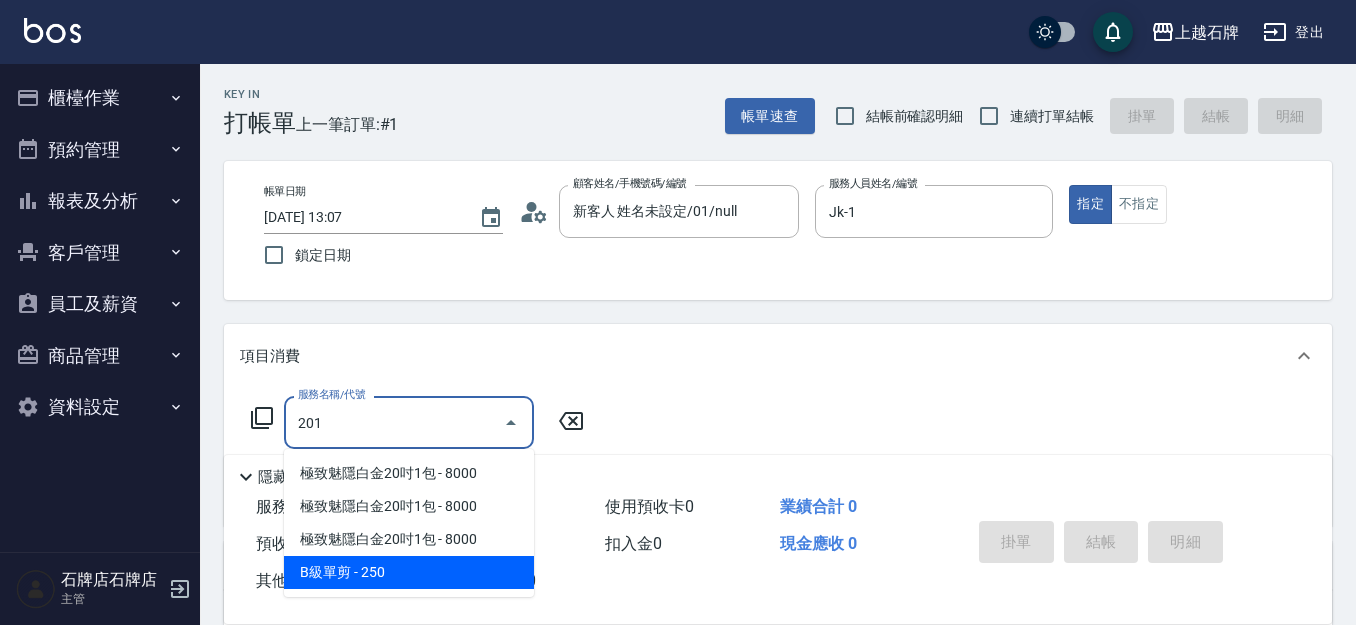 click on "B級單剪 - 250" at bounding box center (409, 572) 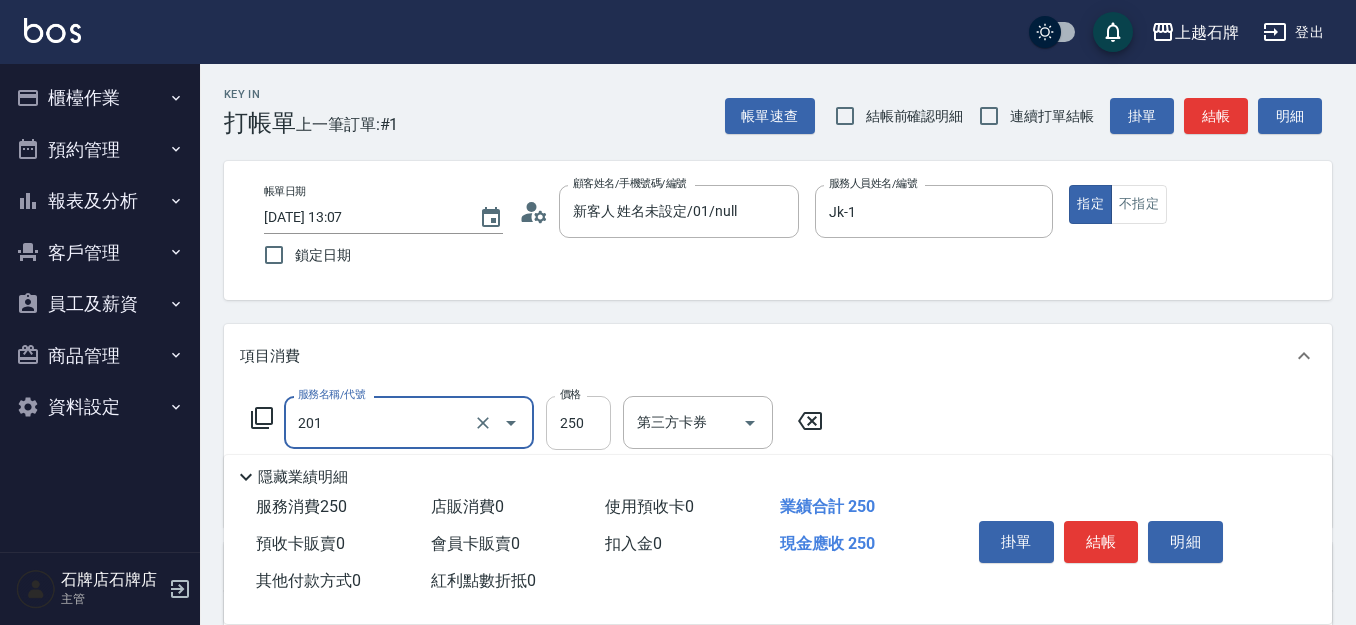 type on "B級單剪(201)" 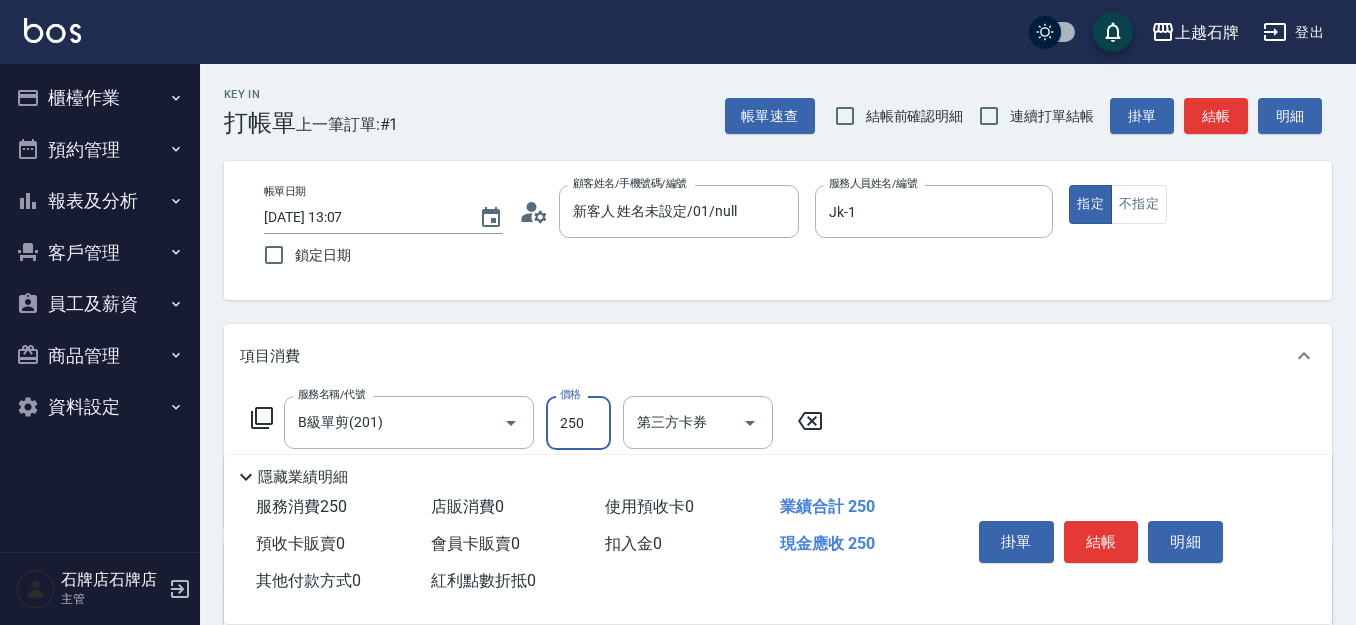 click on "250" at bounding box center [578, 423] 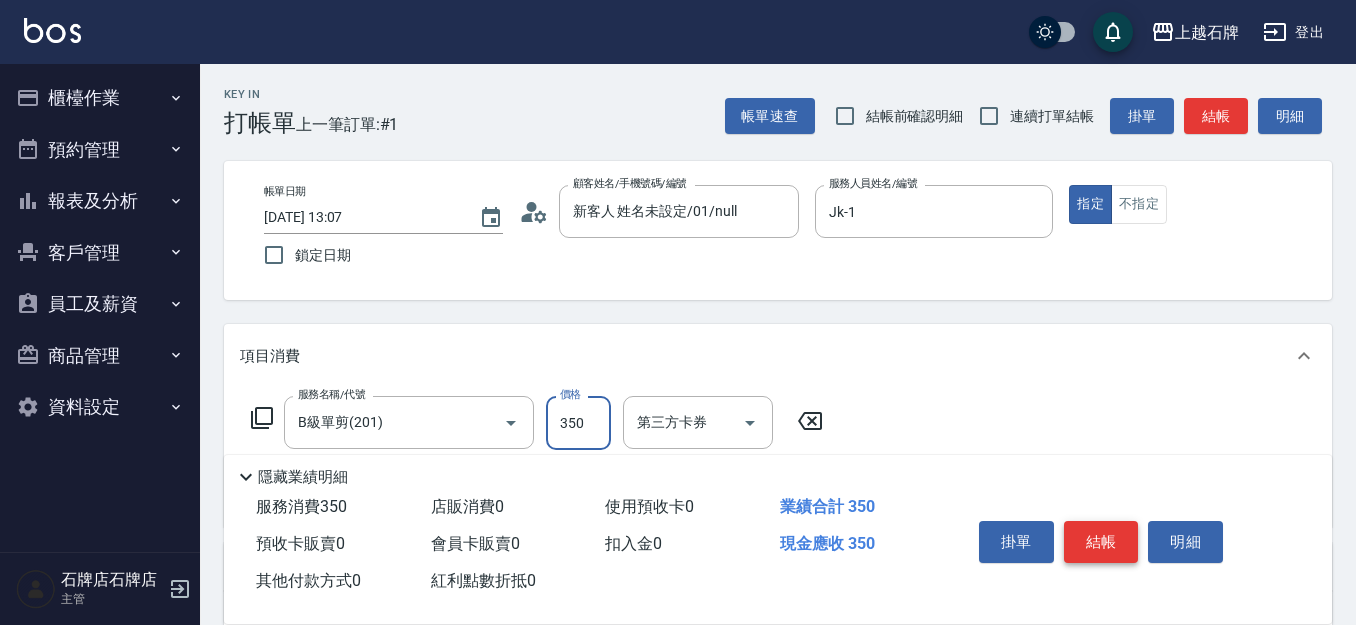 type on "350" 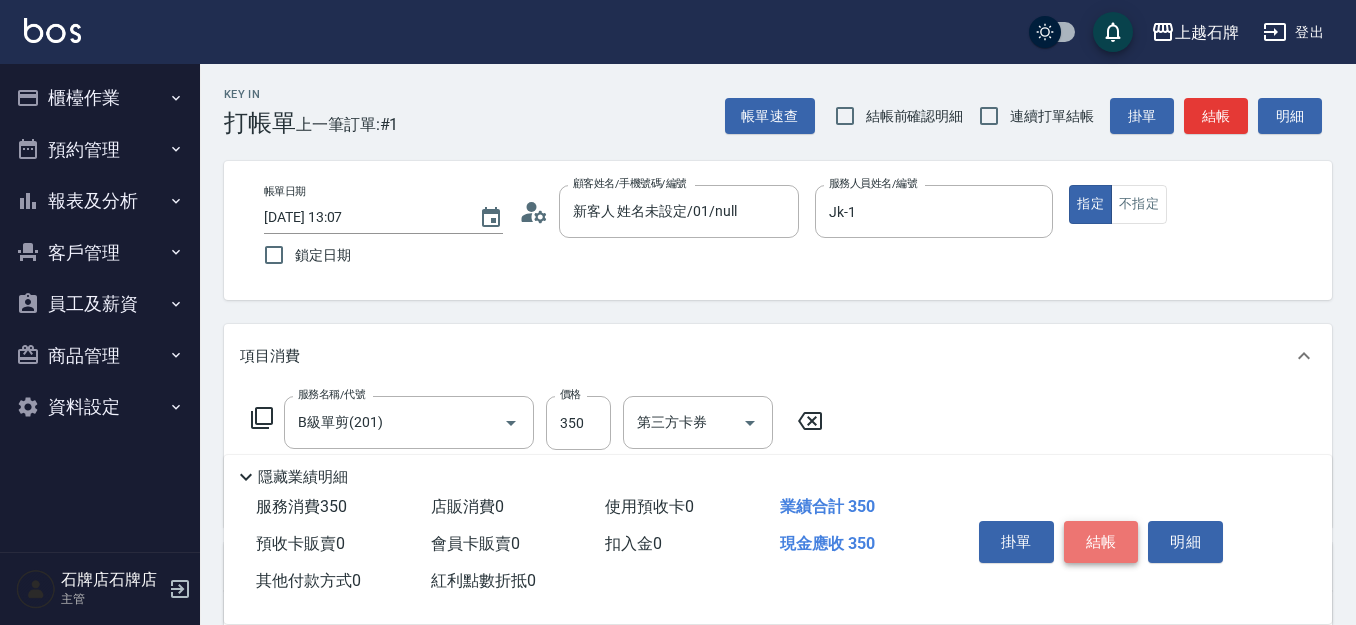 click on "結帳" at bounding box center [1101, 542] 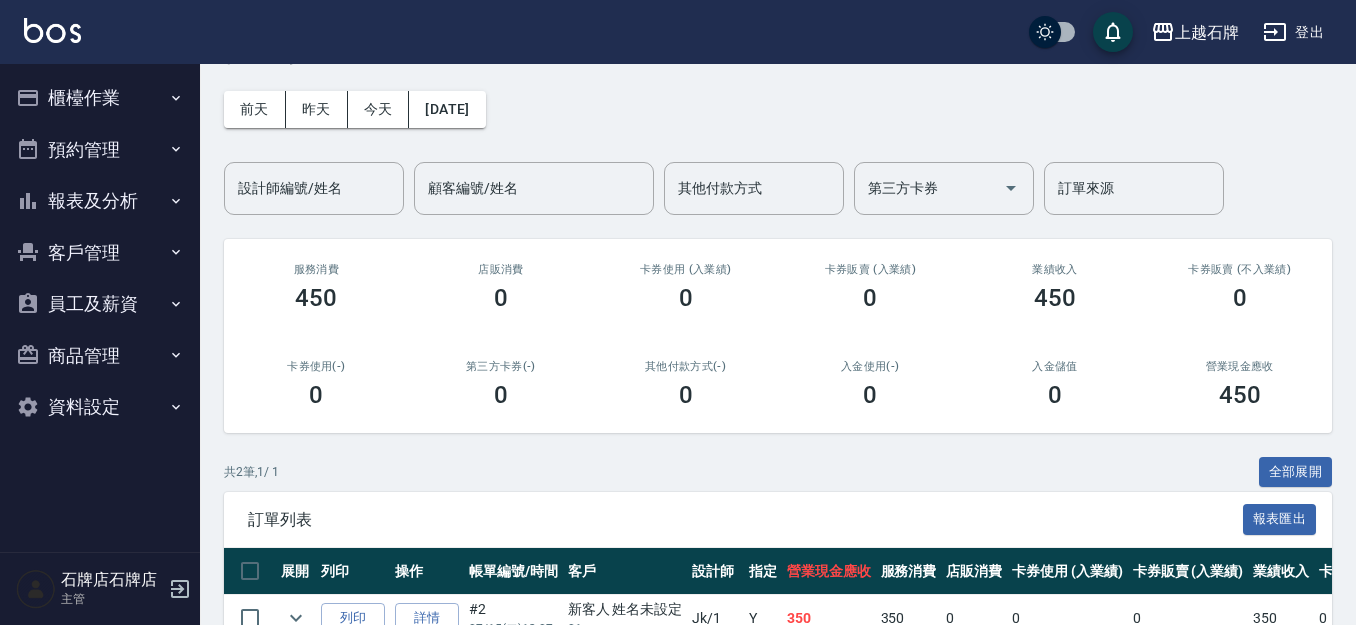 scroll, scrollTop: 200, scrollLeft: 0, axis: vertical 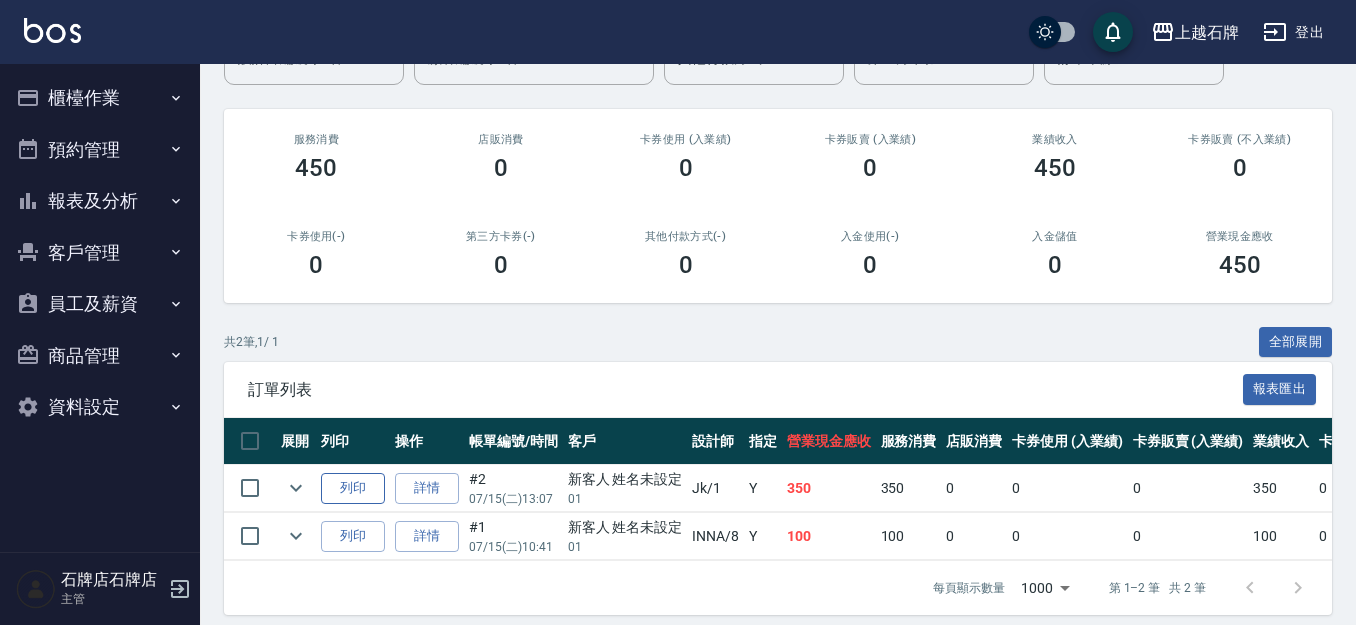 click on "列印" at bounding box center (353, 488) 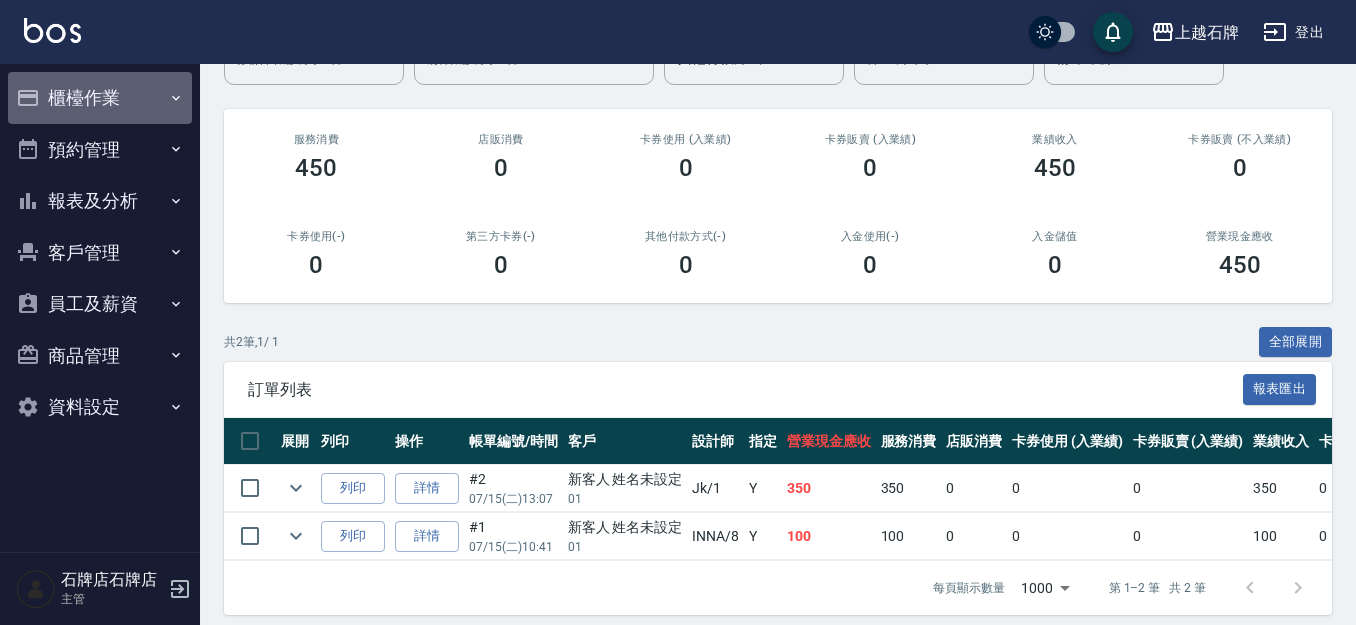 click on "櫃檯作業" at bounding box center [100, 98] 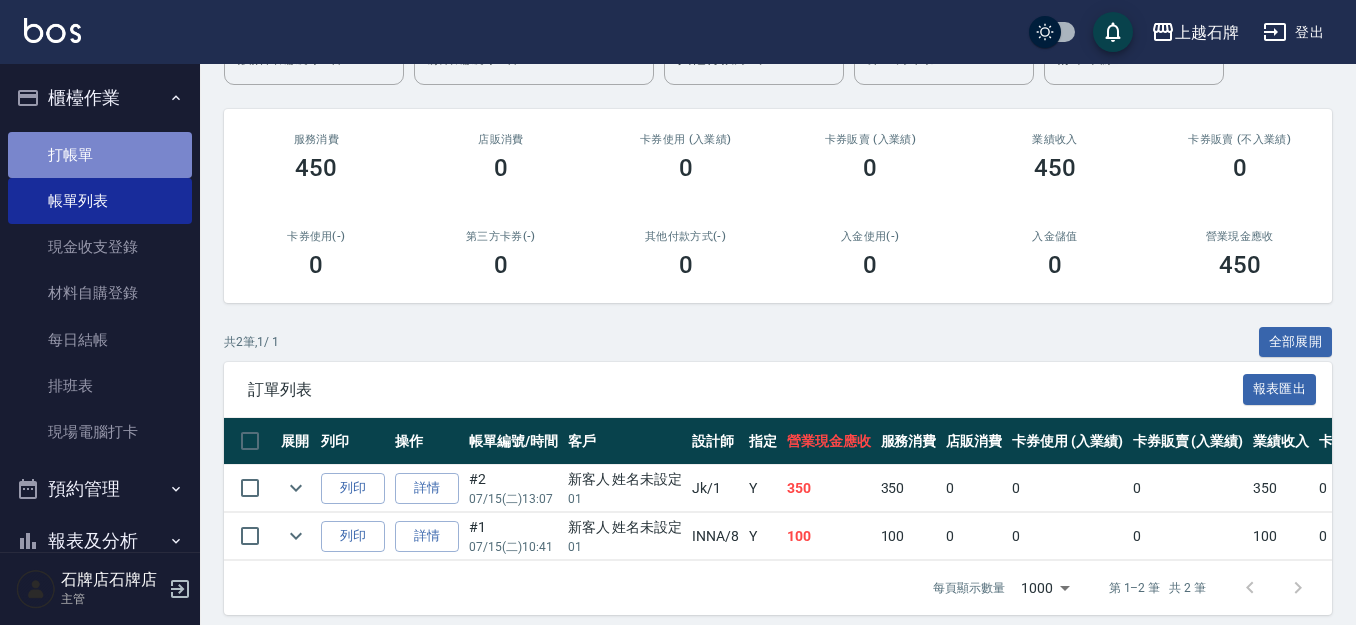 click on "打帳單" at bounding box center [100, 155] 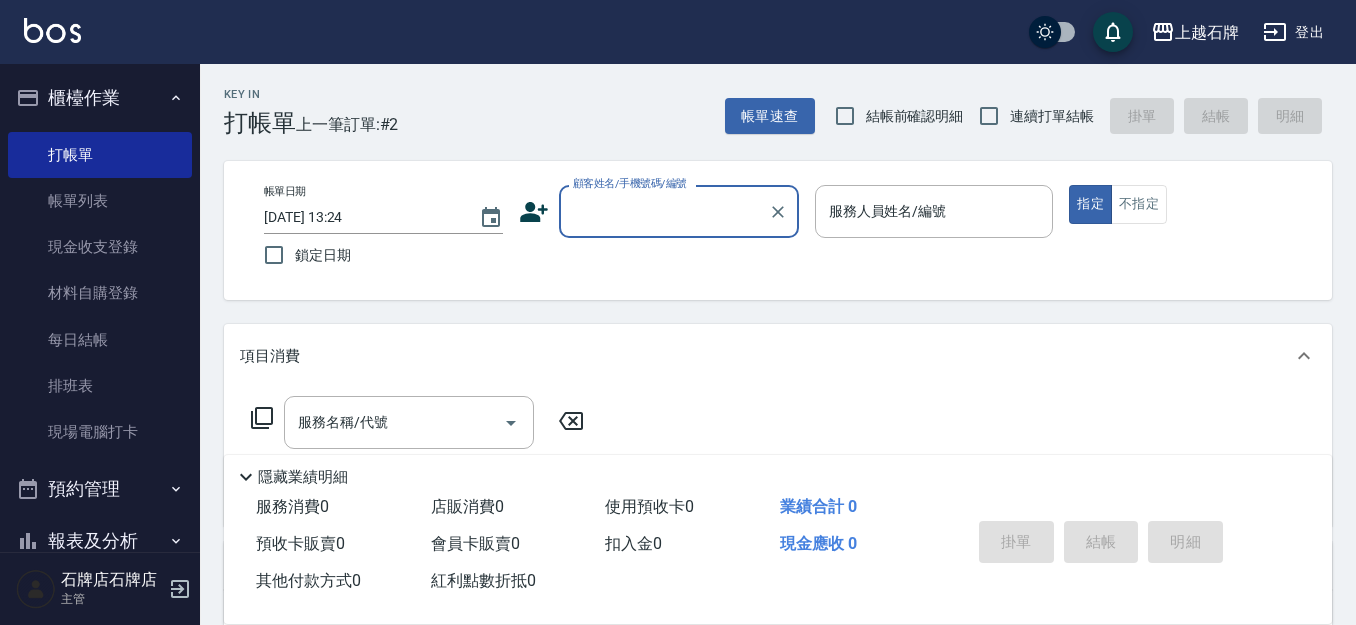 click on "顧客姓名/手機號碼/編號" at bounding box center (664, 211) 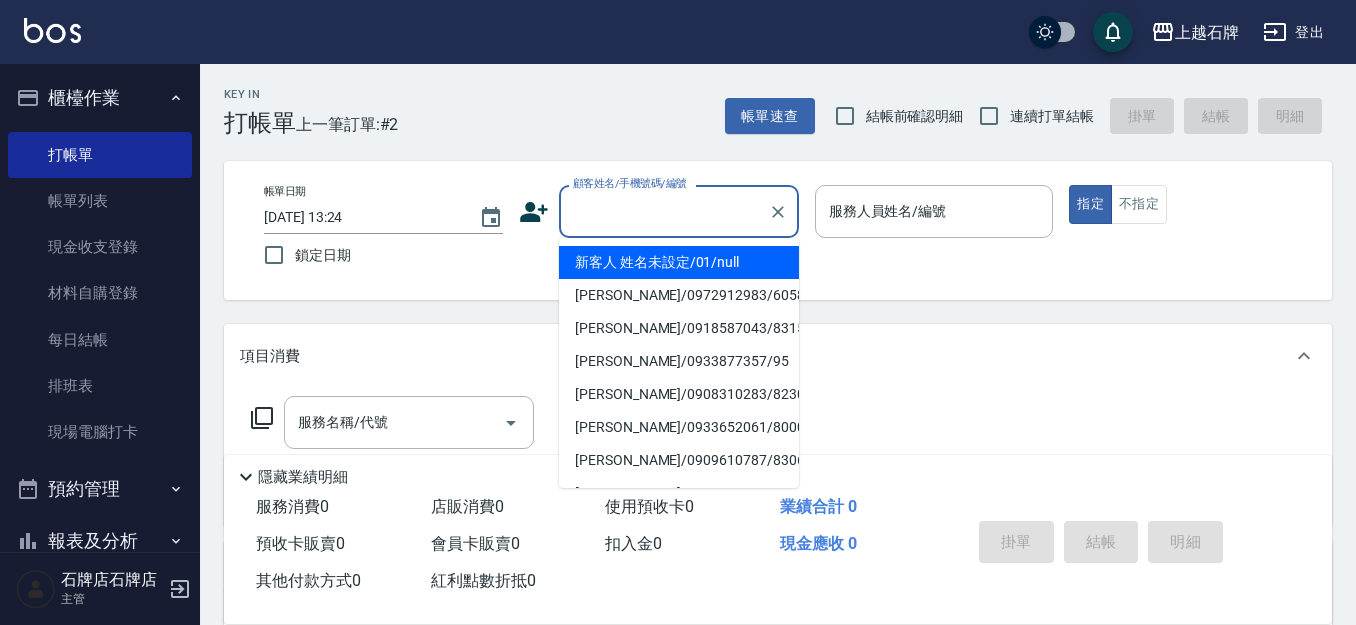 click on "新客人 姓名未設定/01/null" at bounding box center (679, 262) 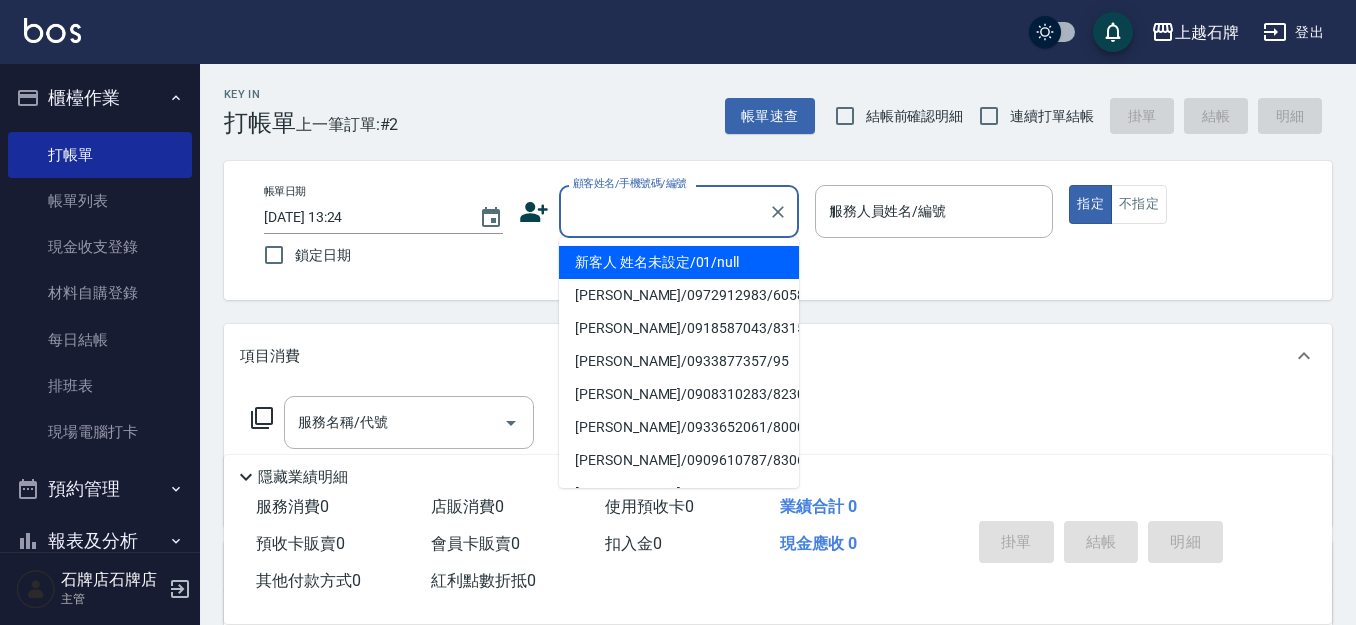 type on "新客人 姓名未設定/01/null" 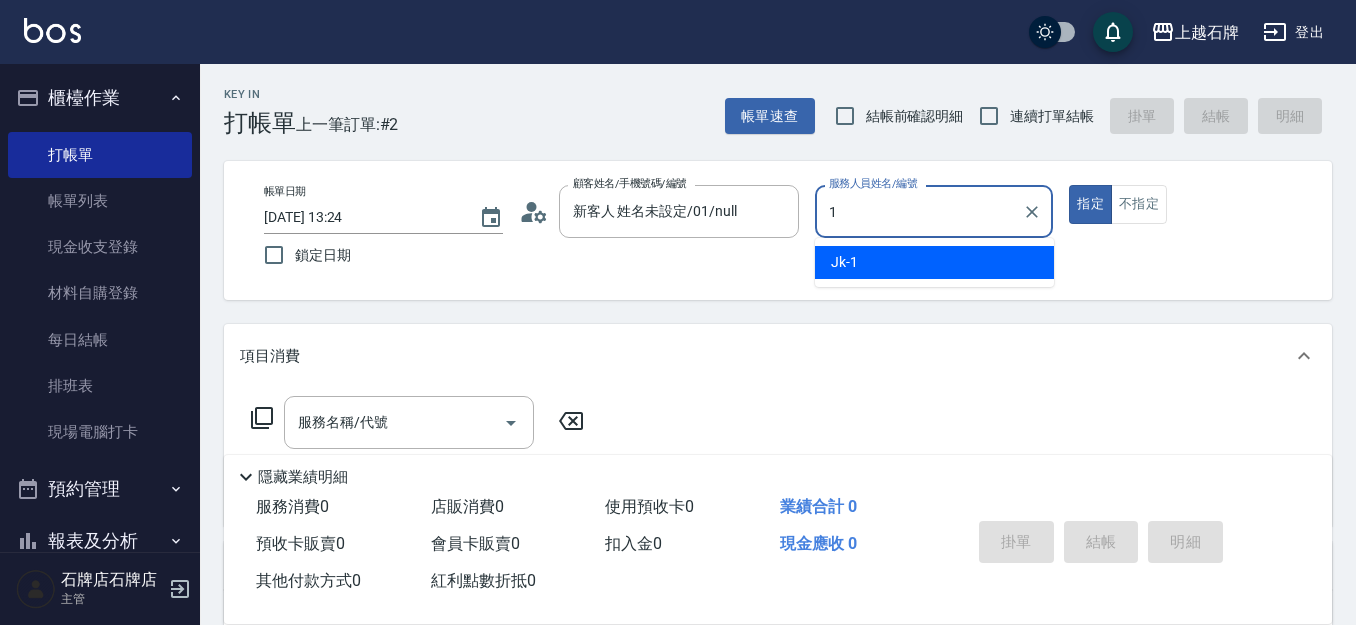 click on "Jk -1" at bounding box center (934, 262) 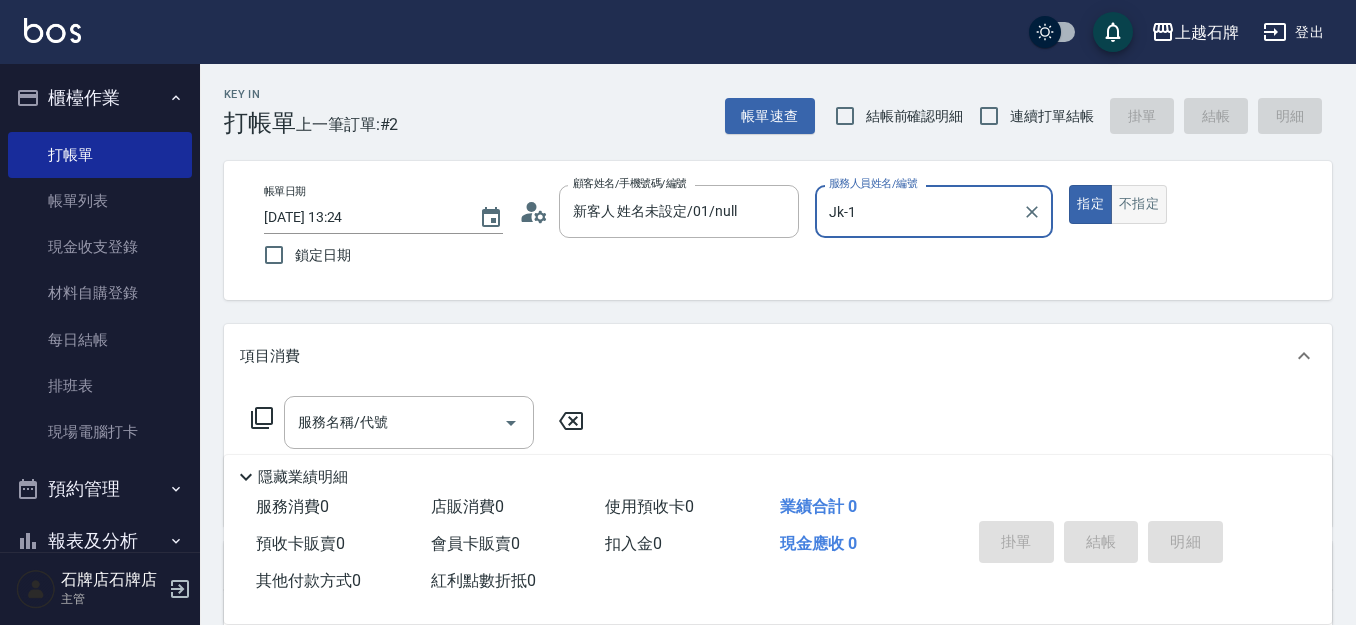 type on "Jk-1" 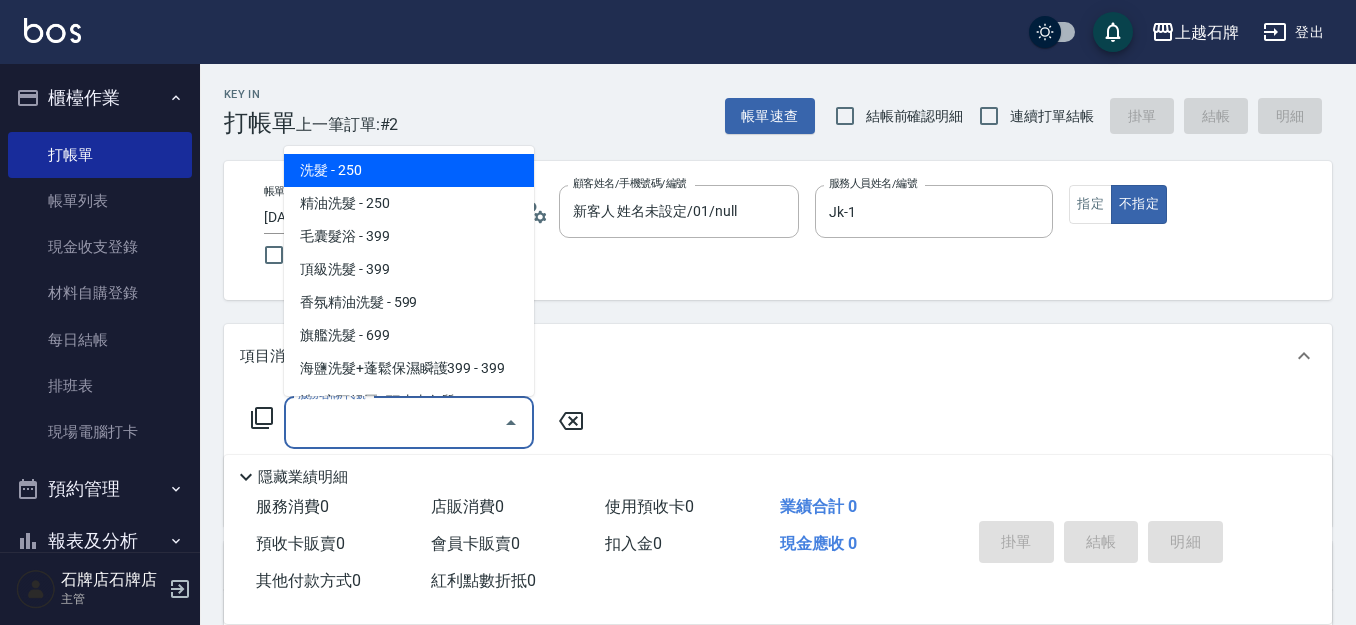 click on "服務名稱/代號" at bounding box center [394, 422] 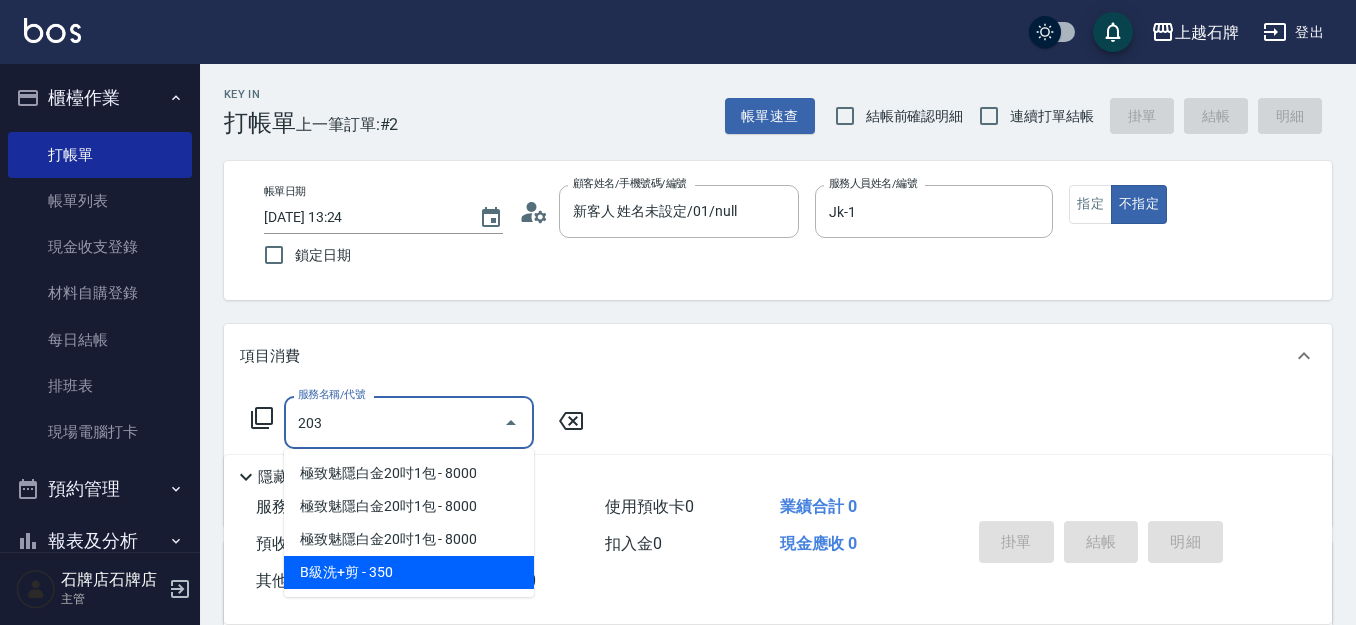click on "B級洗+剪 - 350" at bounding box center [409, 572] 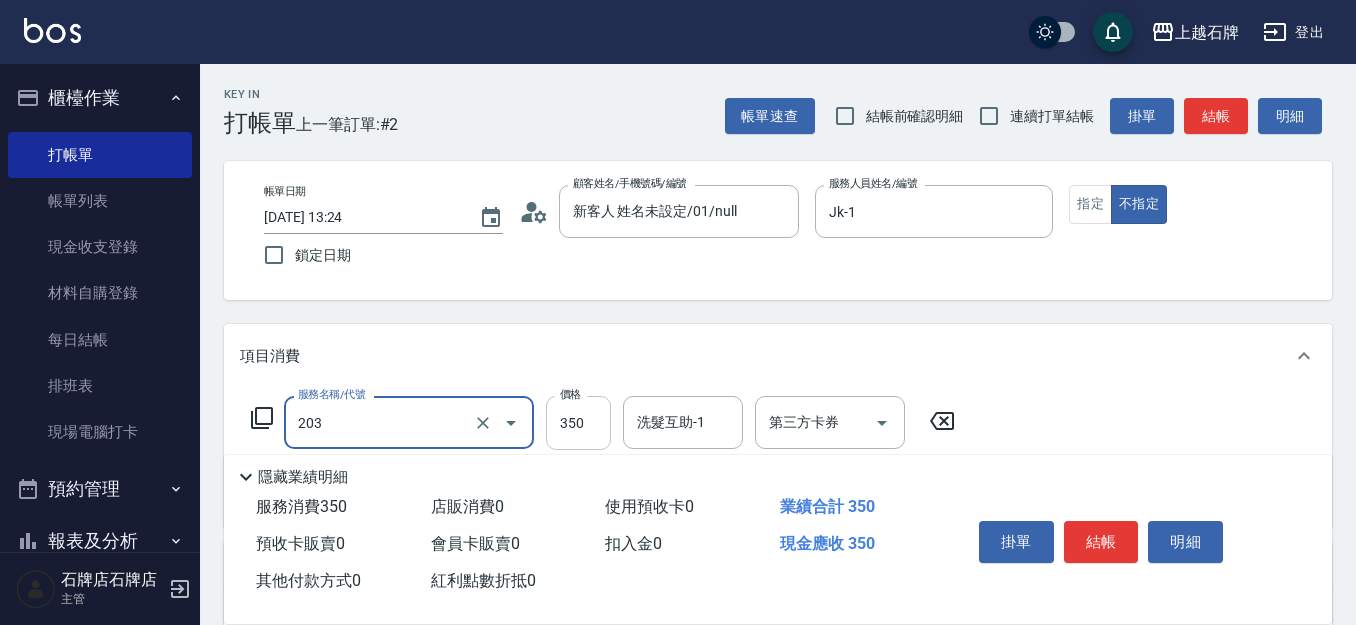 type on "B級洗+剪(203)" 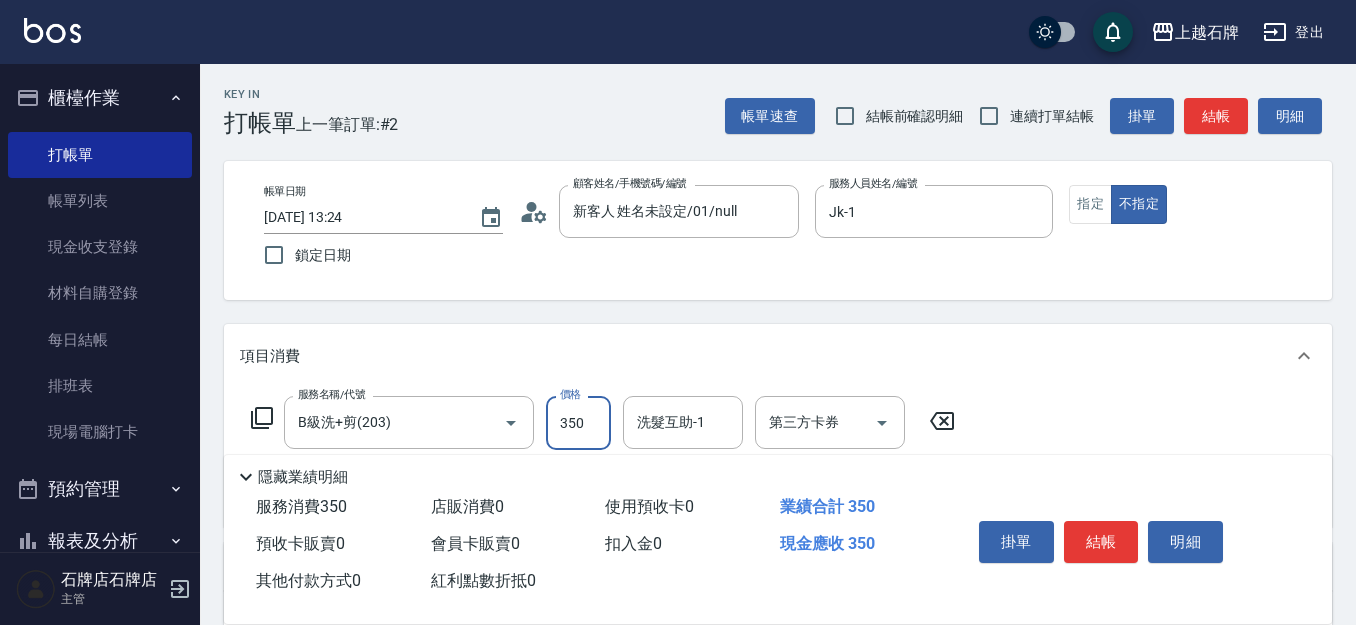 click on "350" at bounding box center (578, 423) 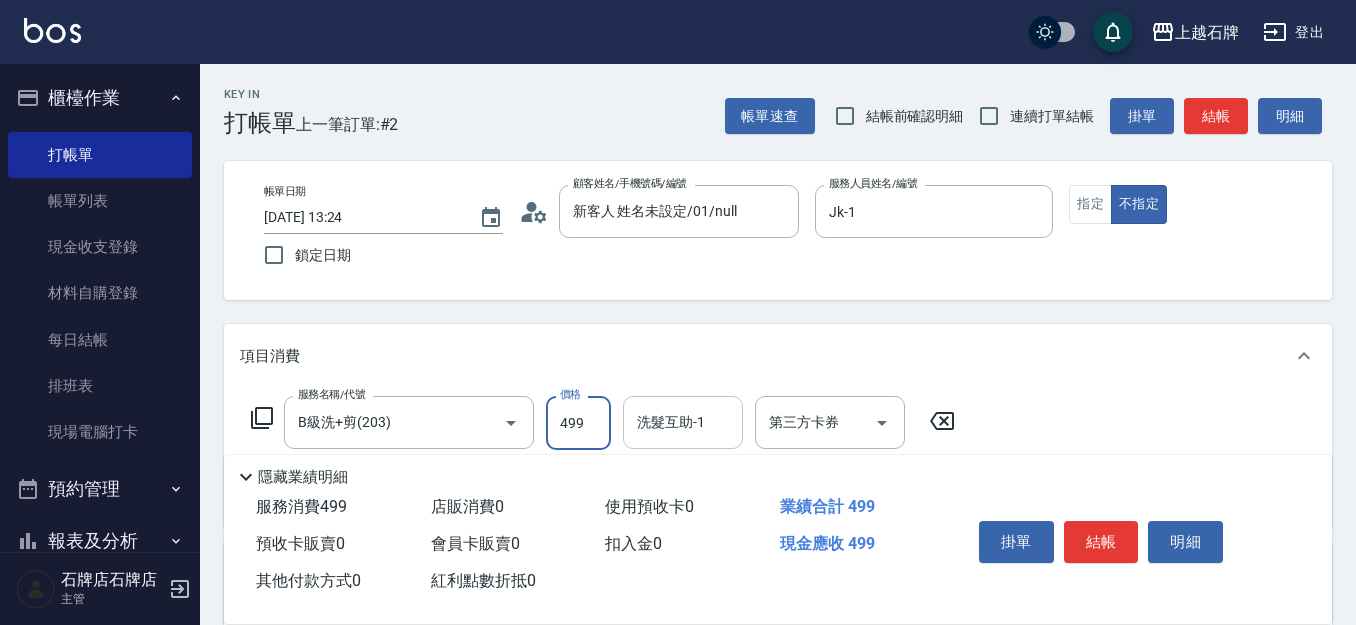 type on "499" 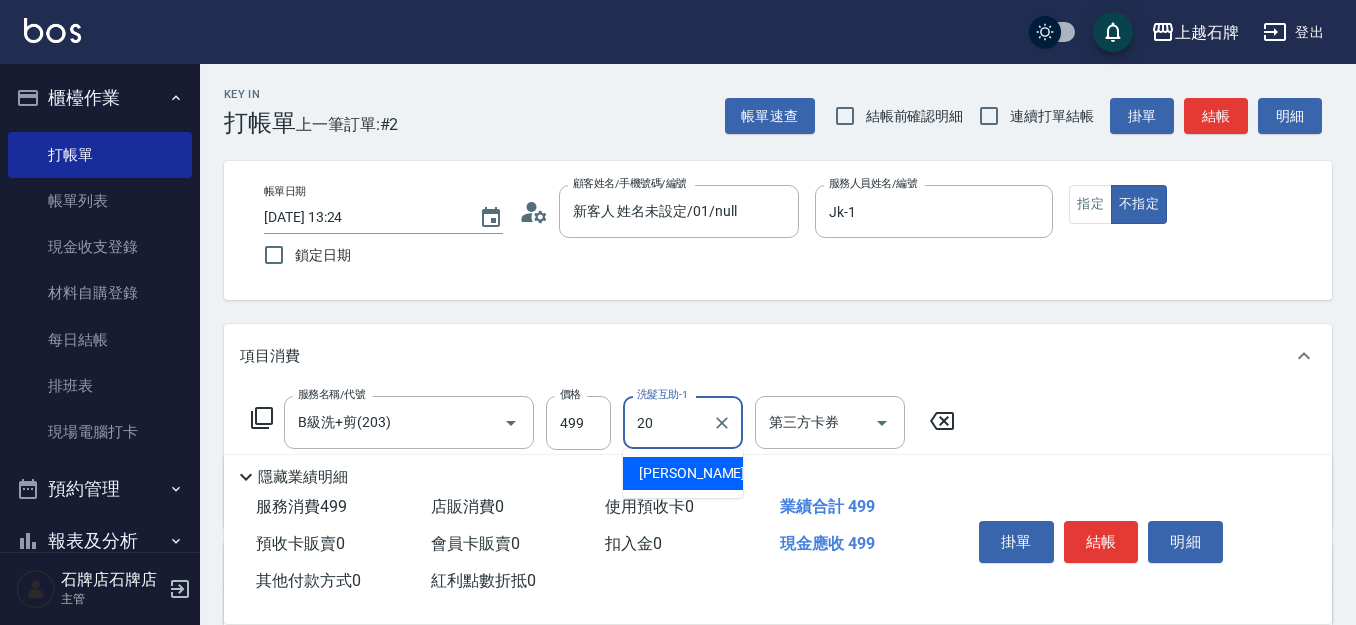 click on "[PERSON_NAME] -20" at bounding box center (683, 473) 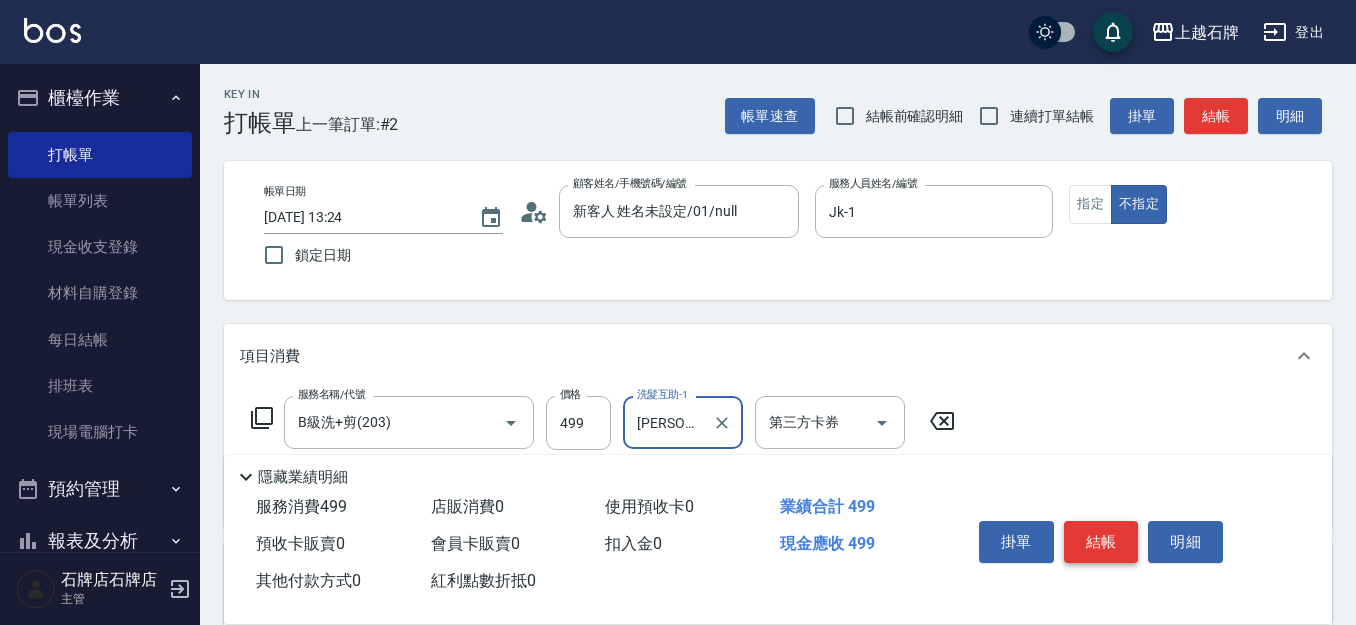 type on "[PERSON_NAME]-20" 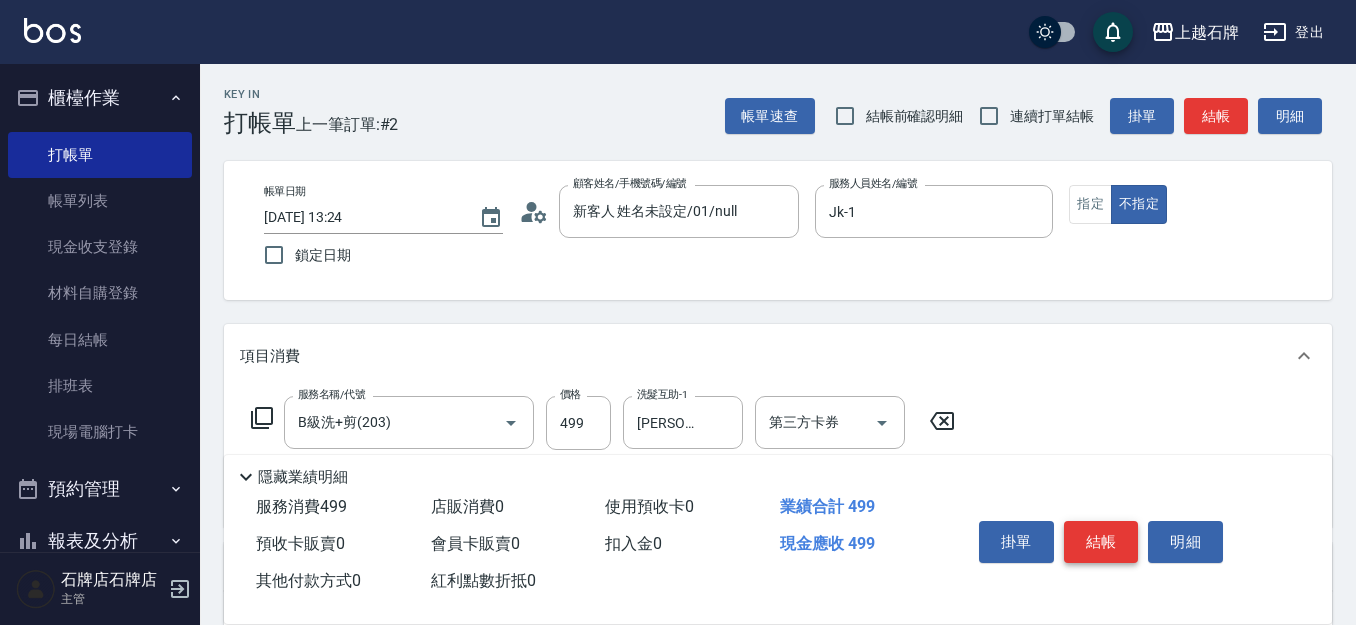 click on "結帳" at bounding box center (1101, 542) 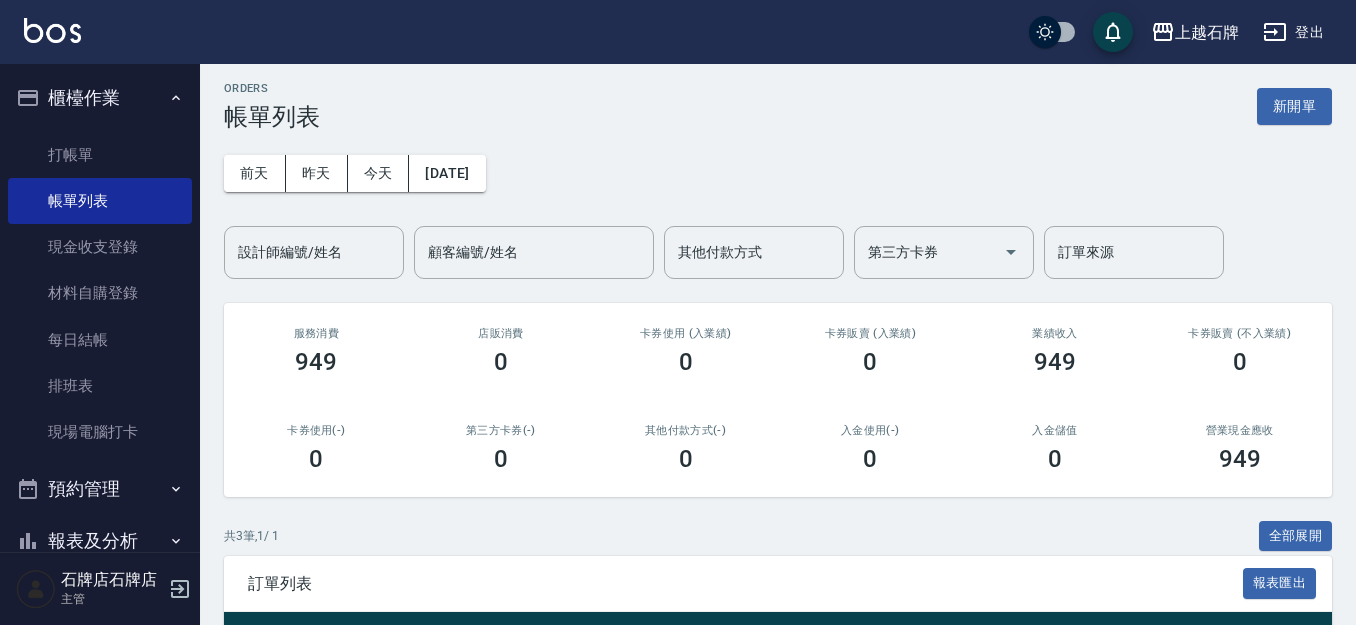 scroll, scrollTop: 200, scrollLeft: 0, axis: vertical 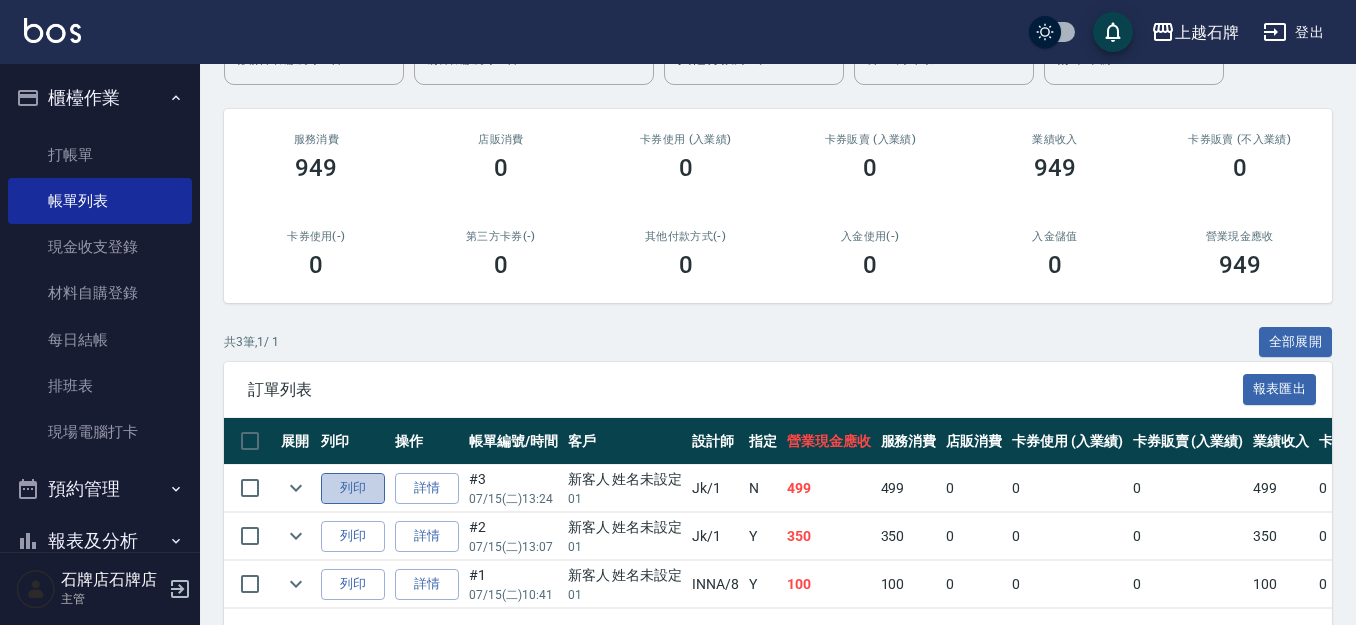click on "列印" at bounding box center [353, 488] 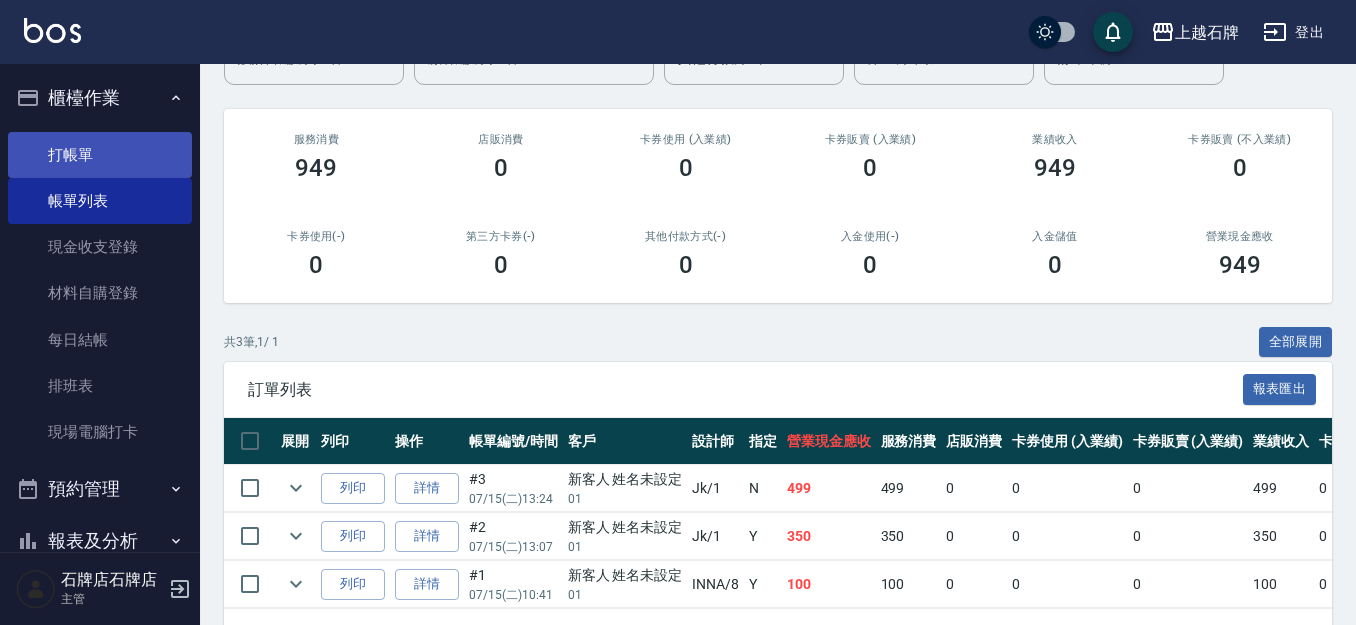 click on "打帳單" at bounding box center [100, 155] 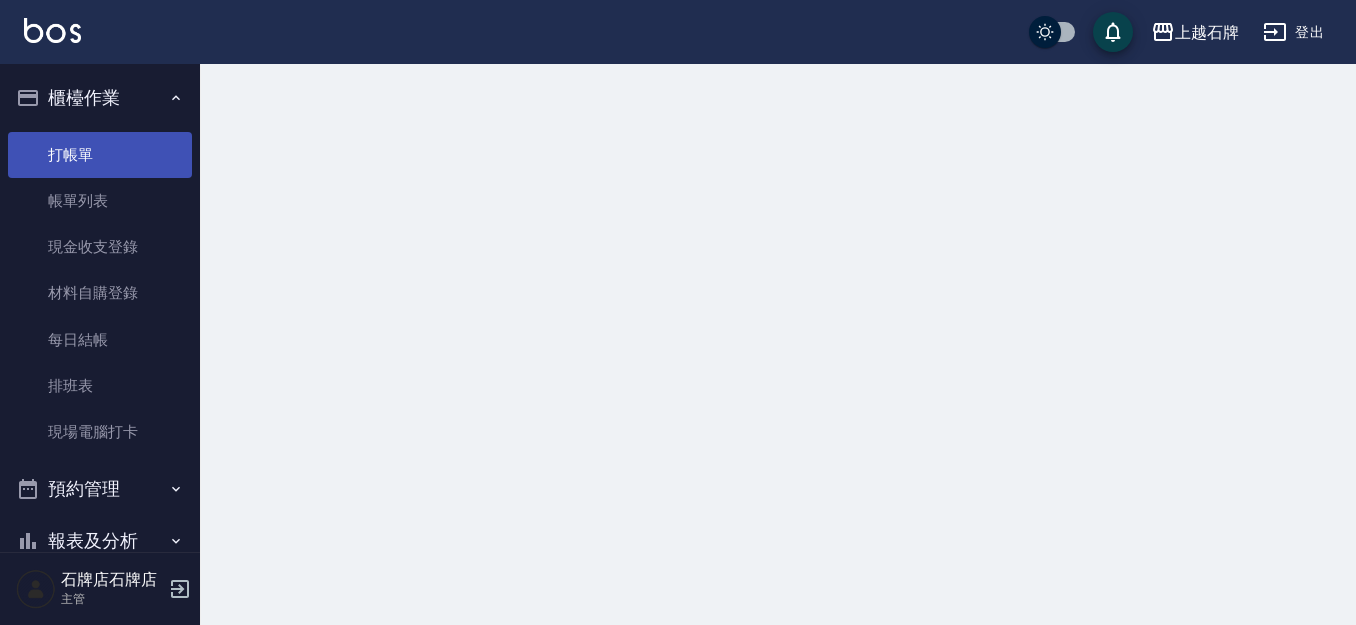 scroll, scrollTop: 0, scrollLeft: 0, axis: both 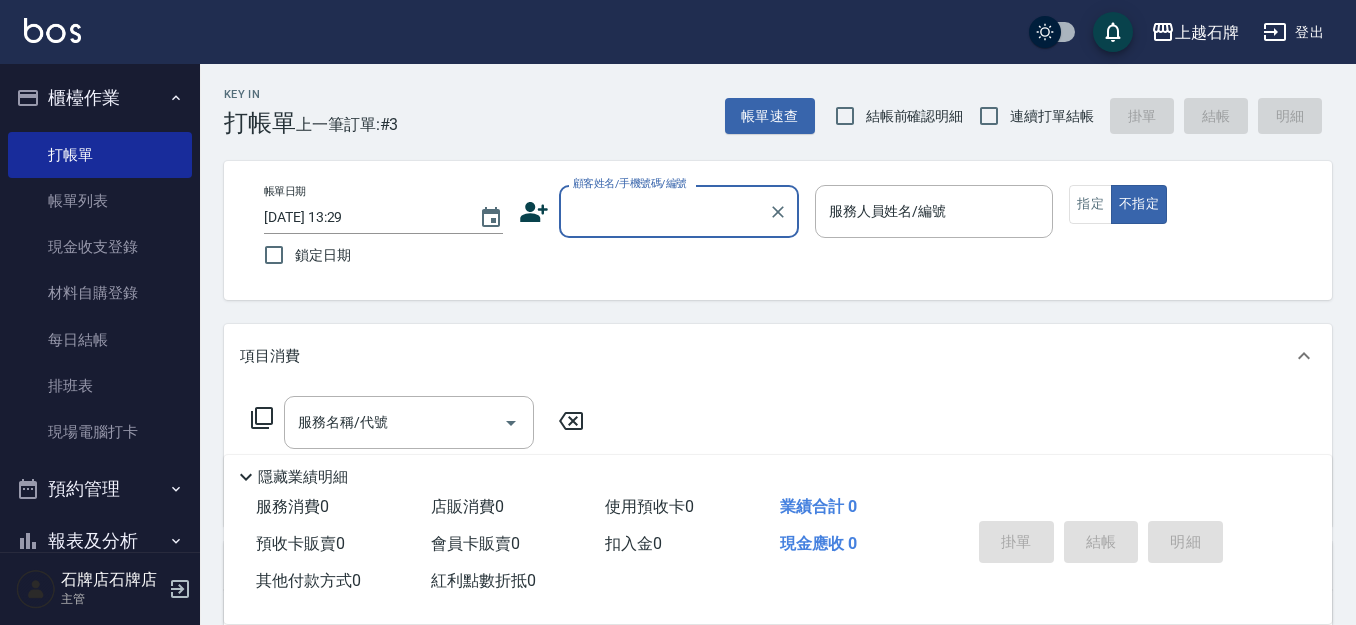 click on "顧客姓名/手機號碼/編號" at bounding box center (664, 211) 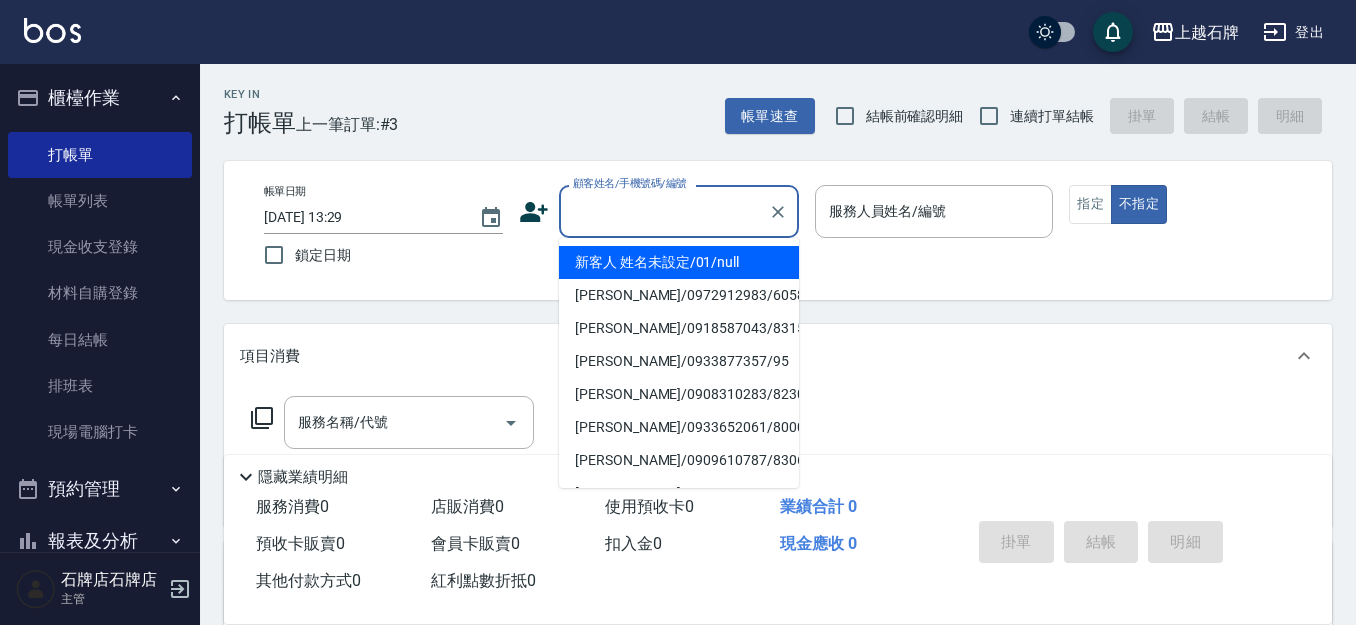 click on "新客人 姓名未設定/01/null" at bounding box center (679, 262) 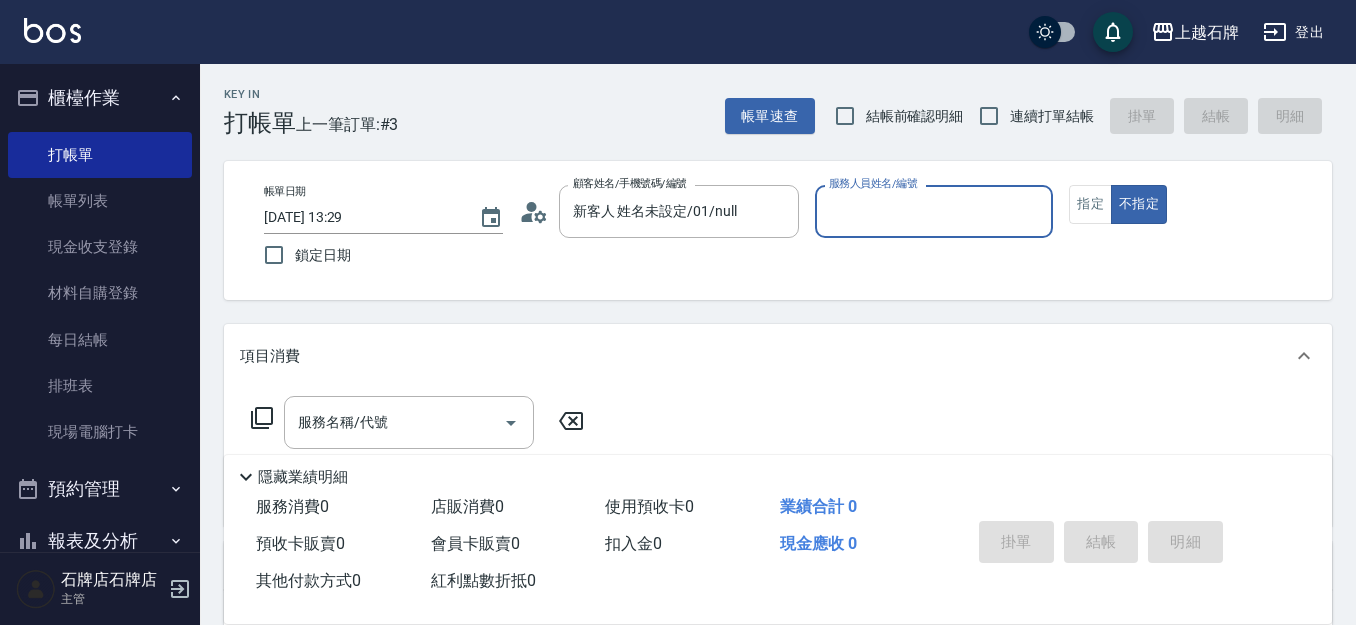 click on "服務人員姓名/編號" at bounding box center [934, 211] 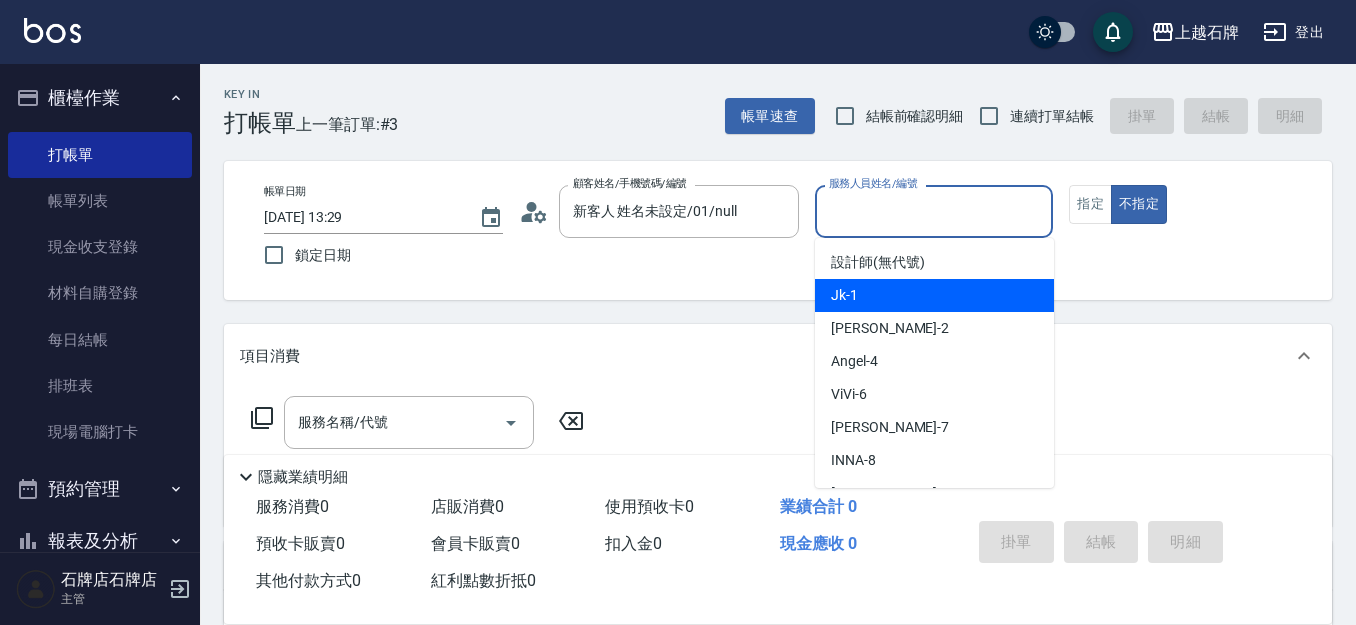 click on "Jk -1" at bounding box center (934, 295) 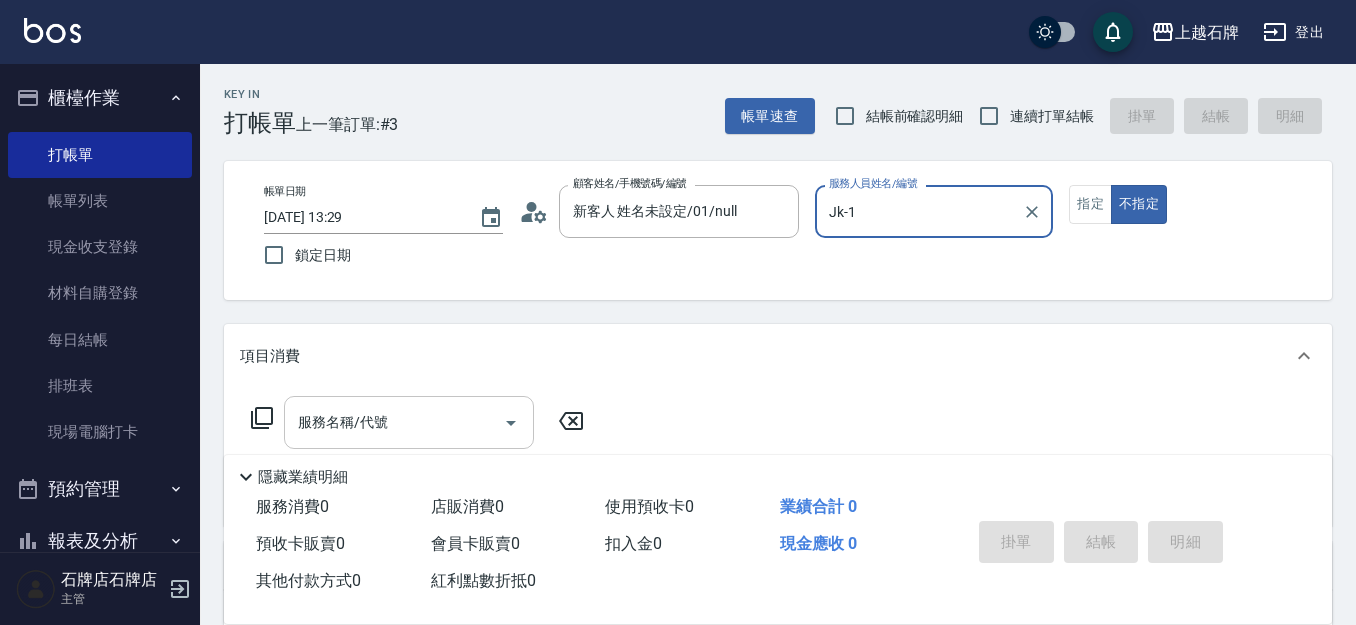 click on "服務名稱/代號" at bounding box center [409, 422] 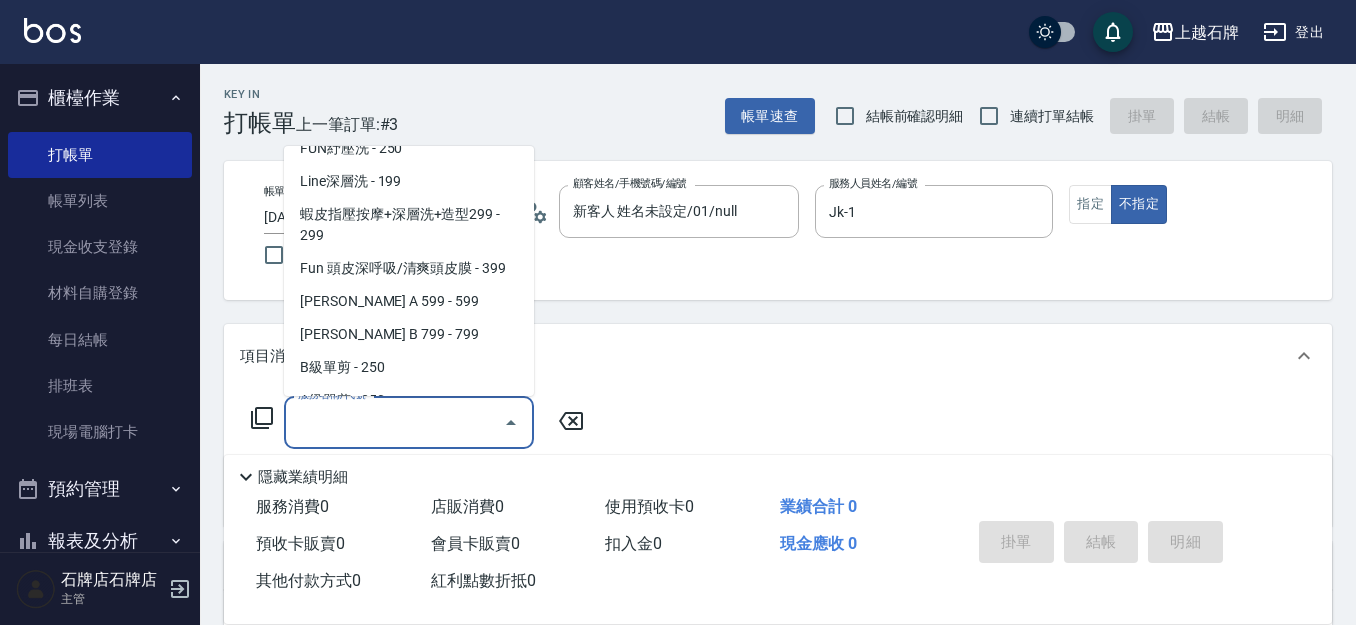 scroll, scrollTop: 400, scrollLeft: 0, axis: vertical 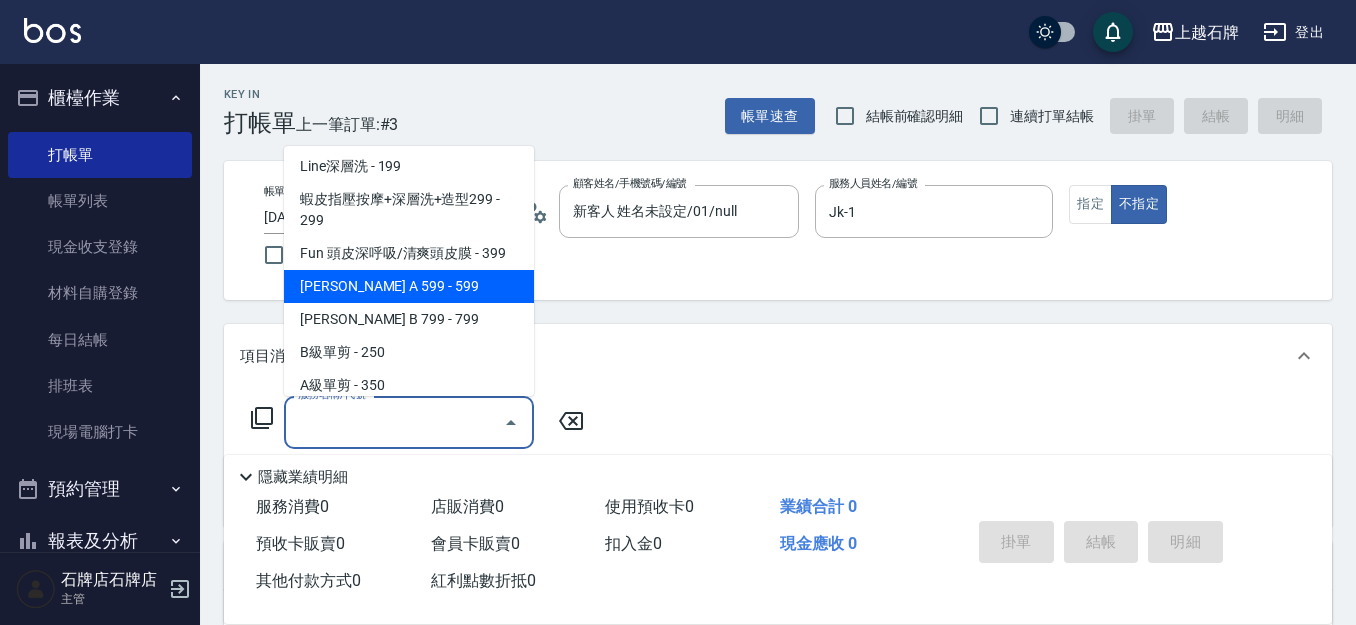 click on "[PERSON_NAME] A 599 - 599" at bounding box center [409, 286] 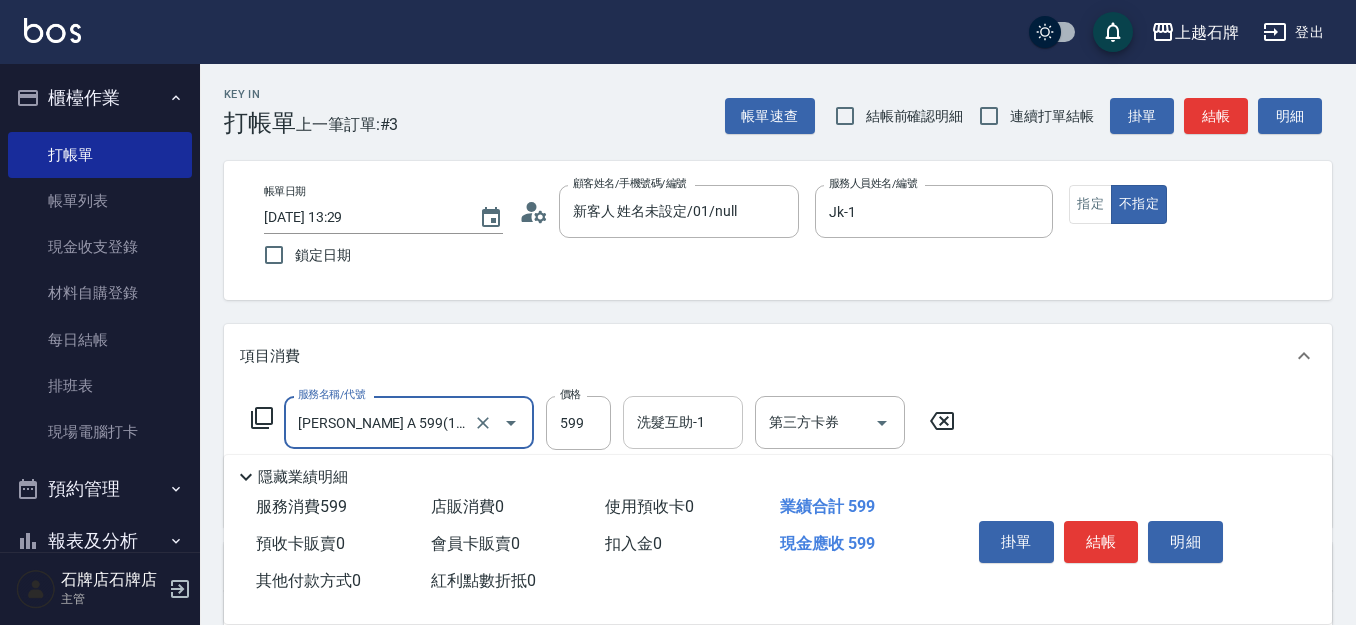 click on "洗髮互助-1" at bounding box center (683, 422) 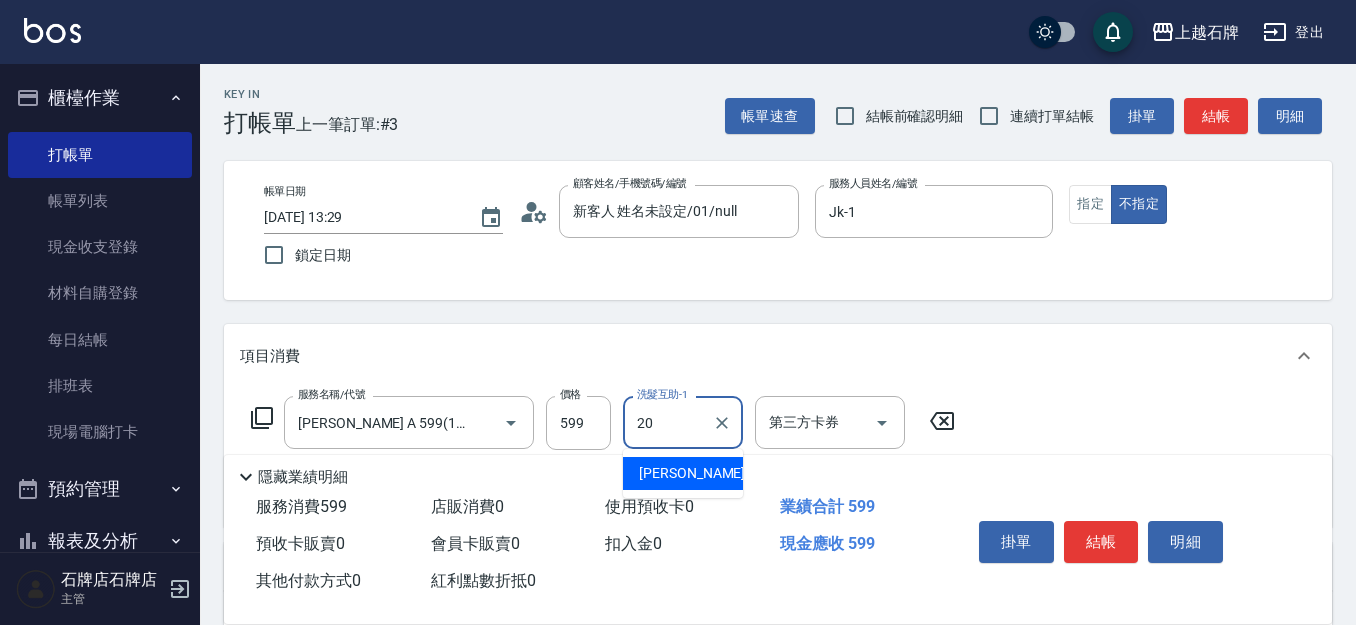 click on "[PERSON_NAME] -20" at bounding box center [702, 473] 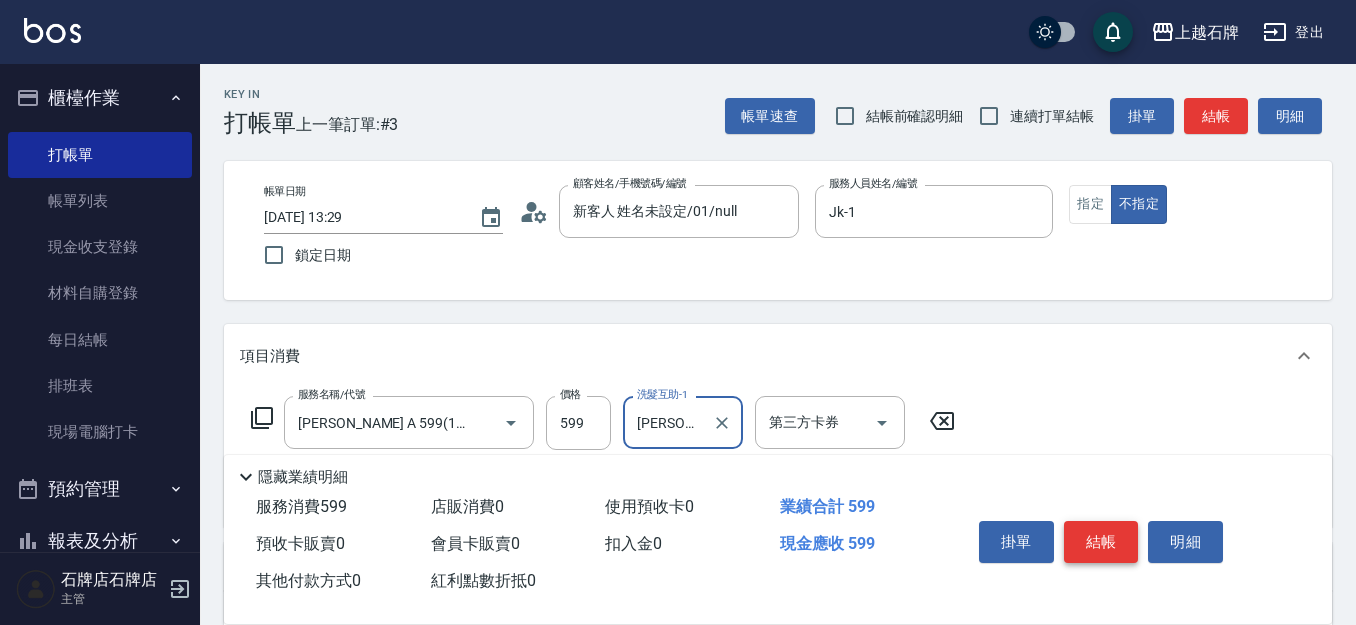 type on "[PERSON_NAME]-20" 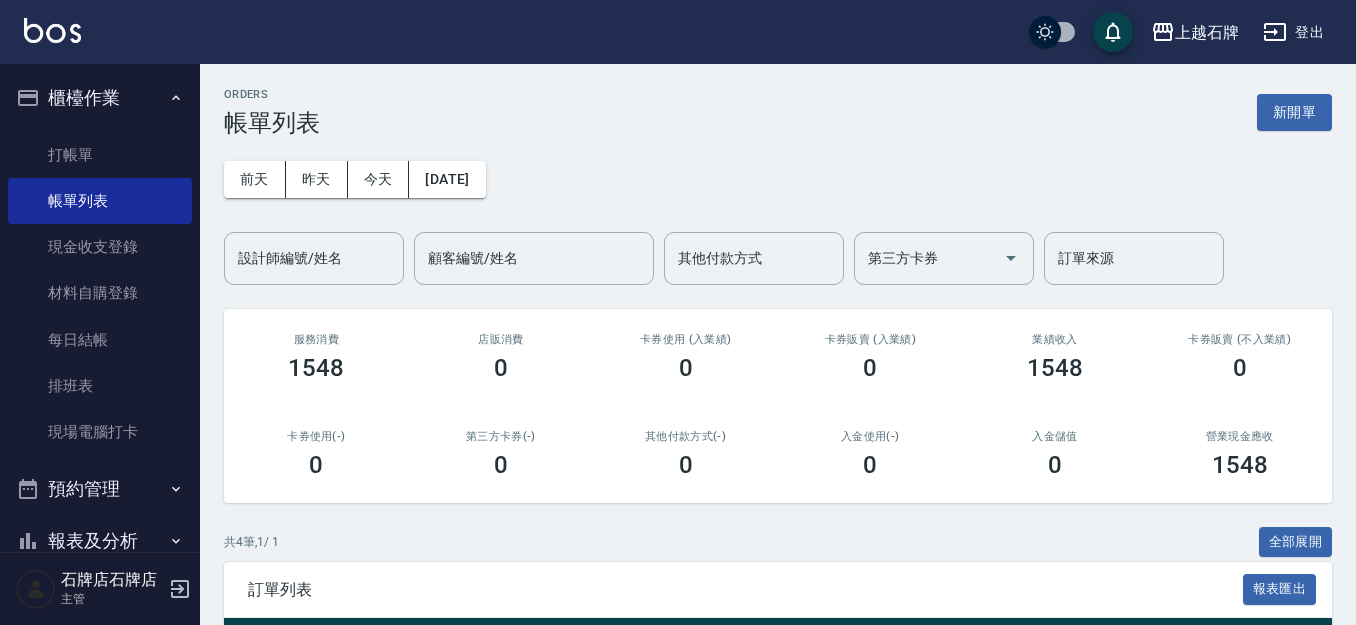 scroll, scrollTop: 100, scrollLeft: 0, axis: vertical 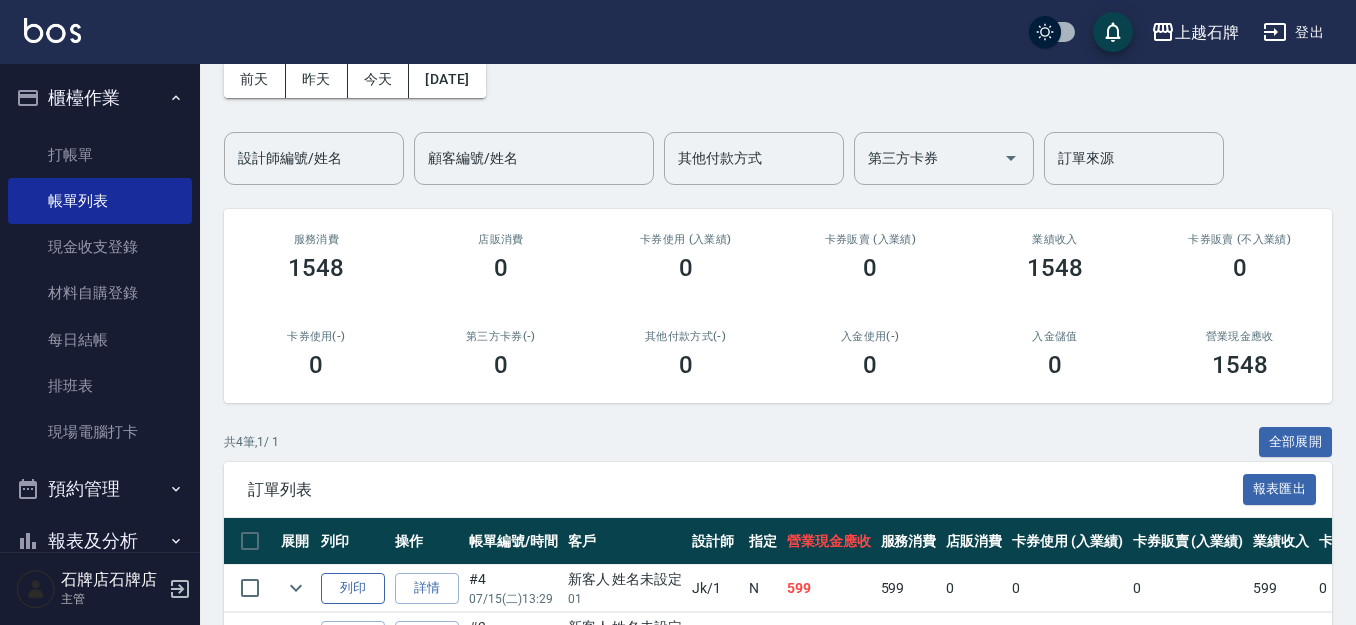 click on "列印" at bounding box center [353, 588] 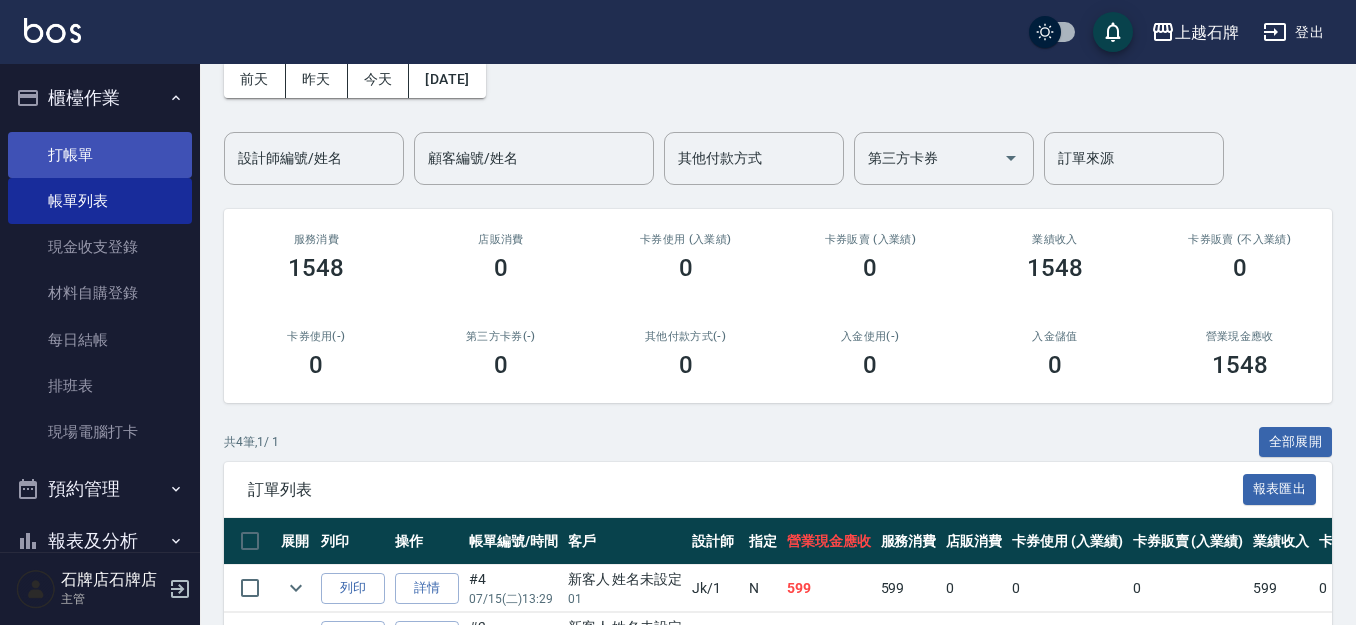 click on "打帳單" at bounding box center (100, 155) 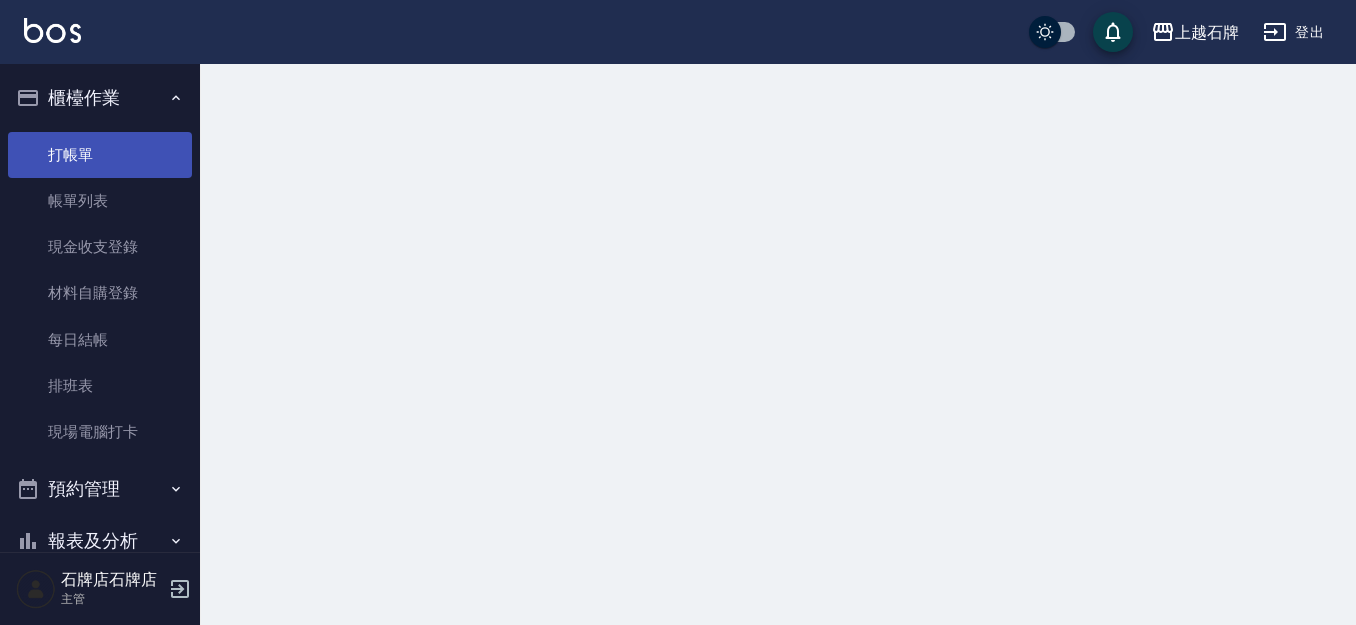 scroll, scrollTop: 0, scrollLeft: 0, axis: both 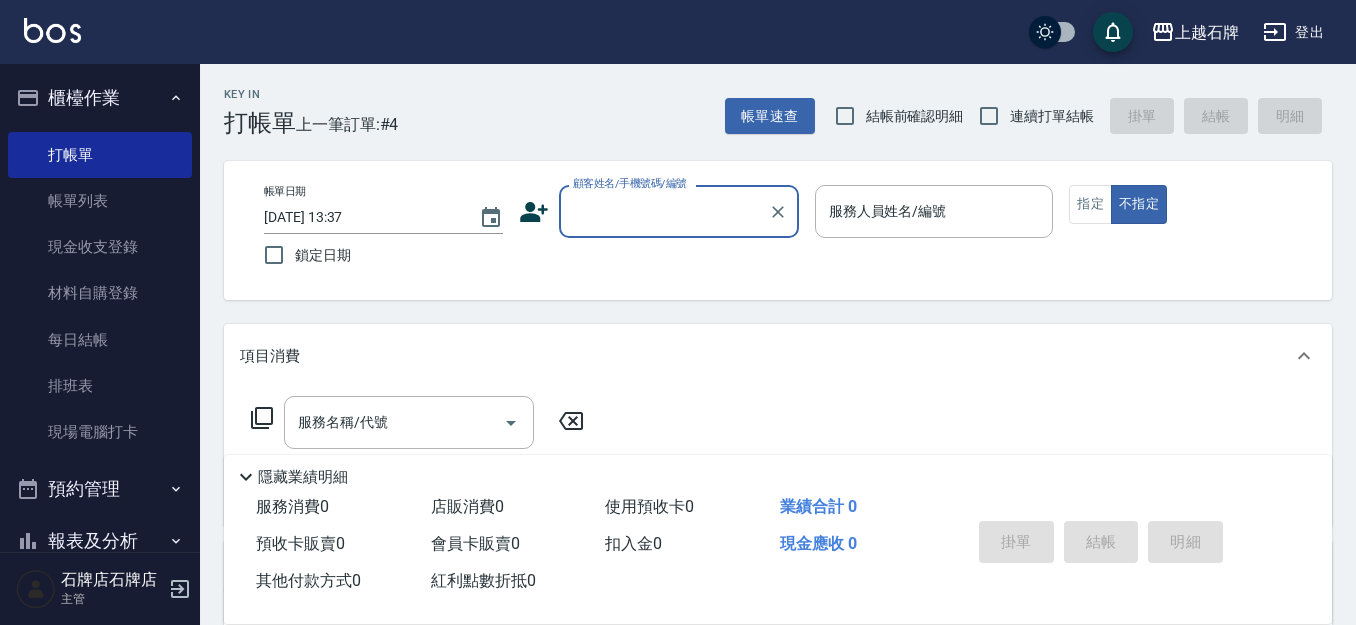 click on "顧客姓名/手機號碼/編號" at bounding box center [679, 211] 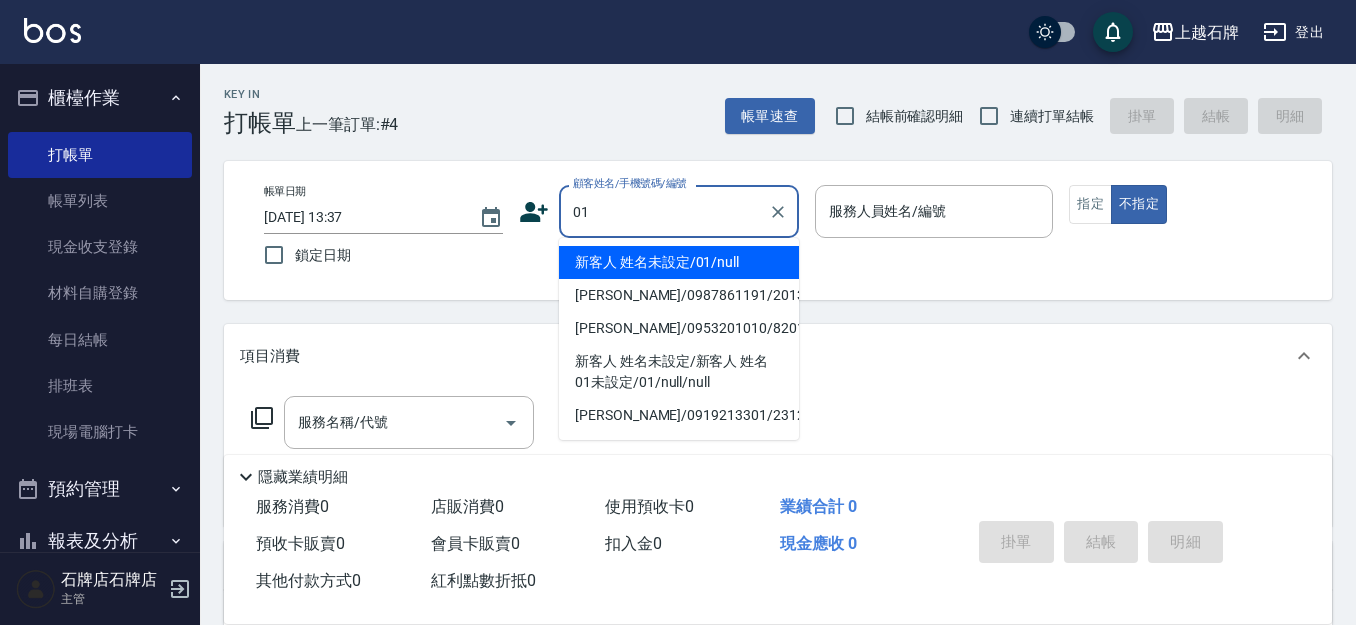 type on "01" 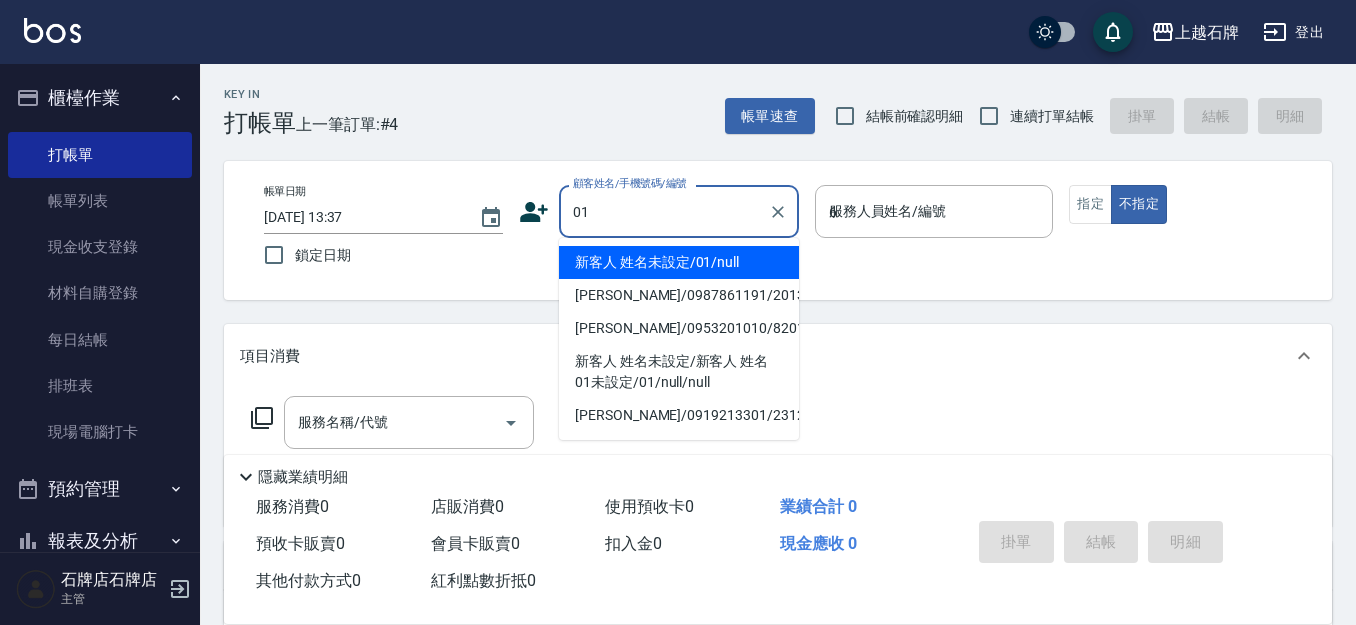 type on "新客人 姓名未設定/01/null" 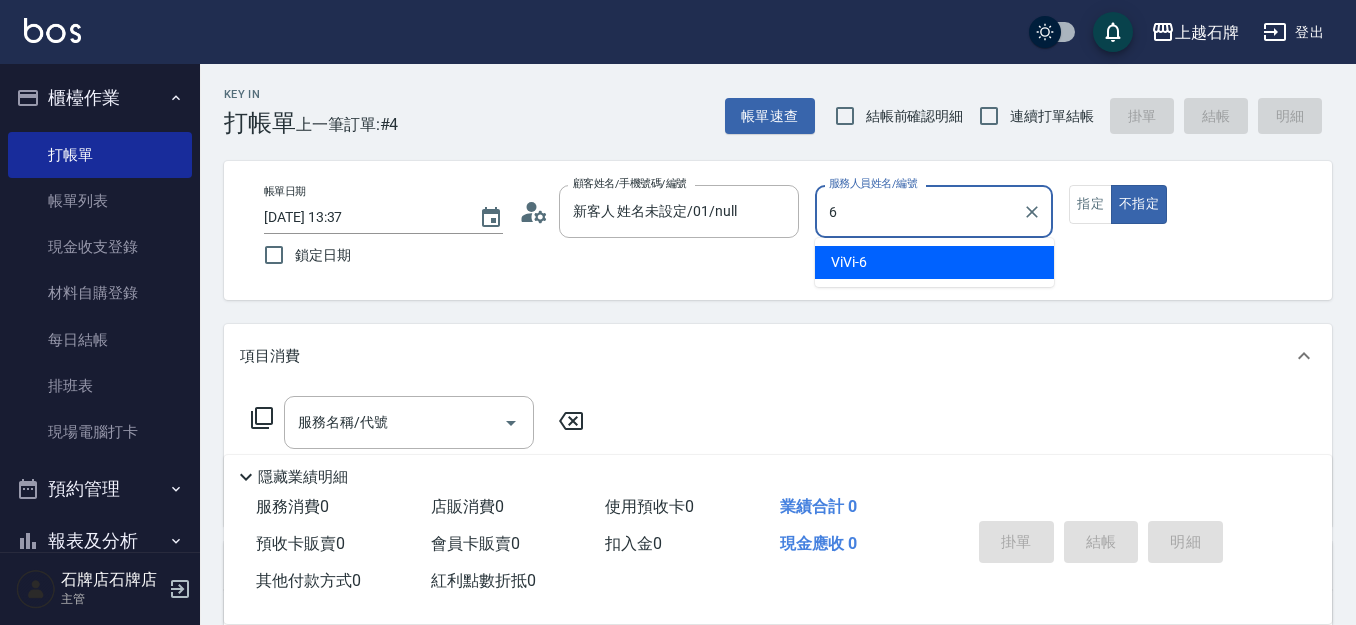 type on "ViVi-6" 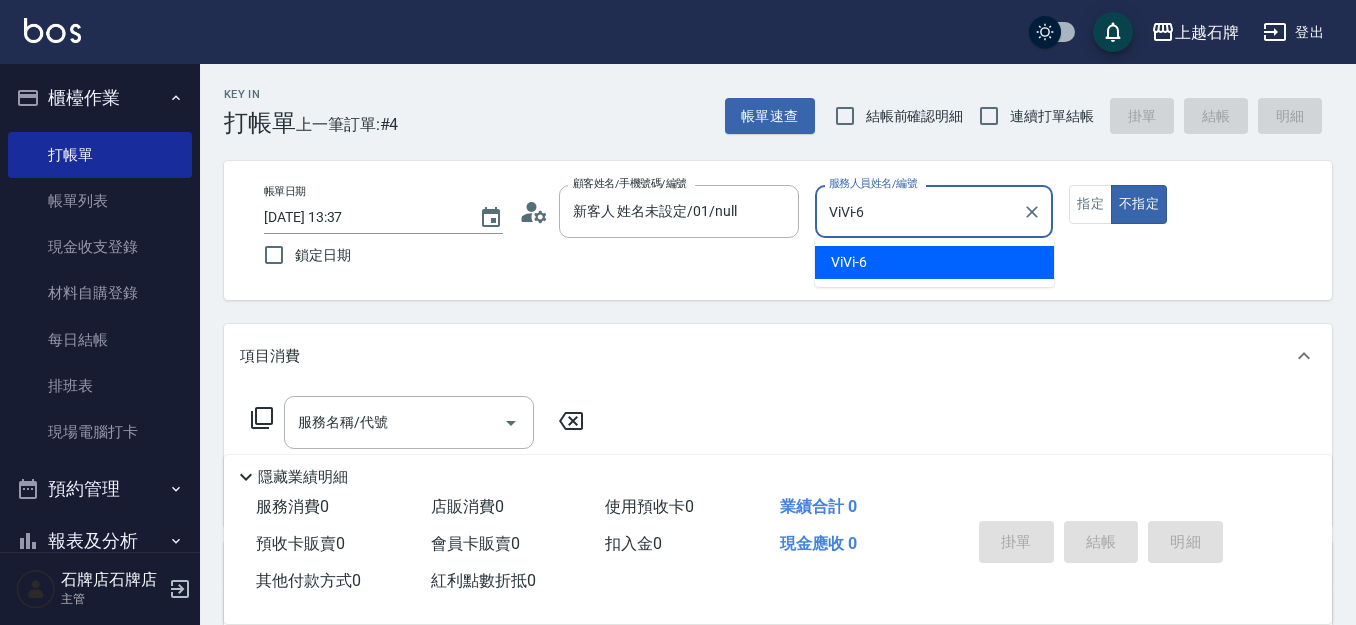 type on "false" 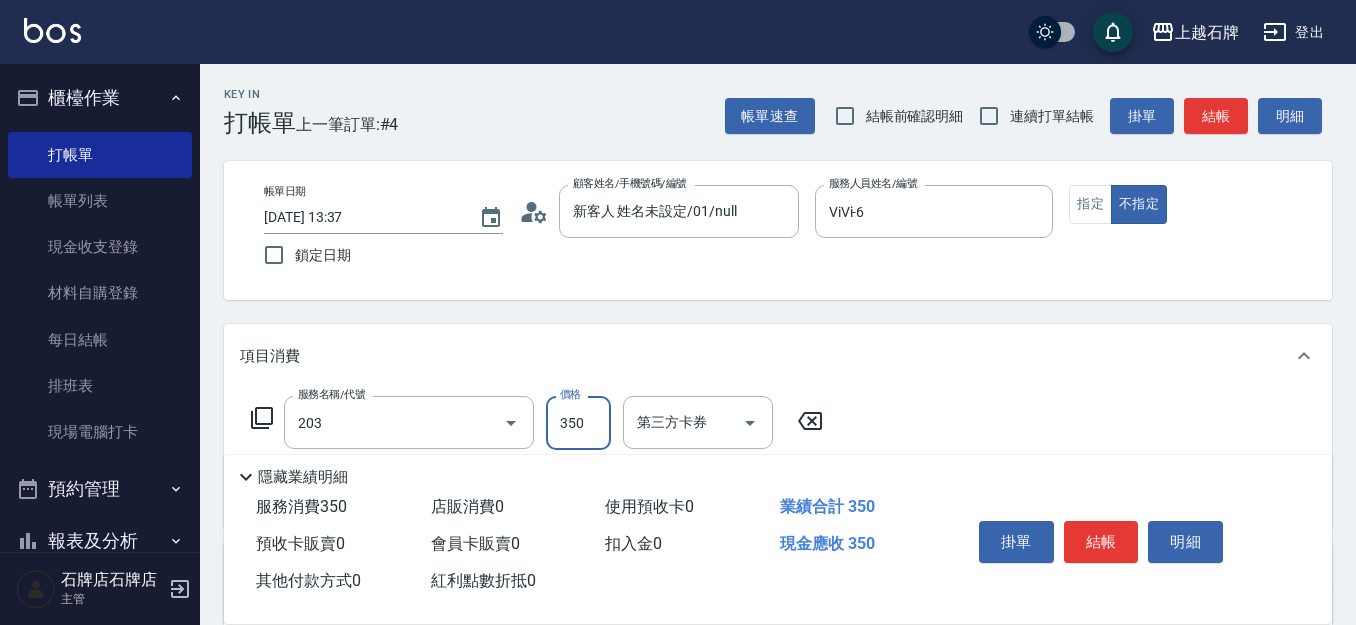 type on "B級洗+剪(203)" 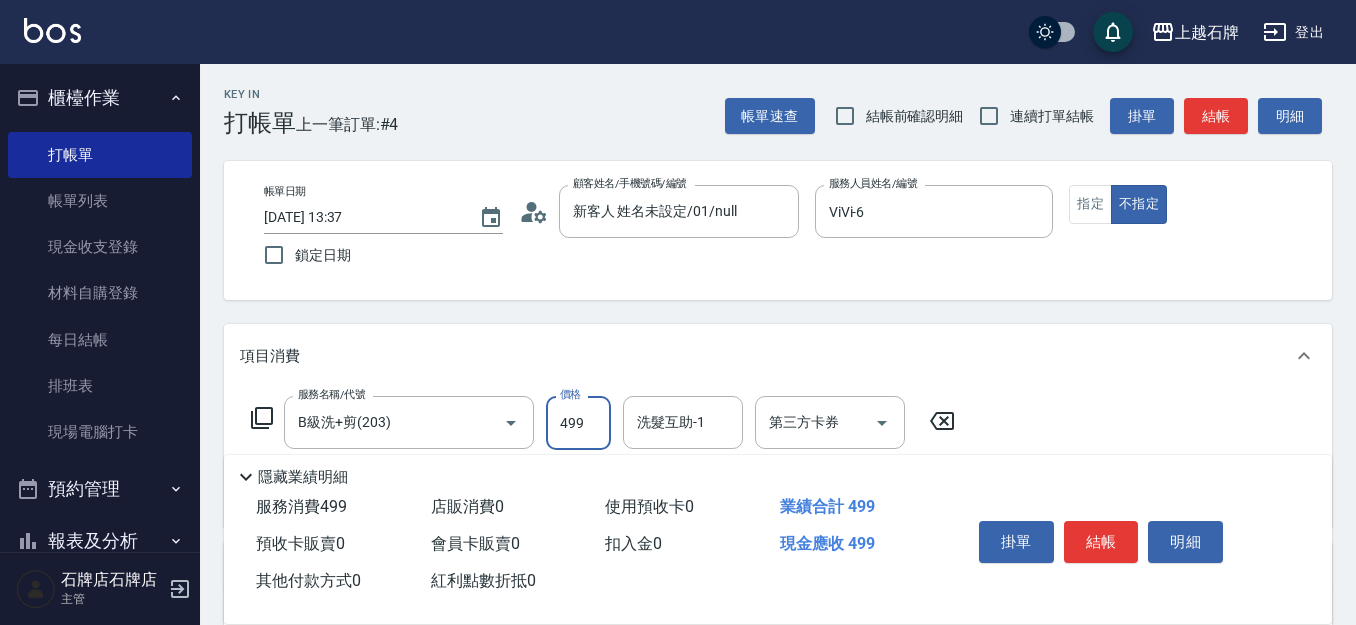 type on "499" 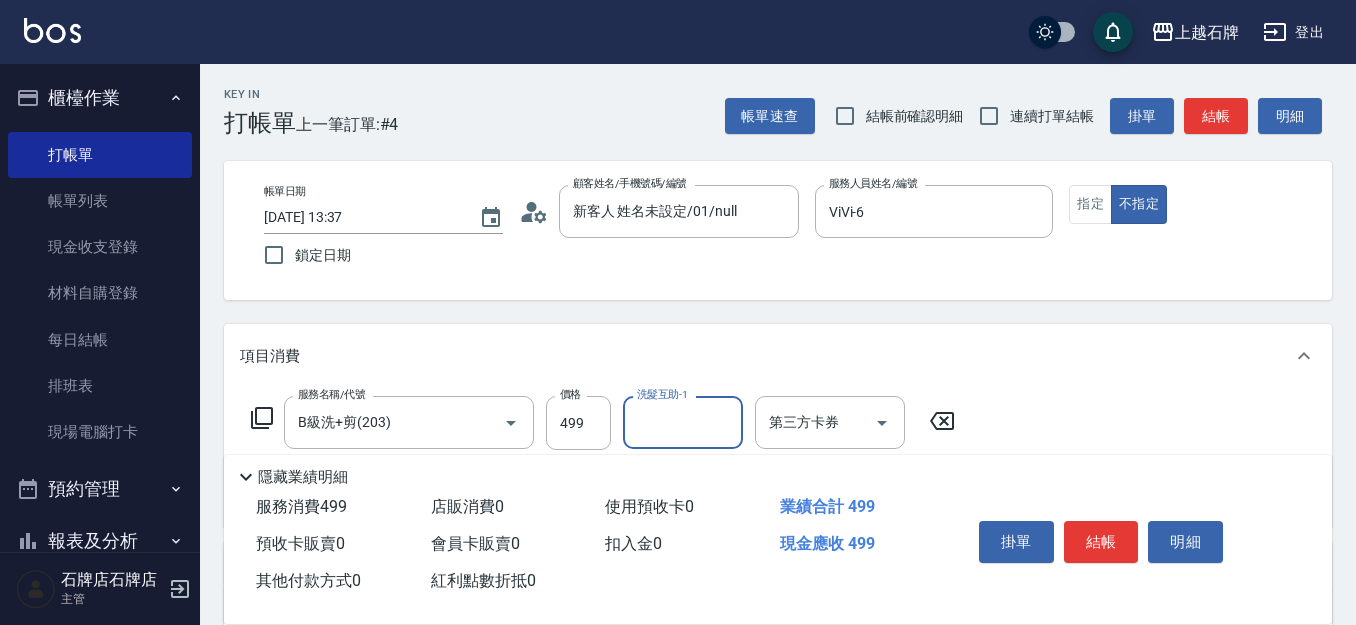 click on "Key In 打帳單 上一筆訂單:#4 帳單速查 結帳前確認明細 連續打單結帳 掛單 結帳 明細" at bounding box center [766, 100] 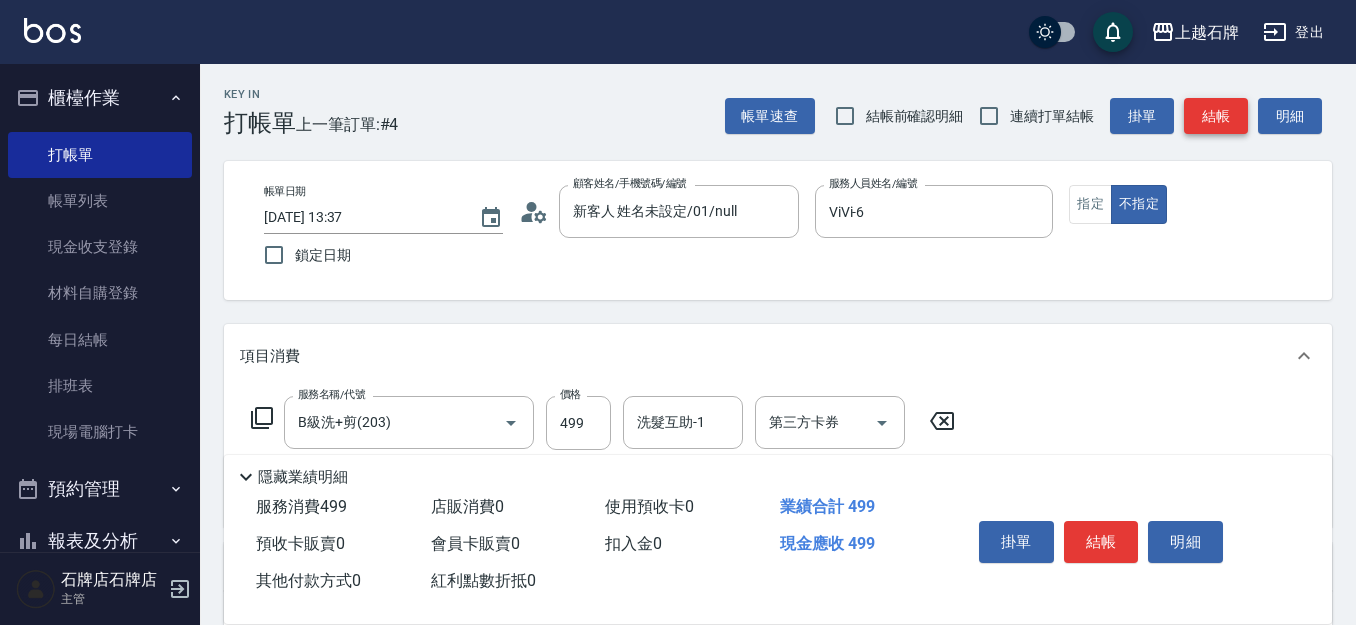 click on "結帳" at bounding box center (1216, 116) 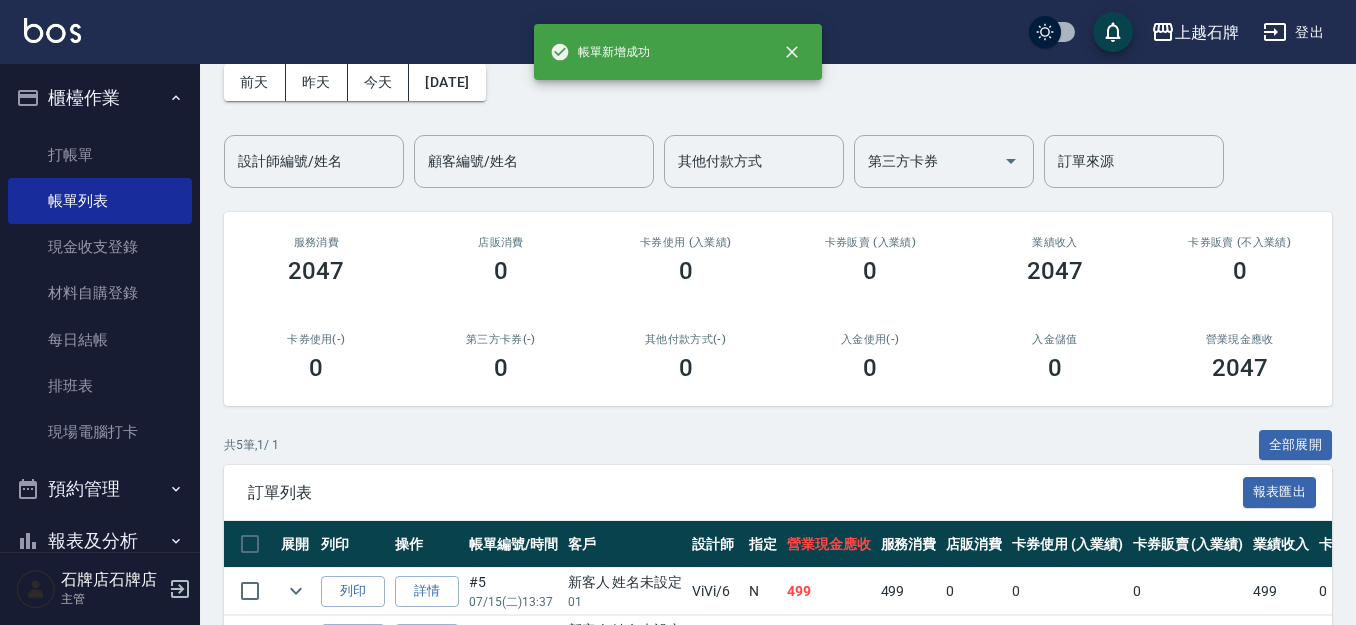 scroll, scrollTop: 200, scrollLeft: 0, axis: vertical 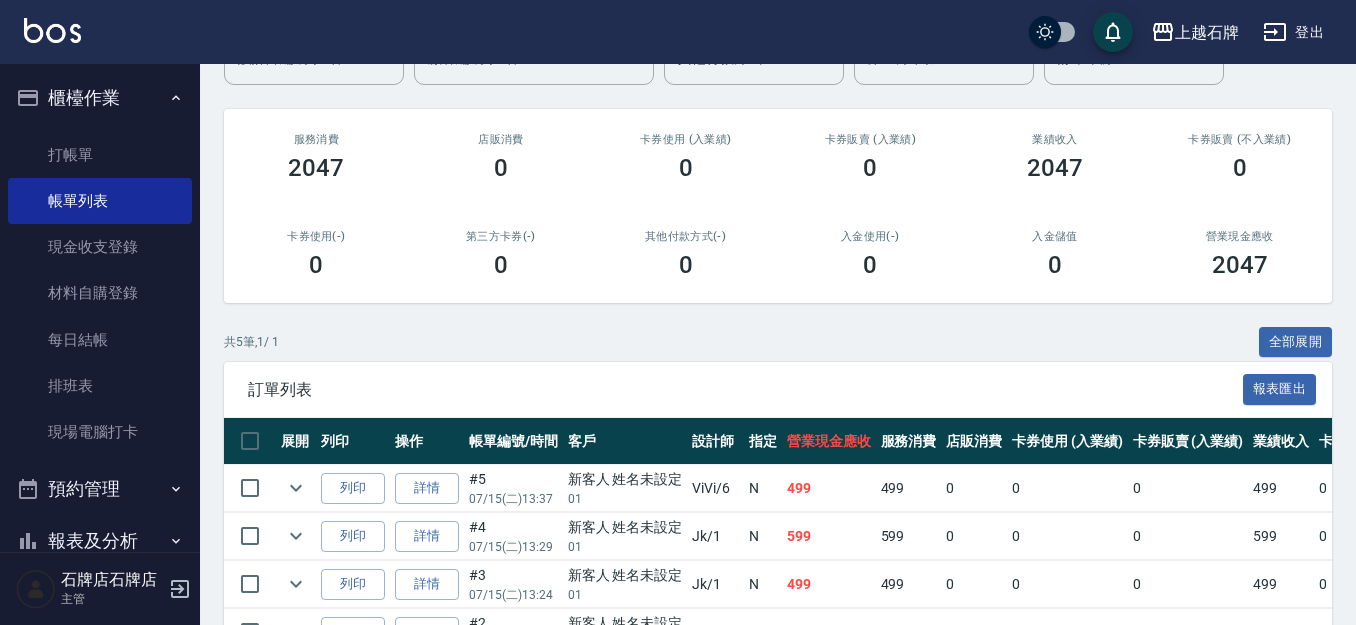 click on "列印" at bounding box center (353, 488) 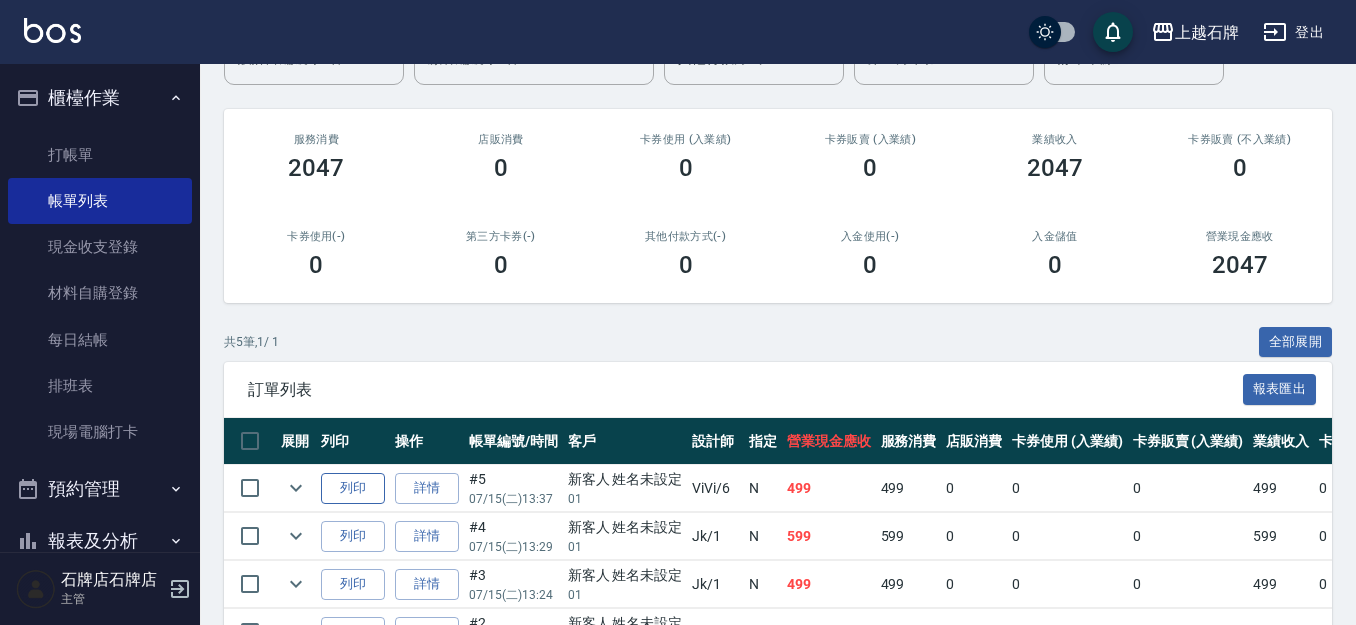 click on "列印" at bounding box center (353, 488) 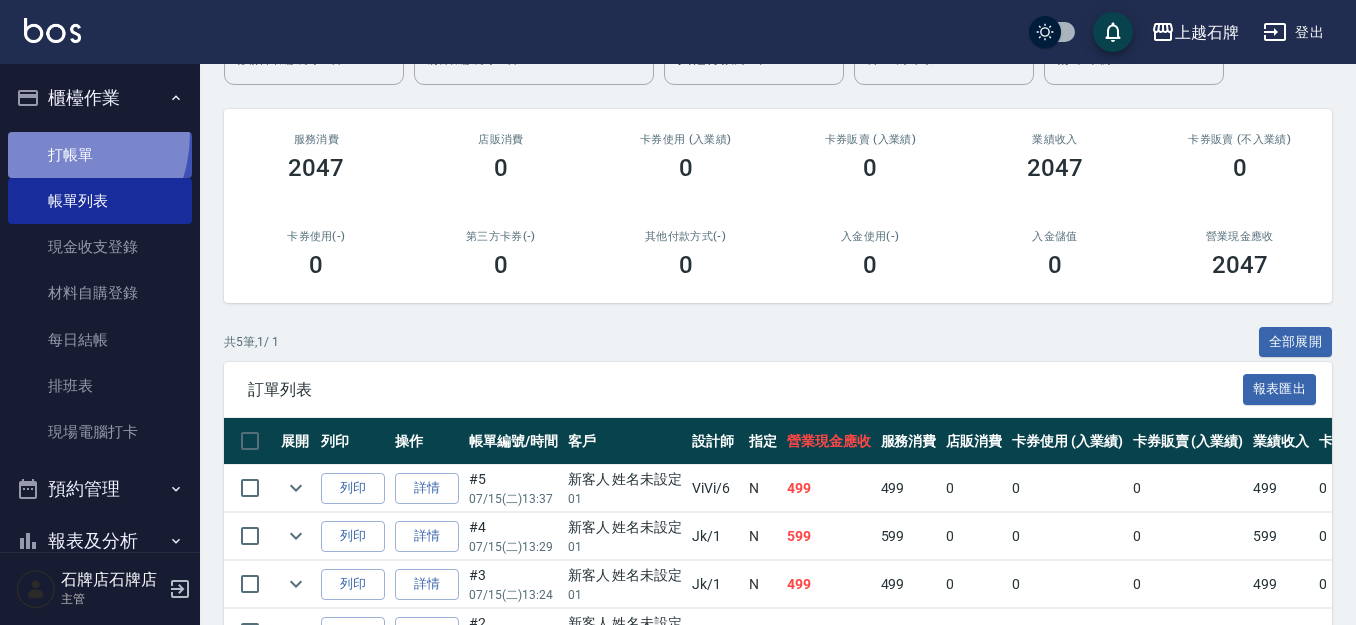click on "打帳單" at bounding box center (100, 155) 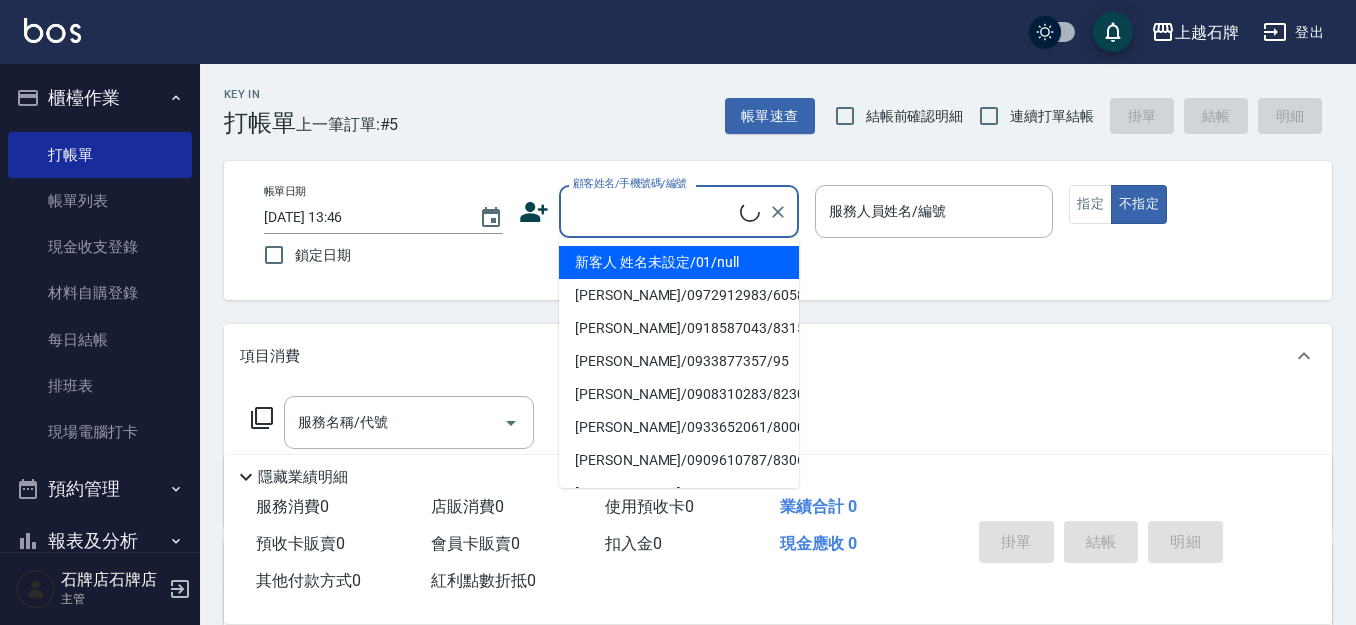 click on "顧客姓名/手機號碼/編號" at bounding box center [654, 211] 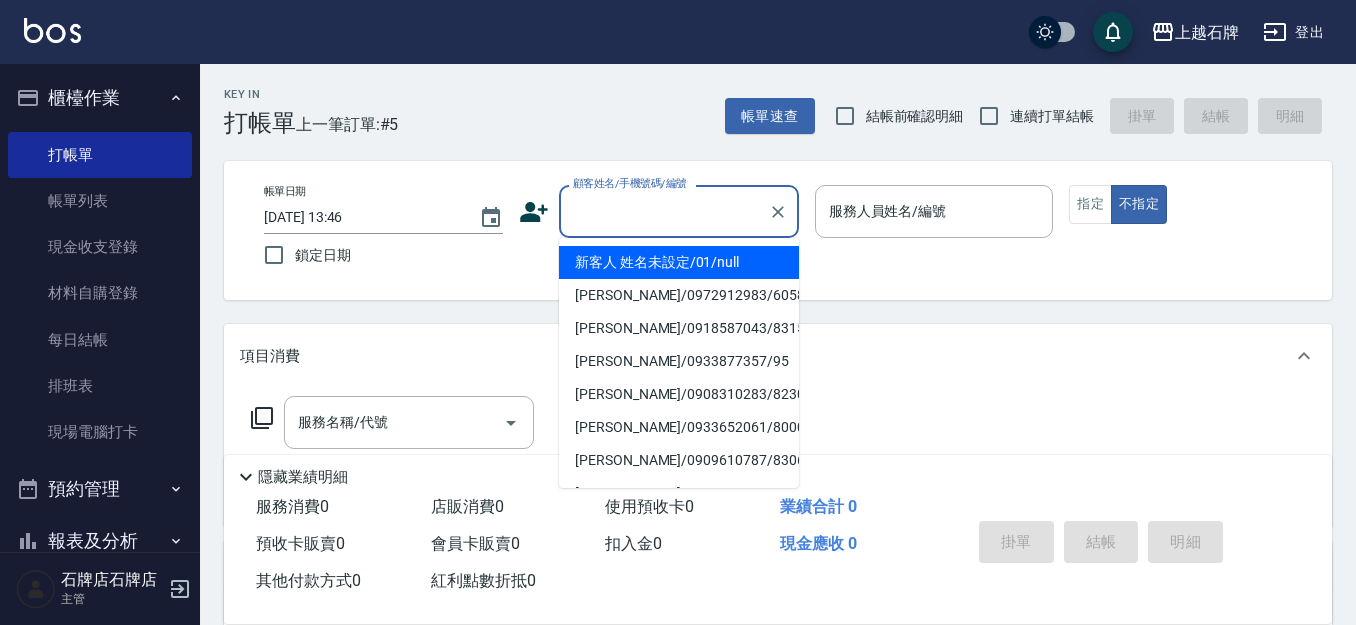 drag, startPoint x: 717, startPoint y: 254, endPoint x: 901, endPoint y: 250, distance: 184.04347 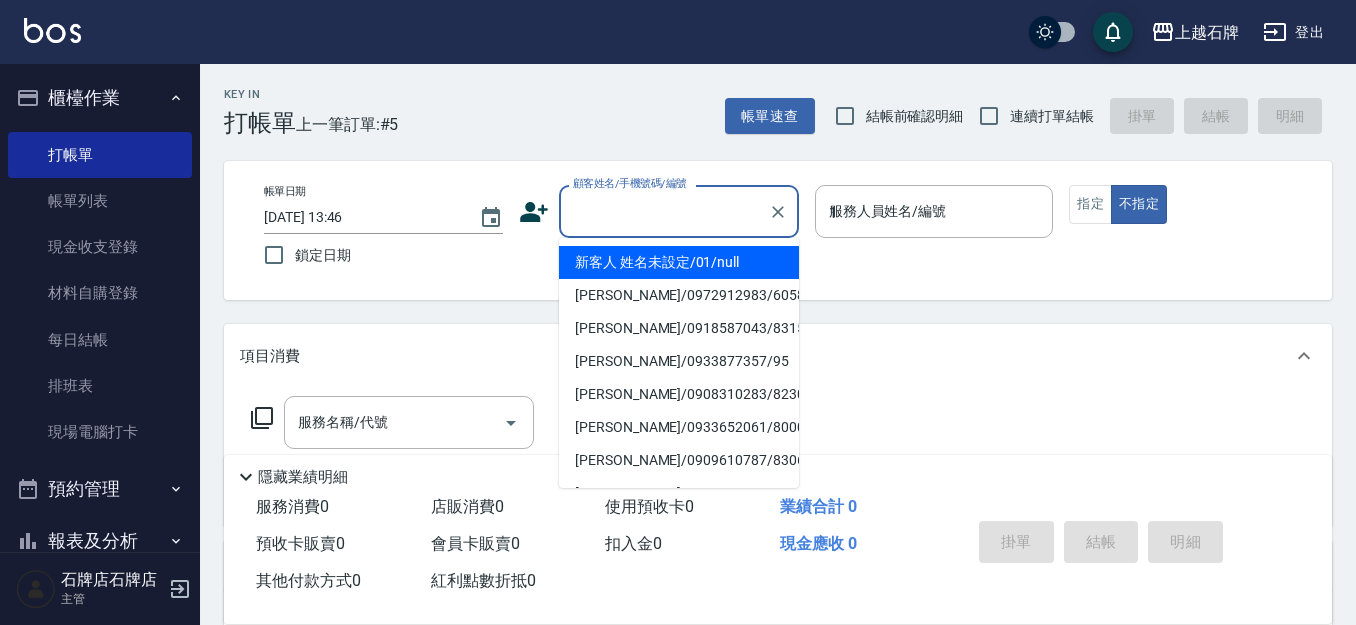 type on "1" 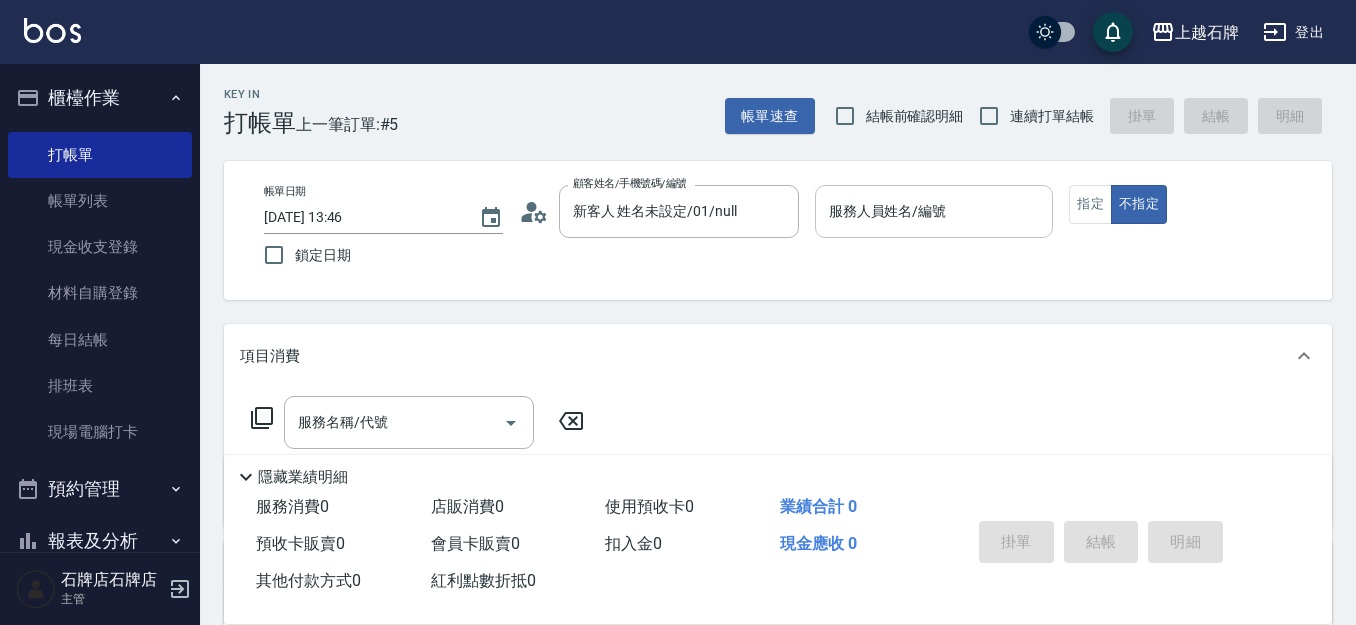 click on "服務人員姓名/編號" at bounding box center [934, 211] 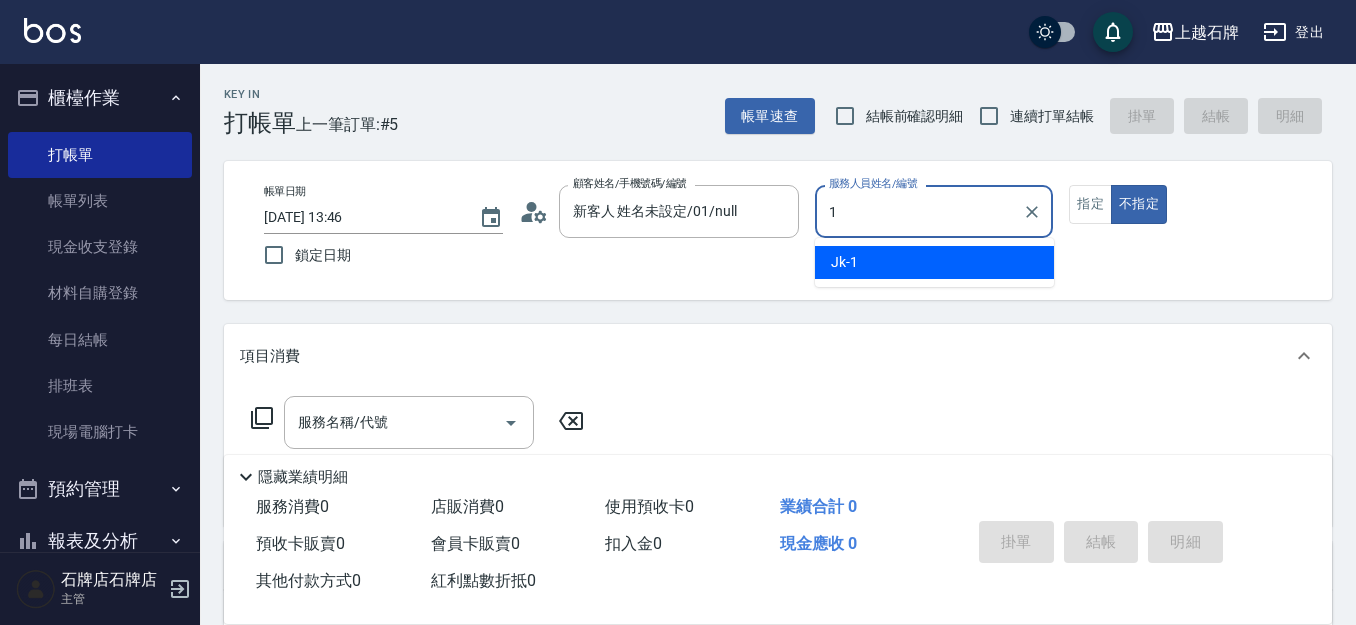 click on "Jk -1" at bounding box center (934, 262) 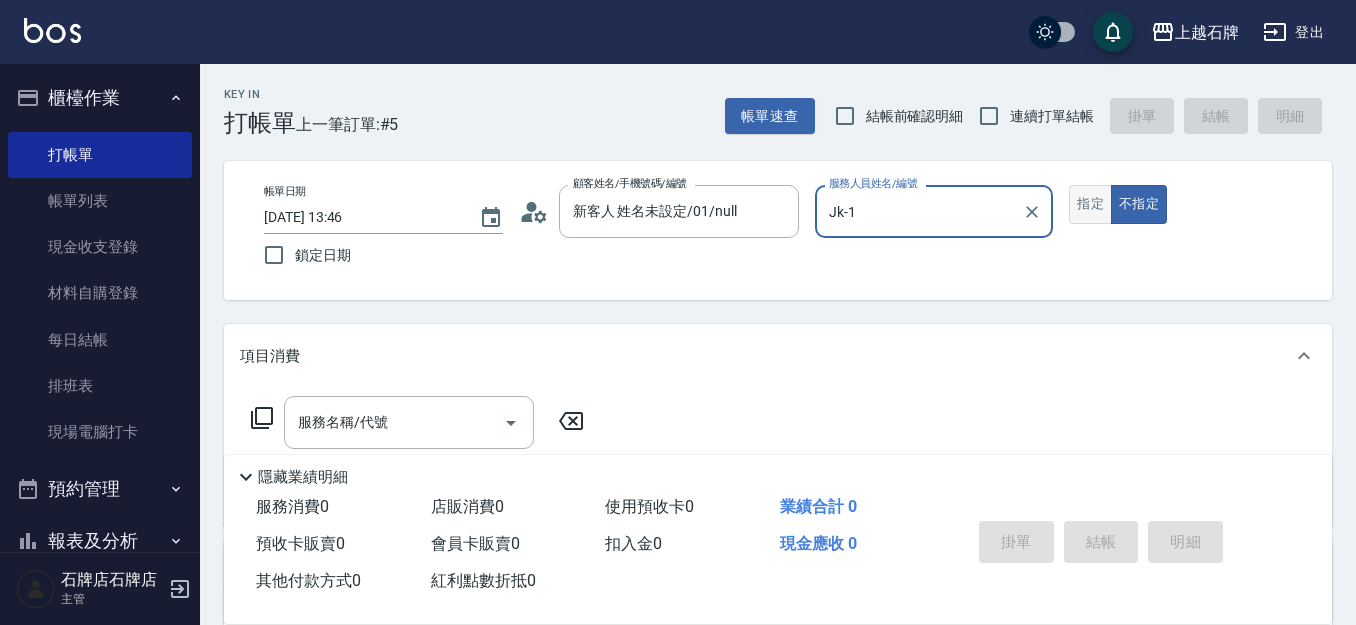 type on "Jk-1" 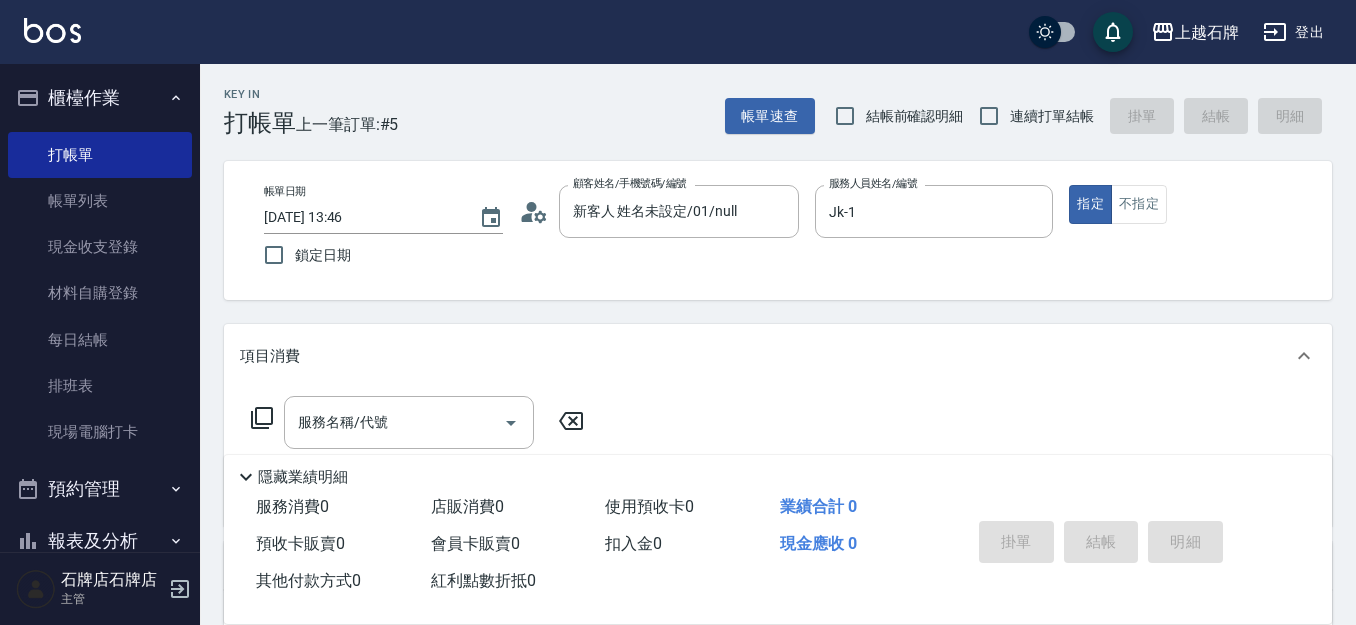 drag, startPoint x: 310, startPoint y: 442, endPoint x: 326, endPoint y: 427, distance: 21.931713 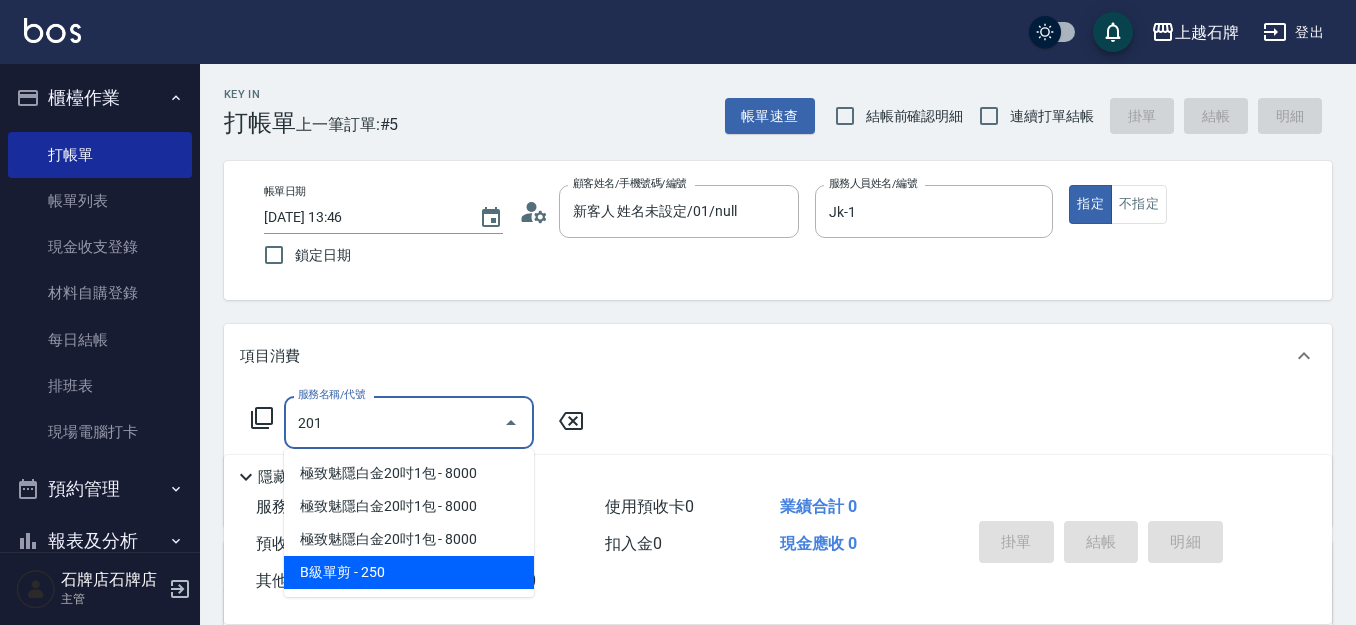 click on "B級單剪 - 250" at bounding box center [409, 572] 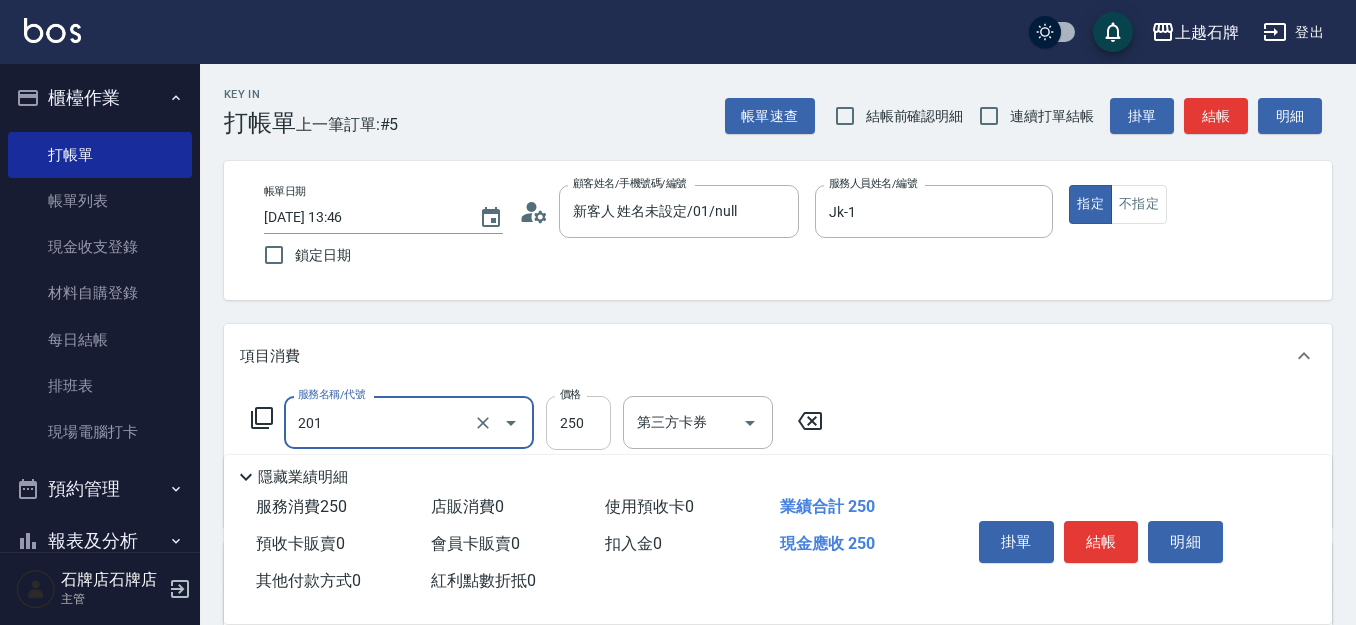 type on "B級單剪(201)" 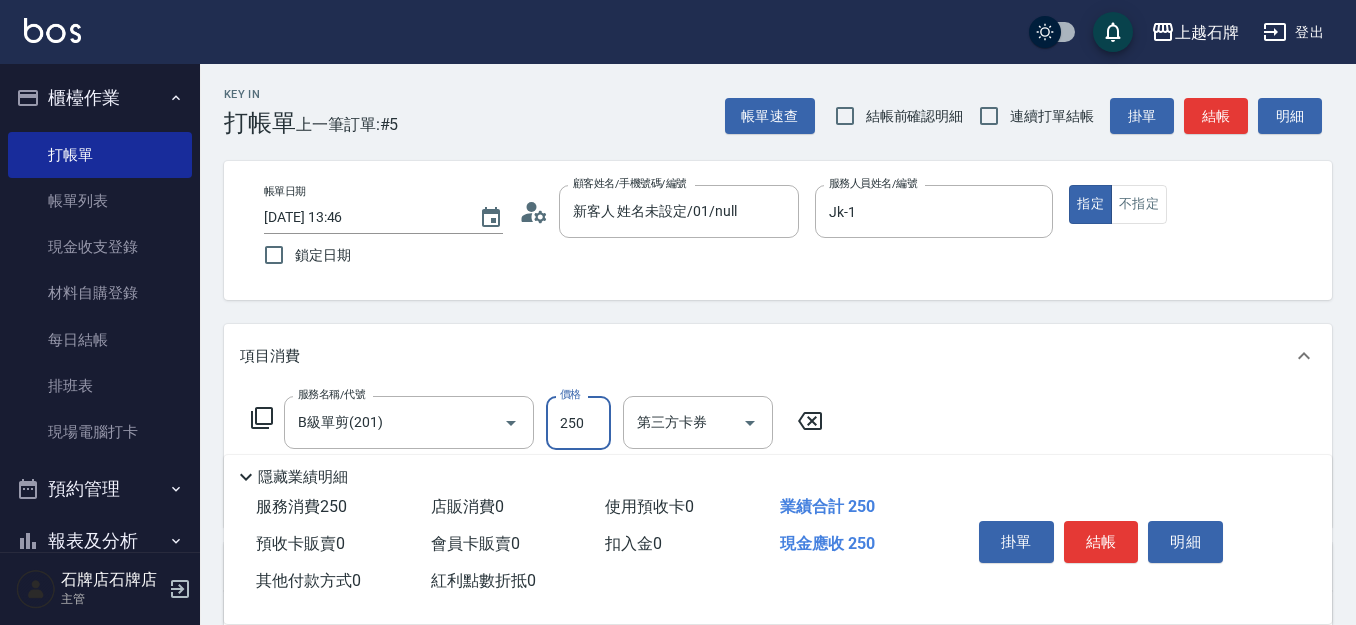 click on "250" at bounding box center [578, 423] 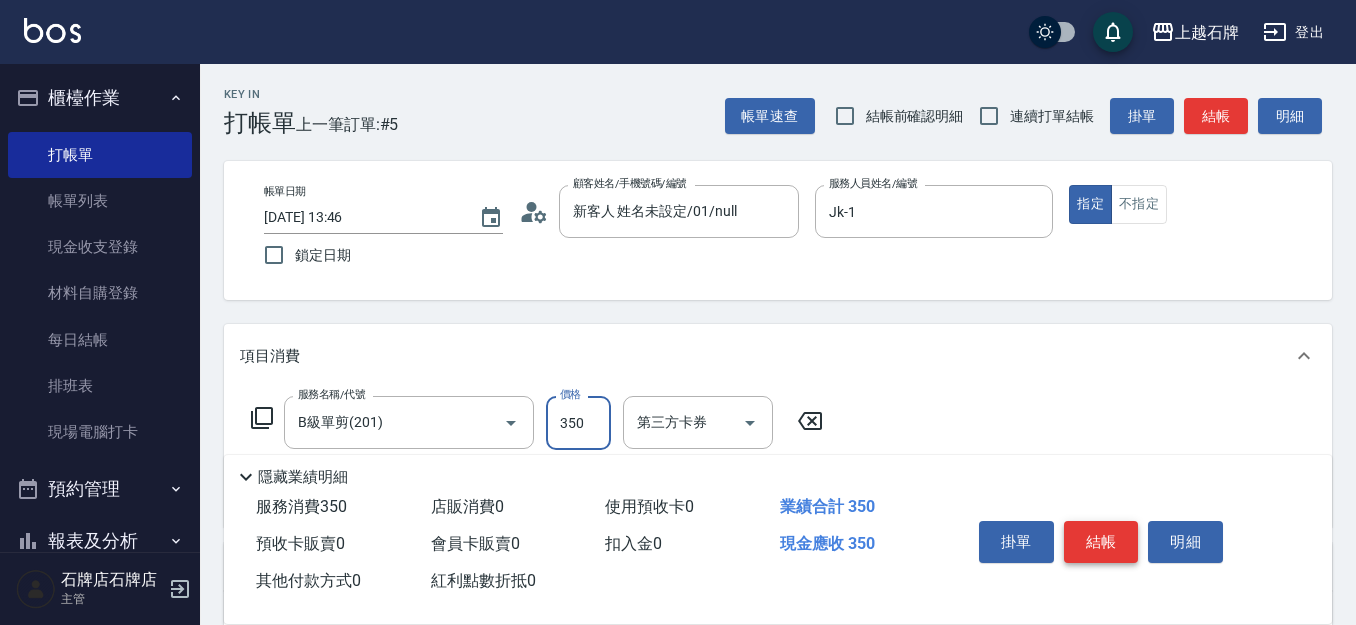 type on "350" 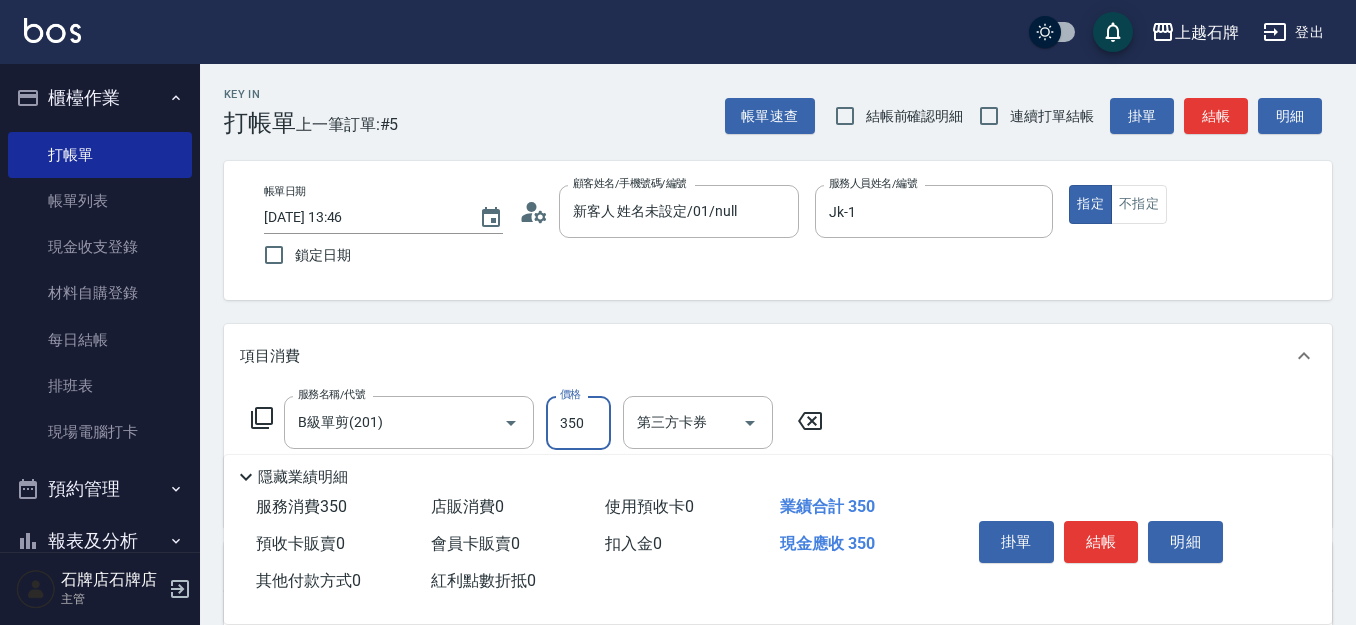 click on "結帳" at bounding box center [1101, 542] 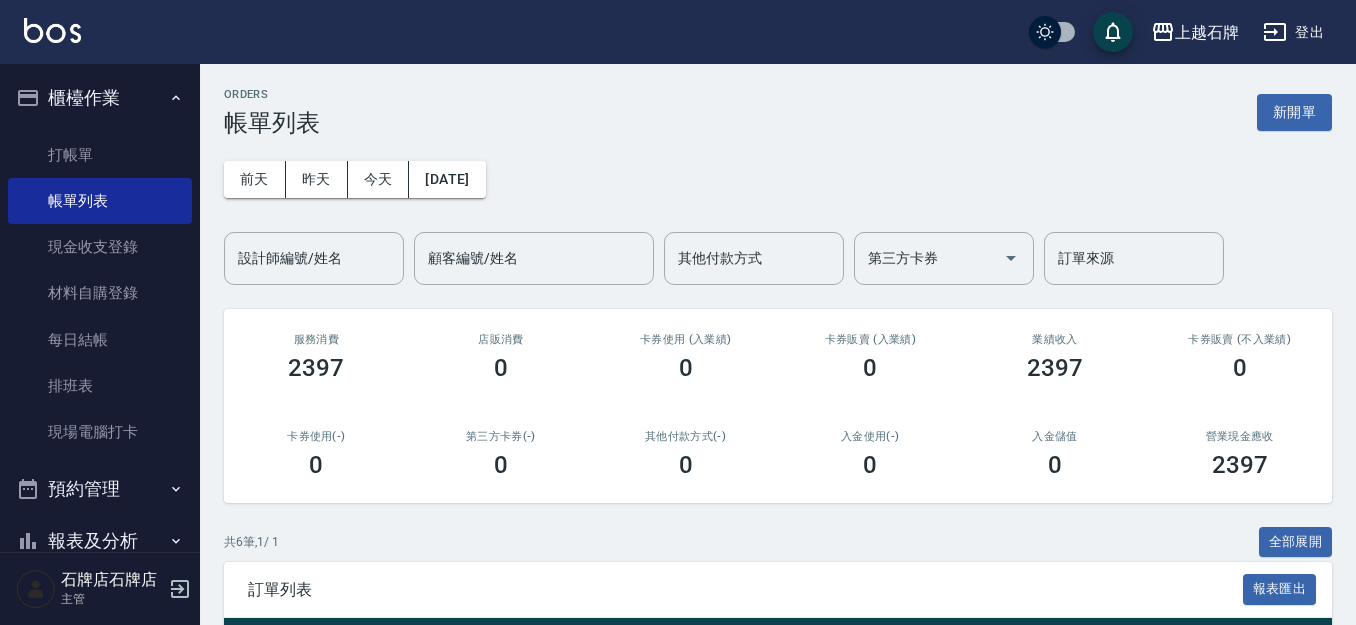 scroll, scrollTop: 200, scrollLeft: 0, axis: vertical 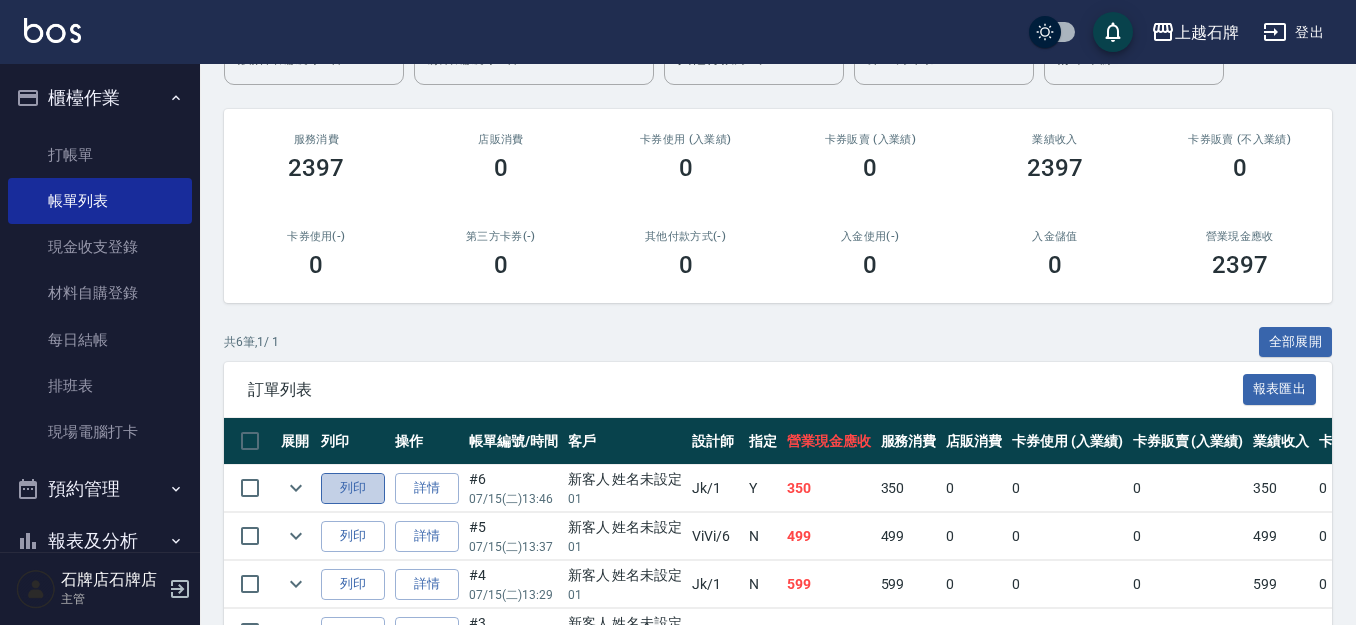 drag, startPoint x: 371, startPoint y: 485, endPoint x: 358, endPoint y: 477, distance: 15.264338 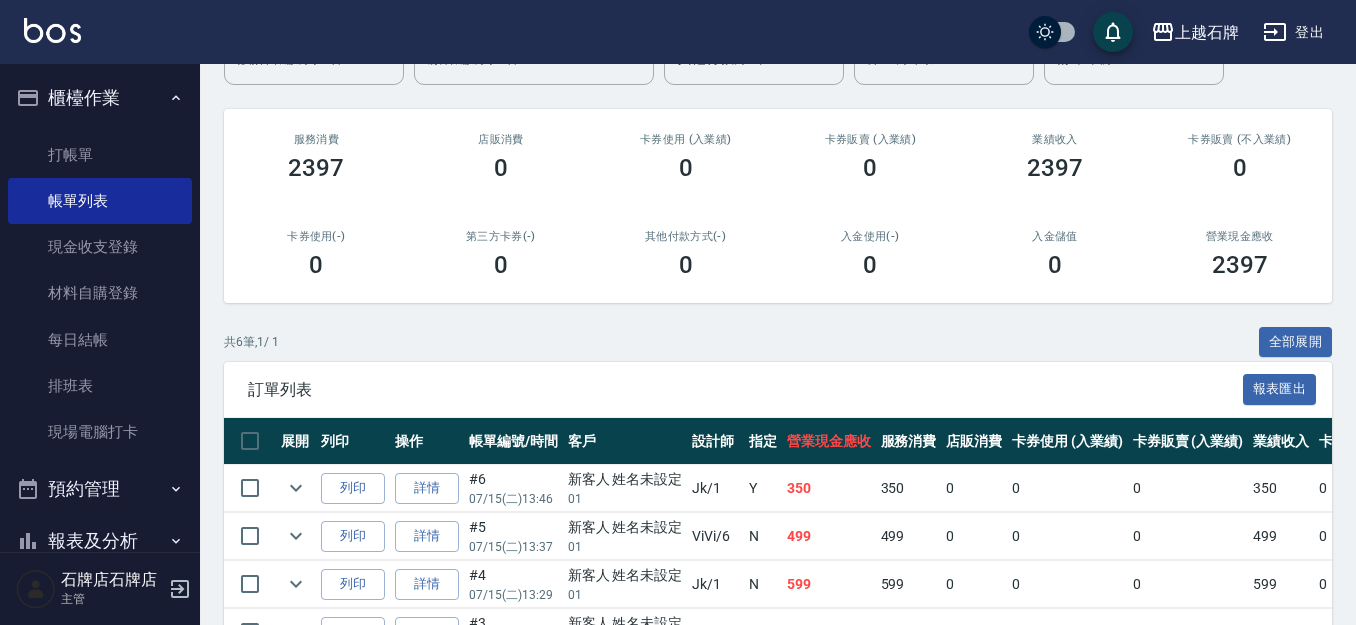 click on "打帳單 帳單列表 現金收支登錄 材料自購登錄 每日結帳 排班表 現場電腦打卡" at bounding box center (100, 294) 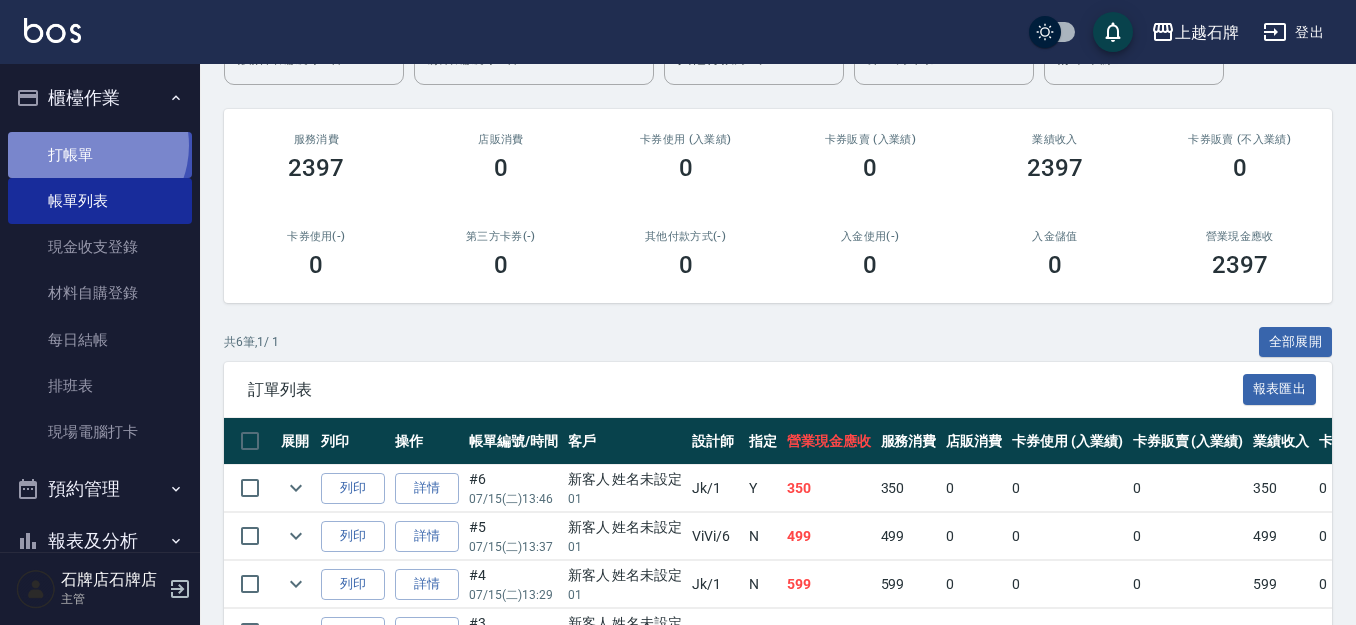 click on "打帳單" at bounding box center (100, 155) 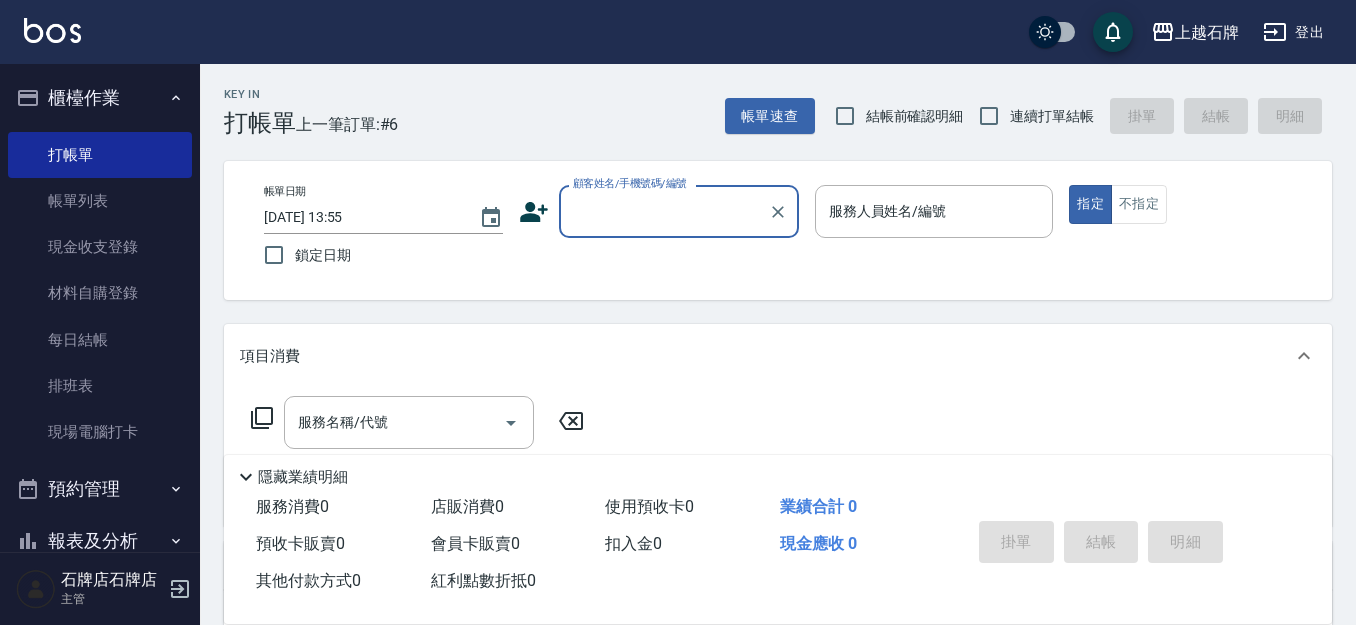 click on "顧客姓名/手機號碼/編號" at bounding box center [664, 211] 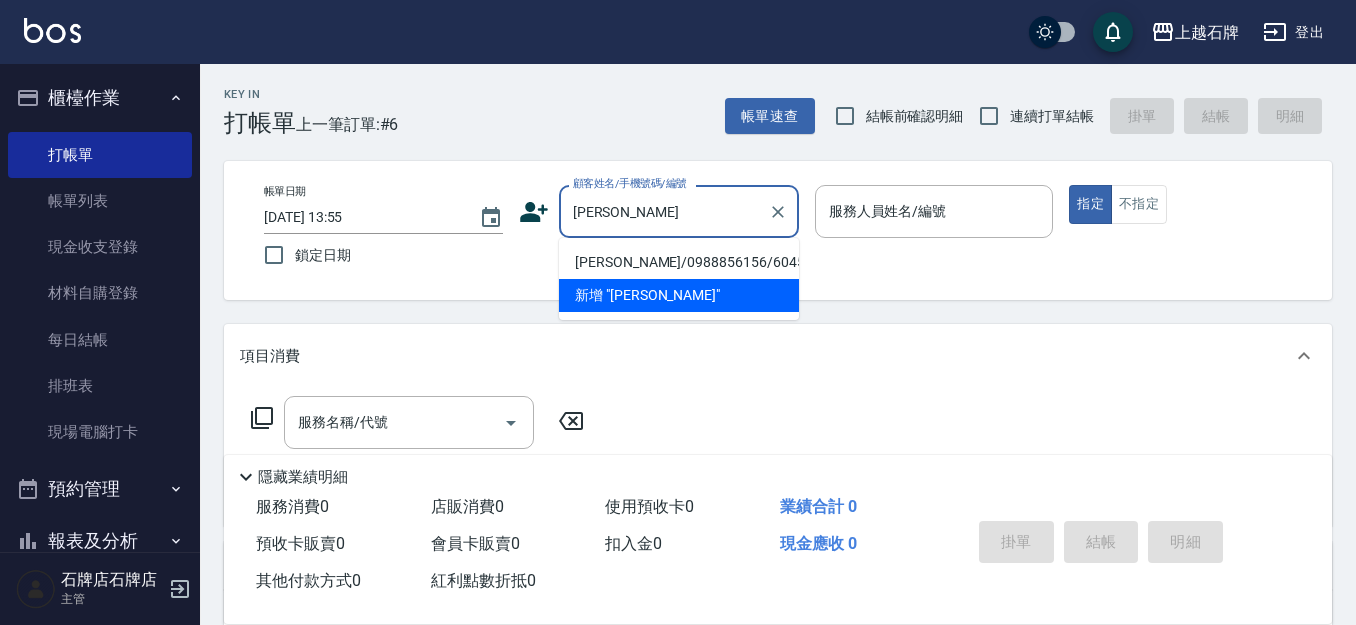 type on "[PERSON_NAME]" 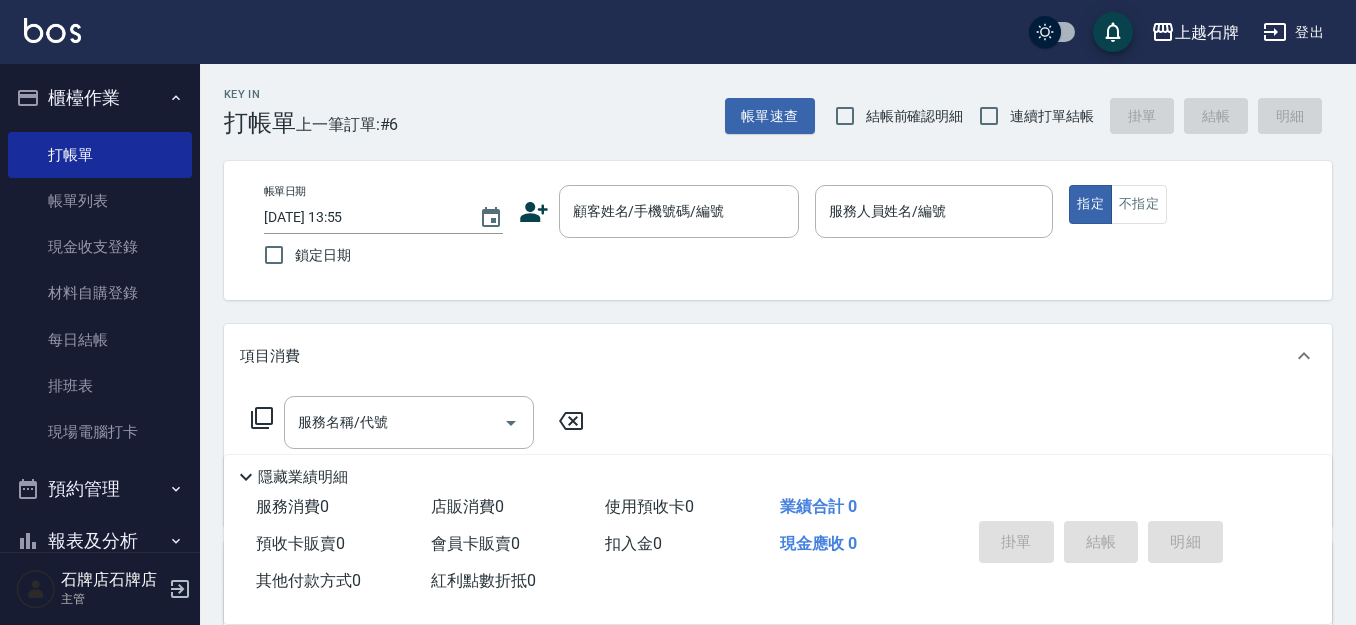 drag, startPoint x: 0, startPoint y: 664, endPoint x: 443, endPoint y: 71, distance: 740.2013 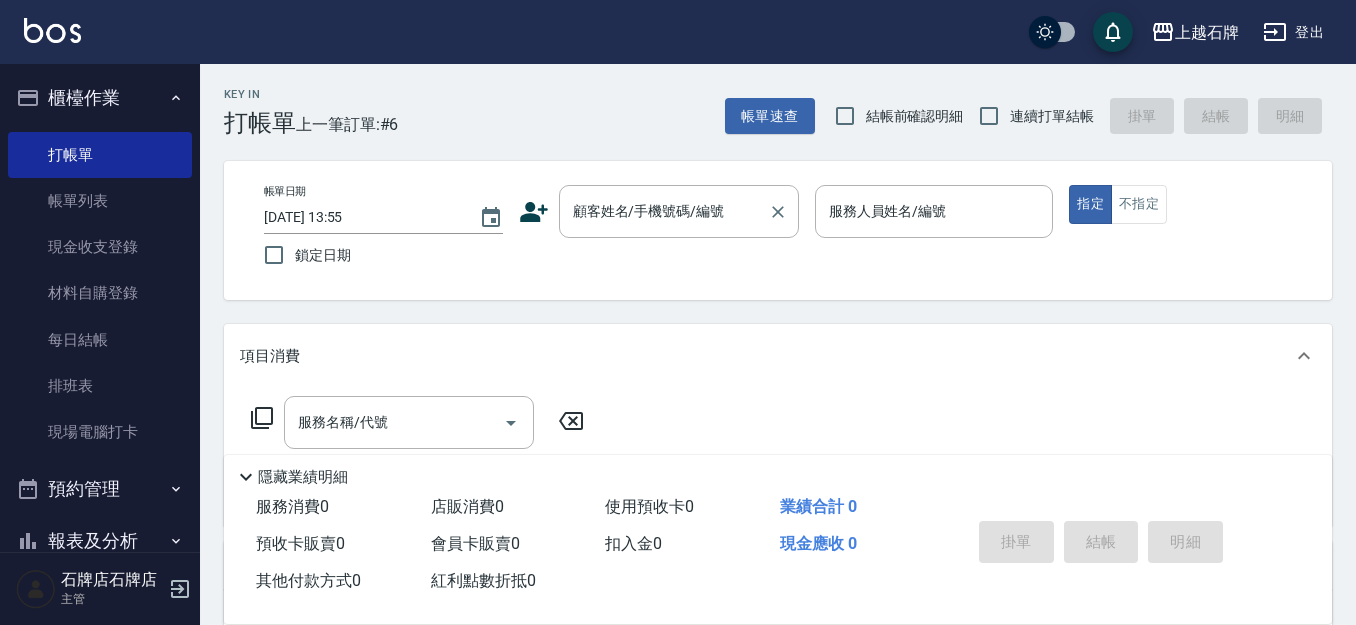 click on "顧客姓名/手機號碼/編號" at bounding box center [664, 211] 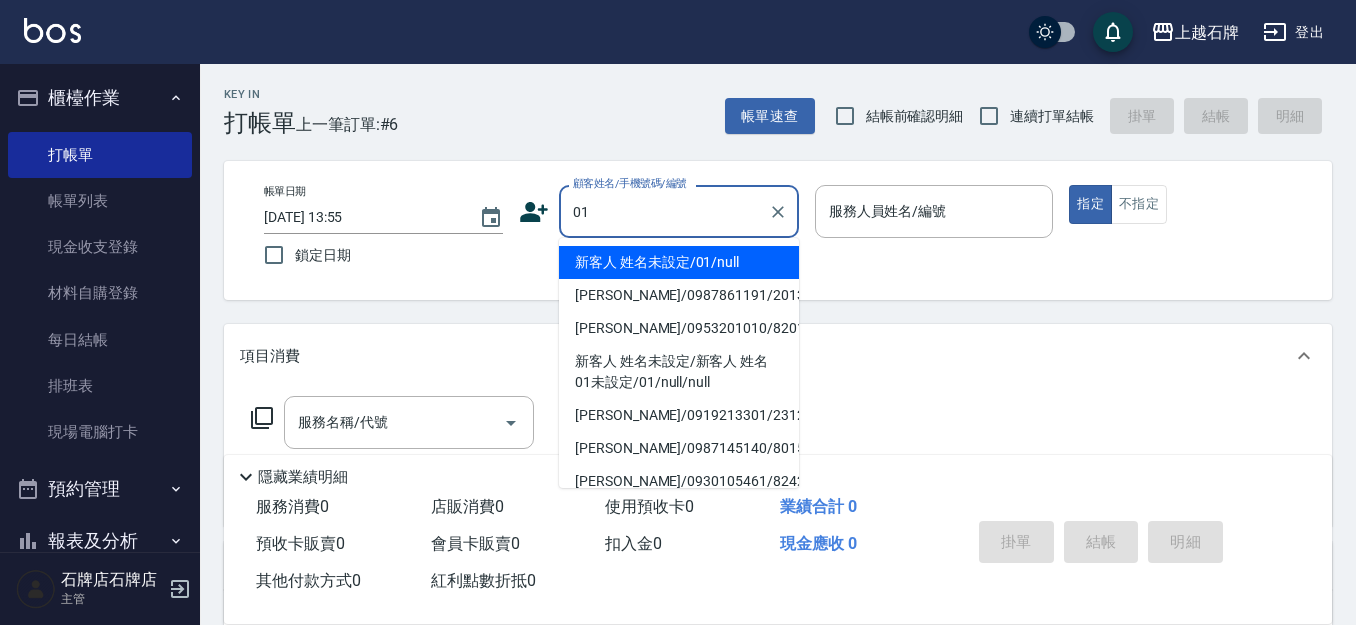 click on "新客人 姓名未設定/01/null" at bounding box center (679, 262) 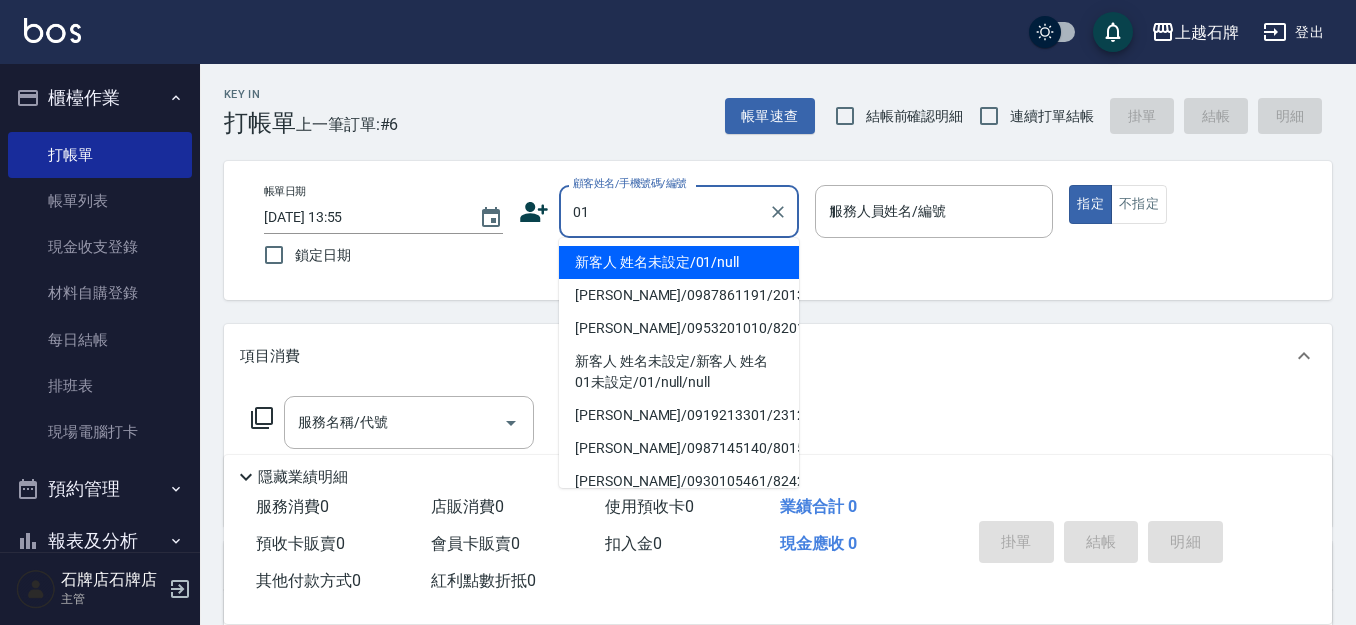 type on "新客人 姓名未設定/01/null" 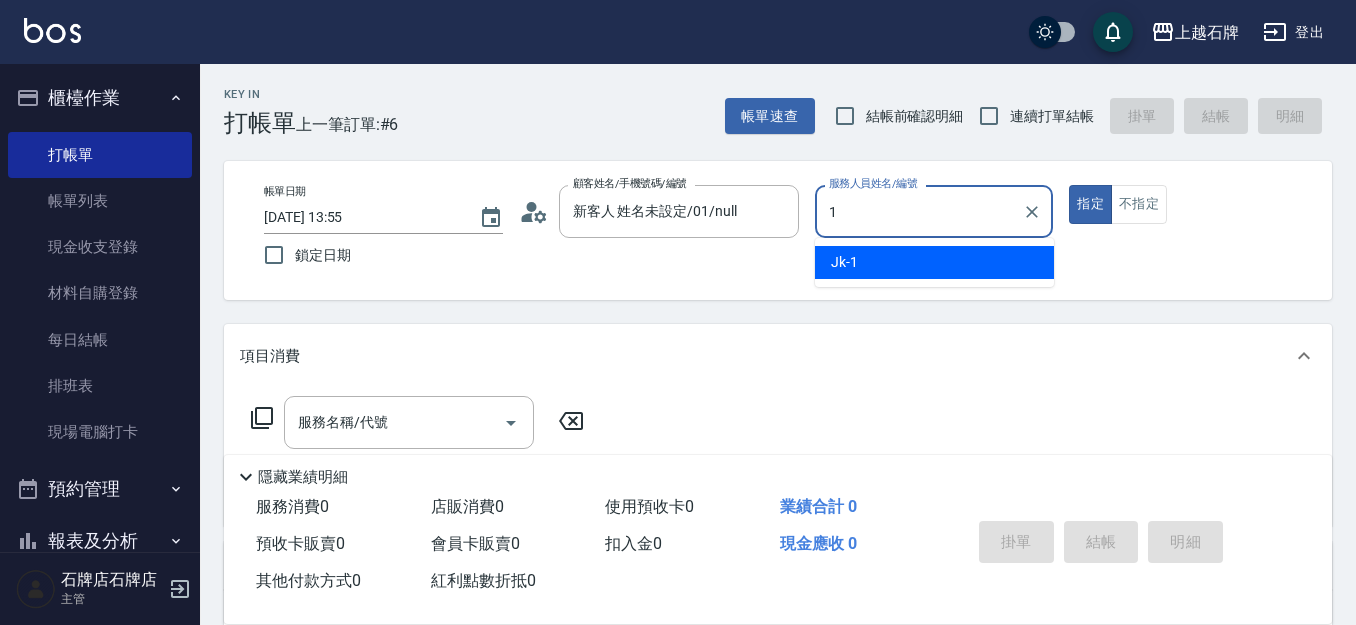 click on "Jk -1" at bounding box center (934, 262) 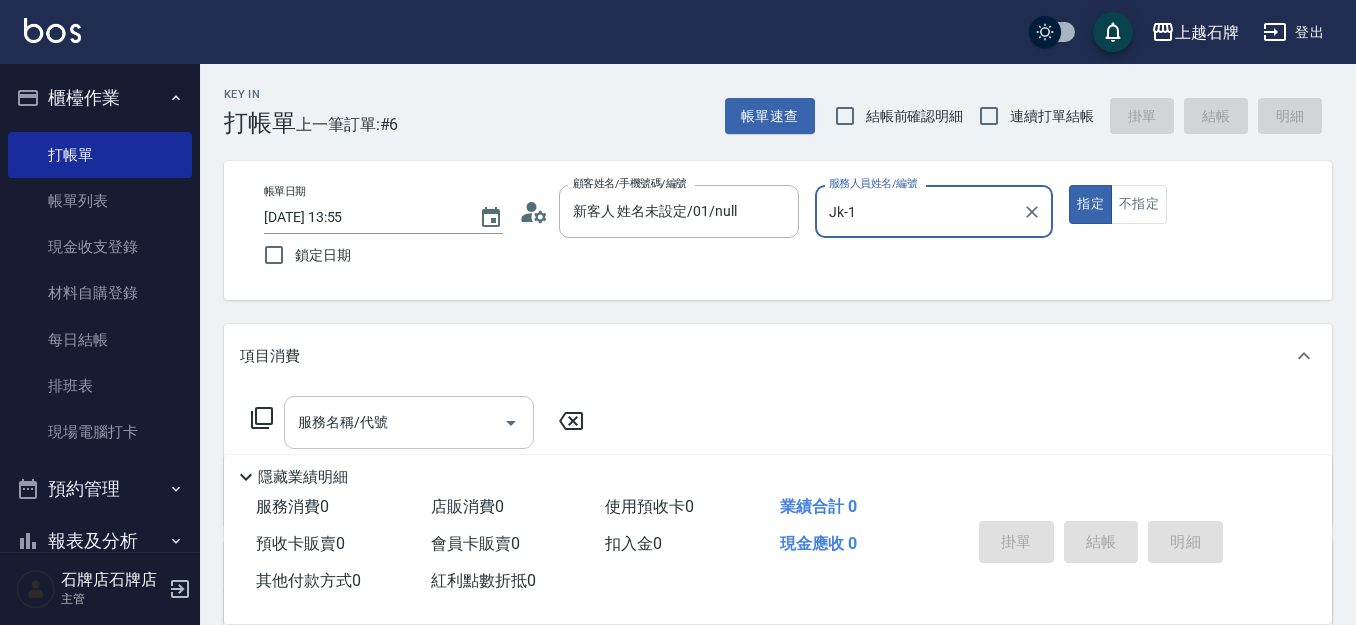 type on "Jk-1" 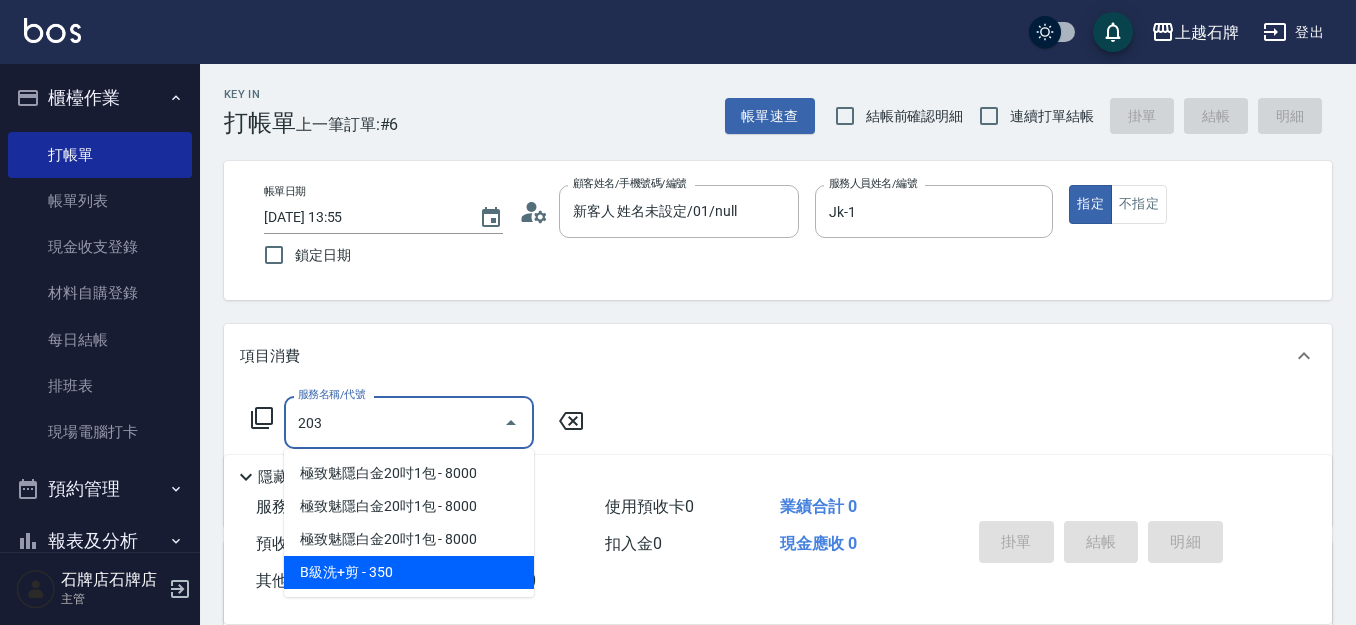 click on "B級洗+剪 - 350" at bounding box center (409, 572) 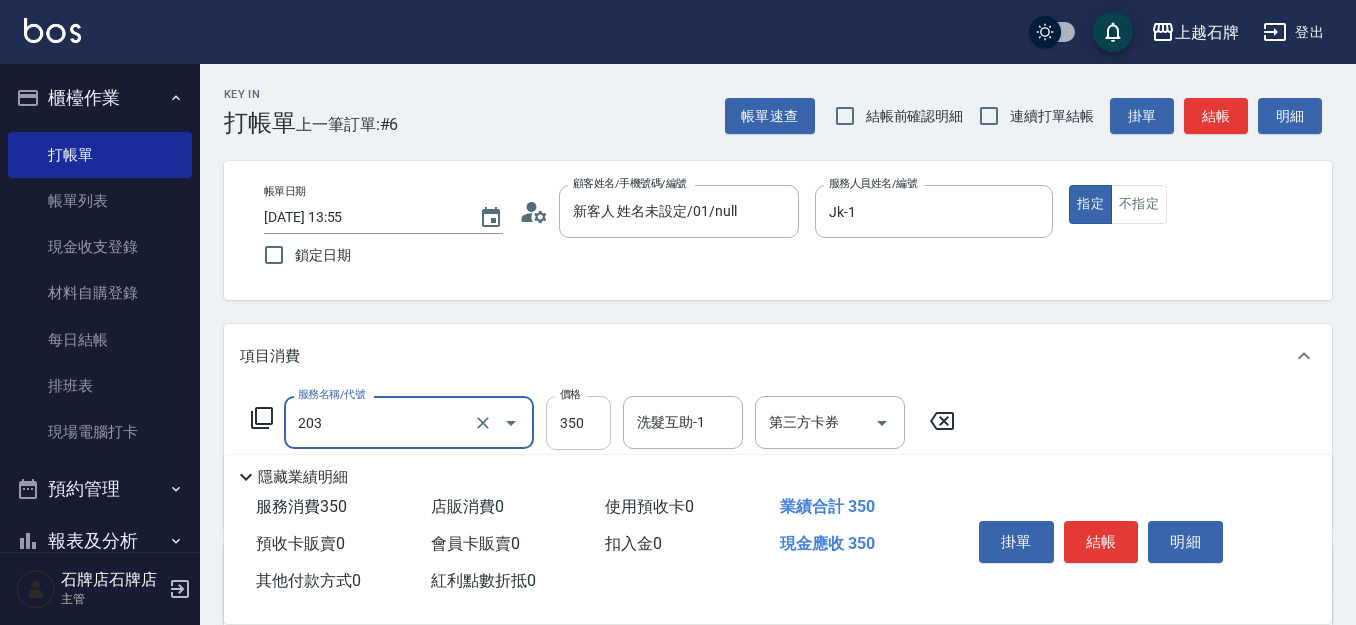 type on "B級洗+剪(203)" 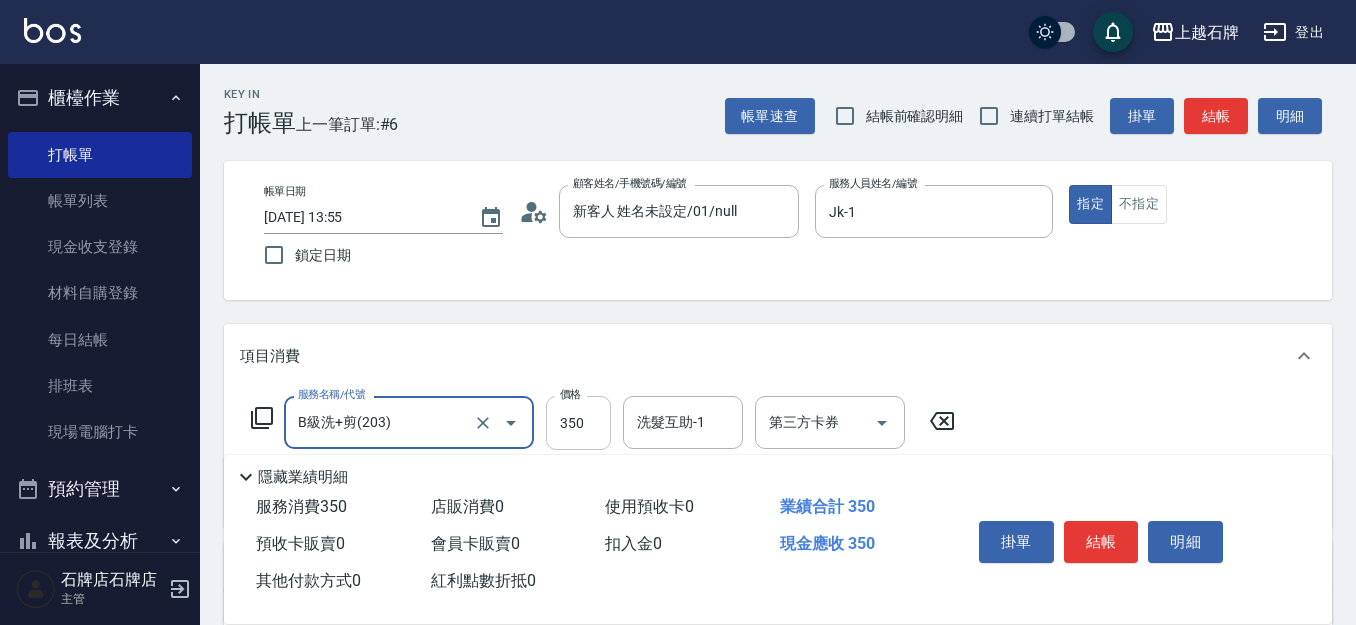 click on "350" at bounding box center [578, 423] 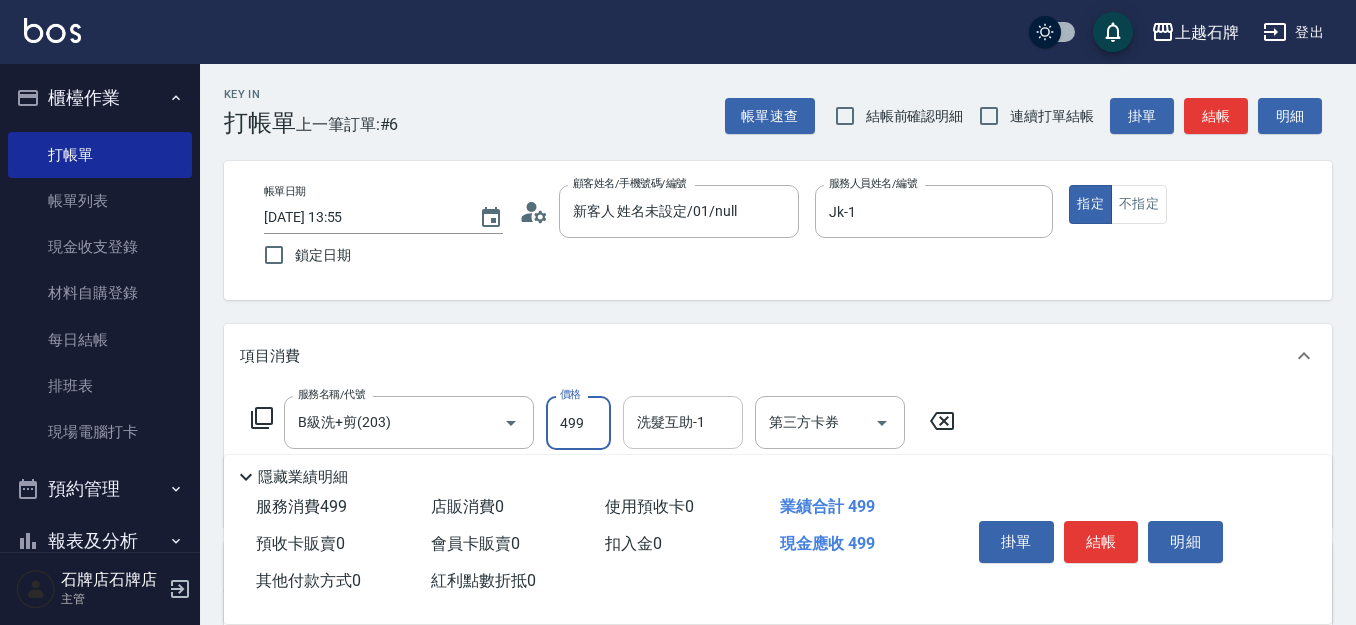 type on "499" 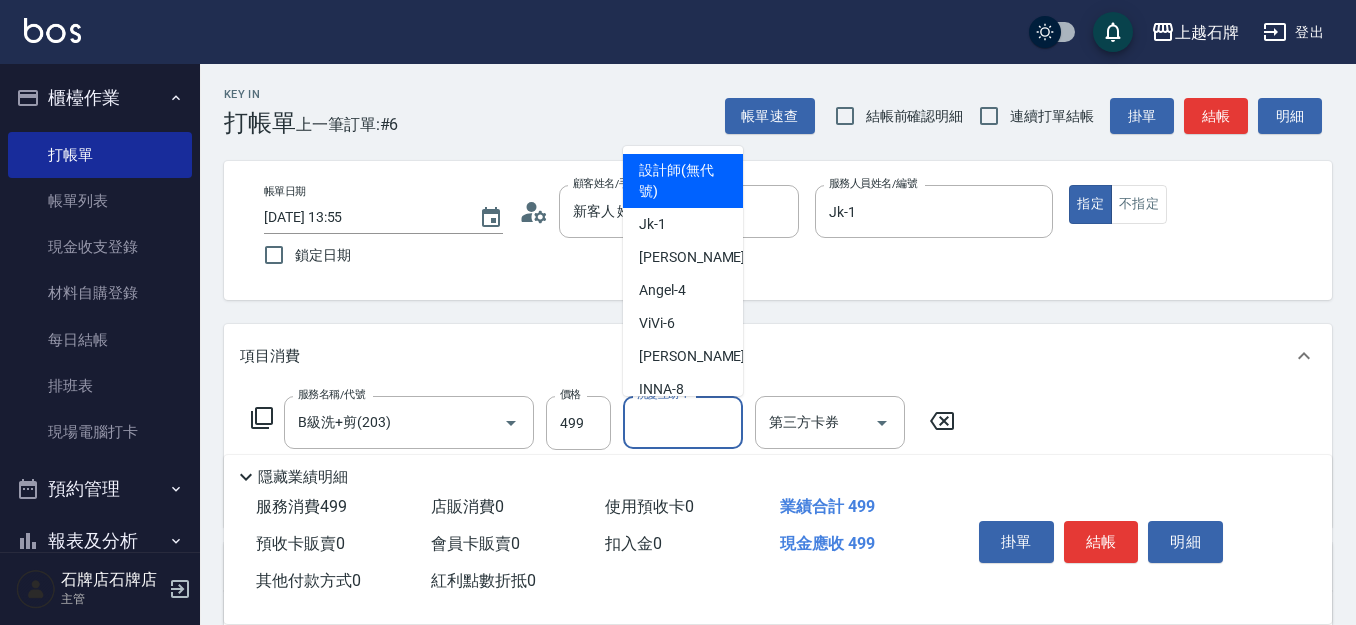 click on "洗髮互助-1" at bounding box center [683, 422] 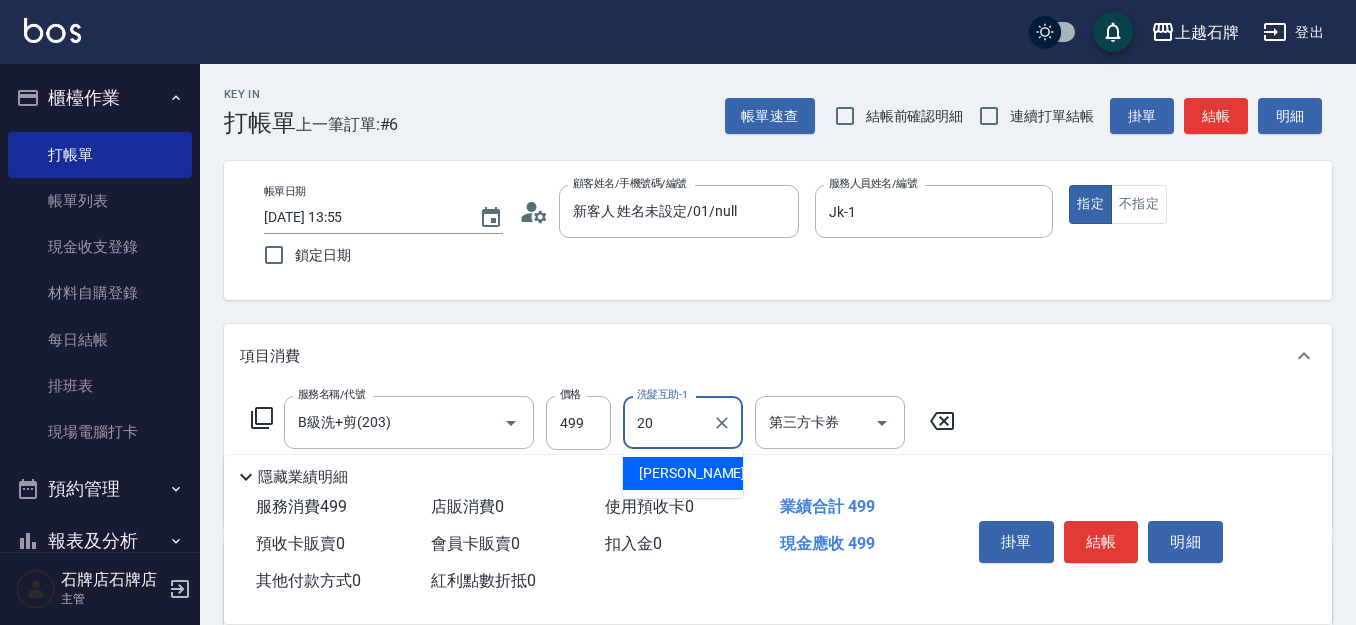 type on "20" 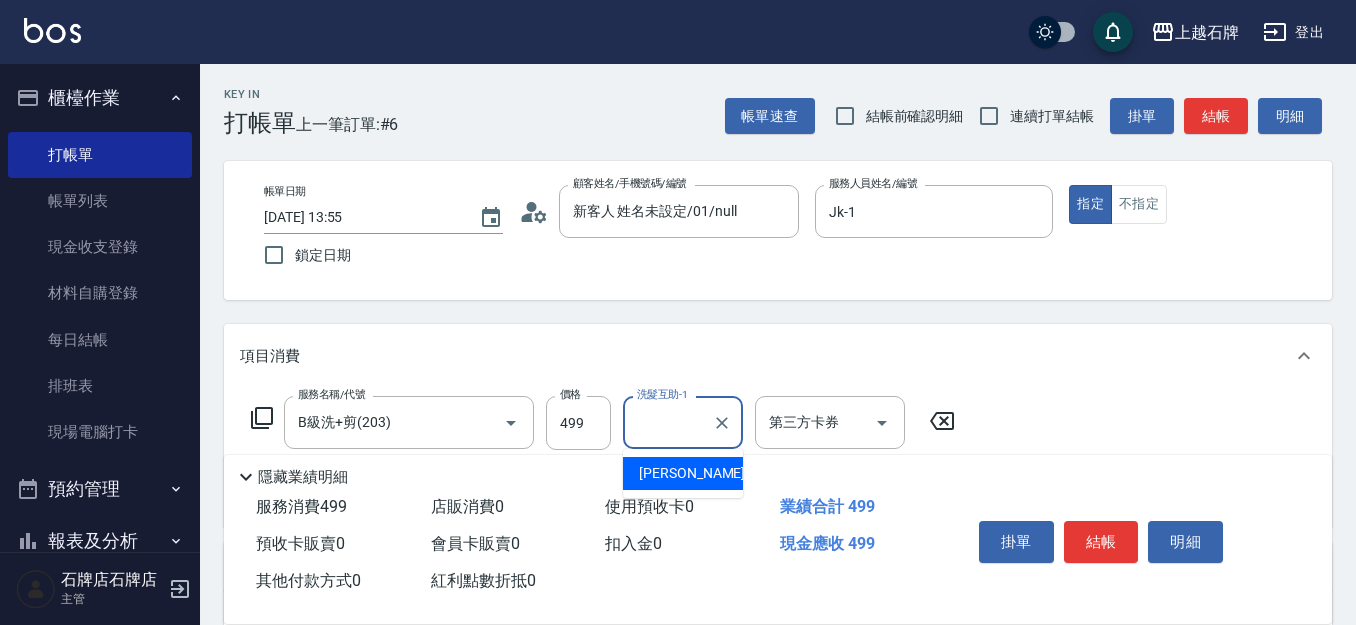 click on "使用預收卡  0" at bounding box center (649, 506) 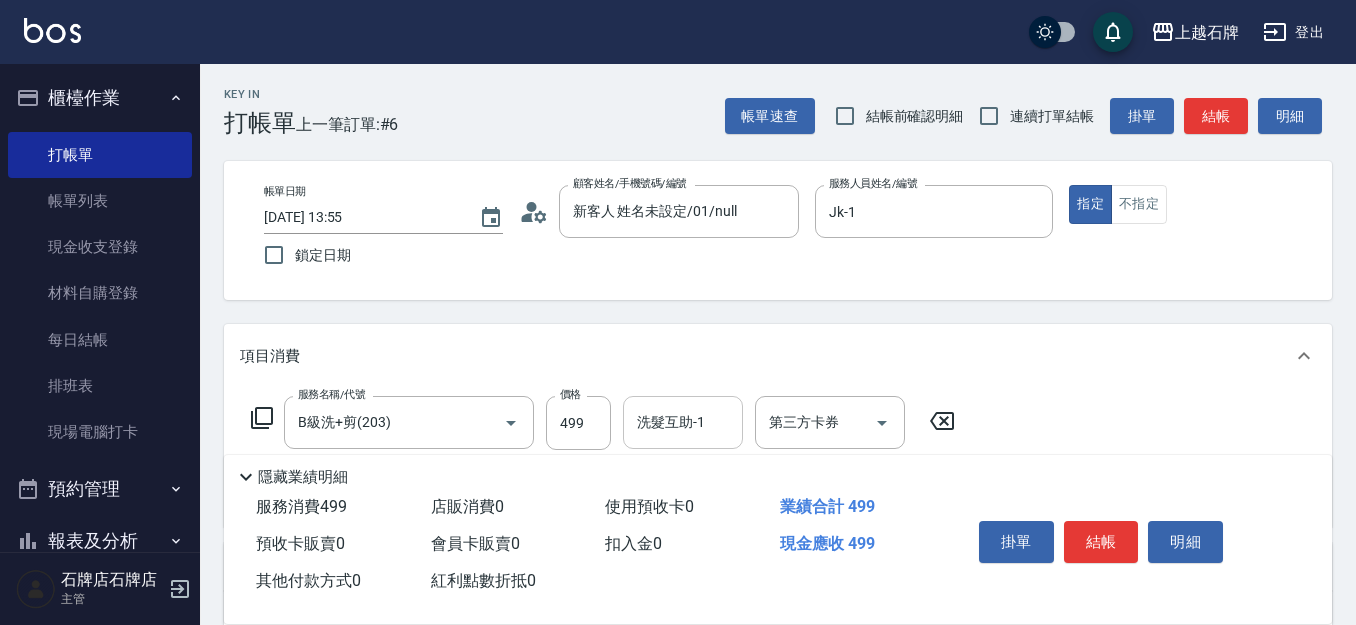 click on "洗髮互助-1" at bounding box center (683, 422) 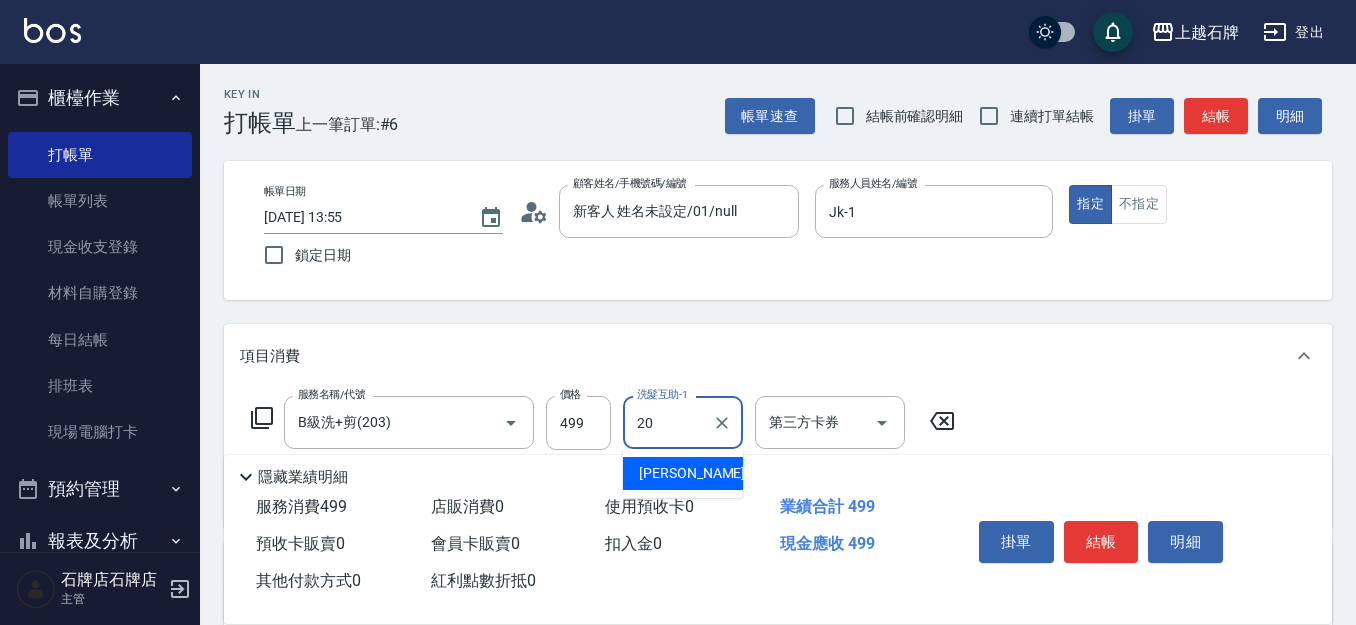 click on "[PERSON_NAME] -20" at bounding box center (702, 473) 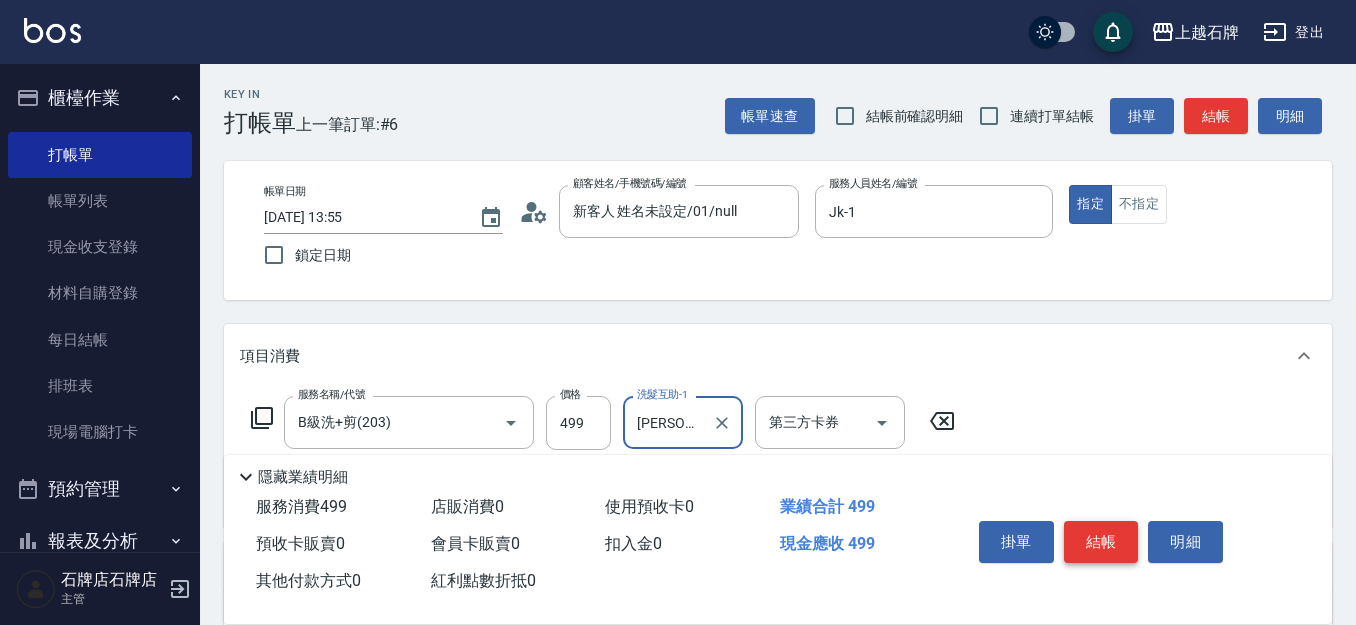 type on "[PERSON_NAME]-20" 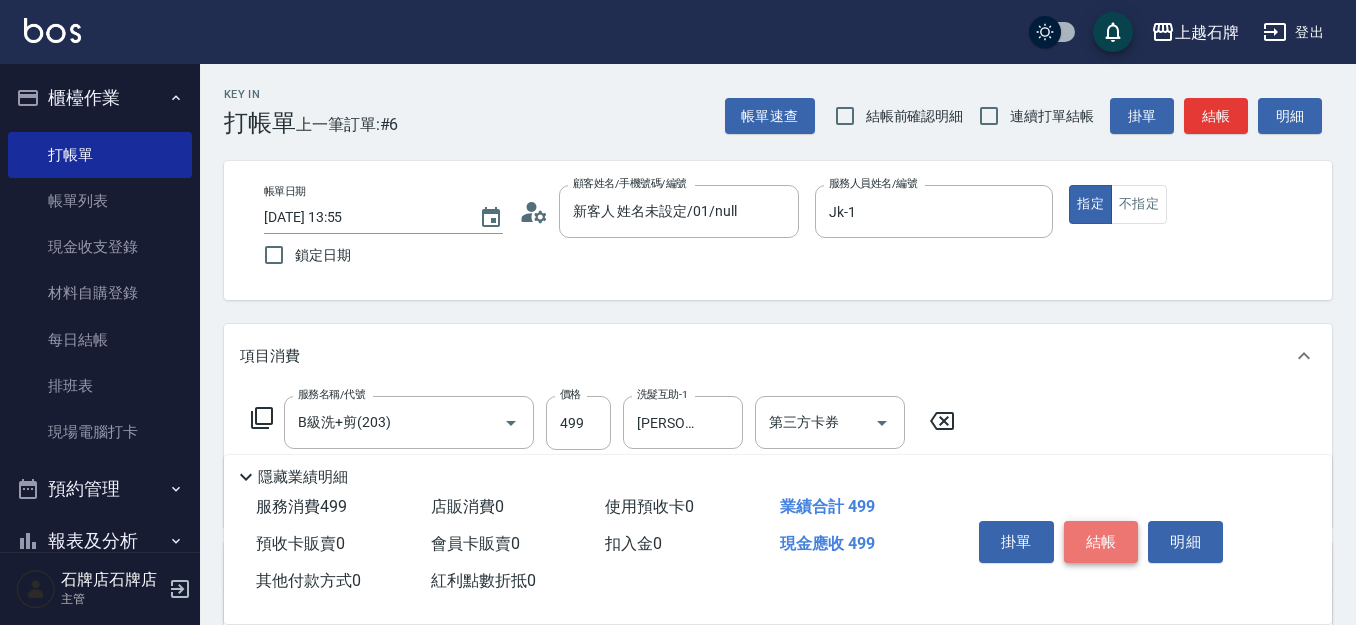 click on "結帳" at bounding box center [1101, 542] 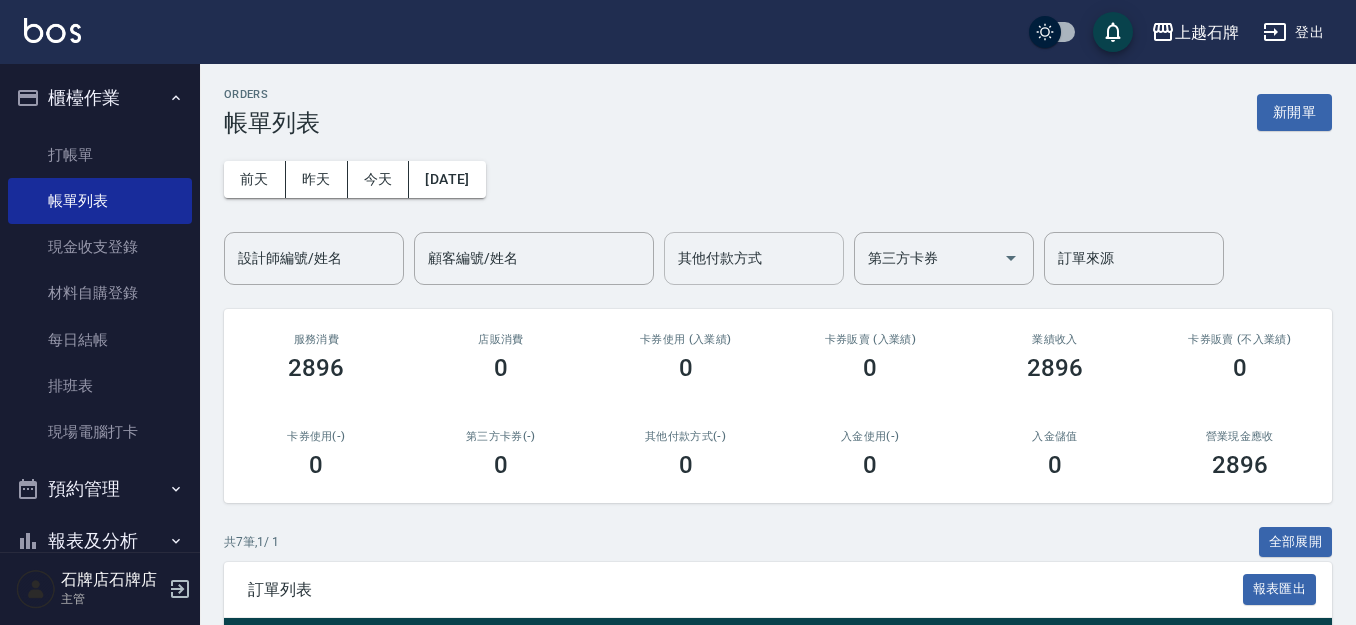 scroll, scrollTop: 200, scrollLeft: 0, axis: vertical 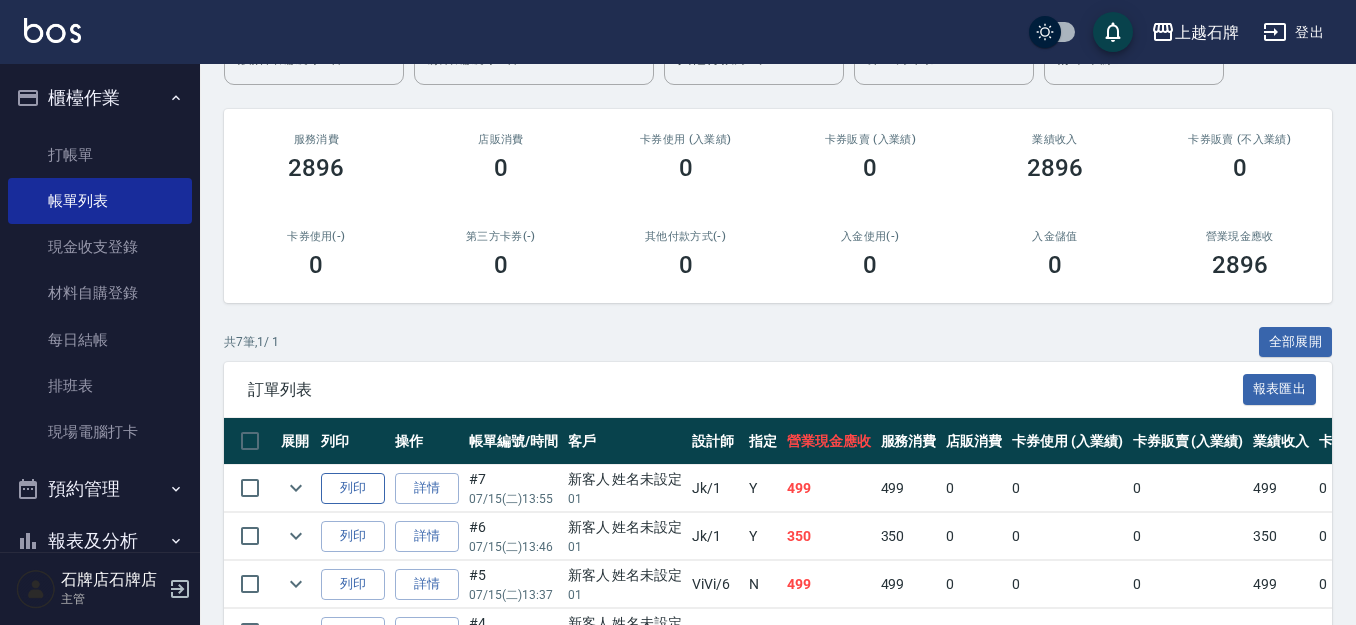 click on "列印" at bounding box center (353, 488) 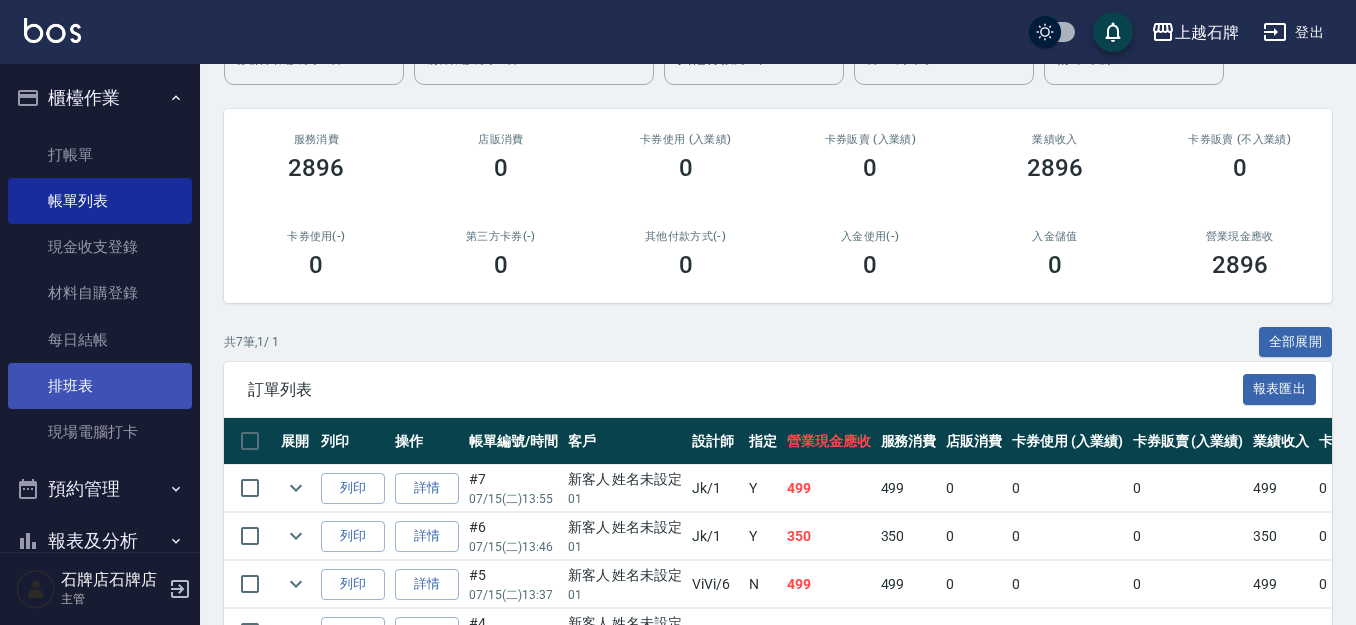 scroll, scrollTop: 244, scrollLeft: 0, axis: vertical 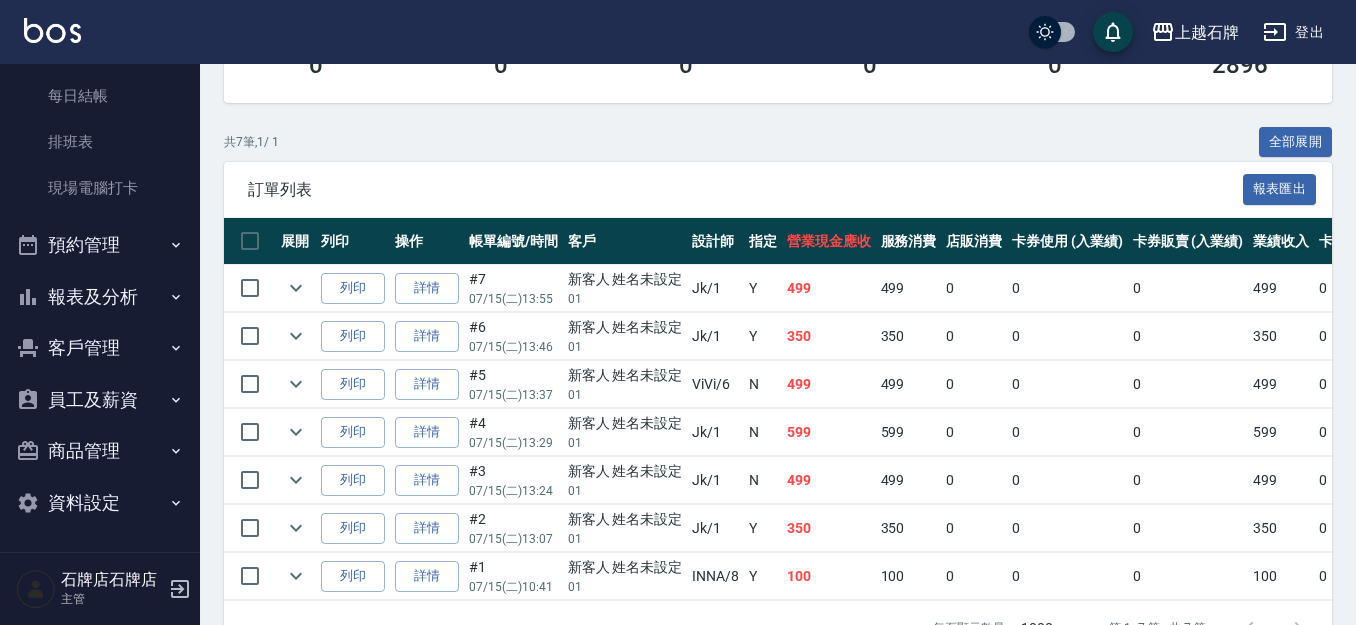 click on "報表及分析" at bounding box center (100, 297) 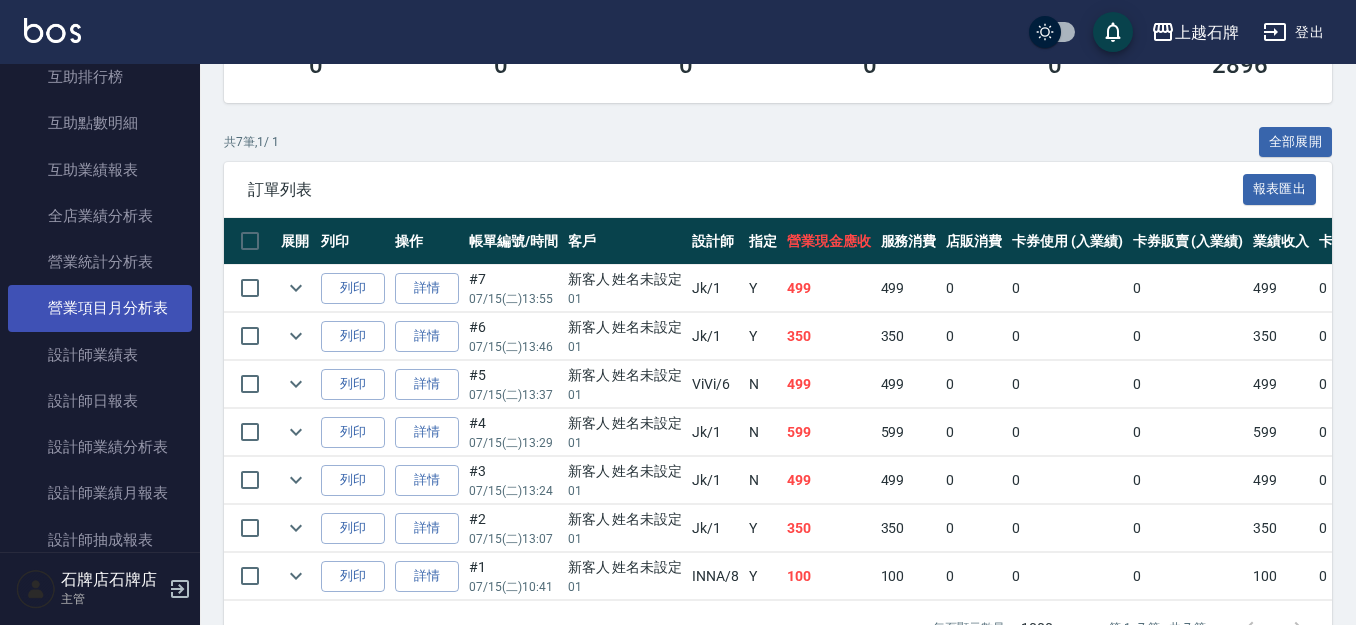 scroll, scrollTop: 944, scrollLeft: 0, axis: vertical 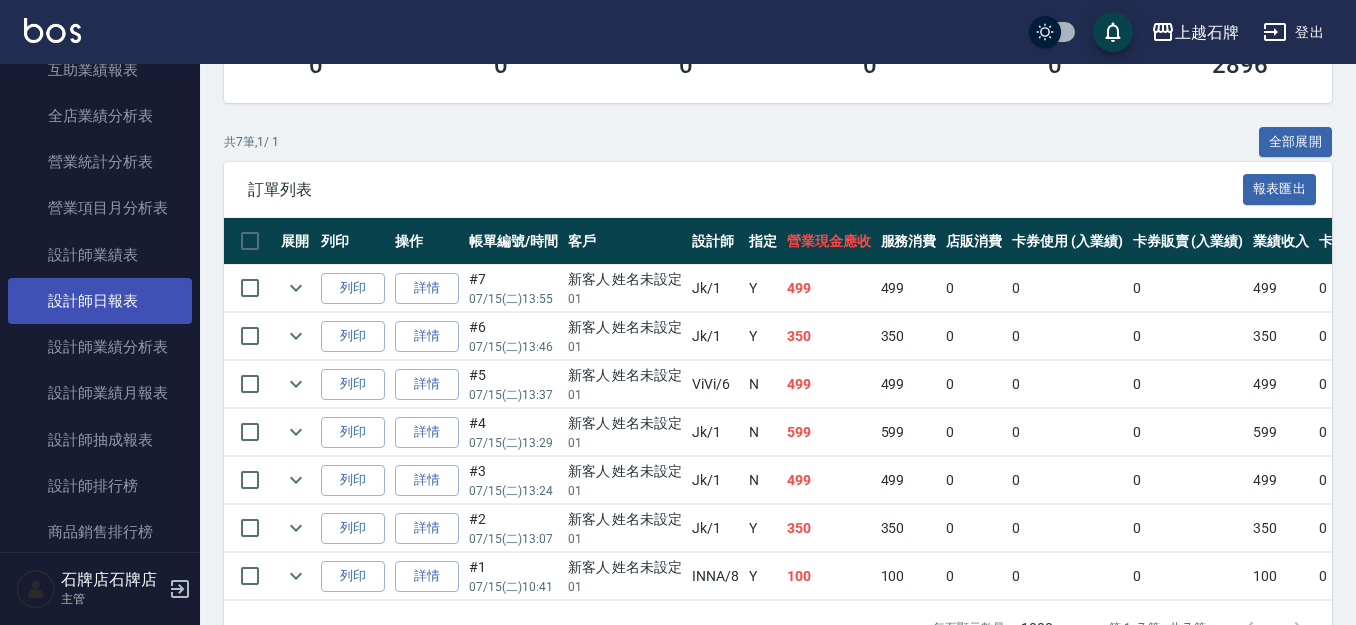 click on "設計師日報表" at bounding box center (100, 301) 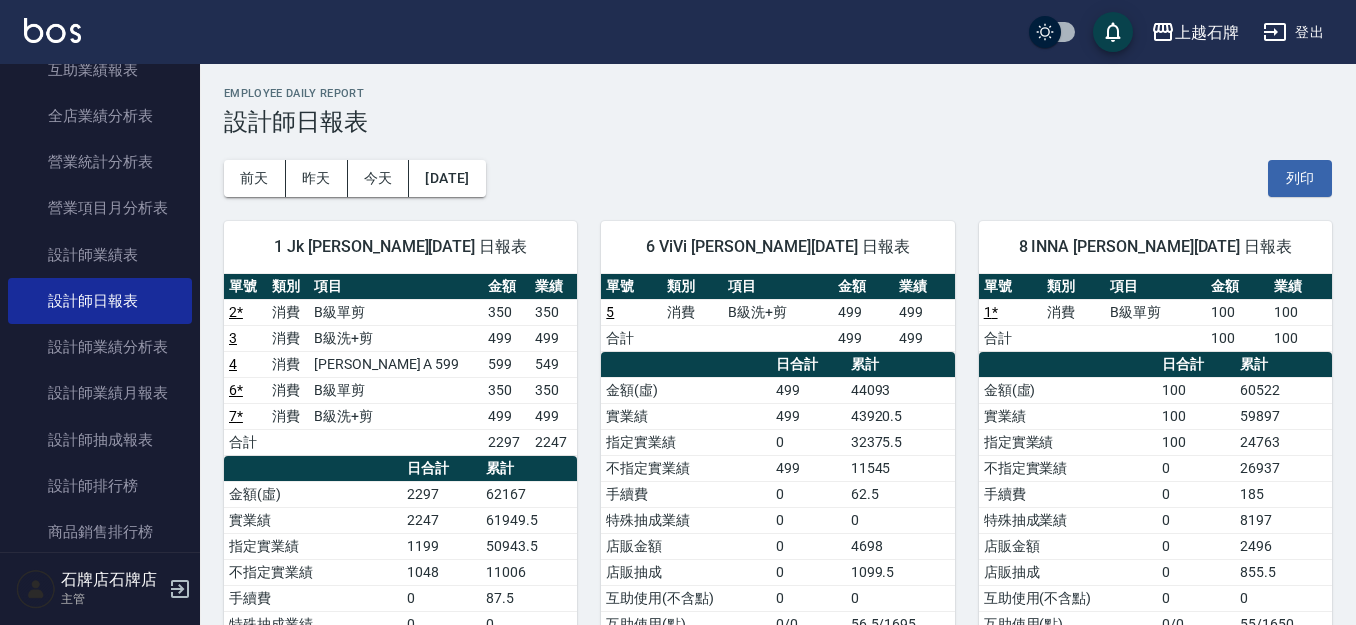 scroll, scrollTop: 0, scrollLeft: 0, axis: both 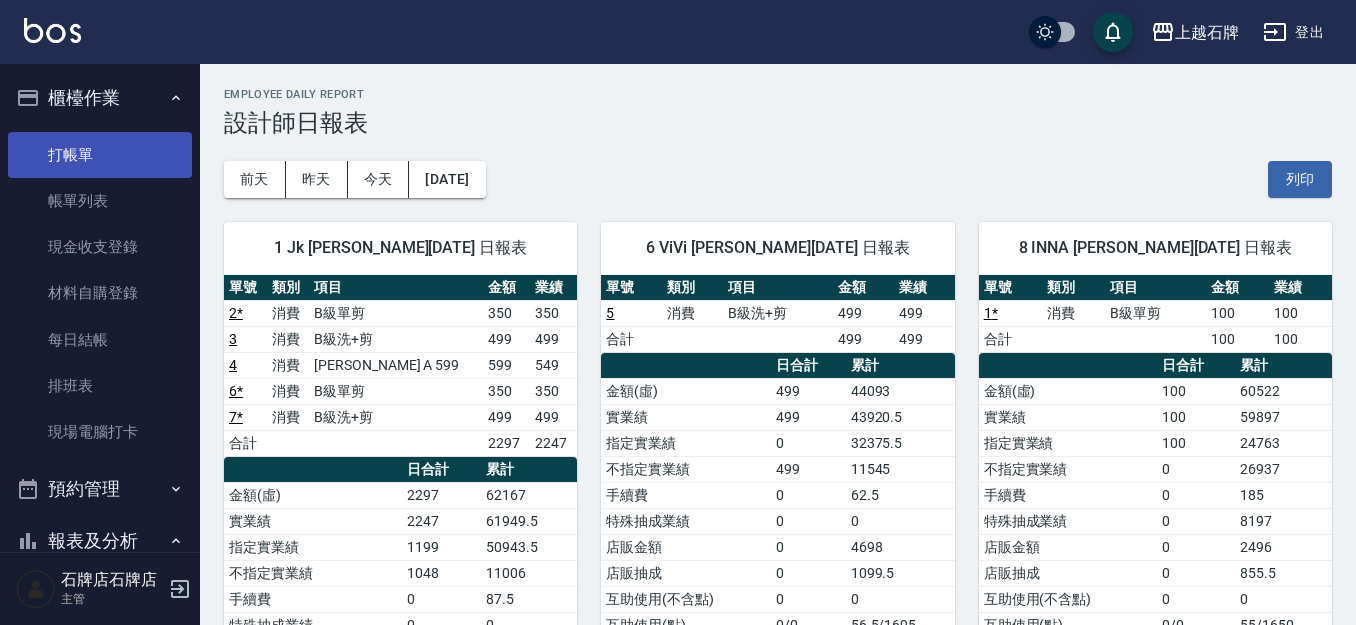 click on "打帳單" at bounding box center [100, 155] 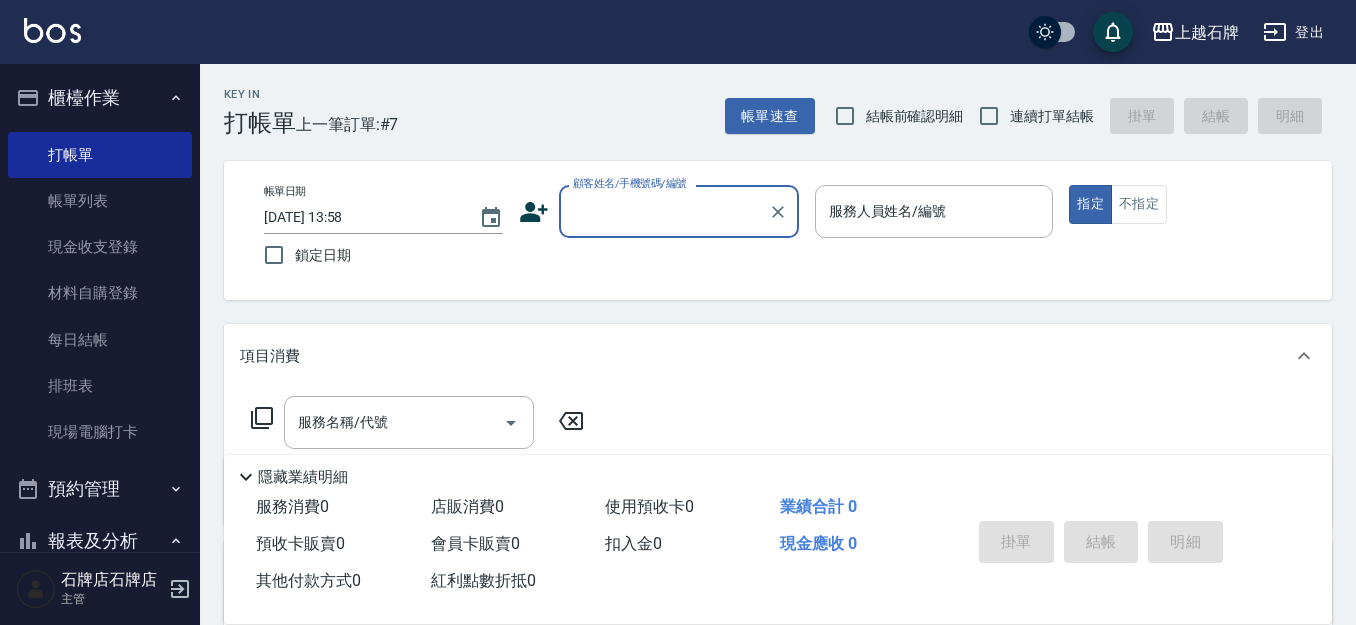 click on "Key In 打帳單 上一筆訂單:#7 帳單速查 結帳前確認明細 連續打單結帳 掛單 結帳 明細" at bounding box center (766, 100) 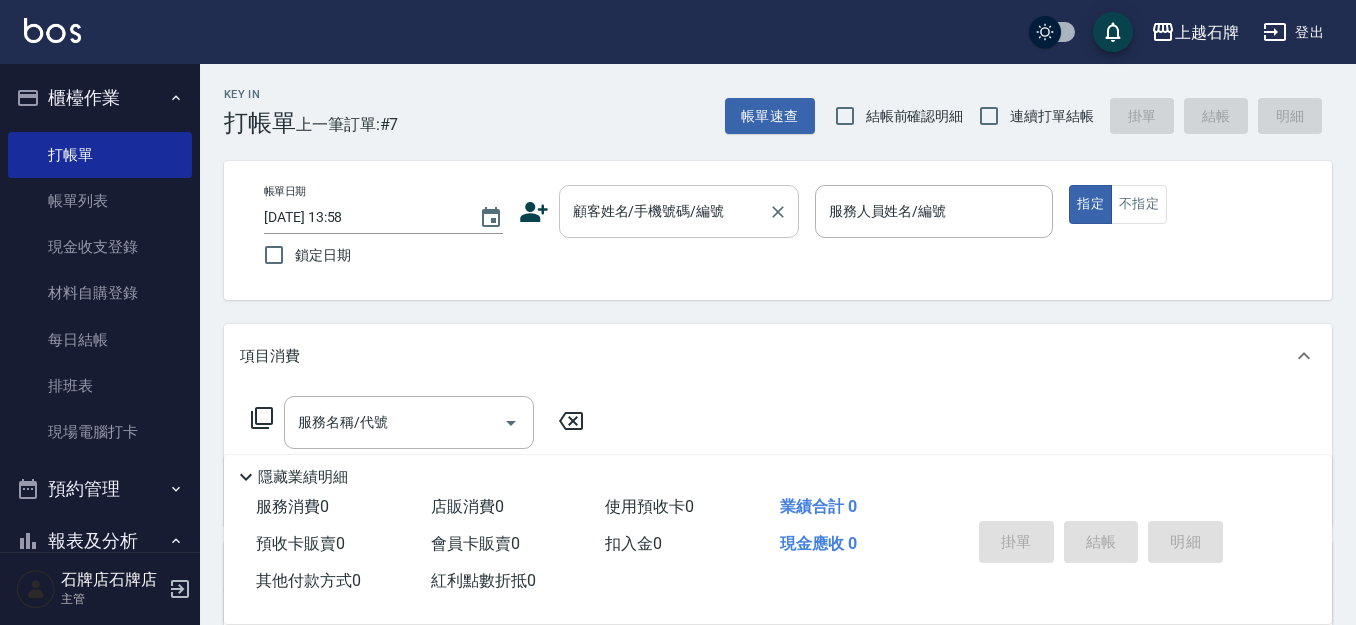 click on "顧客姓名/手機號碼/編號" at bounding box center [664, 211] 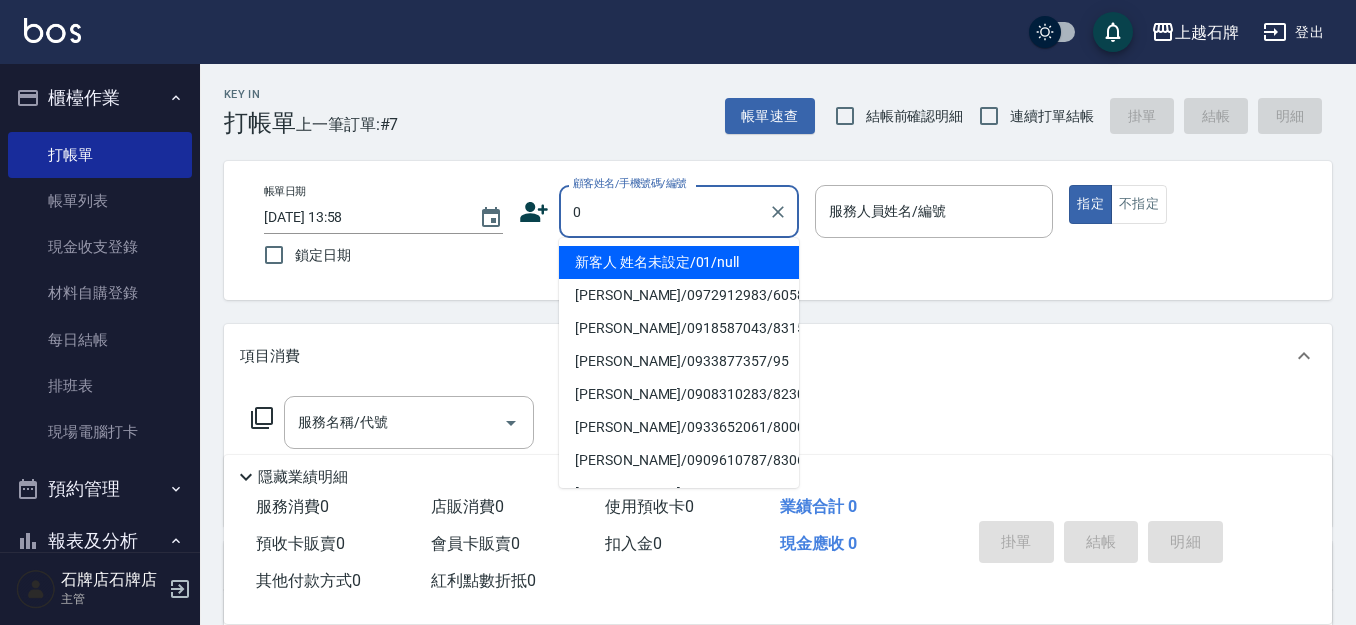 click on "新客人 姓名未設定/01/null" at bounding box center [679, 262] 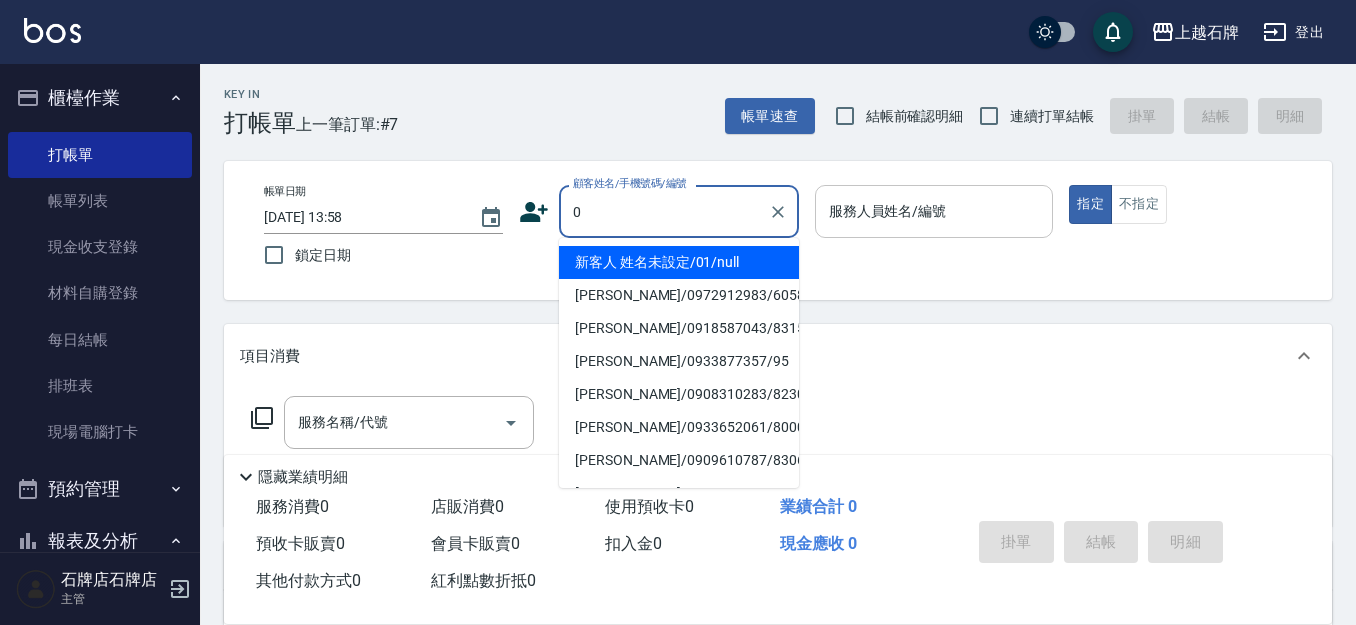 type on "新客人 姓名未設定/01/null" 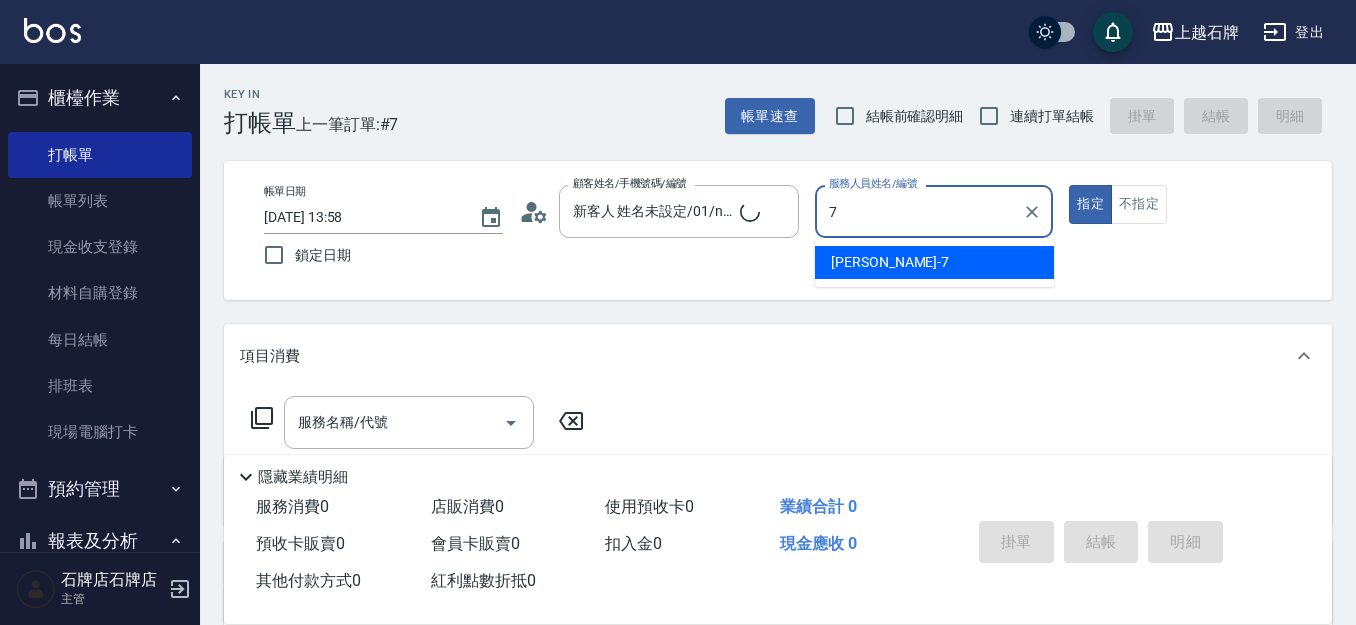 click on "[PERSON_NAME] -7" at bounding box center (934, 262) 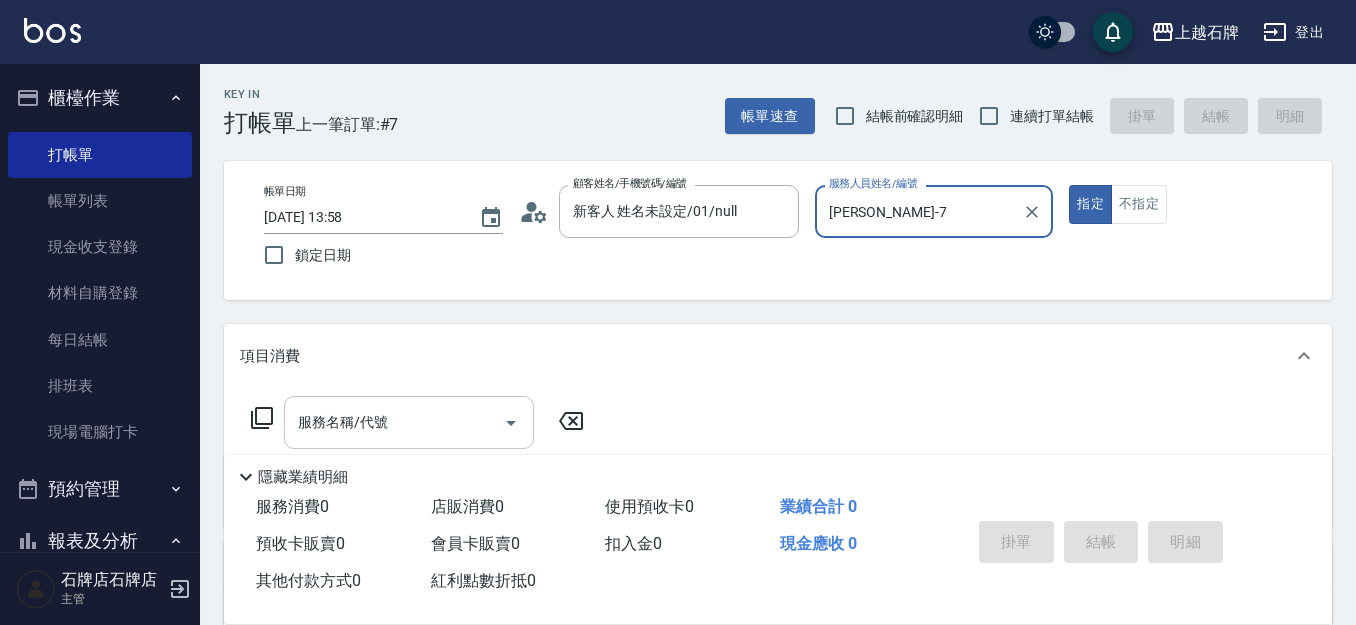 type on "[PERSON_NAME]-7" 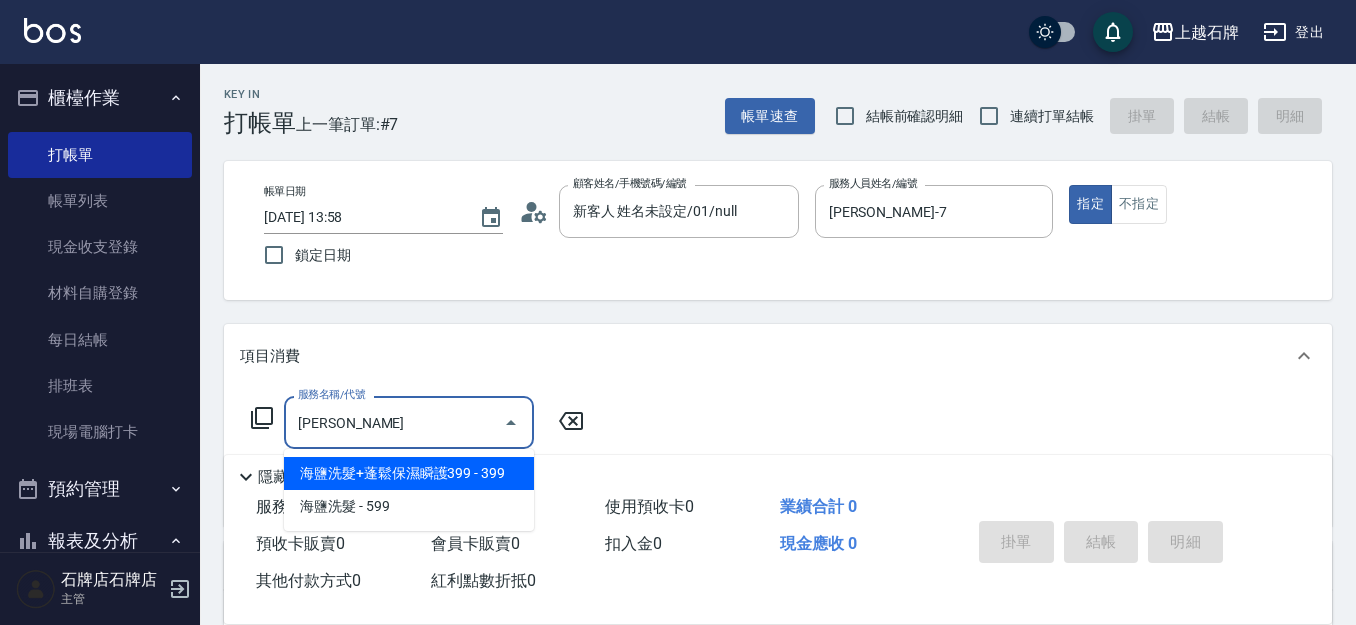 click on "海鹽洗髮+蓬鬆保濕瞬護399 - 399" at bounding box center [409, 473] 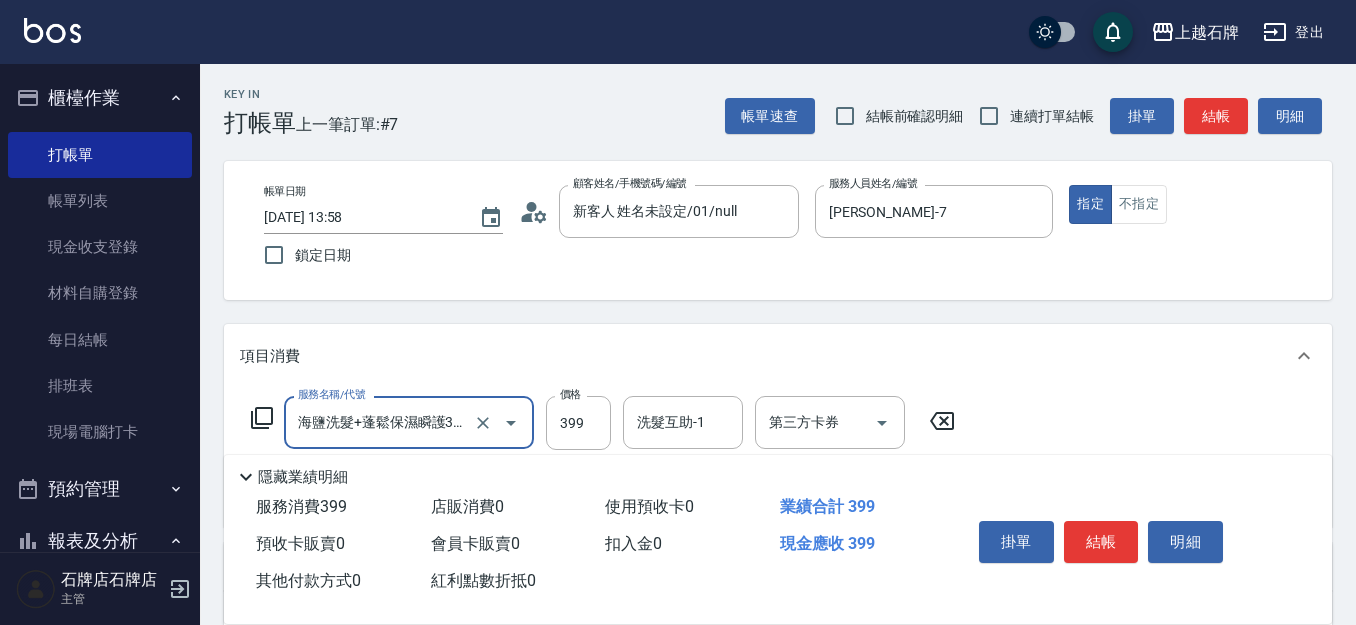 type on "海鹽洗髮+蓬鬆保濕瞬護399(107)" 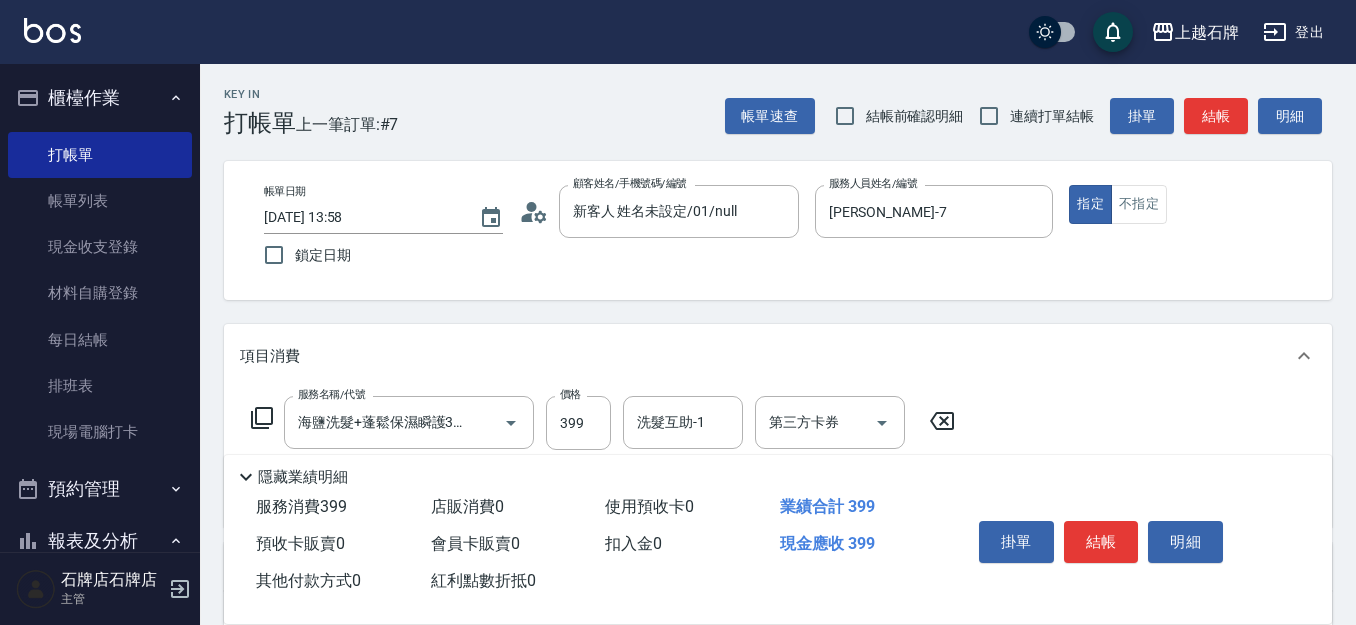 click on "服務名稱/代號 海鹽洗髮+蓬鬆保濕瞬護399(107) 服務名稱/代號 價格 399 價格 洗髮互助-1 洗髮互助-1 第三方卡券 第三方卡券" at bounding box center (603, 423) 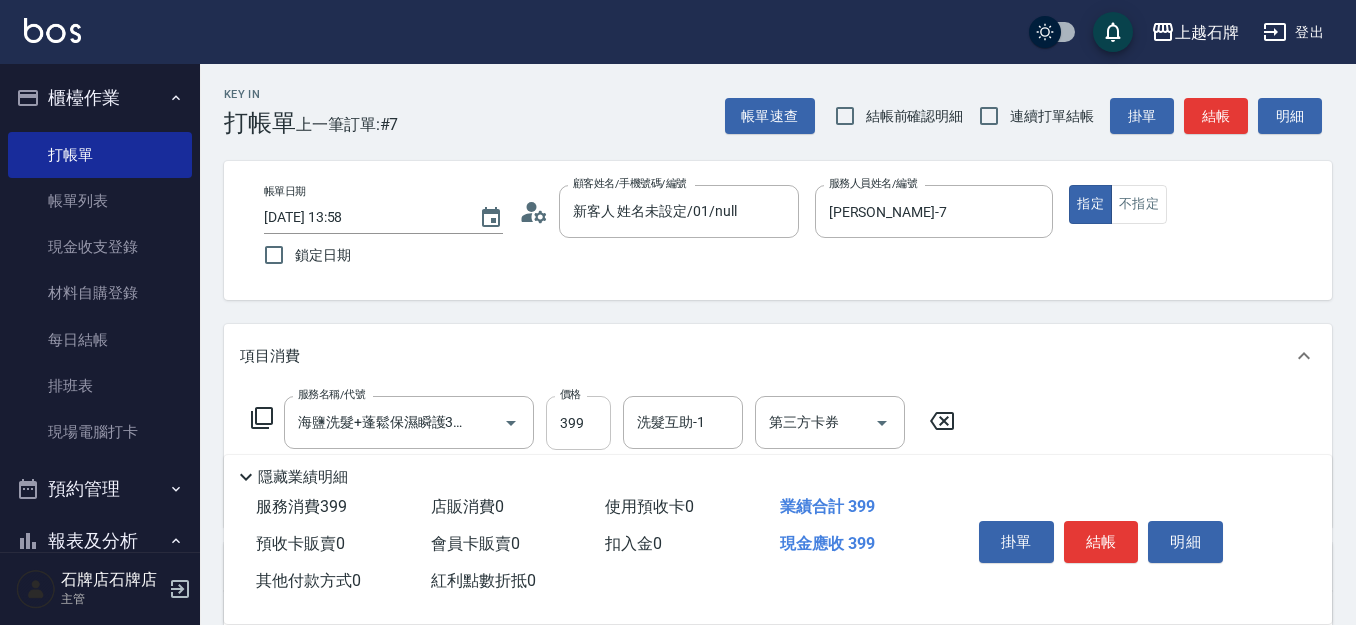click on "399" at bounding box center [578, 423] 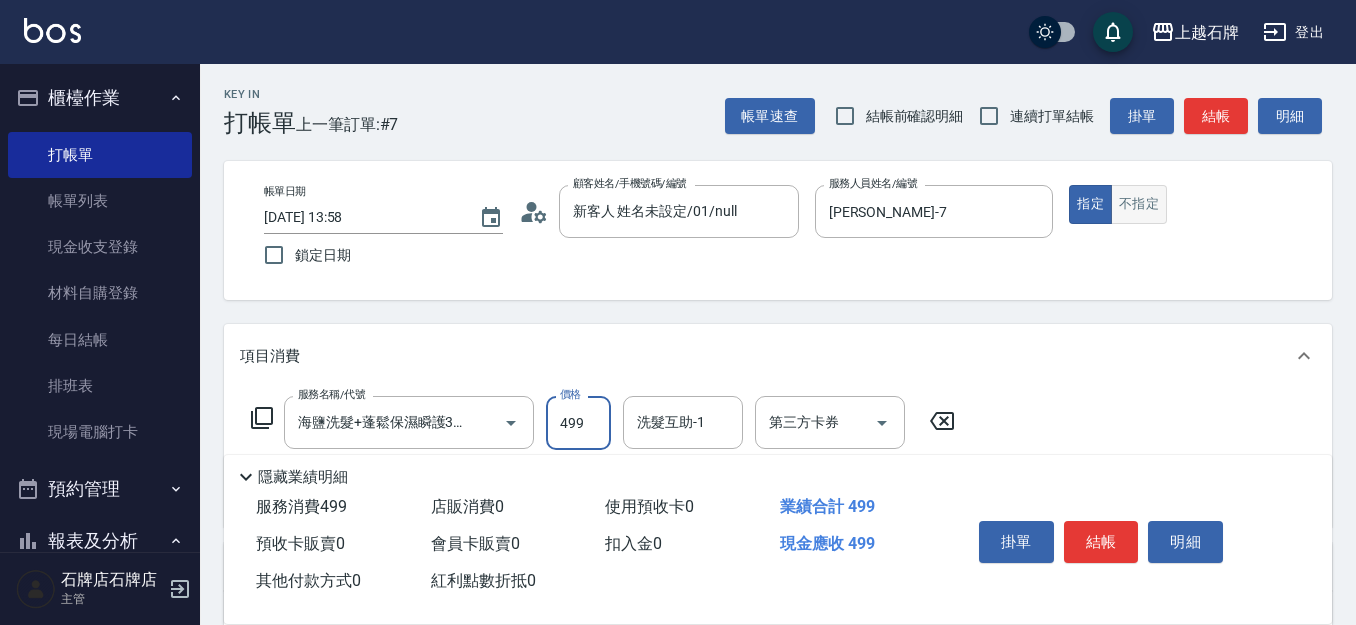 type on "499" 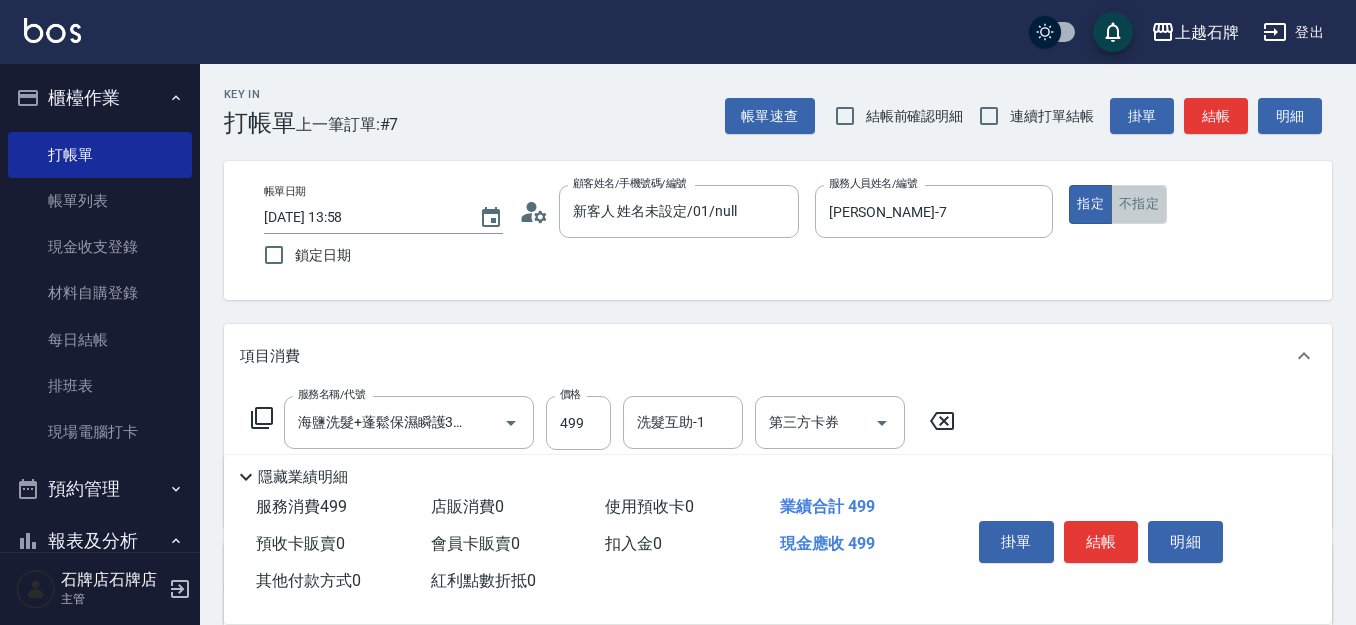 click on "不指定" at bounding box center (1139, 204) 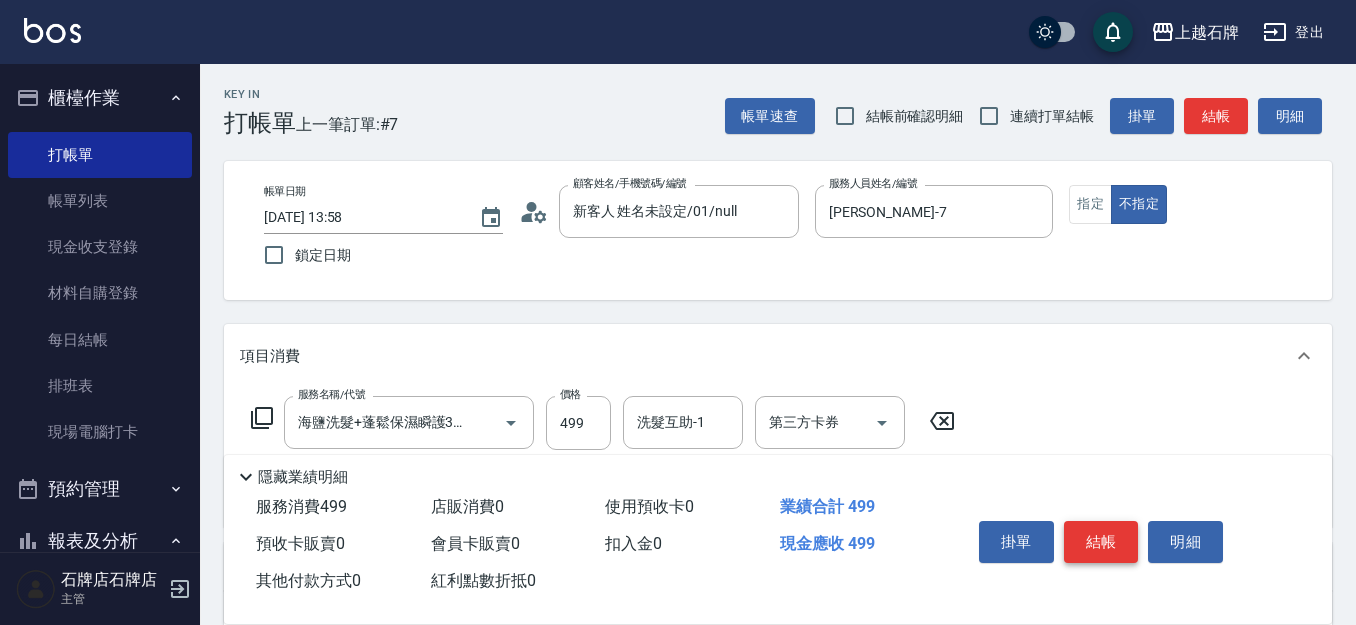 click on "結帳" at bounding box center (1101, 542) 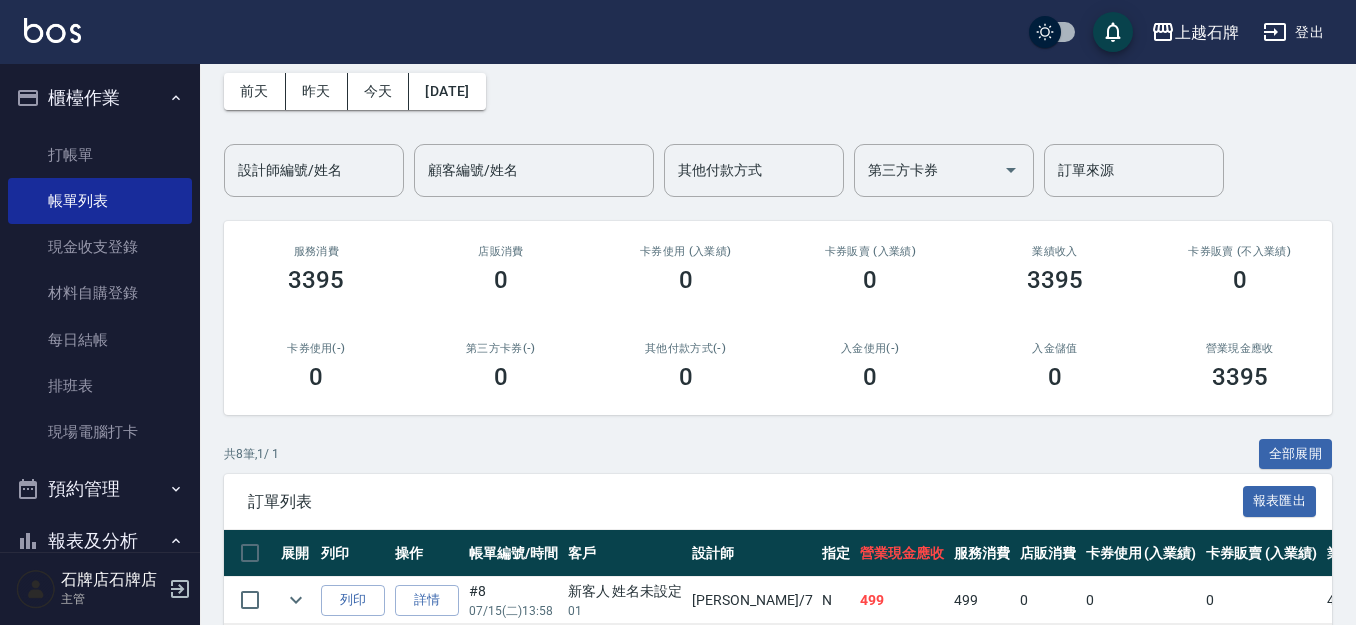 scroll, scrollTop: 200, scrollLeft: 0, axis: vertical 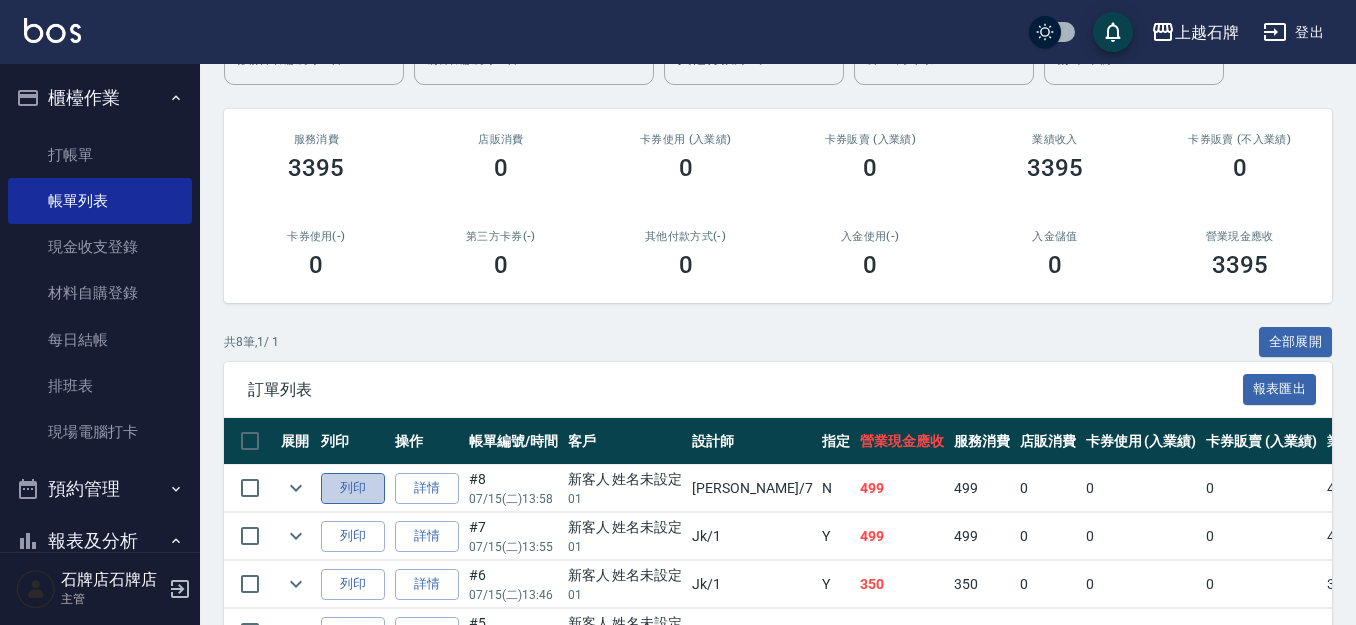 click on "列印" at bounding box center [353, 488] 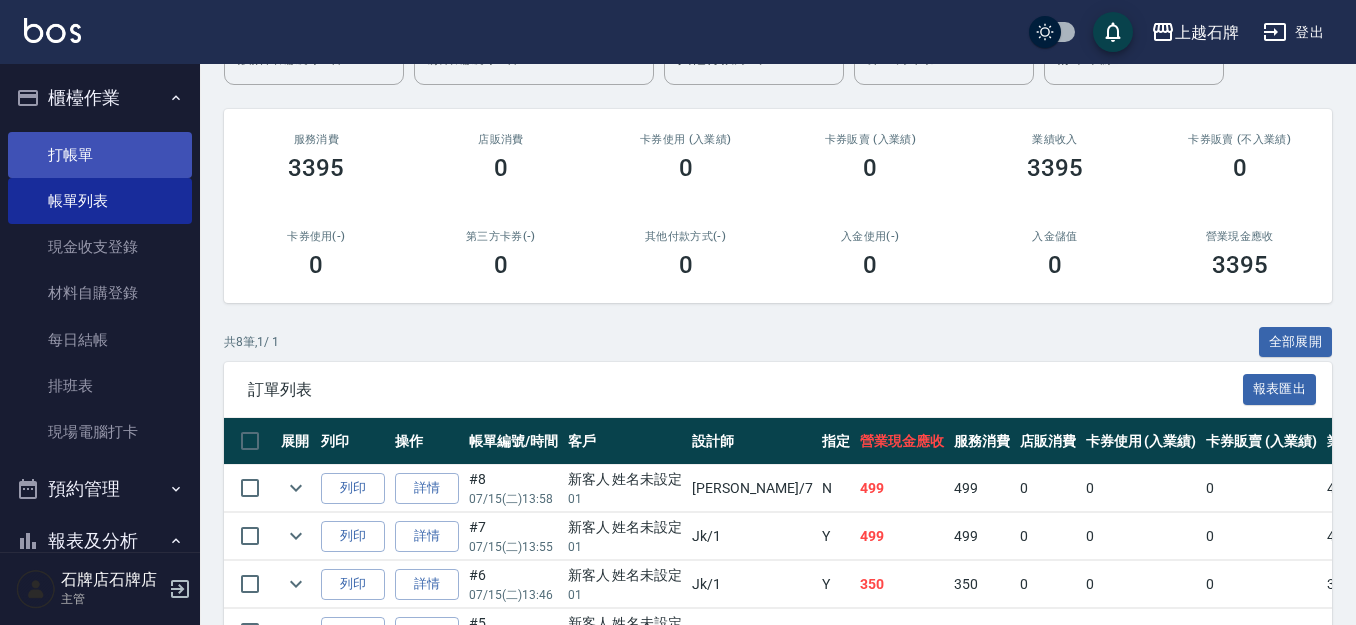 click on "打帳單" at bounding box center (100, 155) 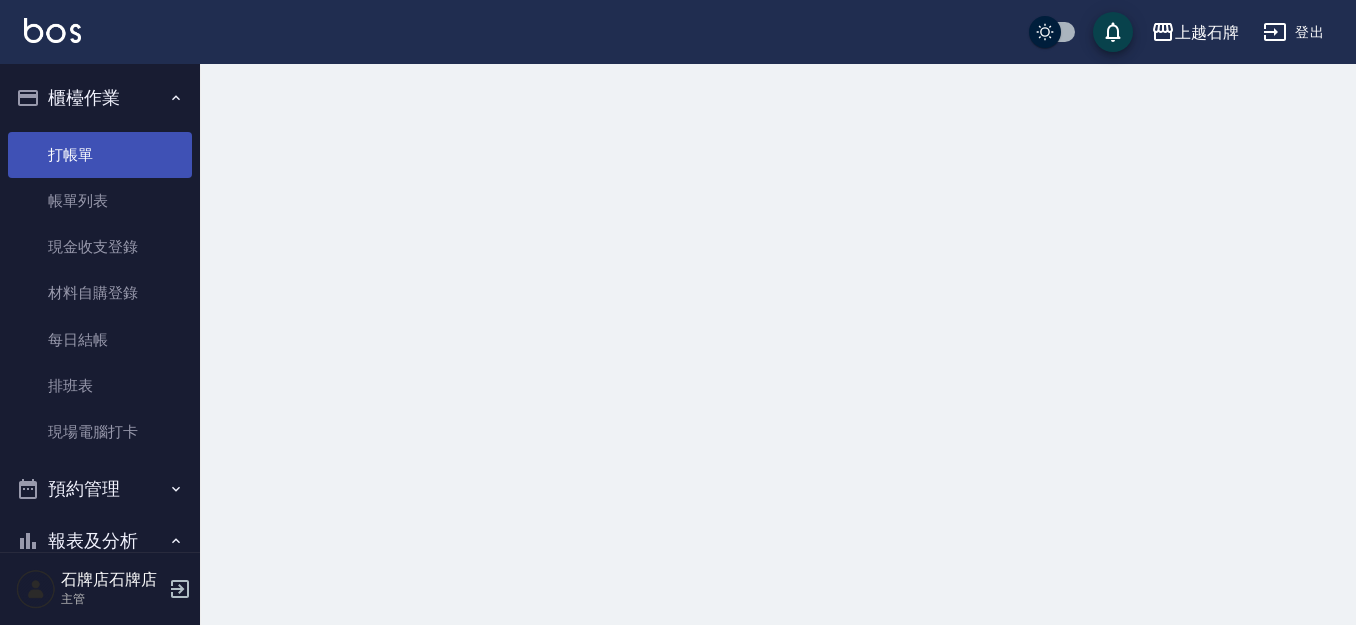 scroll, scrollTop: 0, scrollLeft: 0, axis: both 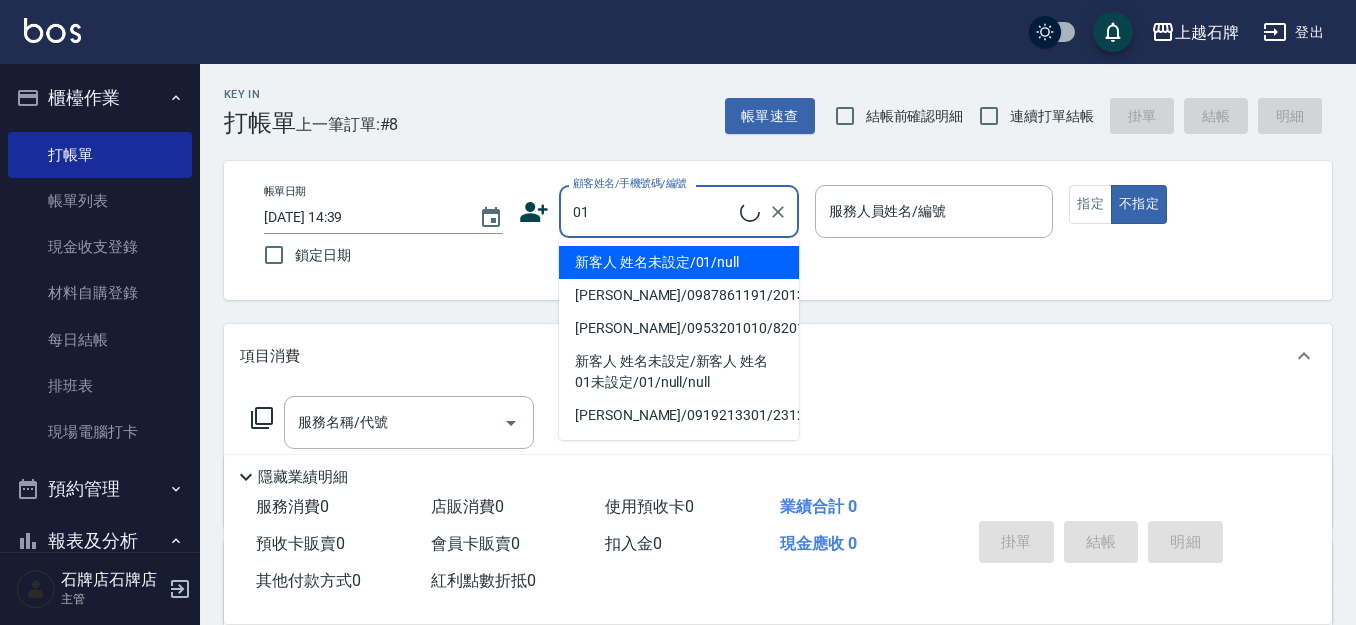 drag, startPoint x: 717, startPoint y: 255, endPoint x: 819, endPoint y: 253, distance: 102.01961 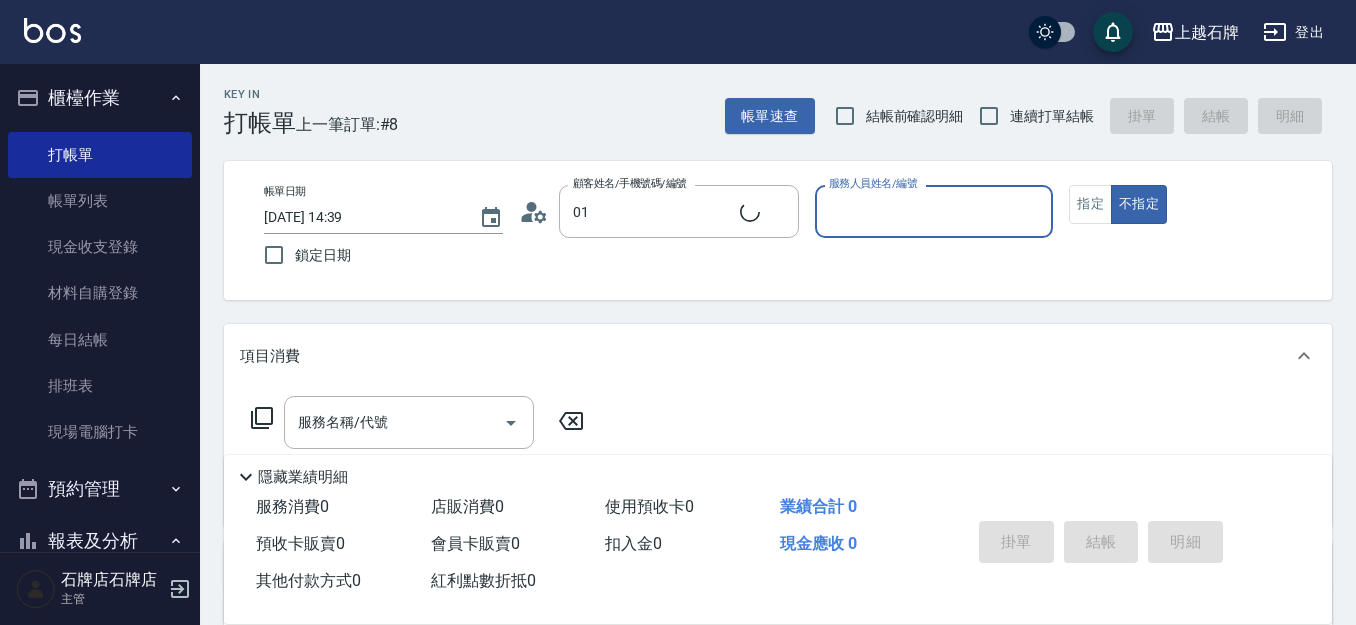 type on "新客人 姓名未設定/01/null" 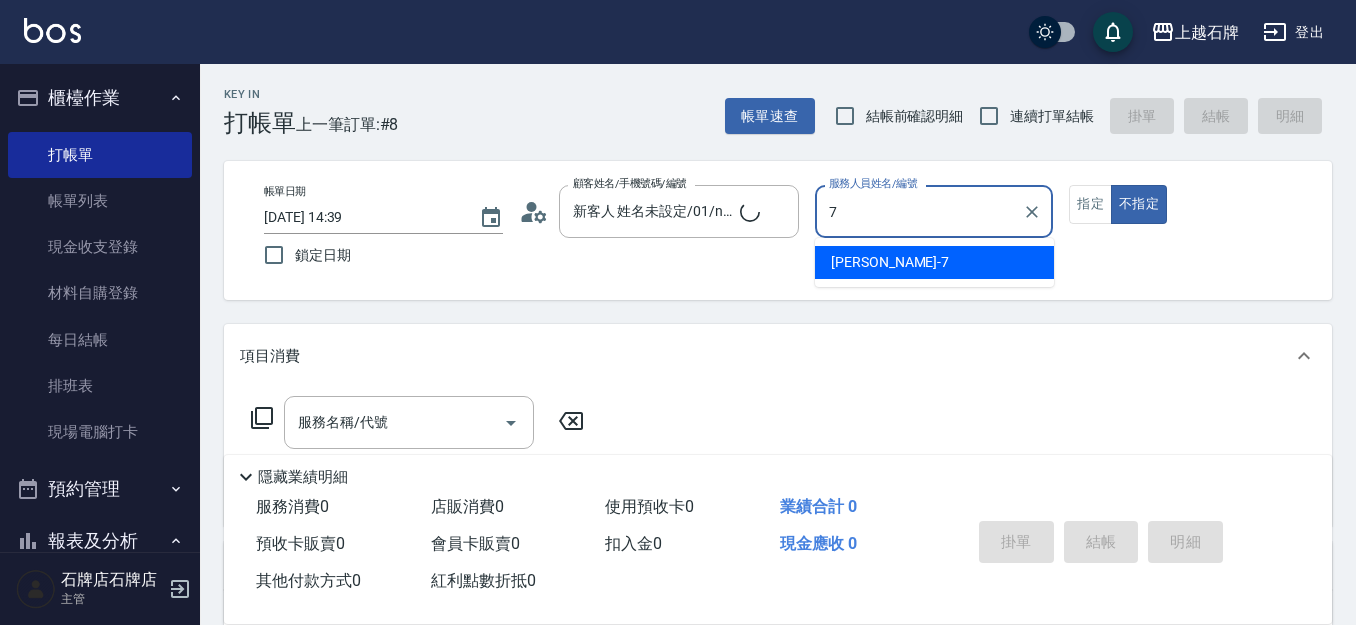 click on "[PERSON_NAME] -7" at bounding box center [934, 262] 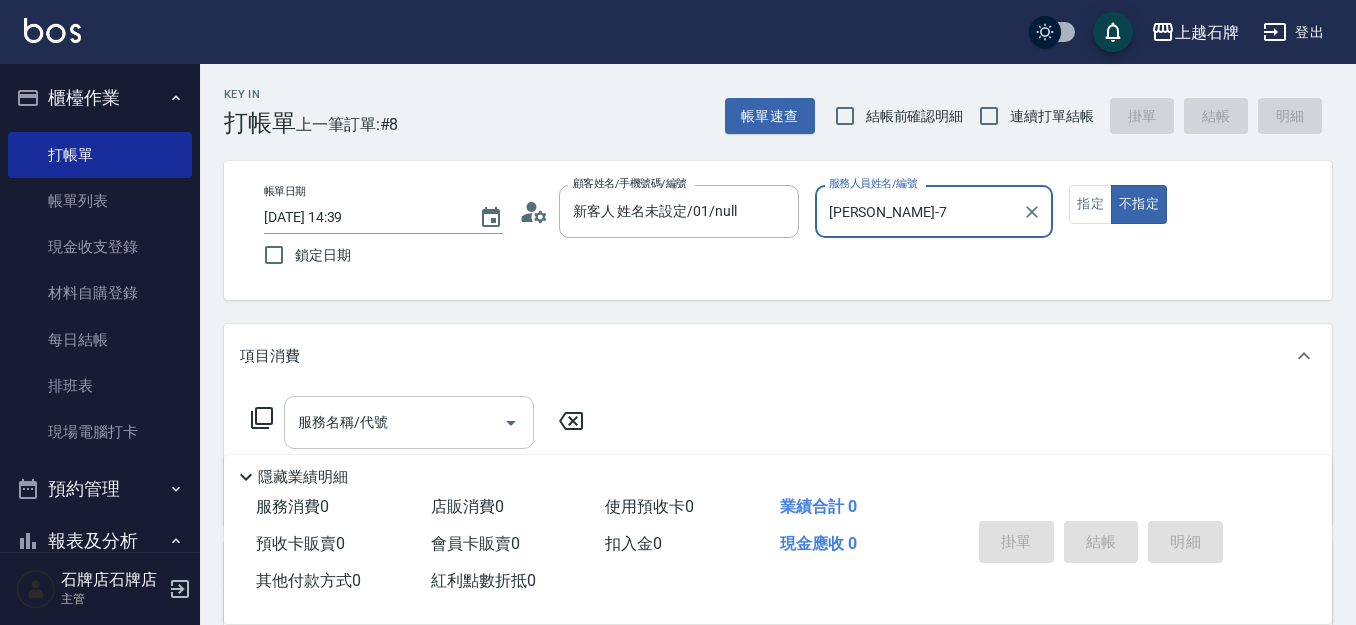 type on "[PERSON_NAME]-7" 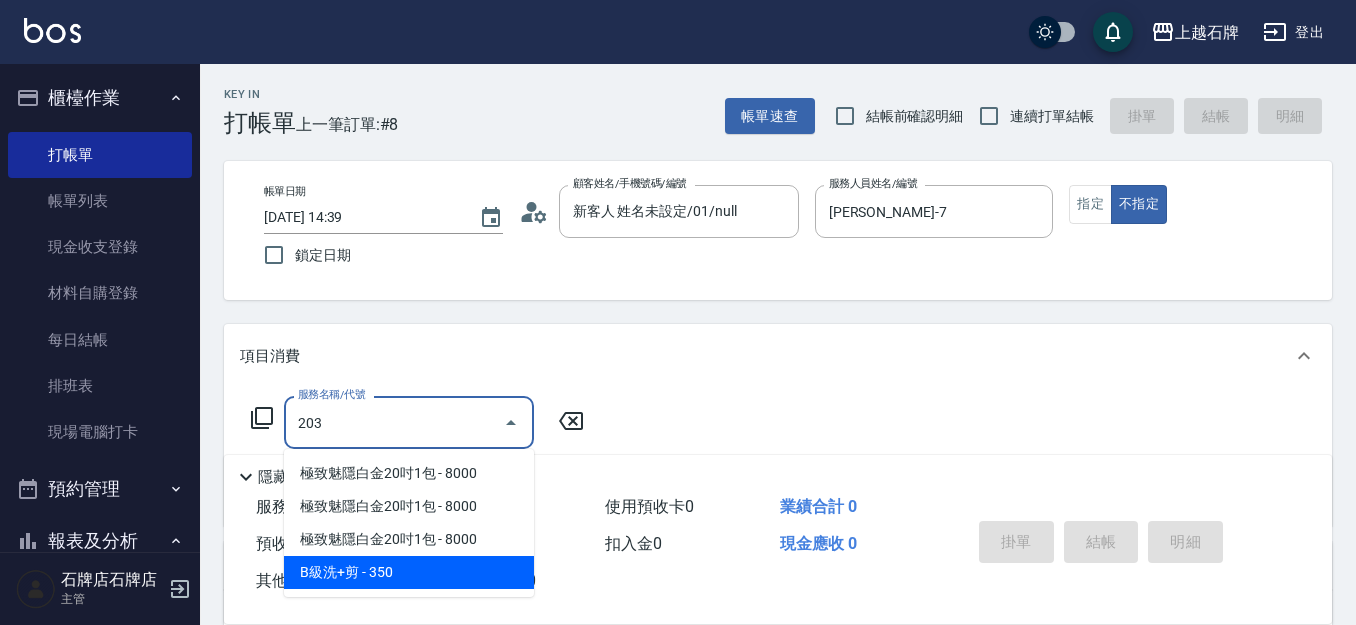 click on "B級洗+剪 - 350" at bounding box center (409, 572) 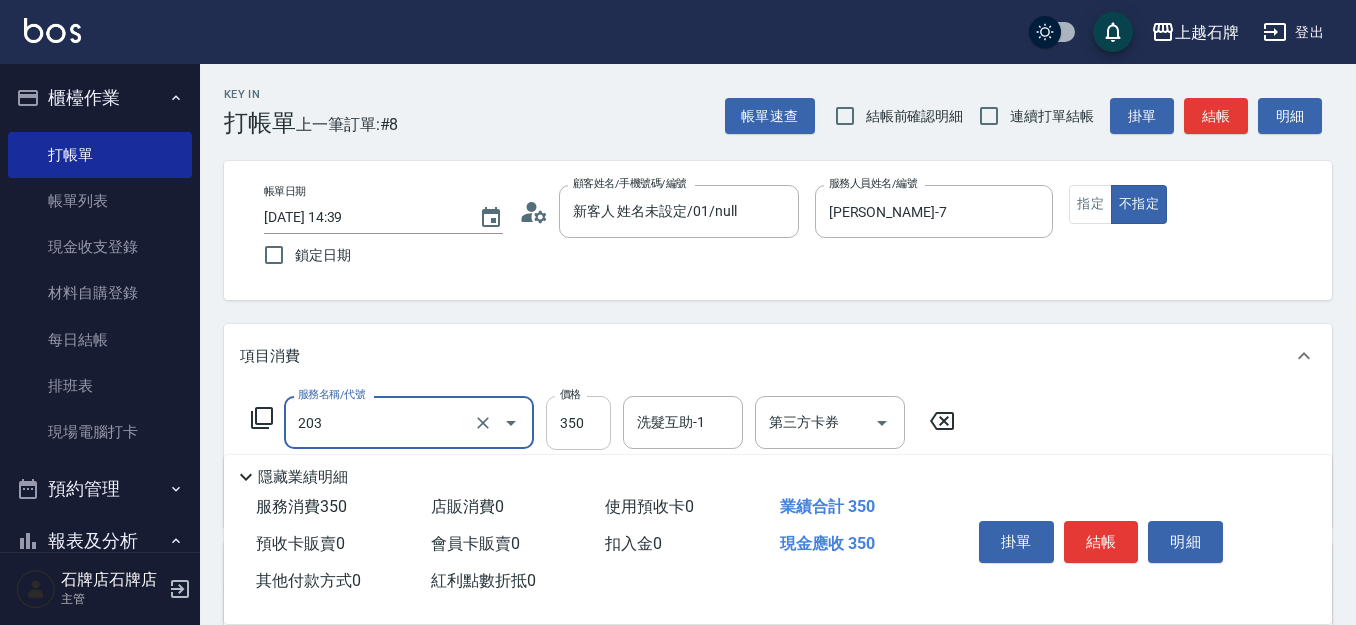 type on "B級洗+剪(203)" 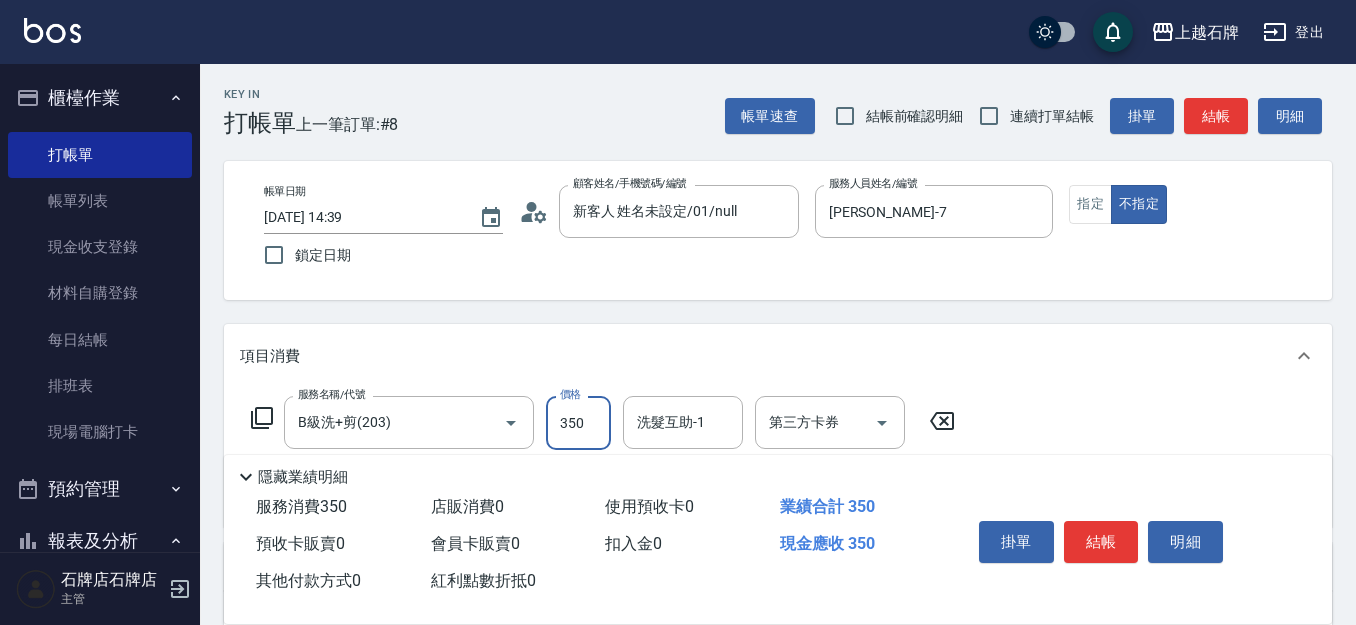 click on "350" at bounding box center [578, 423] 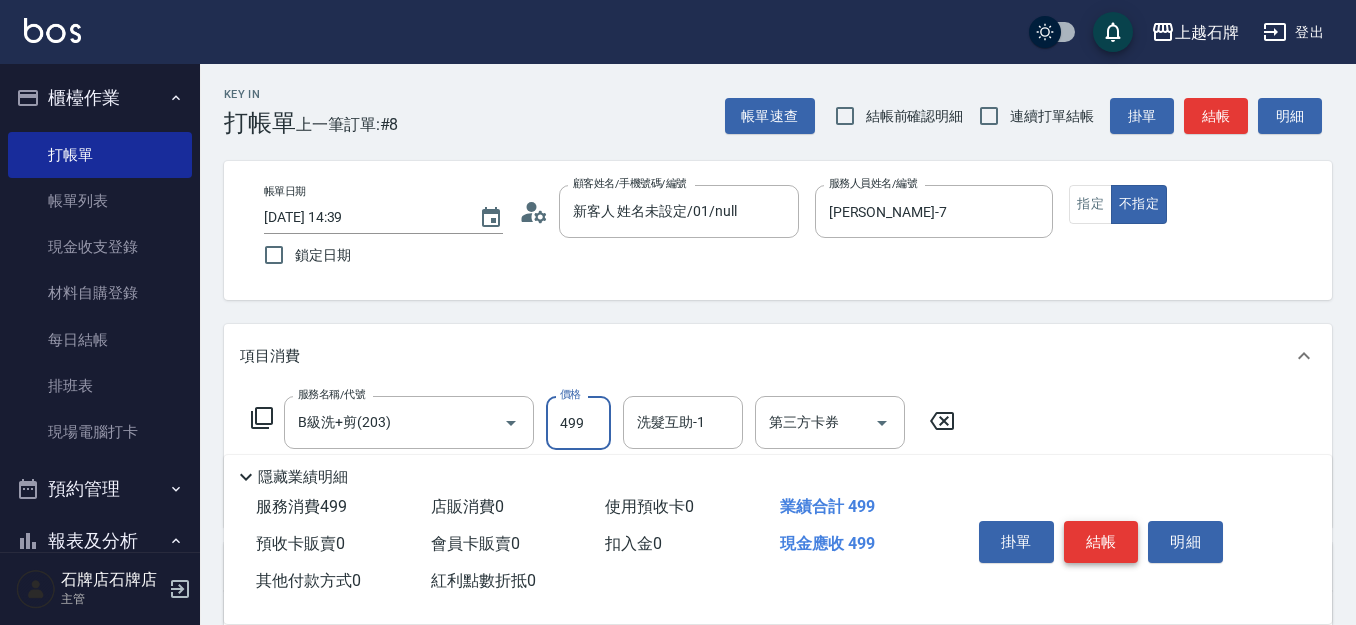 type on "499" 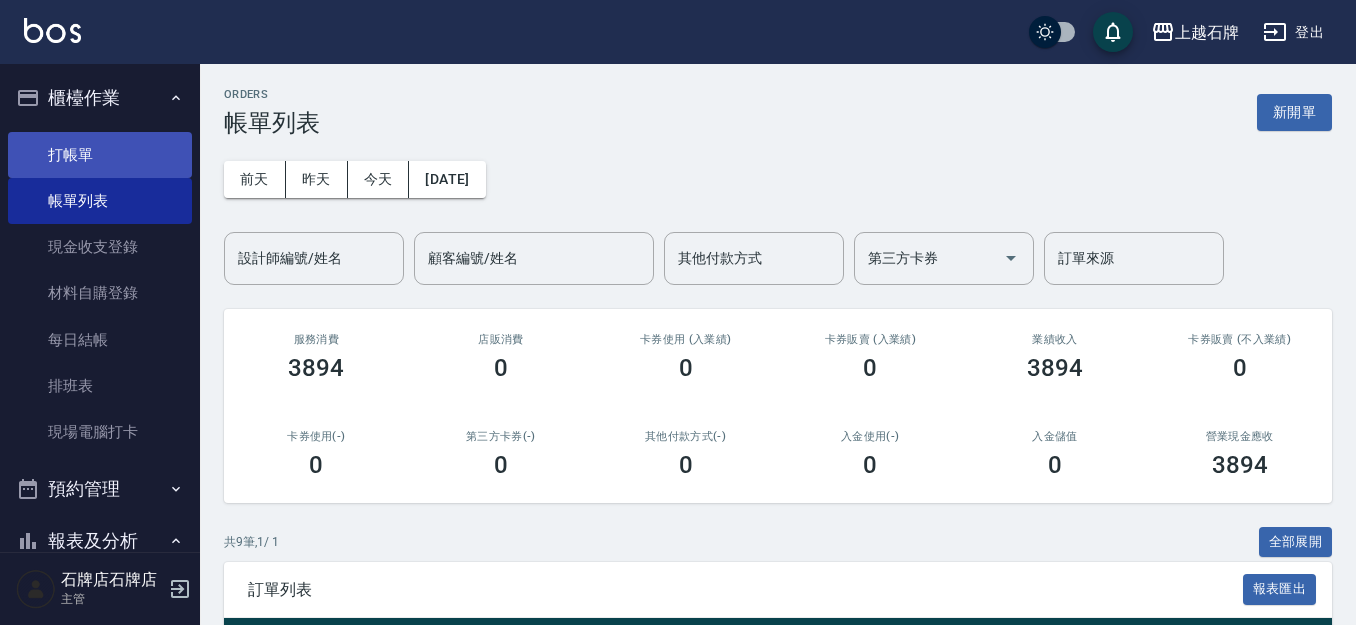 click on "打帳單" at bounding box center (100, 155) 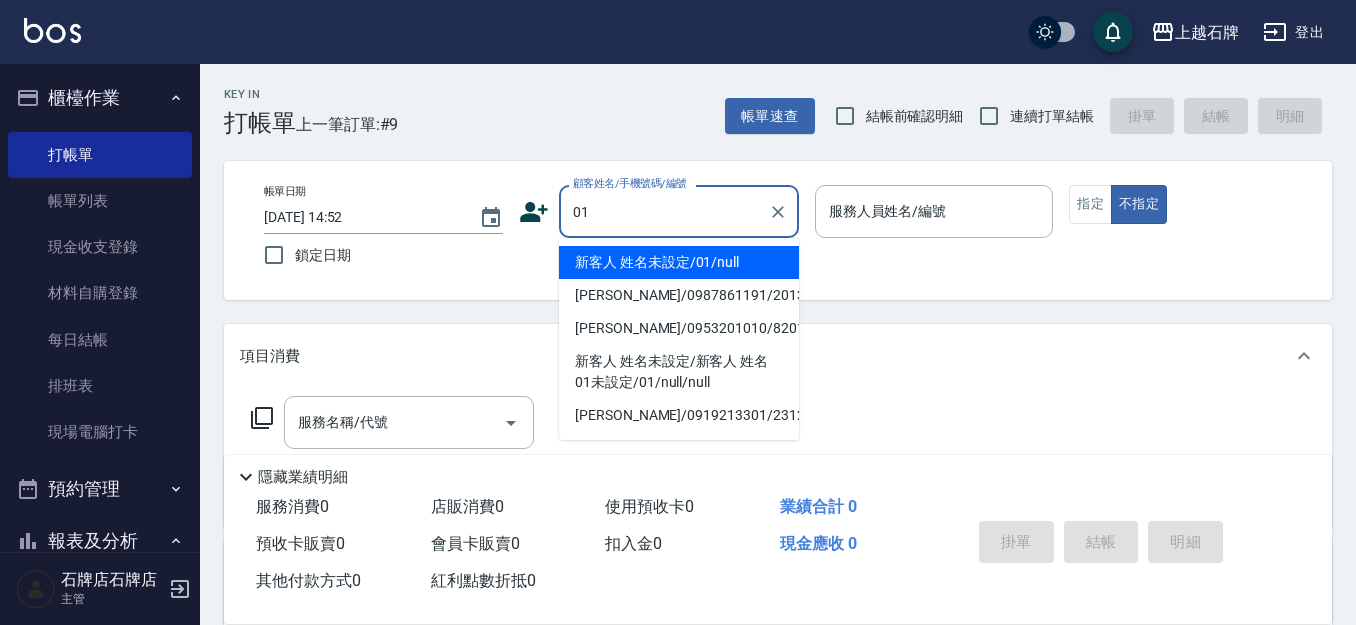 click on "新客人 姓名未設定/01/null" at bounding box center (679, 262) 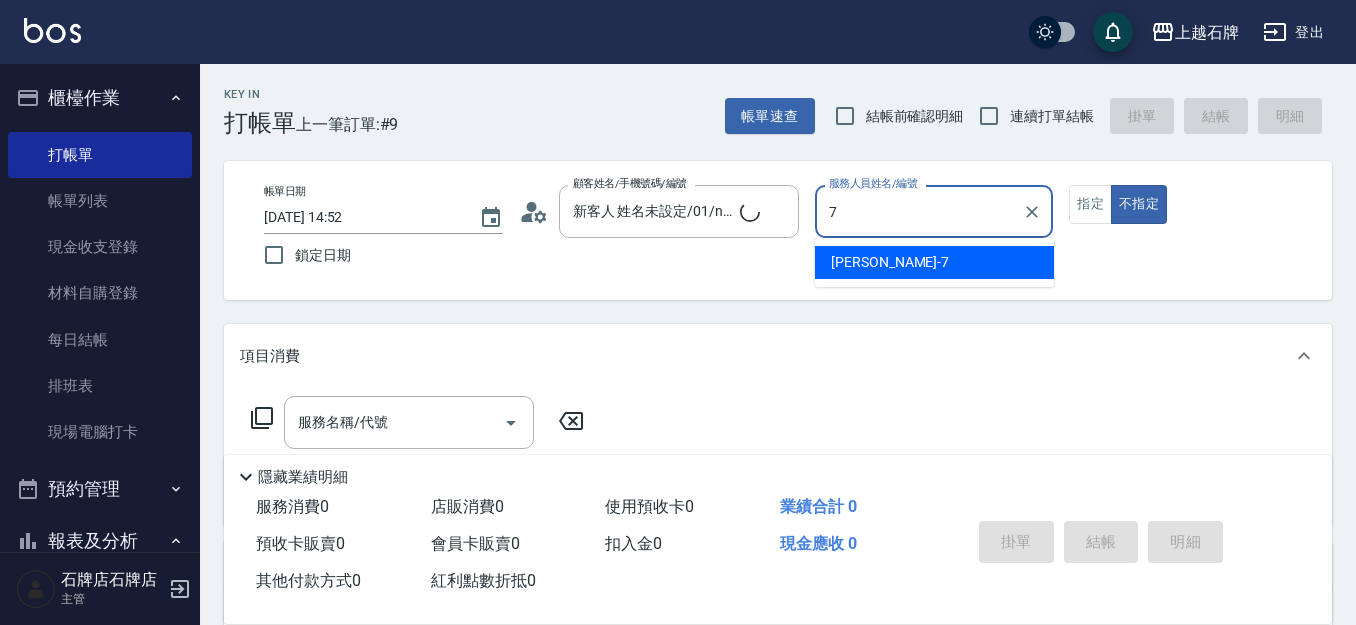 click on "[PERSON_NAME] -7" at bounding box center (934, 262) 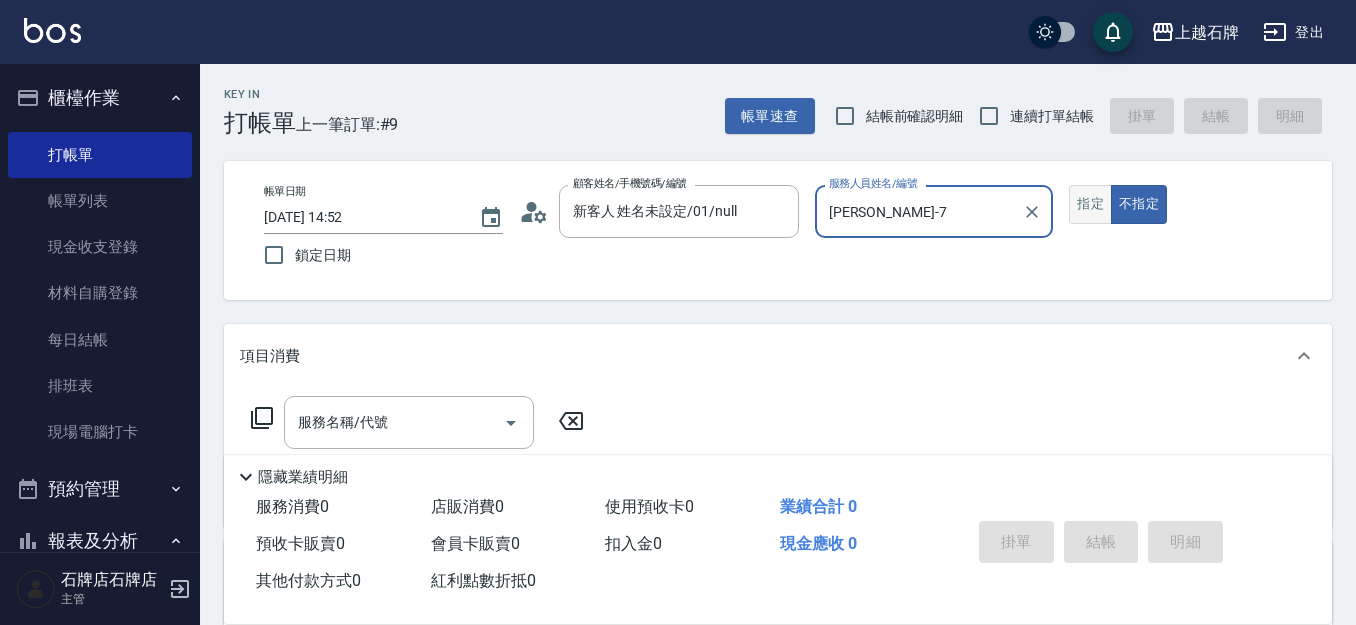 type on "[PERSON_NAME]-7" 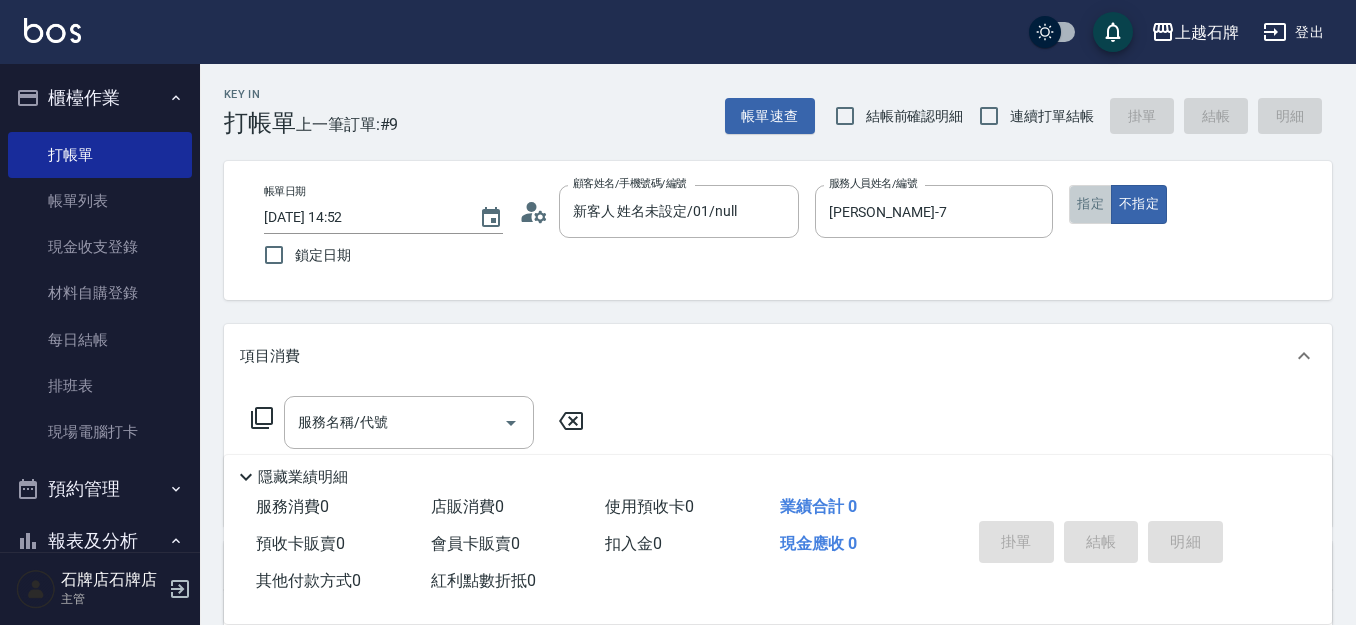 click on "指定" at bounding box center [1090, 204] 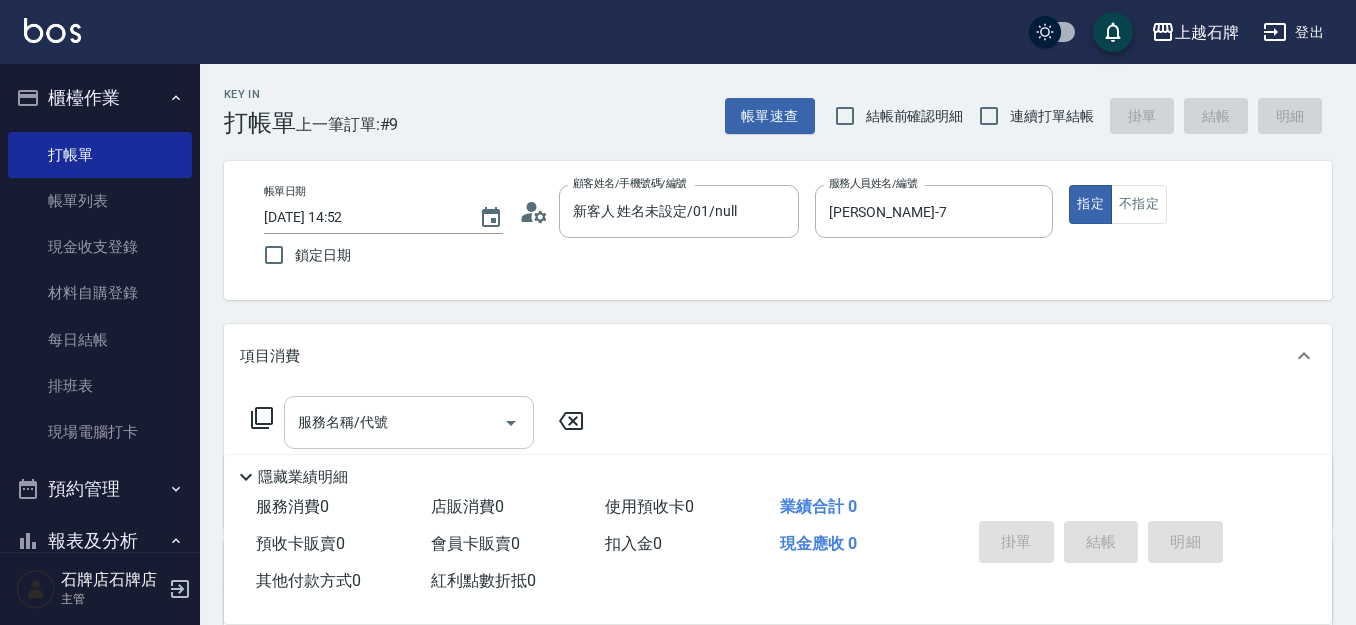 click on "服務名稱/代號" at bounding box center [394, 422] 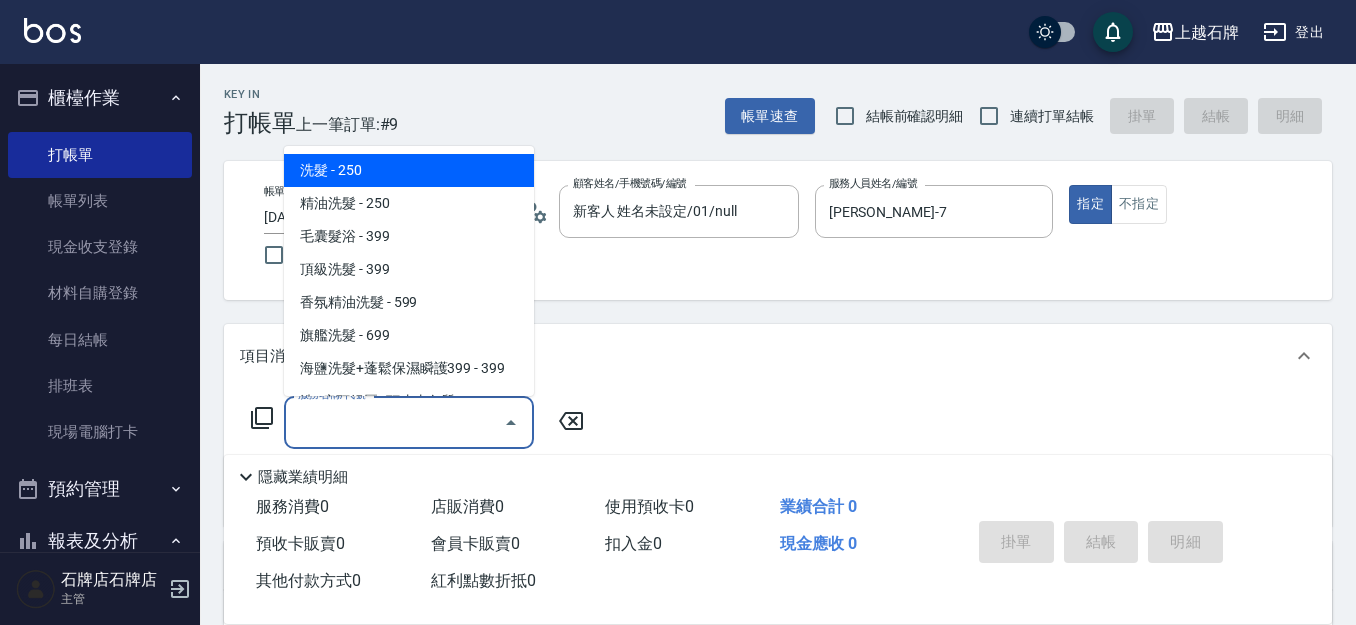 drag, startPoint x: 416, startPoint y: 191, endPoint x: 474, endPoint y: 78, distance: 127.01575 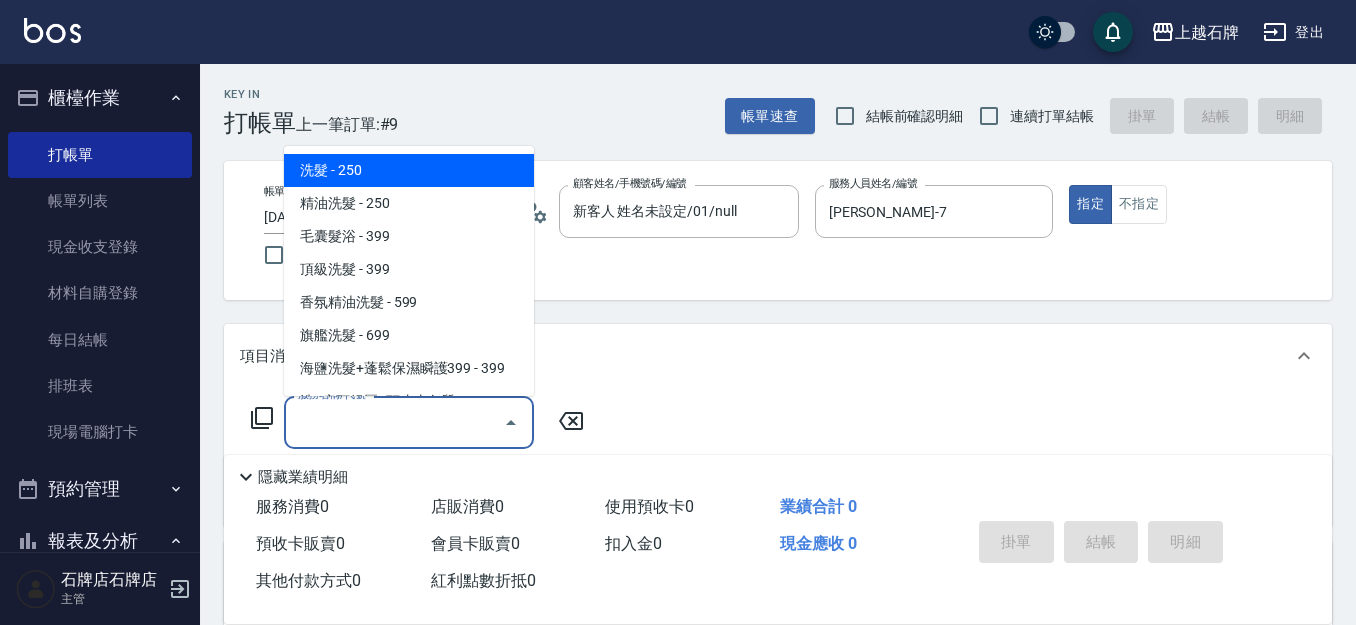 drag, startPoint x: 344, startPoint y: 425, endPoint x: 0, endPoint y: 273, distance: 376.08508 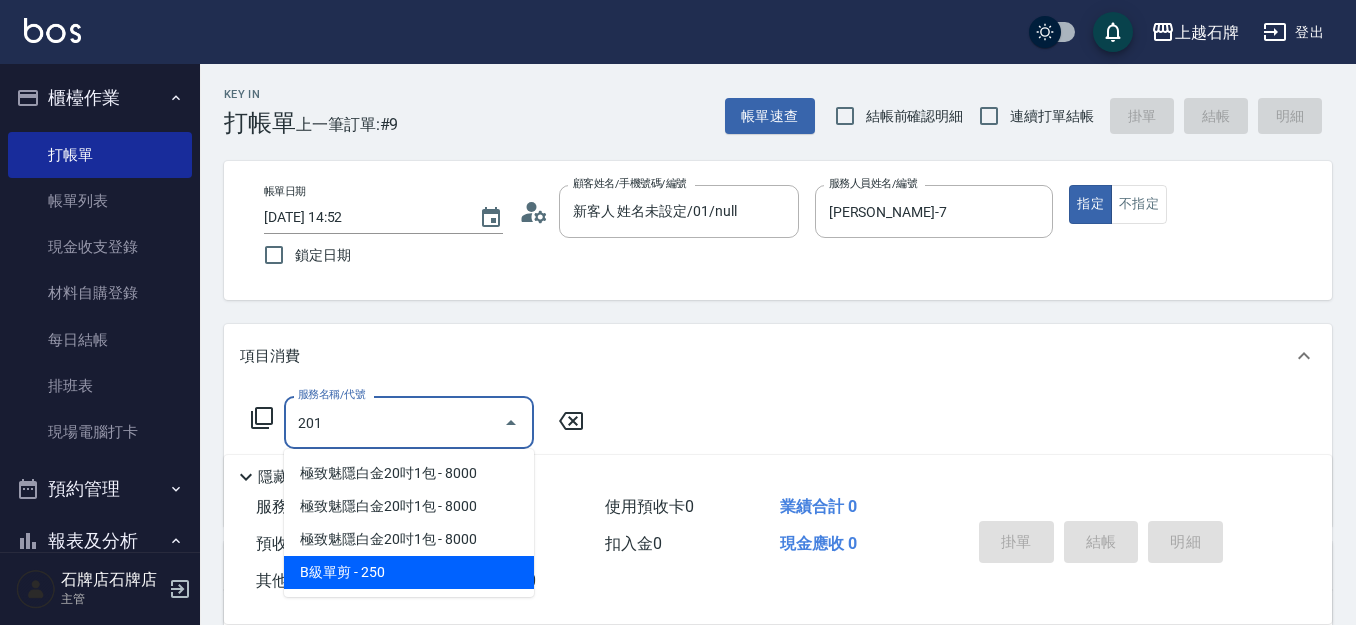 click on "B級單剪 - 250" at bounding box center (409, 572) 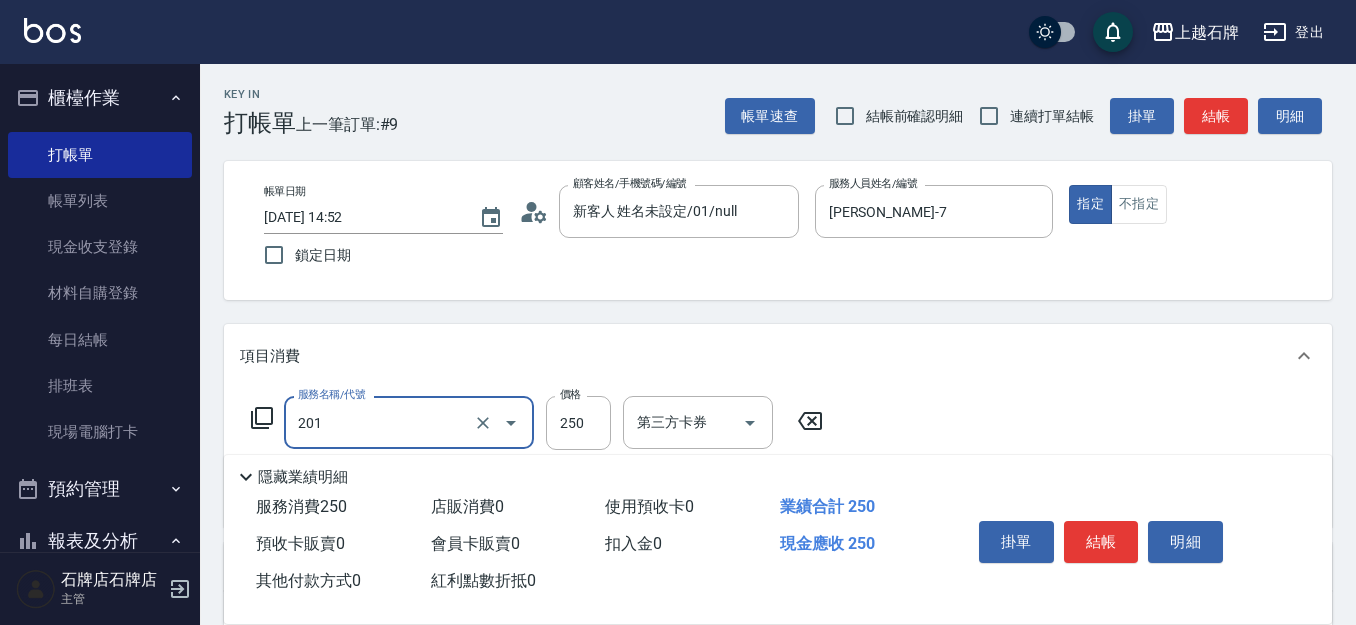 type on "B級單剪(201)" 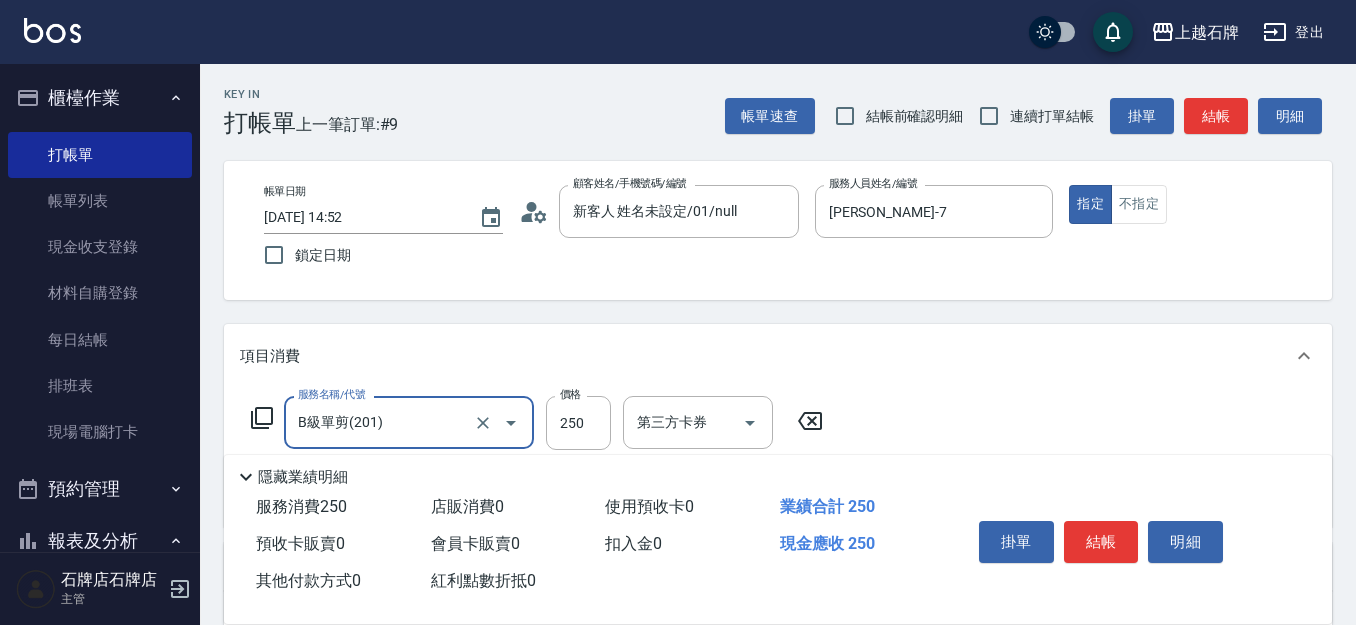 click on "價格" at bounding box center [570, 394] 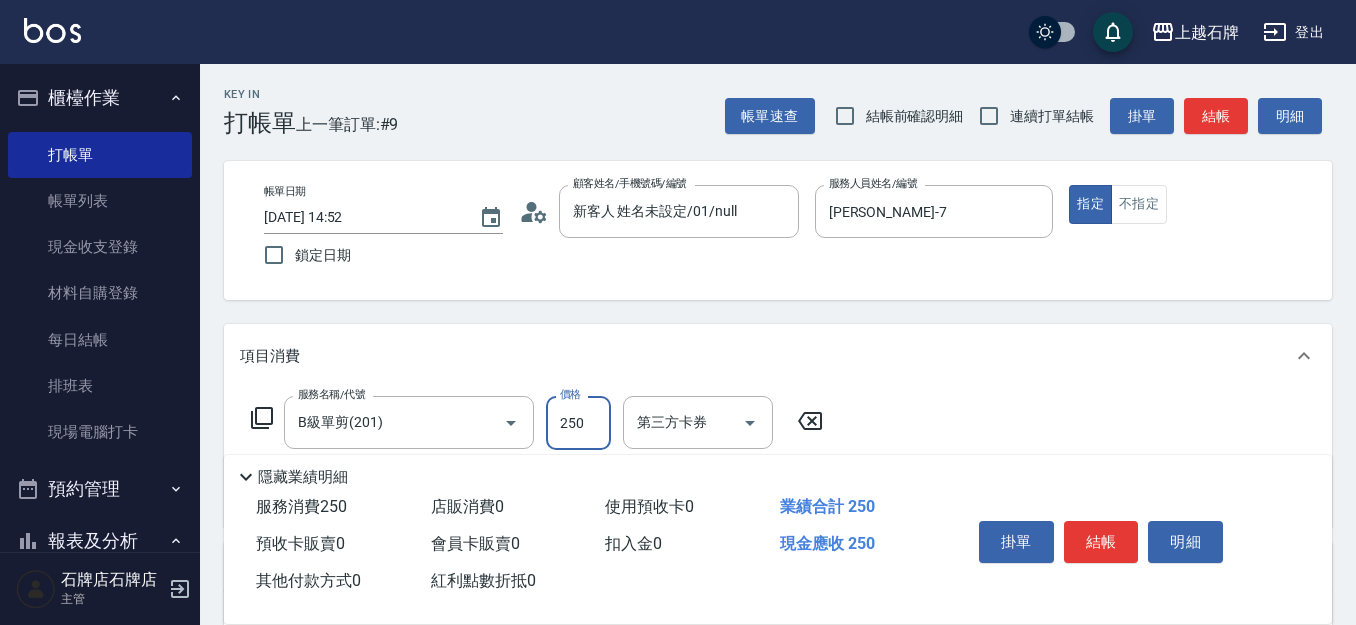 click on "250" at bounding box center (578, 423) 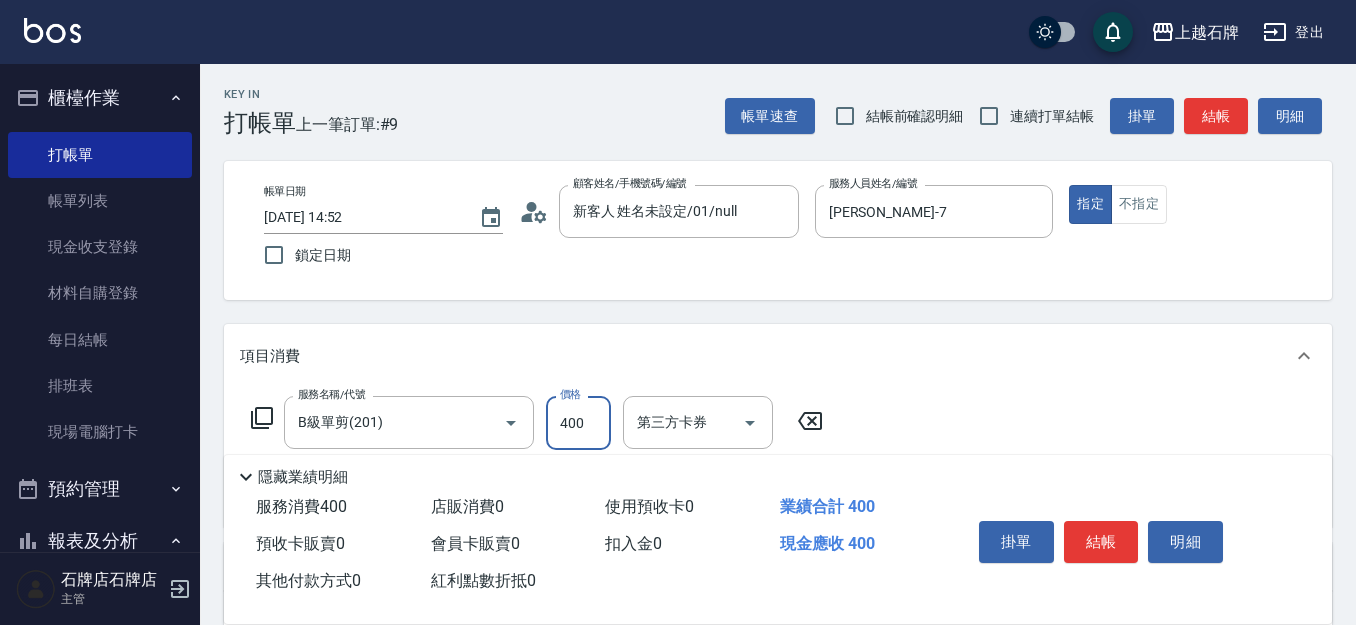 scroll, scrollTop: 0, scrollLeft: 0, axis: both 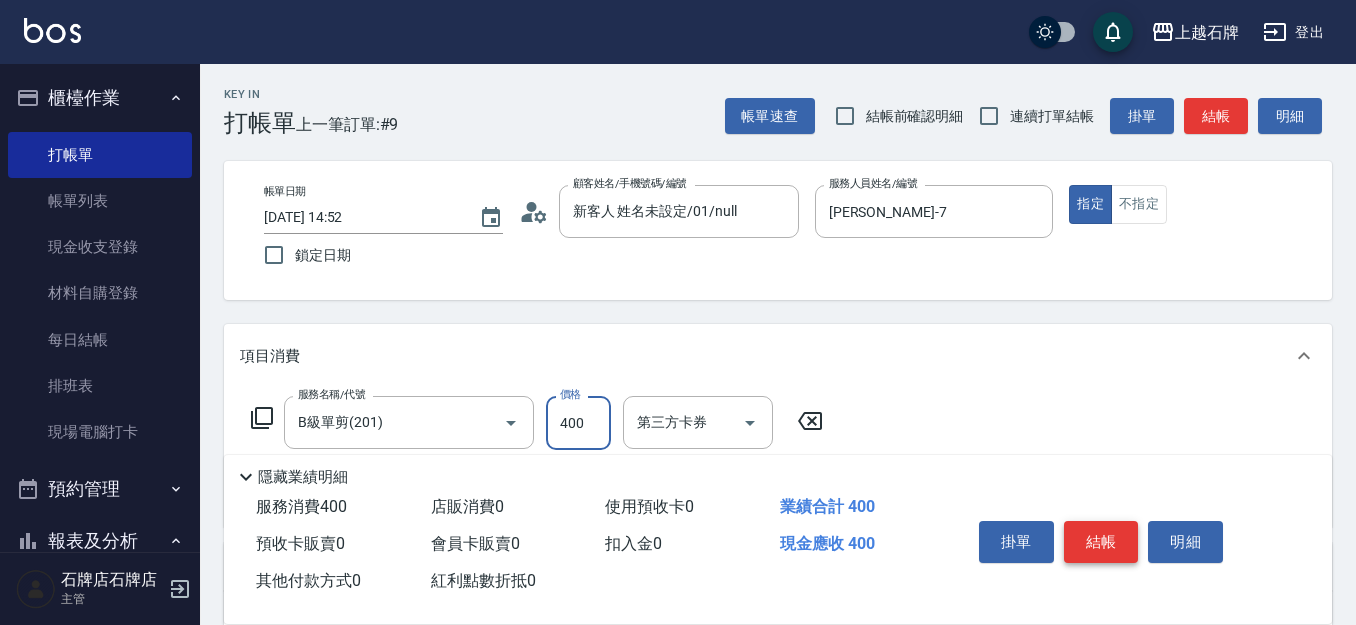 type on "400" 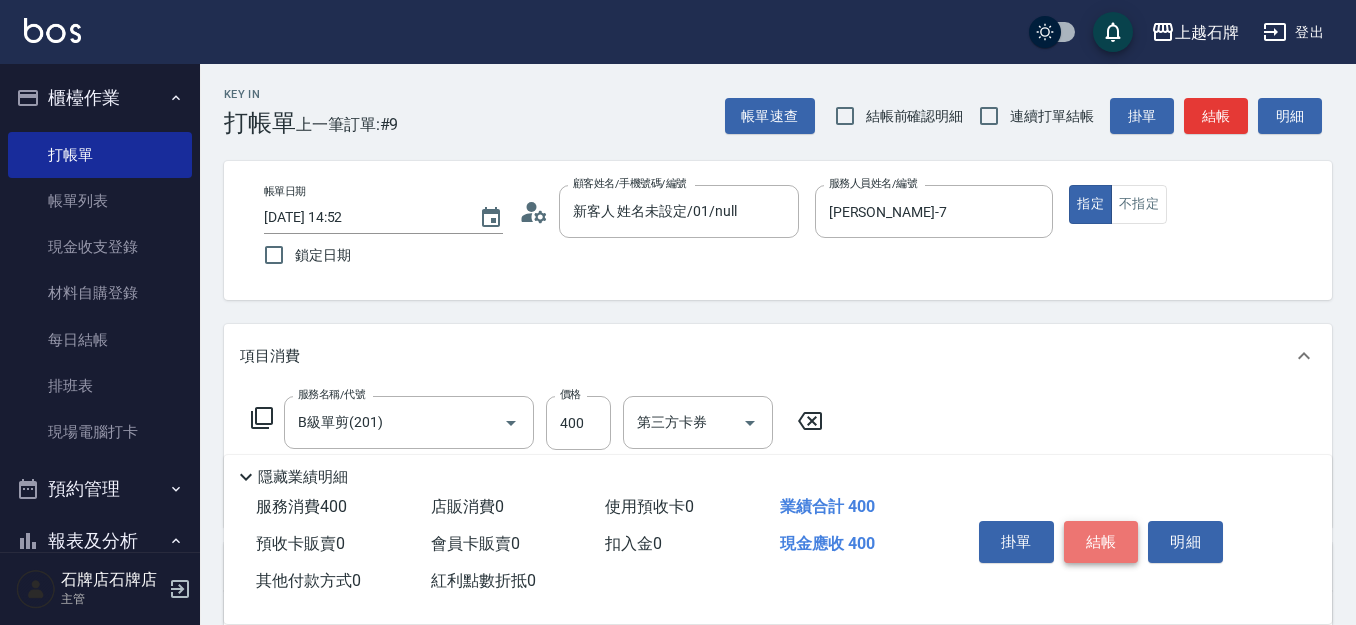 click on "結帳" at bounding box center [1101, 542] 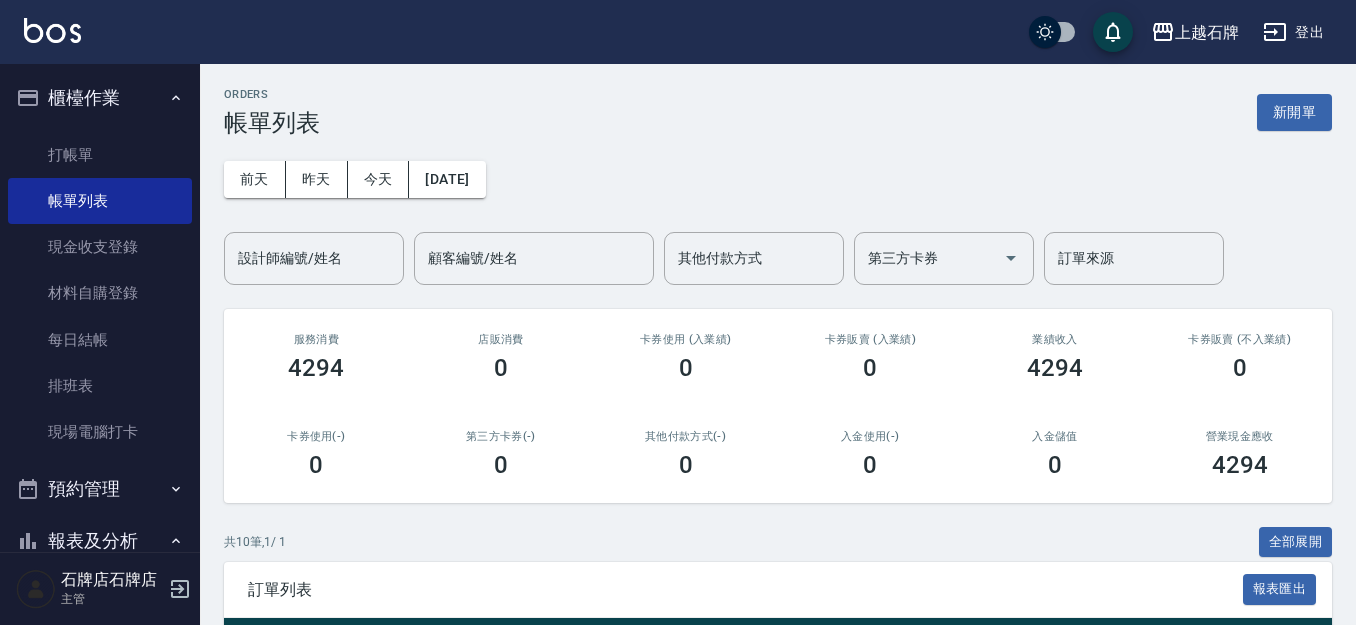 scroll, scrollTop: 200, scrollLeft: 0, axis: vertical 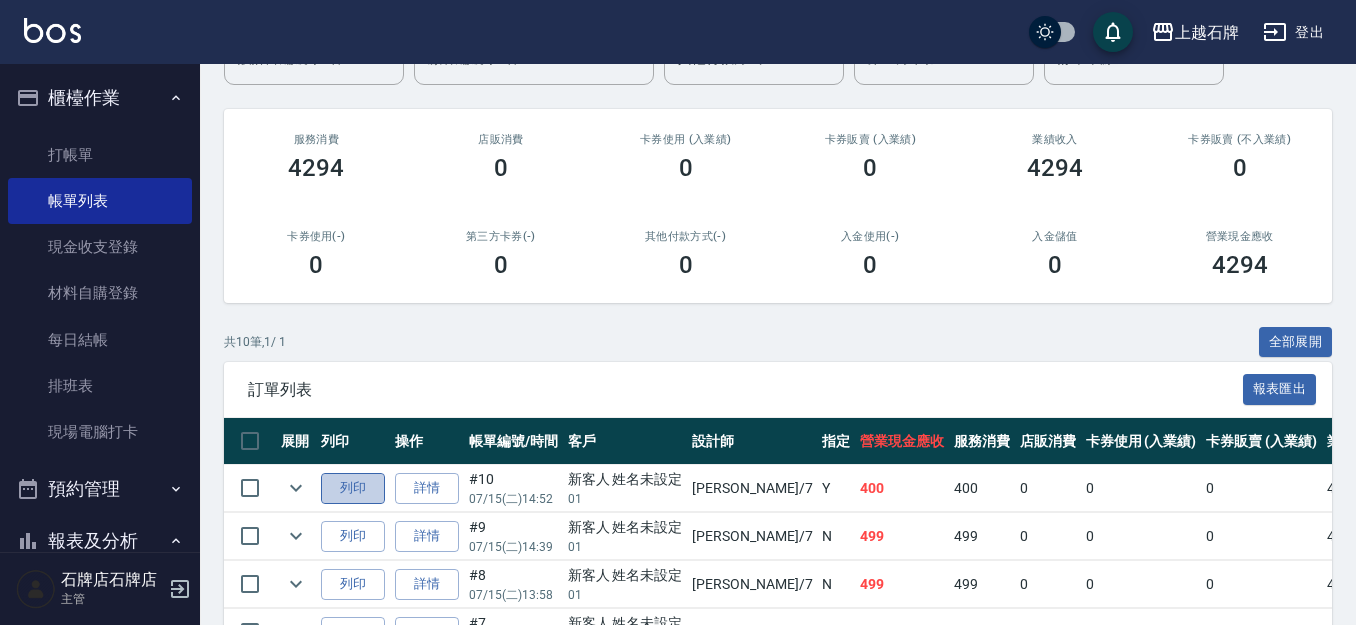 click on "列印" at bounding box center [353, 488] 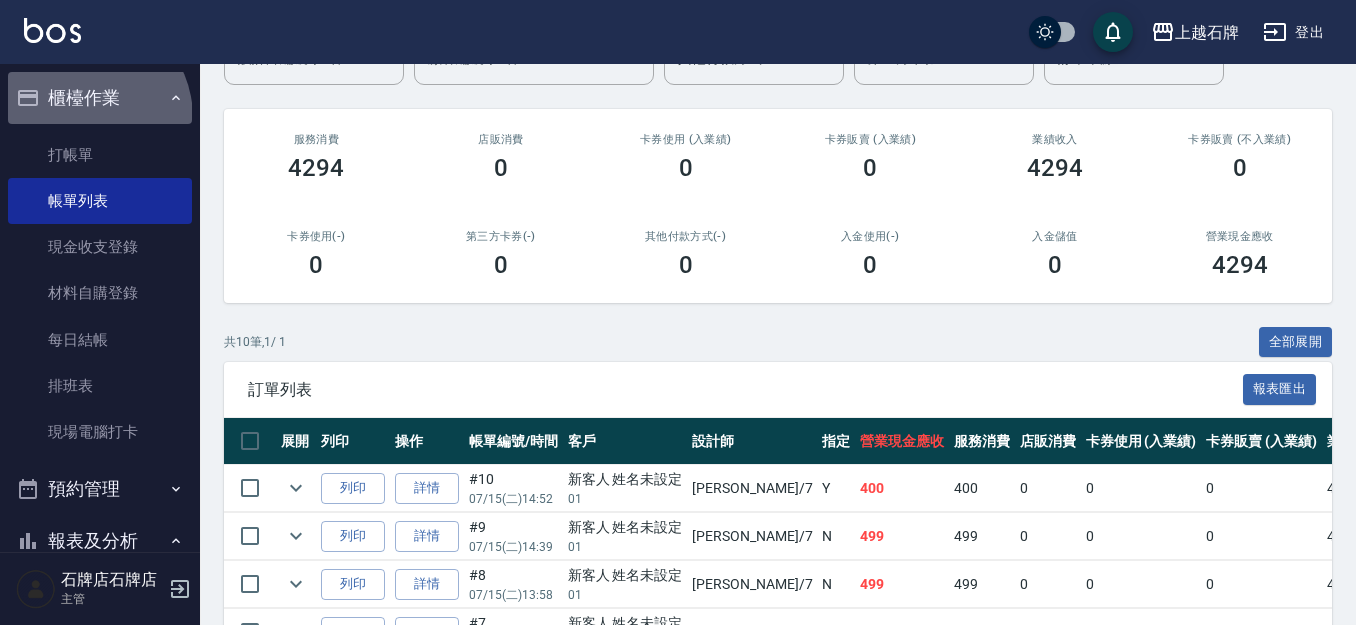 click on "櫃檯作業" at bounding box center [100, 98] 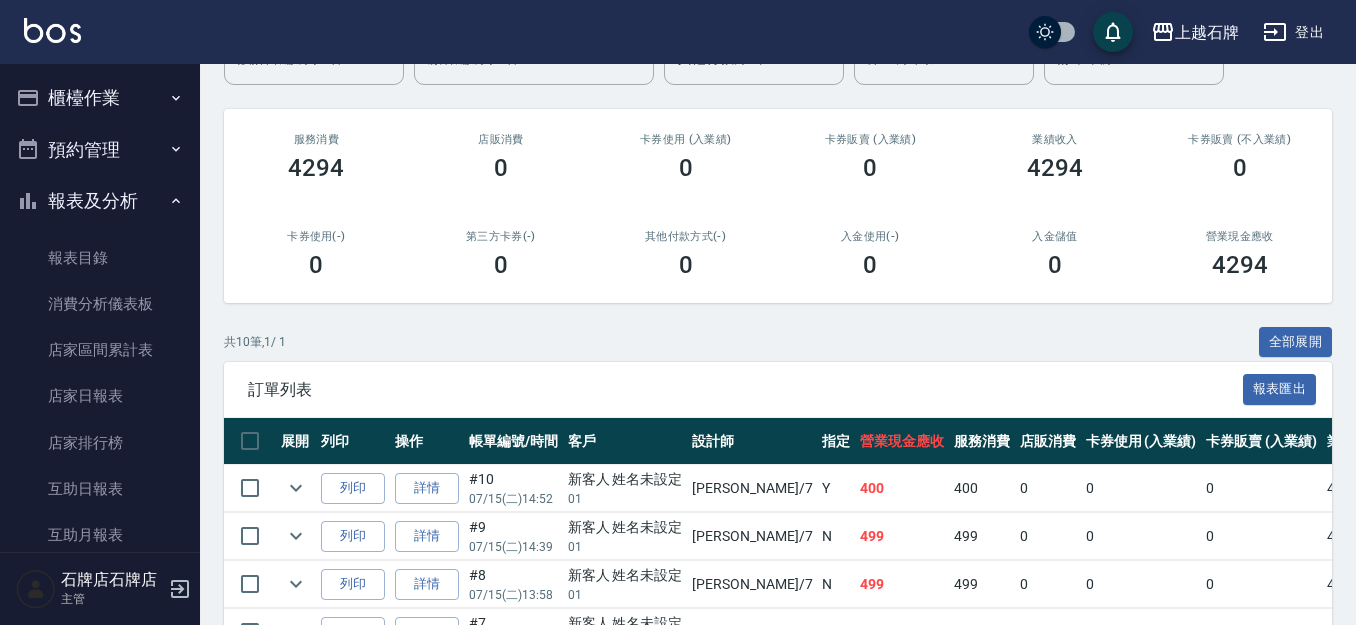 click on "報表及分析" at bounding box center [100, 201] 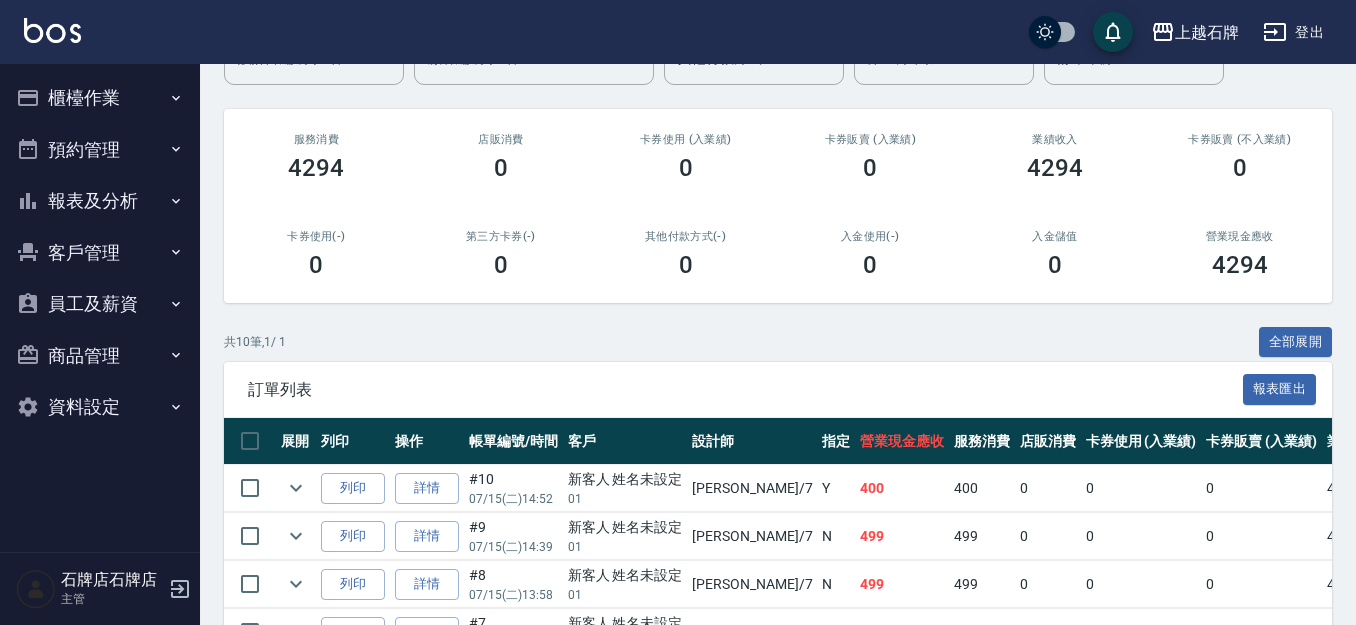 click on "櫃檯作業" at bounding box center [100, 98] 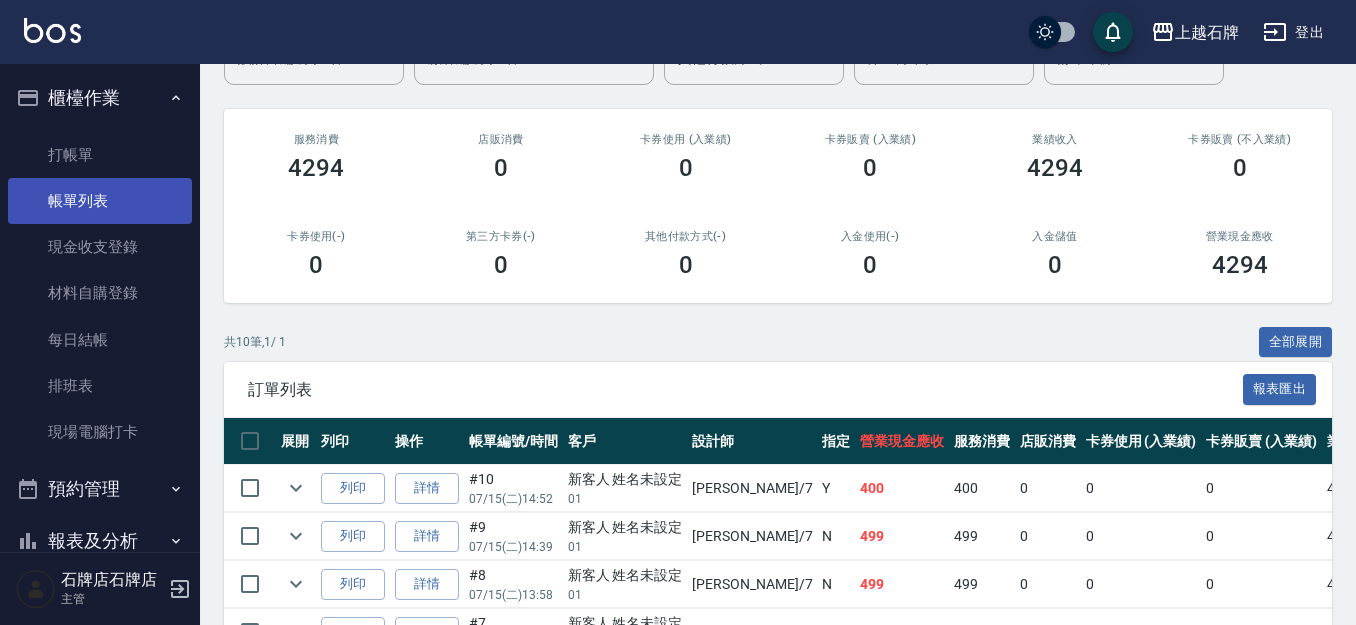 click on "帳單列表" at bounding box center (100, 201) 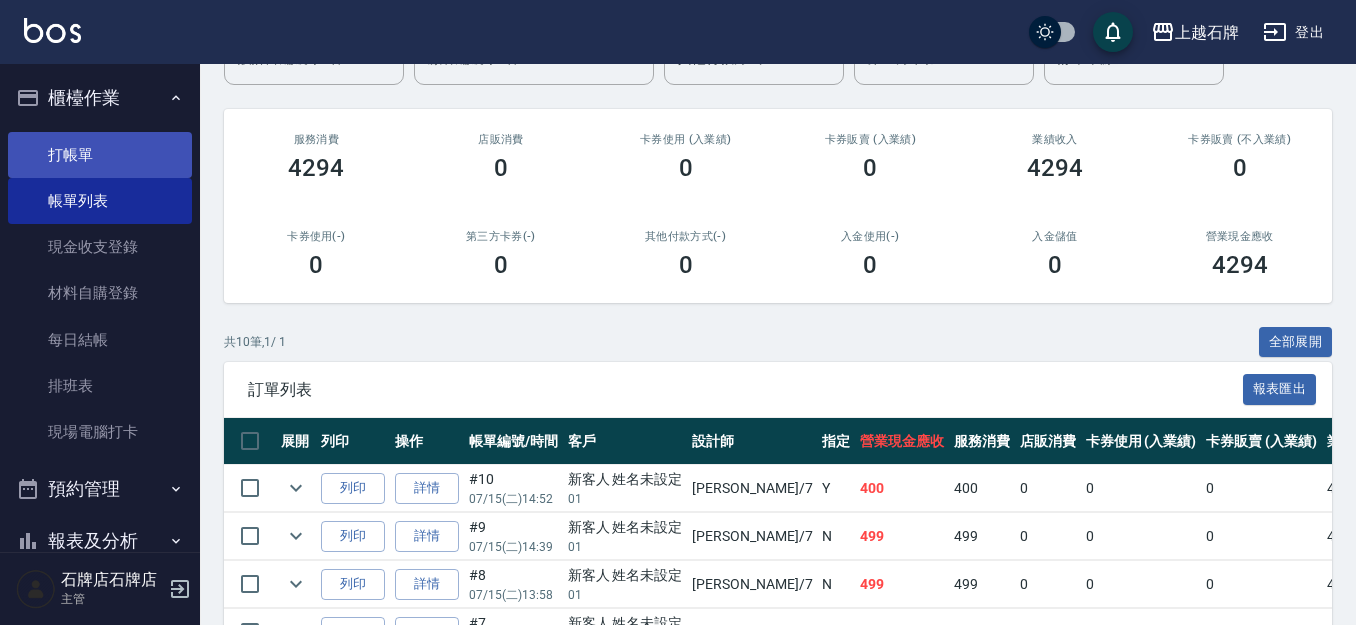 click on "打帳單" at bounding box center (100, 155) 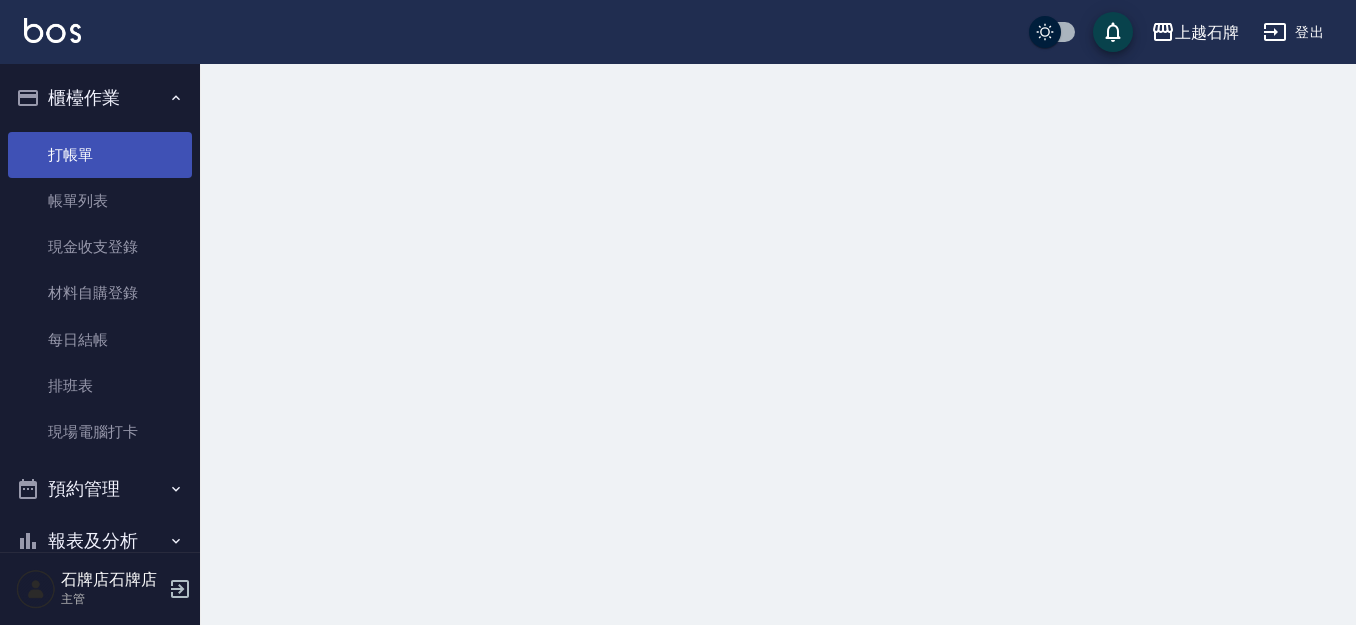 scroll, scrollTop: 0, scrollLeft: 0, axis: both 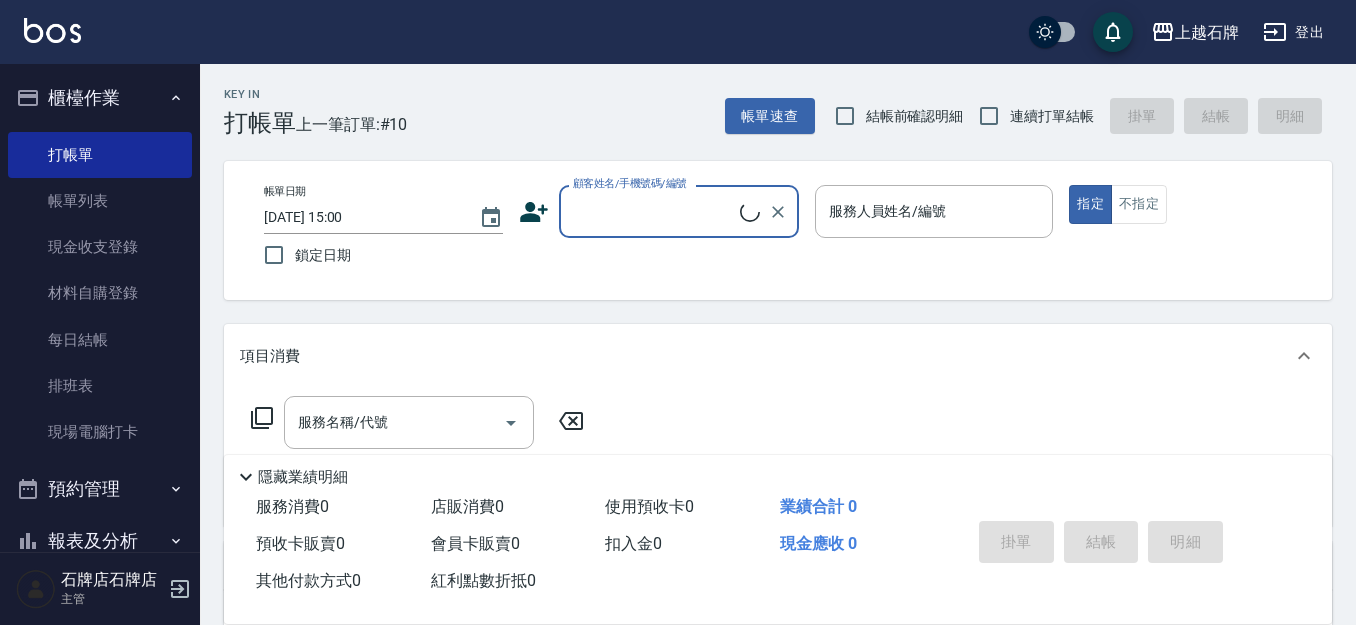 click on "顧客姓名/手機號碼/編號" at bounding box center (679, 211) 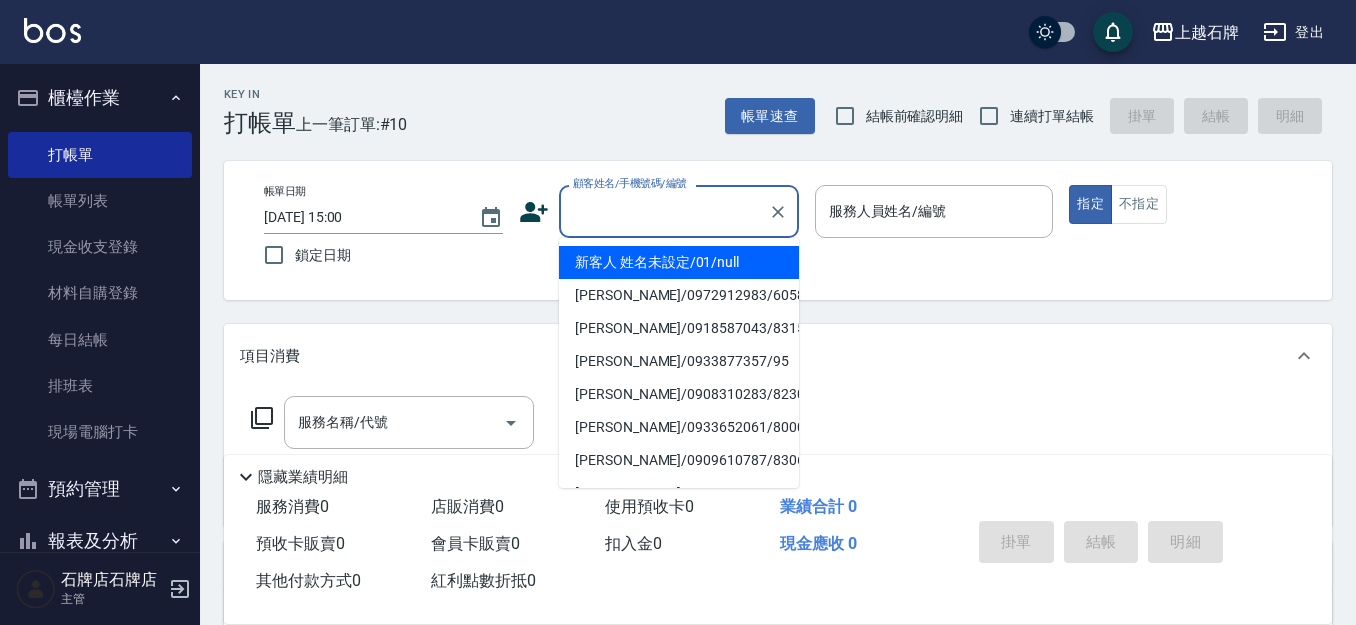 click on "新客人 姓名未設定/01/null" at bounding box center [679, 262] 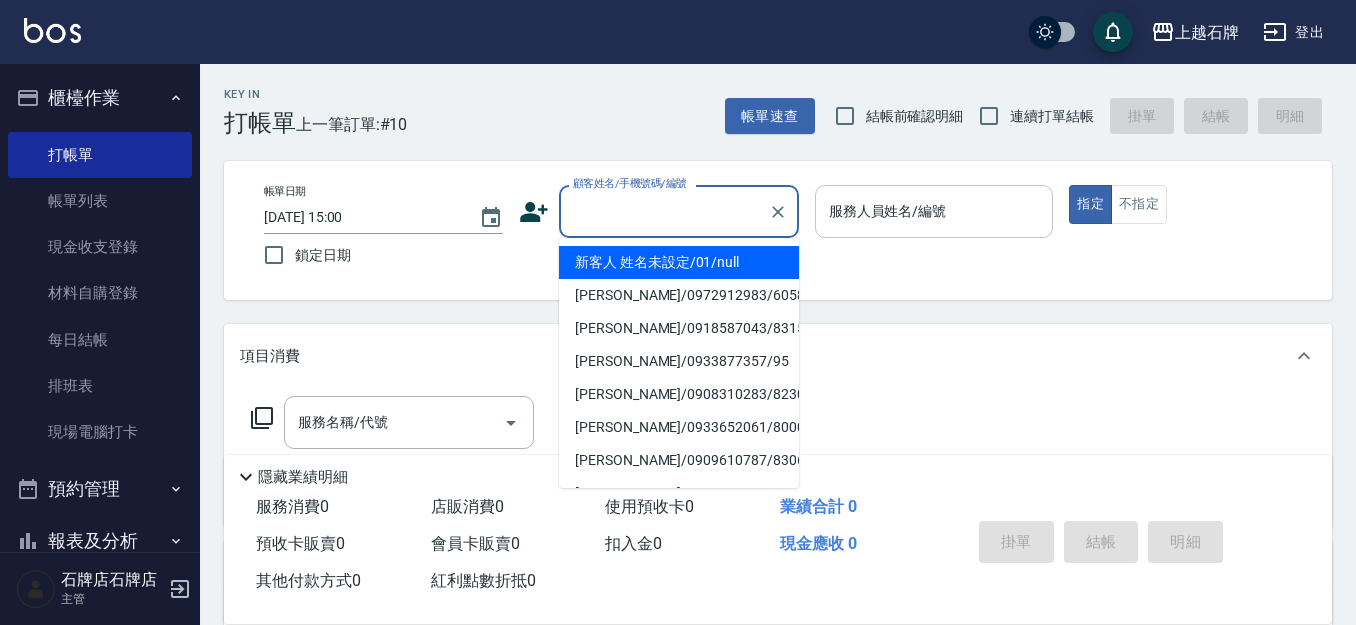 type on "新客人 姓名未設定/01/null" 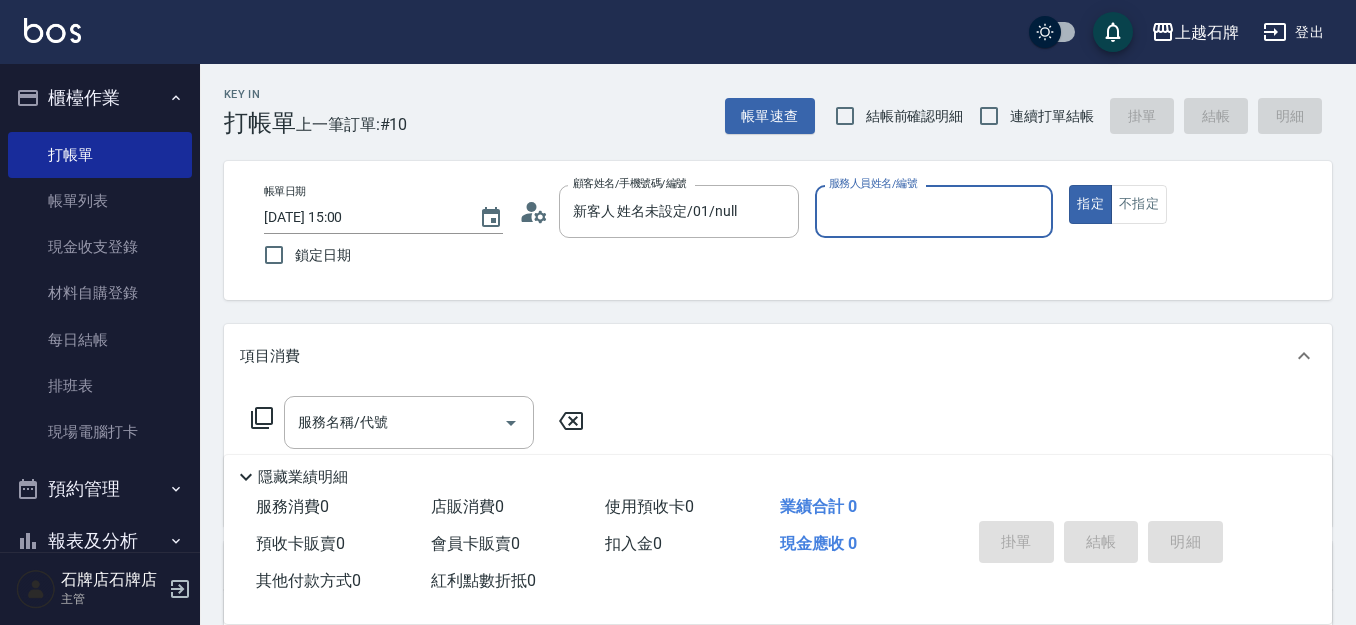 click on "服務人員姓名/編號" at bounding box center [934, 211] 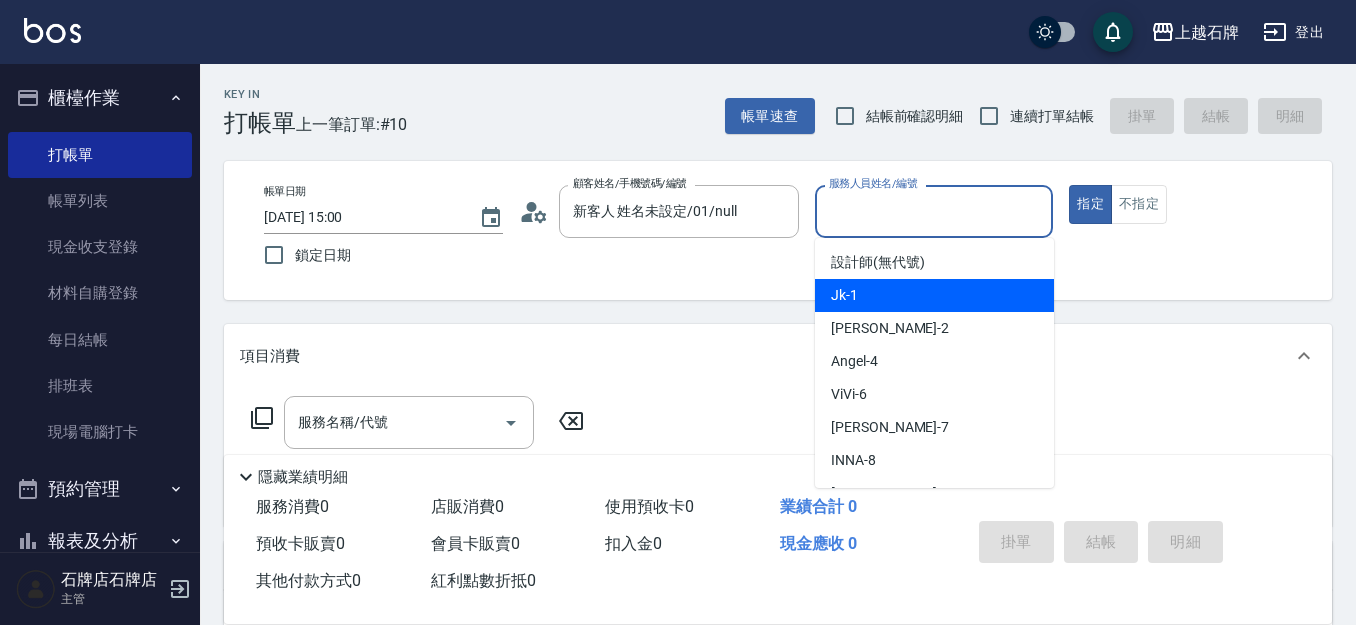click on "Jk -1" at bounding box center (934, 295) 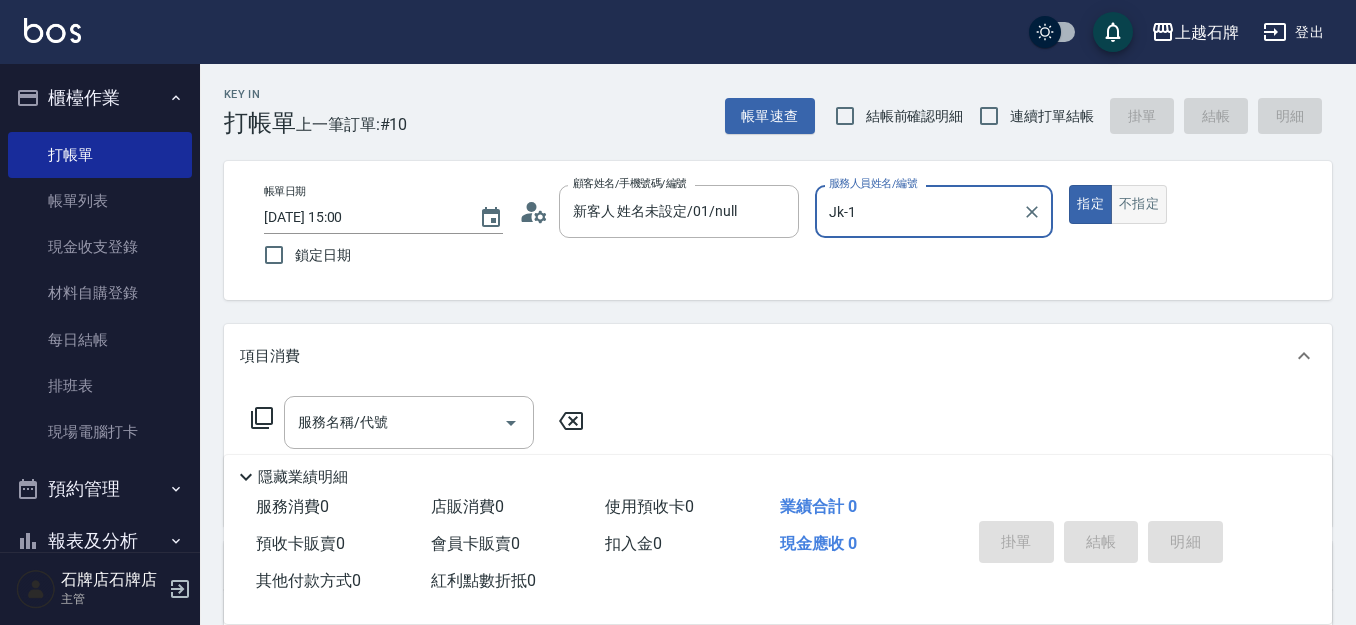 click on "不指定" at bounding box center [1139, 204] 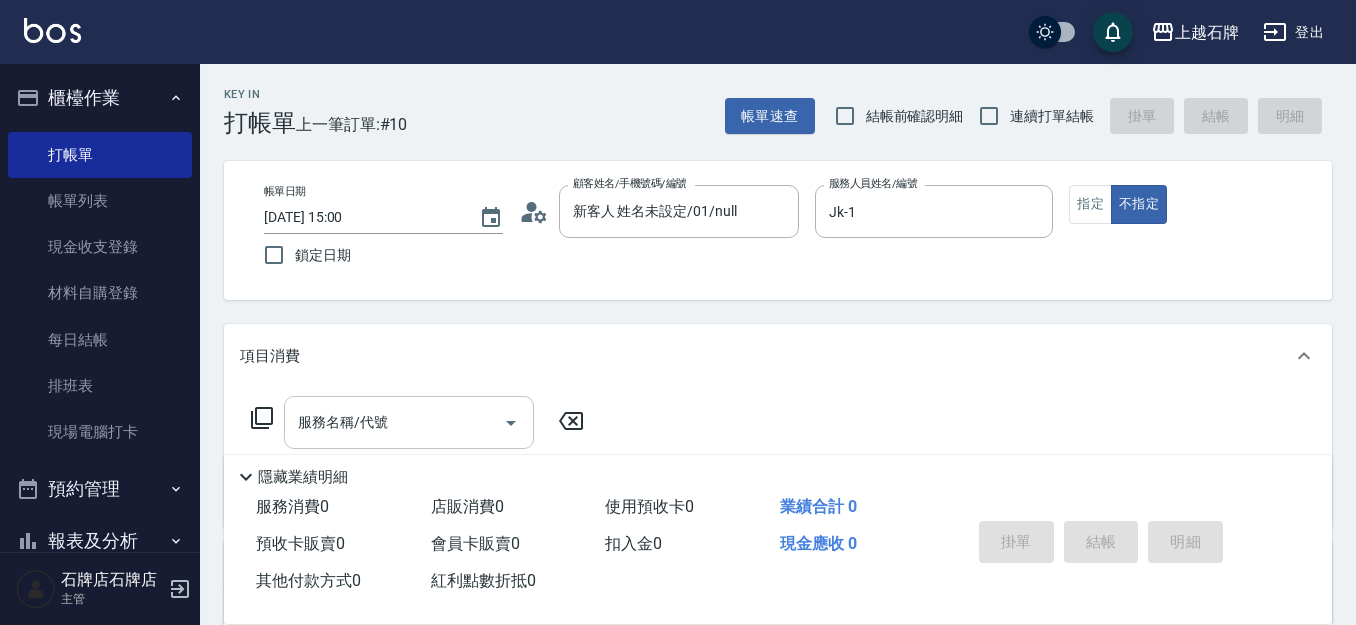 click on "服務名稱/代號" at bounding box center [409, 422] 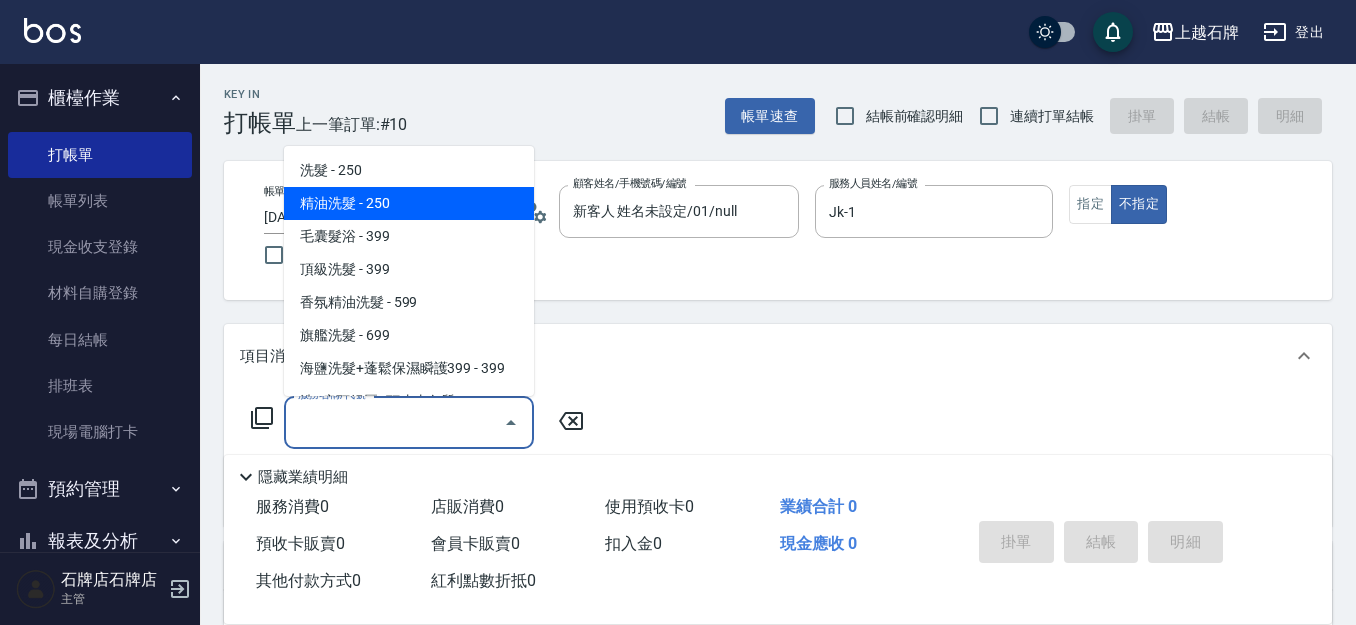 drag, startPoint x: 459, startPoint y: 202, endPoint x: 614, endPoint y: 361, distance: 222.04955 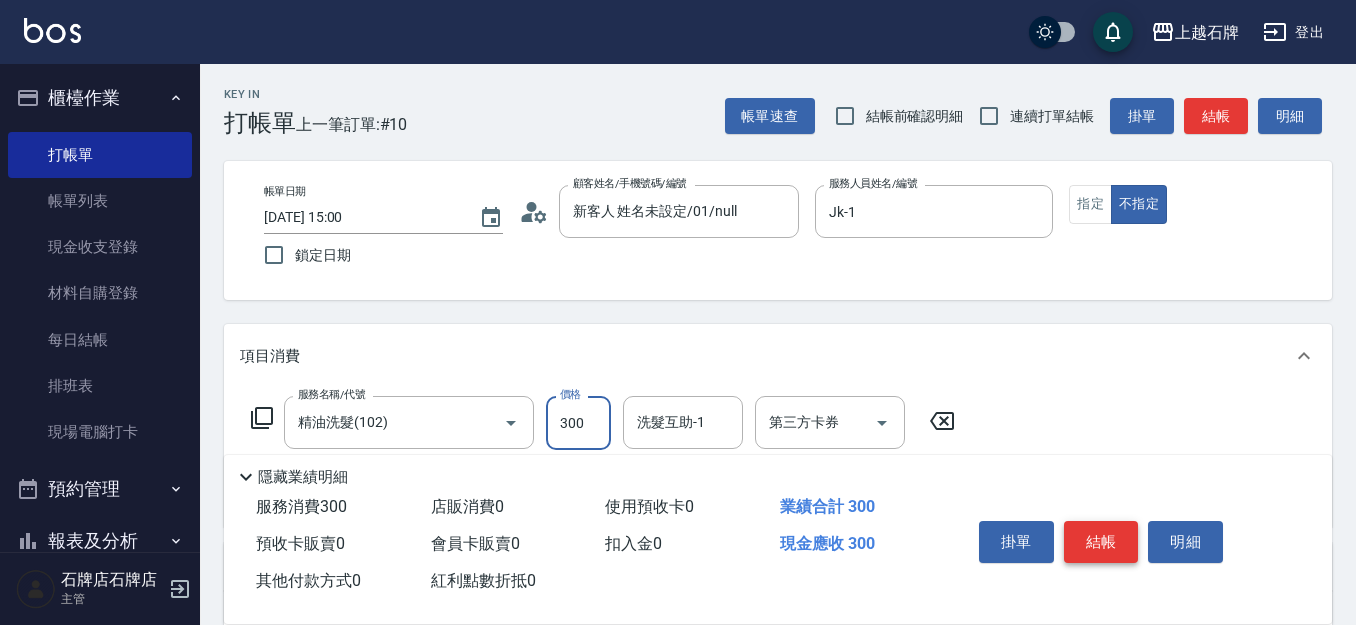 type on "300" 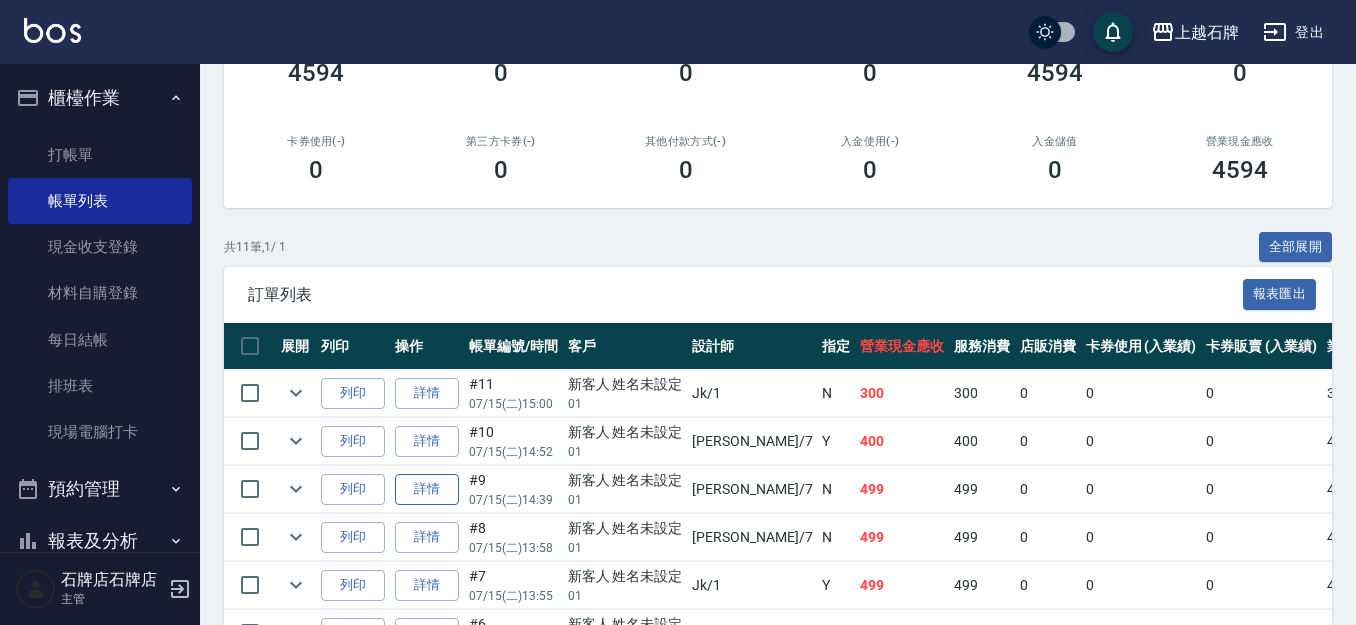 scroll, scrollTop: 300, scrollLeft: 0, axis: vertical 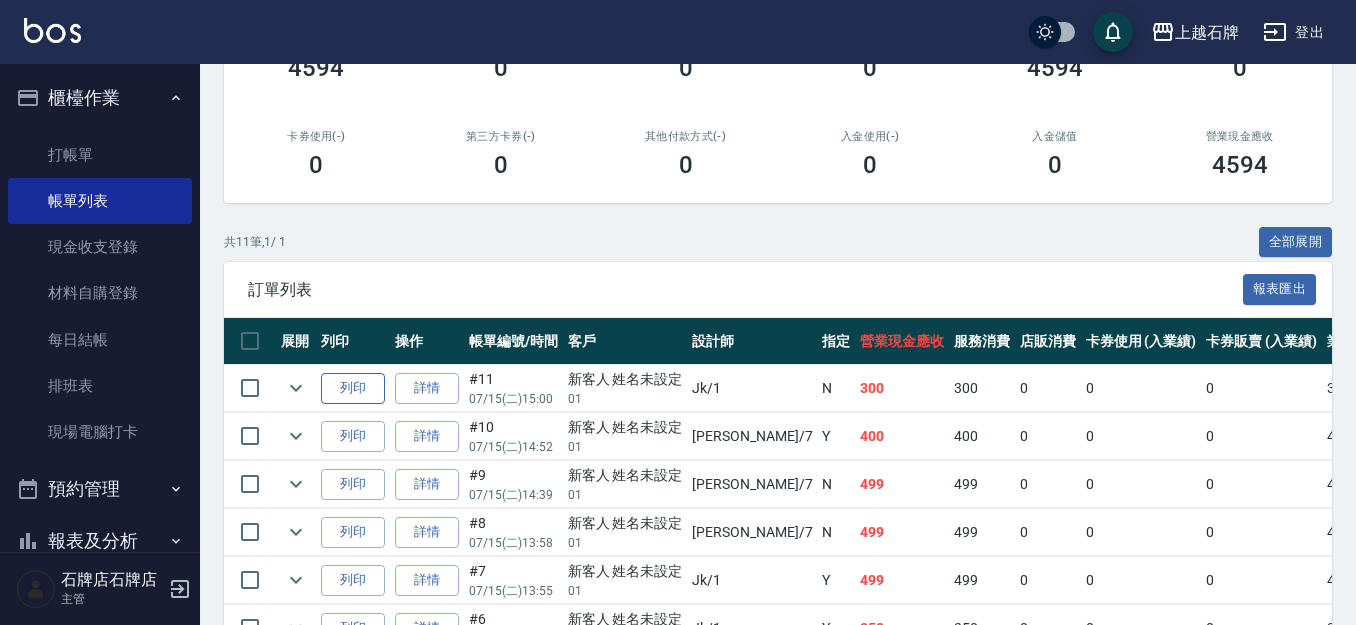 click on "列印" at bounding box center (353, 388) 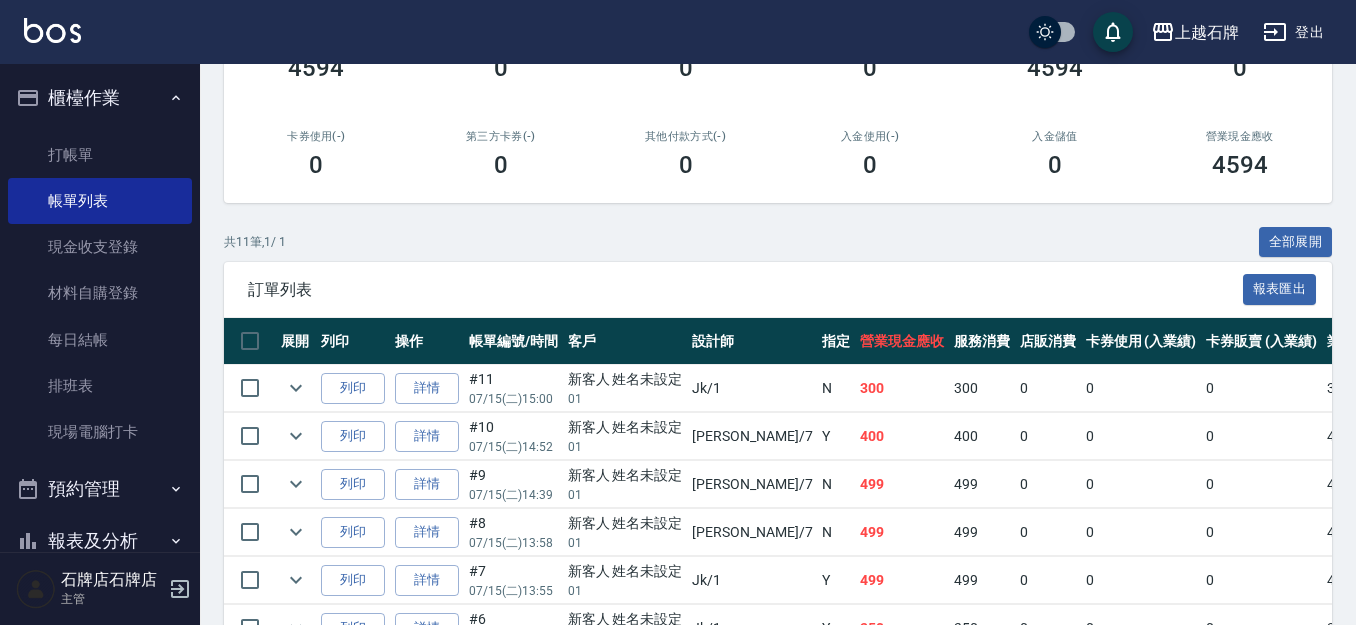 scroll, scrollTop: 244, scrollLeft: 0, axis: vertical 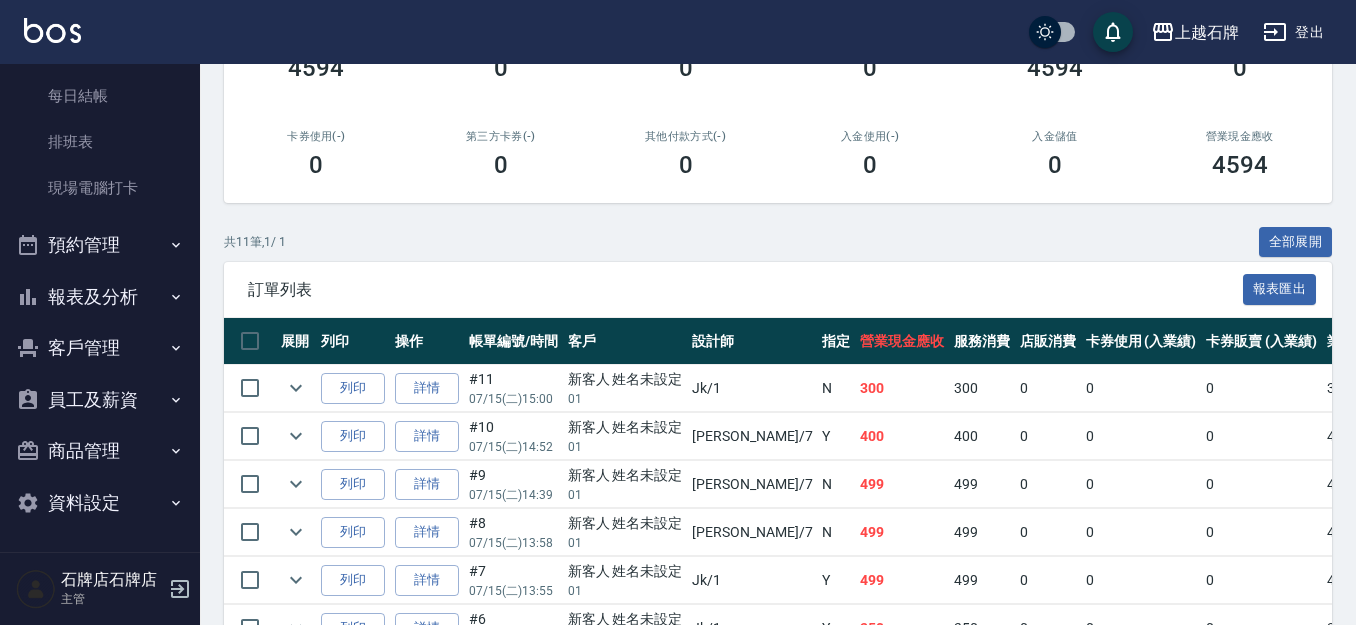 click on "報表及分析" at bounding box center (100, 297) 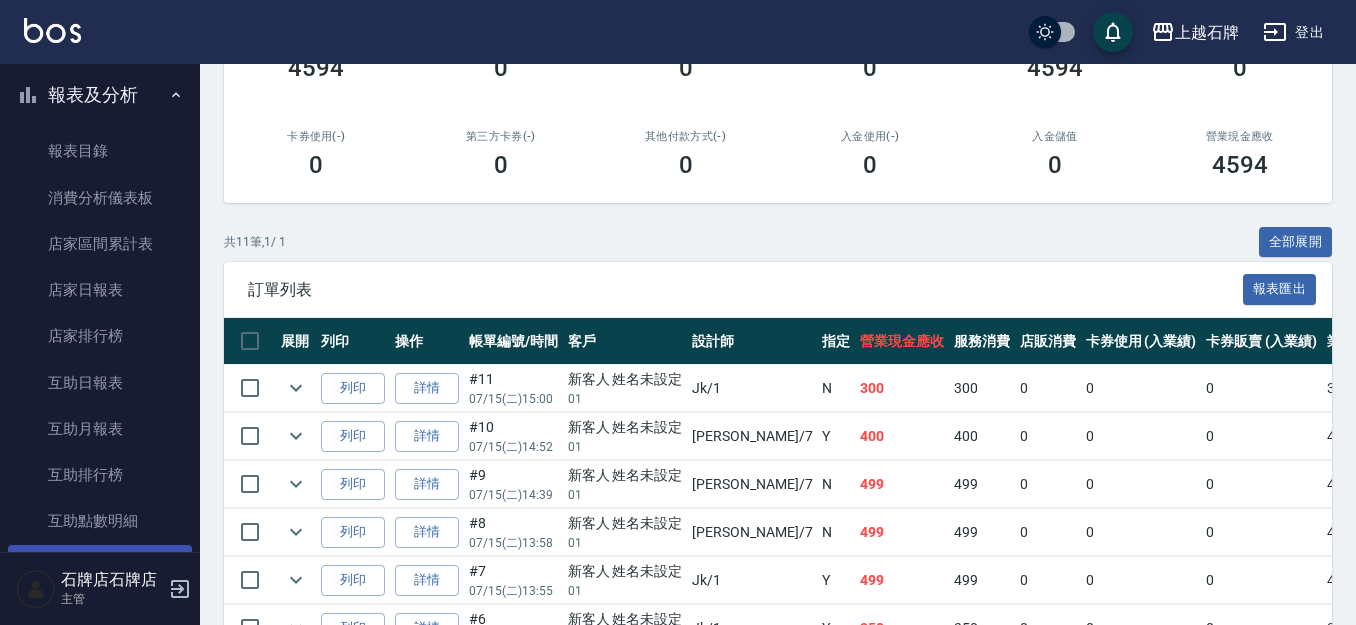 scroll, scrollTop: 744, scrollLeft: 0, axis: vertical 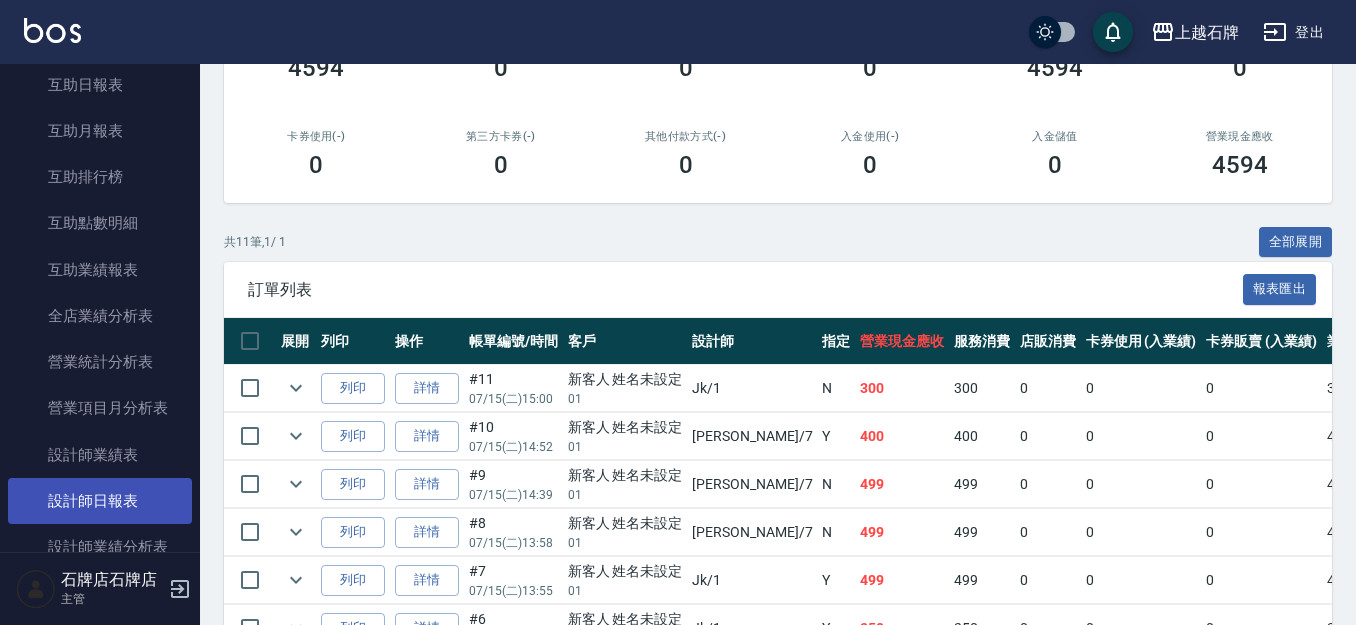 click on "設計師日報表" at bounding box center (100, 501) 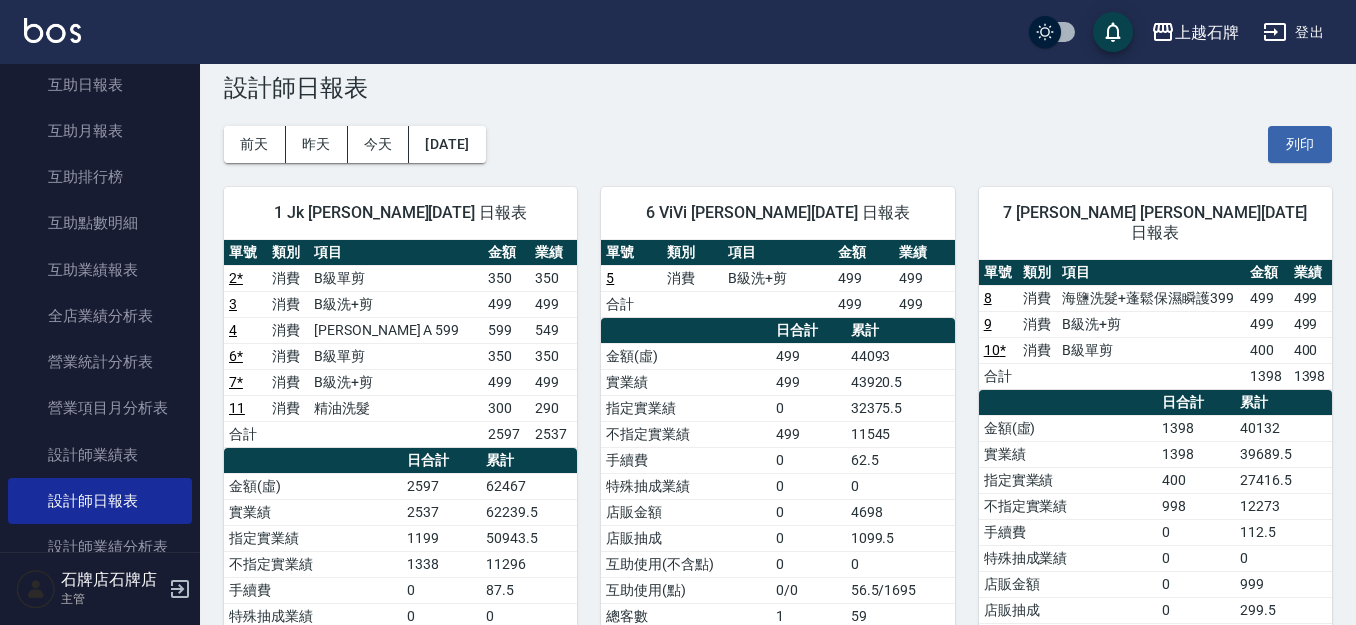 scroll, scrollTop: 0, scrollLeft: 0, axis: both 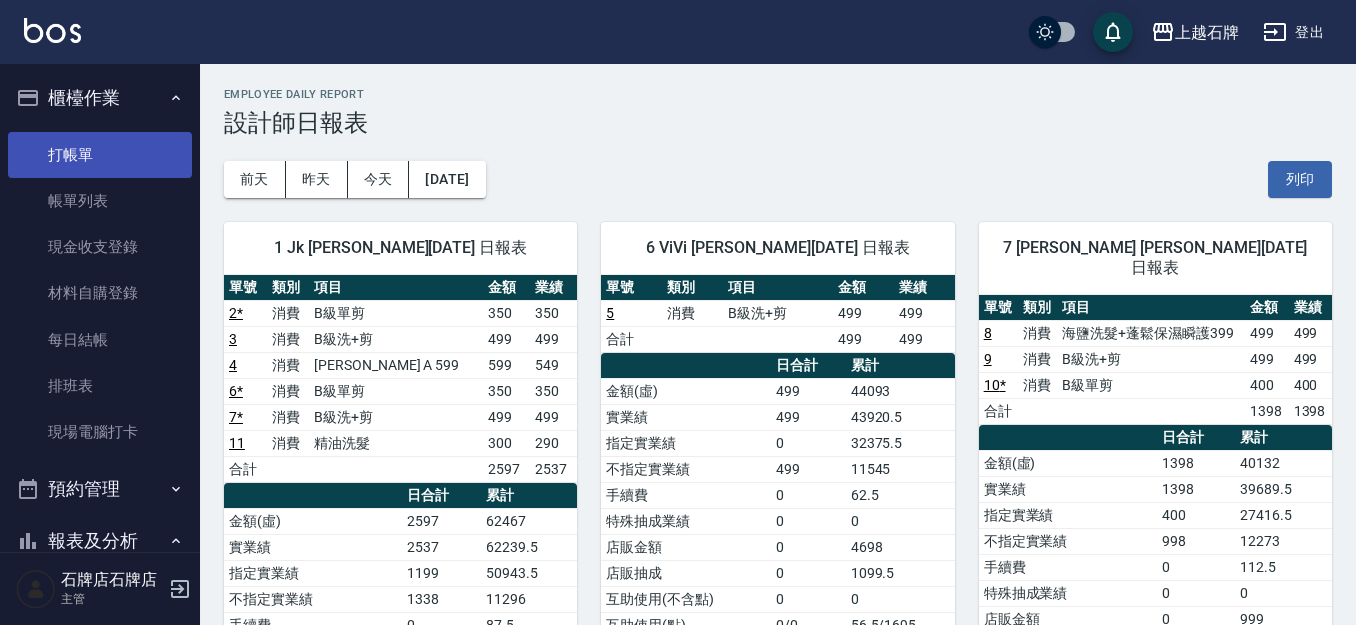 click on "打帳單" at bounding box center [100, 155] 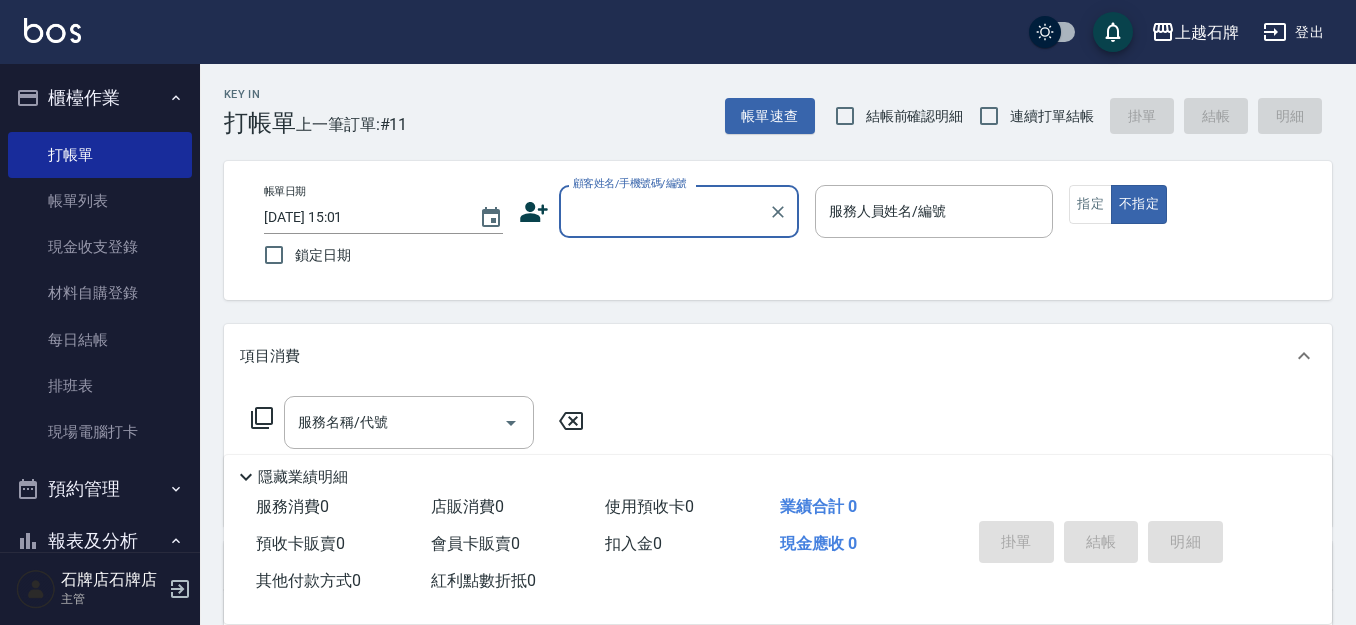 click on "Key In 打帳單 上一筆訂單:#11 帳單速查 結帳前確認明細 連續打單結帳 掛單 結帳 明細" at bounding box center [766, 100] 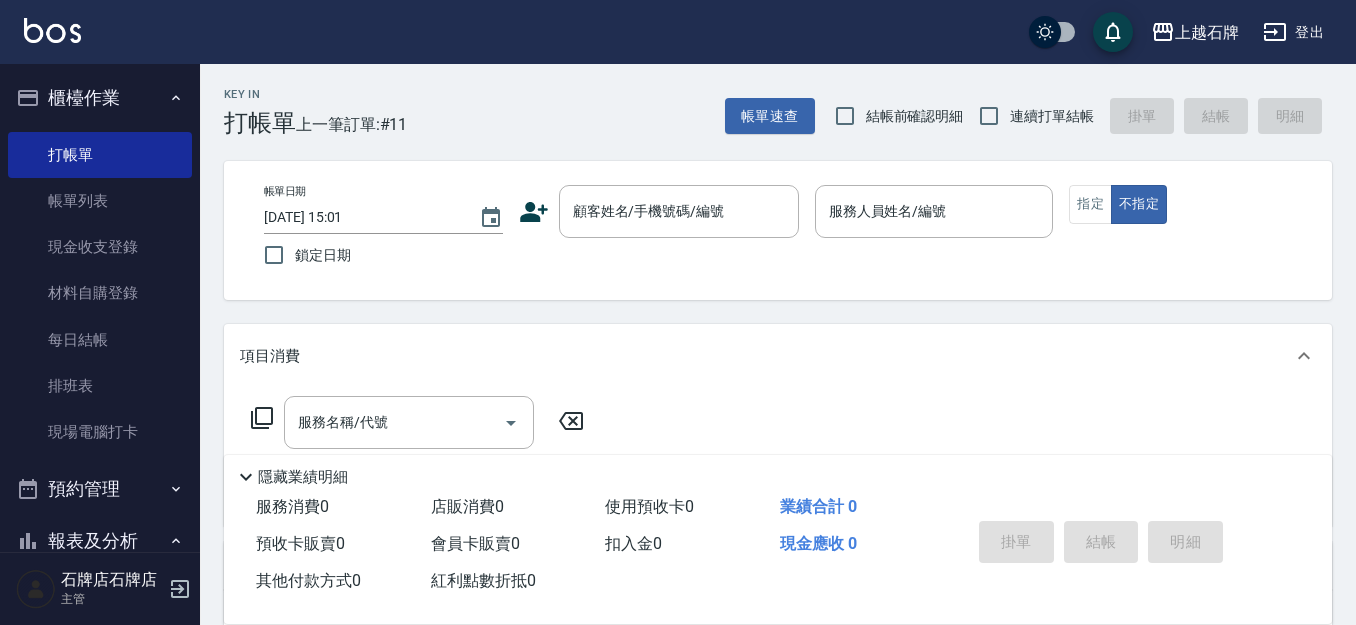 click 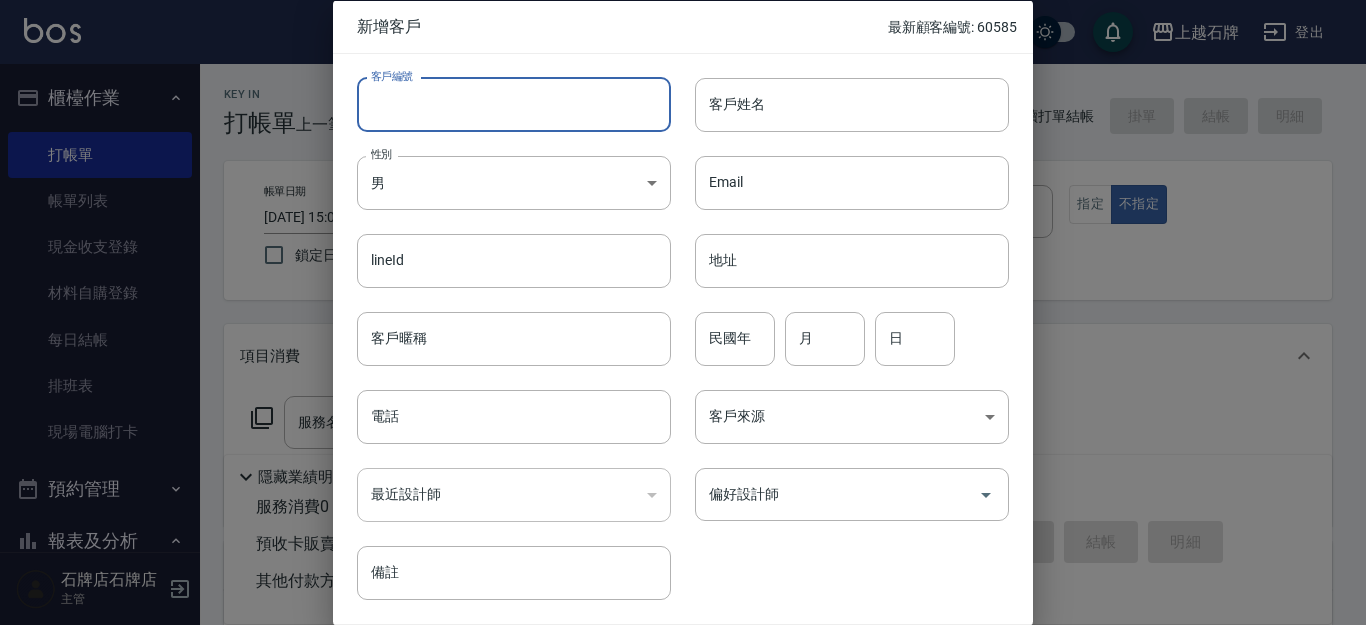 click on "客戶編號" at bounding box center (514, 104) 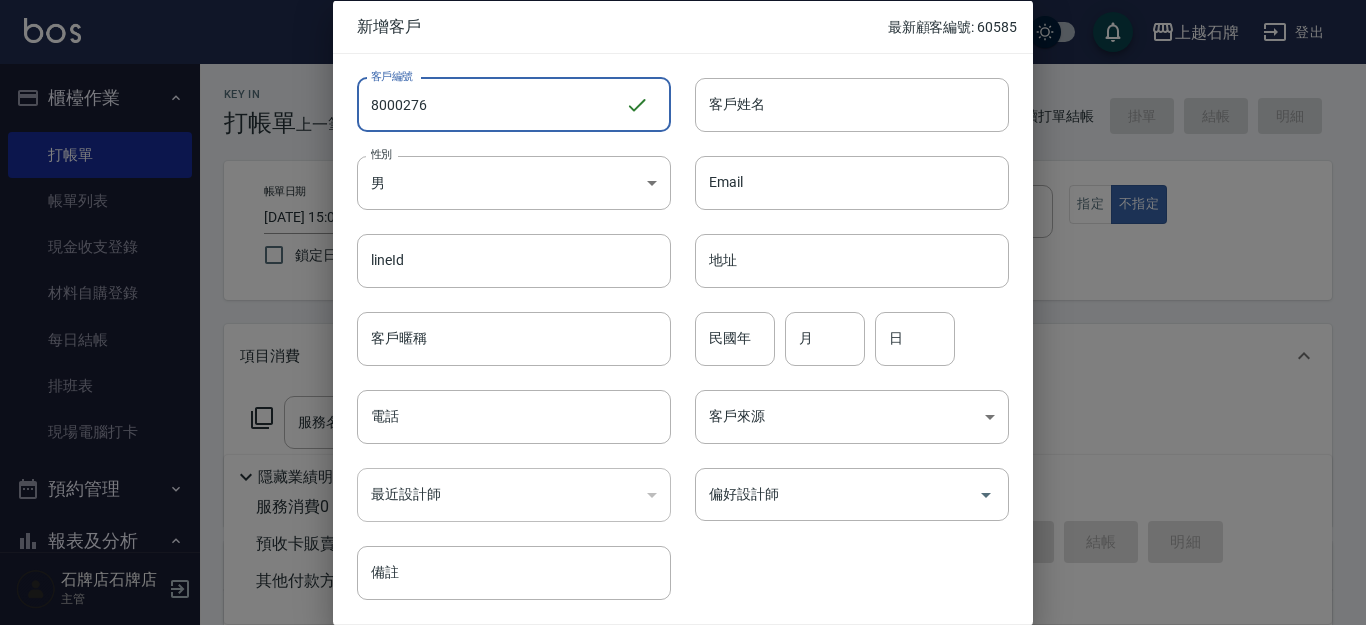 type on "8000276" 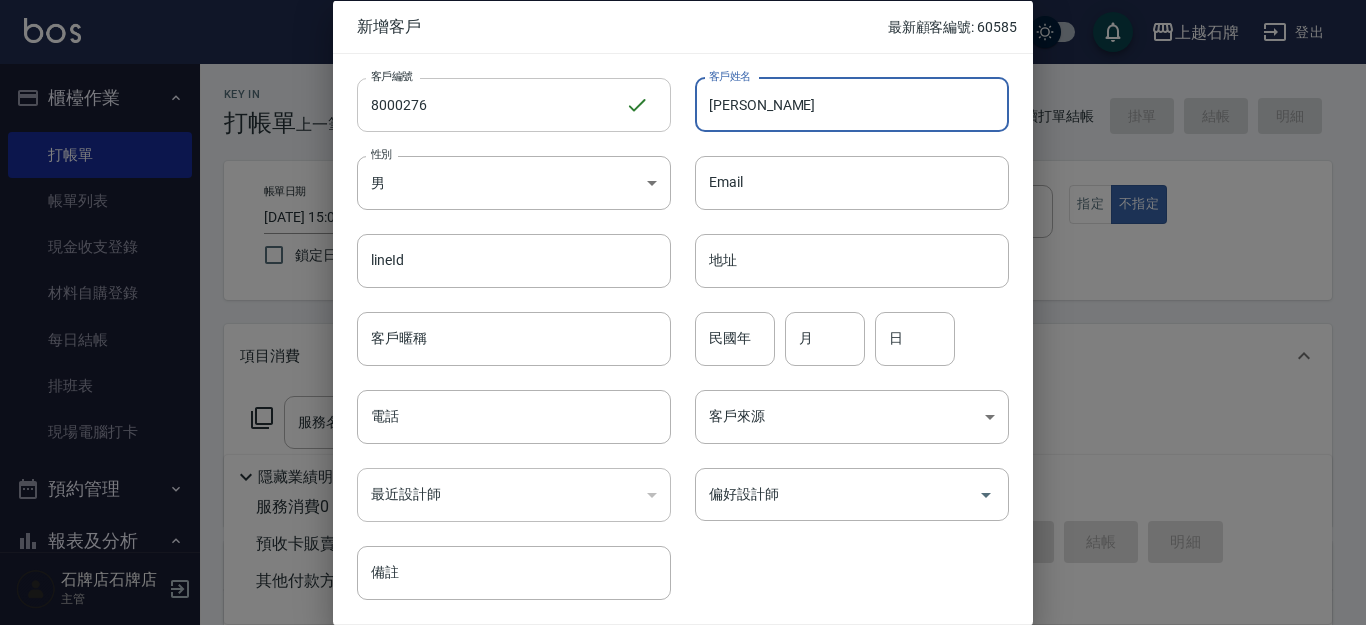 type on "[PERSON_NAME]" 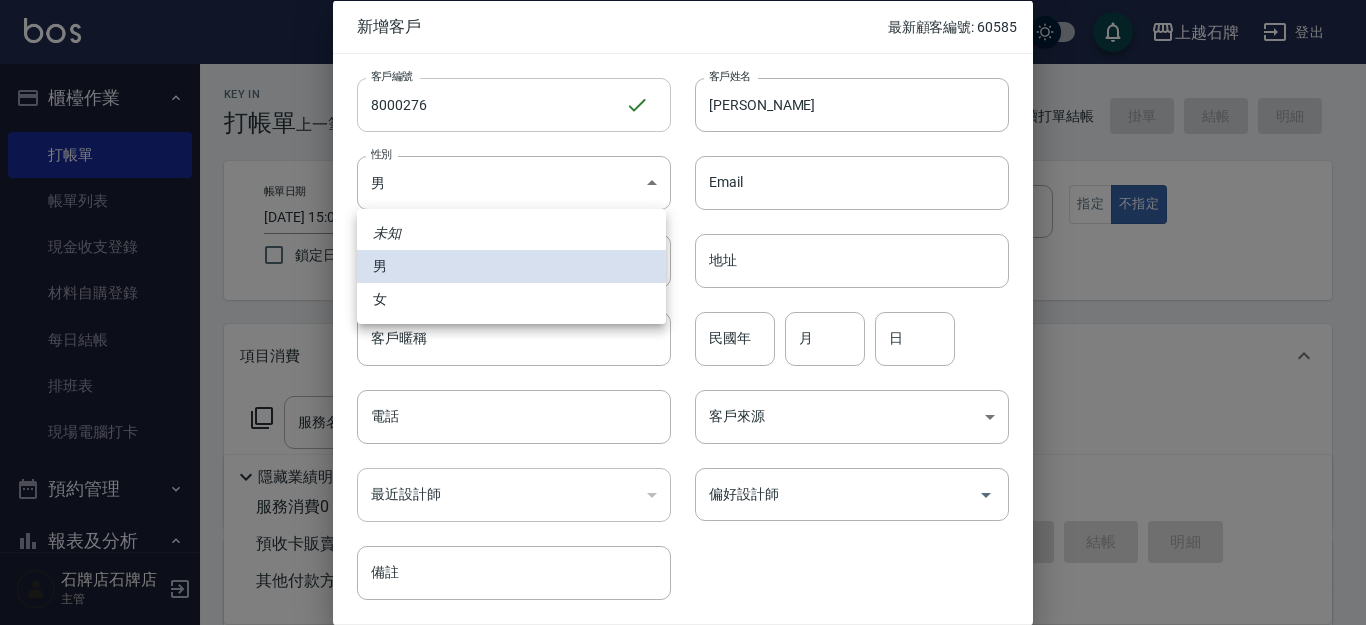 type 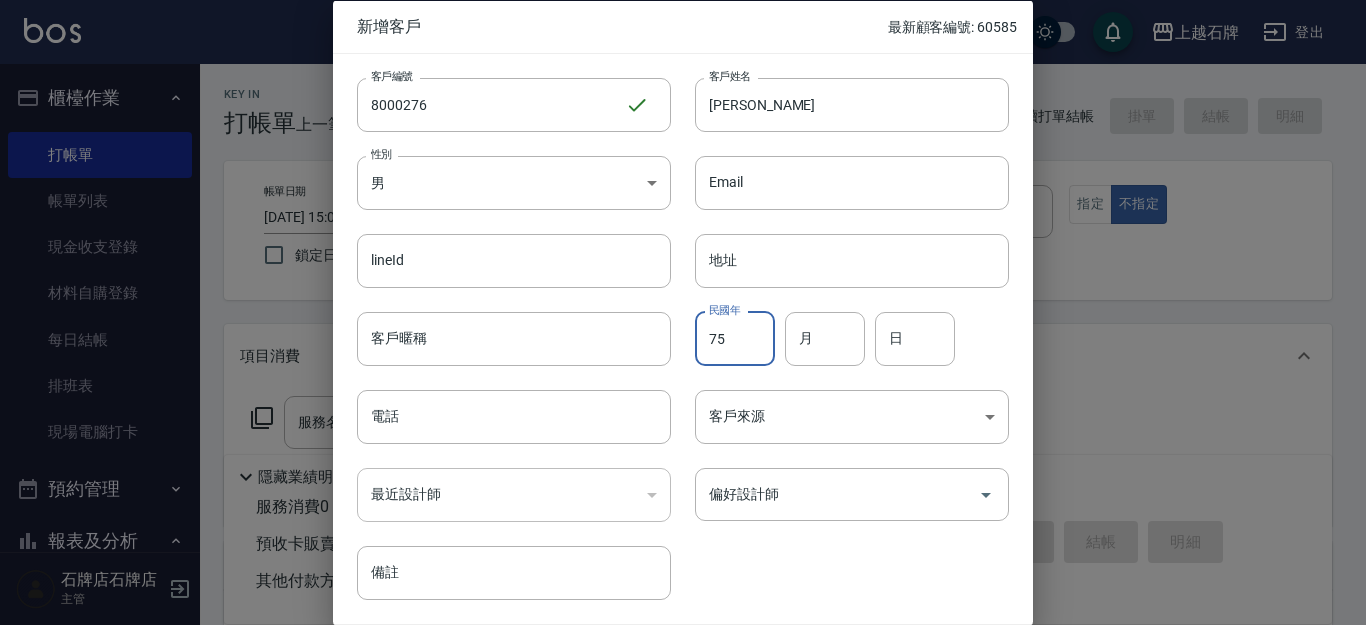 type on "75" 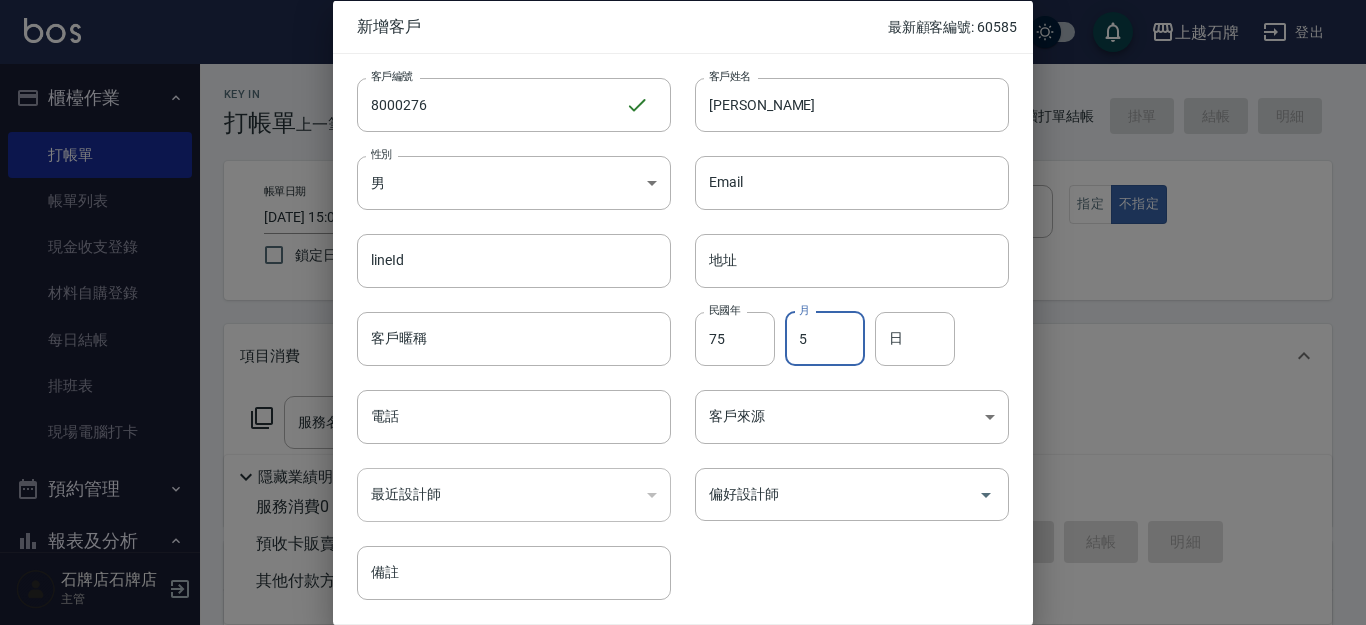 type on "5" 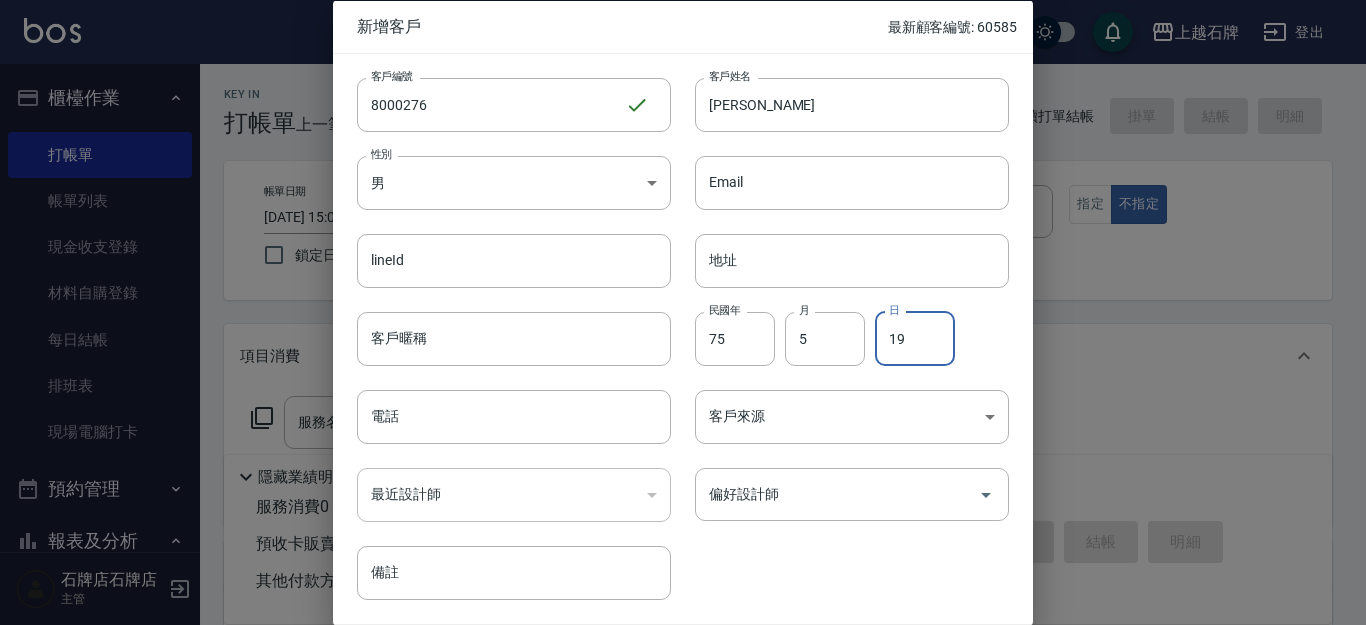 type on "19" 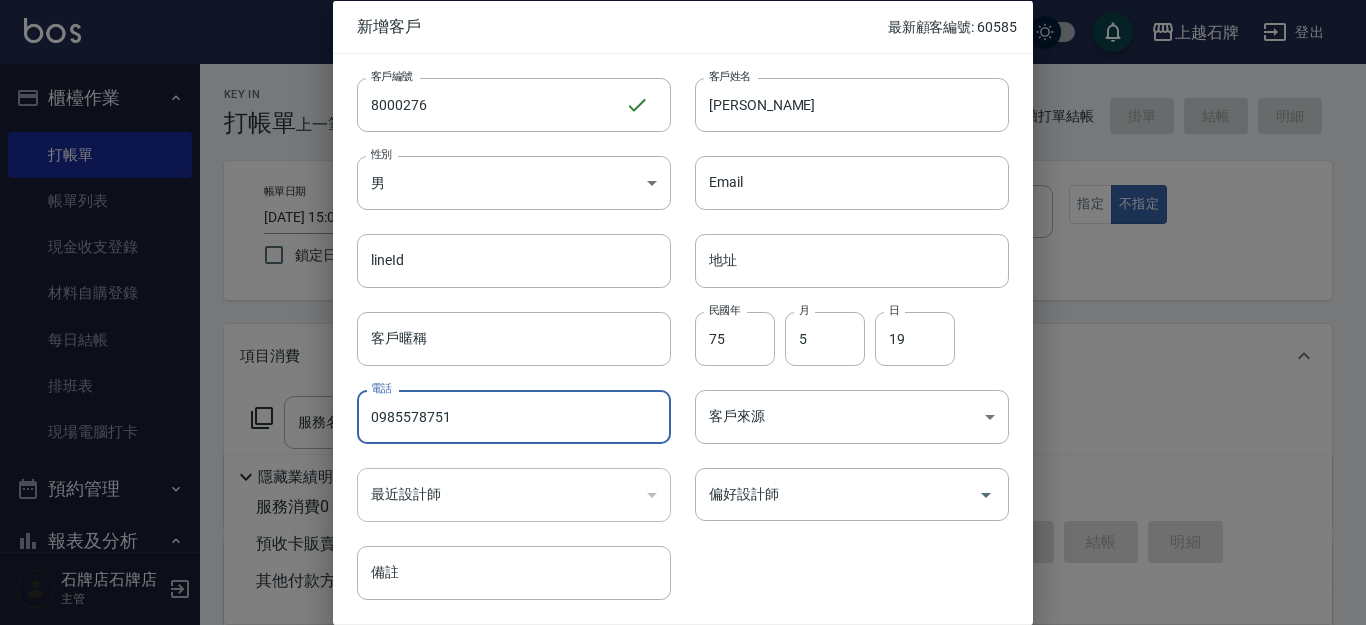type on "0985578751" 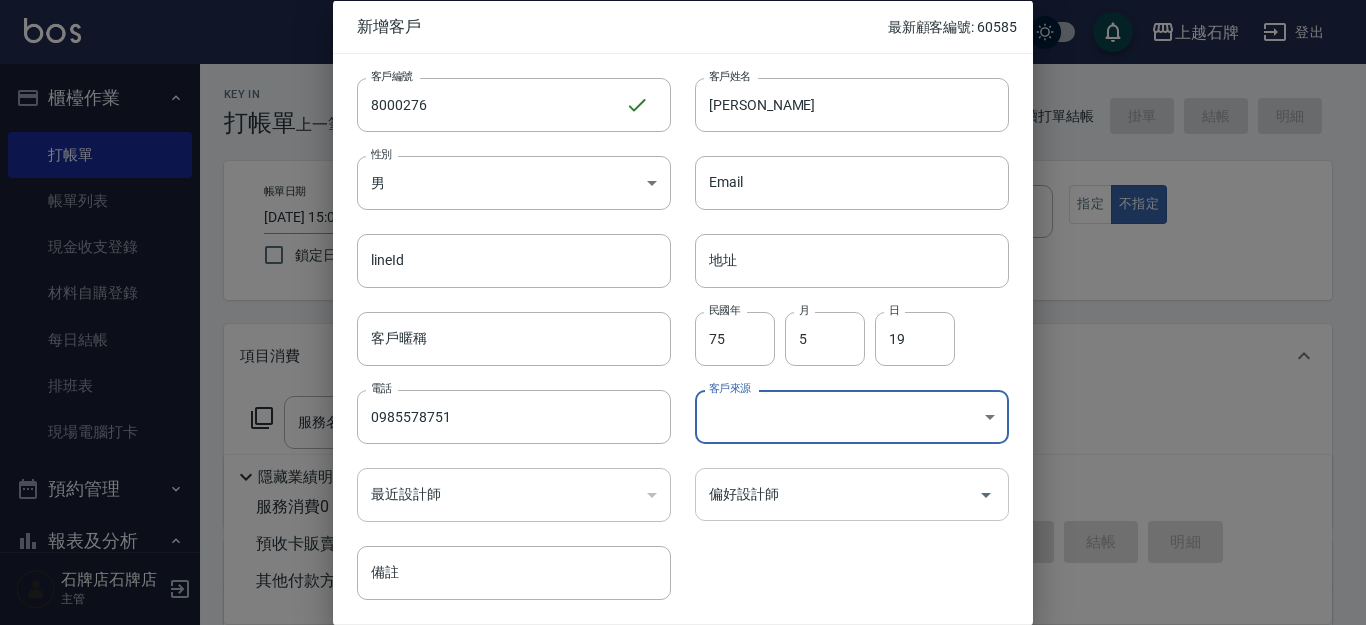 click 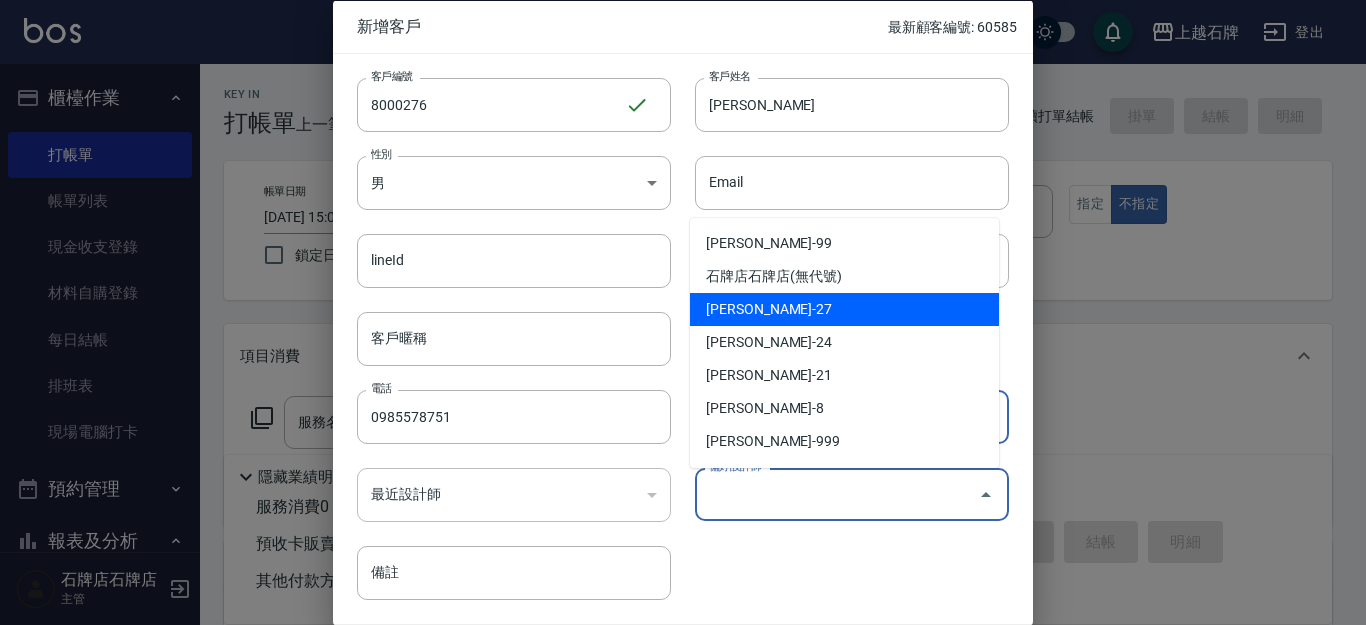 scroll, scrollTop: 100, scrollLeft: 0, axis: vertical 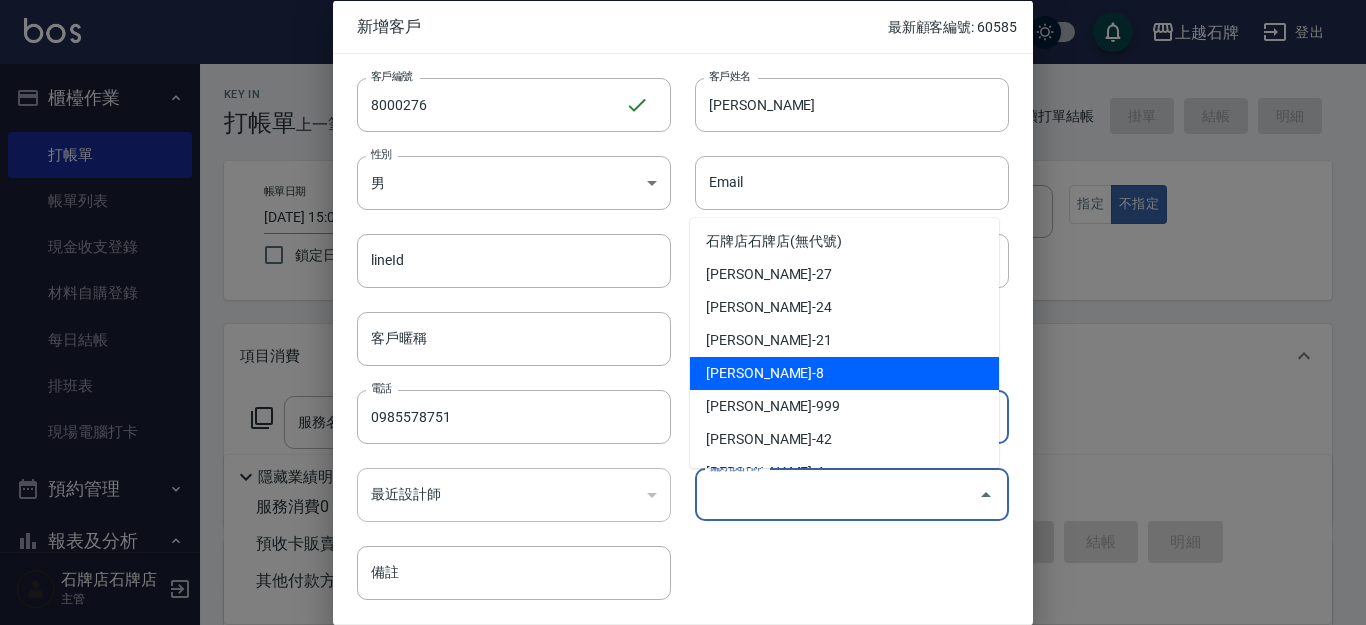 click on "[PERSON_NAME]-8" at bounding box center (844, 373) 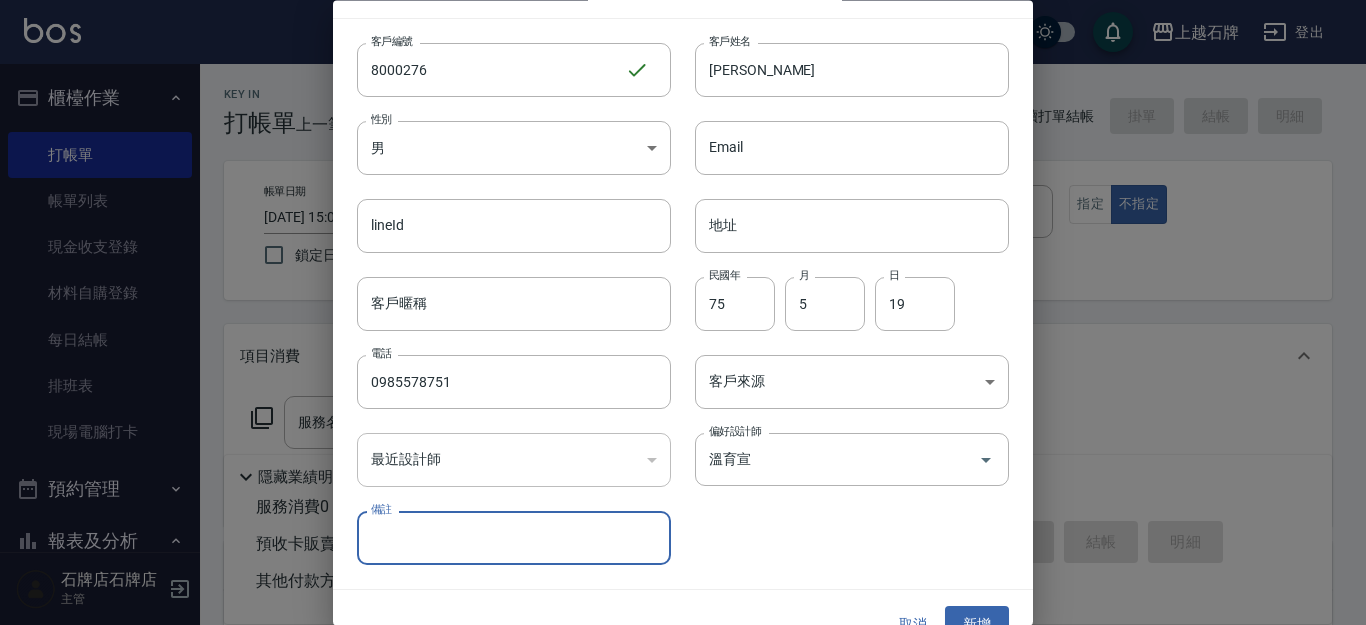 scroll, scrollTop: 68, scrollLeft: 0, axis: vertical 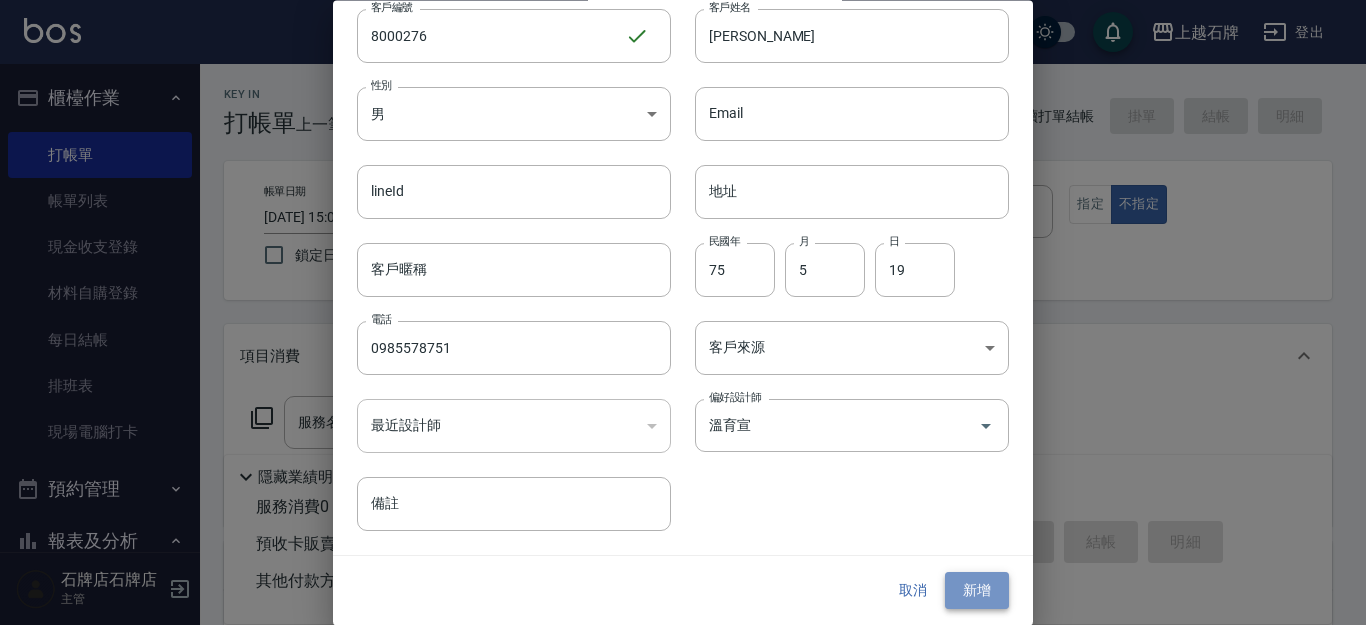 click on "新增" at bounding box center [977, 591] 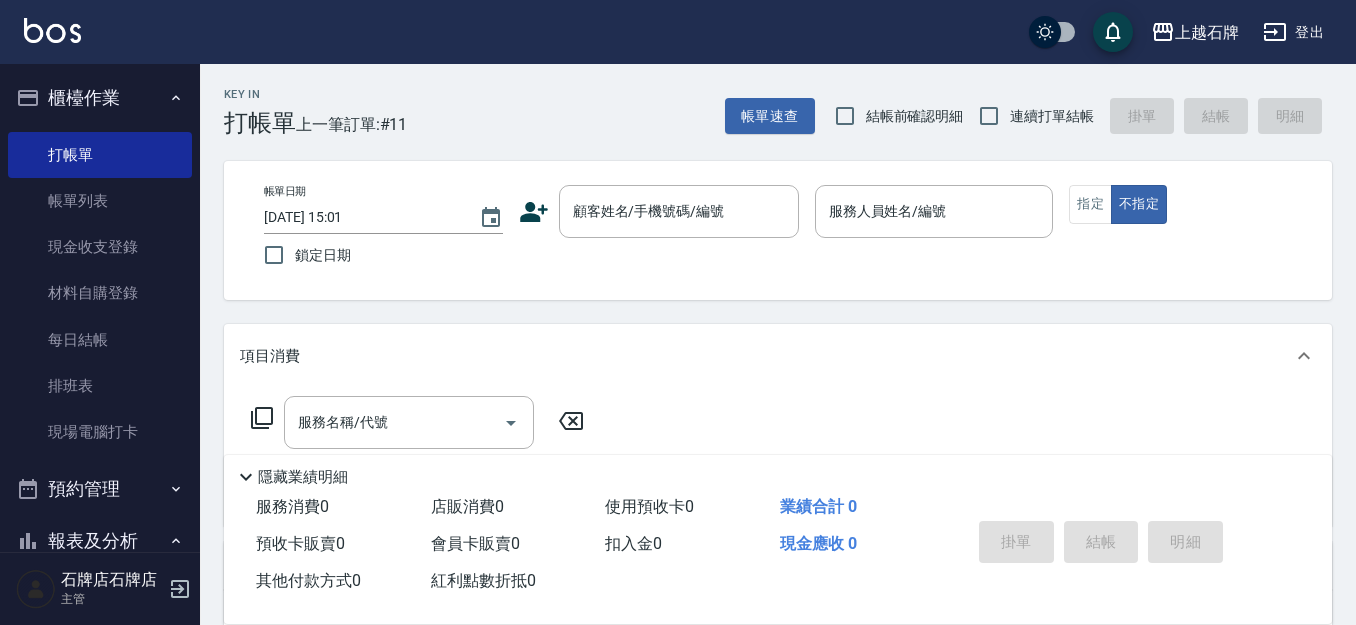 click 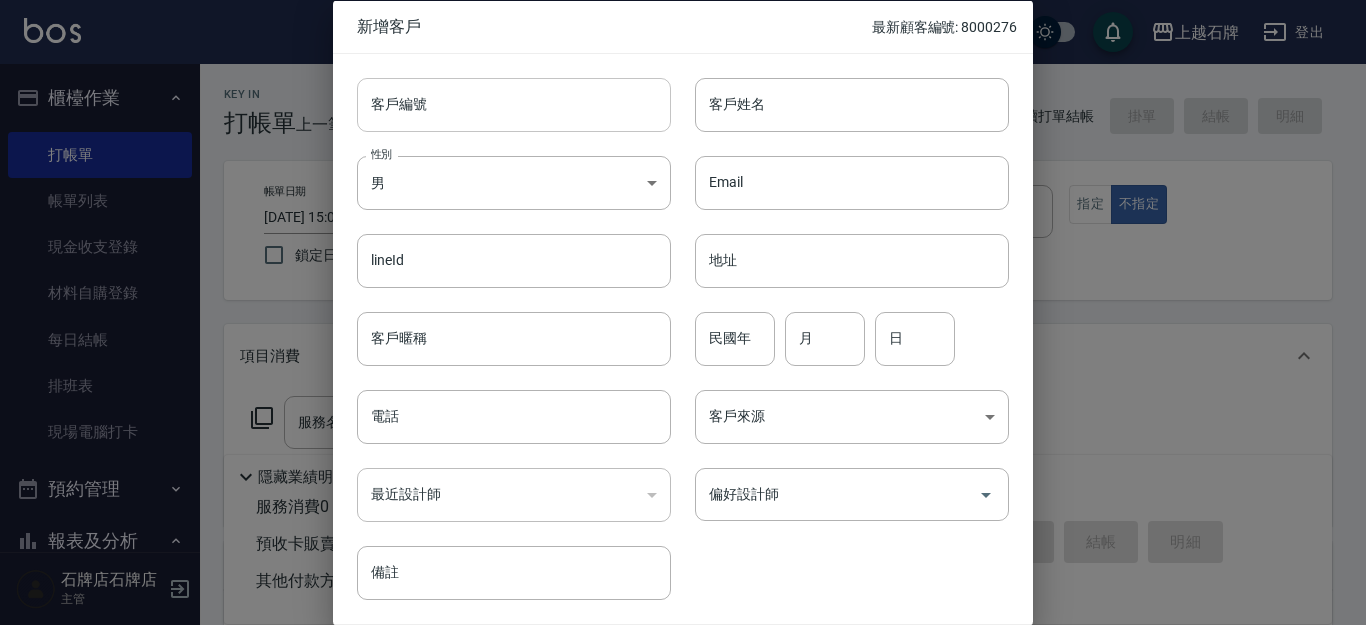 click on "客戶編號" at bounding box center [514, 104] 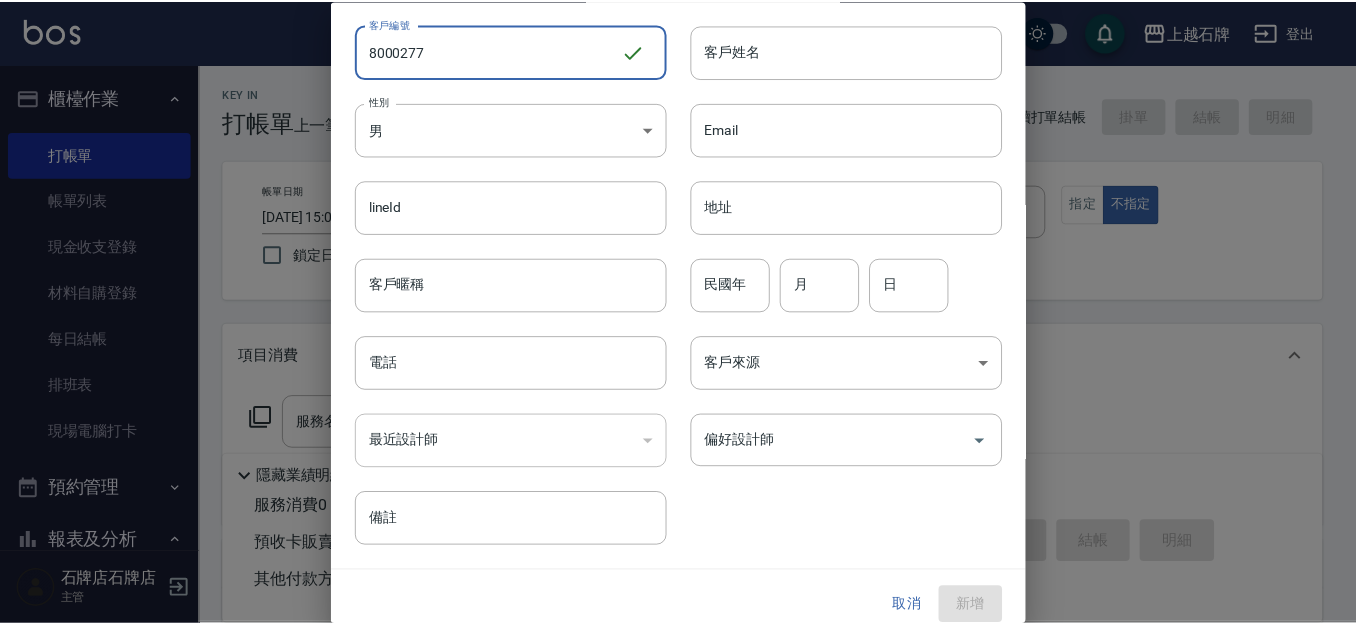 scroll, scrollTop: 68, scrollLeft: 0, axis: vertical 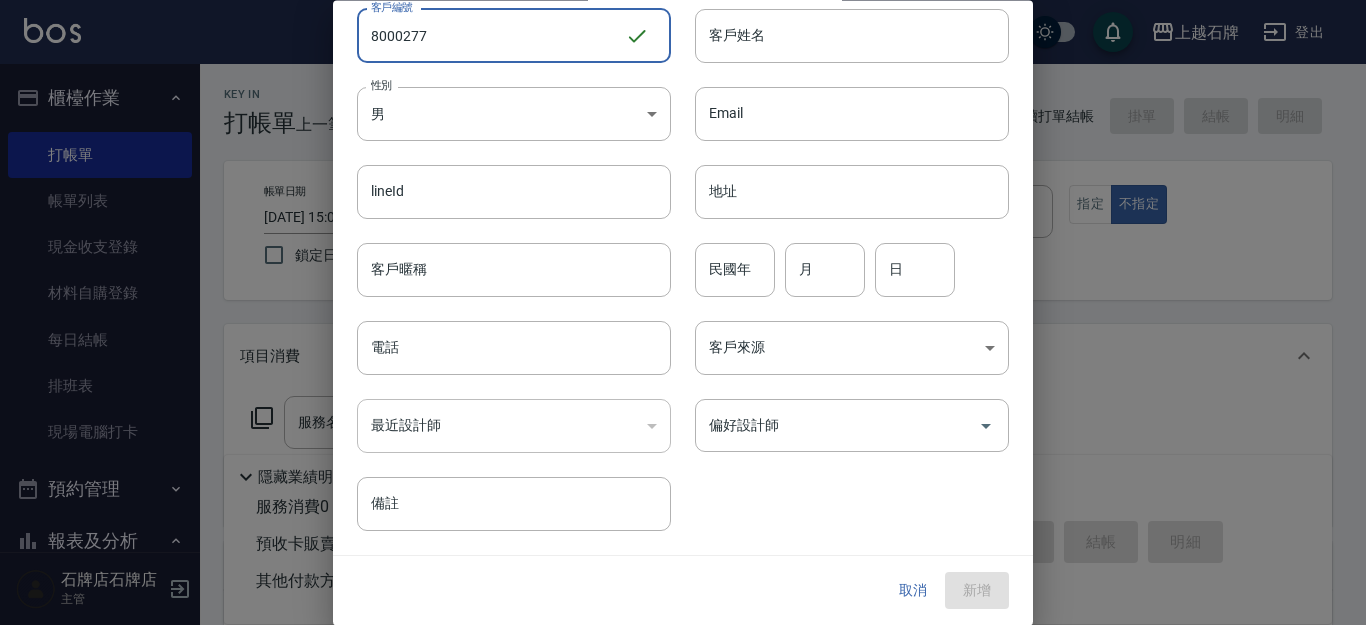 type on "8000277" 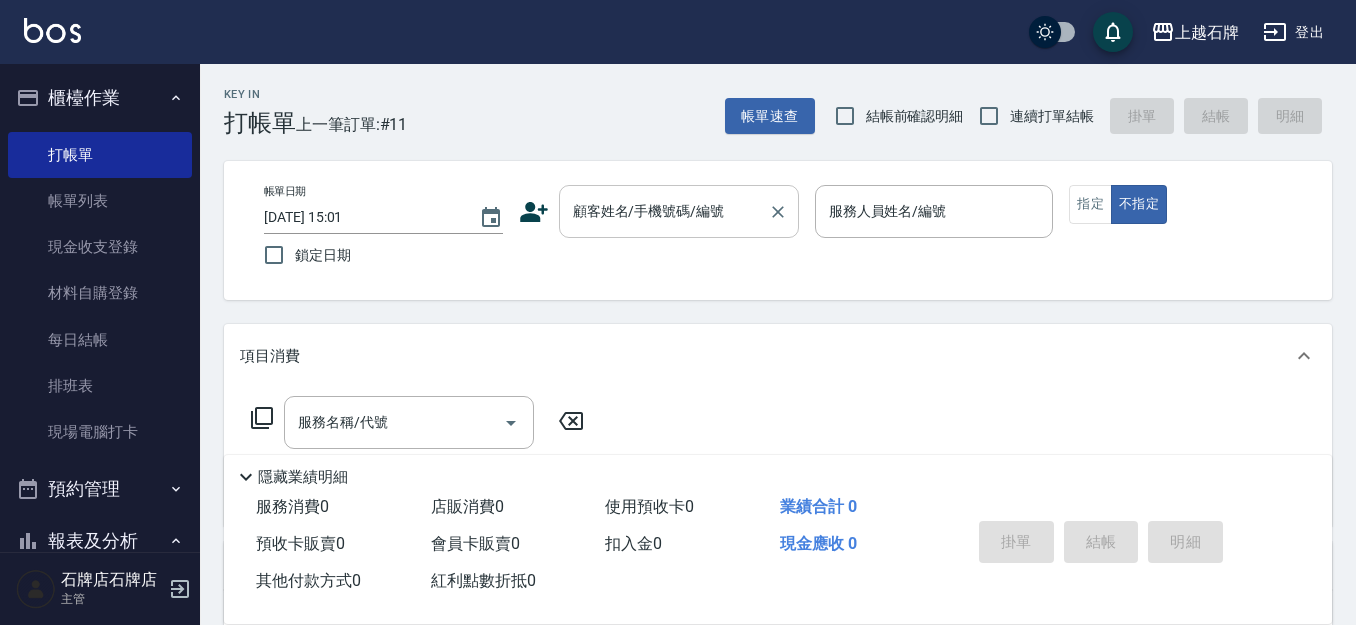 click on "顧客姓名/手機號碼/編號" at bounding box center [679, 211] 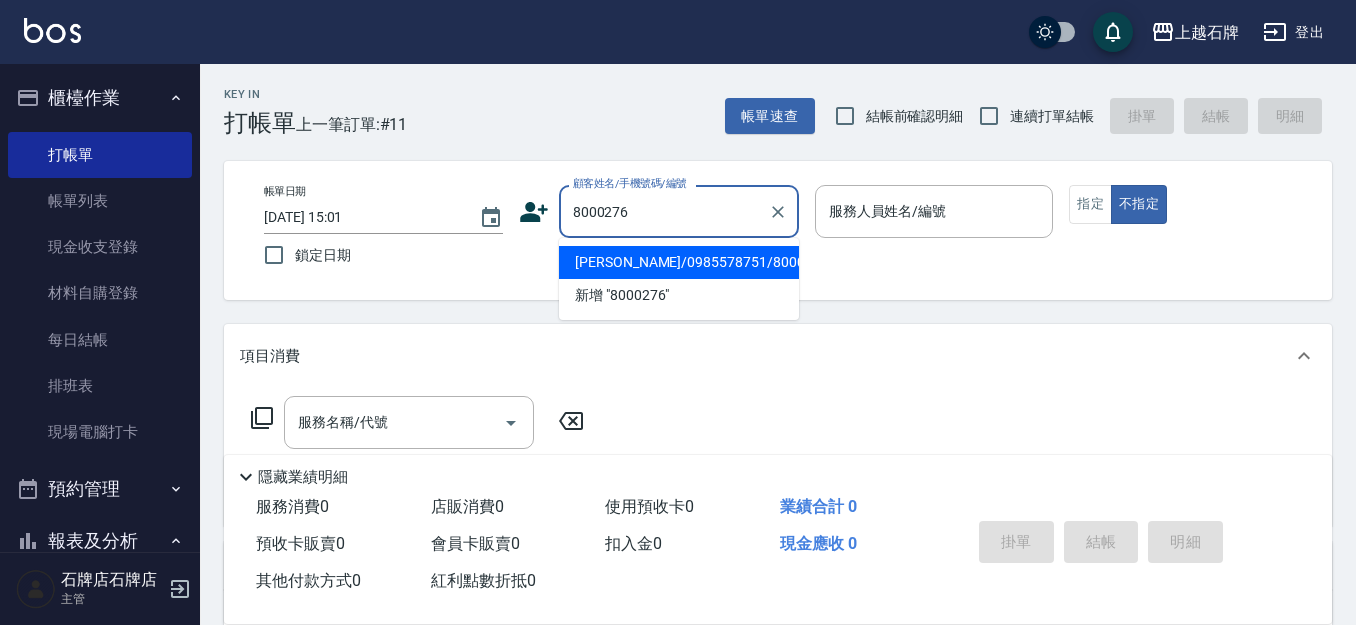 click on "[PERSON_NAME]/0985578751/8000276" at bounding box center [679, 262] 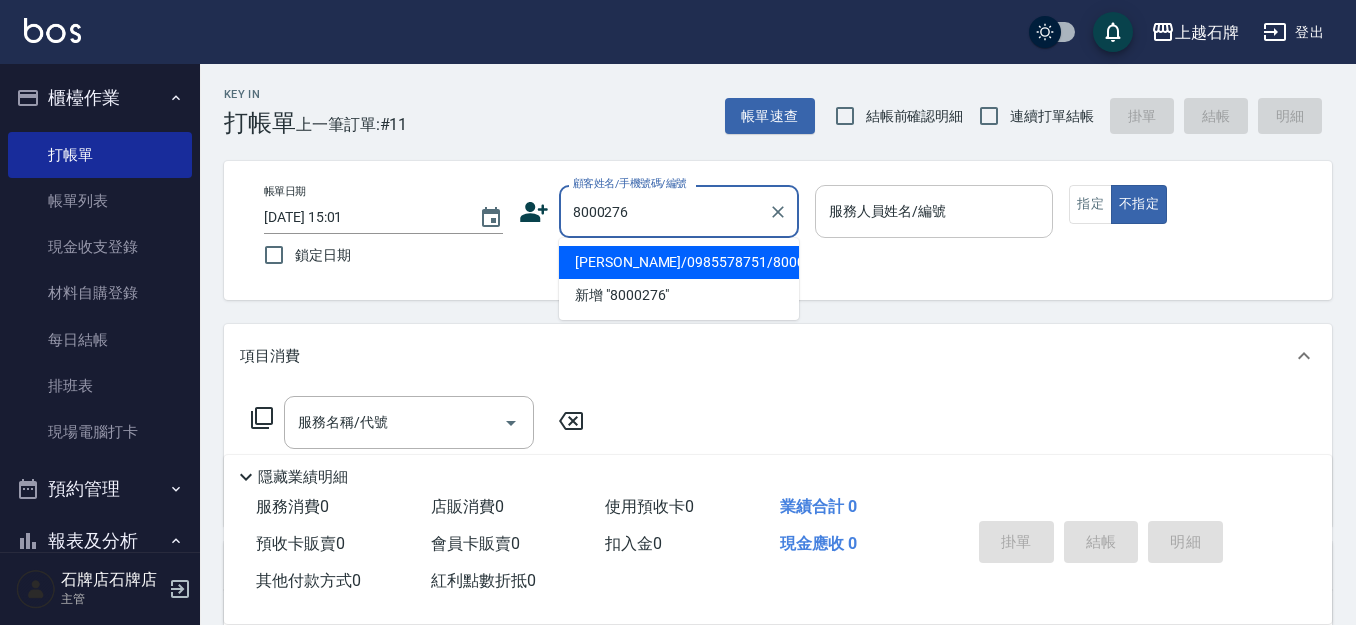type on "[PERSON_NAME]/0985578751/8000276" 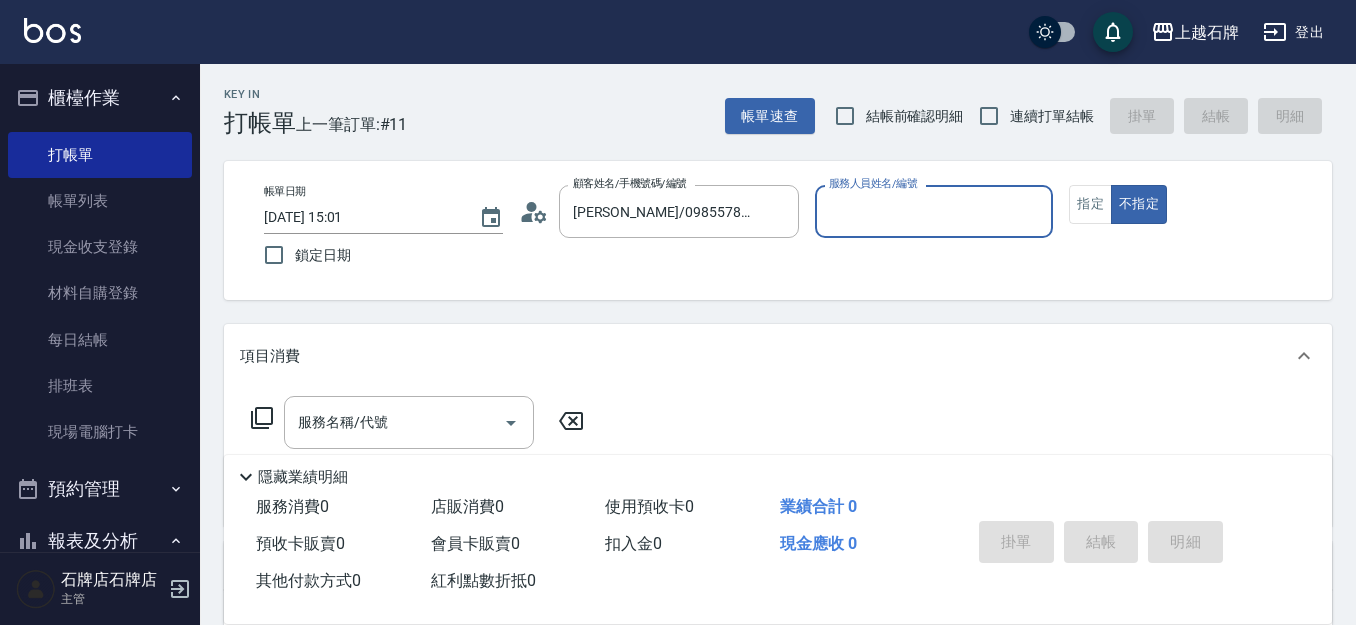 type on "INNA-8" 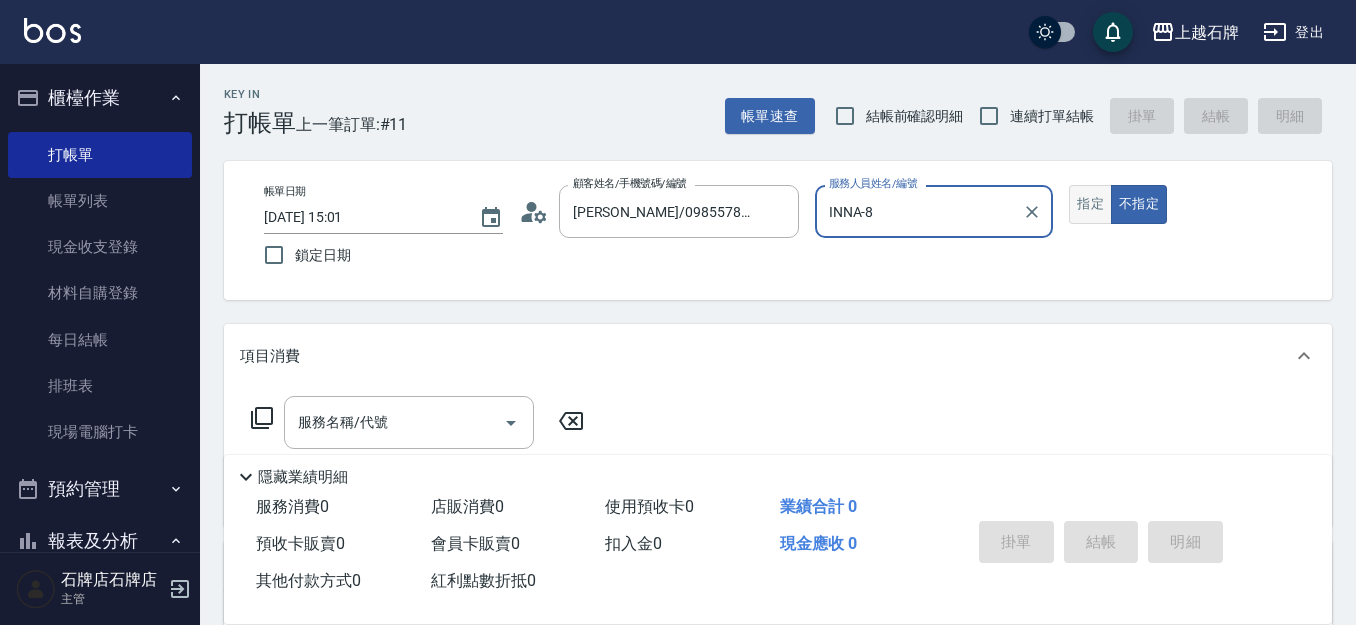 click on "指定" at bounding box center [1090, 204] 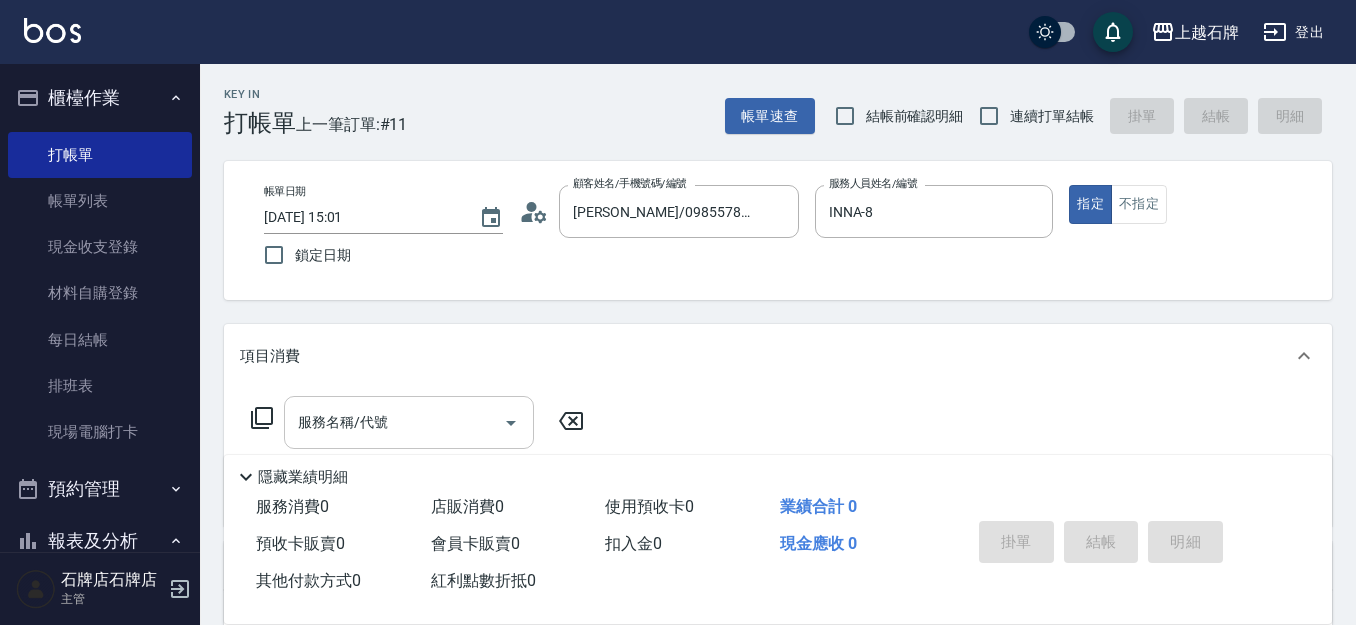 click on "服務名稱/代號 服務名稱/代號" at bounding box center [409, 422] 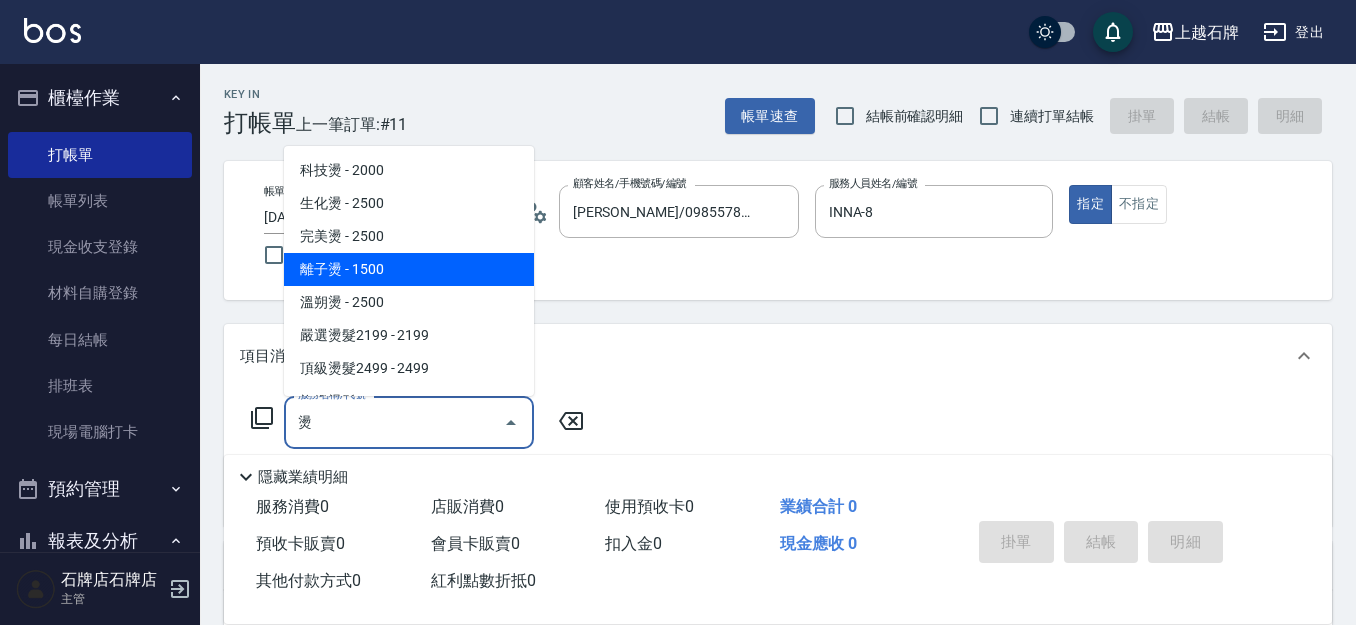 click on "離子燙 - 1500" at bounding box center [409, 269] 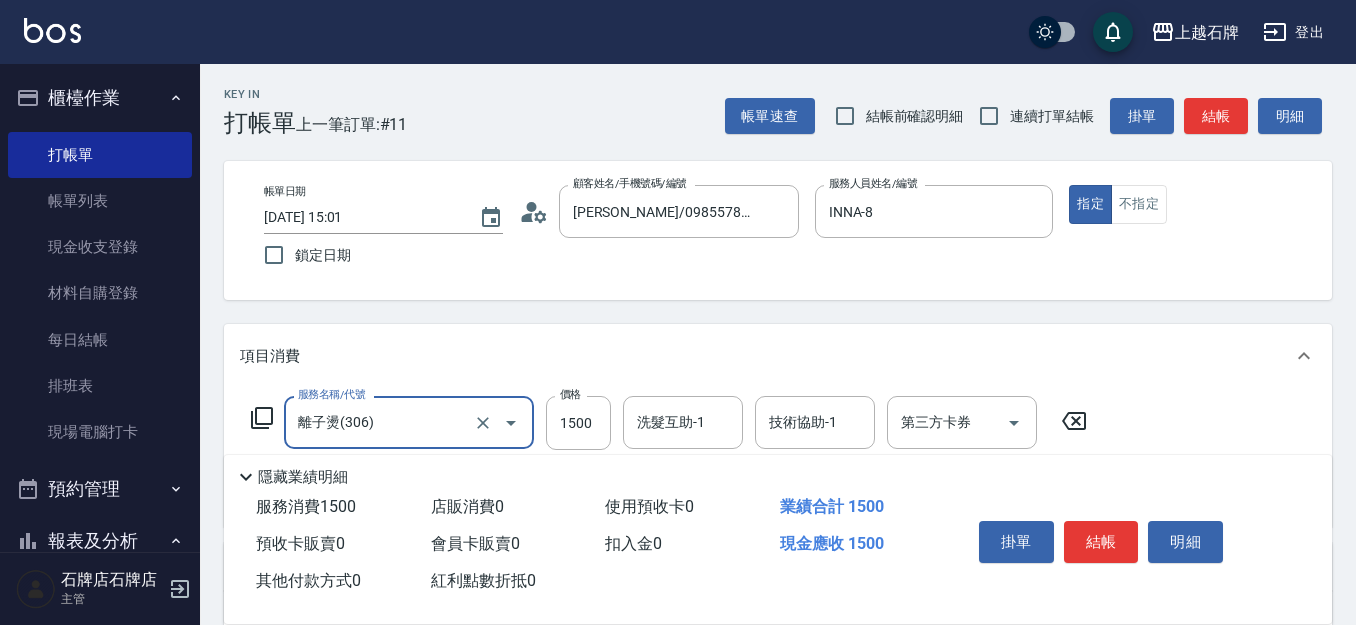 scroll, scrollTop: 100, scrollLeft: 0, axis: vertical 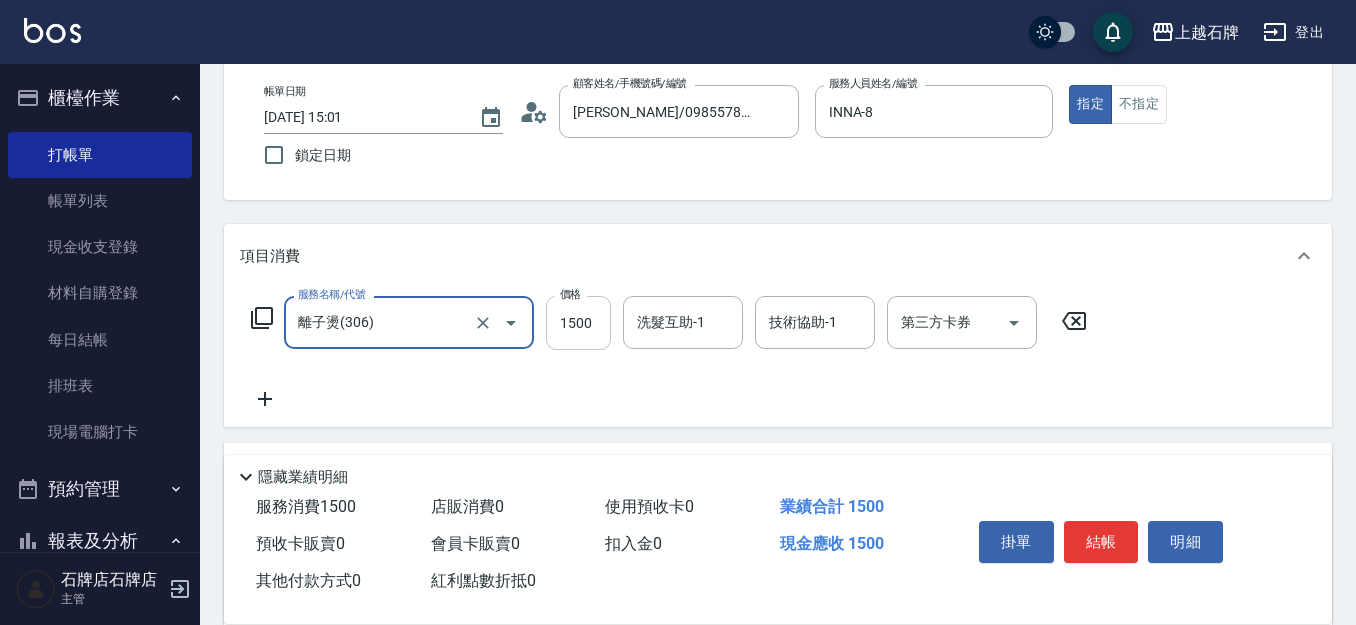 type on "離子燙(306)" 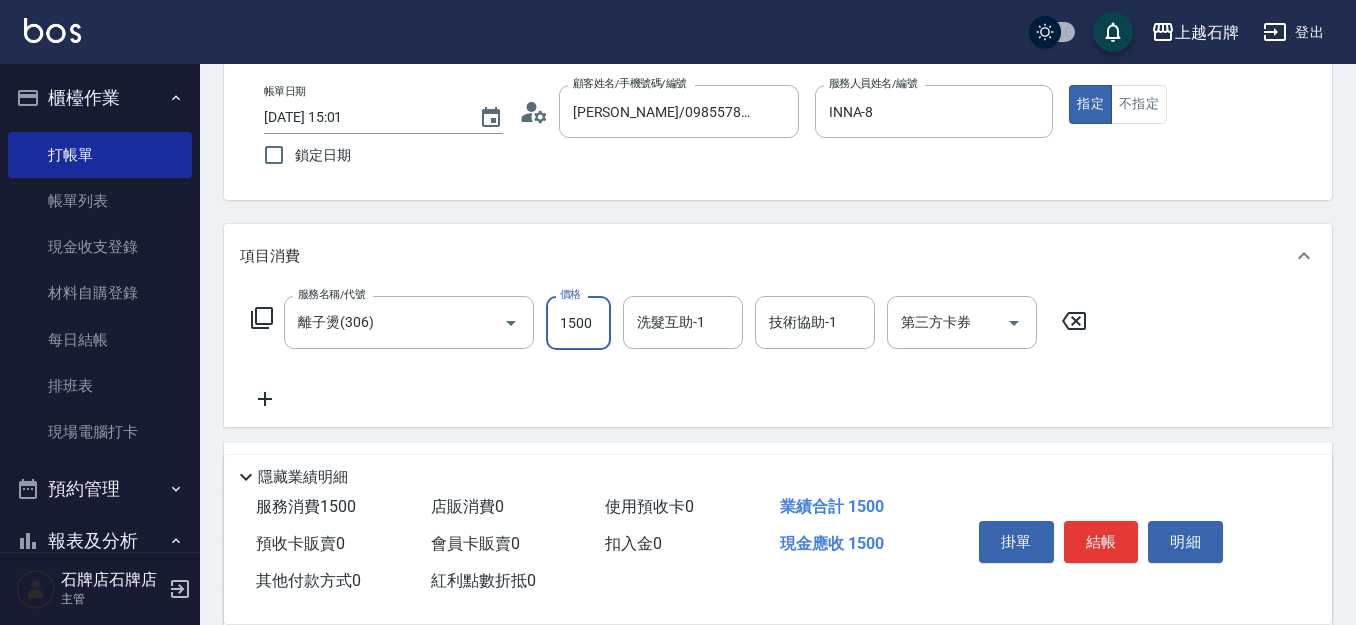 click on "1500" at bounding box center (578, 323) 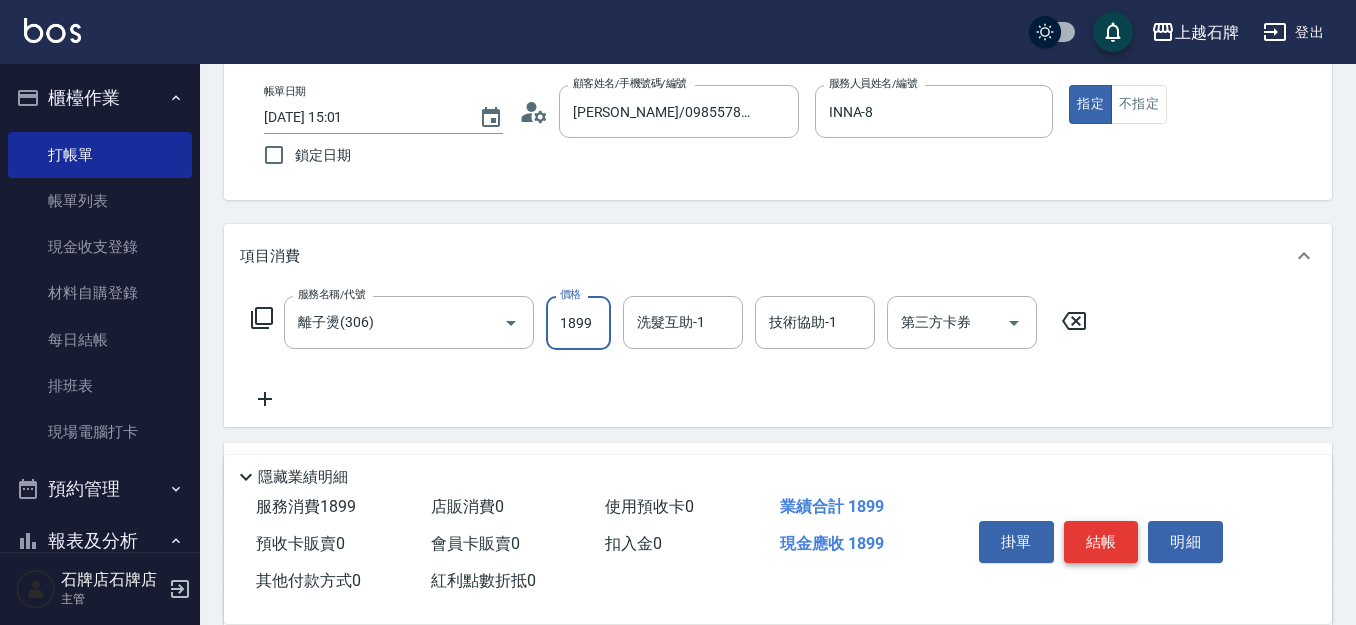 type on "1899" 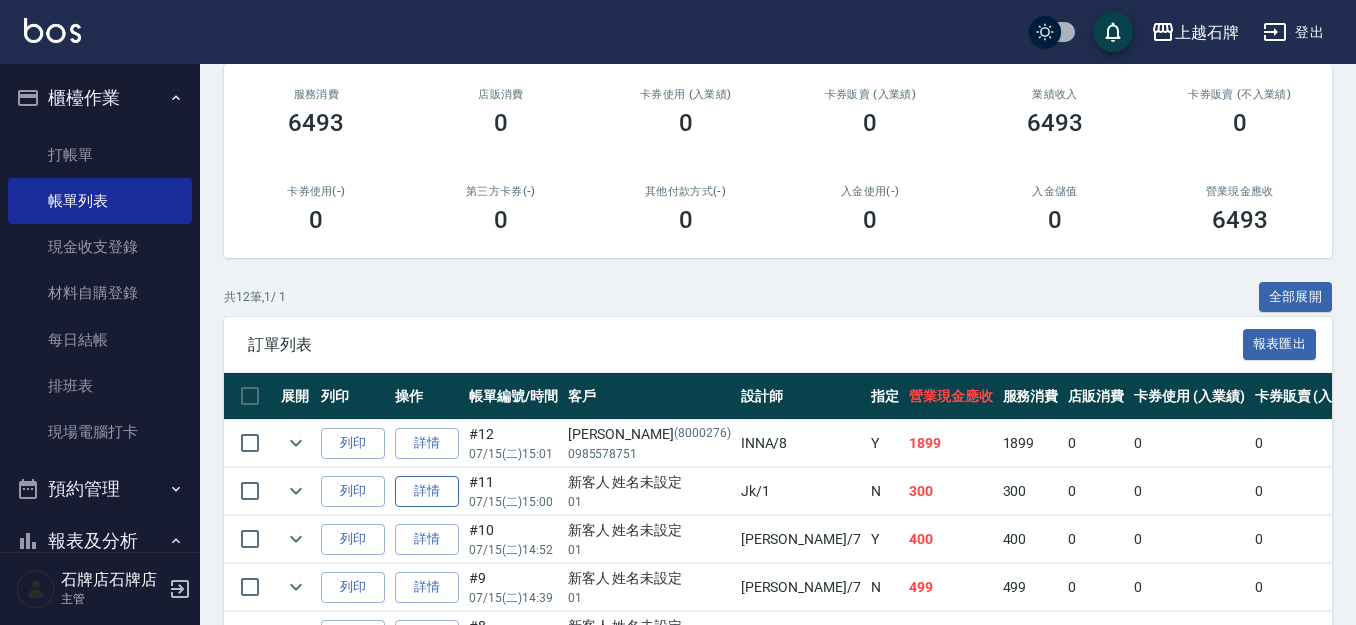 scroll, scrollTop: 300, scrollLeft: 0, axis: vertical 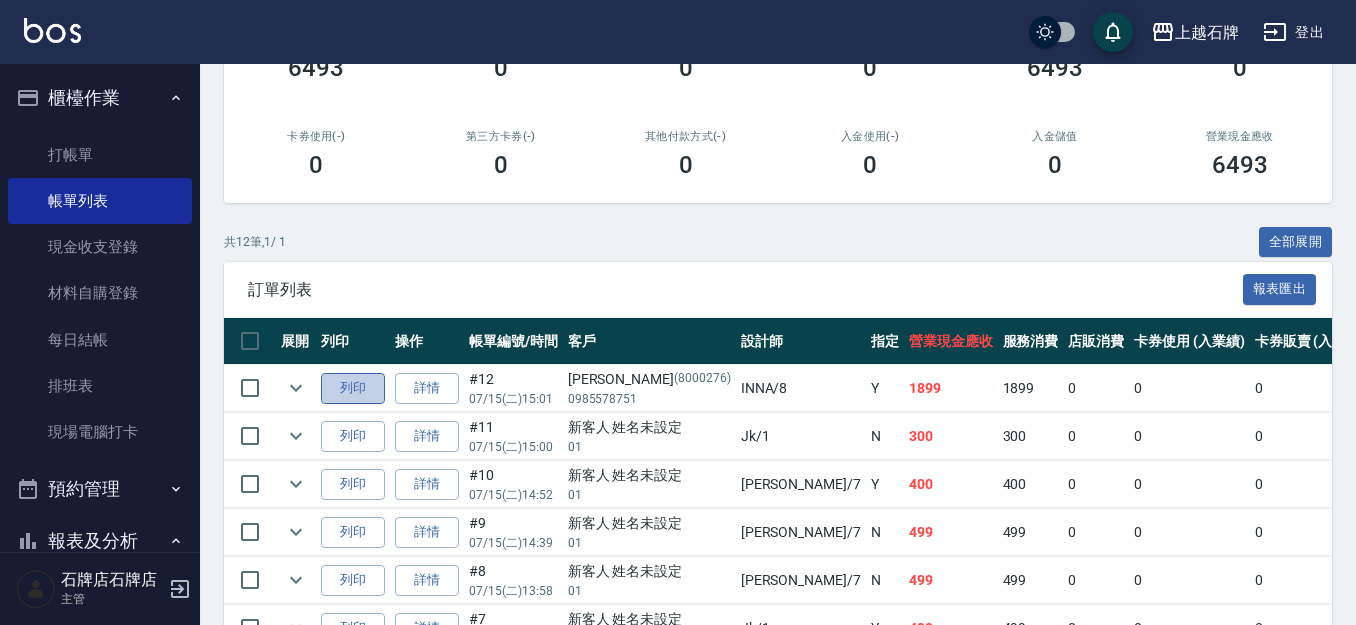 click on "列印" at bounding box center (353, 388) 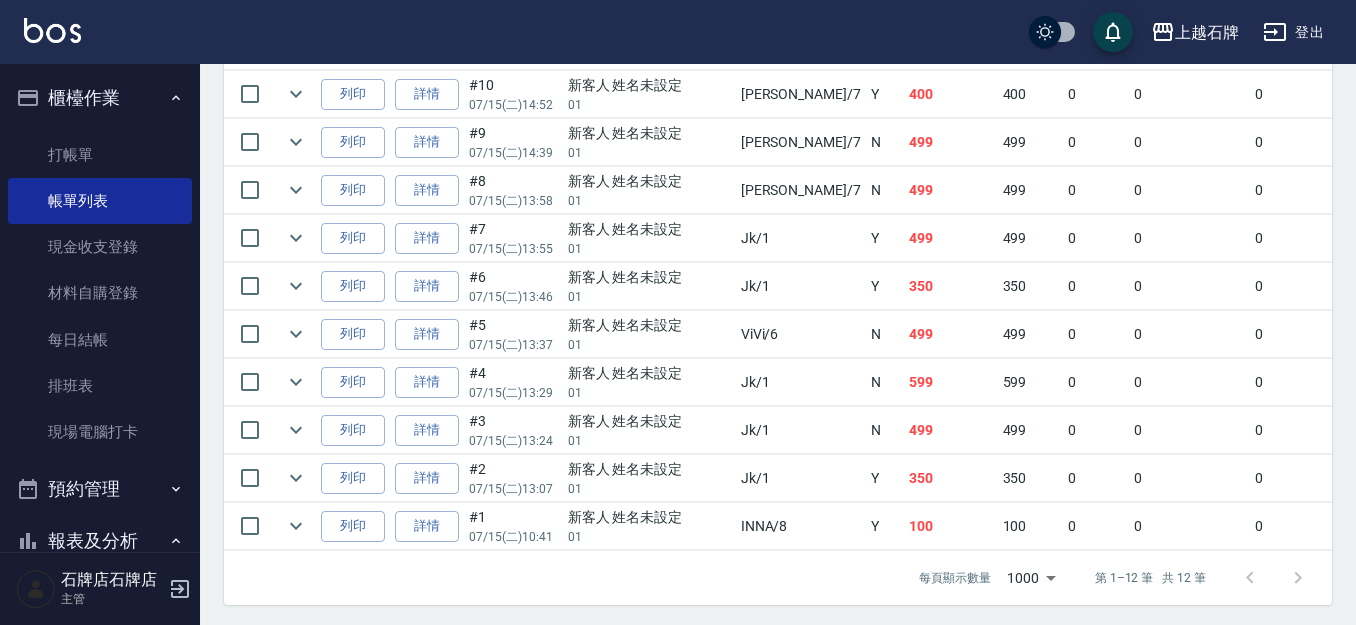 scroll, scrollTop: 700, scrollLeft: 0, axis: vertical 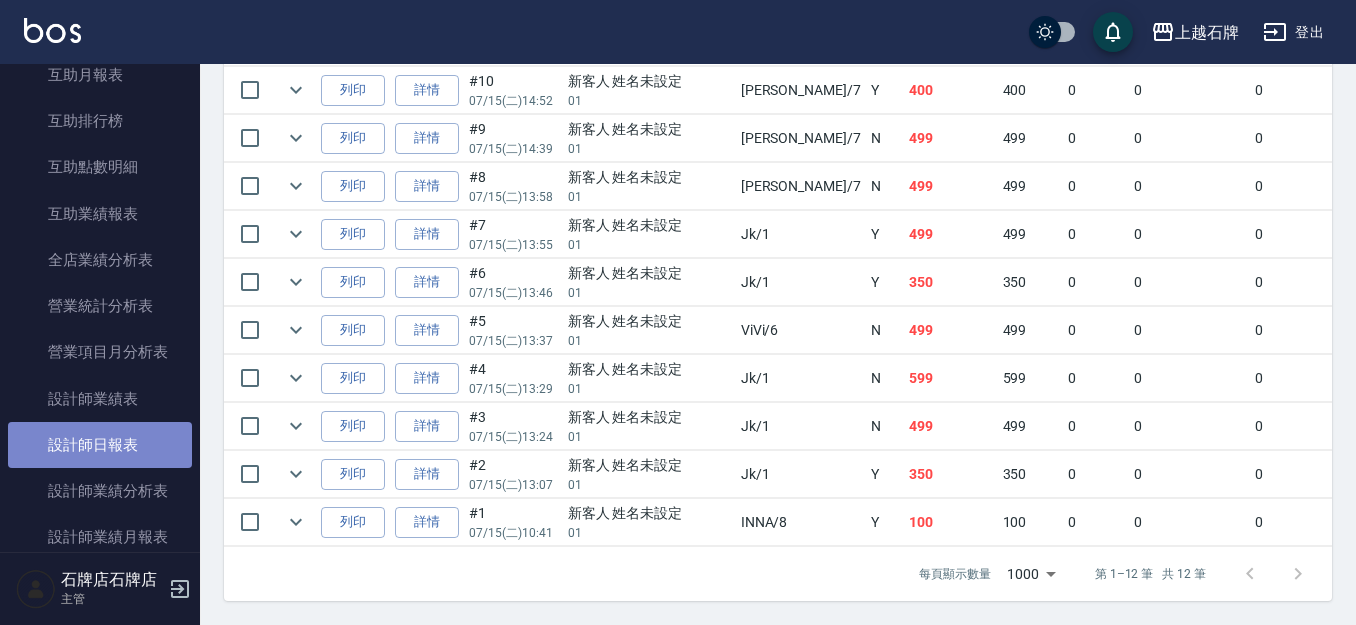 click on "設計師日報表" at bounding box center (100, 445) 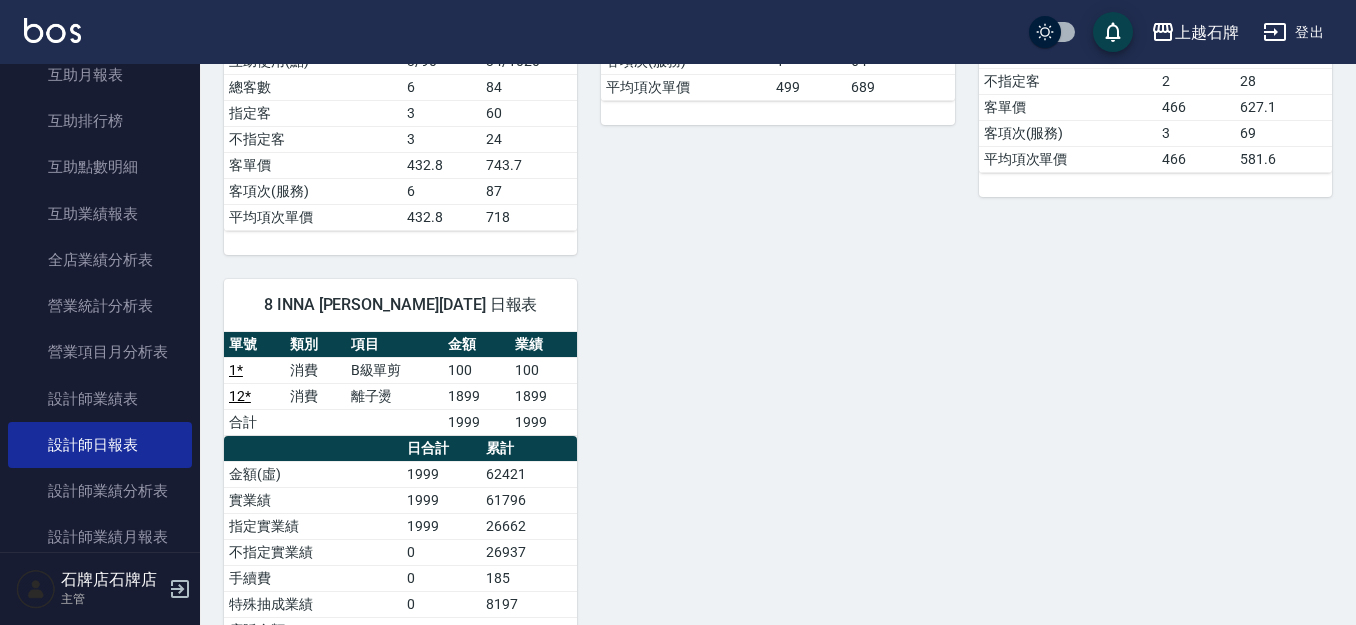 scroll, scrollTop: 700, scrollLeft: 0, axis: vertical 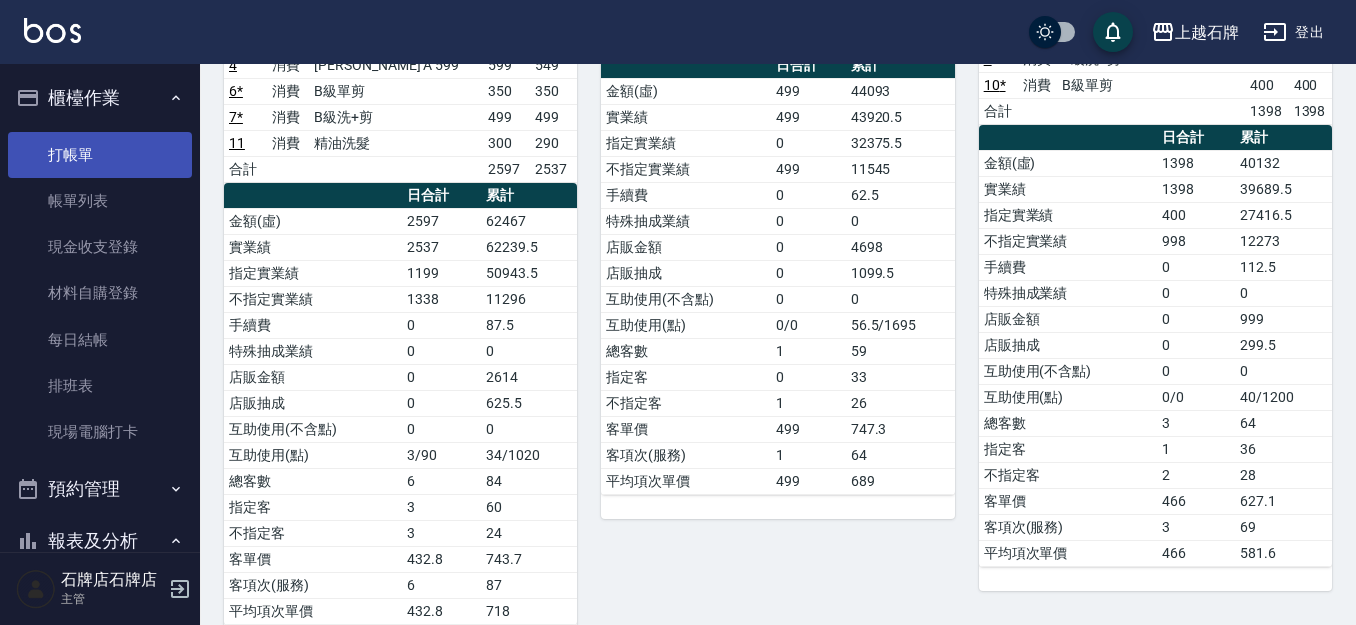 click on "打帳單" at bounding box center [100, 155] 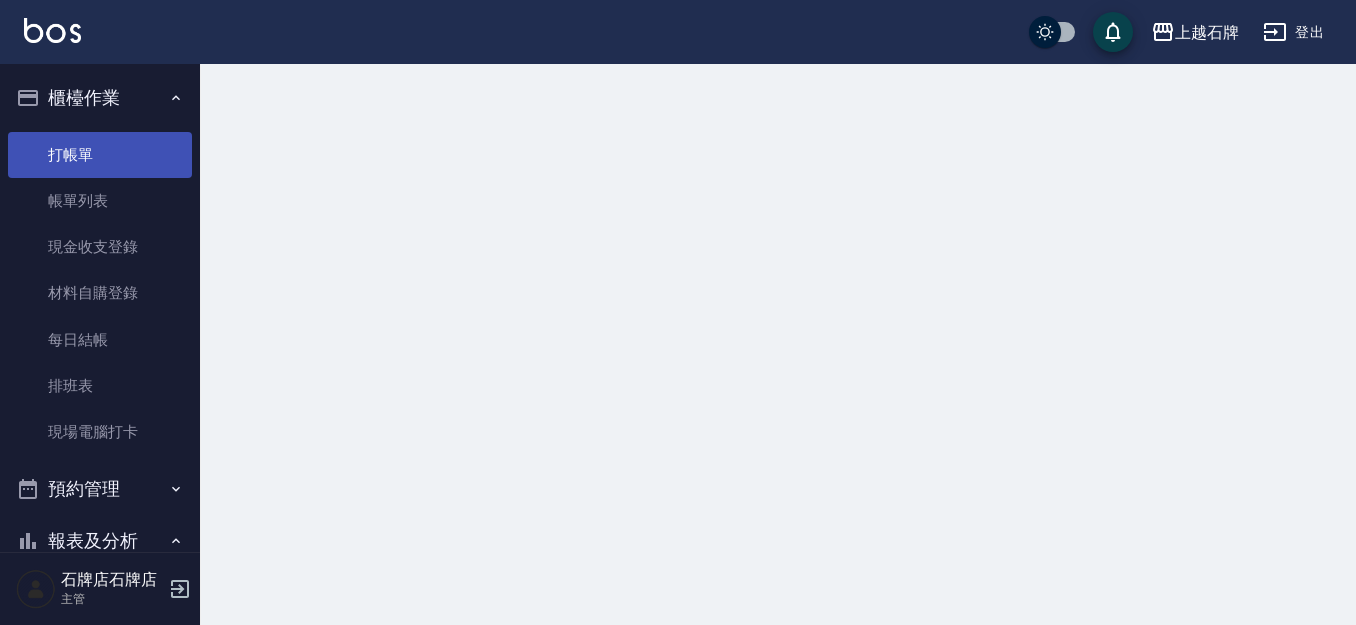 scroll, scrollTop: 0, scrollLeft: 0, axis: both 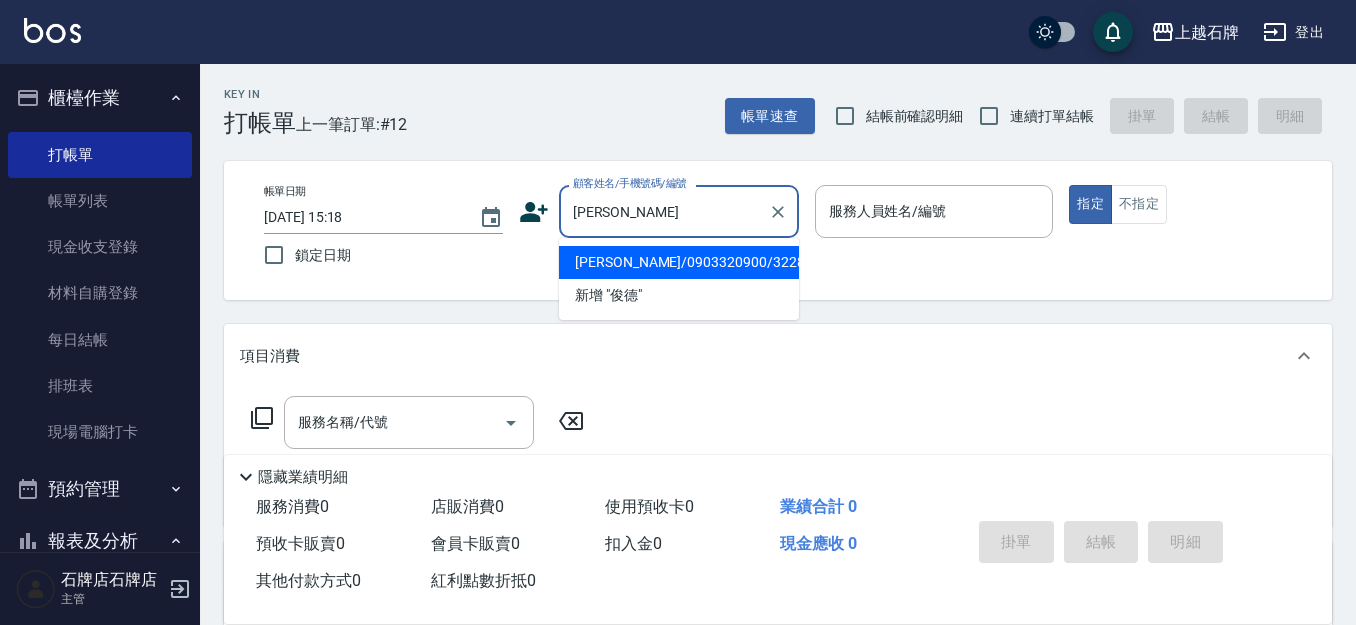 click on "[PERSON_NAME]/0903320900/3228" at bounding box center [679, 262] 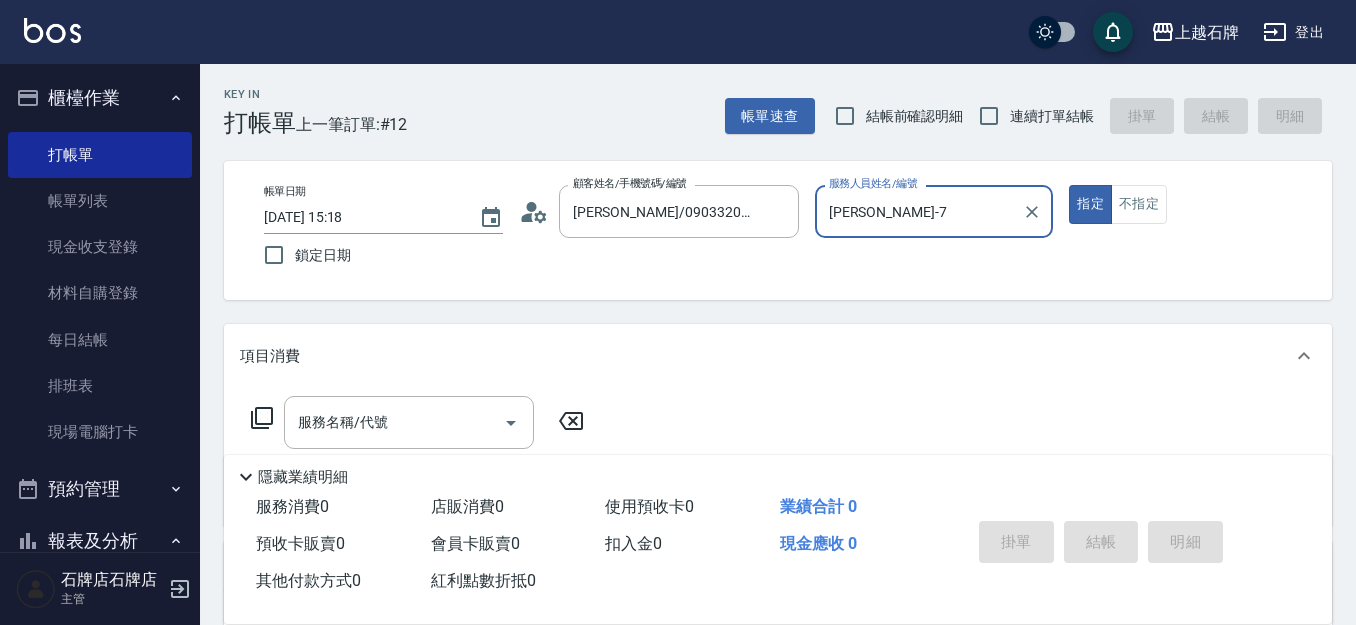 type on "[PERSON_NAME]-7" 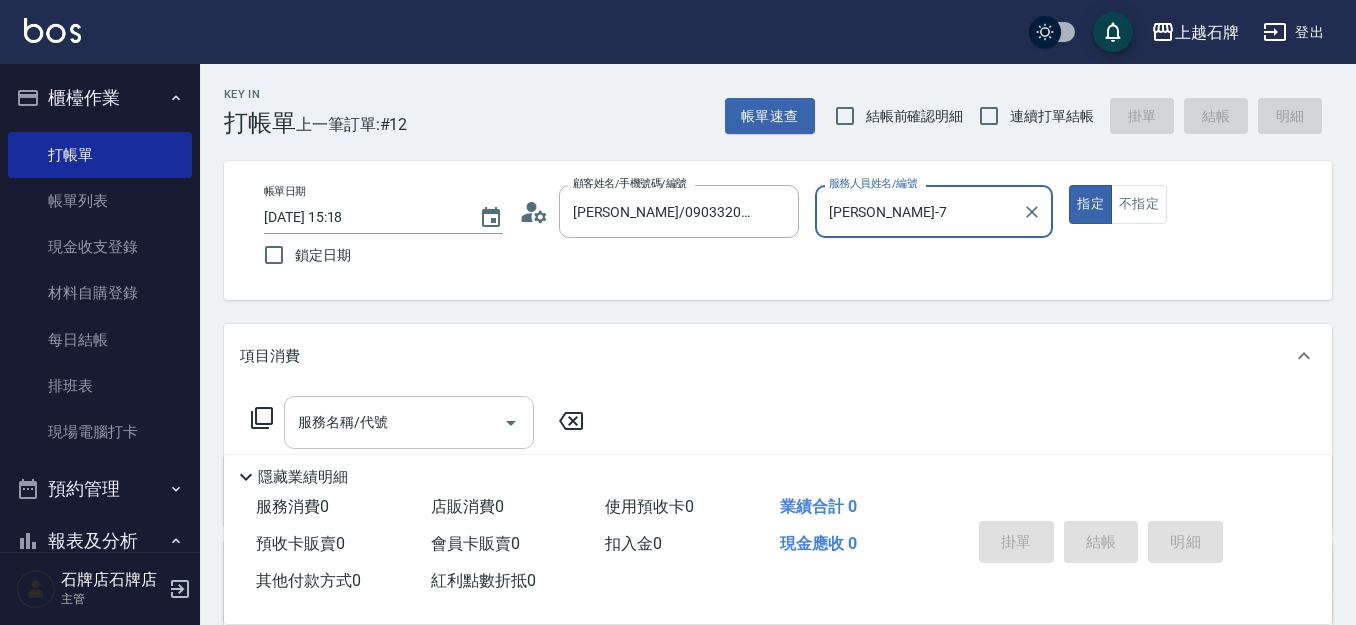 click on "服務名稱/代號" at bounding box center [394, 422] 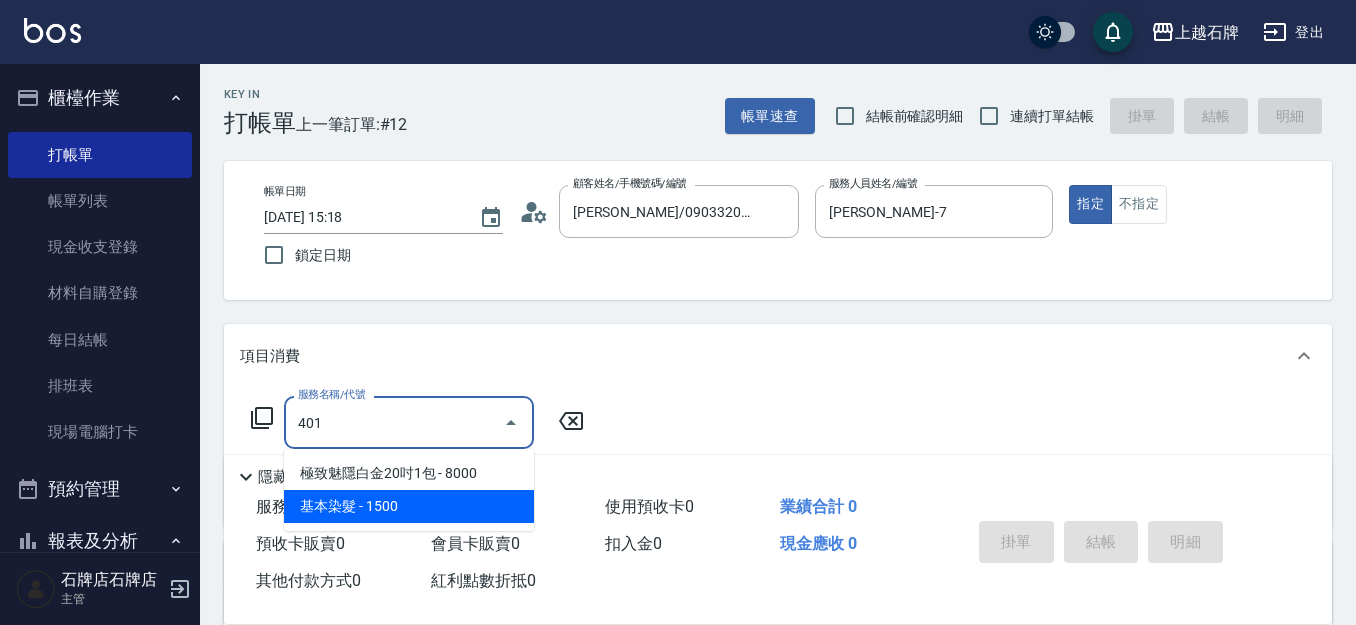 click on "基本染髮 - 1500" at bounding box center (409, 506) 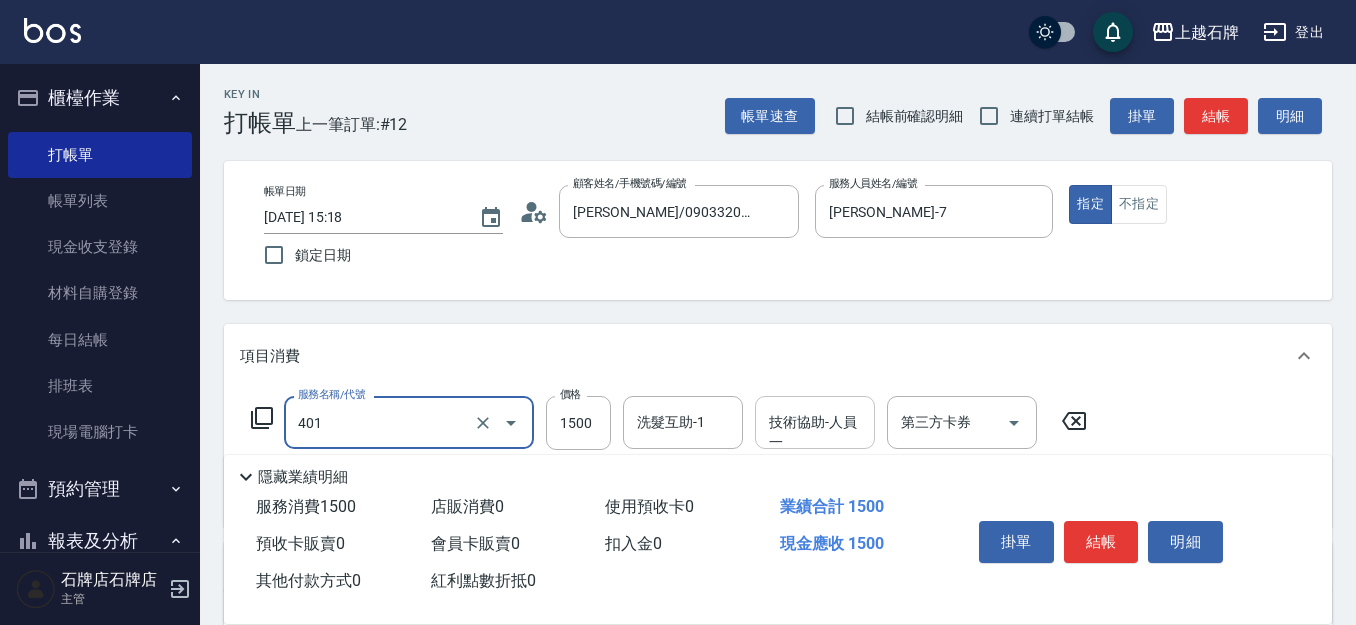type on "基本染髮(401)" 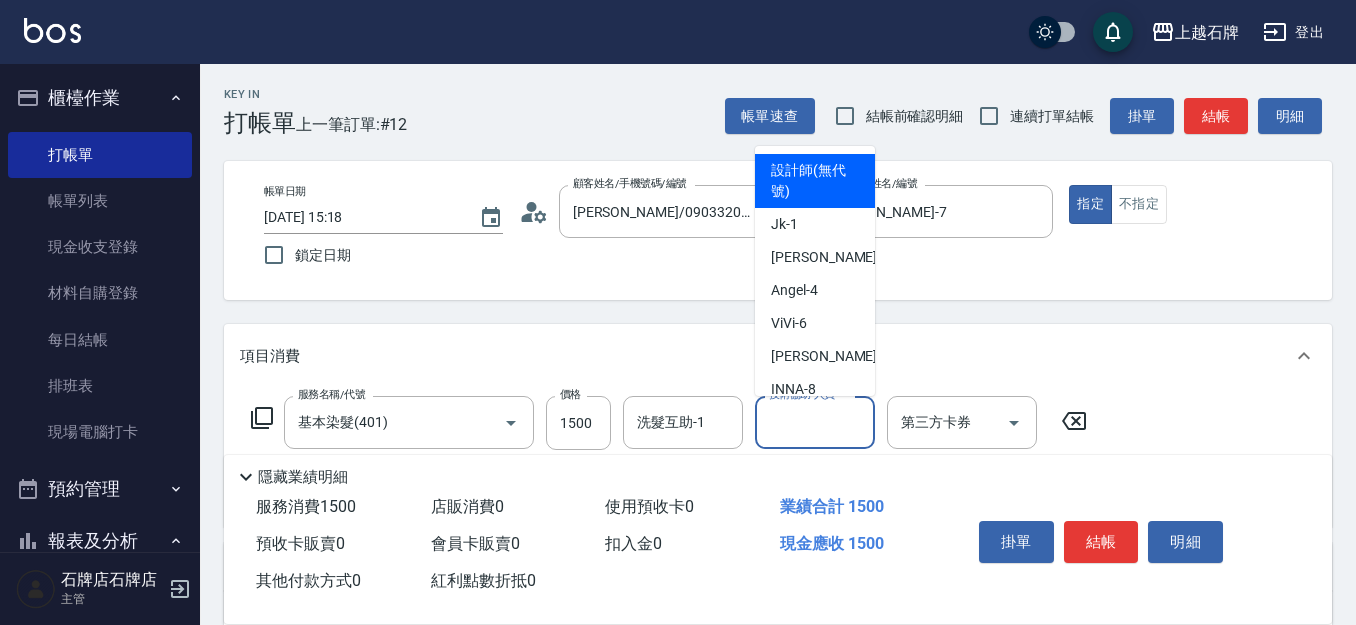 click on "技術協助-人員一" at bounding box center [815, 422] 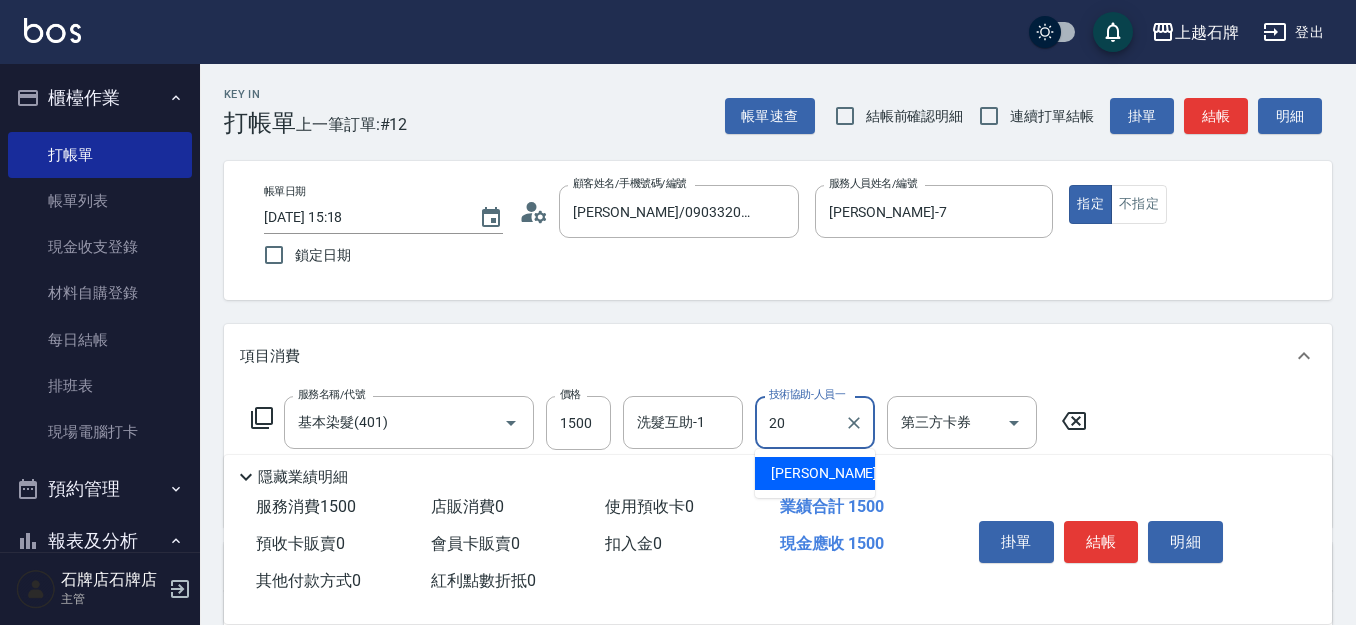 click on "[PERSON_NAME] -20" at bounding box center (815, 473) 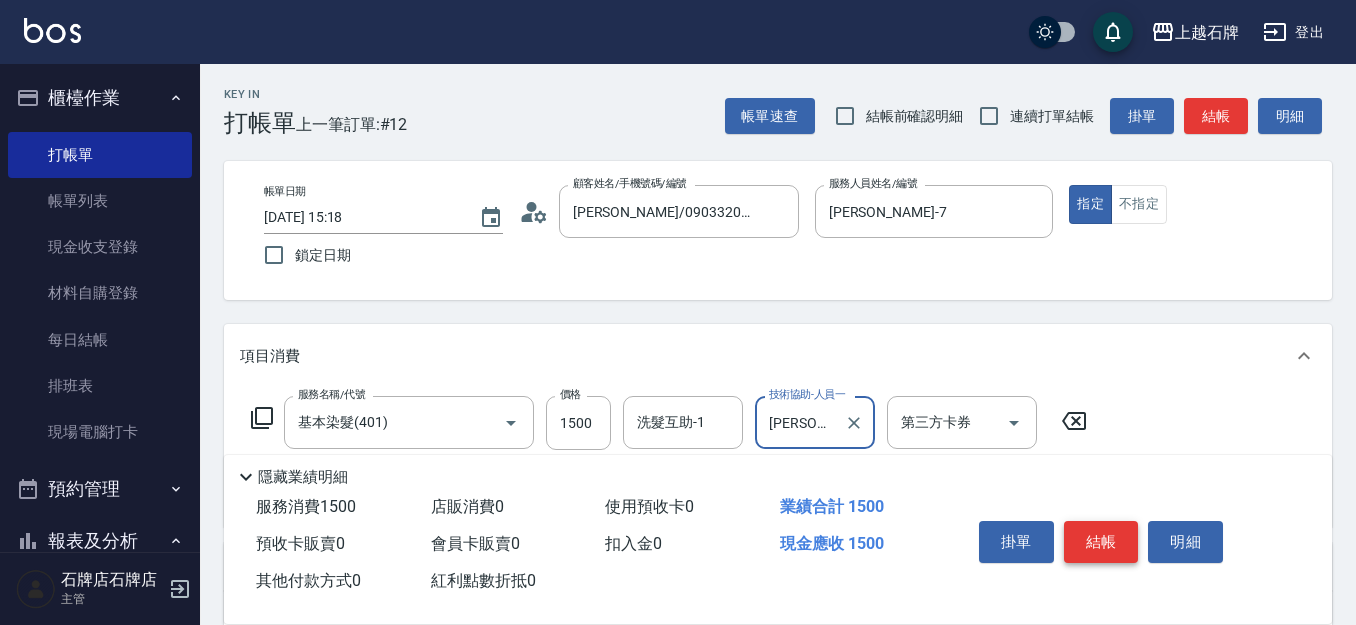 type on "[PERSON_NAME]-20" 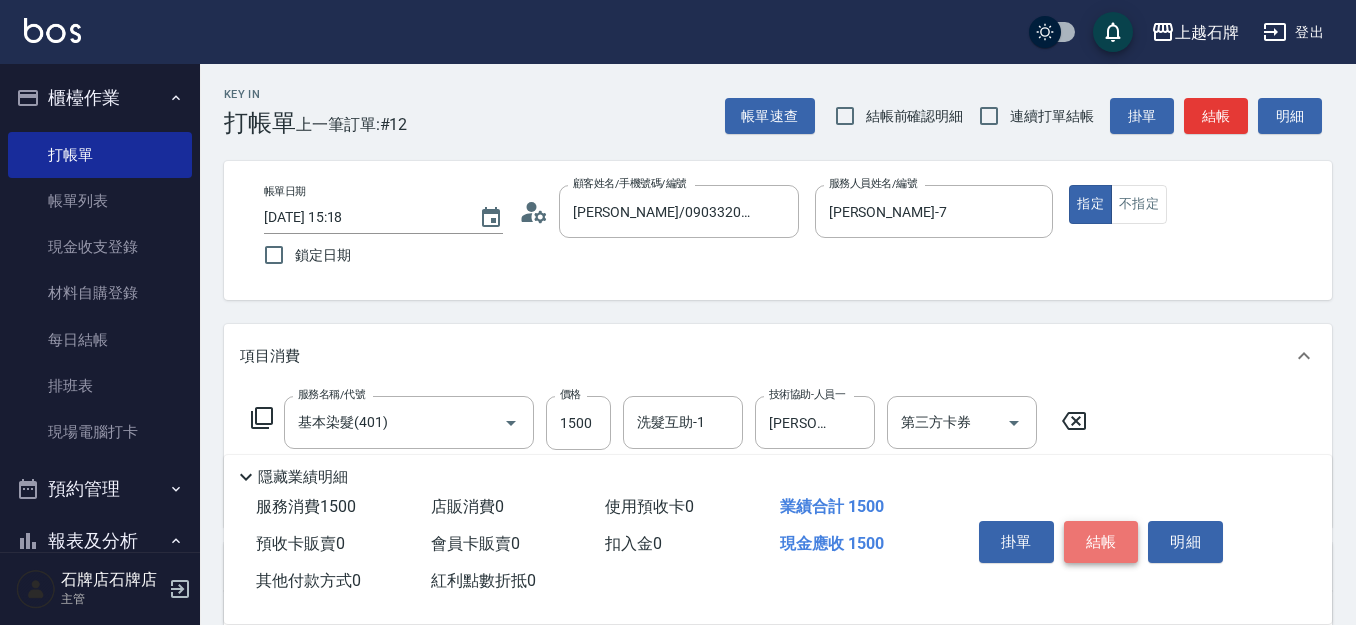 click on "結帳" at bounding box center (1101, 542) 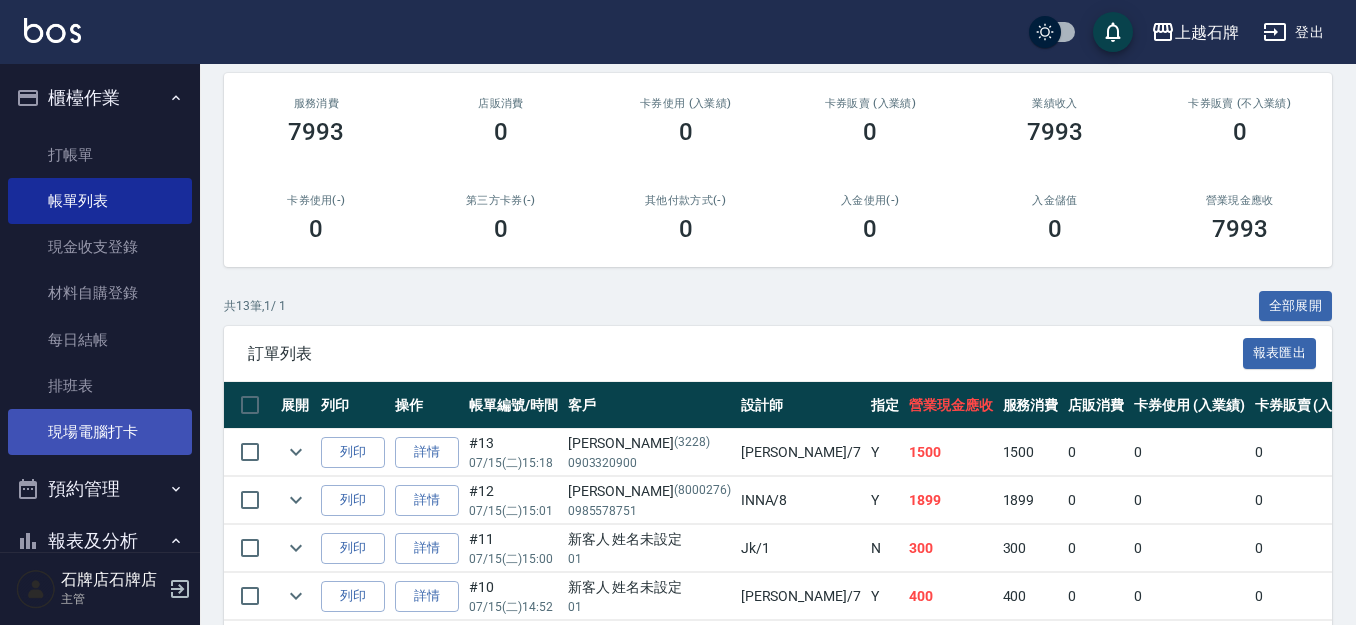 scroll, scrollTop: 300, scrollLeft: 0, axis: vertical 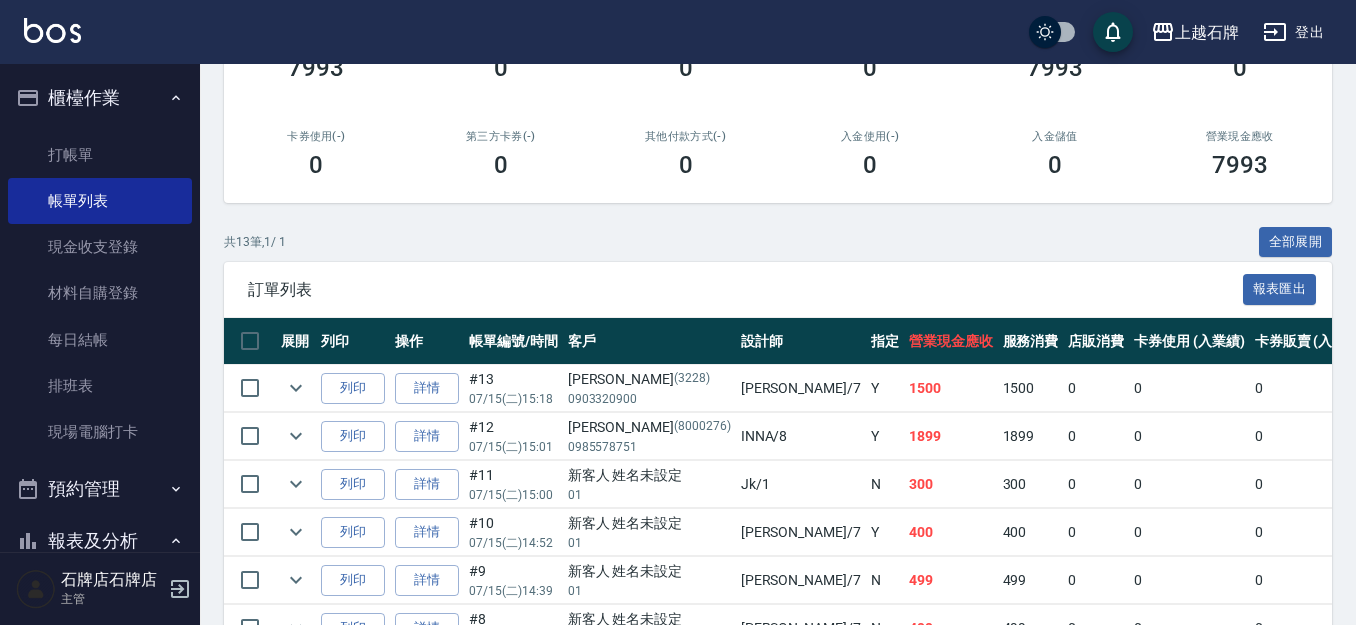 click on "列印" at bounding box center (353, 388) 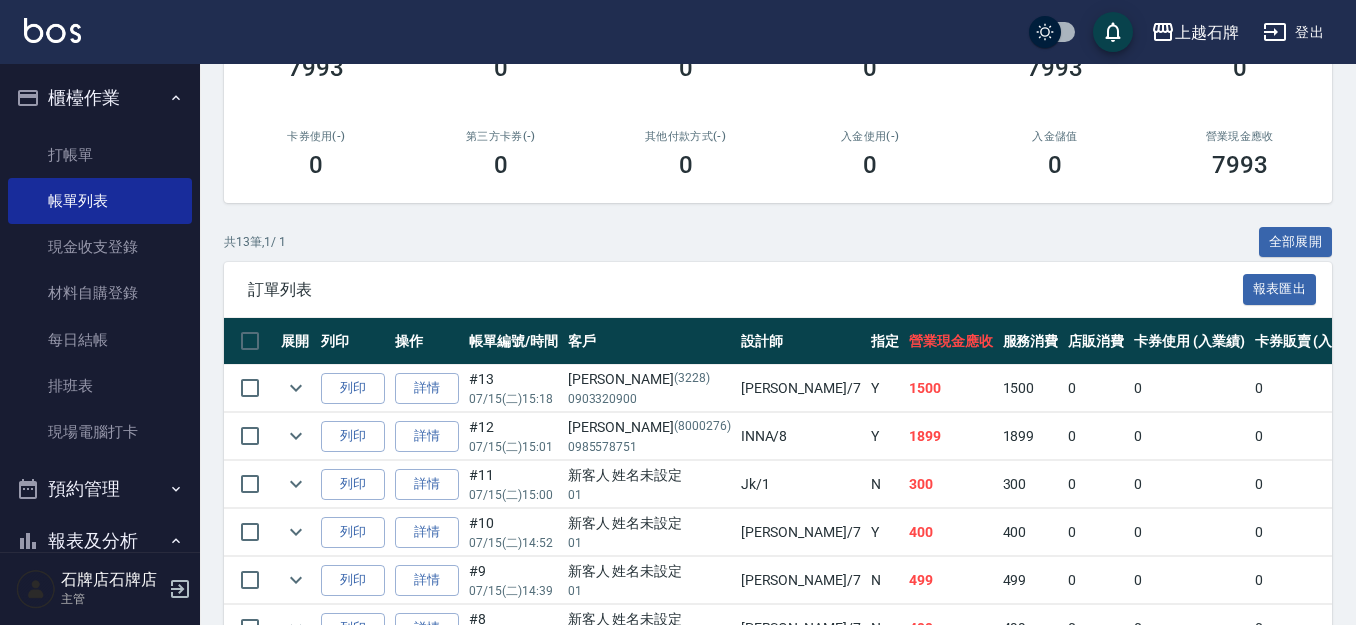 drag, startPoint x: 358, startPoint y: 382, endPoint x: 351, endPoint y: 333, distance: 49.497475 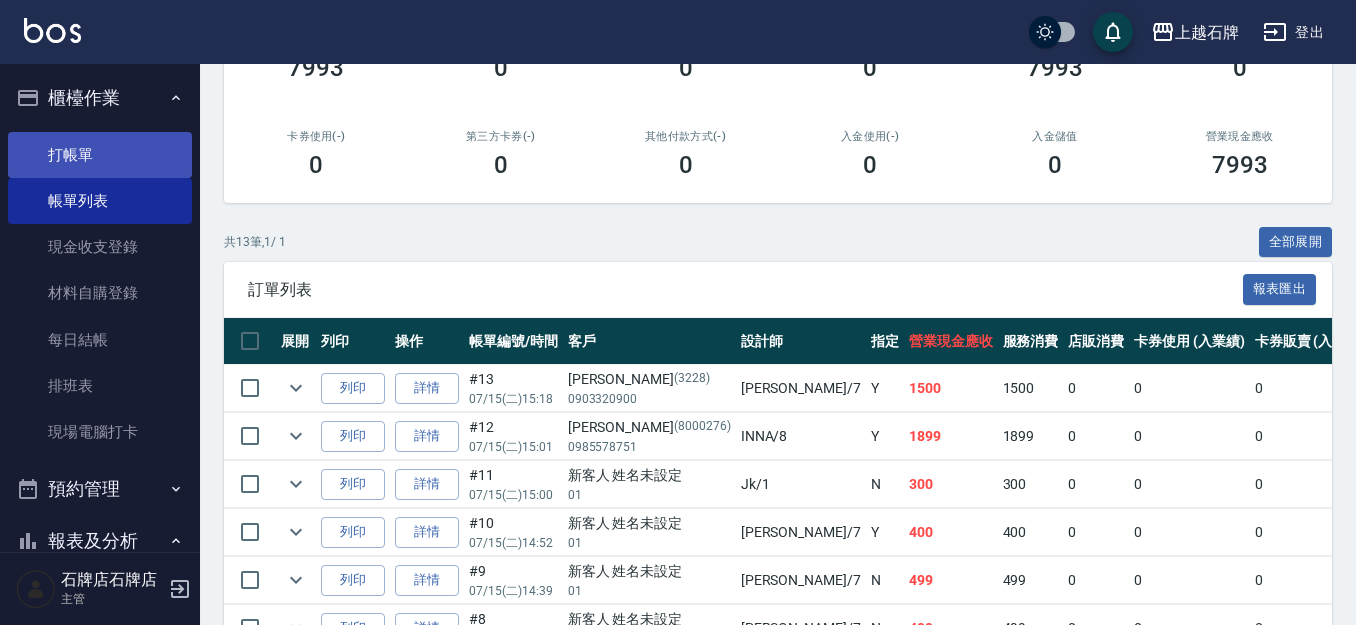 drag, startPoint x: 73, startPoint y: 145, endPoint x: 143, endPoint y: 143, distance: 70.028564 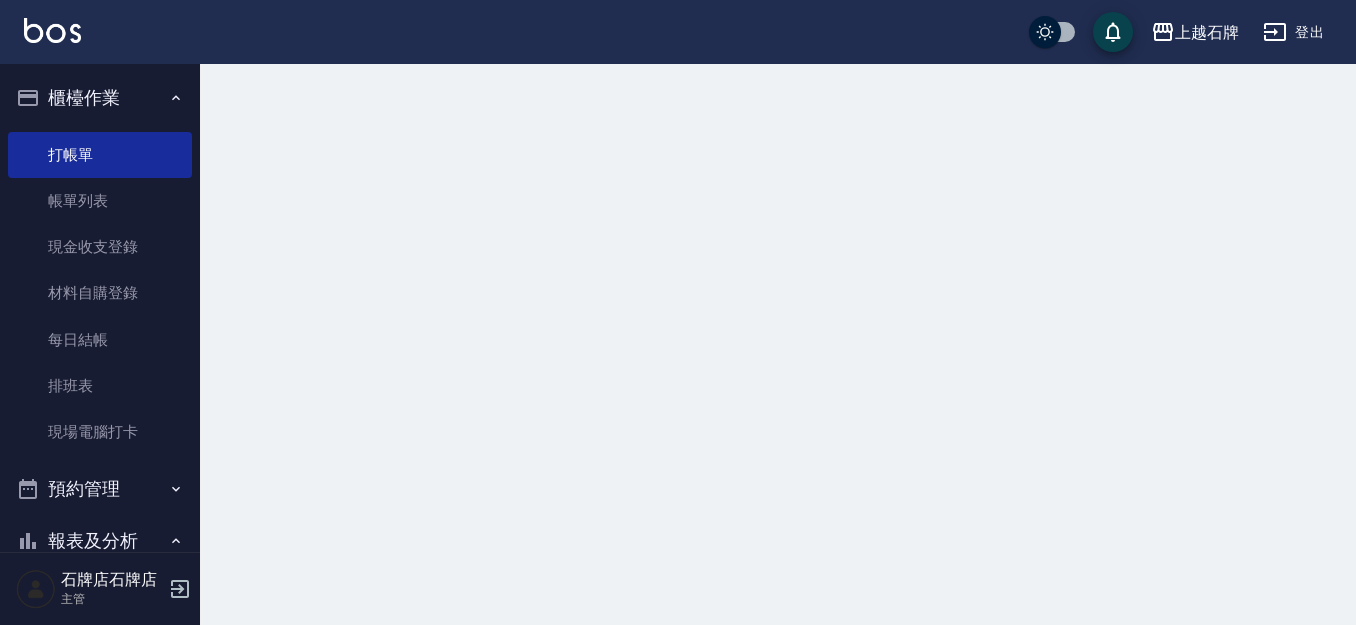 scroll, scrollTop: 0, scrollLeft: 0, axis: both 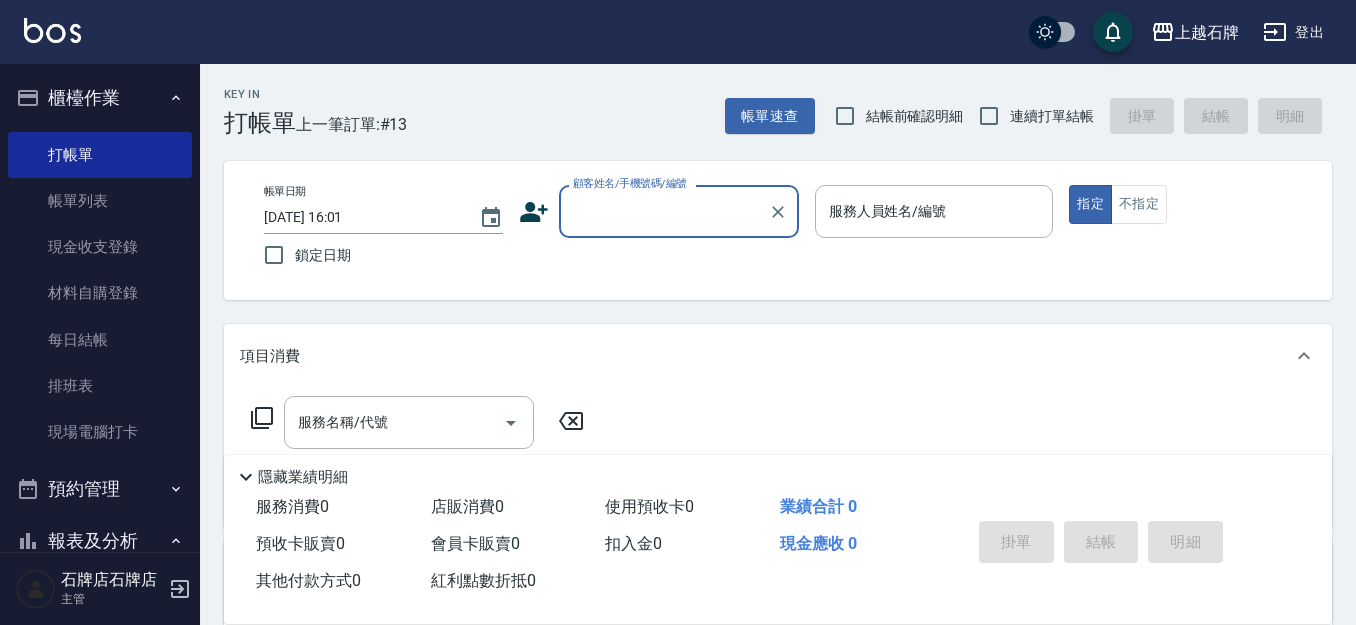 click on "顧客姓名/手機號碼/編號" at bounding box center [664, 211] 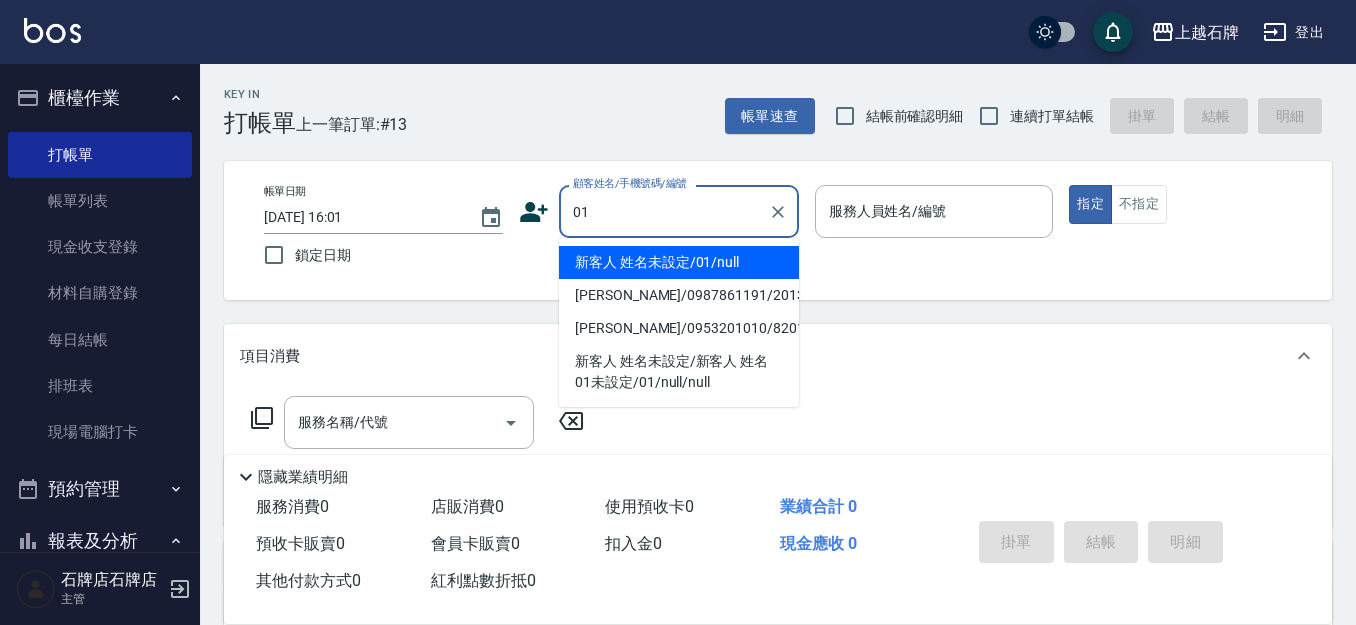 type on "01" 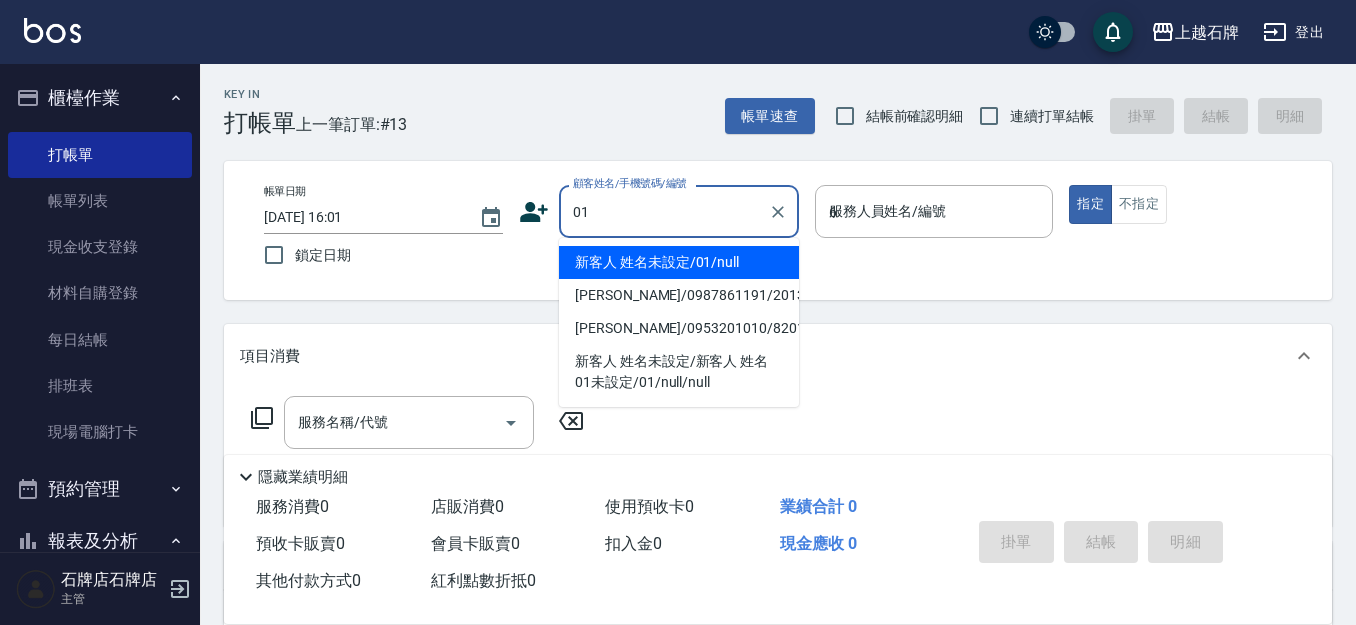 type on "新客人 姓名未設定/01/null" 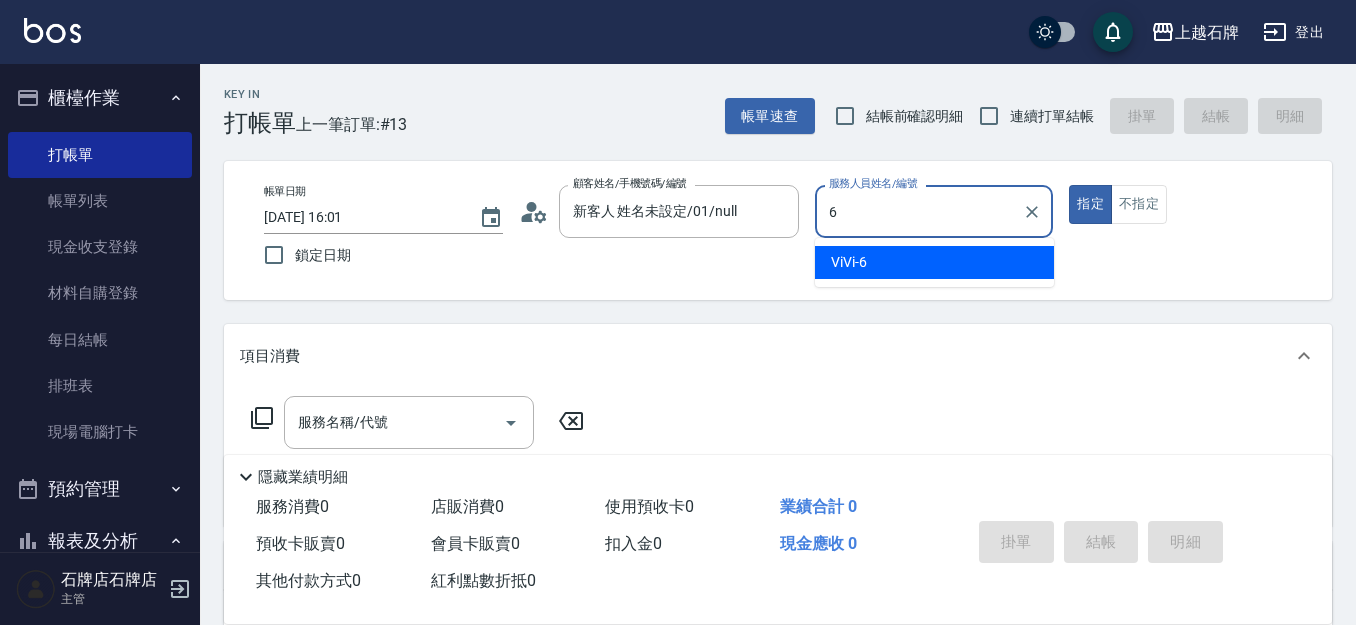 type on "ViVi-6" 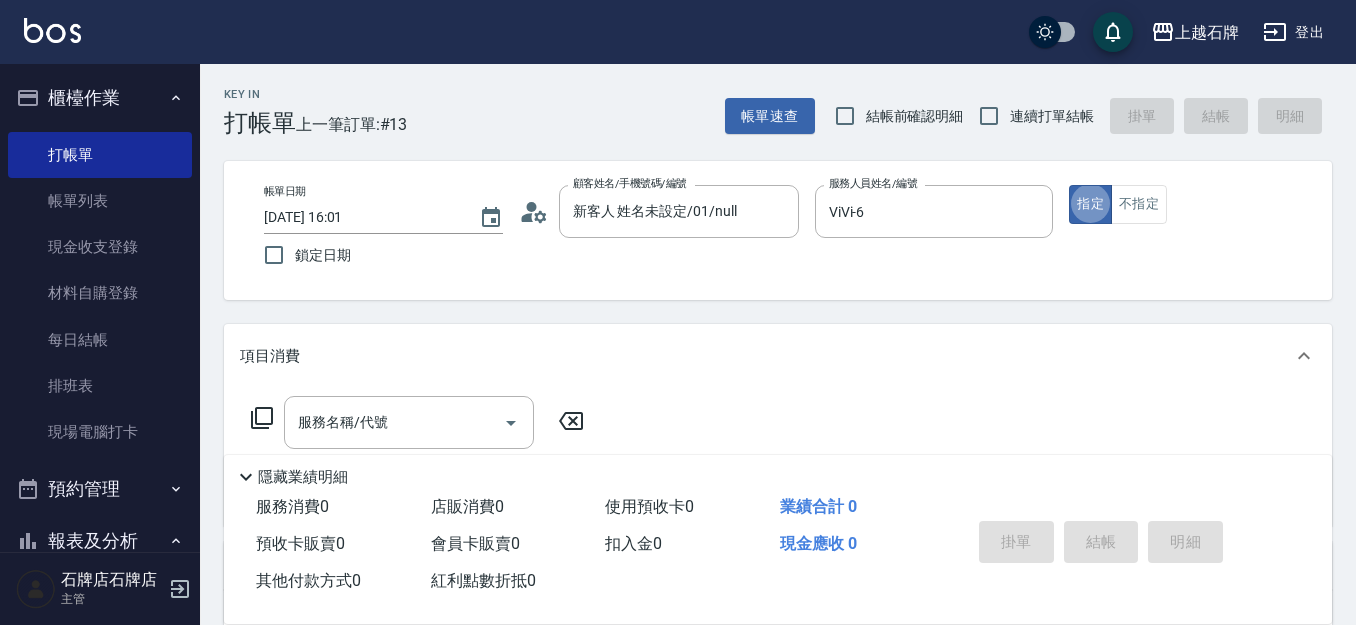type on "true" 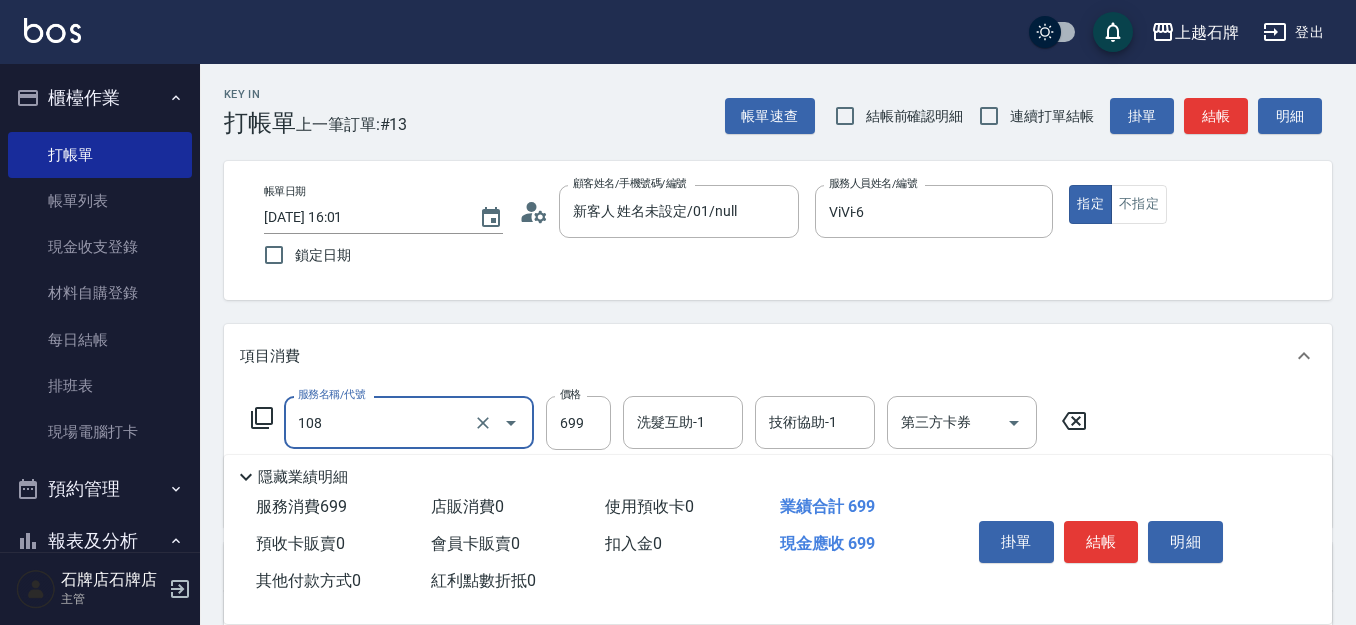 type on "洗+肩頸紓壓+頭皮去角質(108)" 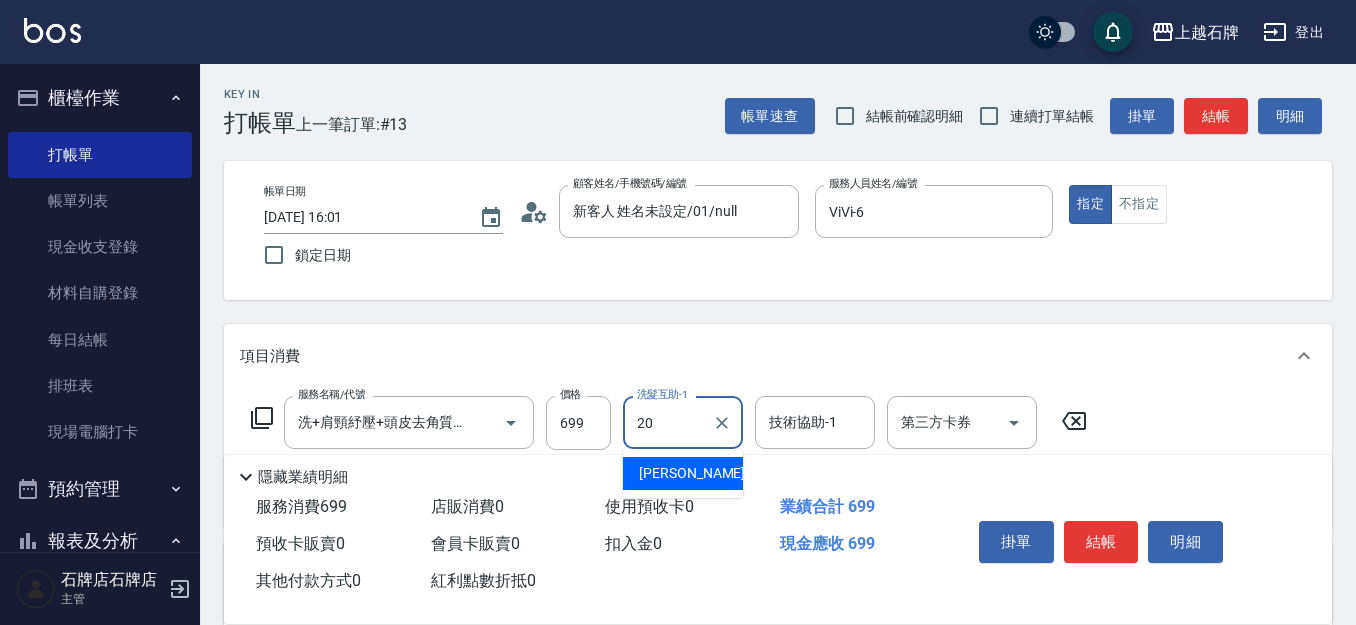 type on "[PERSON_NAME]-20" 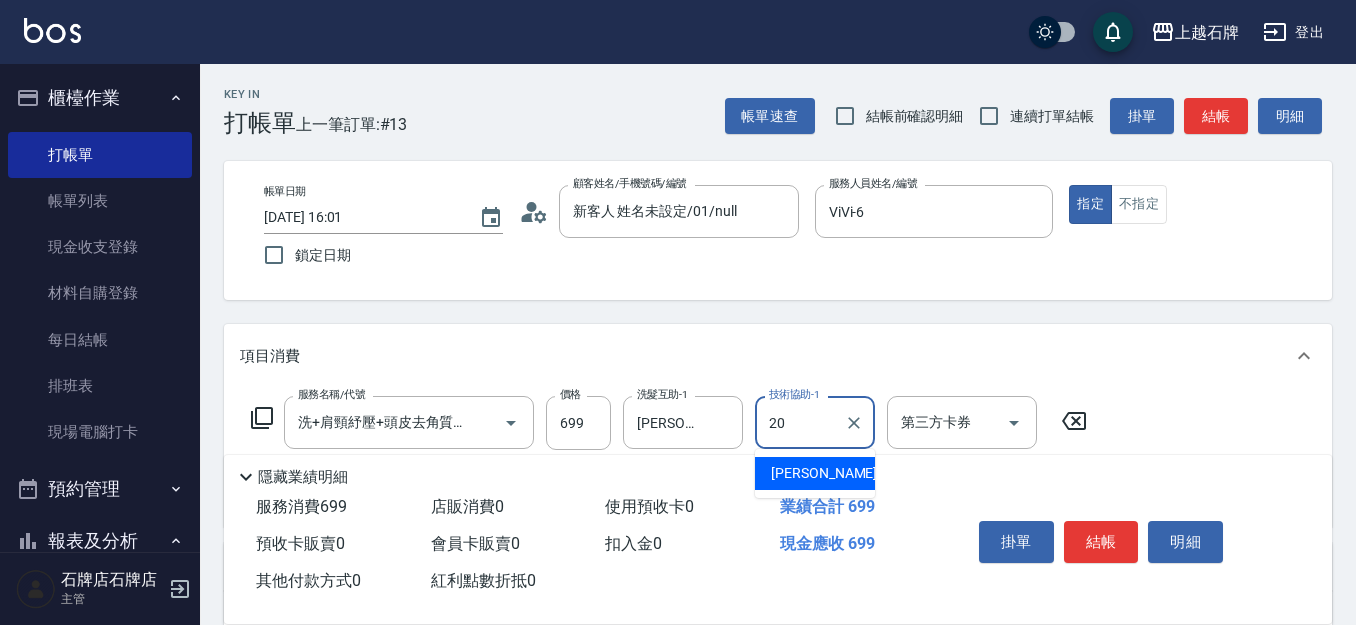type on "[PERSON_NAME]-20" 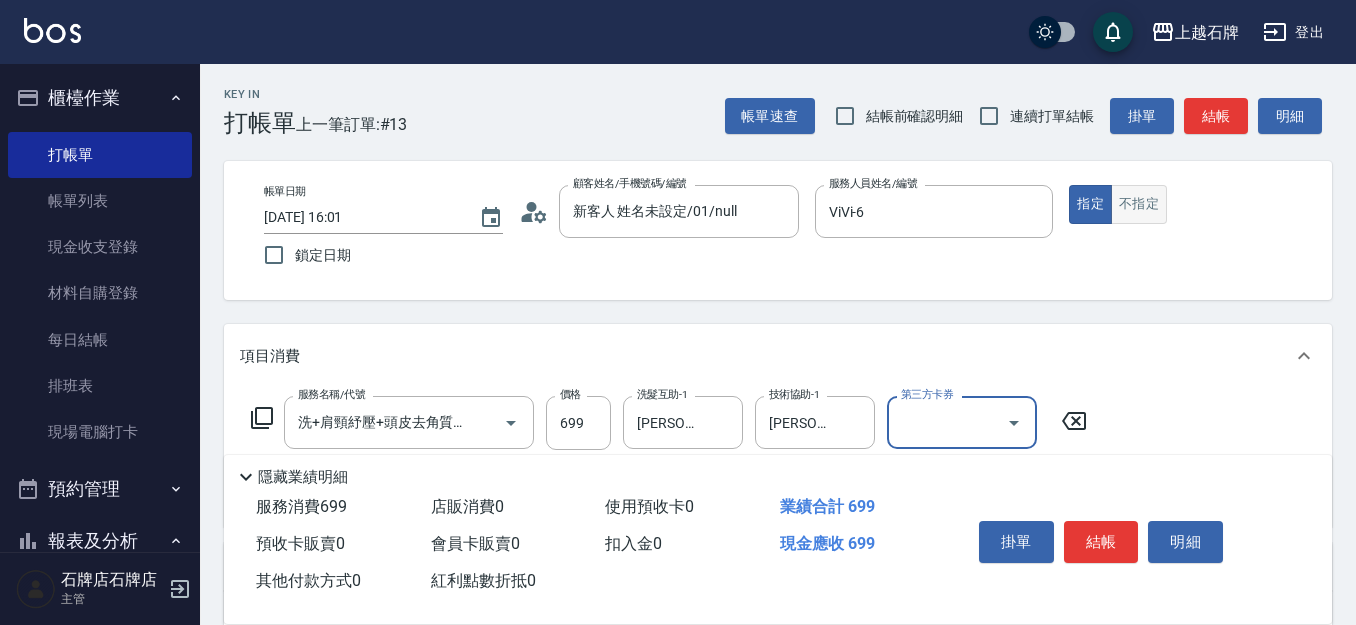 click on "不指定" at bounding box center (1139, 204) 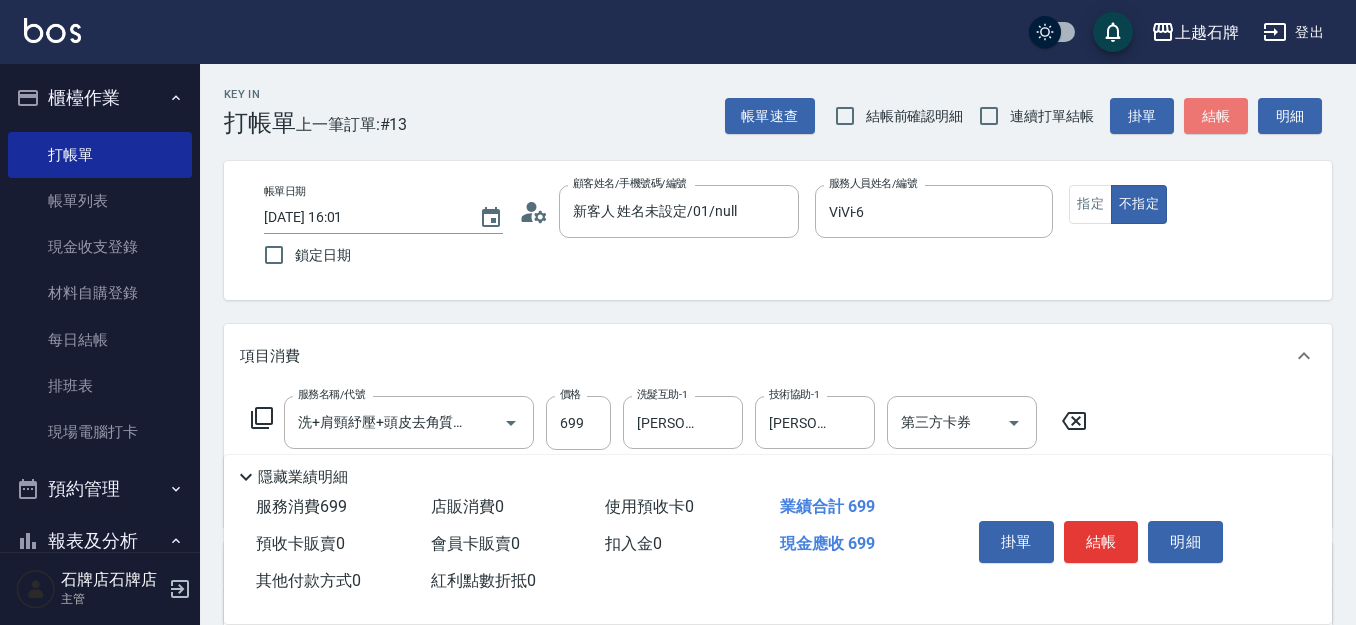 click on "結帳" at bounding box center (1216, 116) 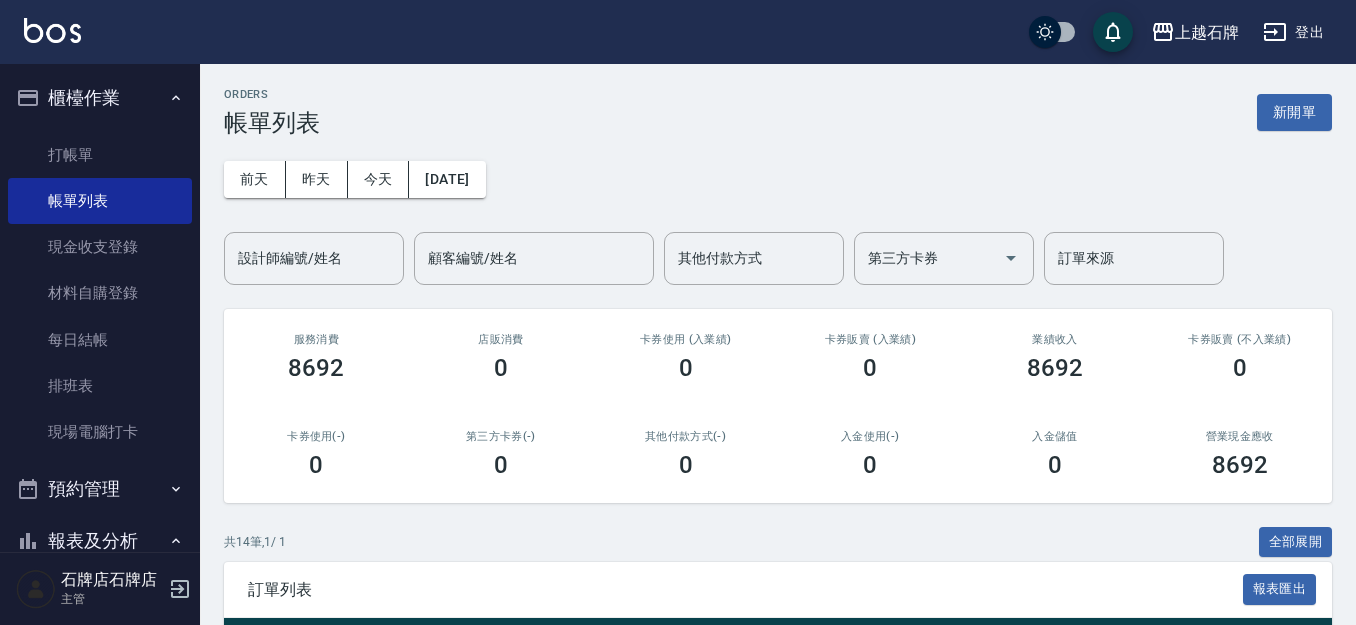 scroll, scrollTop: 300, scrollLeft: 0, axis: vertical 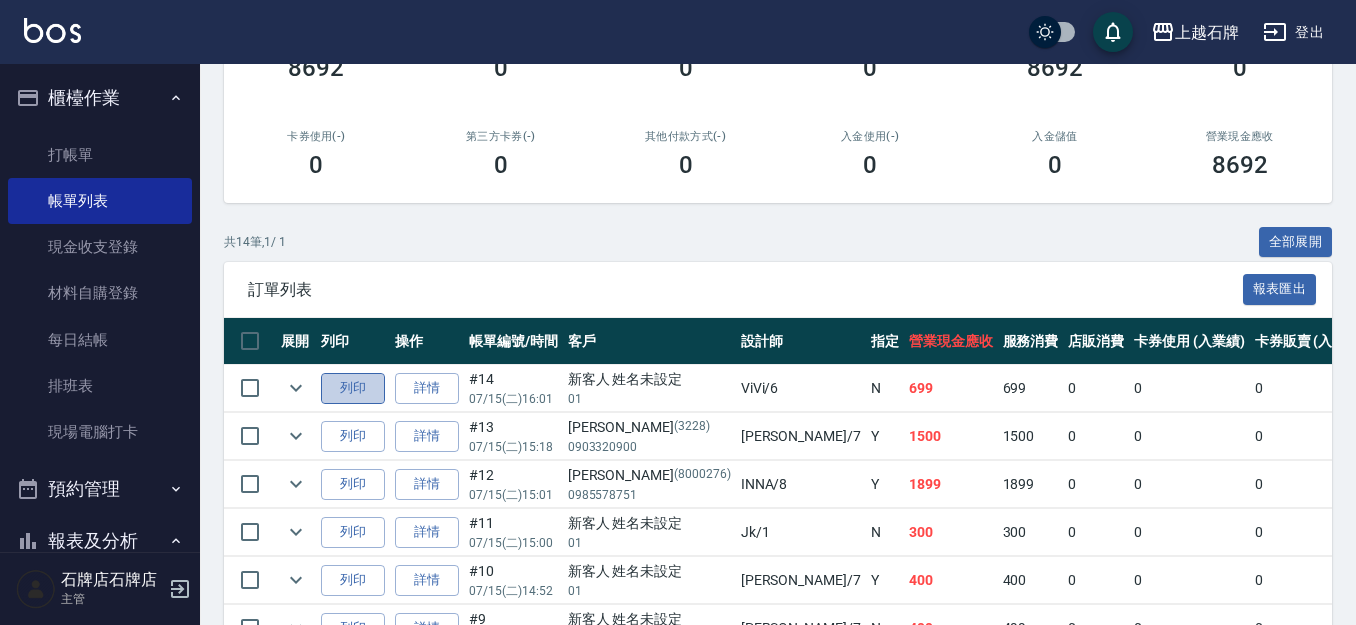 click on "列印" at bounding box center (353, 388) 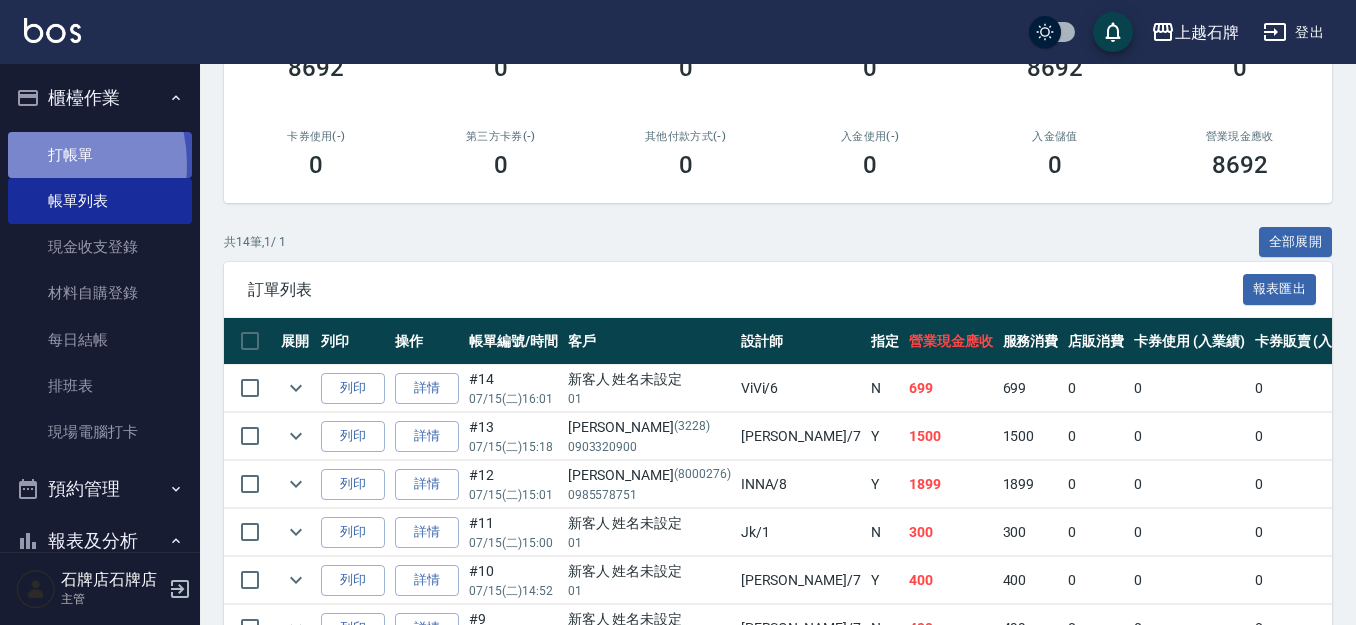 click on "打帳單" at bounding box center (100, 155) 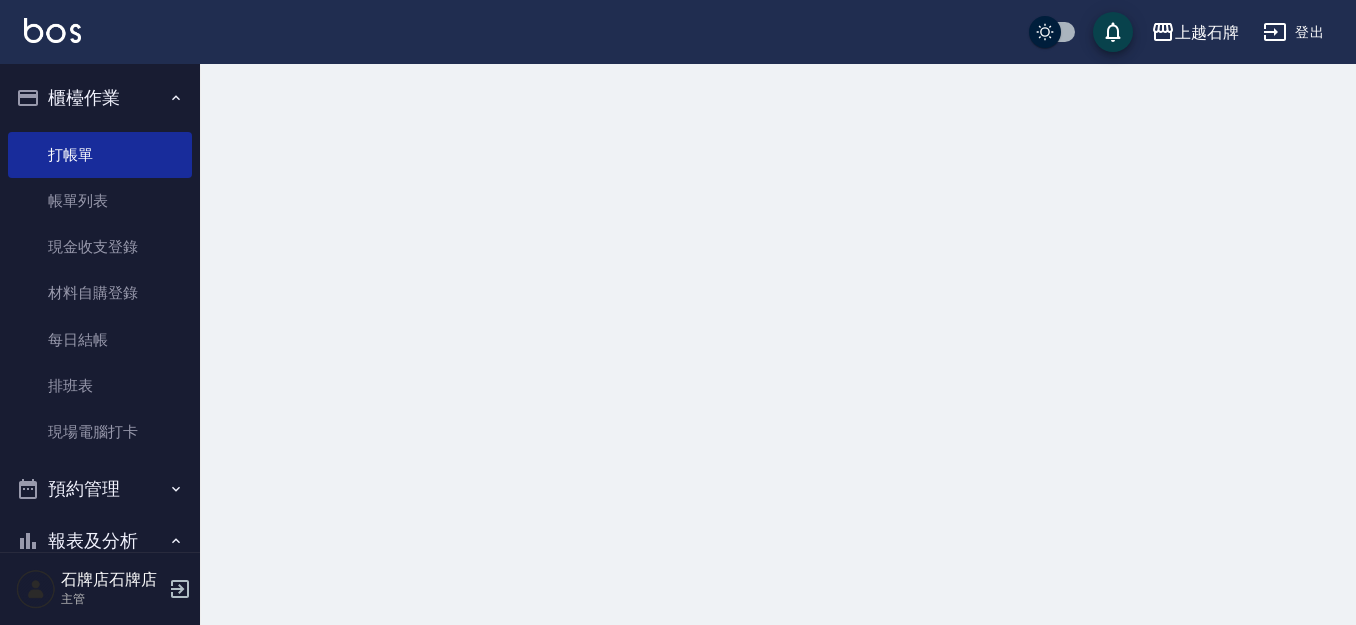 scroll, scrollTop: 0, scrollLeft: 0, axis: both 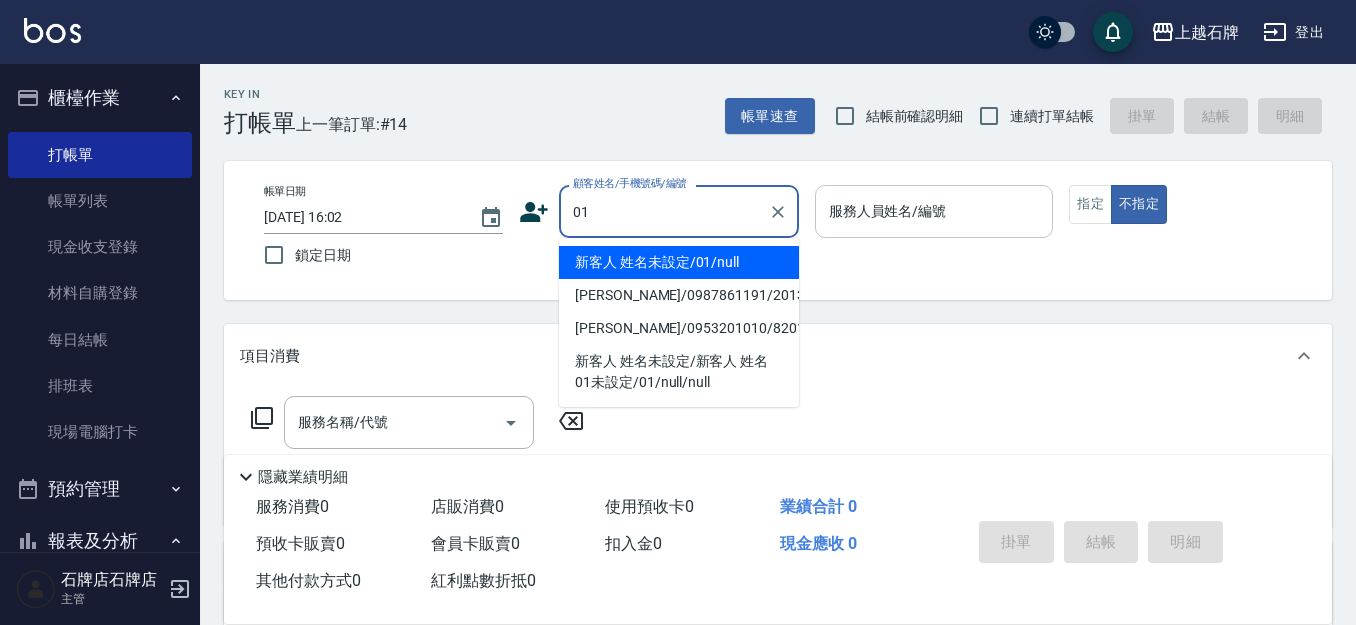 type on "新客人 姓名未設定/01/null" 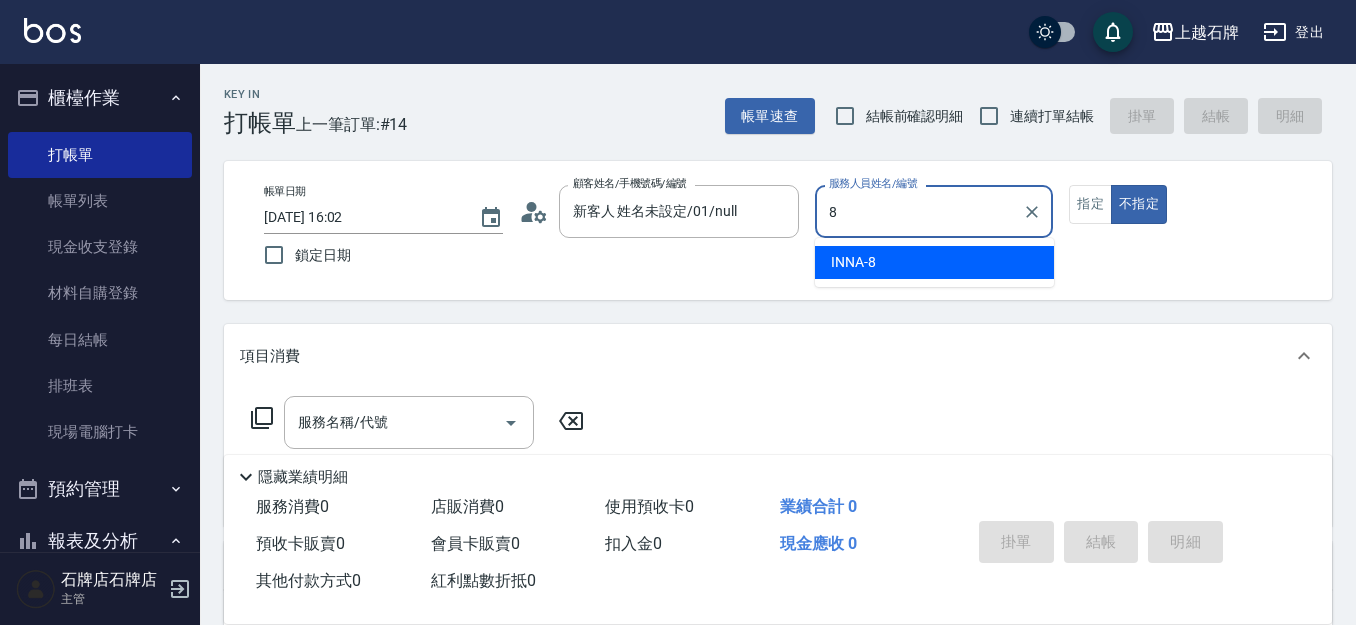 type on "INNA-8" 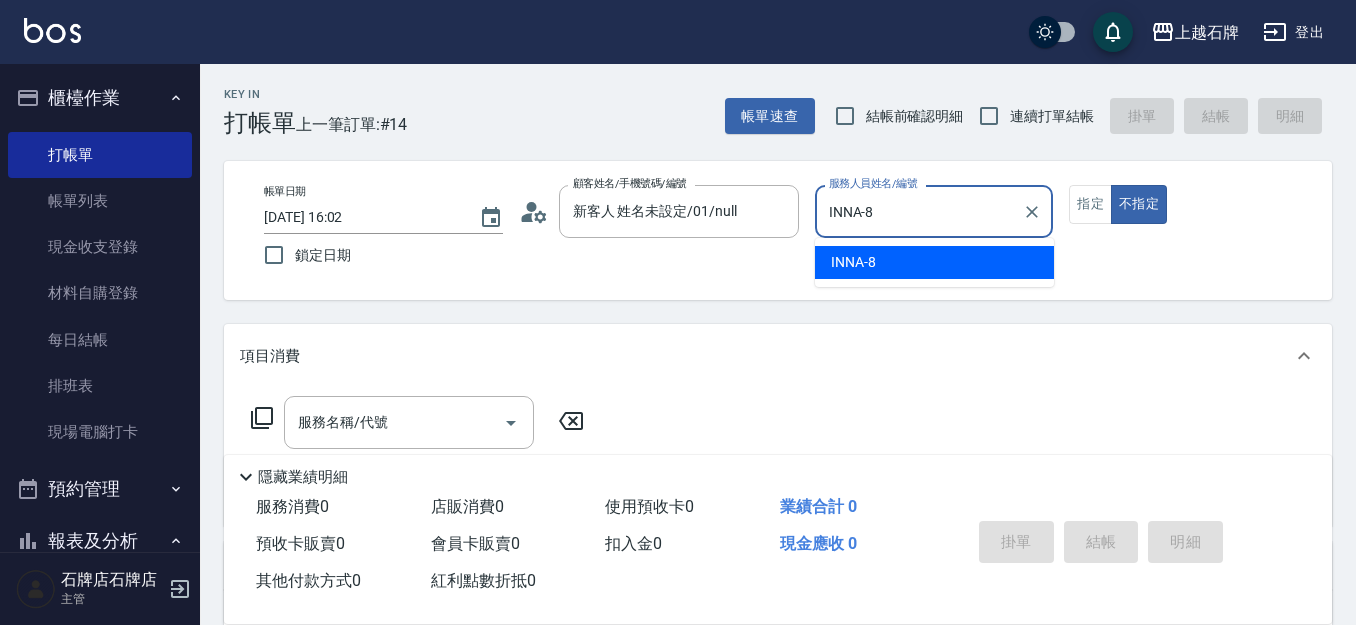 type on "false" 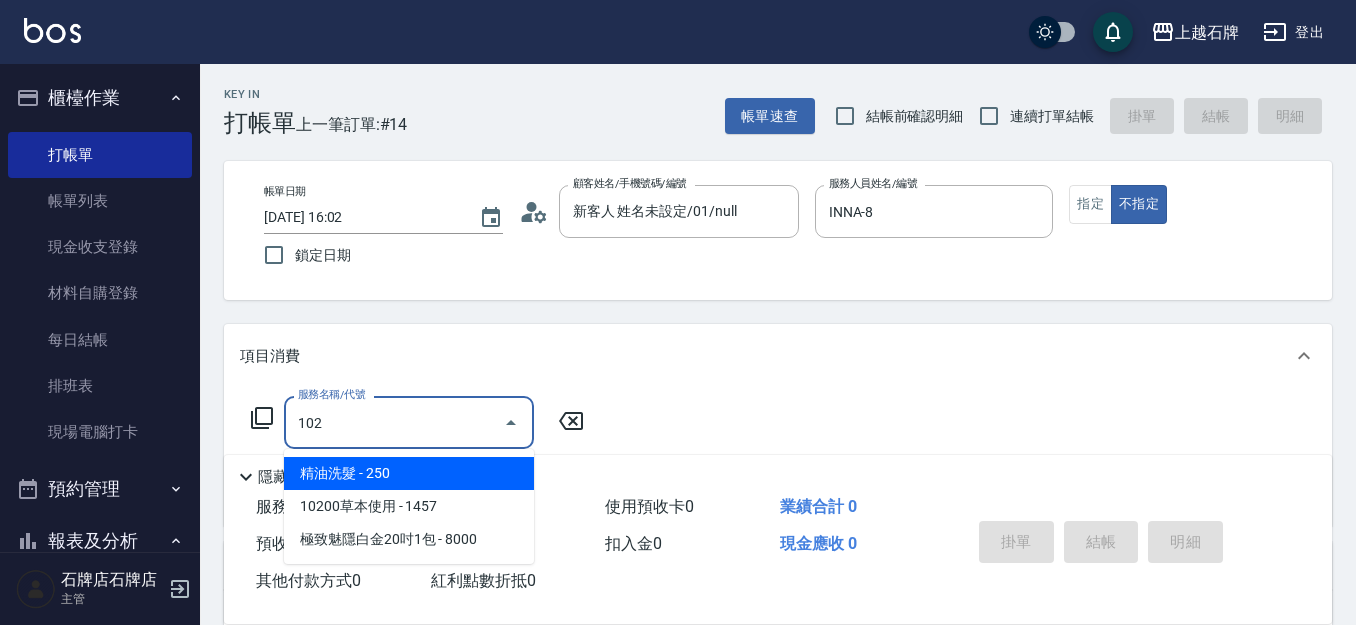 scroll, scrollTop: 0, scrollLeft: 0, axis: both 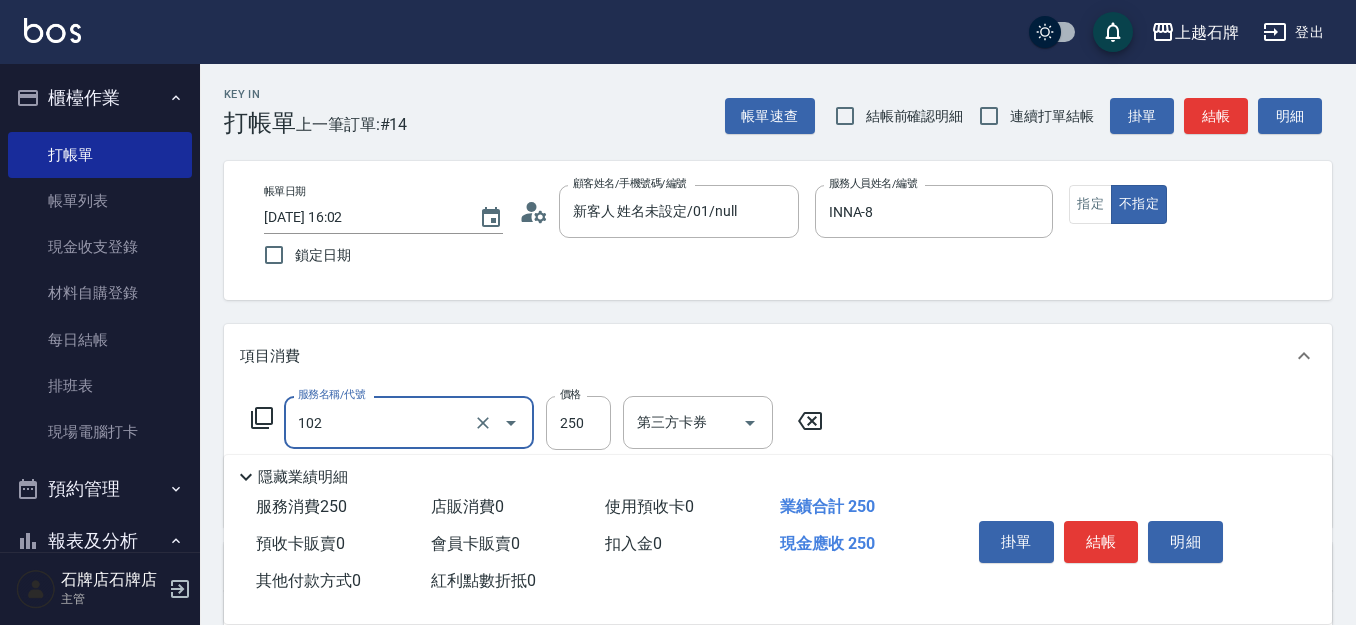 type on "精油洗髮(102)" 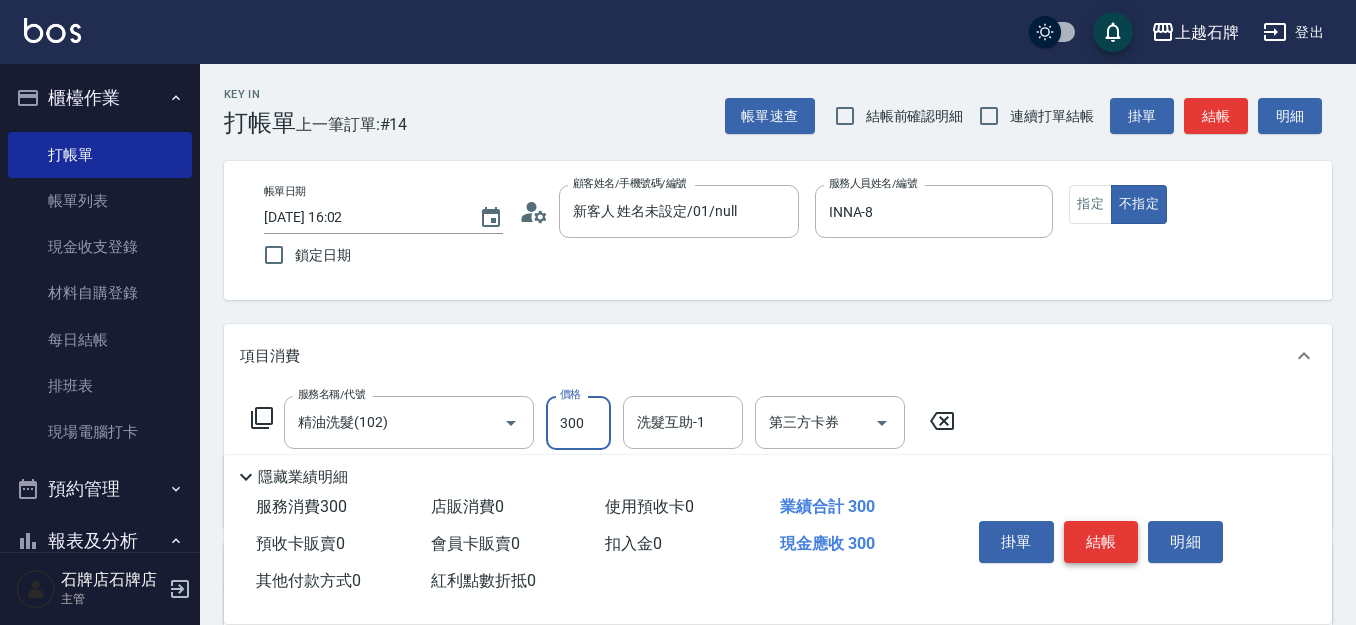 type on "300" 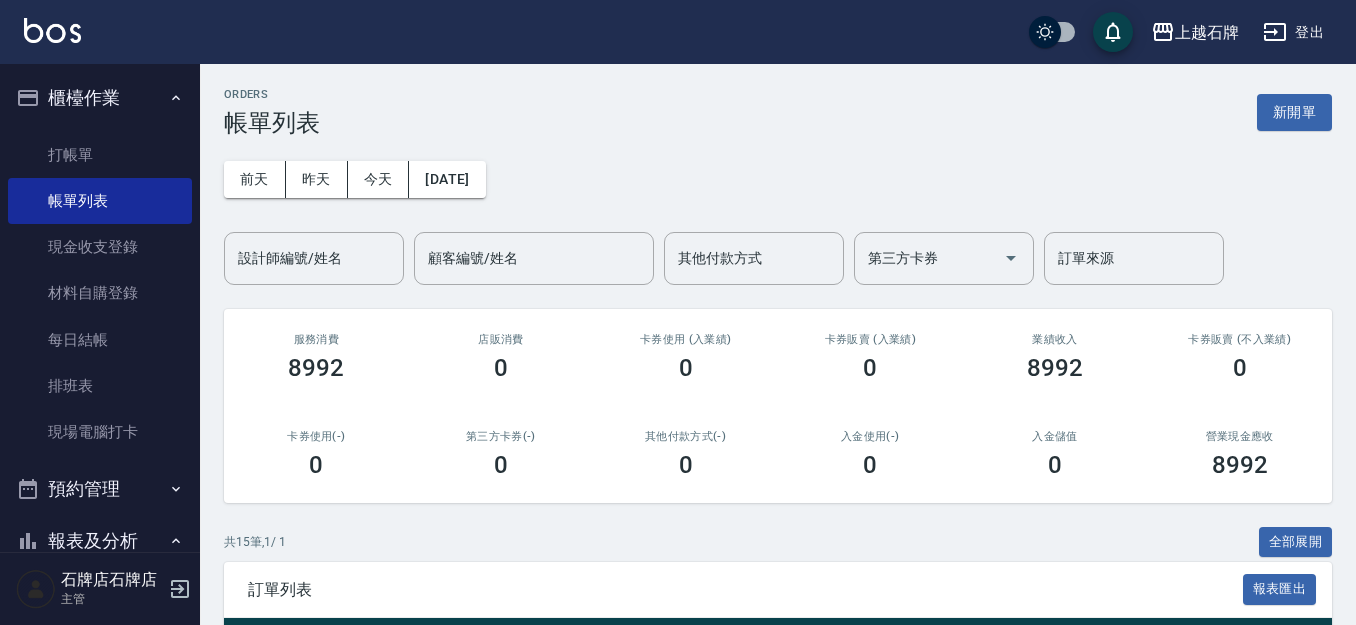 scroll, scrollTop: 200, scrollLeft: 0, axis: vertical 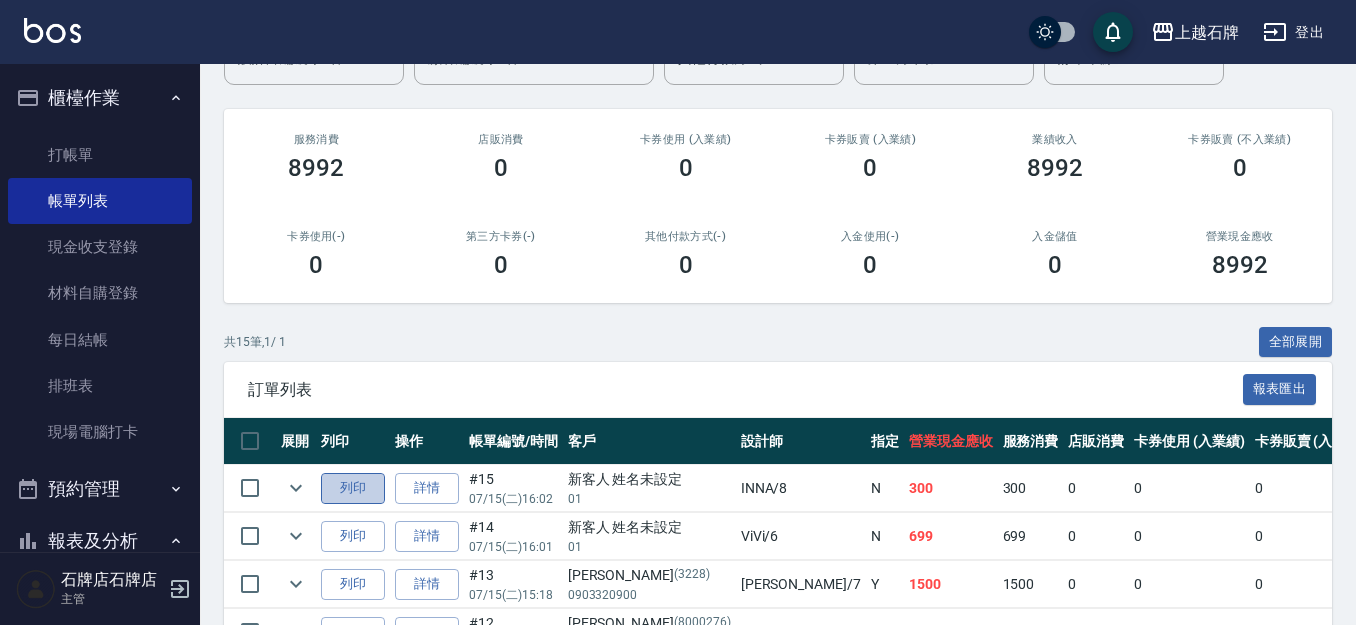 click on "列印" at bounding box center [353, 488] 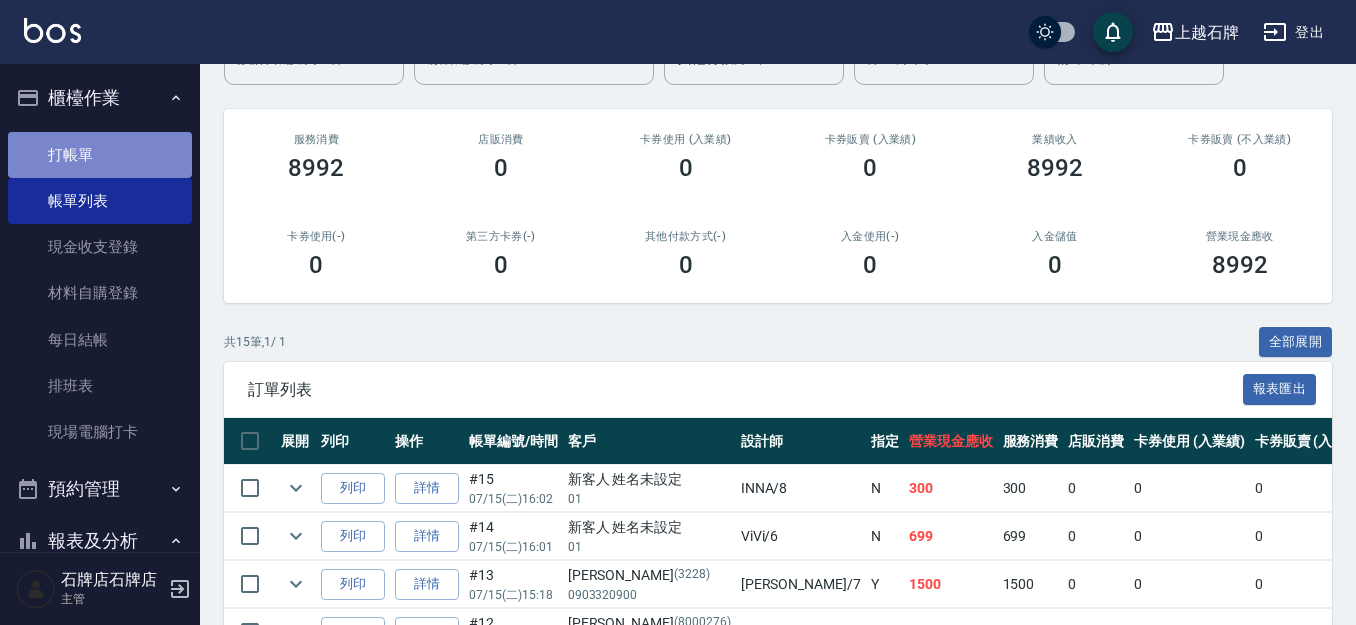 click on "打帳單" at bounding box center (100, 155) 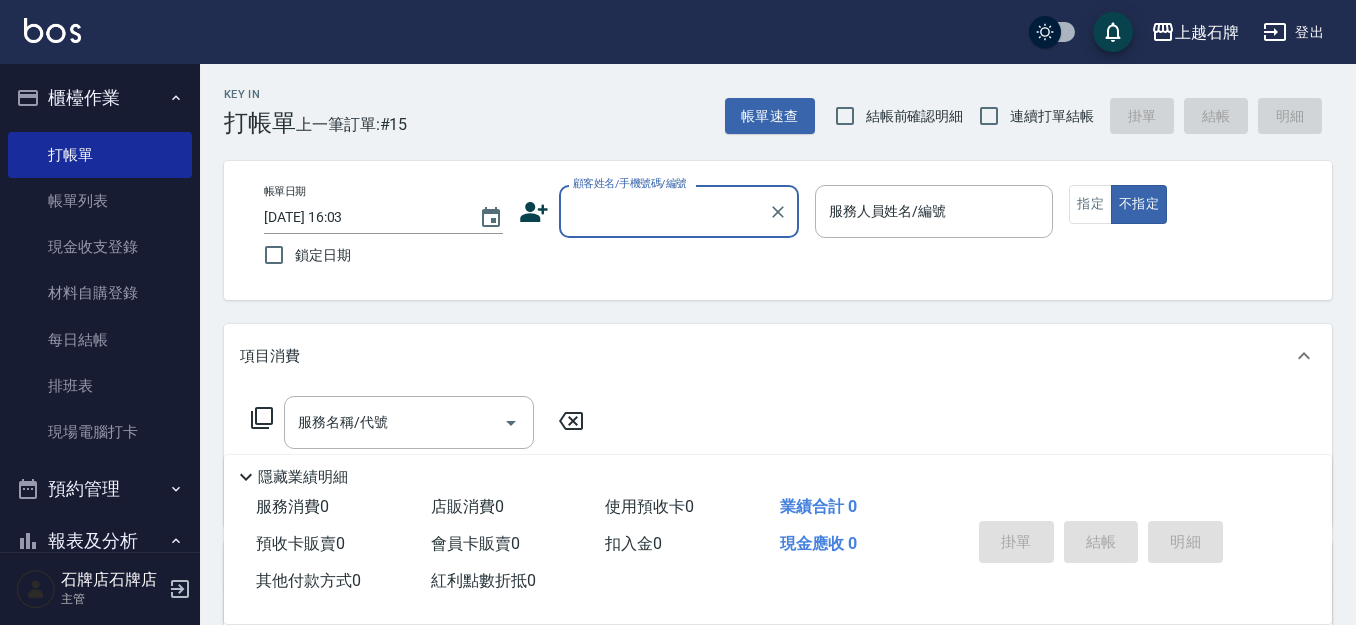 click on "顧客姓名/手機號碼/編號" at bounding box center (664, 211) 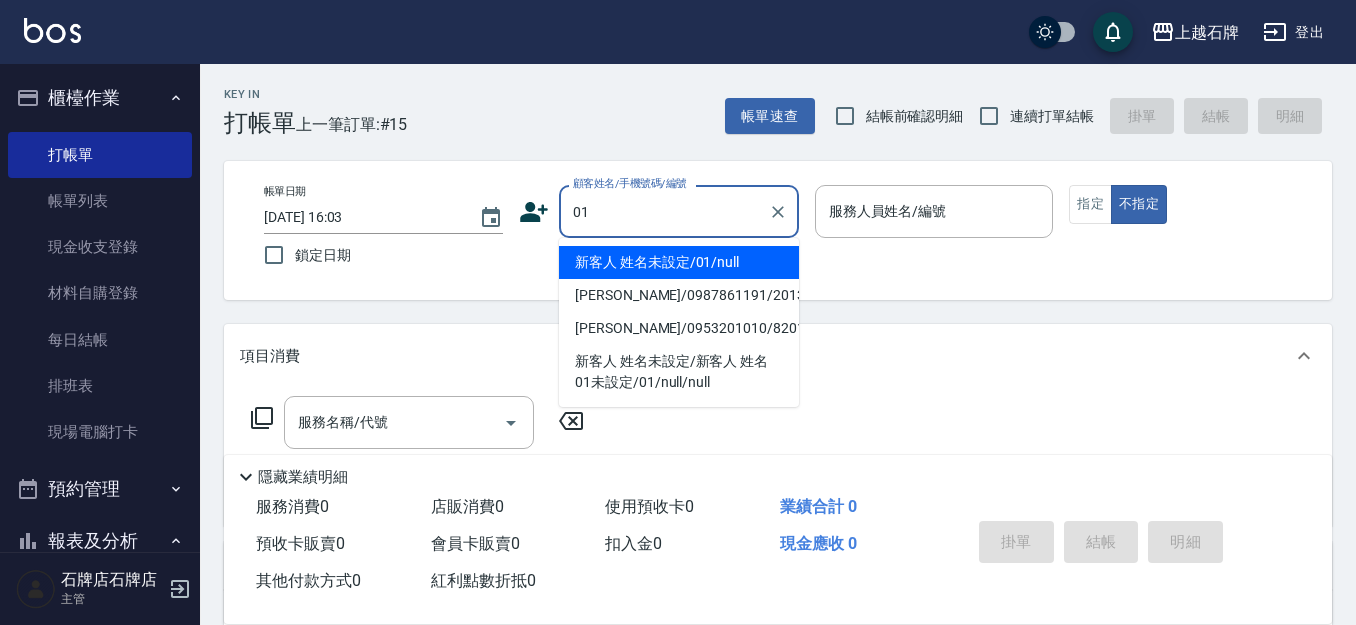type on "01" 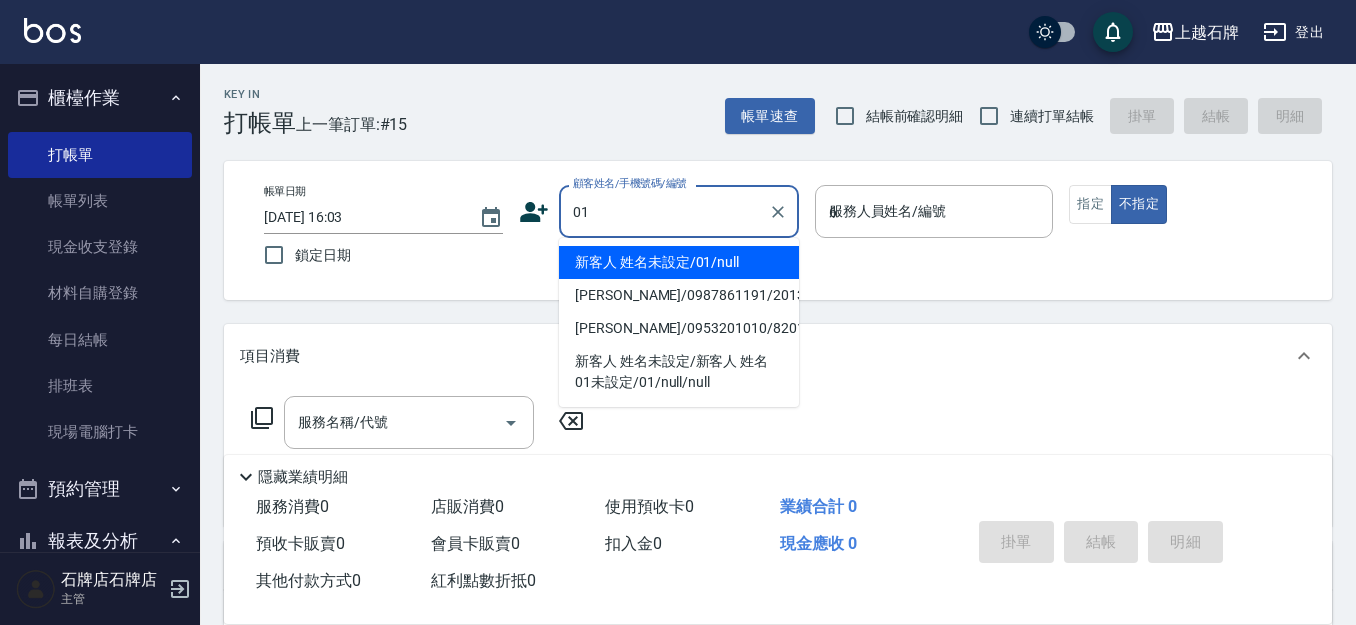 type on "新客人 姓名未設定/01/null" 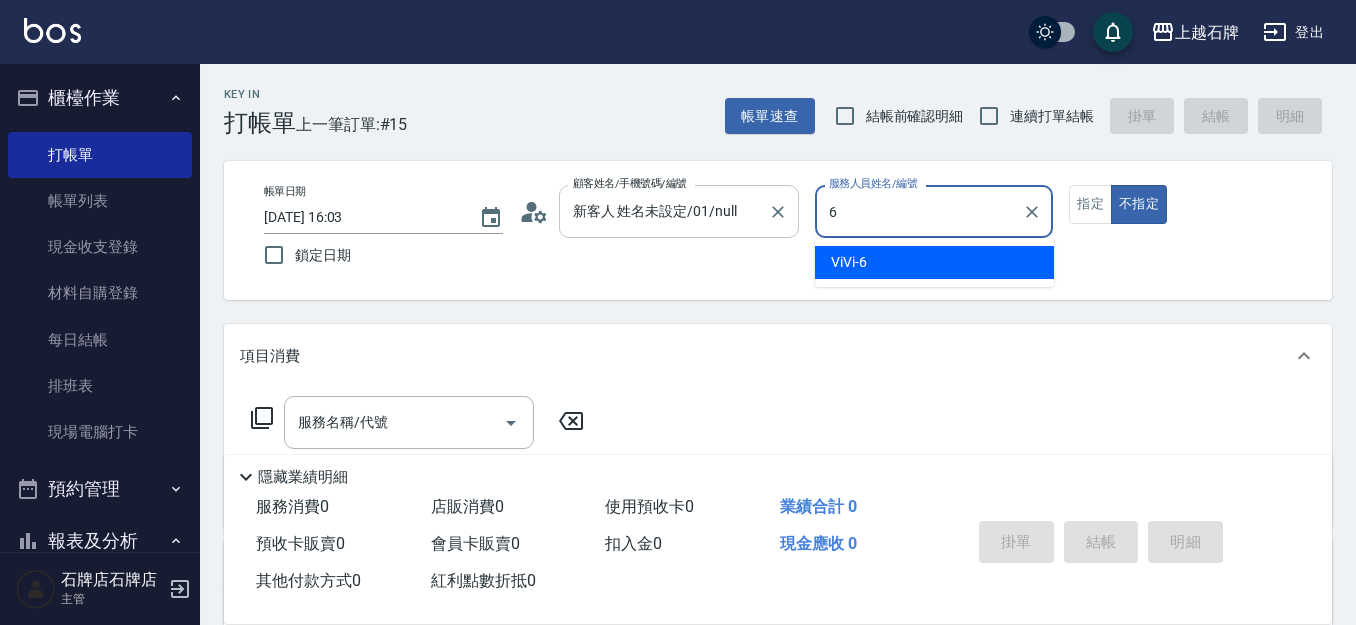 click at bounding box center [777, 211] 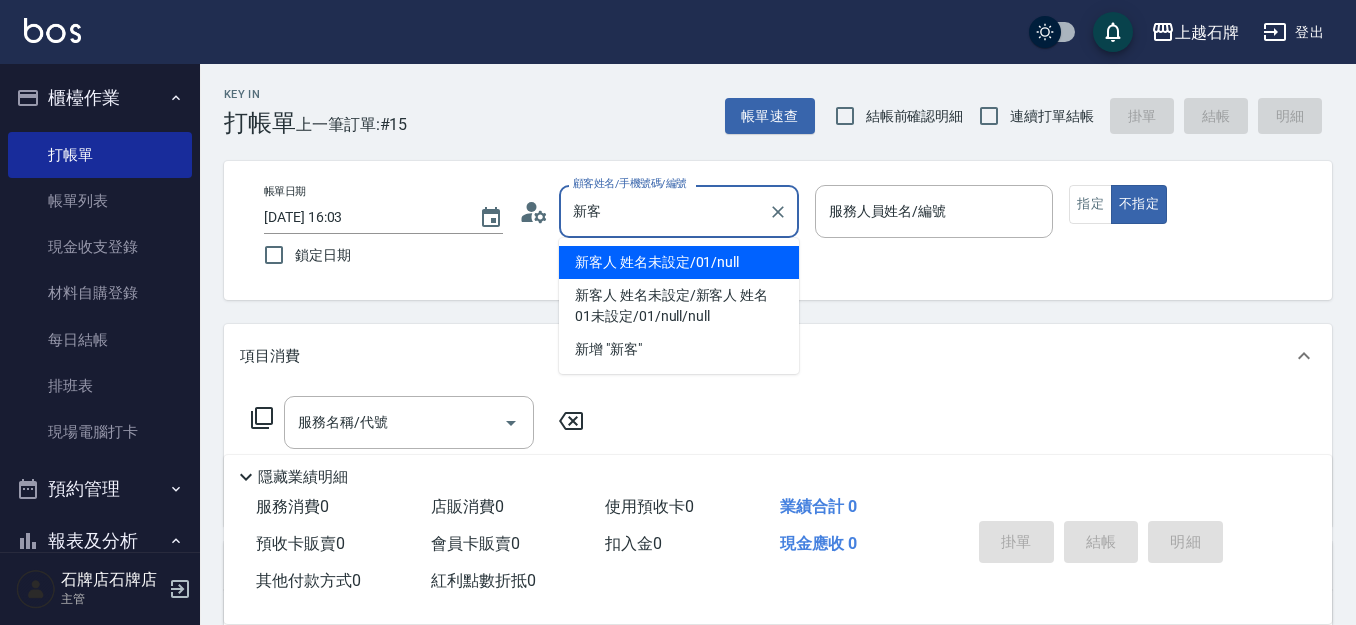 type on "新" 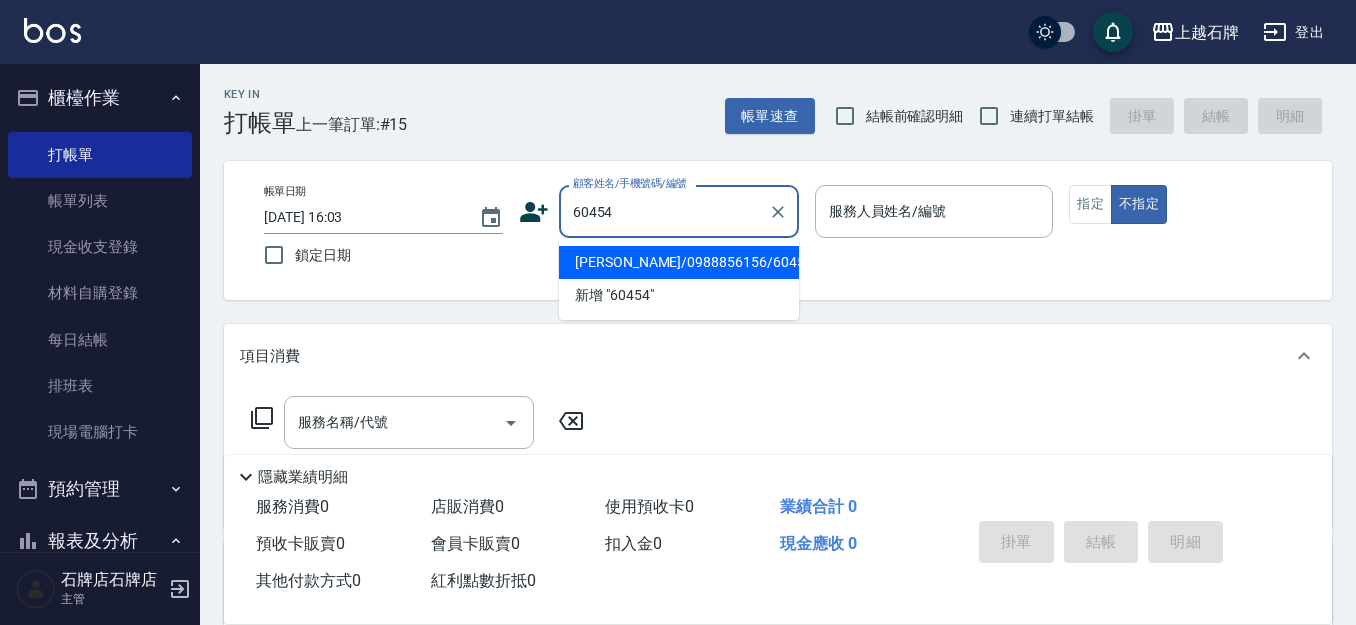 click on "[PERSON_NAME]/0988856156/60454" at bounding box center [679, 262] 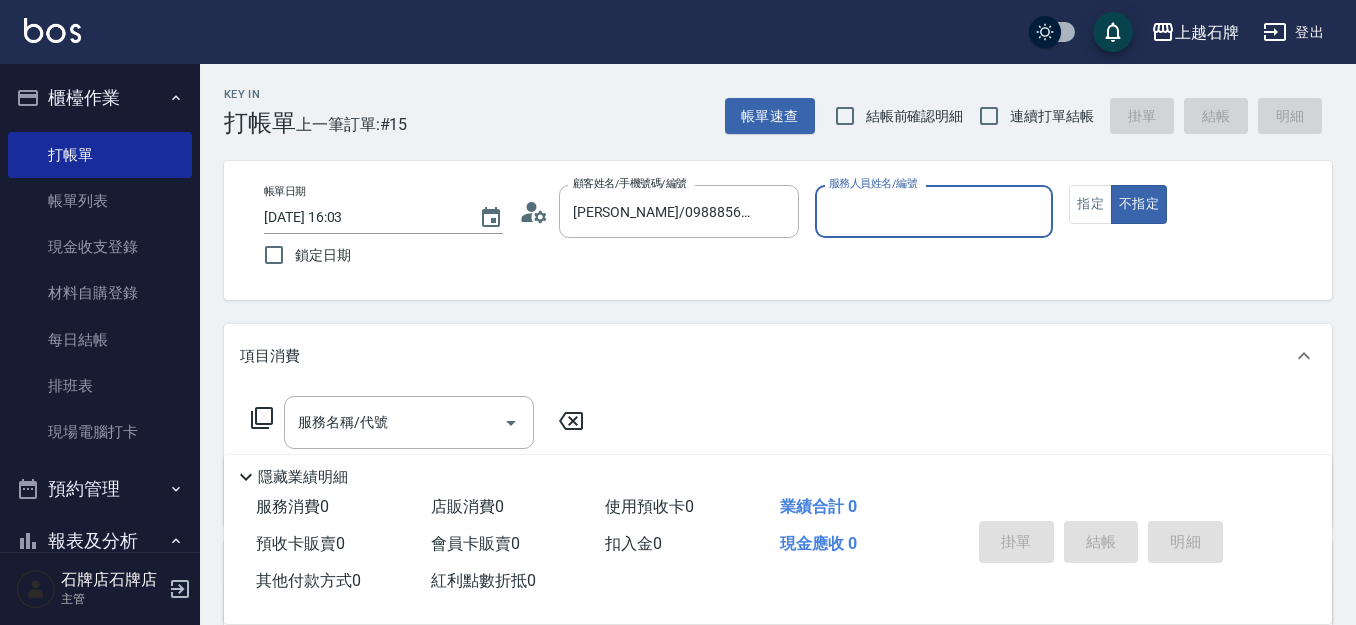 type on "ViVi-6" 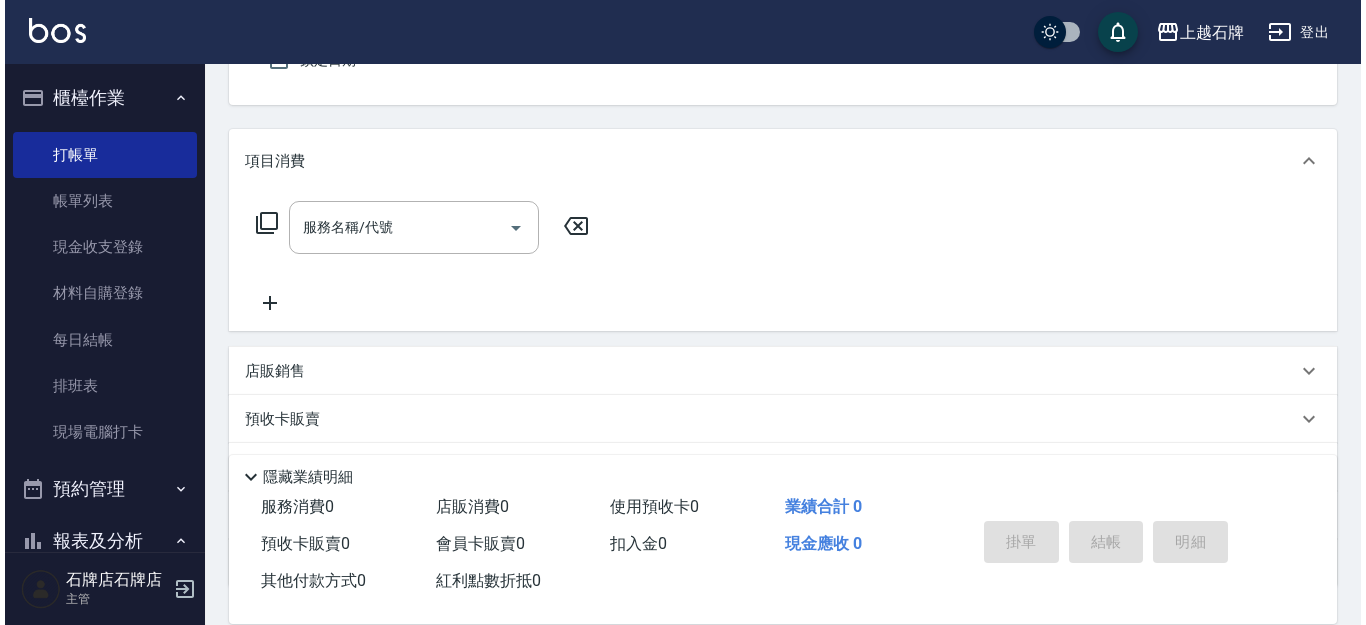 scroll, scrollTop: 200, scrollLeft: 0, axis: vertical 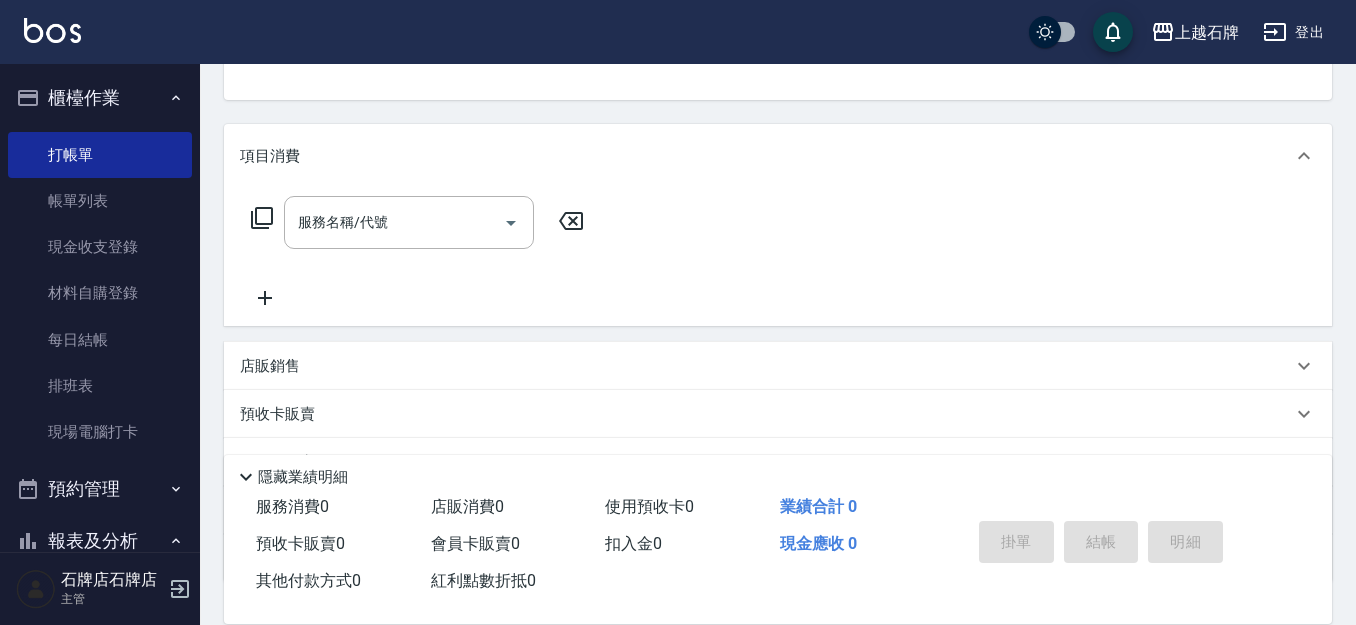 click 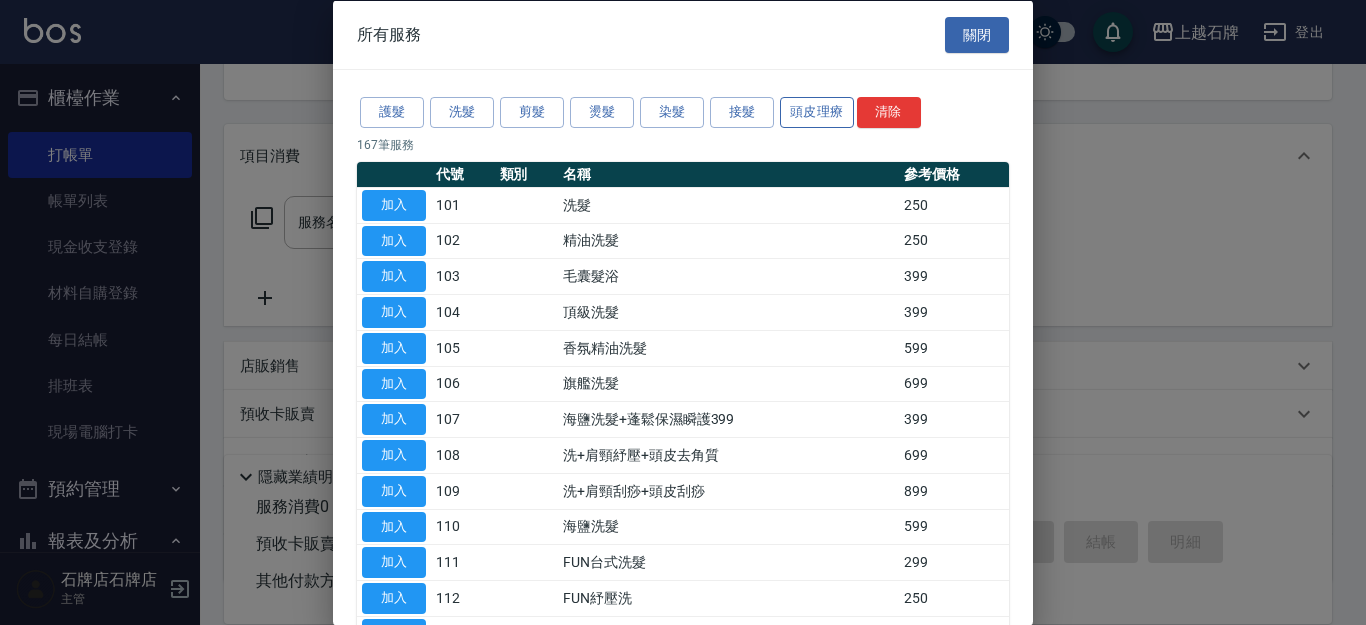 click on "頭皮理療" at bounding box center (817, 112) 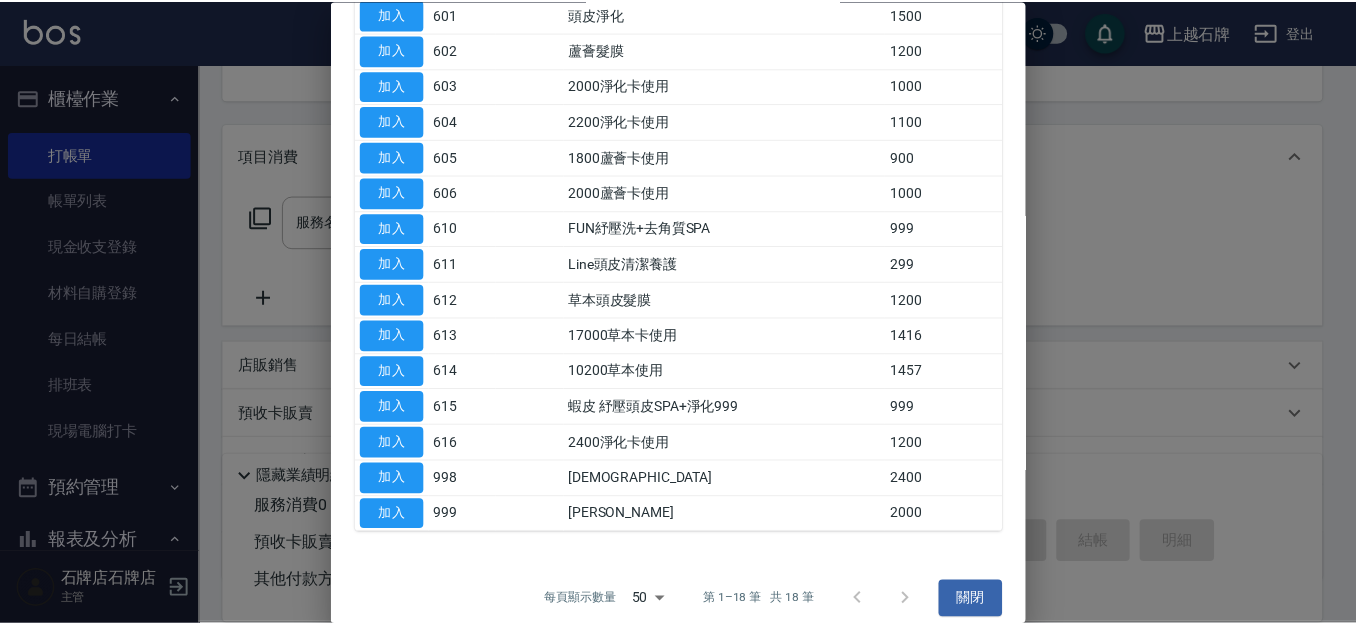 scroll, scrollTop: 300, scrollLeft: 0, axis: vertical 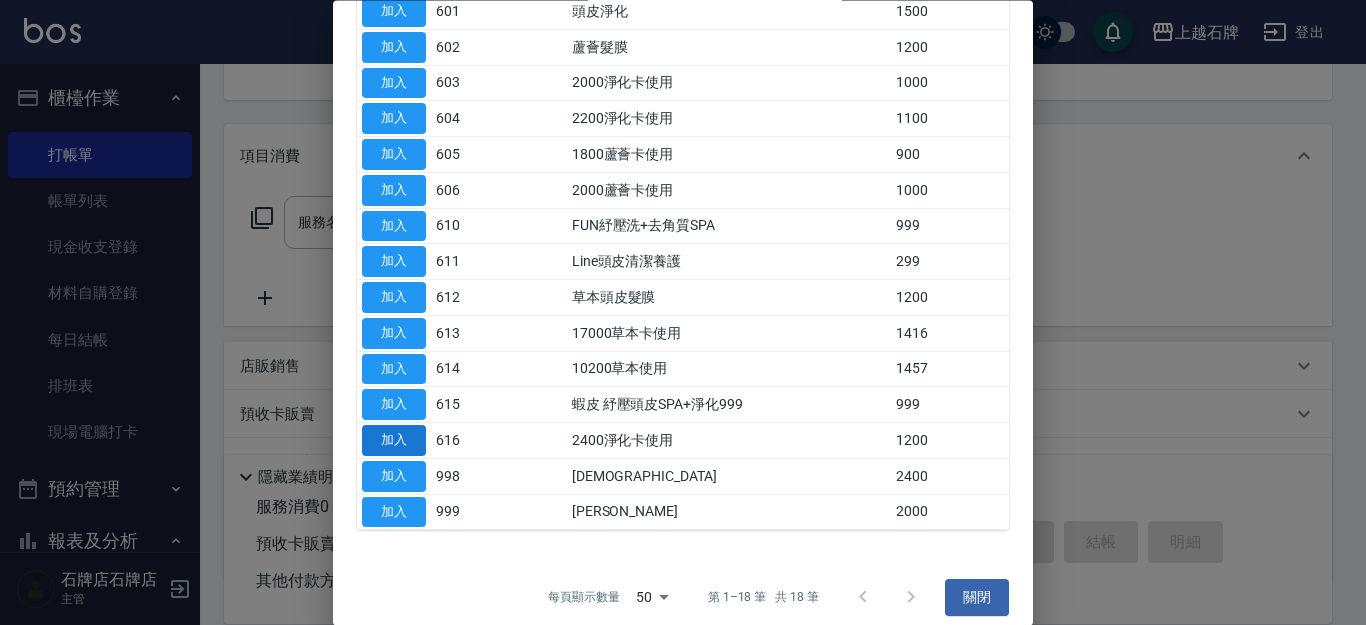 click on "加入" at bounding box center [394, 441] 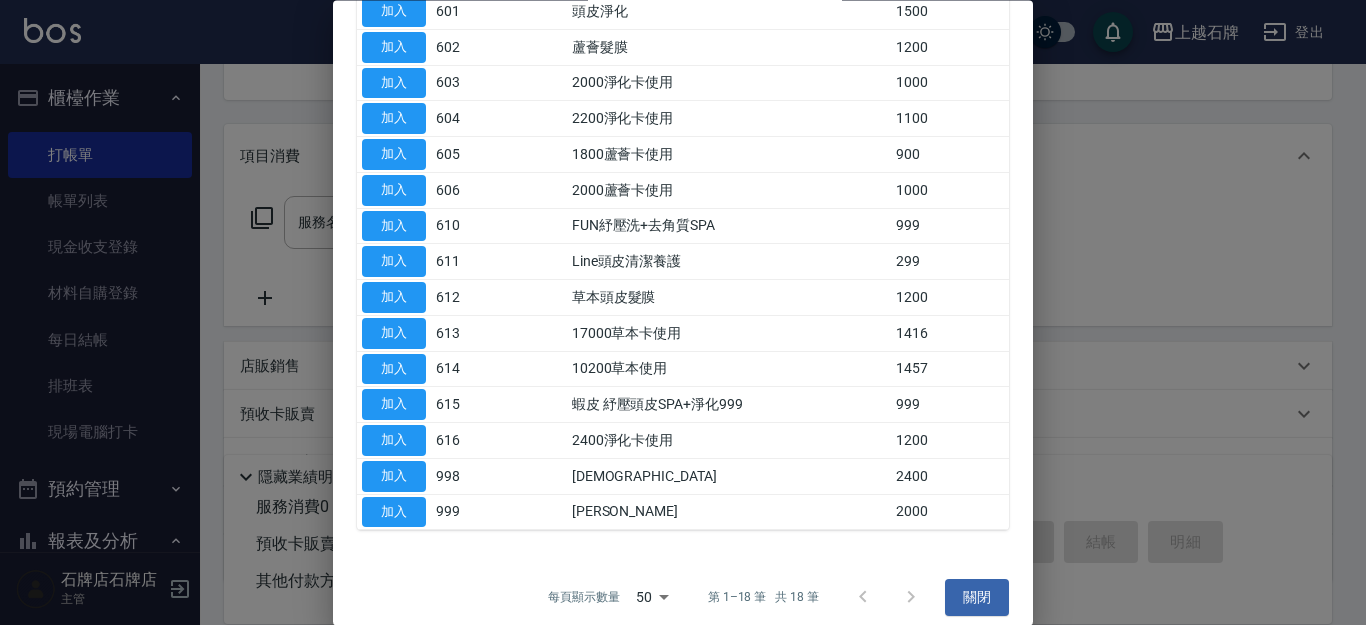 type on "2400淨化卡使用(616)" 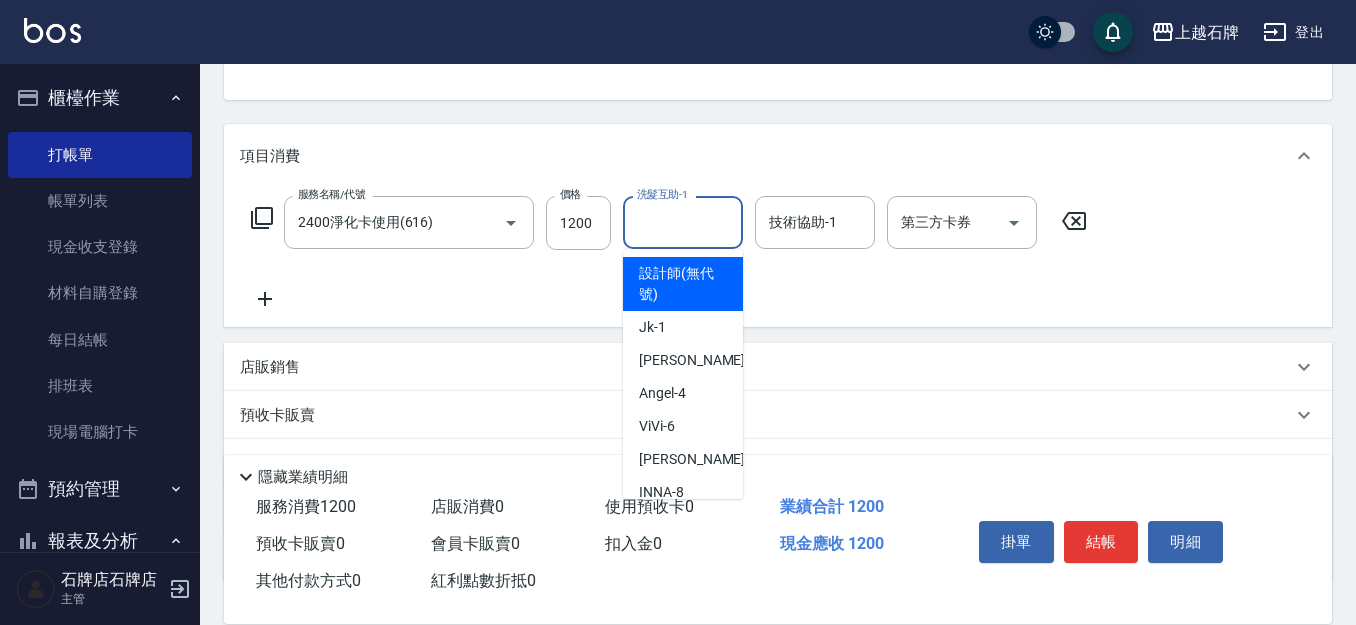 click on "洗髮互助-1 洗髮互助-1" at bounding box center (683, 222) 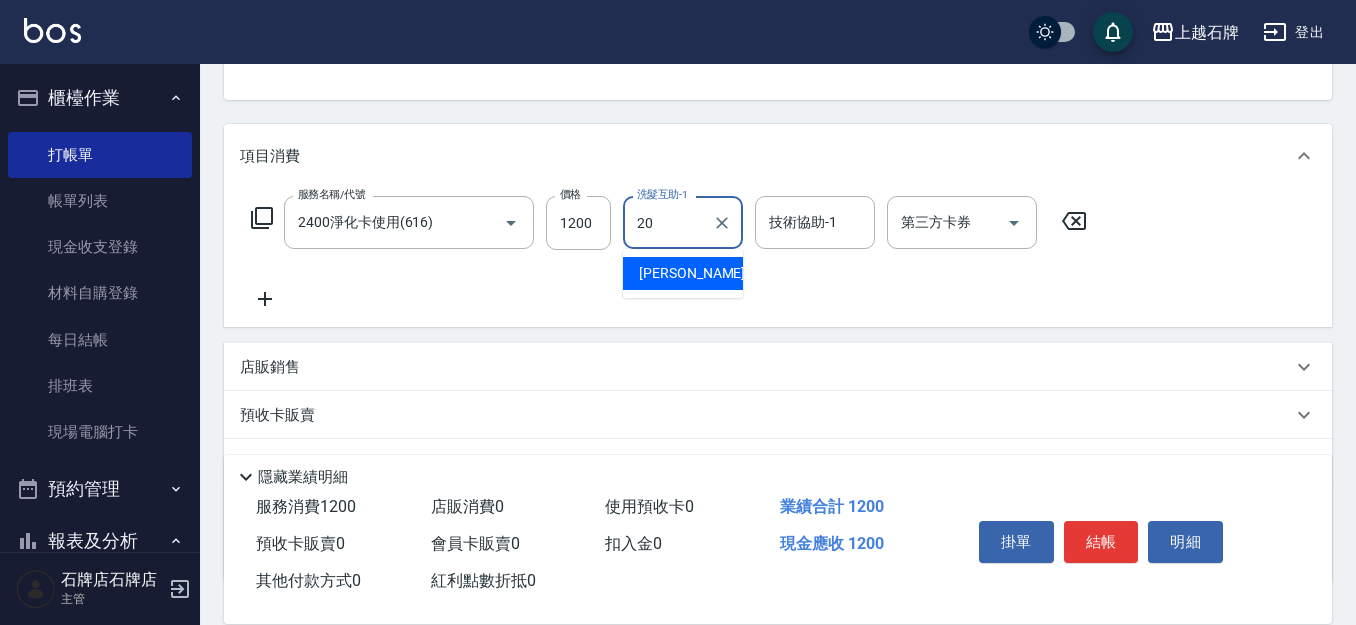 type on "[PERSON_NAME]-20" 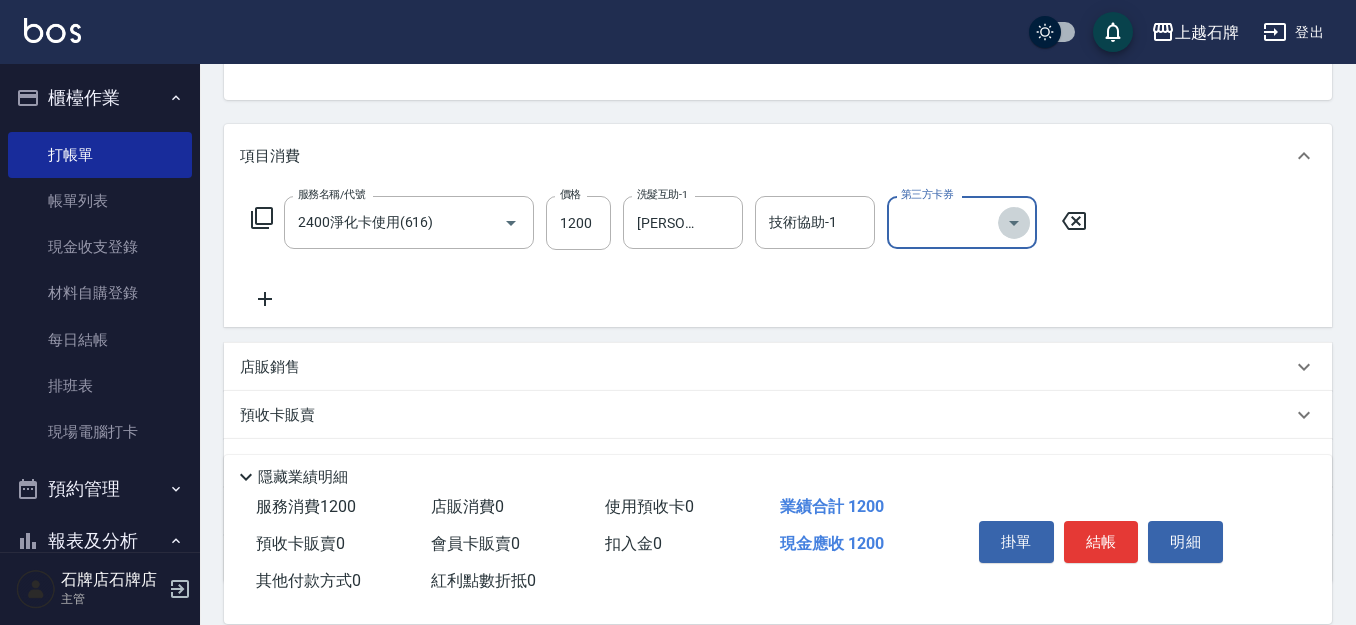 click 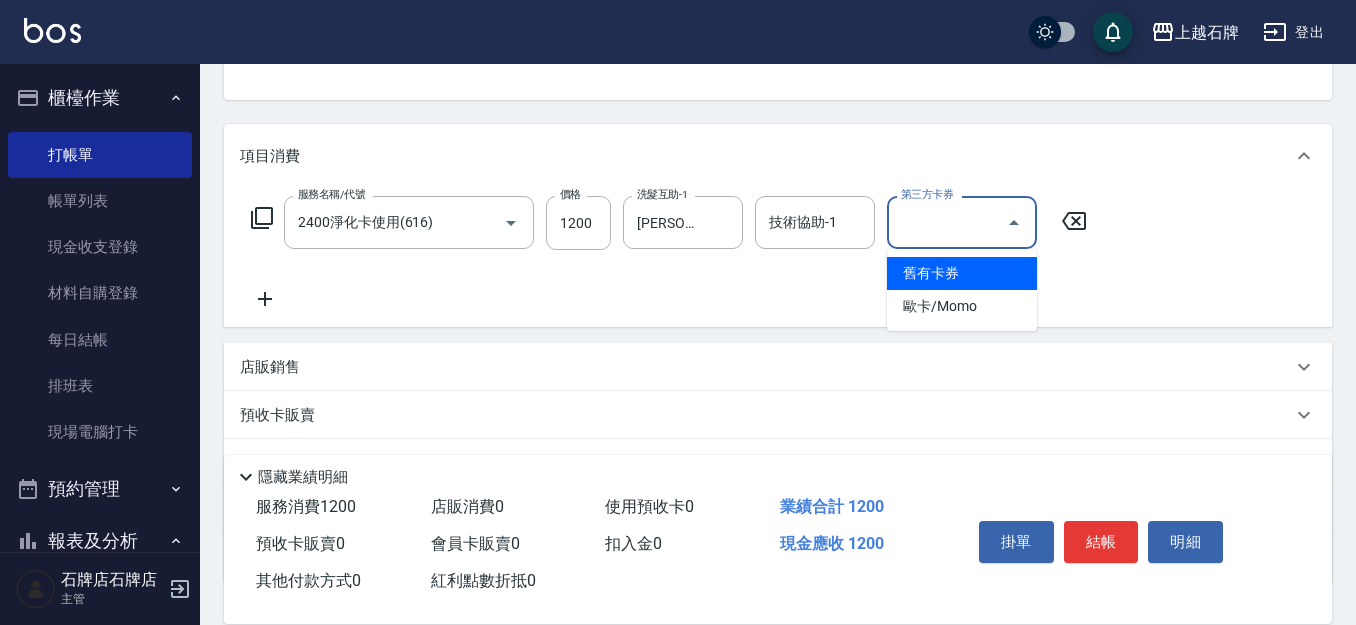 click on "舊有卡券" at bounding box center [962, 273] 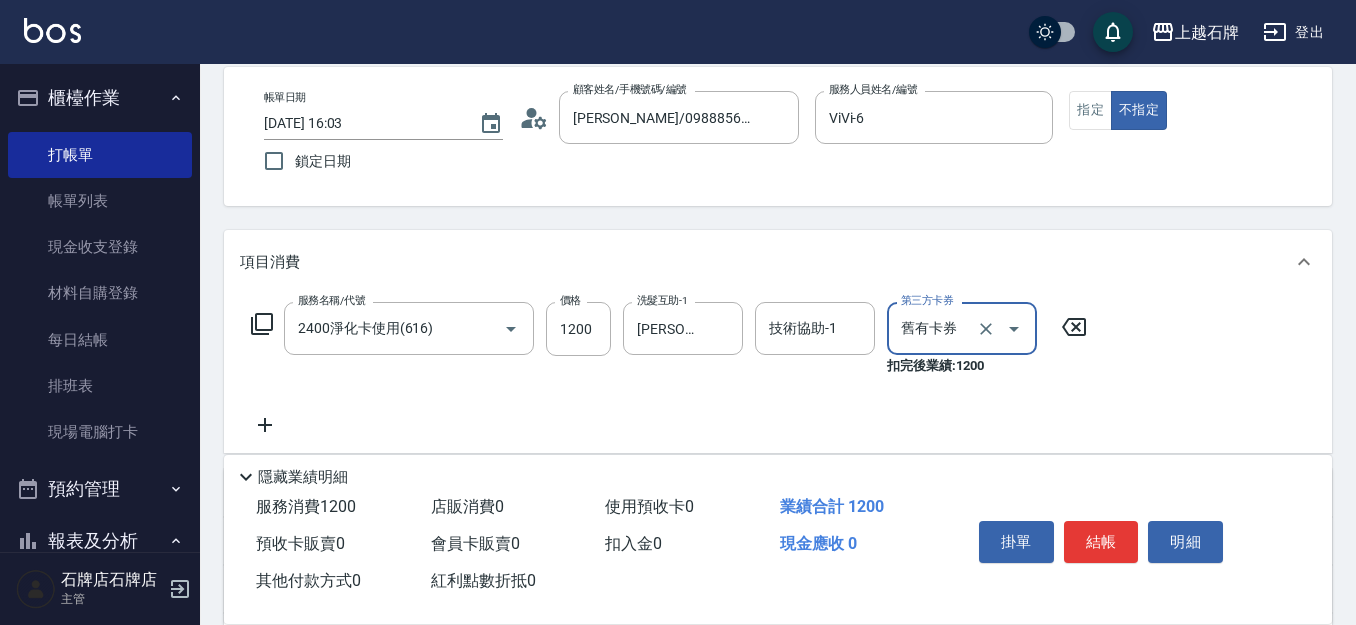 scroll, scrollTop: 0, scrollLeft: 0, axis: both 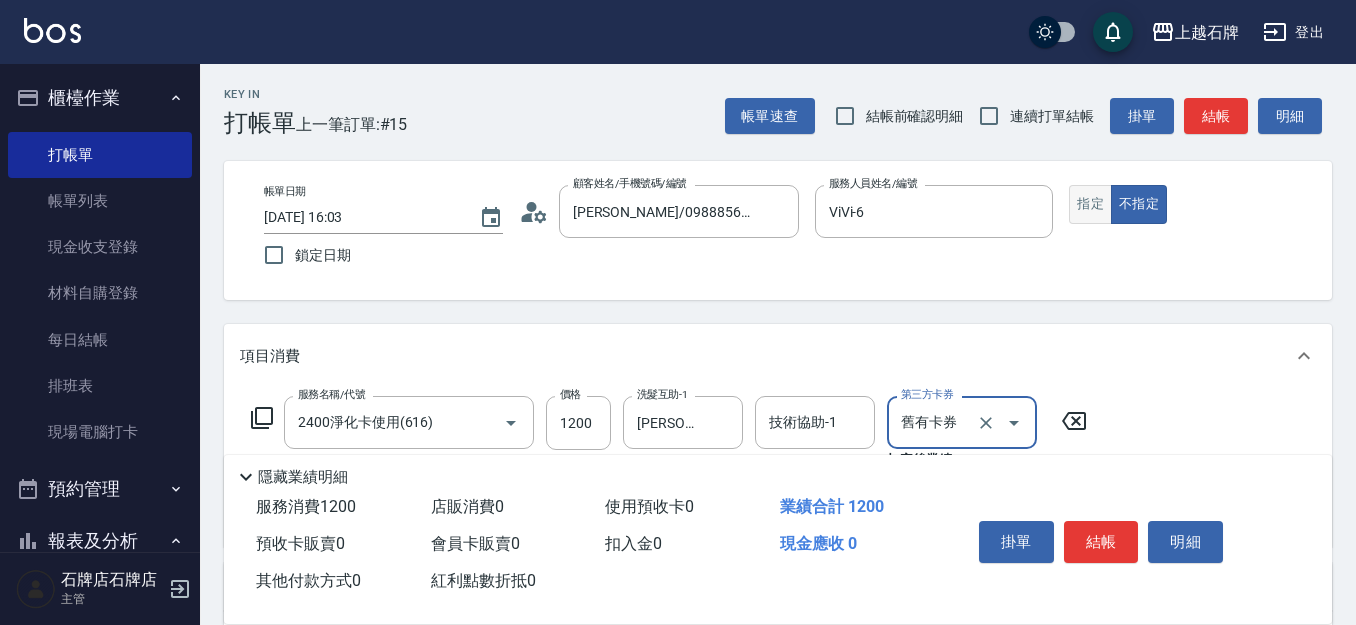 drag, startPoint x: 1077, startPoint y: 198, endPoint x: 1088, endPoint y: 200, distance: 11.18034 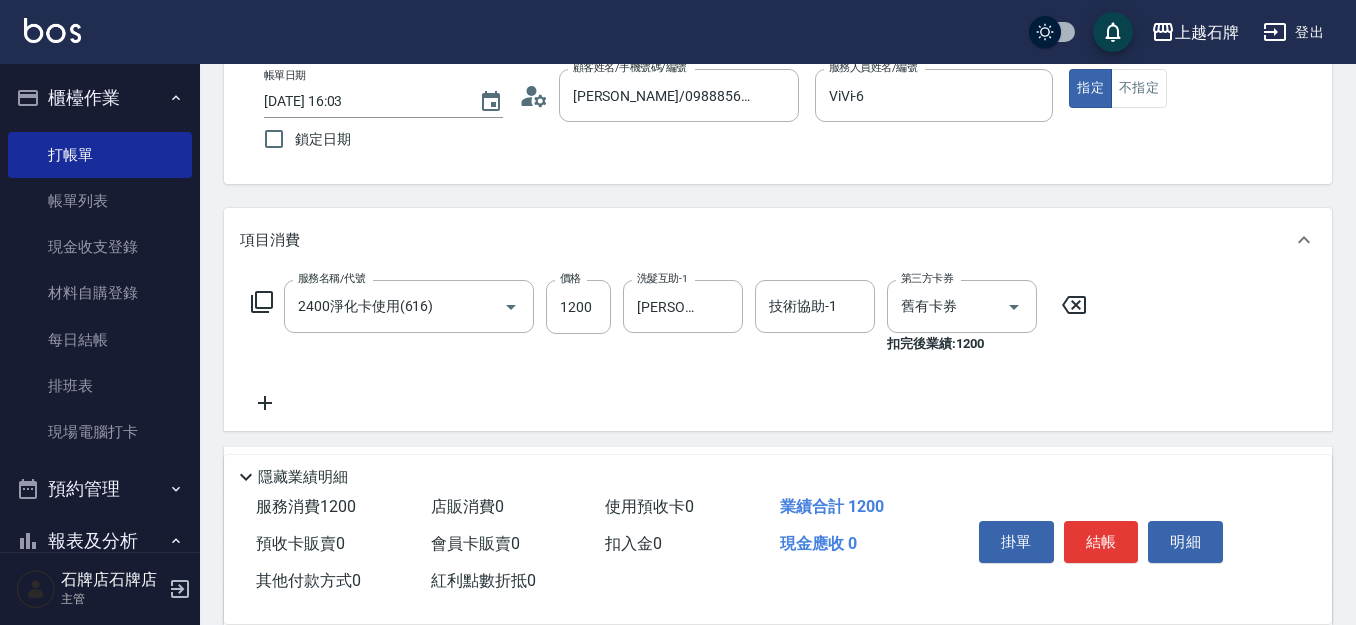 scroll, scrollTop: 200, scrollLeft: 0, axis: vertical 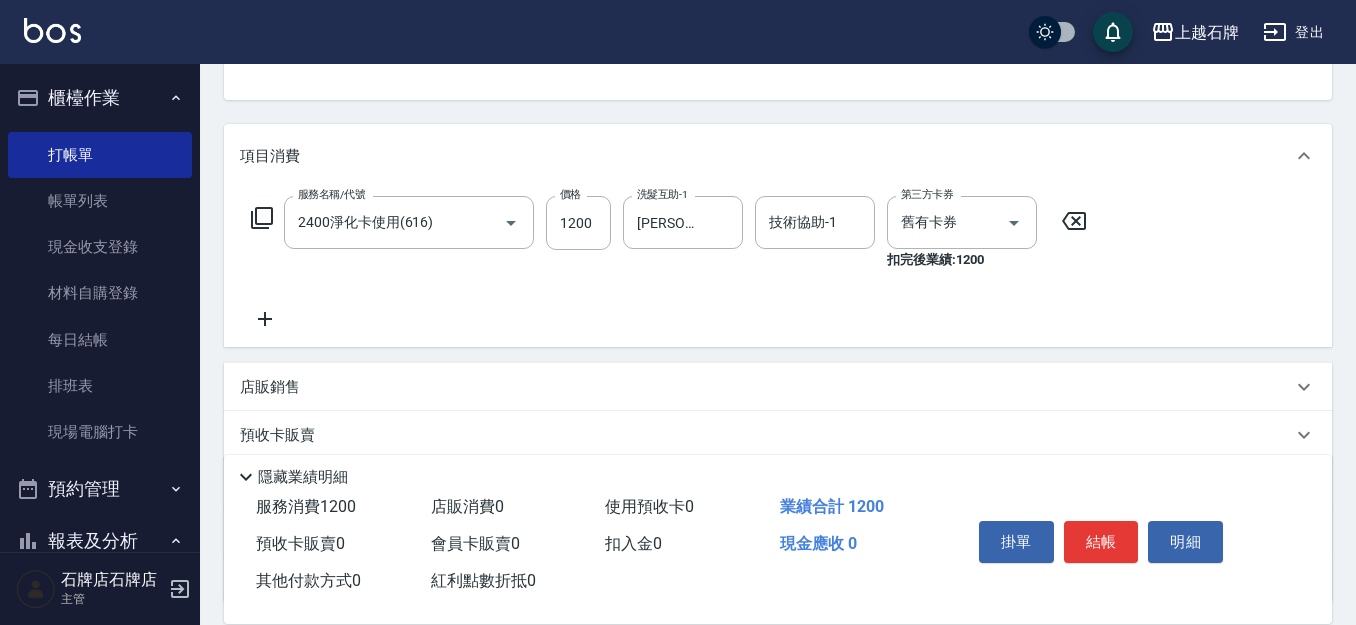 click 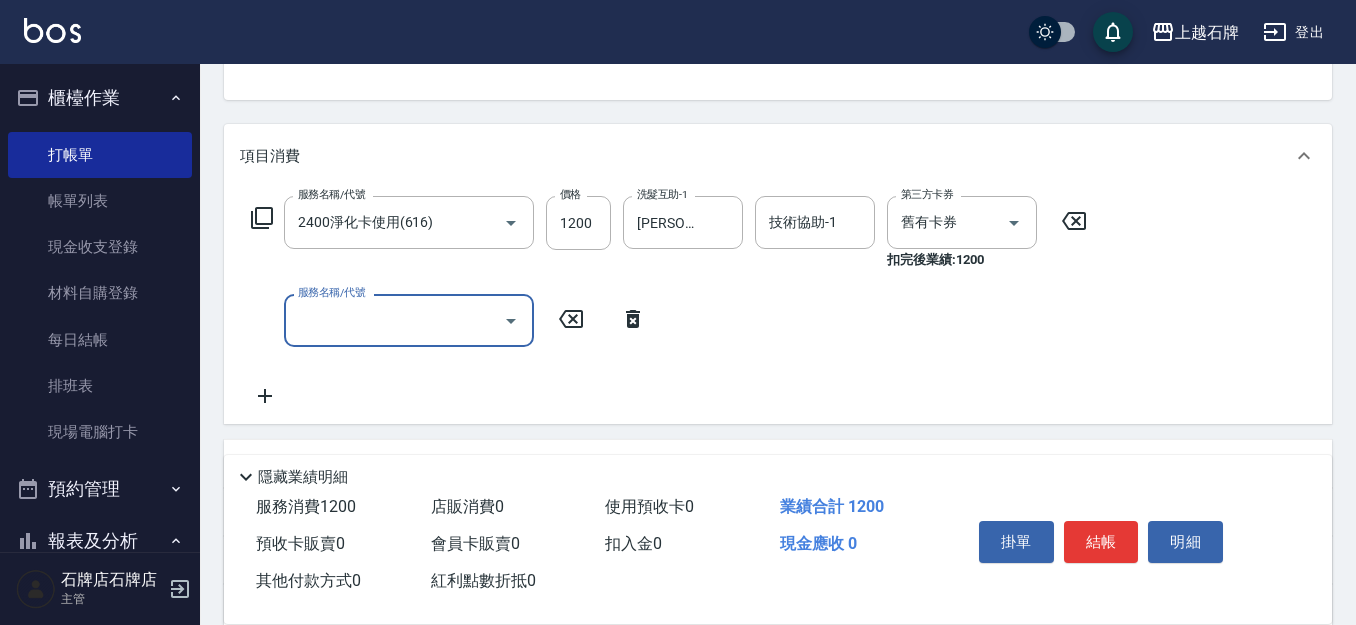 click on "服務名稱/代號" at bounding box center [394, 320] 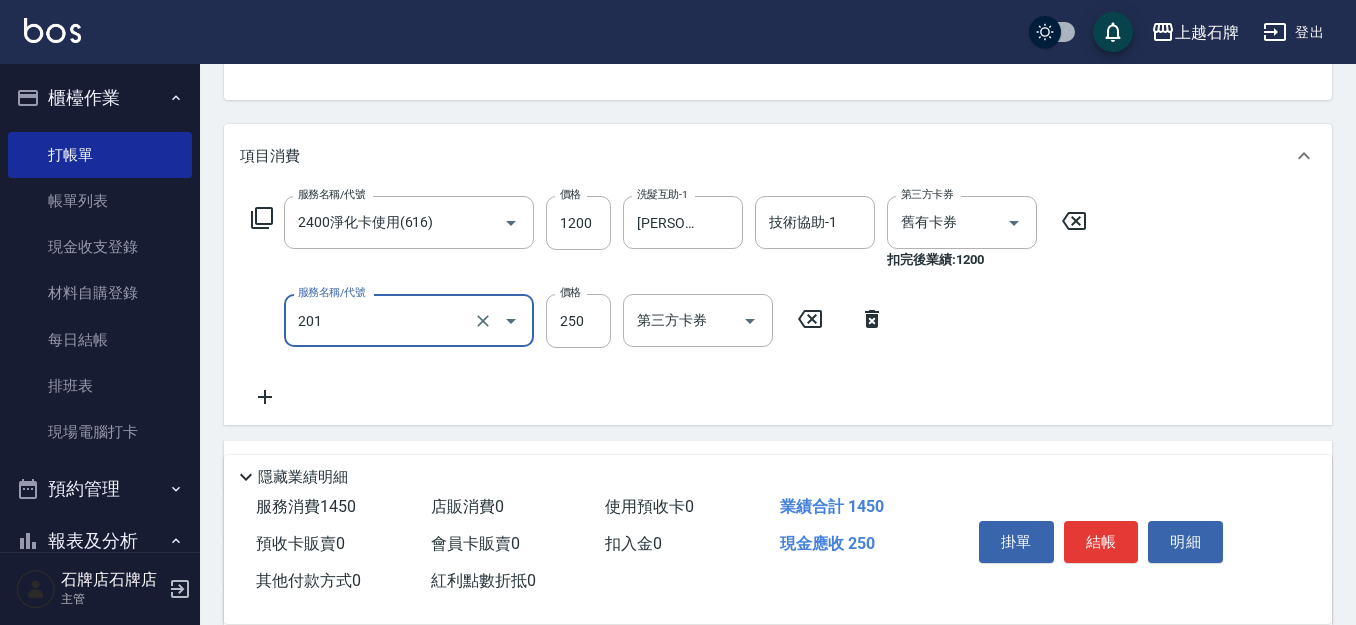 type on "B級單剪(201)" 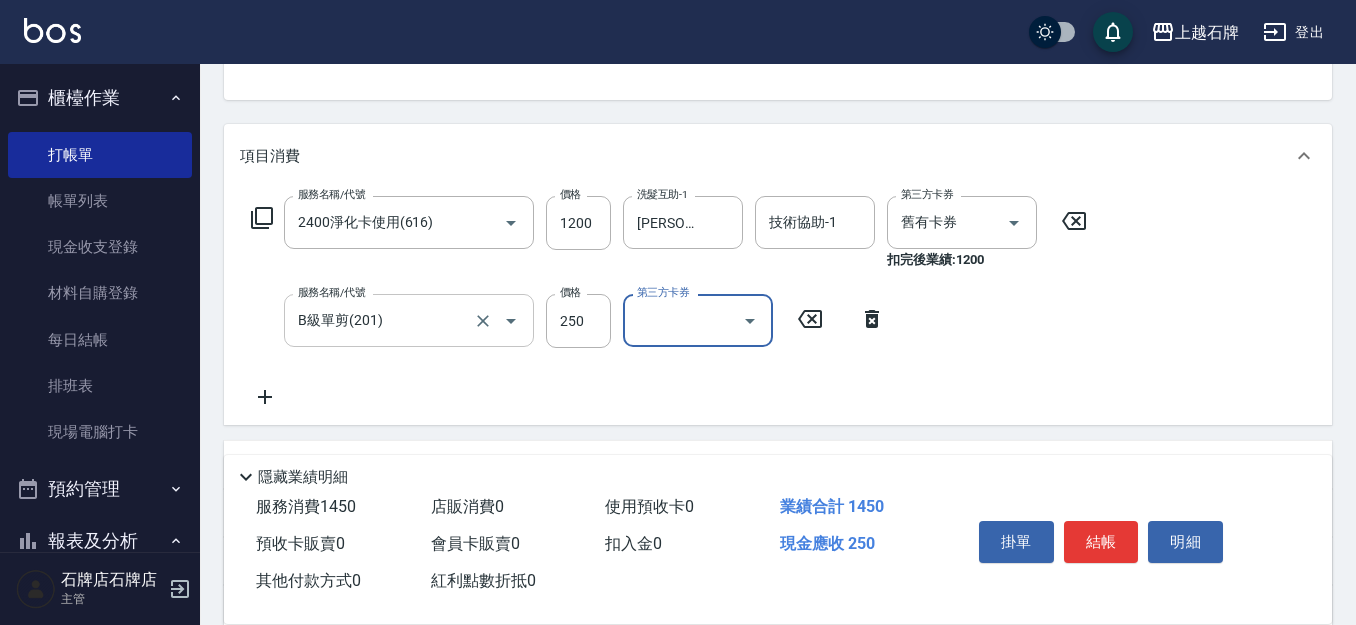 type 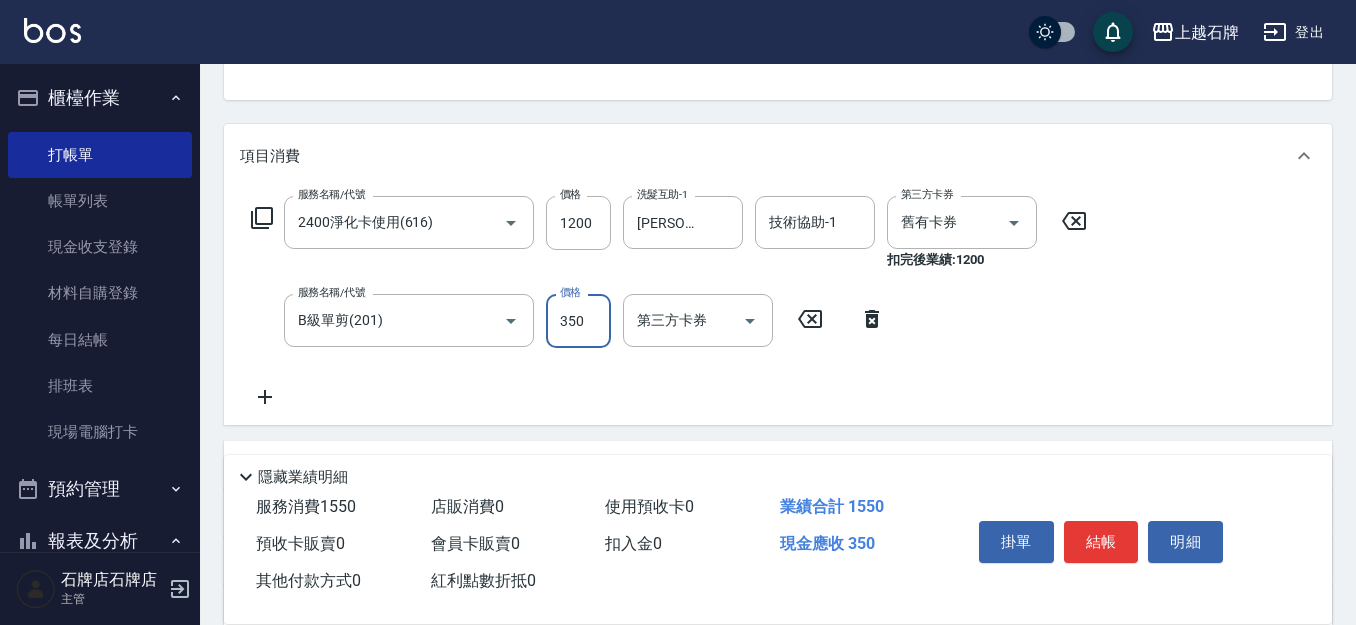 type on "350" 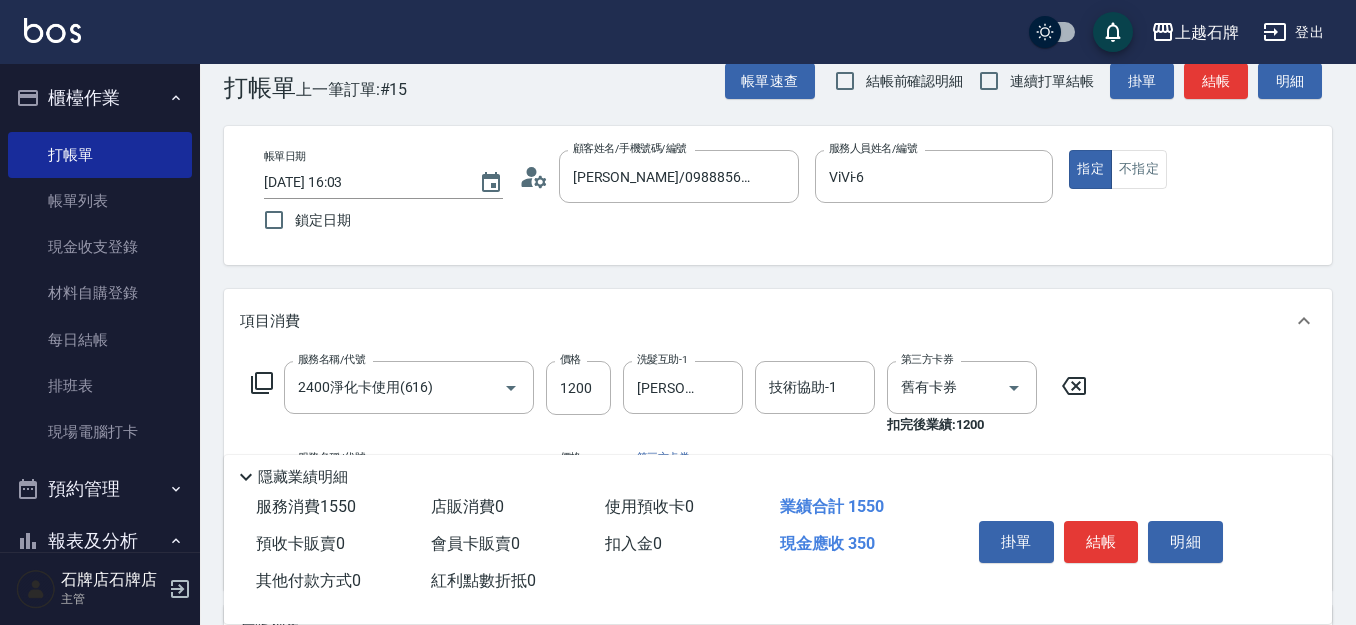 scroll, scrollTop: 0, scrollLeft: 0, axis: both 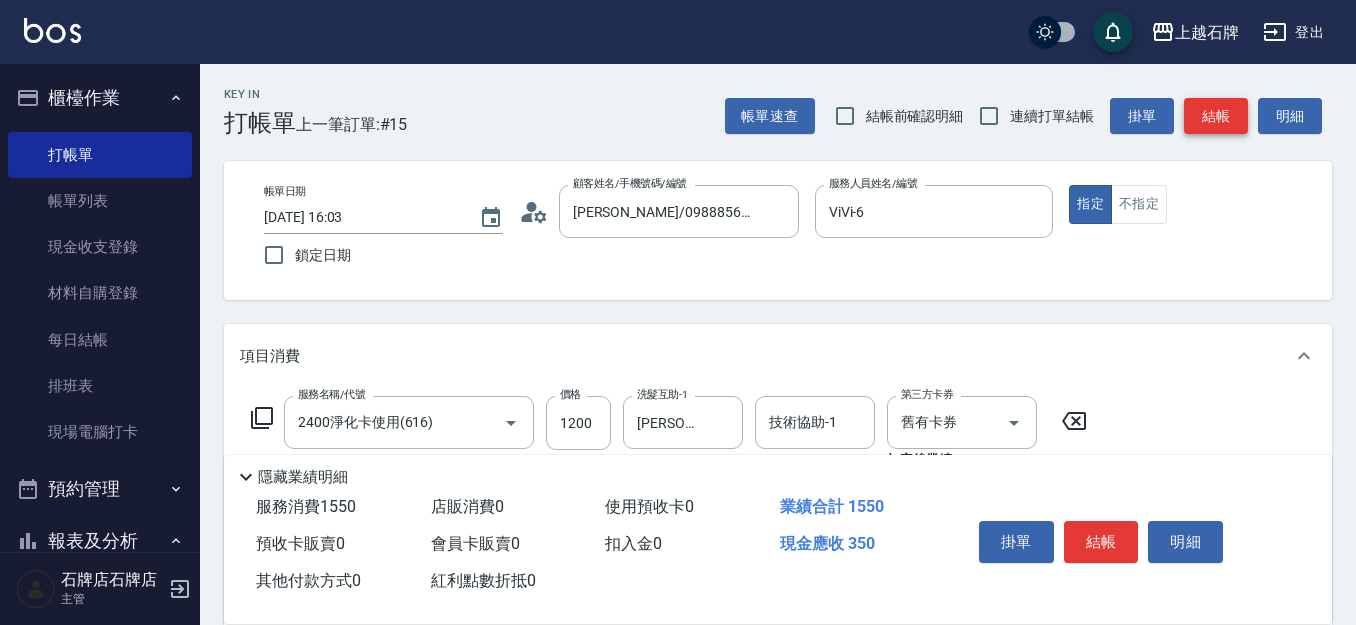 click on "結帳" at bounding box center [1216, 116] 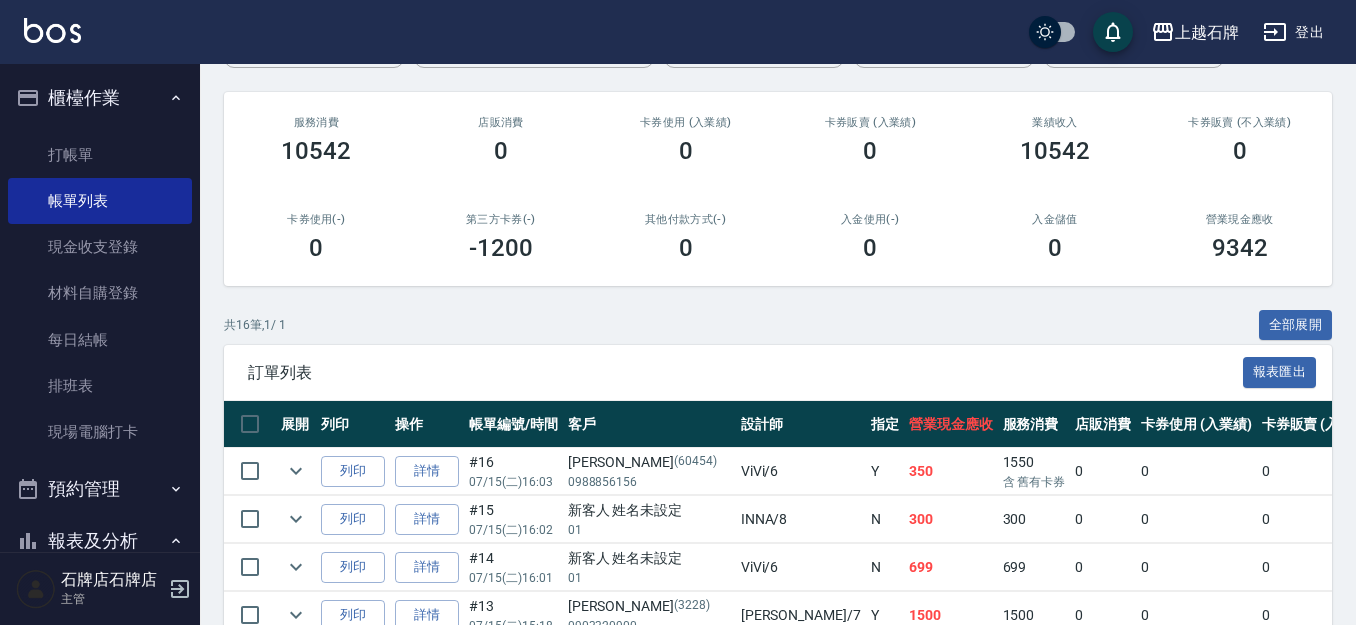 scroll, scrollTop: 100, scrollLeft: 0, axis: vertical 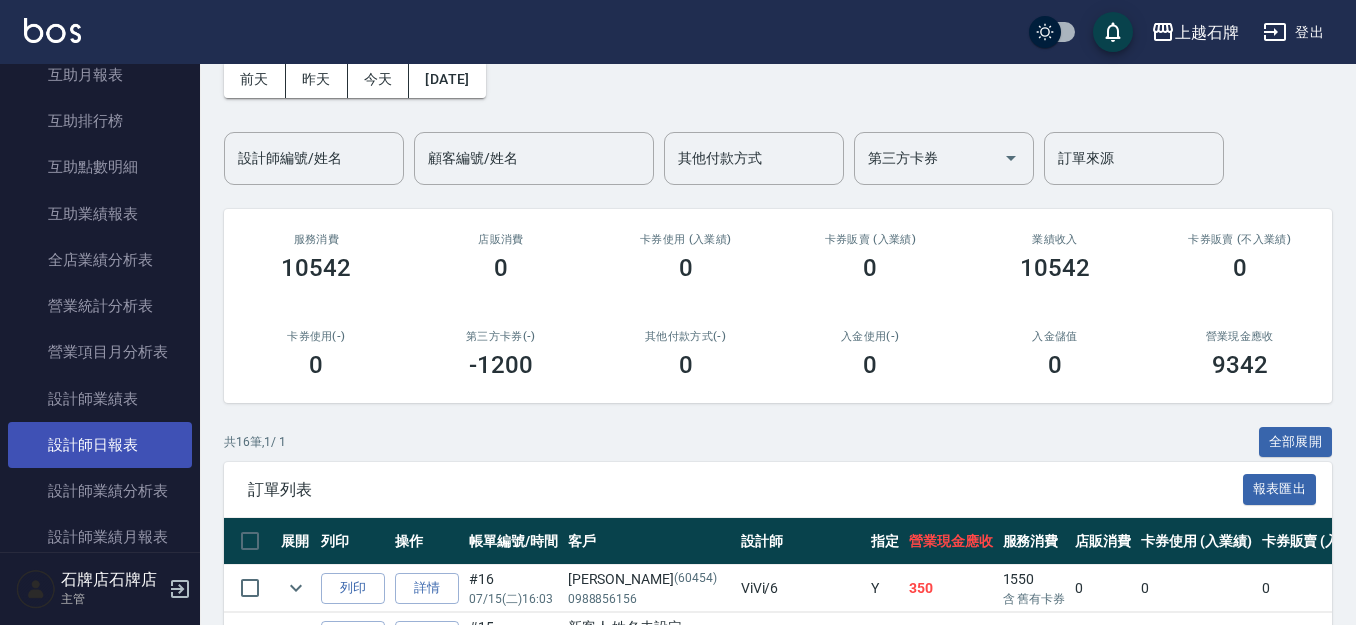 click on "設計師日報表" at bounding box center (100, 445) 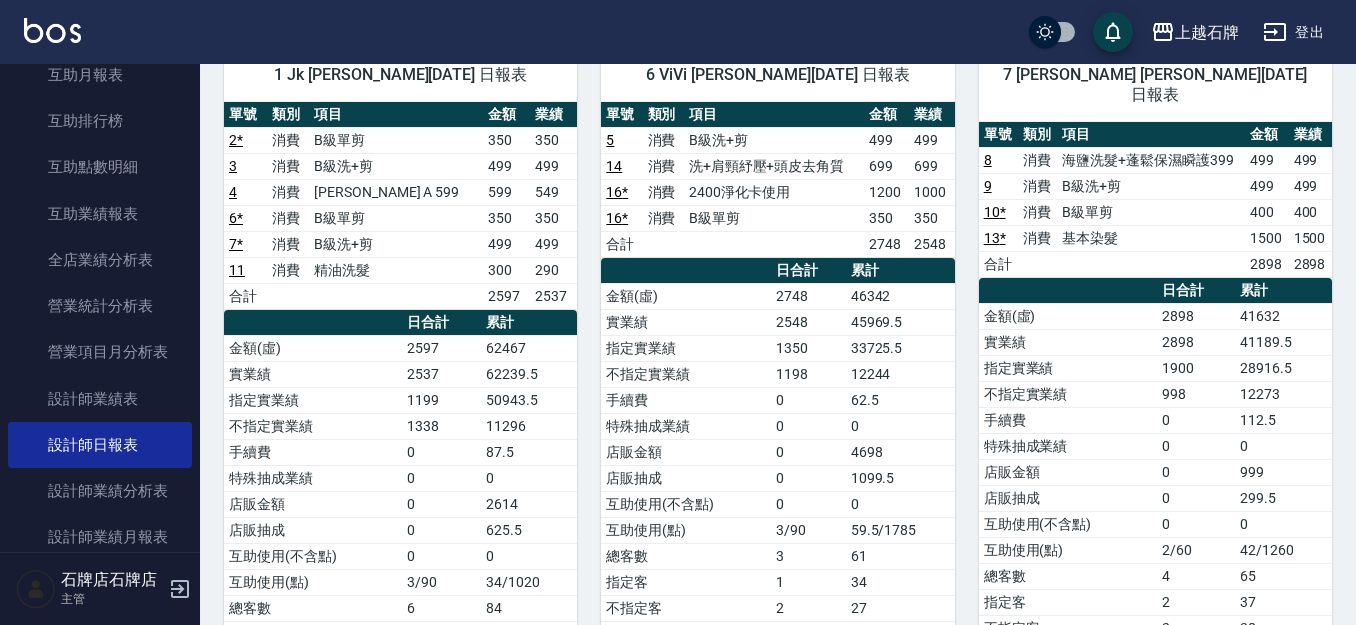 scroll, scrollTop: 0, scrollLeft: 0, axis: both 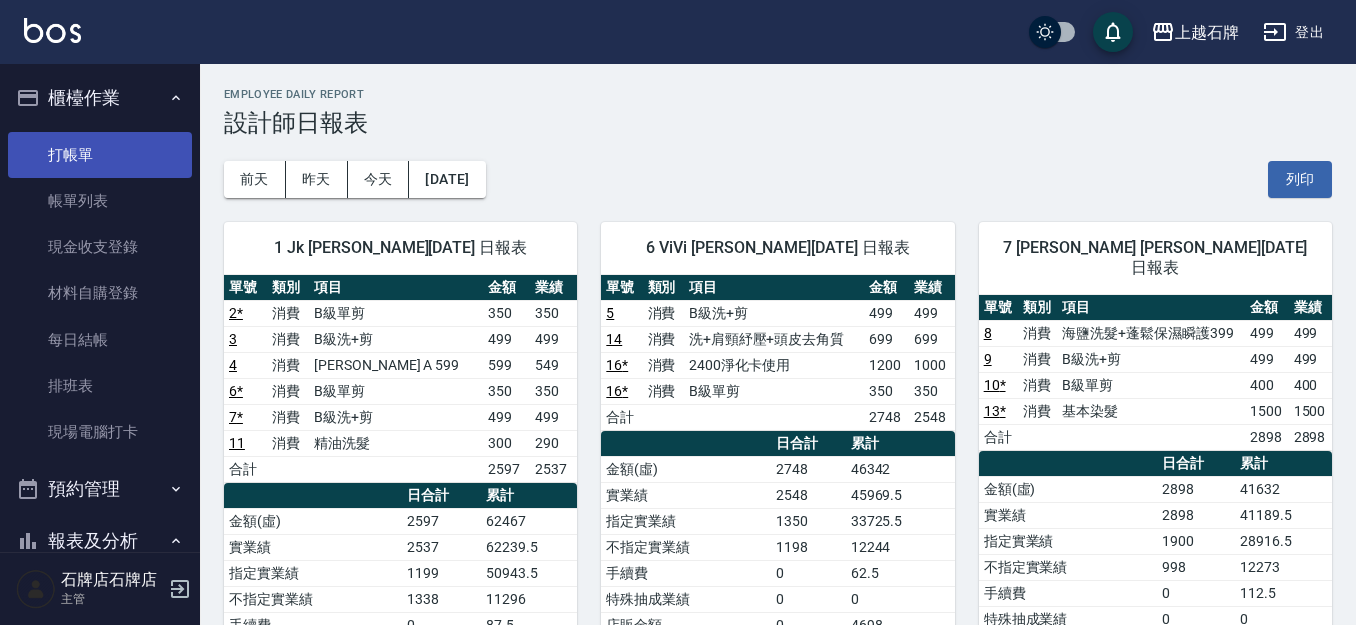 click on "打帳單" at bounding box center (100, 155) 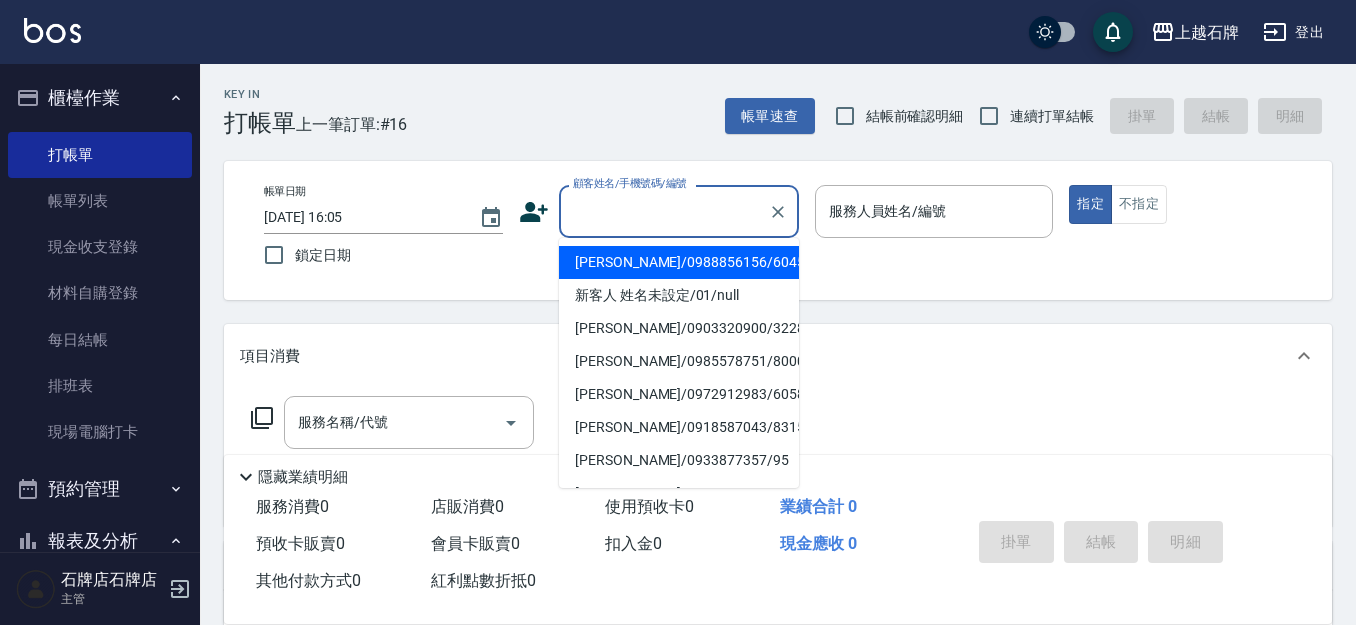 click on "顧客姓名/手機號碼/編號" at bounding box center [664, 211] 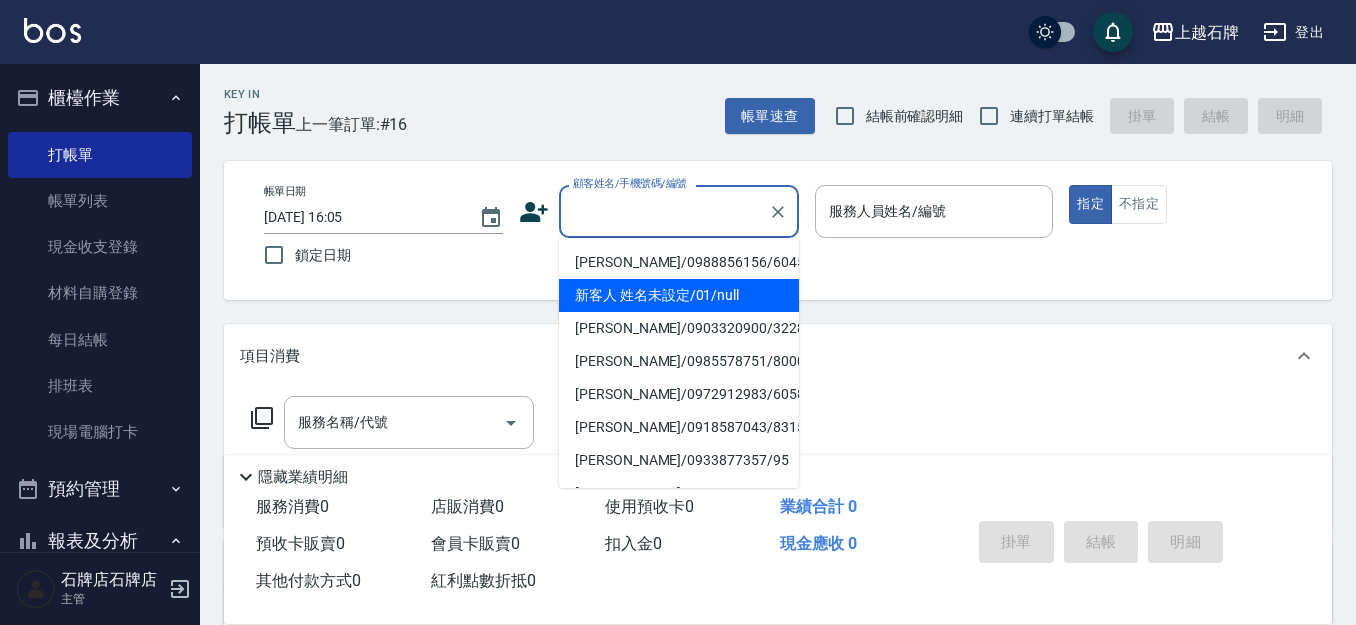 click on "新客人 姓名未設定/01/null" at bounding box center [679, 295] 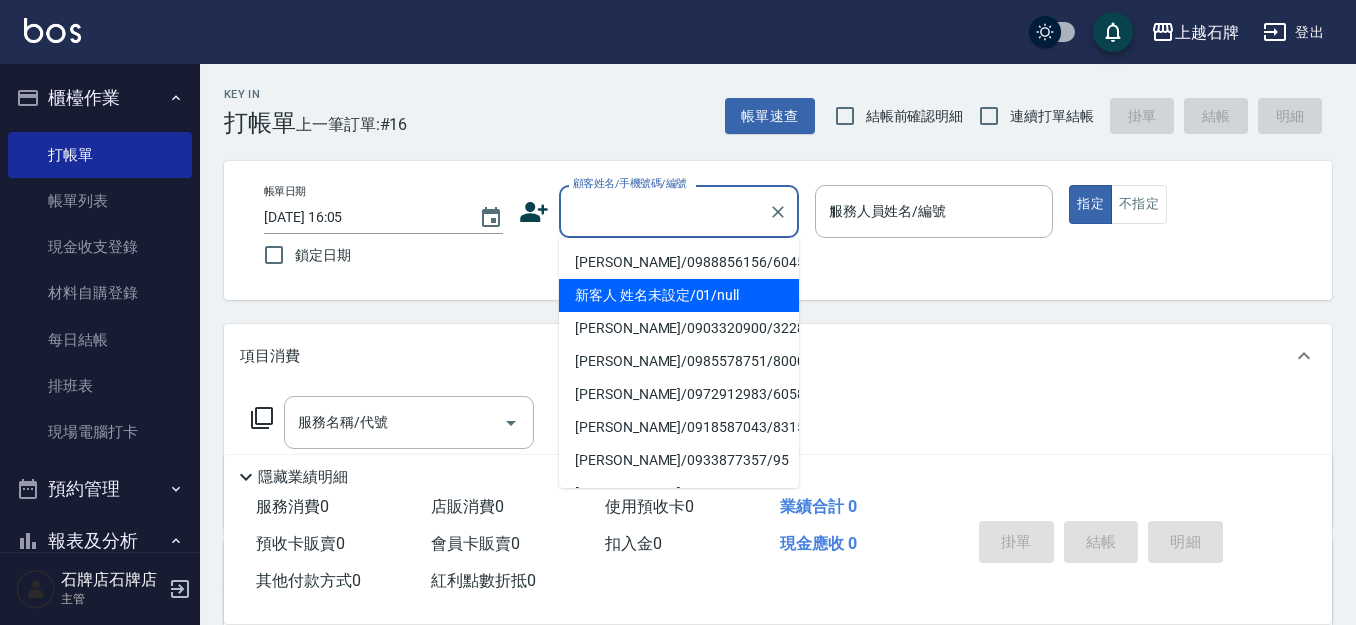 type on "新客人 姓名未設定/01/null" 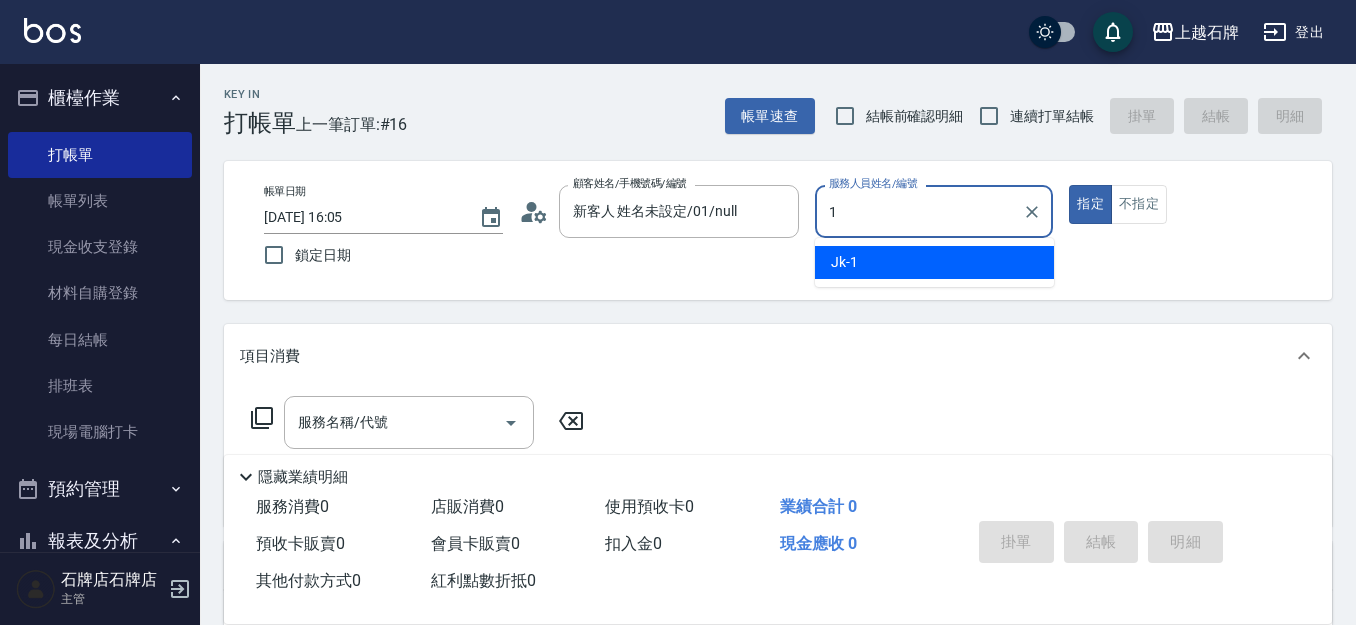 click on "Jk -1" at bounding box center [934, 262] 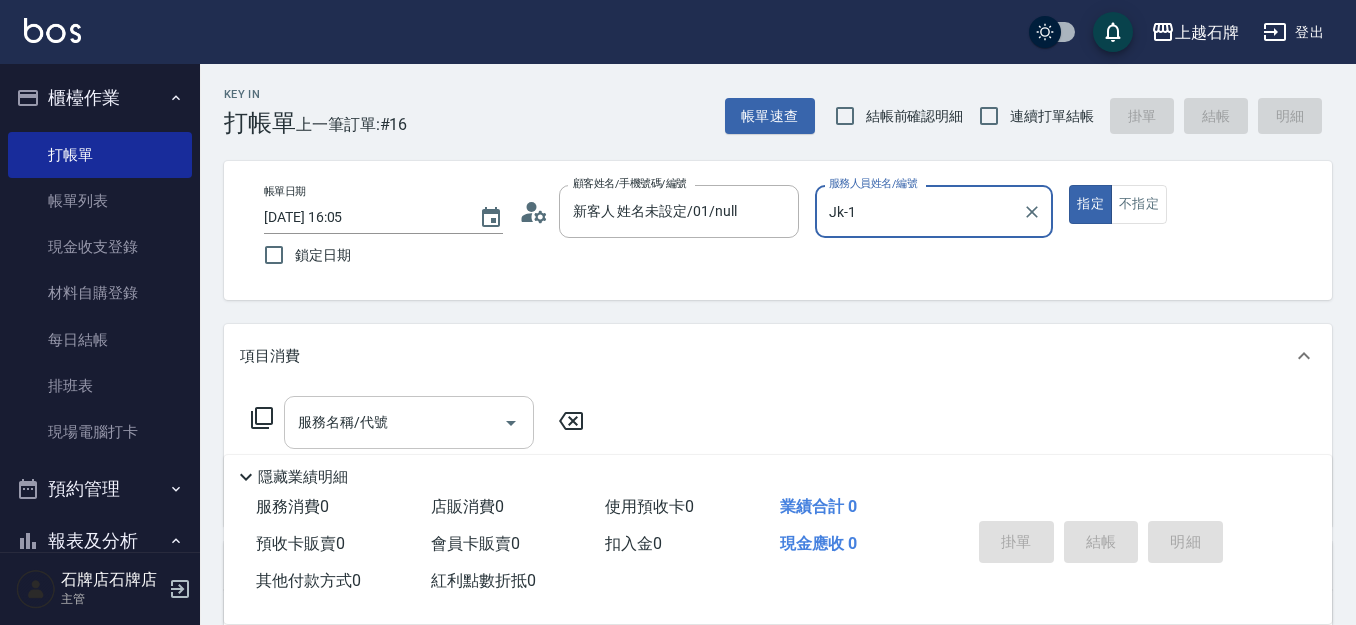 click on "服務名稱/代號" at bounding box center (409, 422) 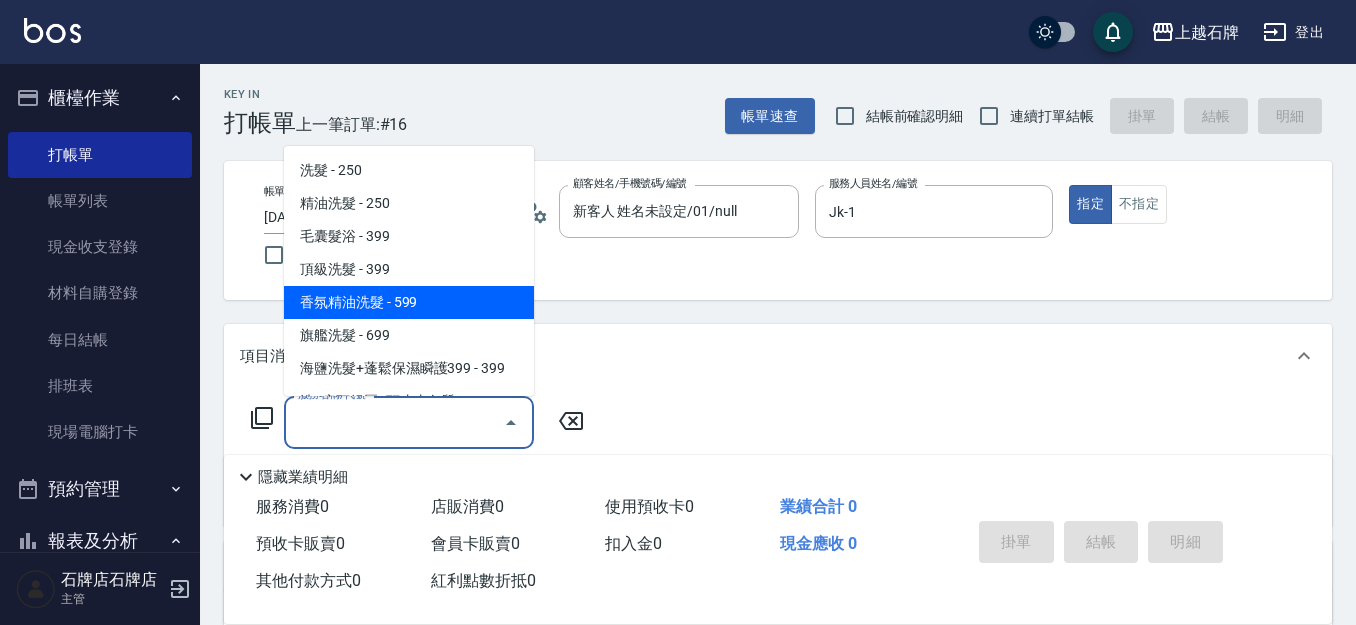 click on "香氛精油洗髮 - 599" at bounding box center (409, 302) 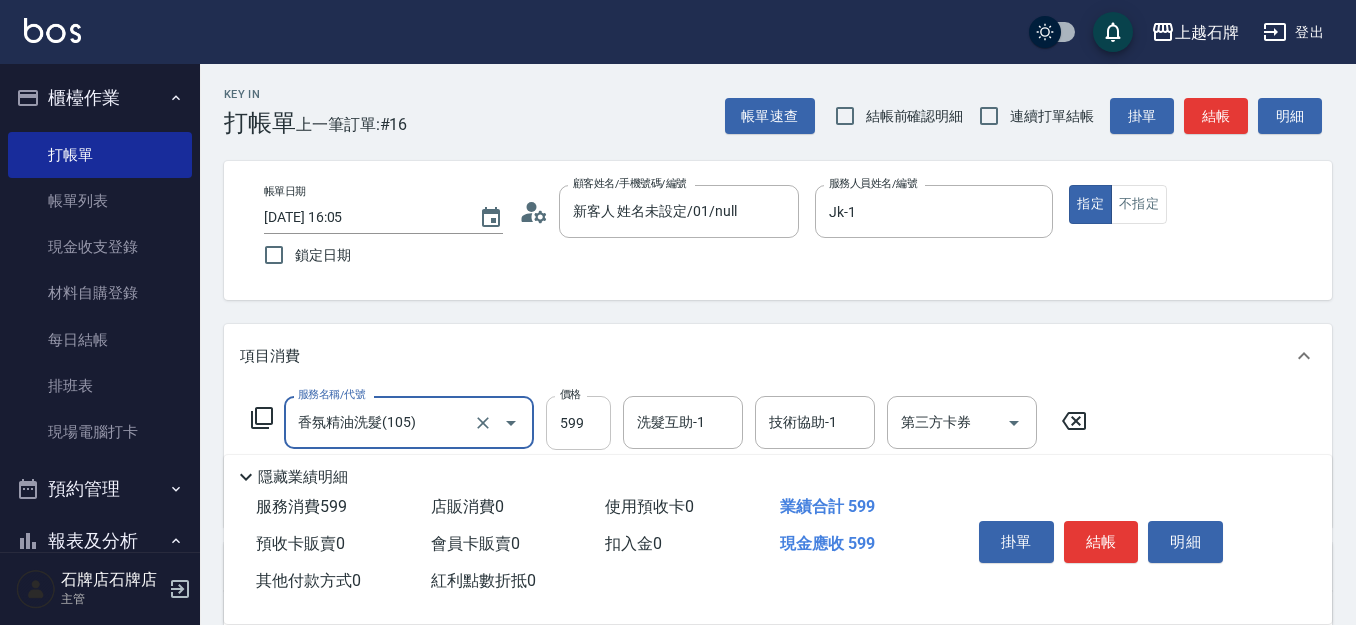 click on "599" at bounding box center (578, 423) 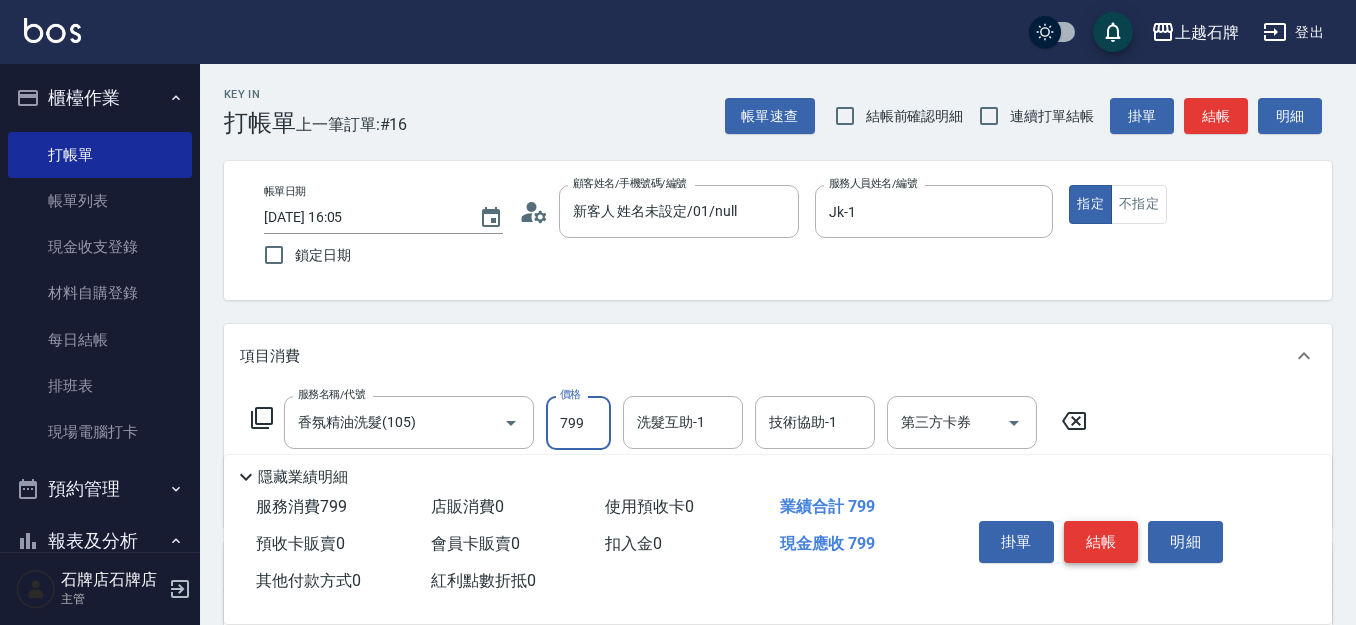 type on "799" 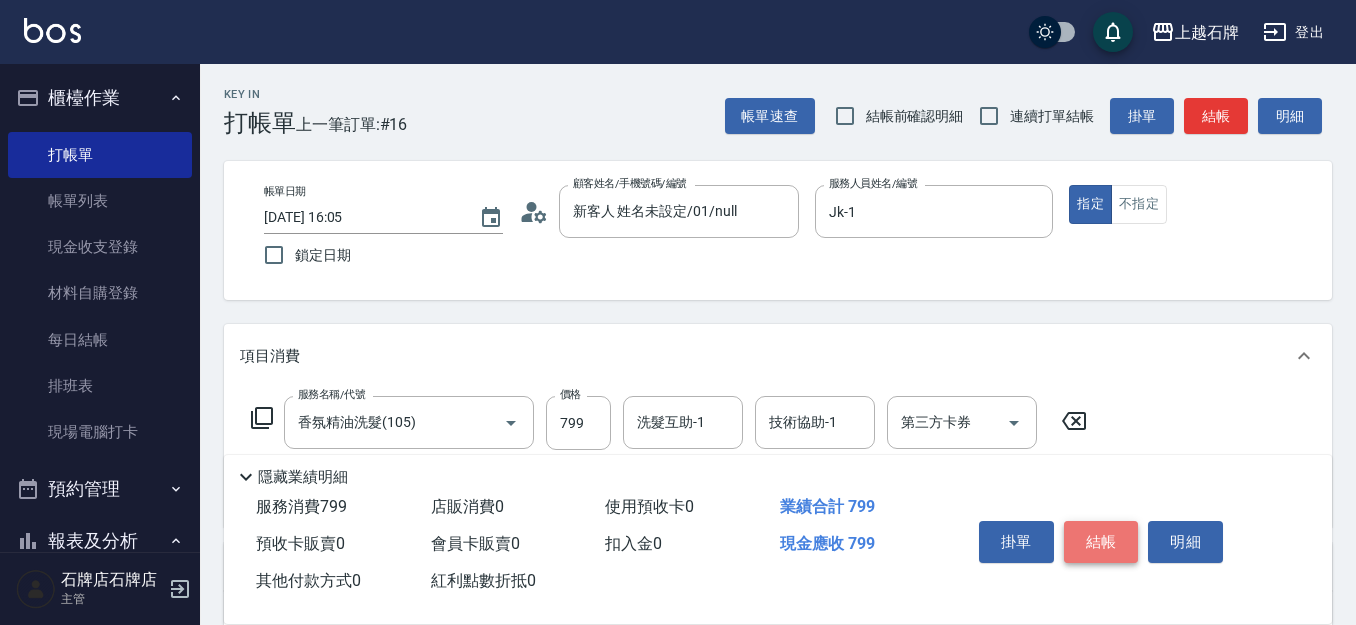 click on "結帳" at bounding box center (1101, 542) 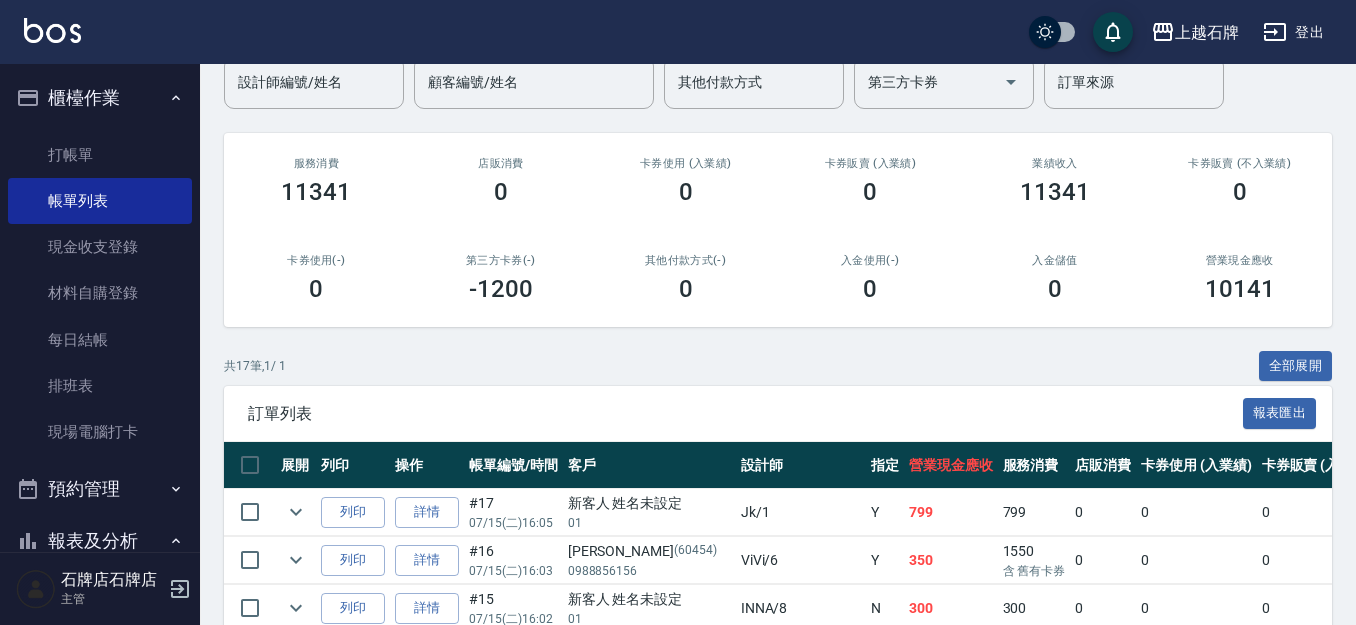 scroll, scrollTop: 200, scrollLeft: 0, axis: vertical 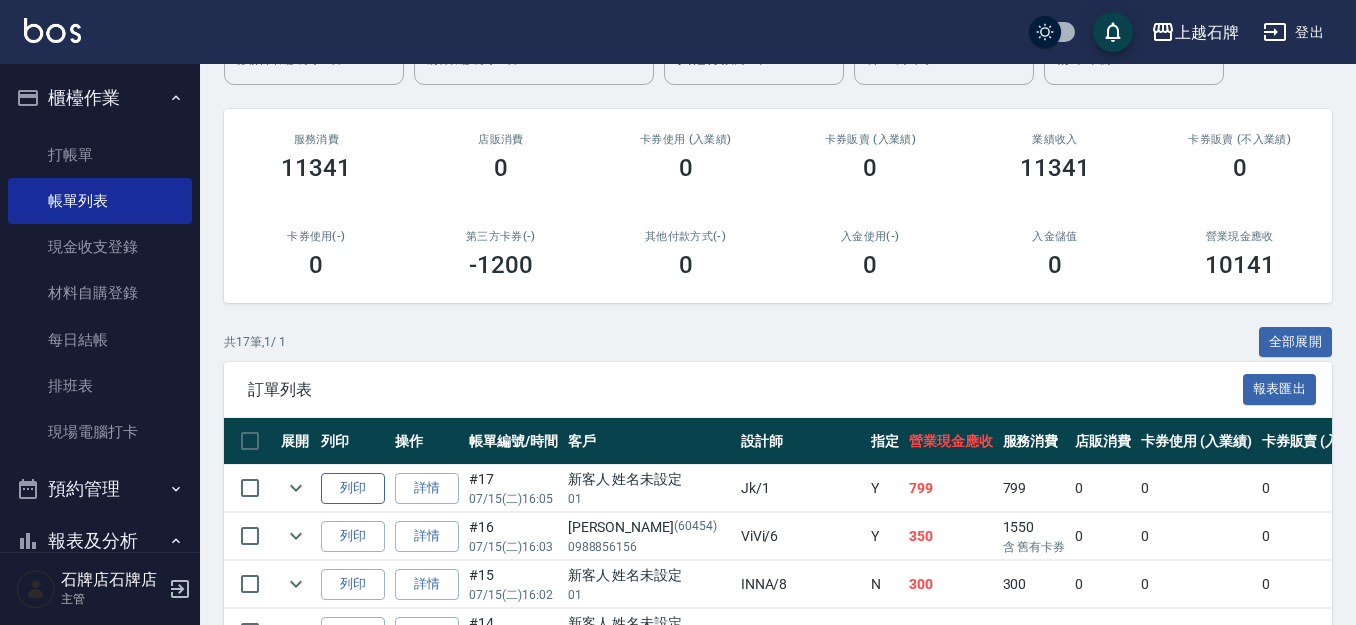 click on "列印" at bounding box center [353, 488] 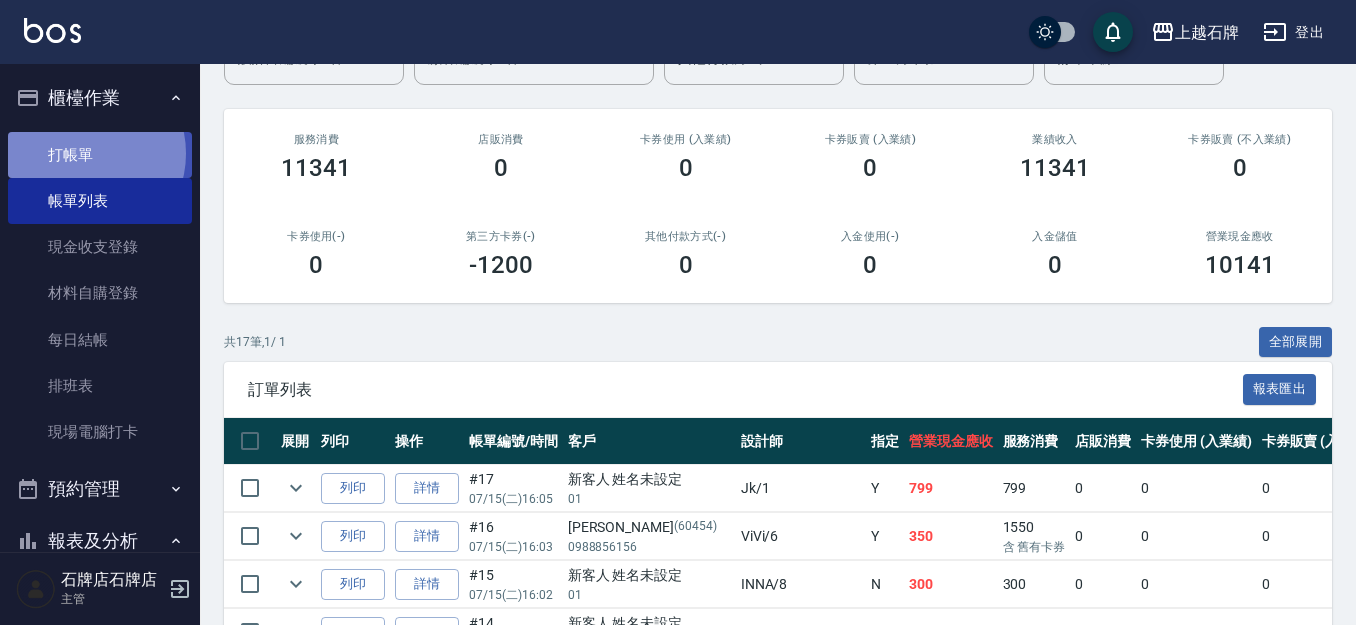 click on "打帳單" at bounding box center (100, 155) 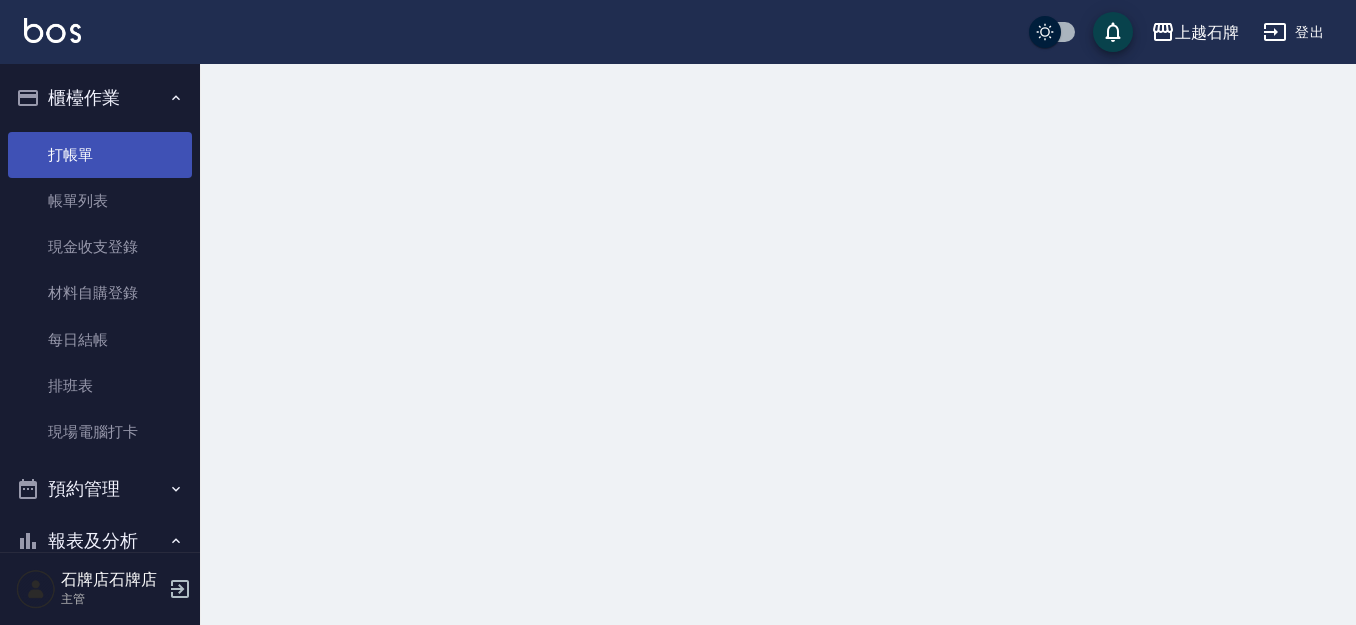 scroll, scrollTop: 0, scrollLeft: 0, axis: both 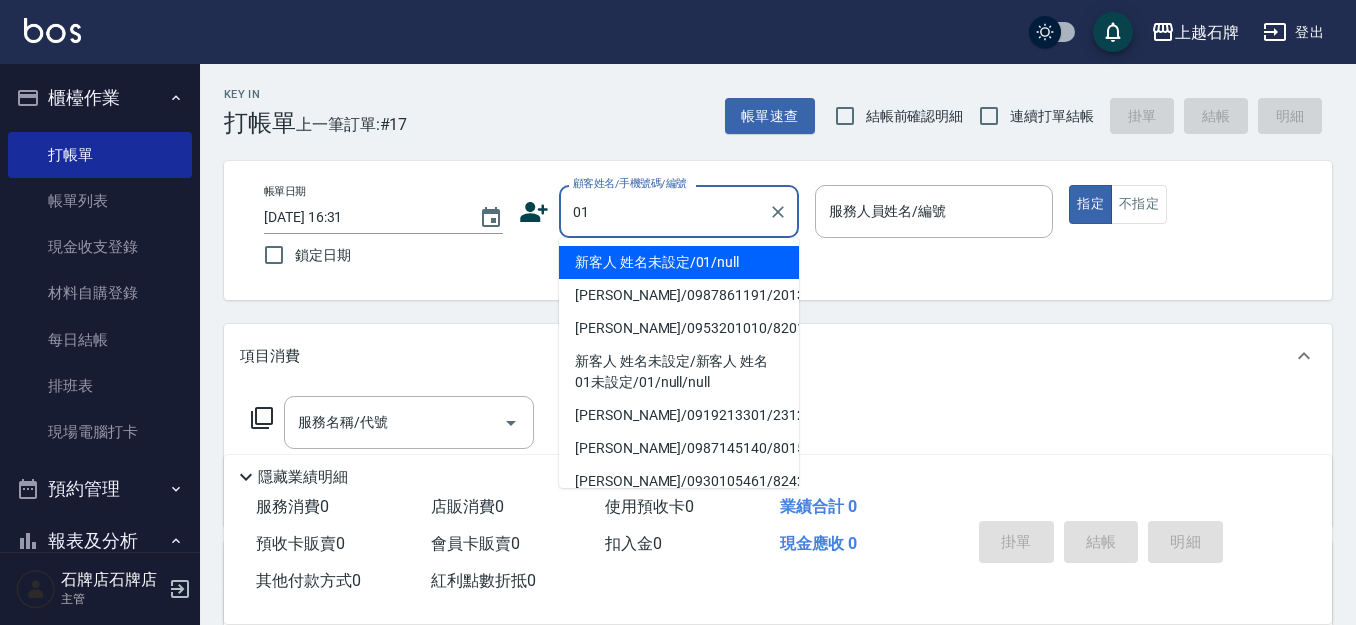 click on "新客人 姓名未設定/01/null" at bounding box center [679, 262] 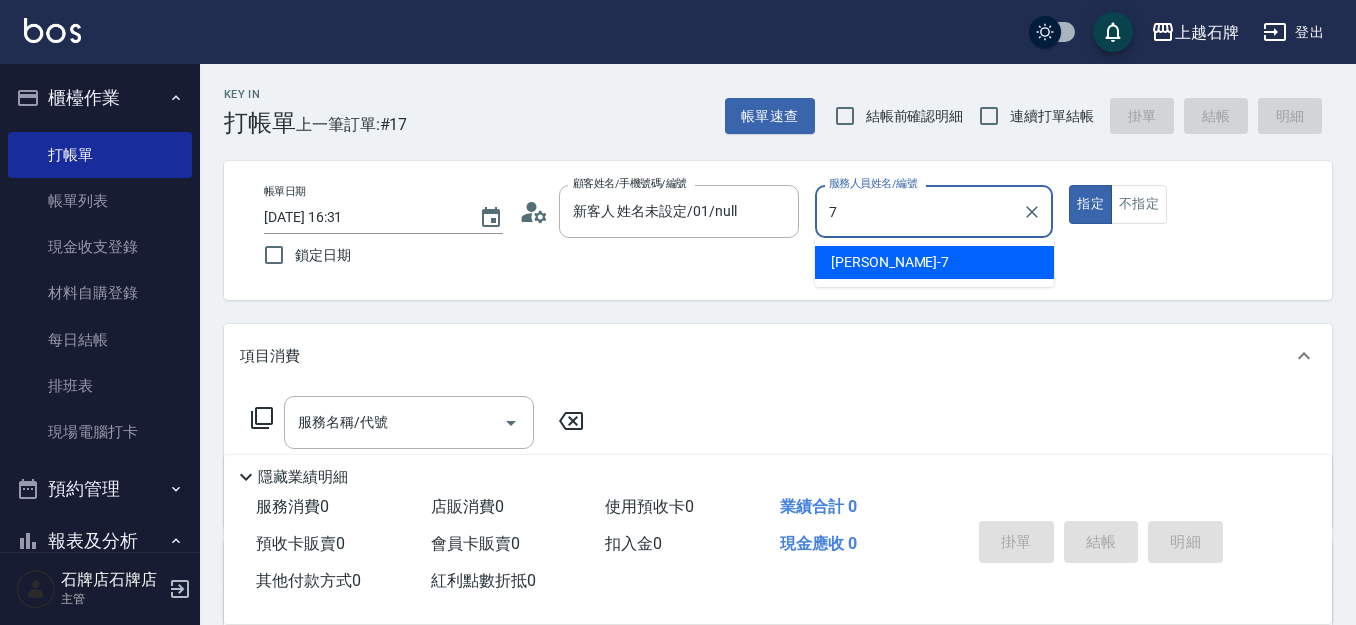 click on "[PERSON_NAME] -7" at bounding box center [934, 262] 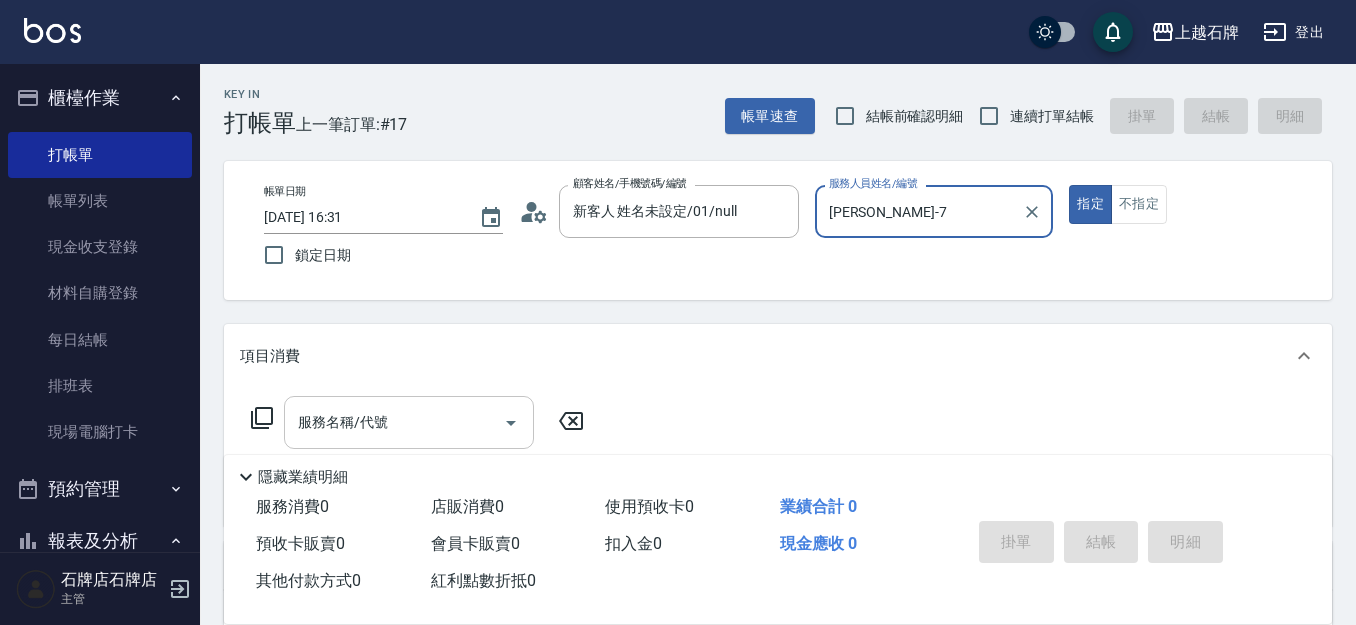 type on "[PERSON_NAME]-7" 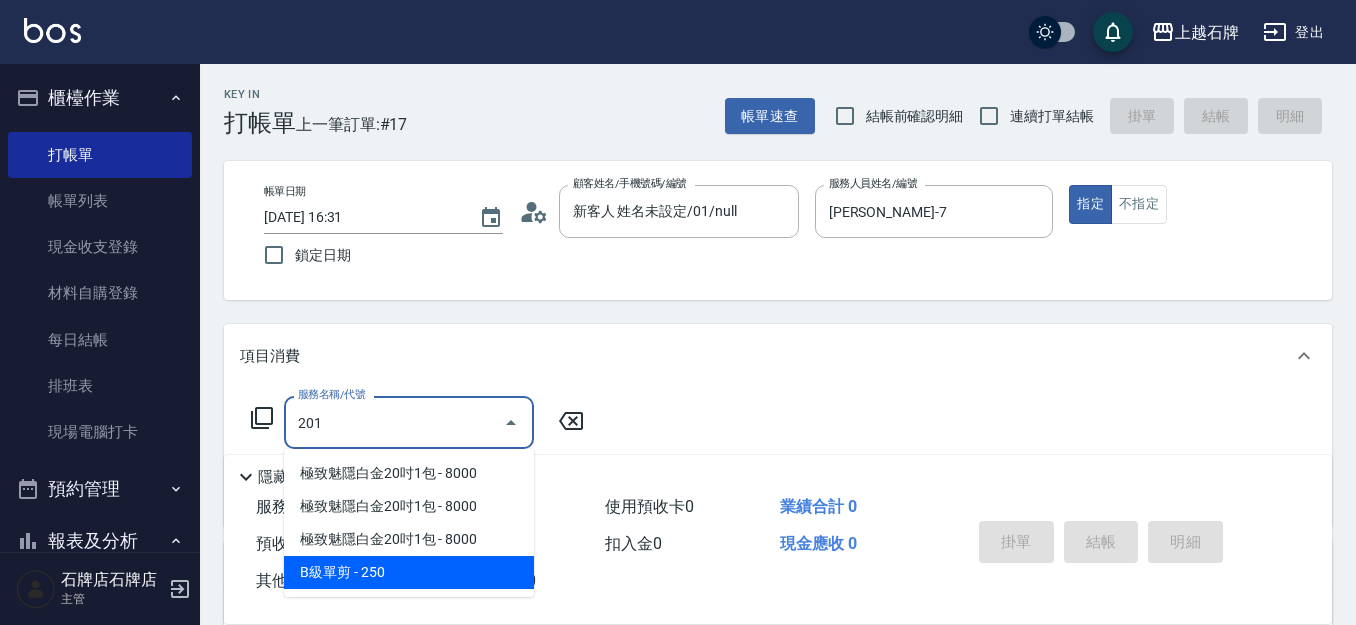 click on "B級單剪 - 250" at bounding box center [409, 572] 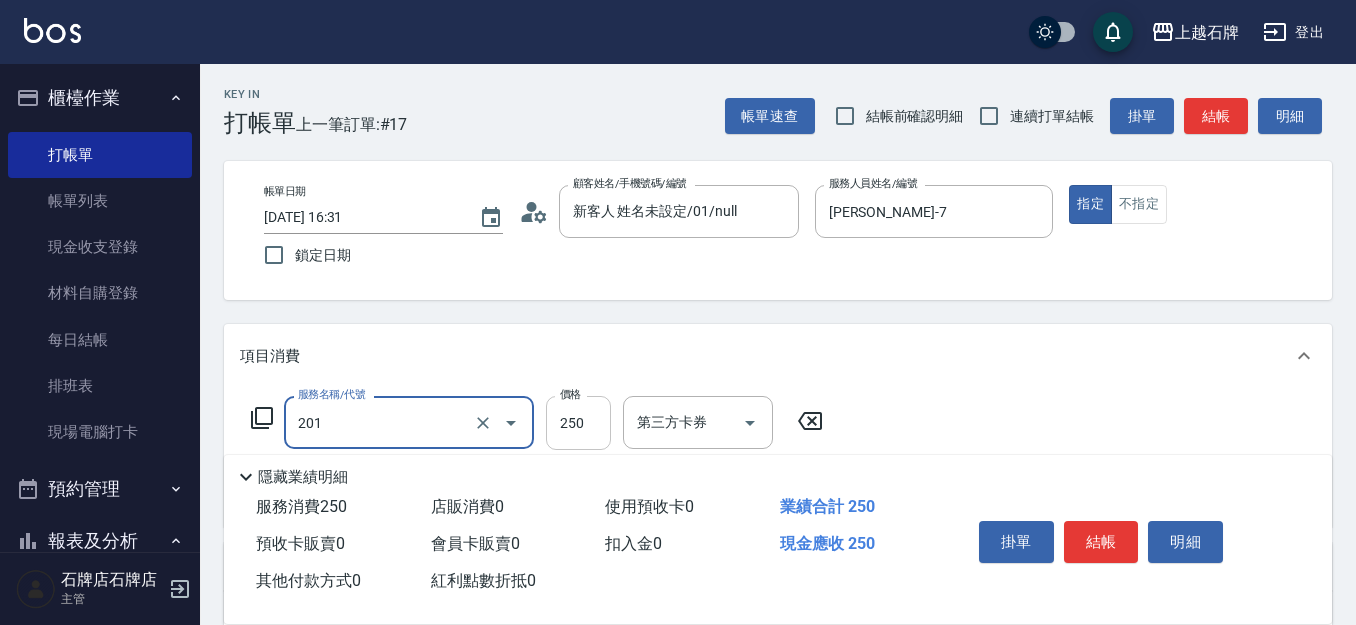 type on "B級單剪(201)" 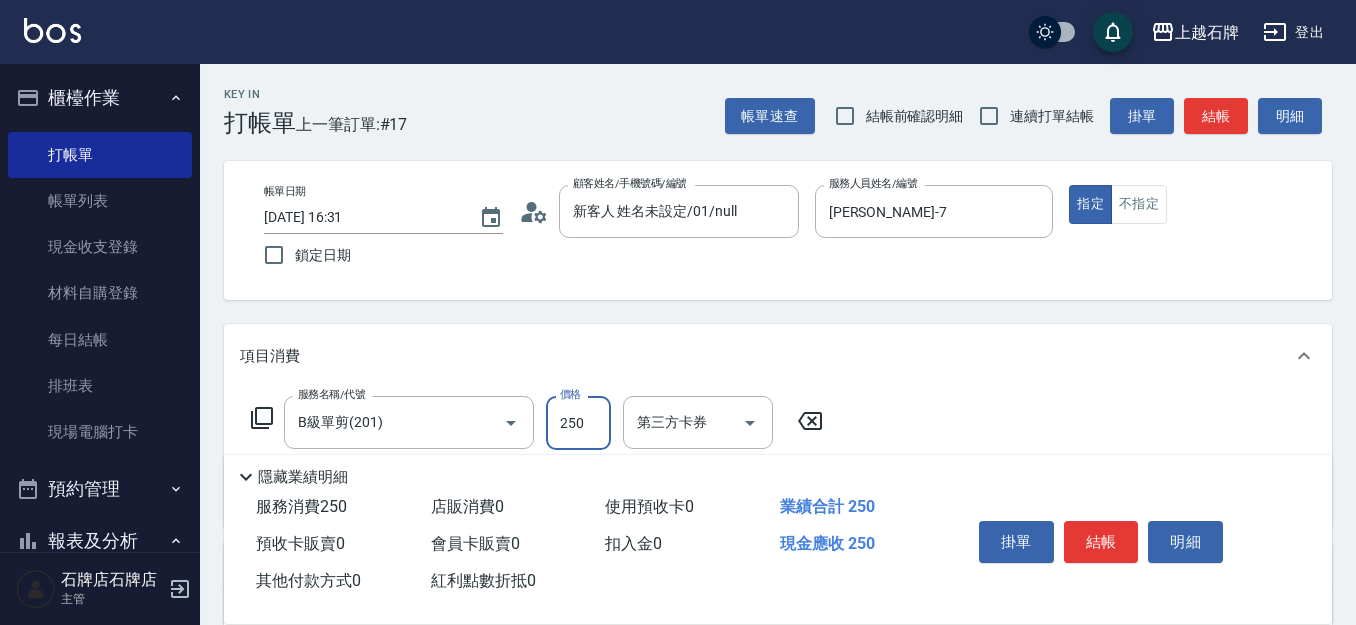 click on "250" at bounding box center (578, 423) 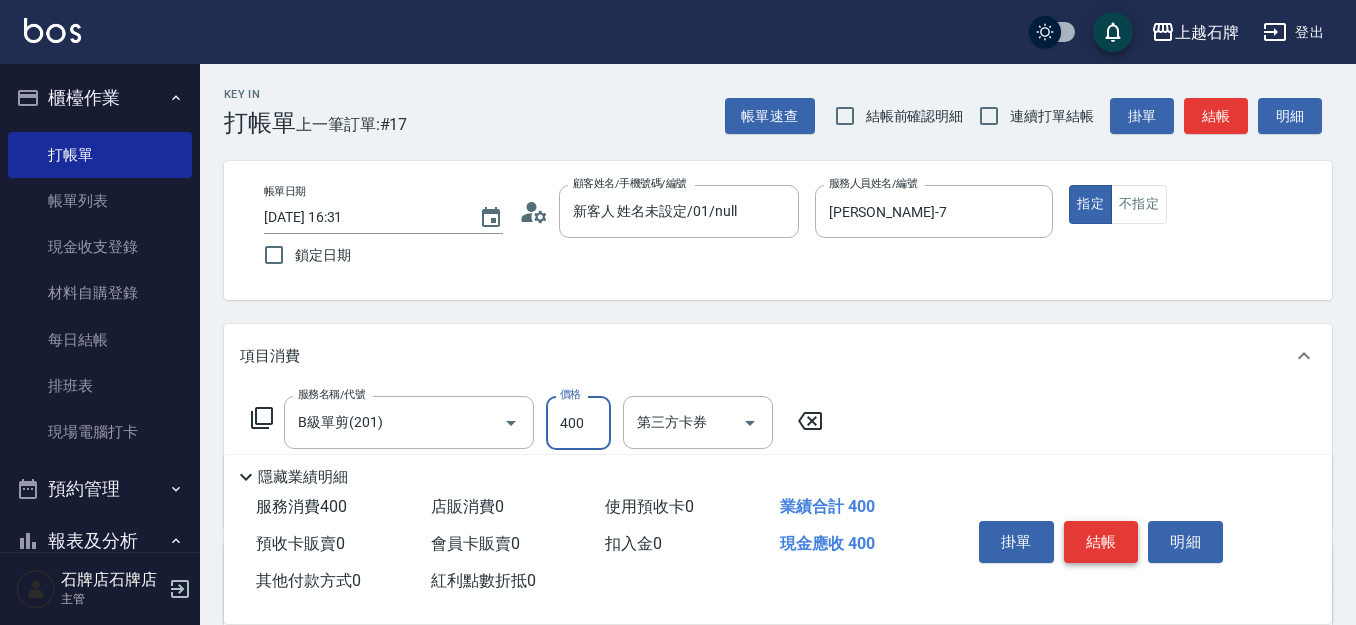type on "400" 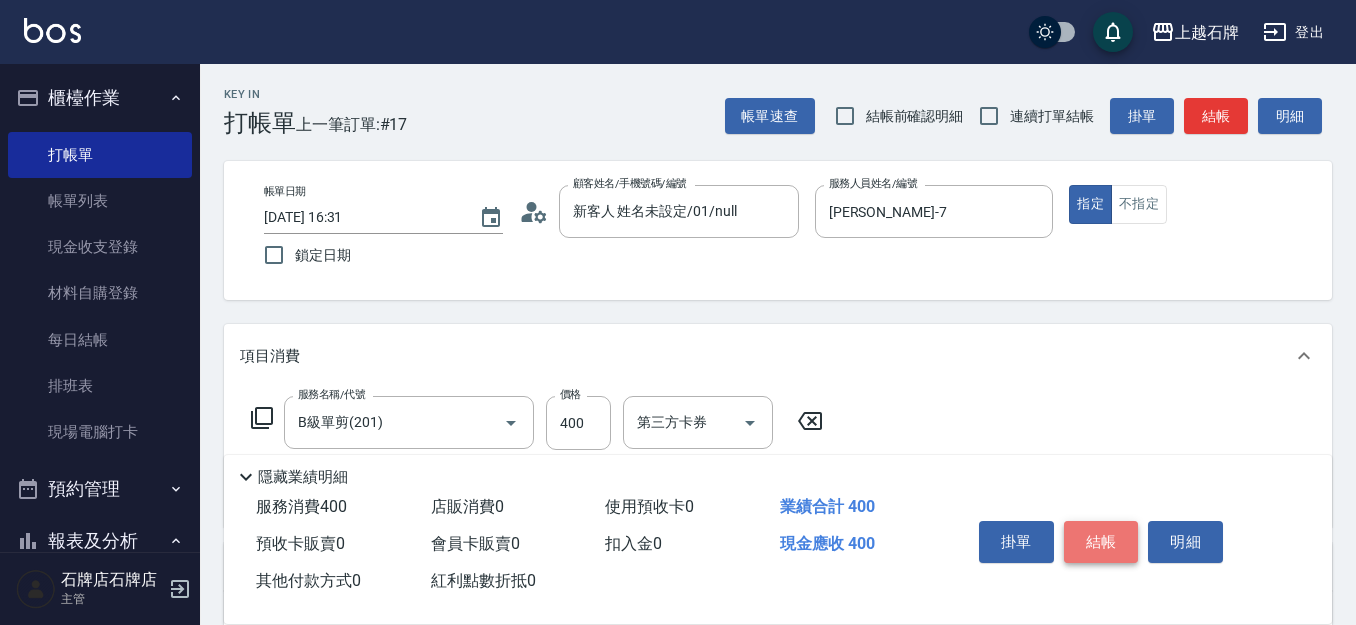 click on "結帳" at bounding box center [1101, 542] 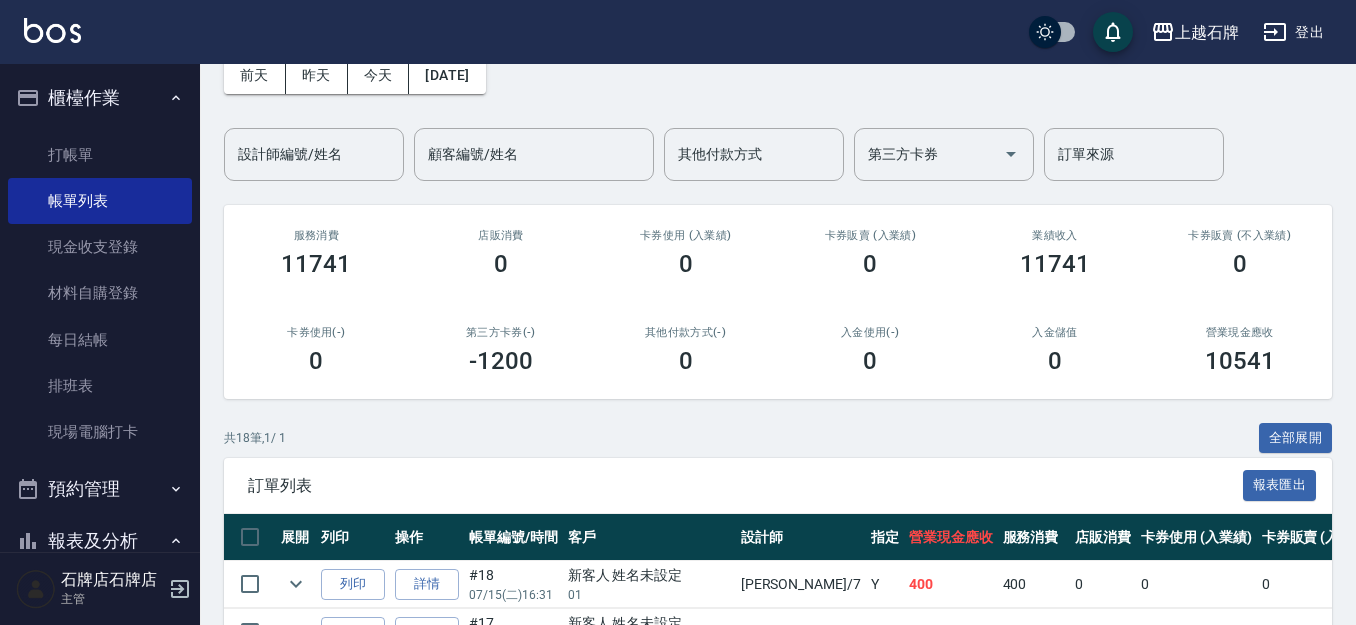 scroll, scrollTop: 200, scrollLeft: 0, axis: vertical 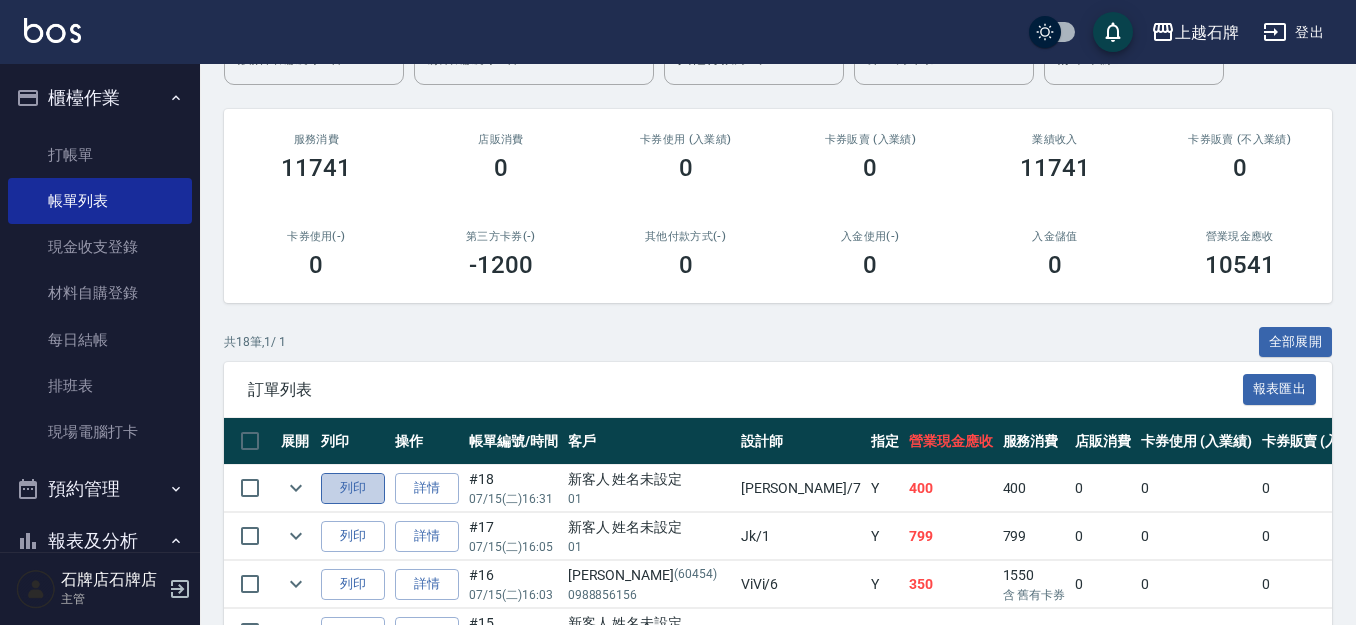 click on "列印" at bounding box center [353, 488] 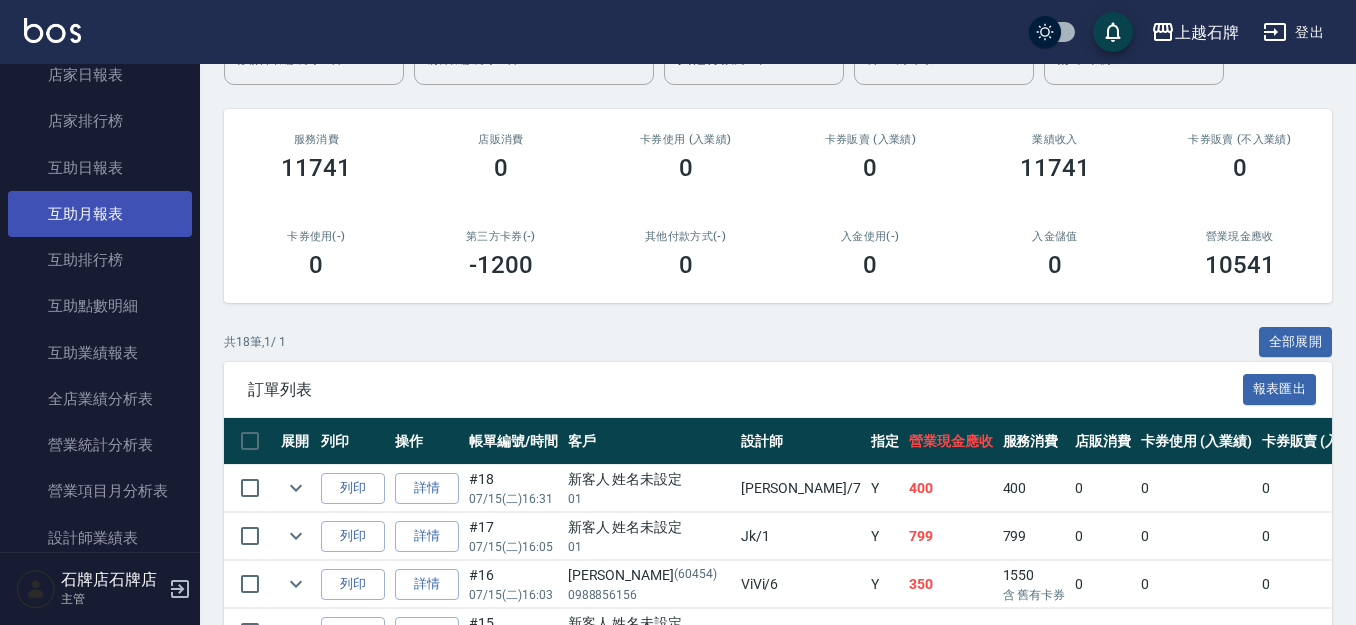scroll, scrollTop: 700, scrollLeft: 0, axis: vertical 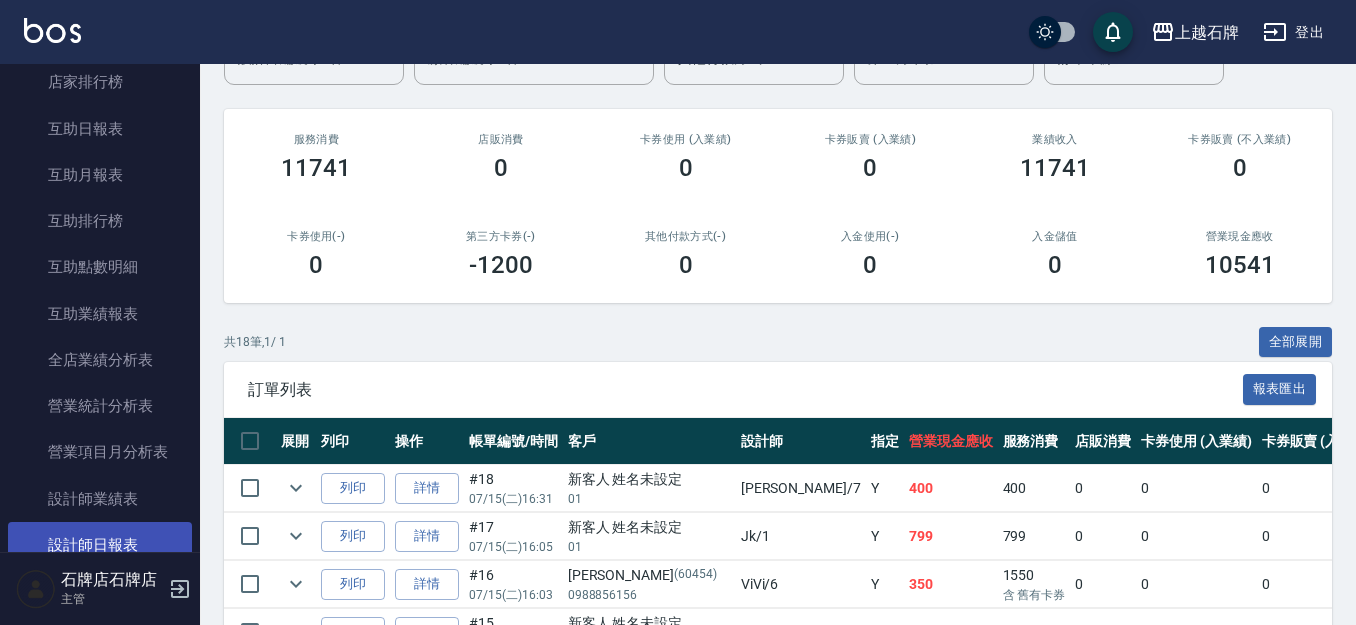 click on "設計師日報表" at bounding box center (100, 545) 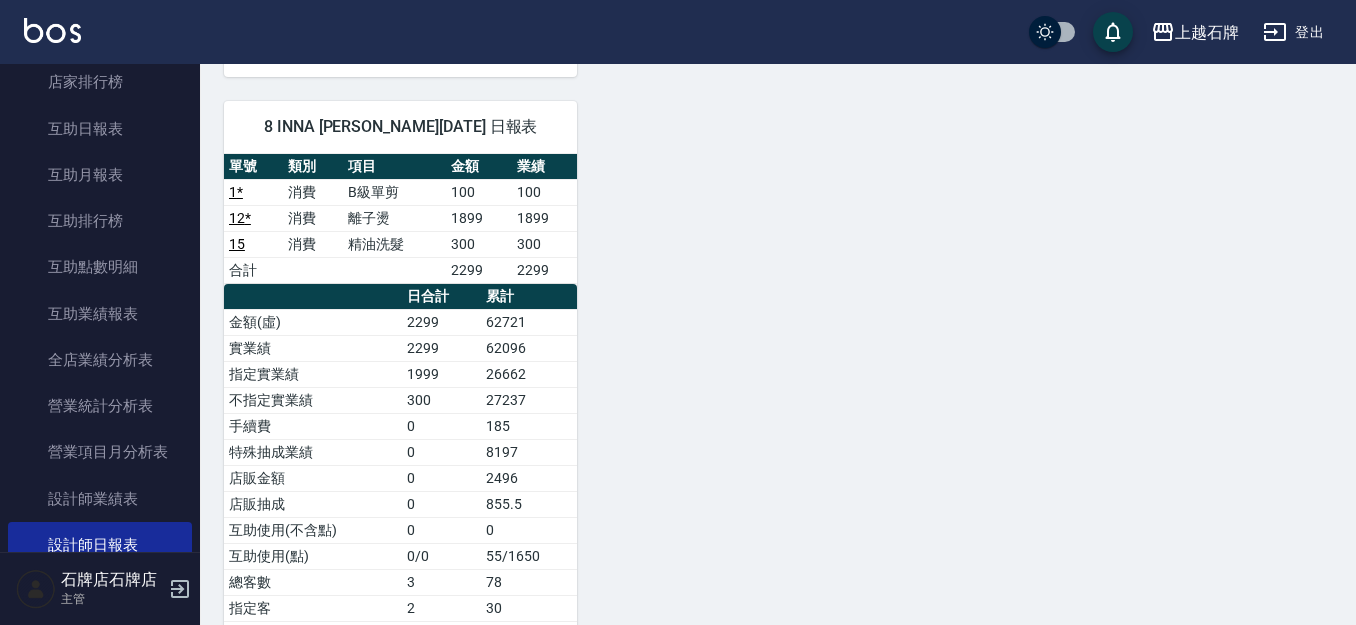 scroll, scrollTop: 900, scrollLeft: 0, axis: vertical 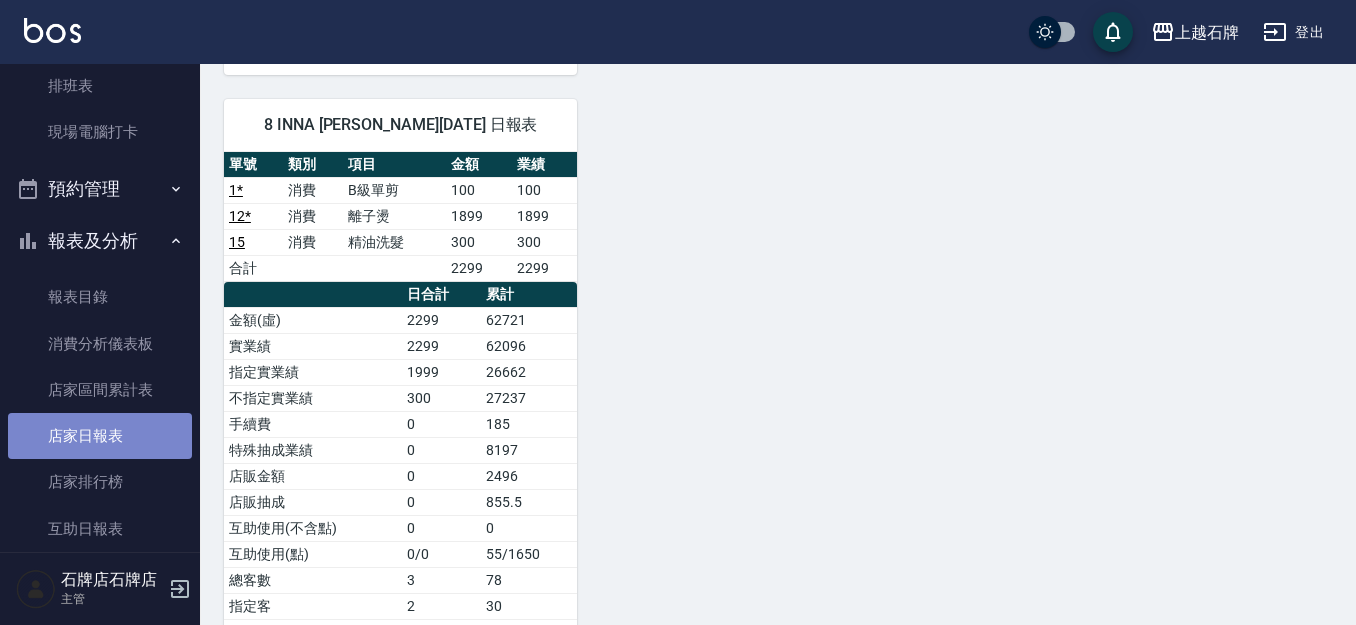 click on "店家日報表" at bounding box center (100, 436) 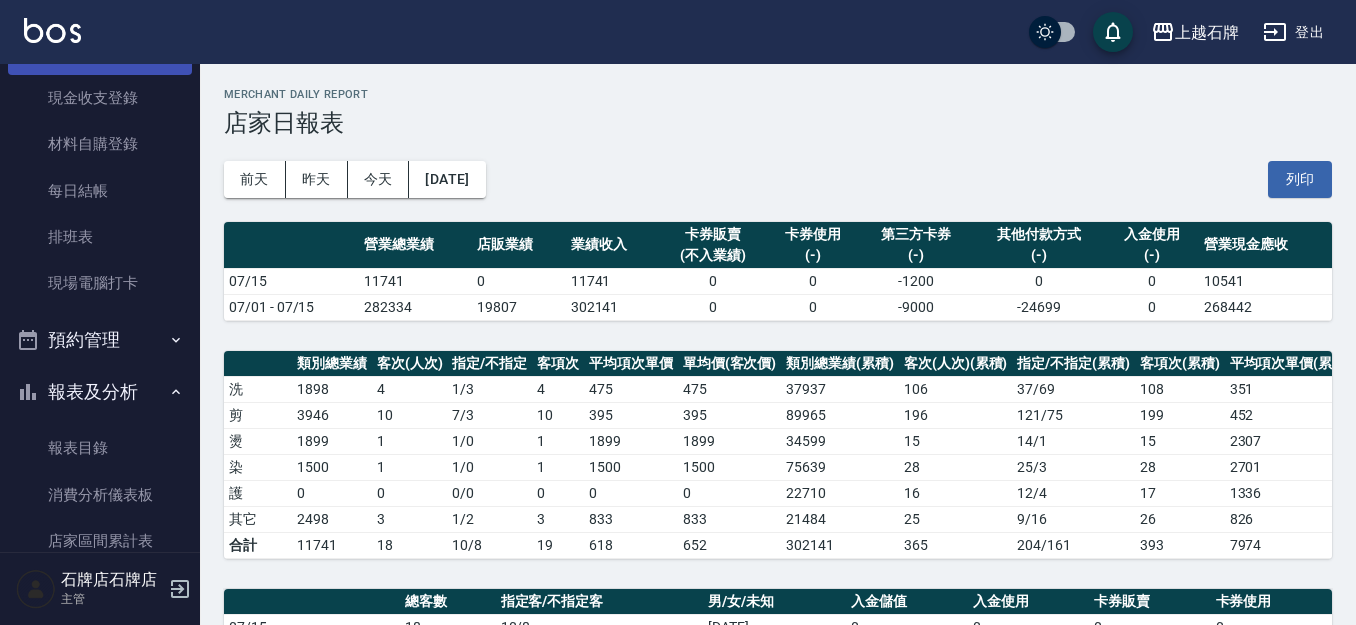 scroll, scrollTop: 0, scrollLeft: 0, axis: both 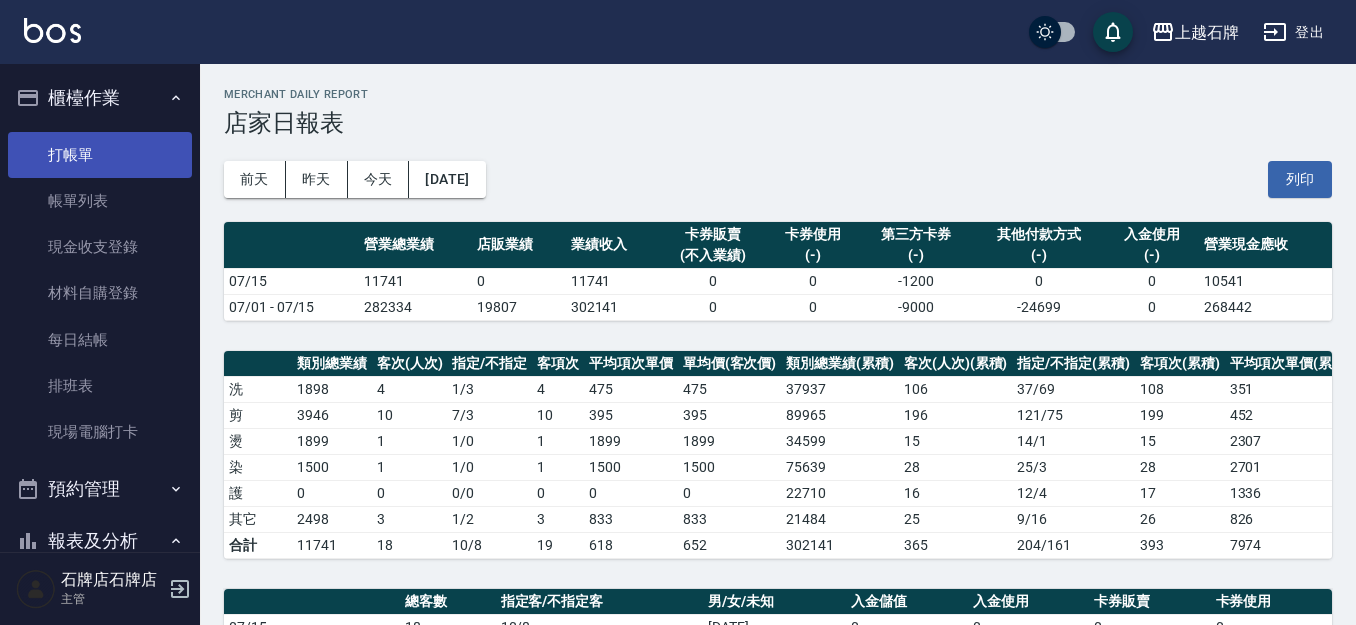 click on "打帳單" at bounding box center [100, 155] 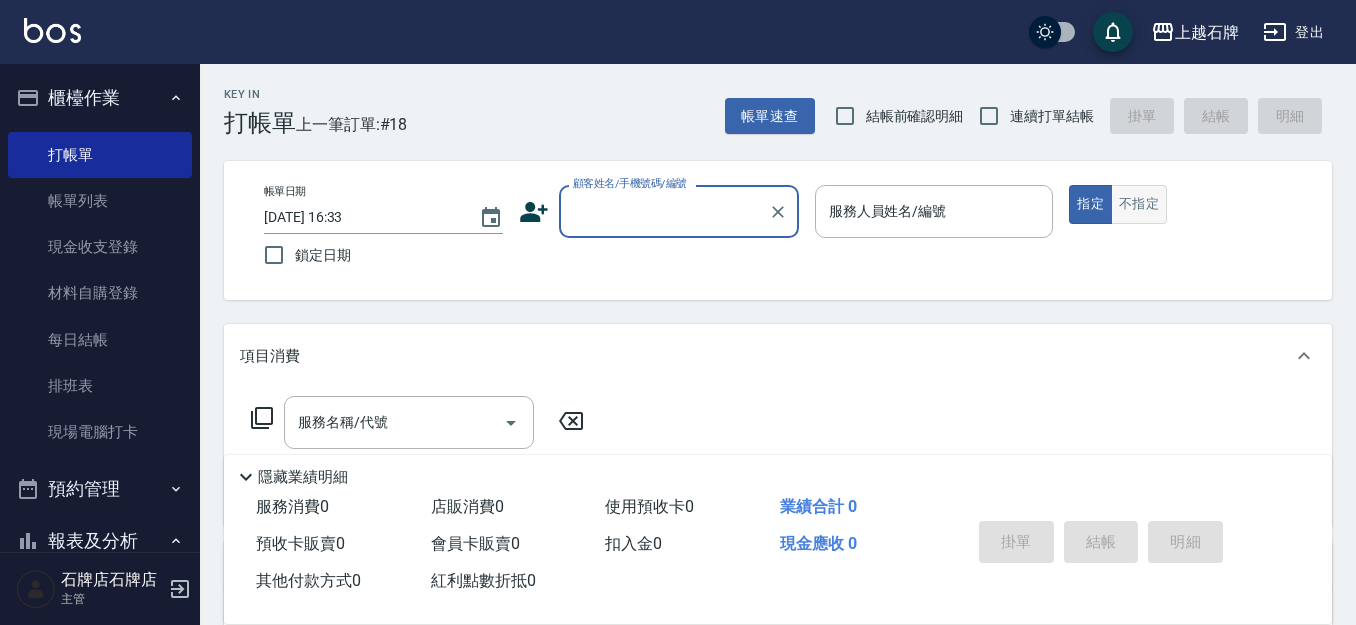 click on "不指定" at bounding box center [1139, 204] 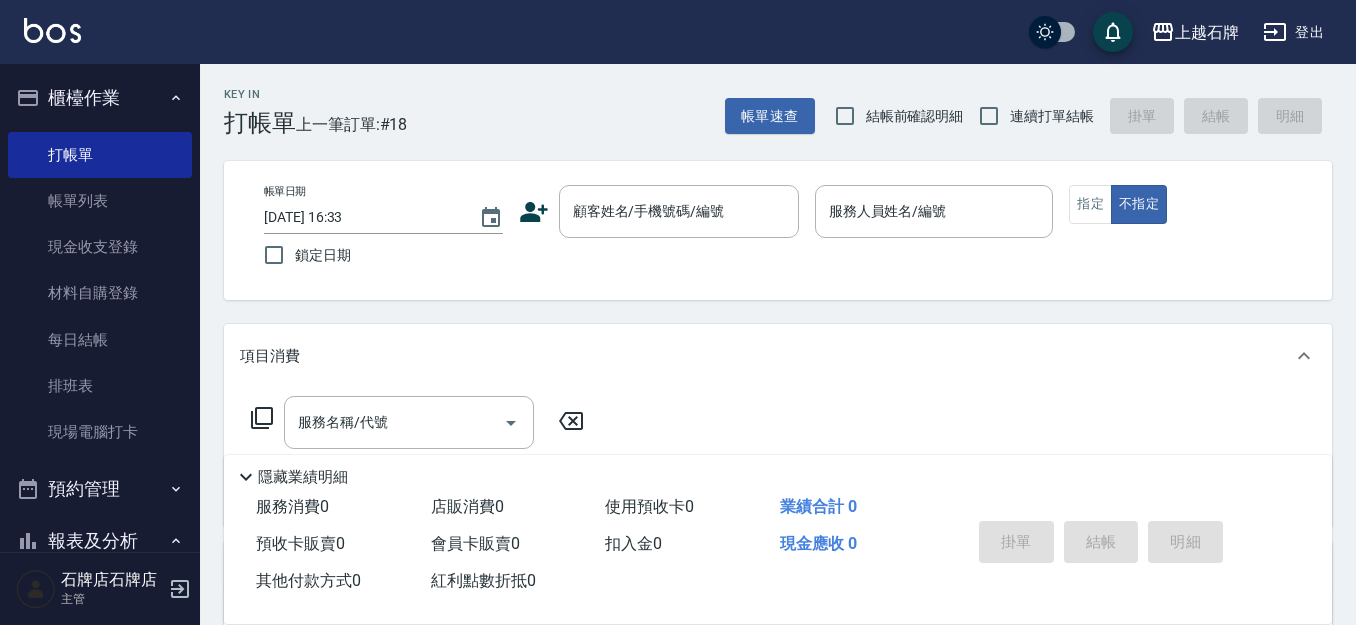 click on "Key In 打帳單 上一筆訂單:#18 帳單速查 結帳前確認明細 連續打單結帳 掛單 結帳 明細" at bounding box center (766, 100) 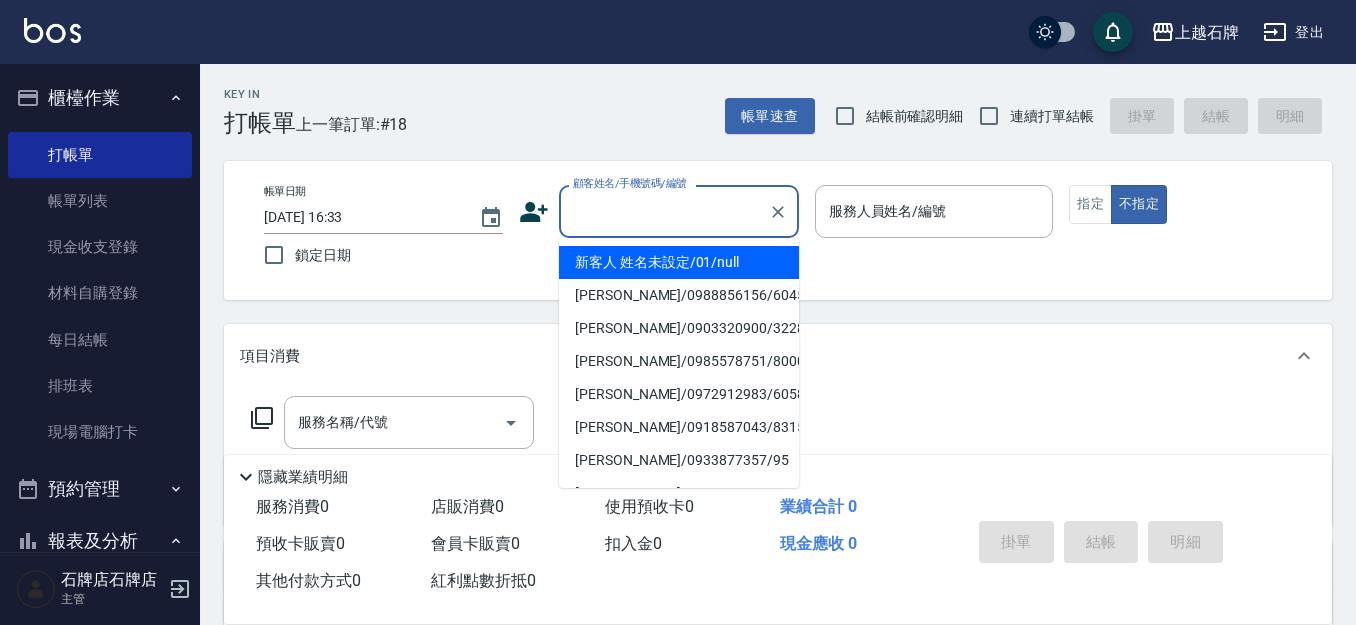 click on "顧客姓名/手機號碼/編號" at bounding box center [664, 211] 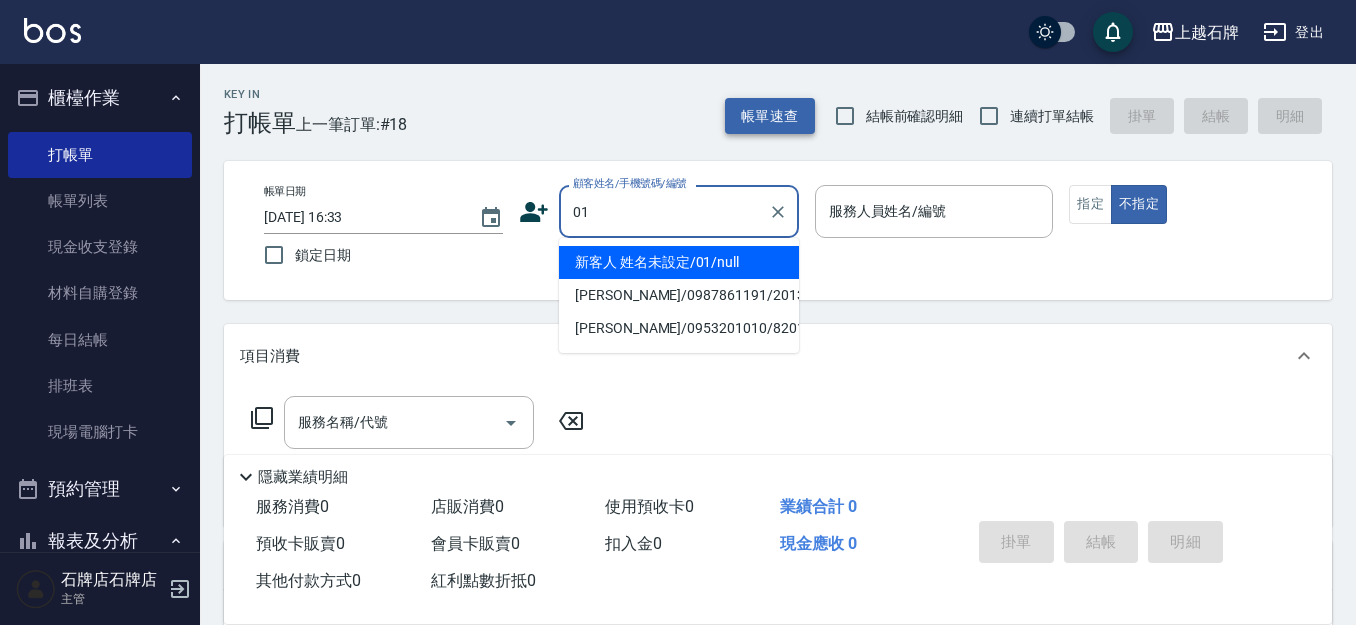 type on "01" 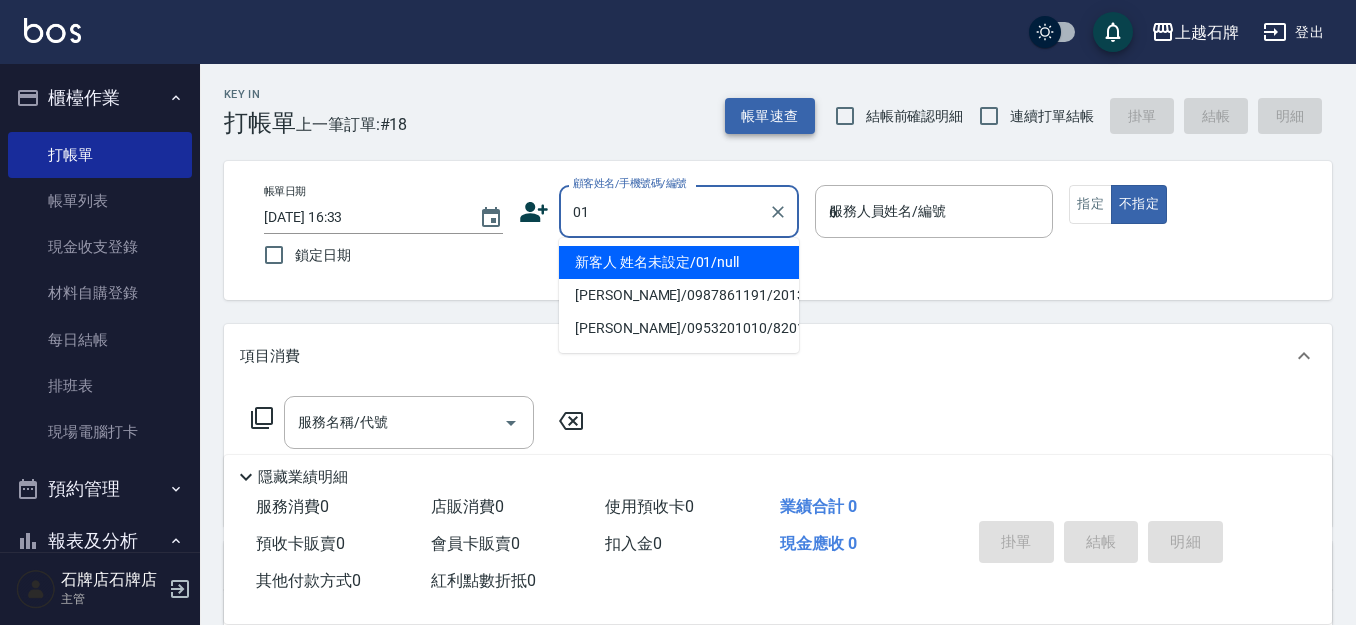 type on "新客人 姓名未設定/01/null" 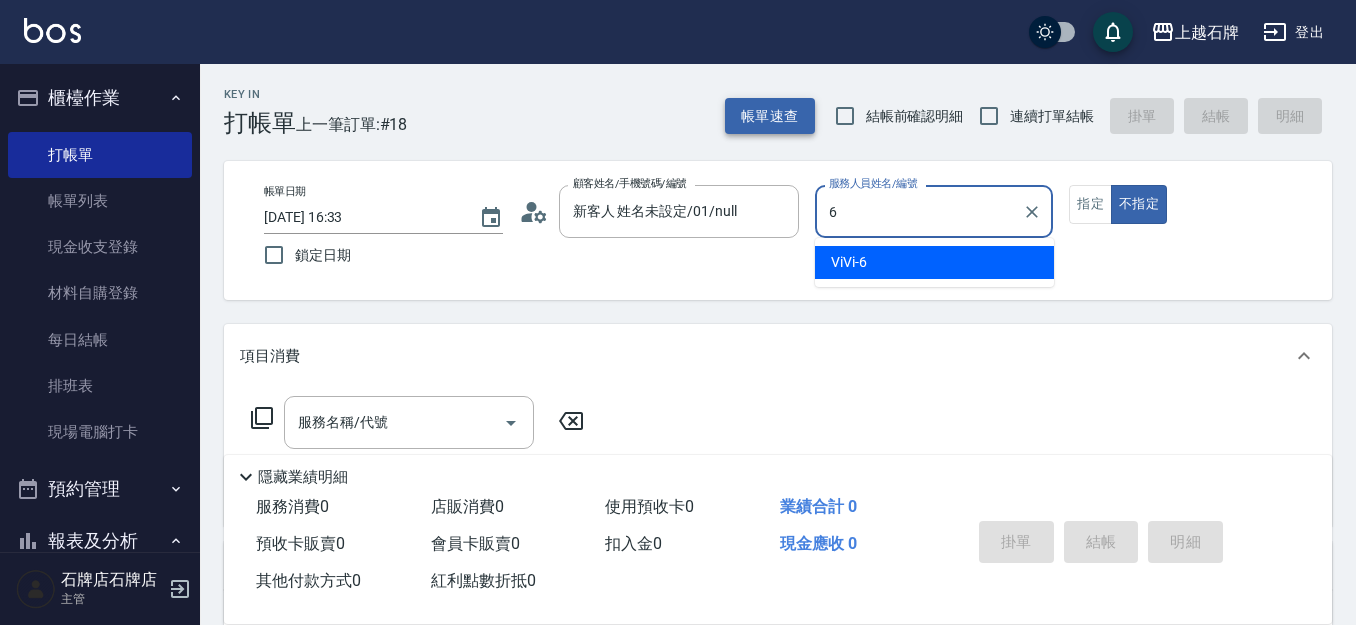 type on "6" 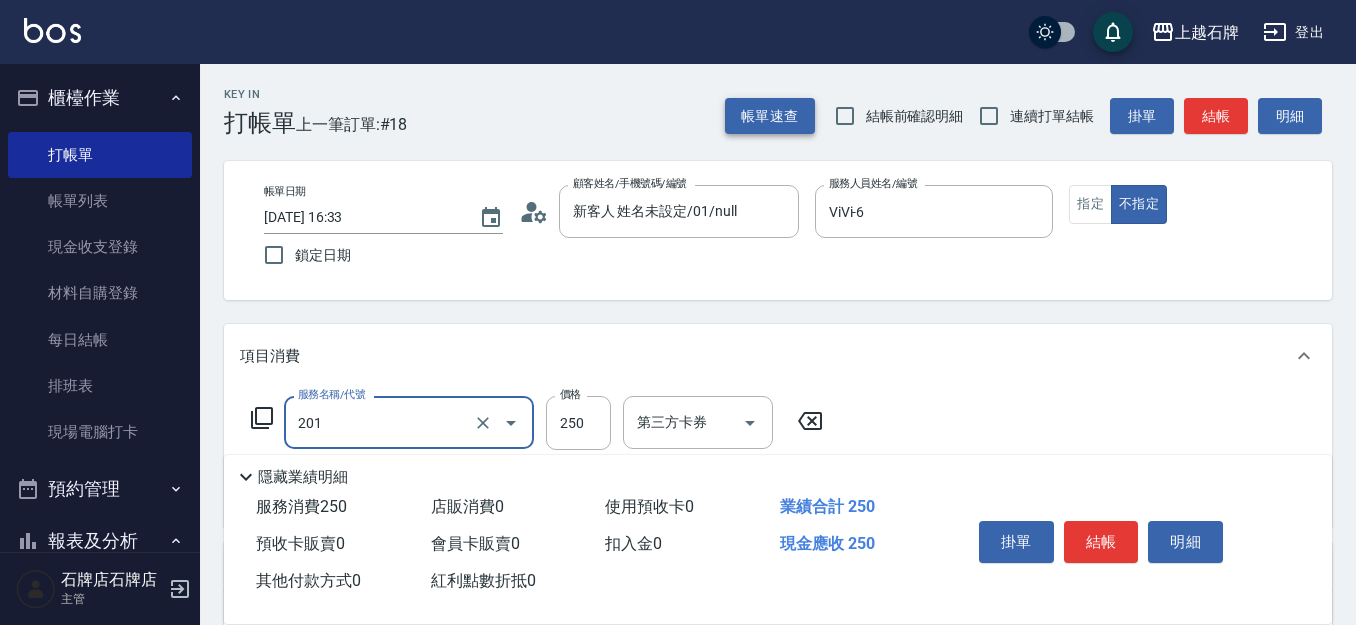 type on "B級單剪(201)" 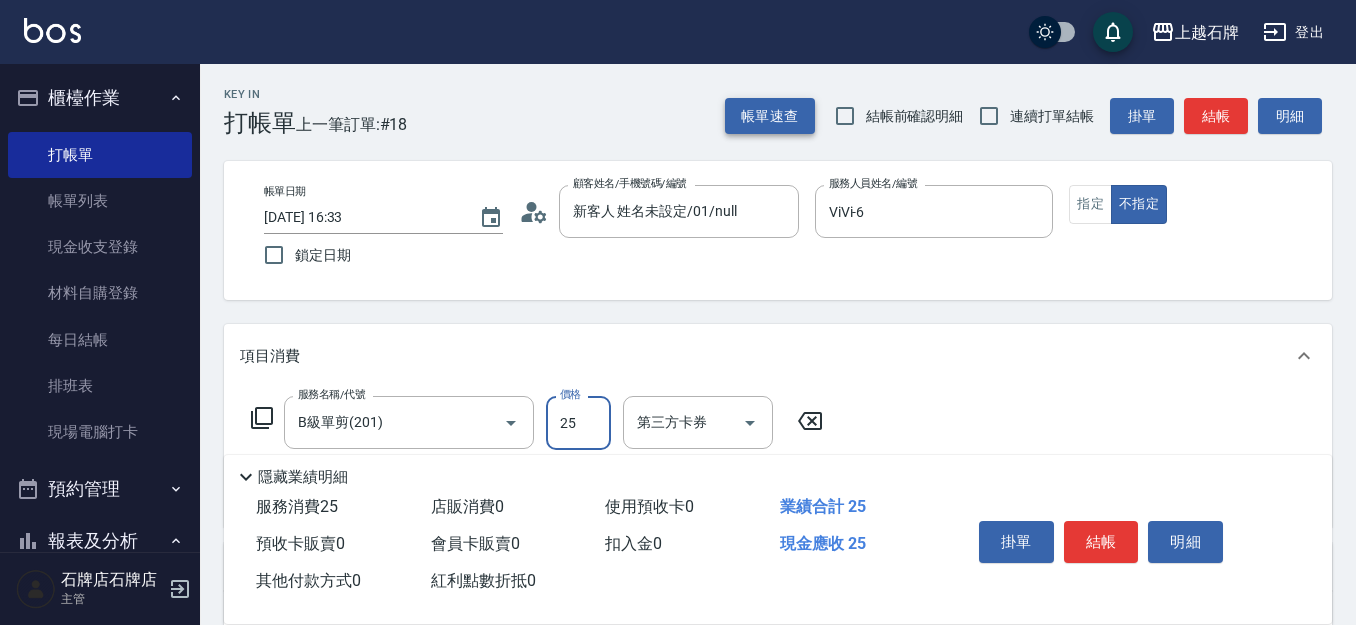 type on "250" 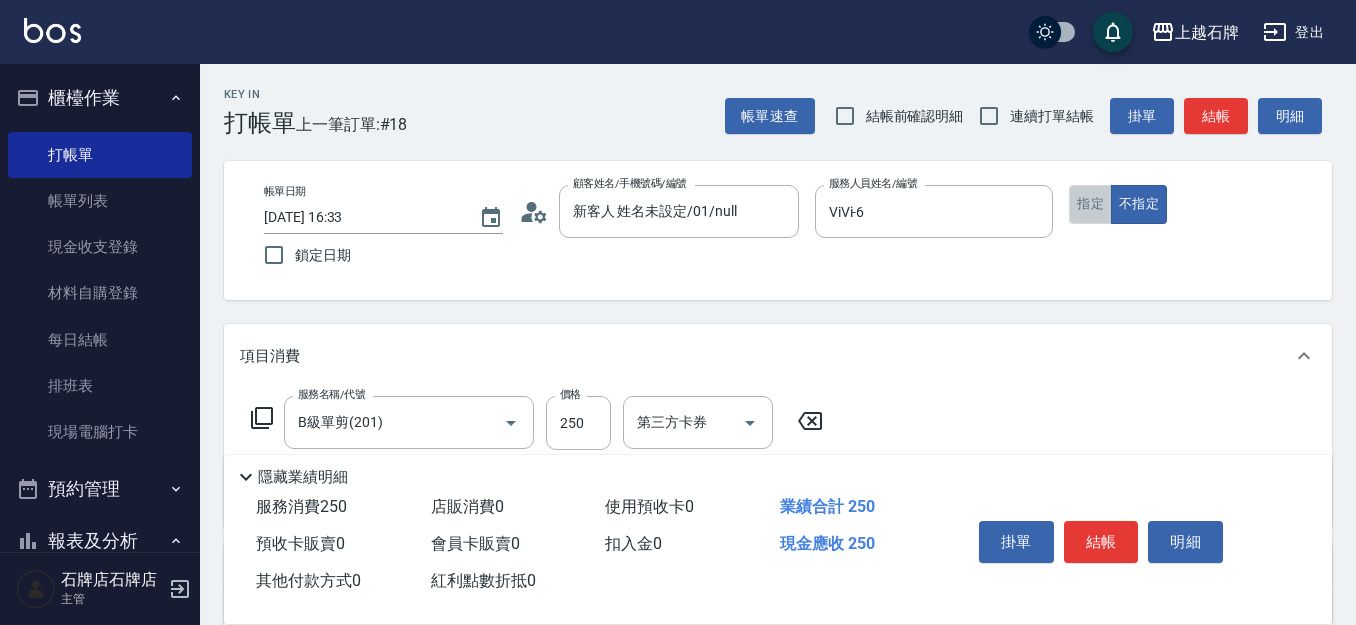 click on "指定" at bounding box center [1090, 204] 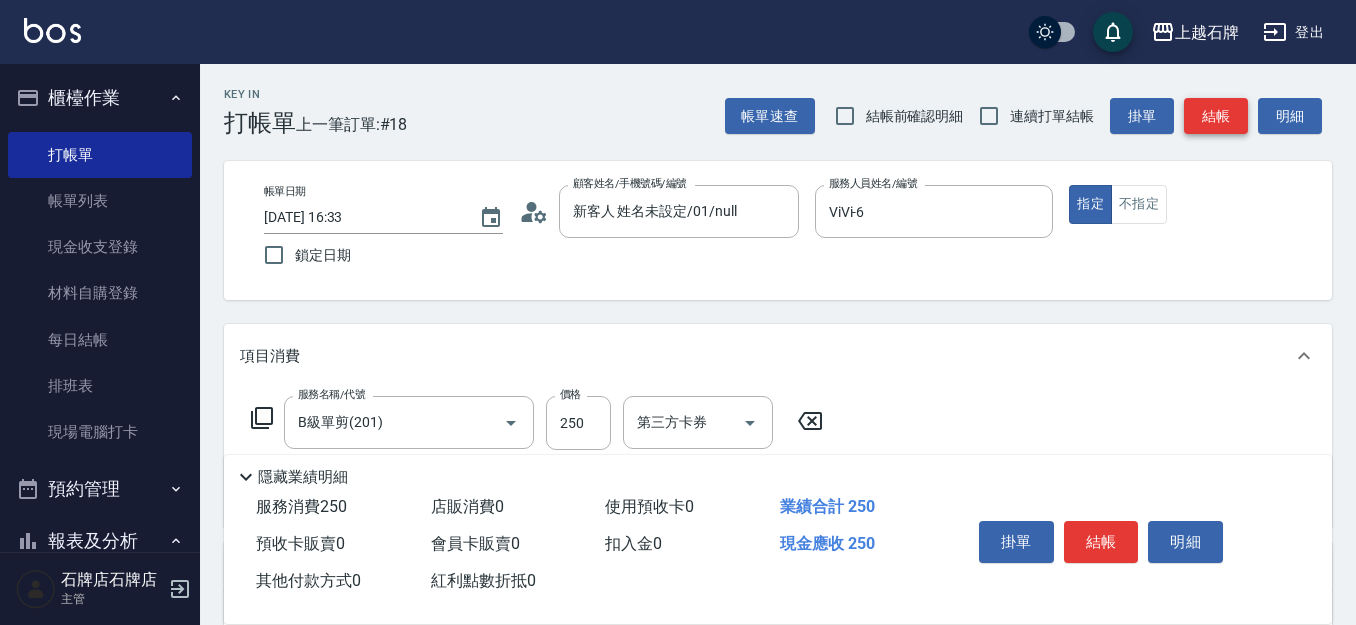 click on "結帳" at bounding box center [1216, 116] 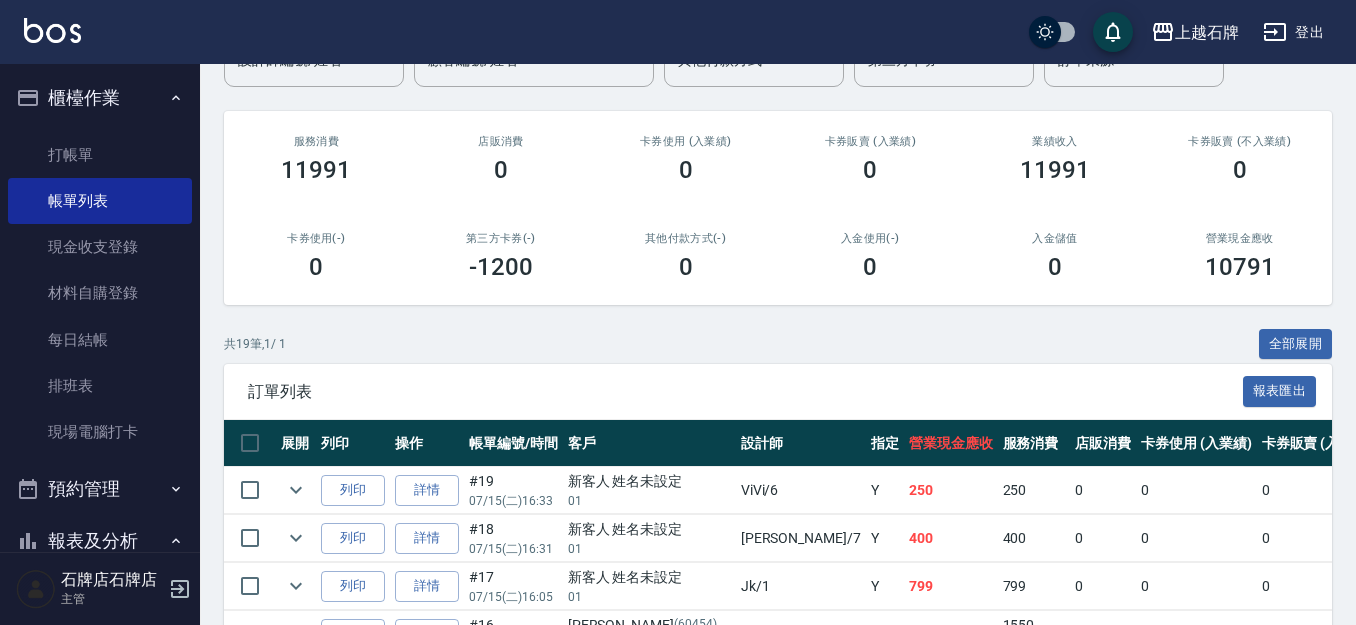 scroll, scrollTop: 200, scrollLeft: 0, axis: vertical 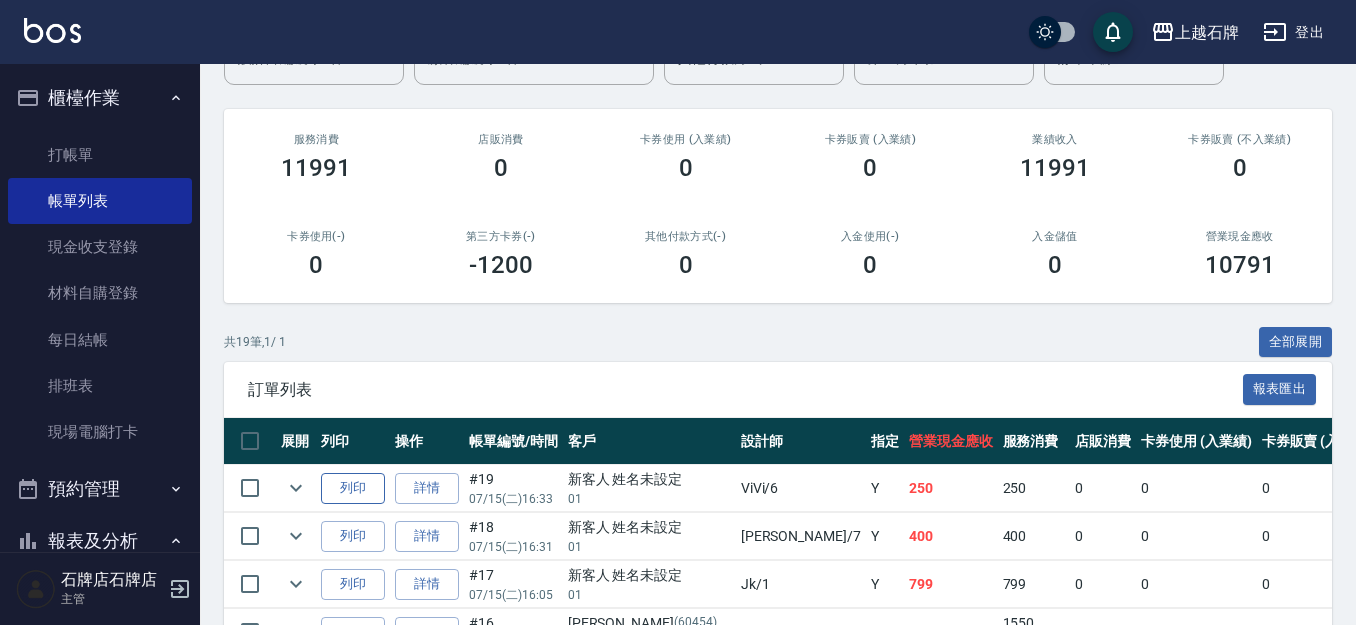 click on "列印" at bounding box center [353, 488] 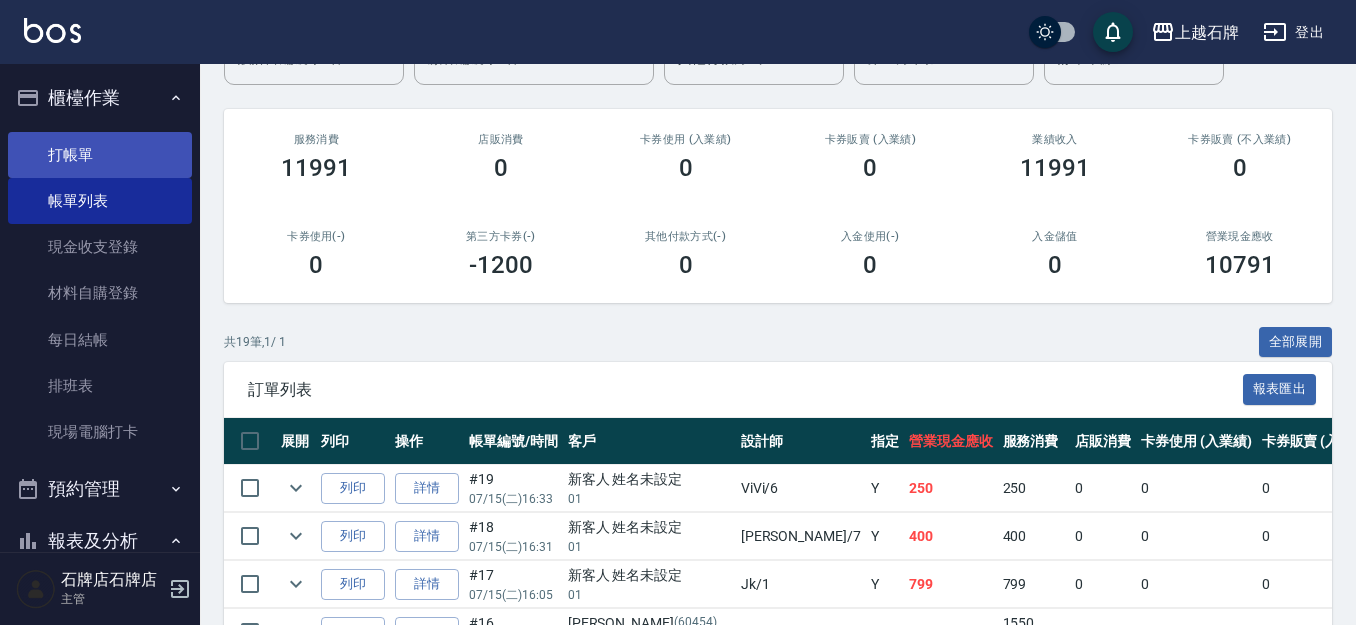 click on "打帳單" at bounding box center (100, 155) 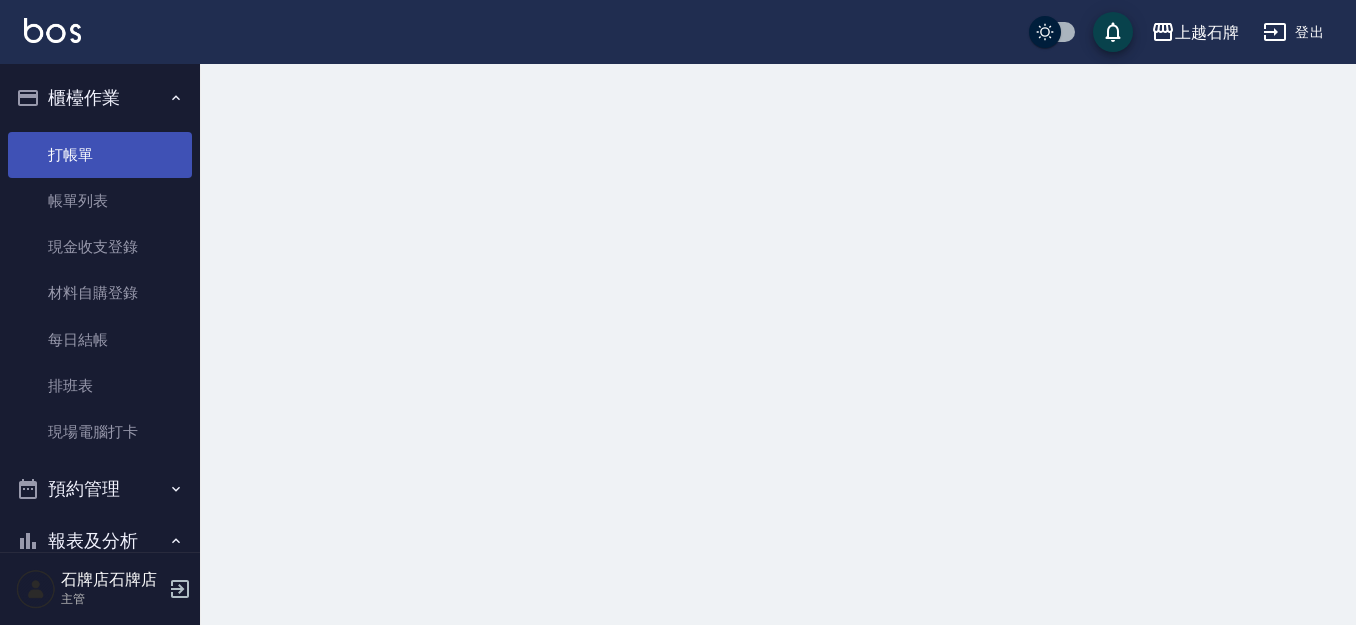 scroll, scrollTop: 0, scrollLeft: 0, axis: both 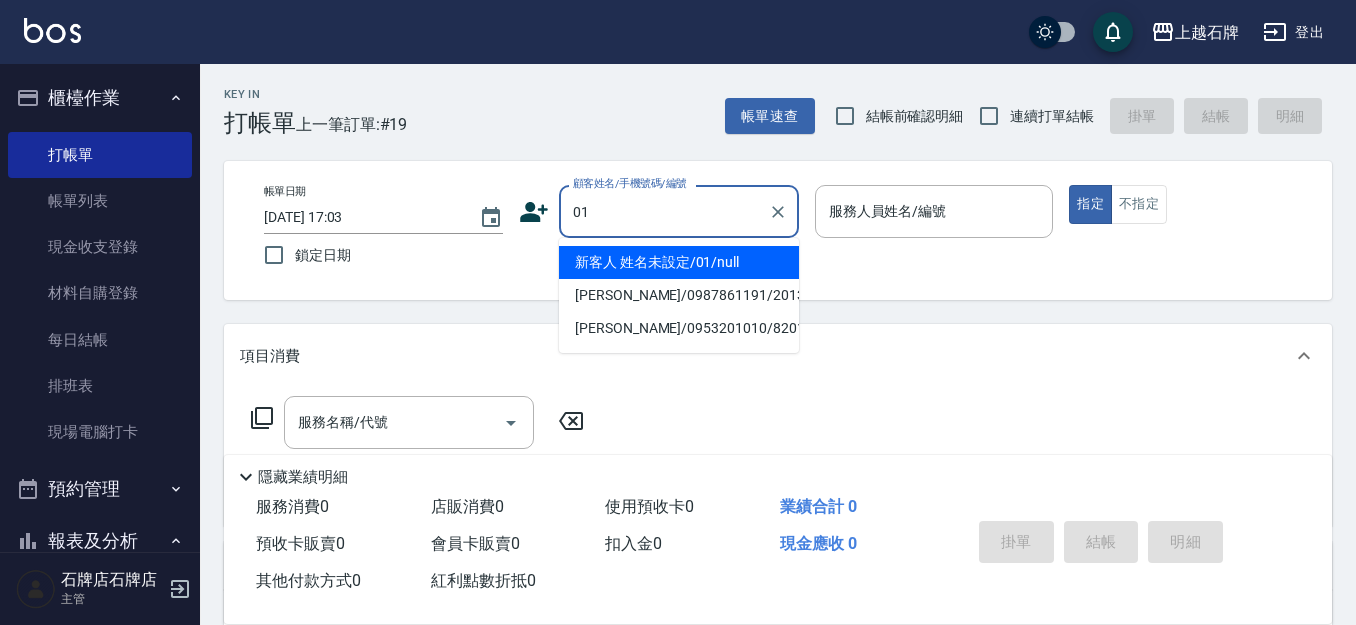 click on "新客人 姓名未設定/01/null" at bounding box center [679, 262] 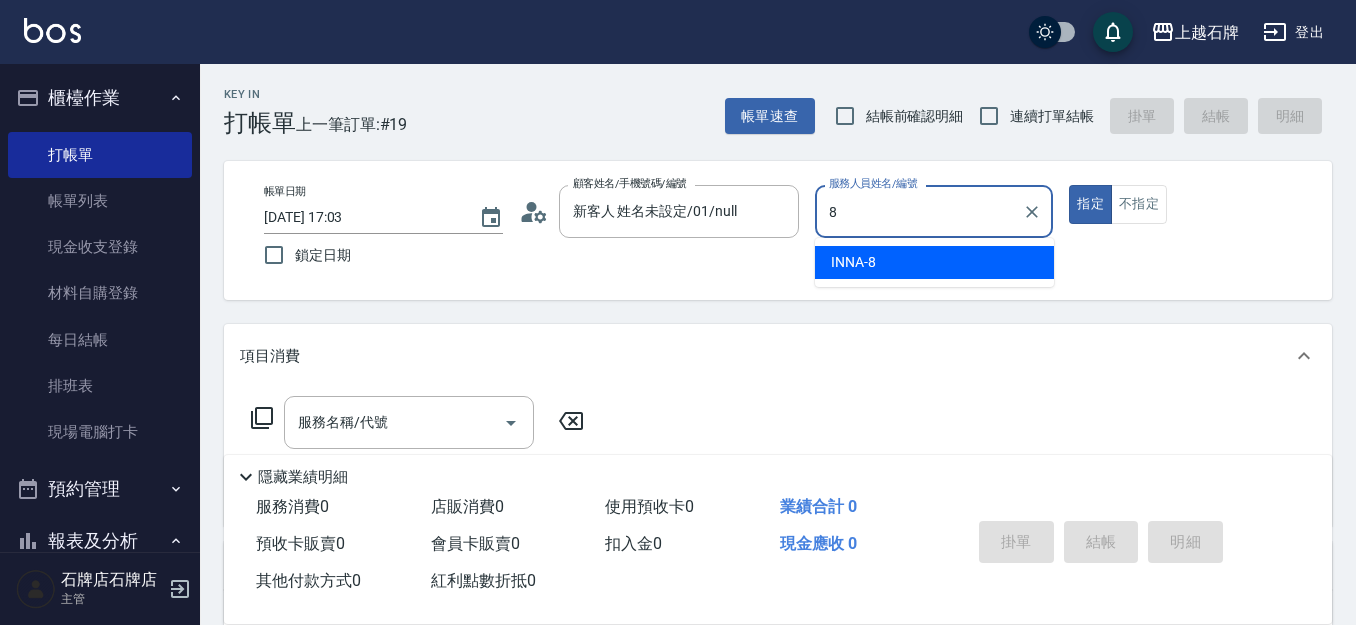 click on "INNA -8" at bounding box center [934, 262] 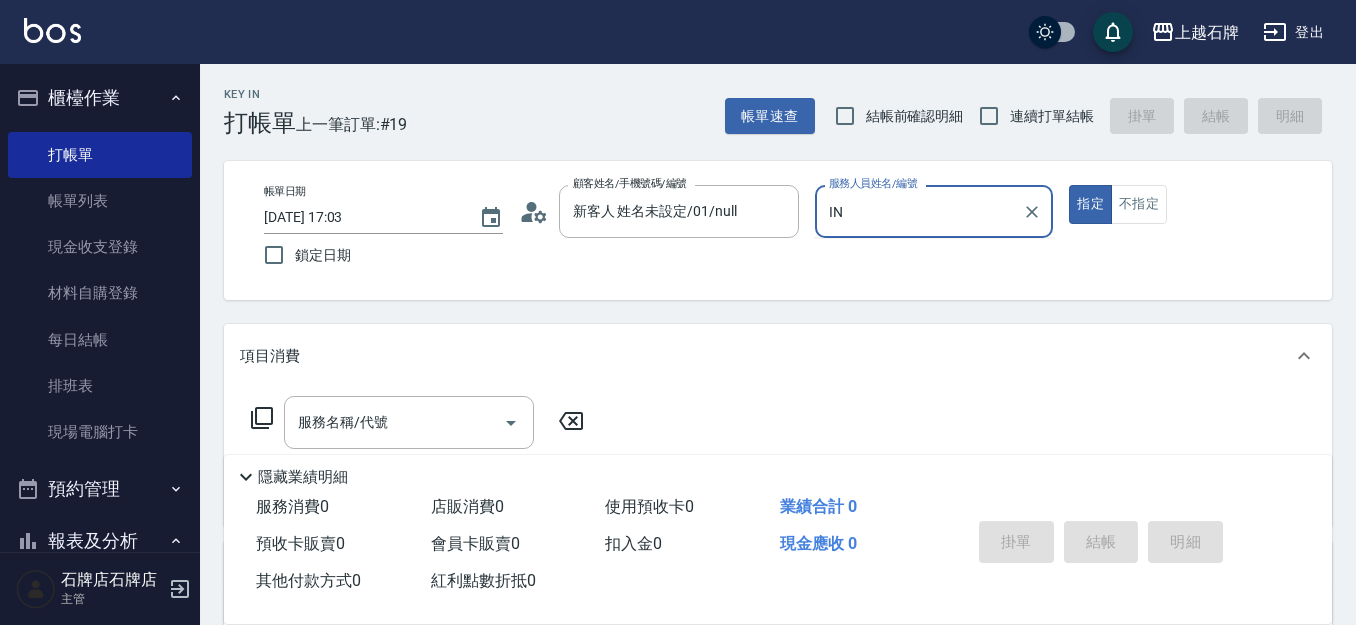 type on "I" 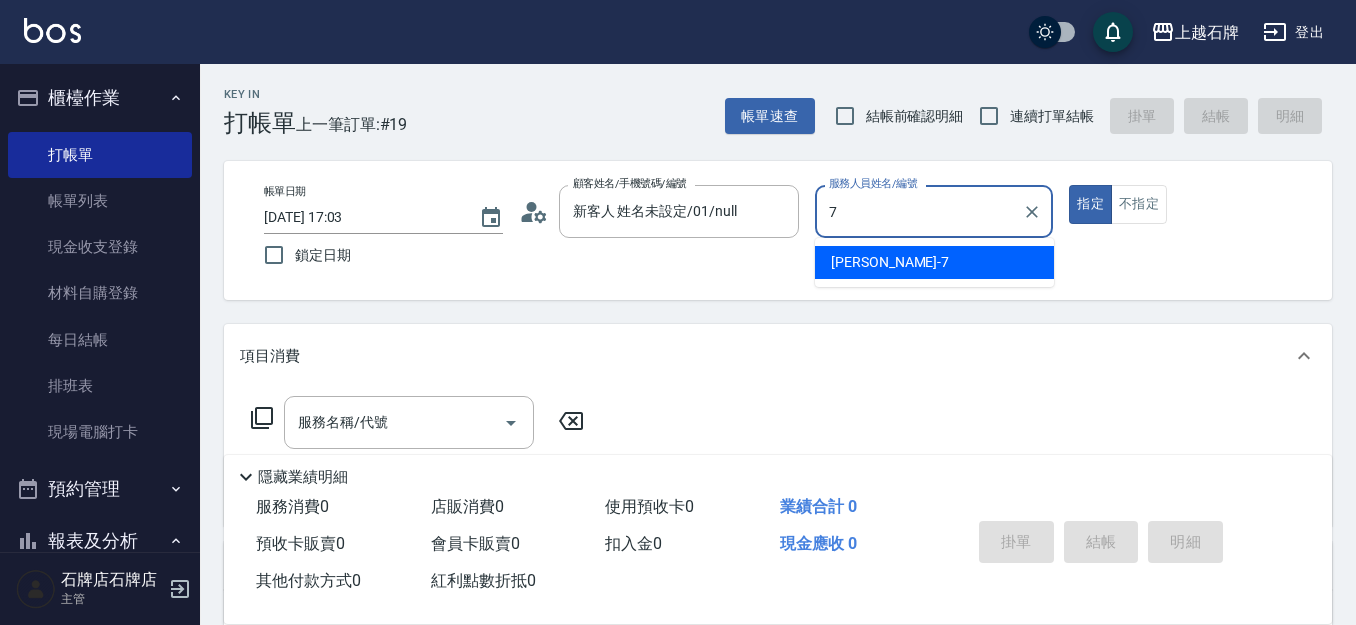 type on "7" 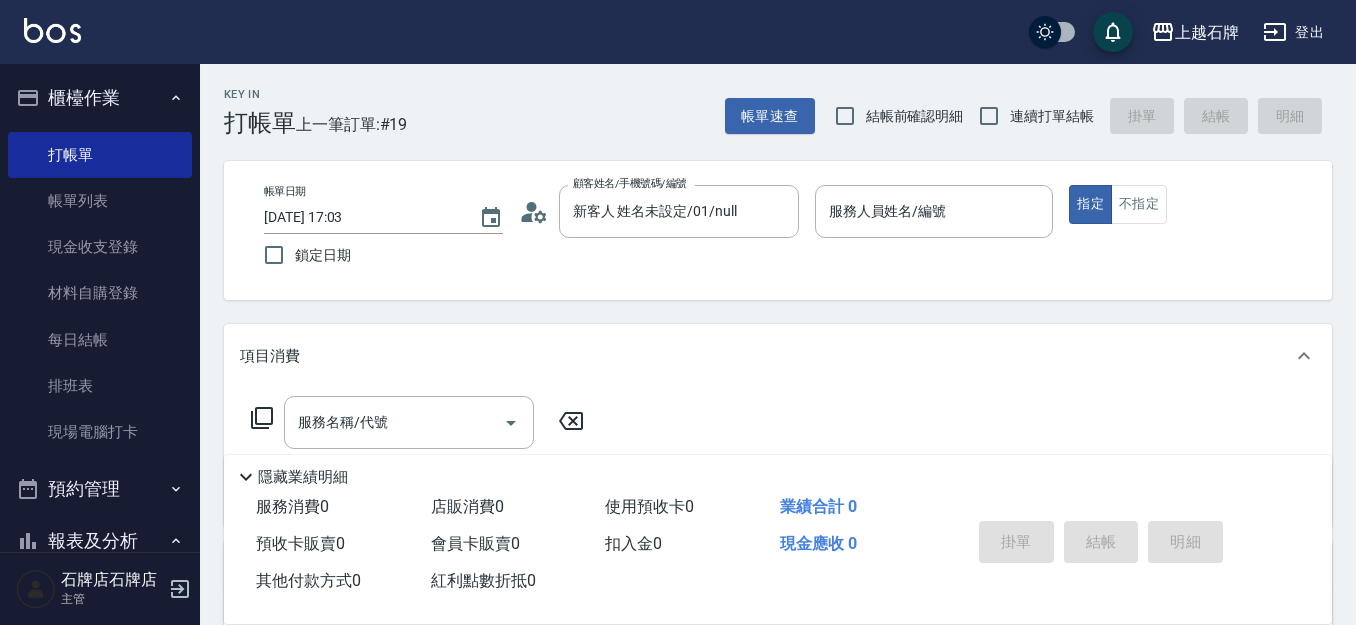 click on "帳單日期 2025/07/15 17:03 鎖定日期 顧客姓名/手機號碼/編號 新客人 姓名未設定/01/null 顧客姓名/手機號碼/編號 服務人員姓名/編號 服務人員姓名/編號 指定 不指定" at bounding box center (778, 230) 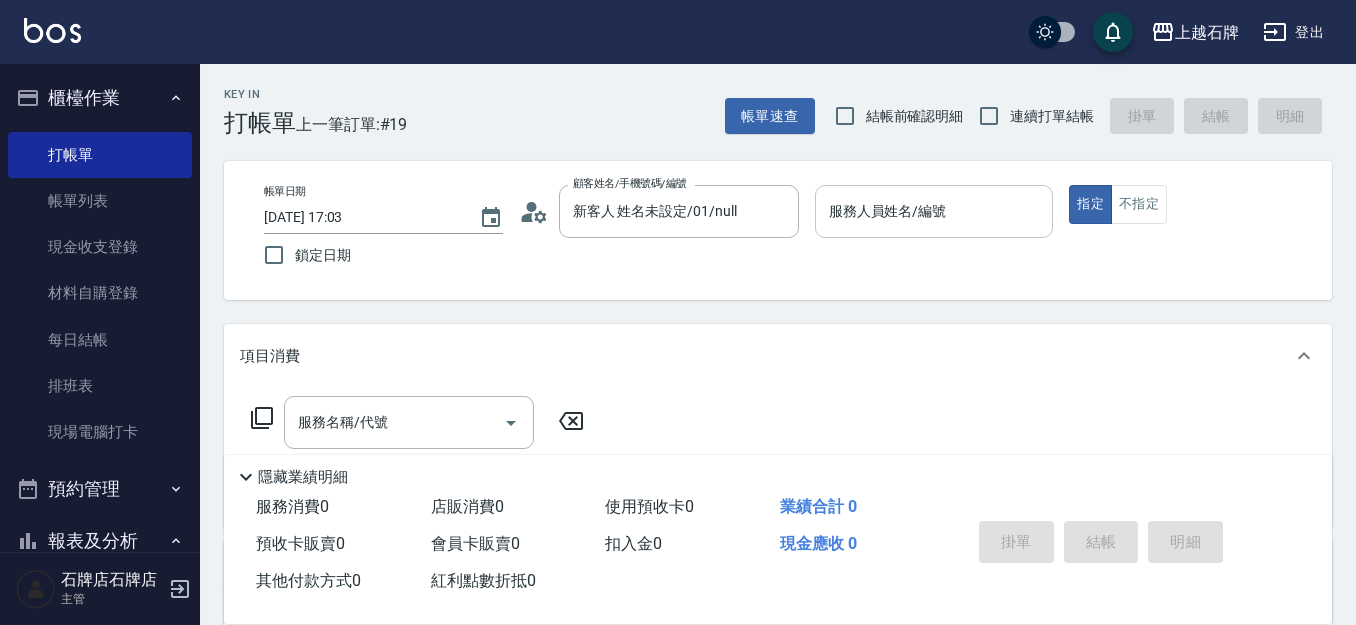 click on "服務人員姓名/編號 服務人員姓名/編號" at bounding box center (934, 222) 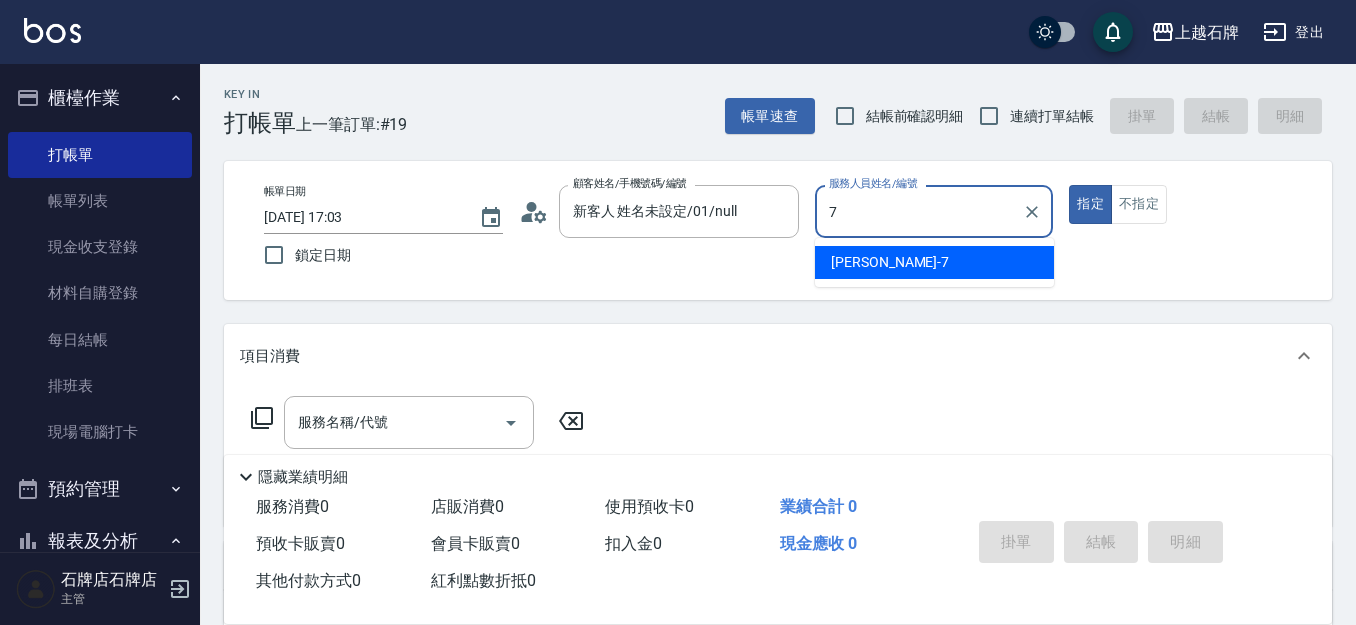 click on "[PERSON_NAME] -7" at bounding box center (890, 262) 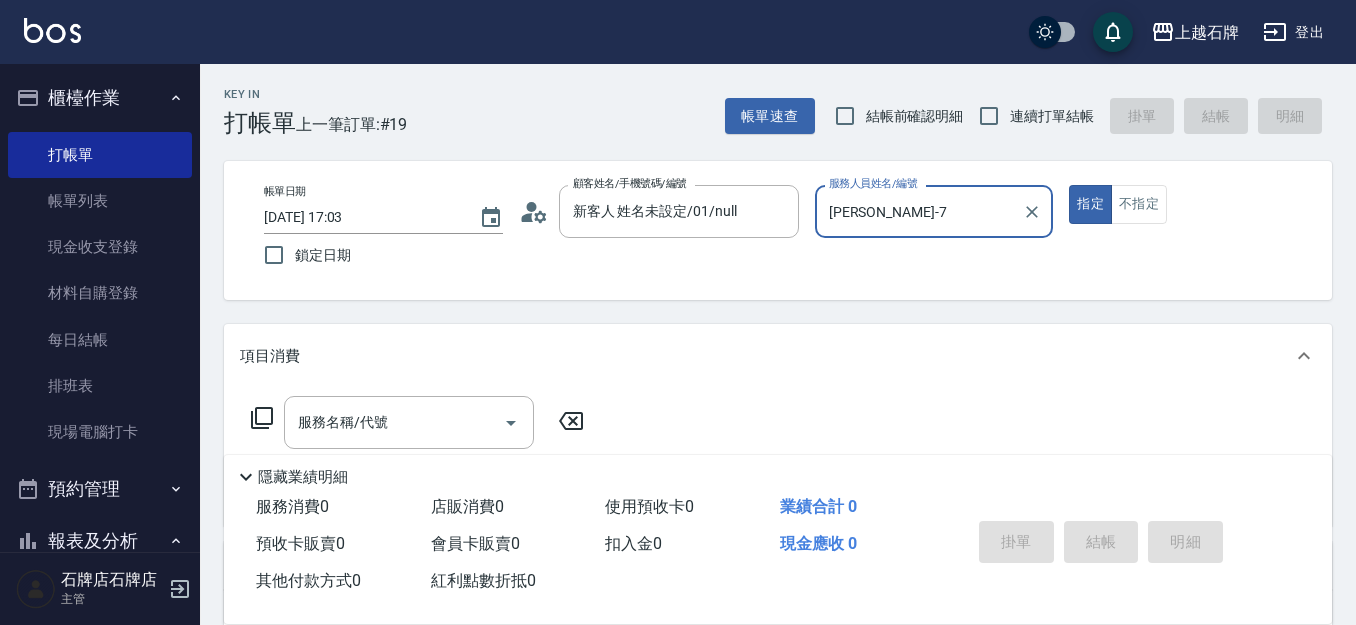 type on "[PERSON_NAME]-7" 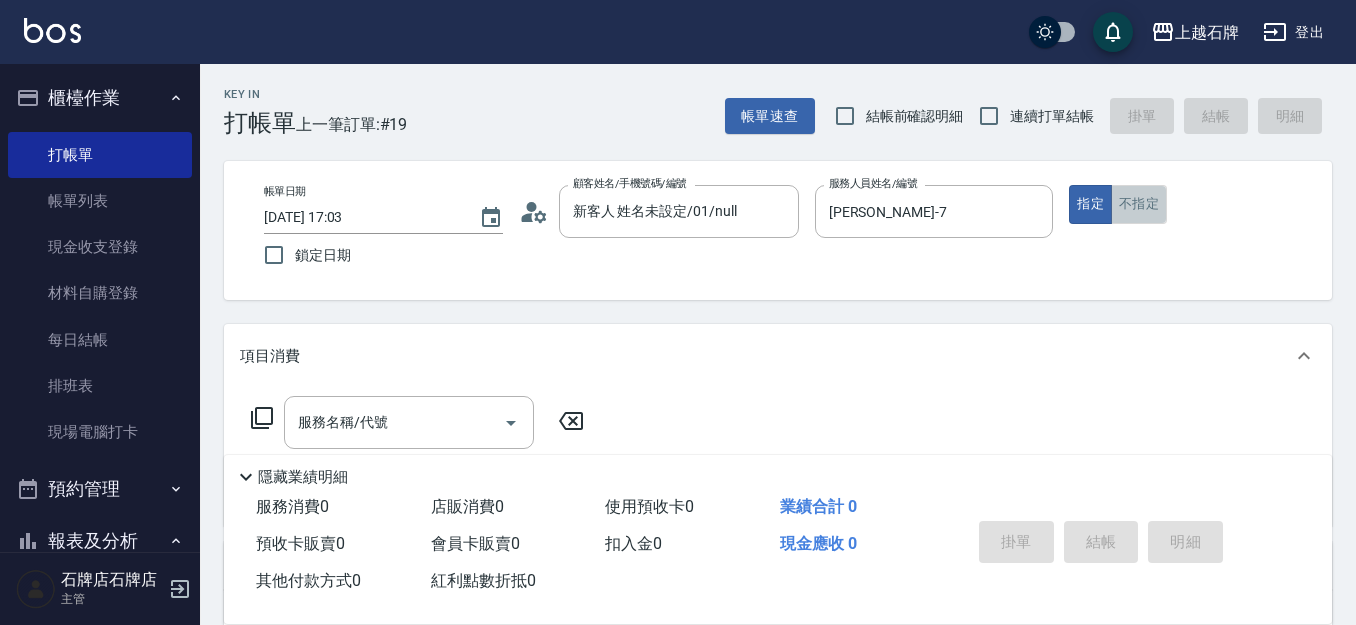 click on "不指定" at bounding box center [1139, 204] 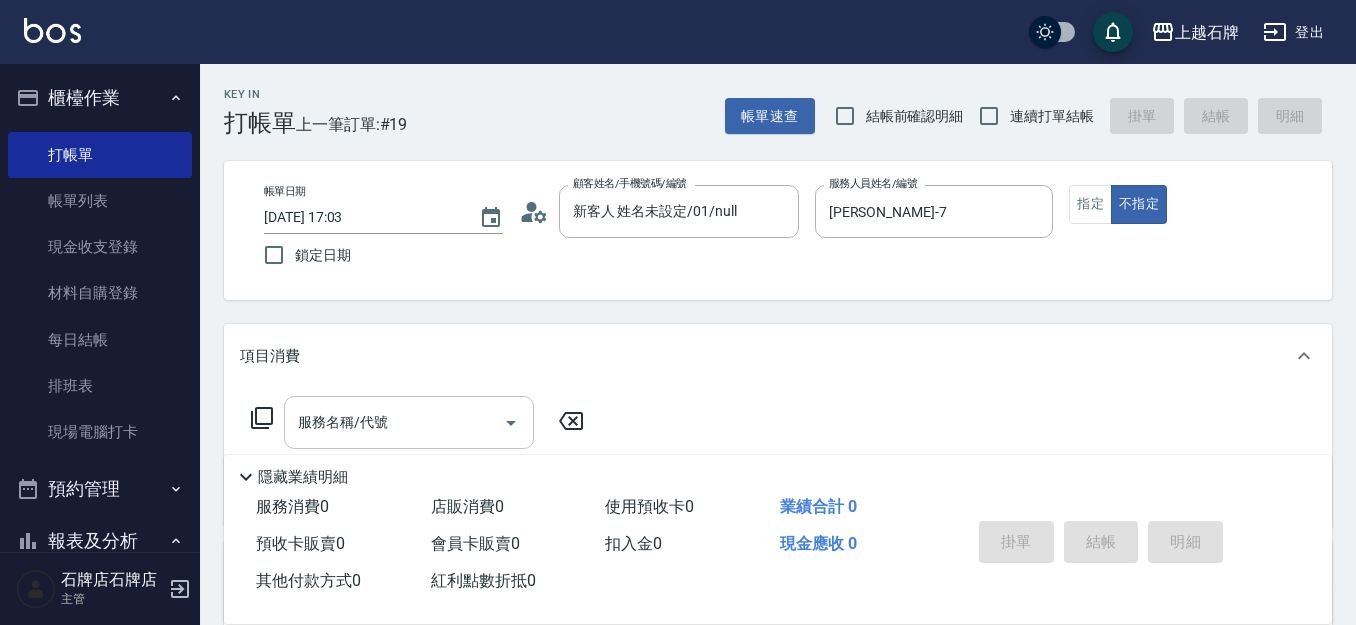 click on "服務名稱/代號" at bounding box center [409, 422] 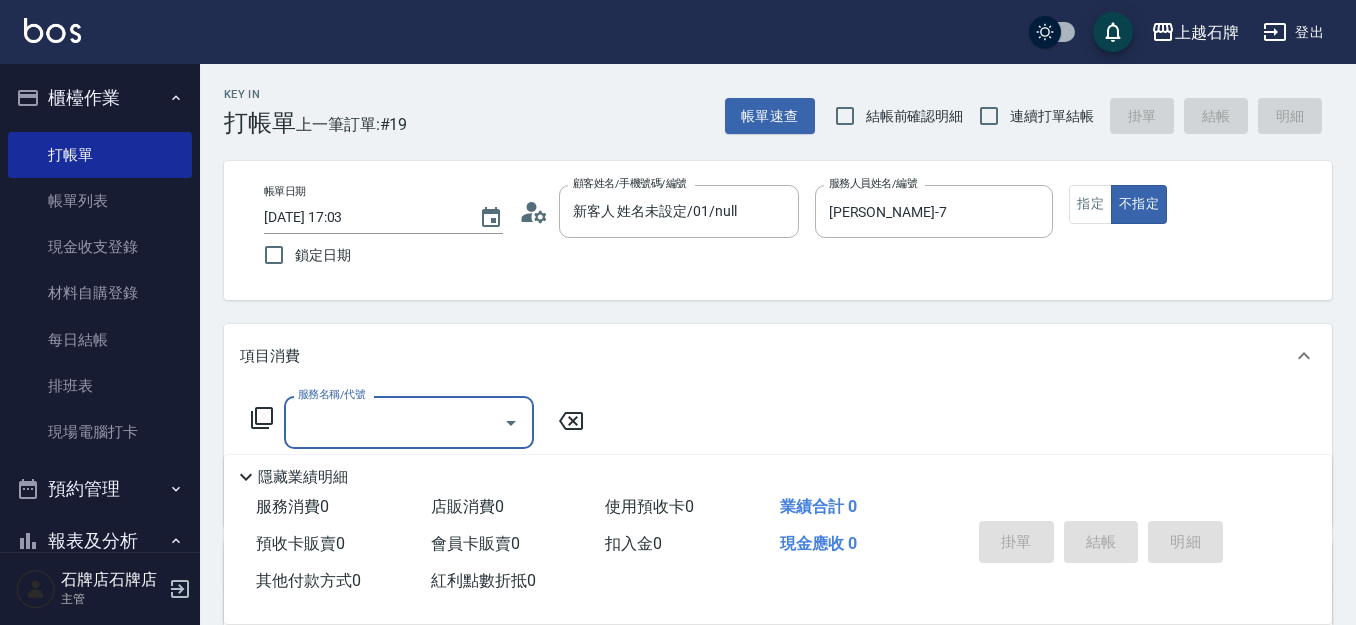 click on "服務名稱/代號" at bounding box center (394, 422) 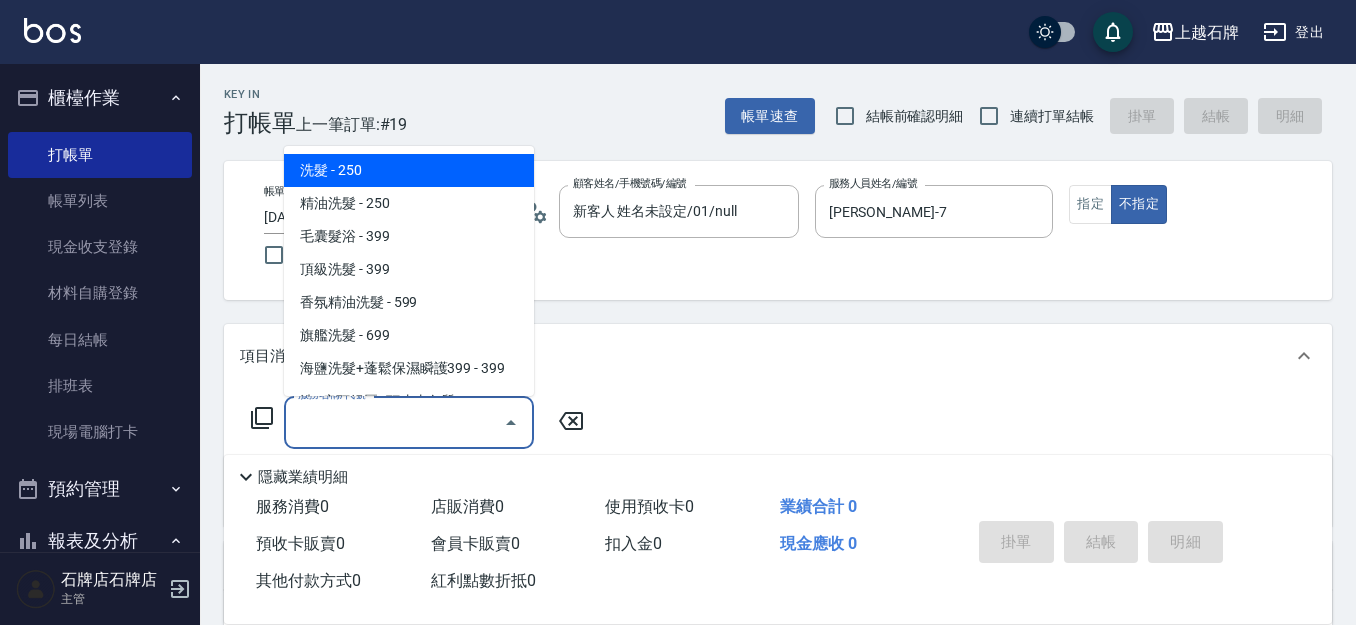 click on "服務名稱/代號" at bounding box center (394, 422) 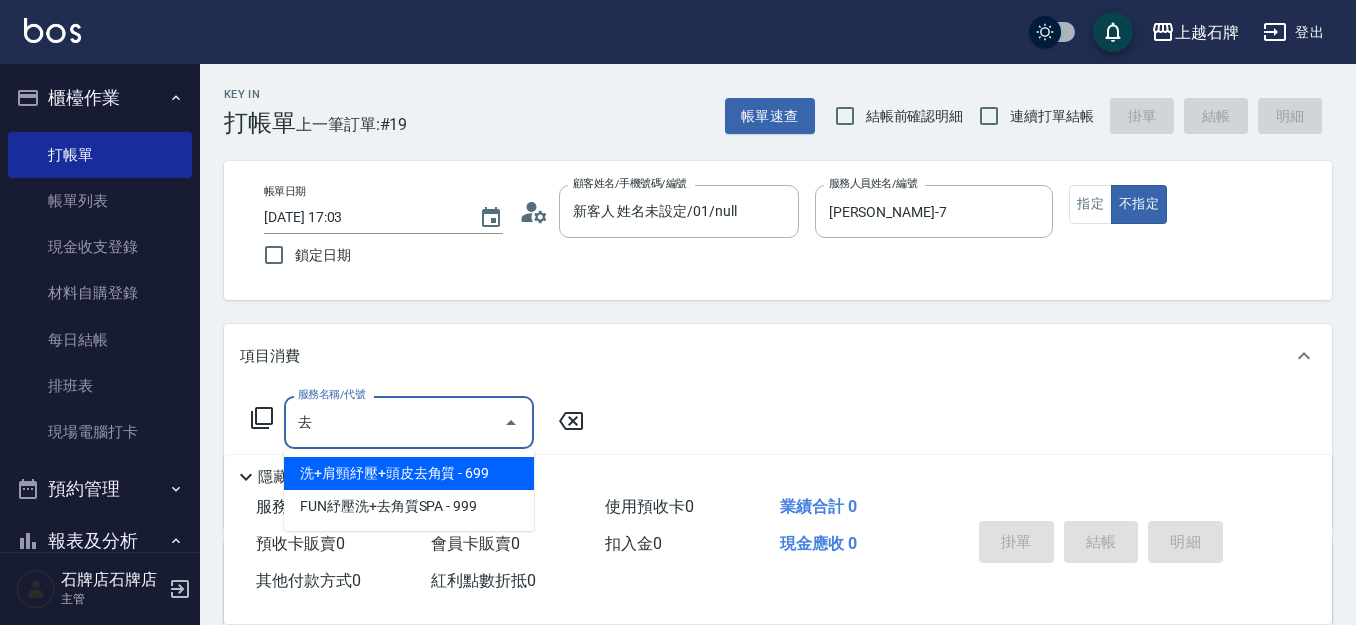 click on "洗+肩頸紓壓+頭皮去角質 - 699" at bounding box center [409, 473] 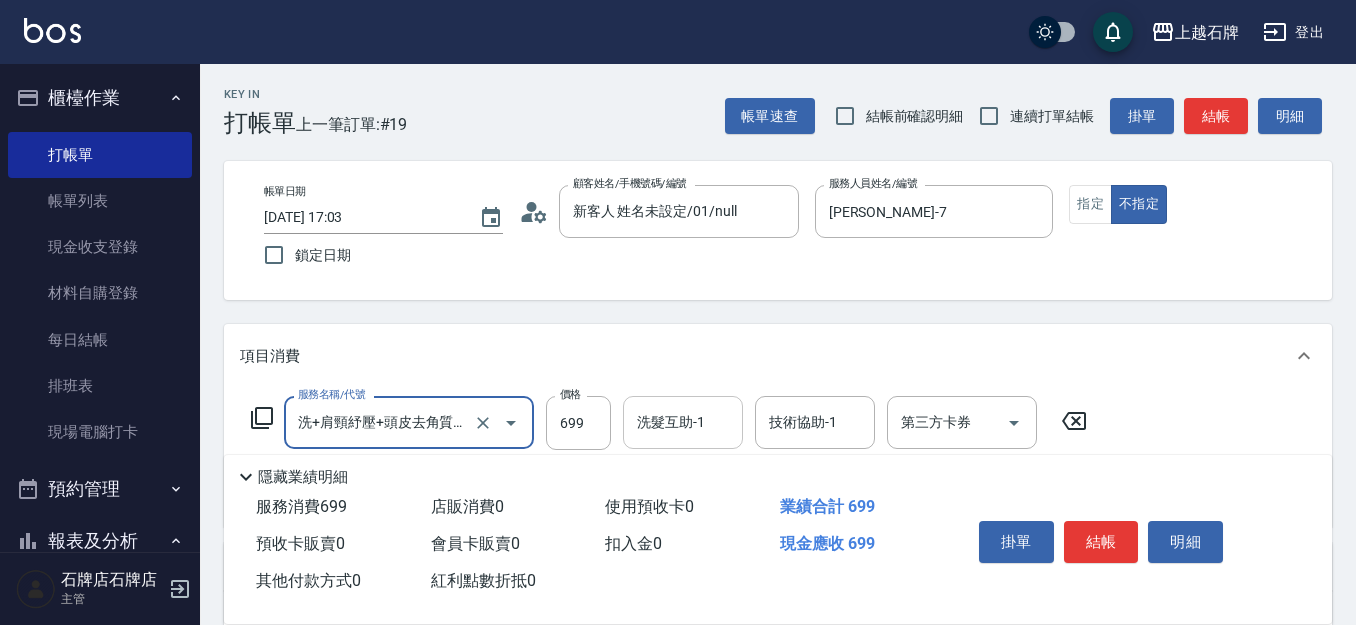 type on "洗+肩頸紓壓+頭皮去角質(108)" 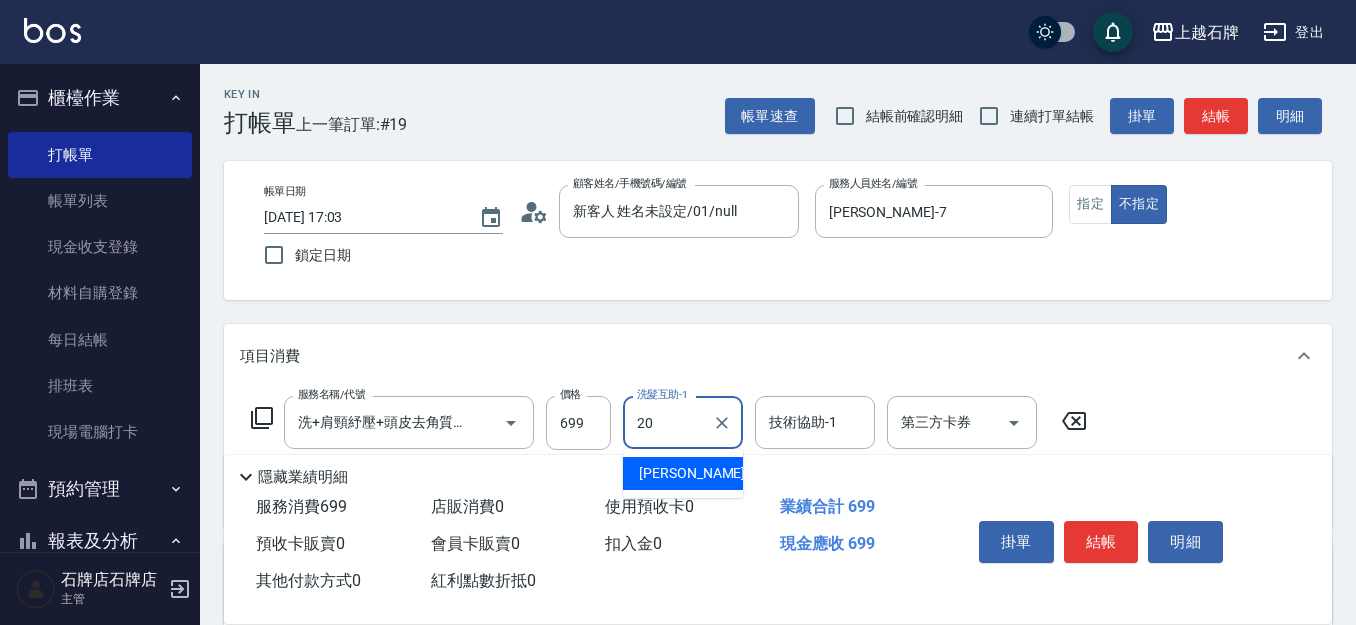 click on "[PERSON_NAME] -20" at bounding box center (683, 473) 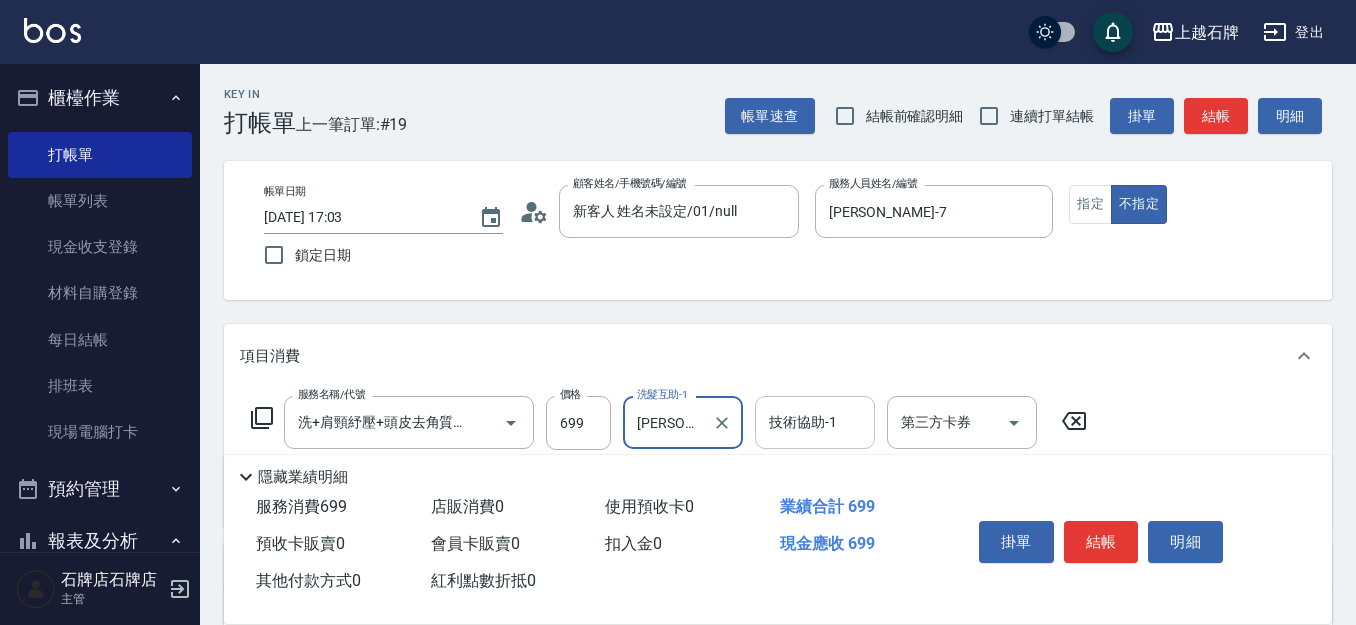 type on "[PERSON_NAME]-20" 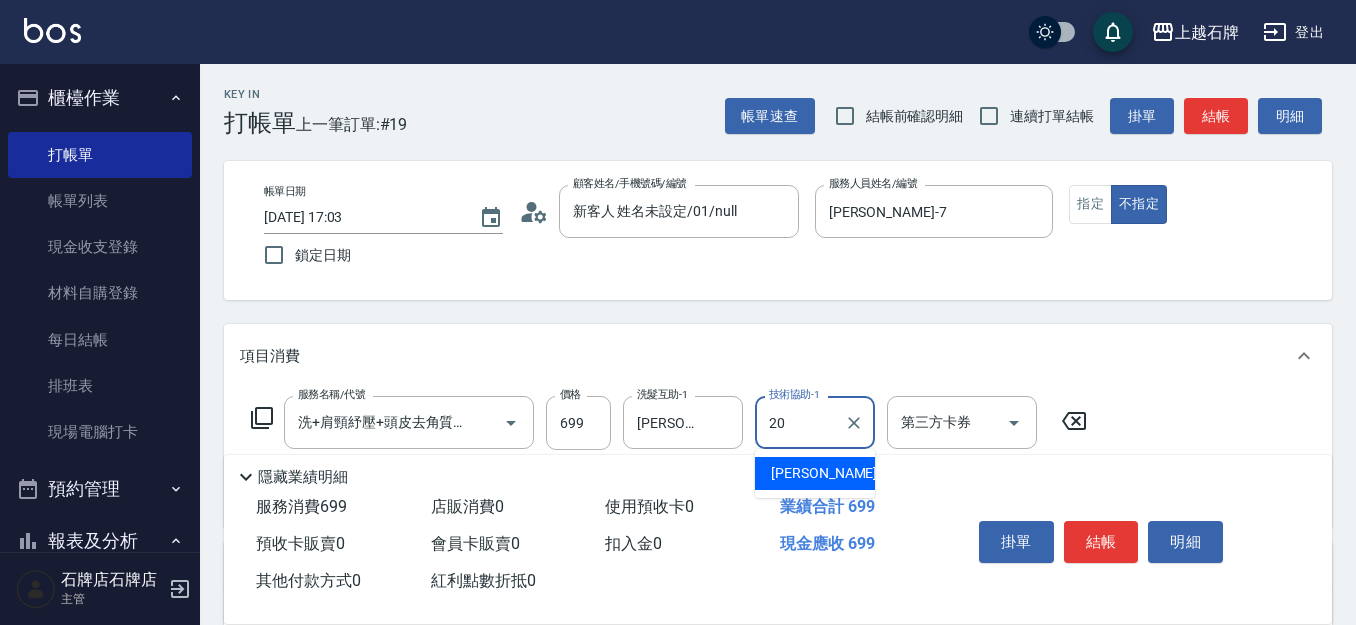 click on "[PERSON_NAME] -20" at bounding box center (815, 473) 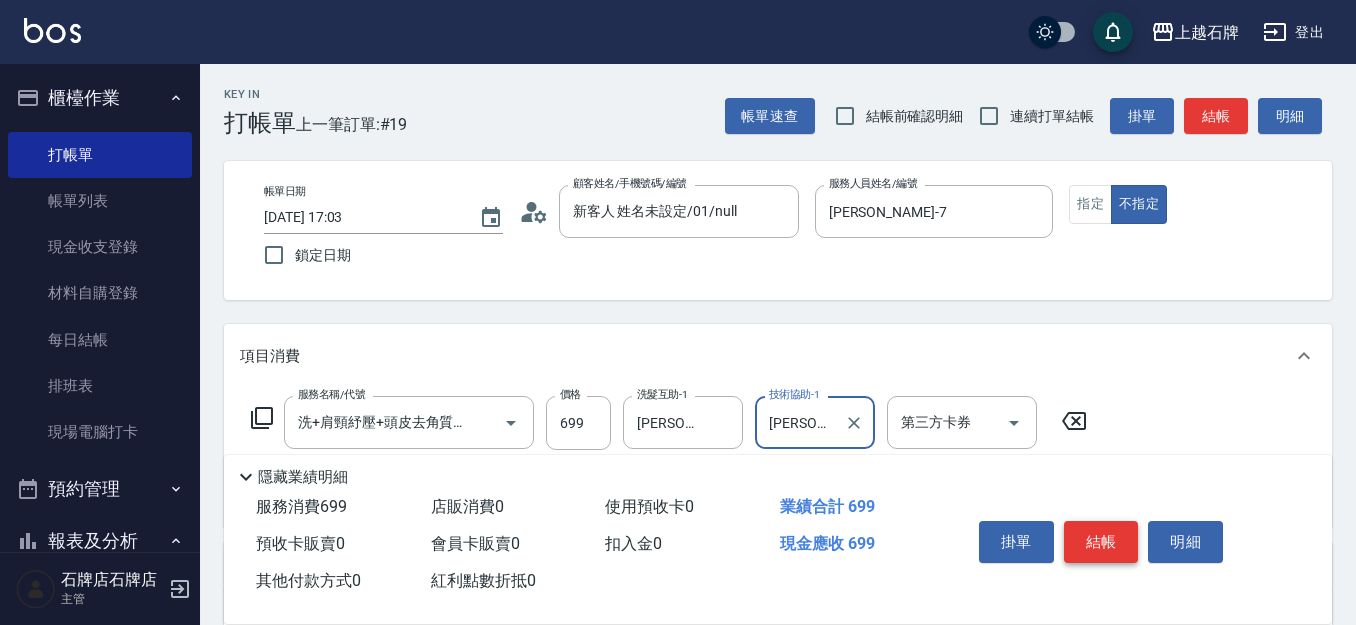 type on "[PERSON_NAME]-20" 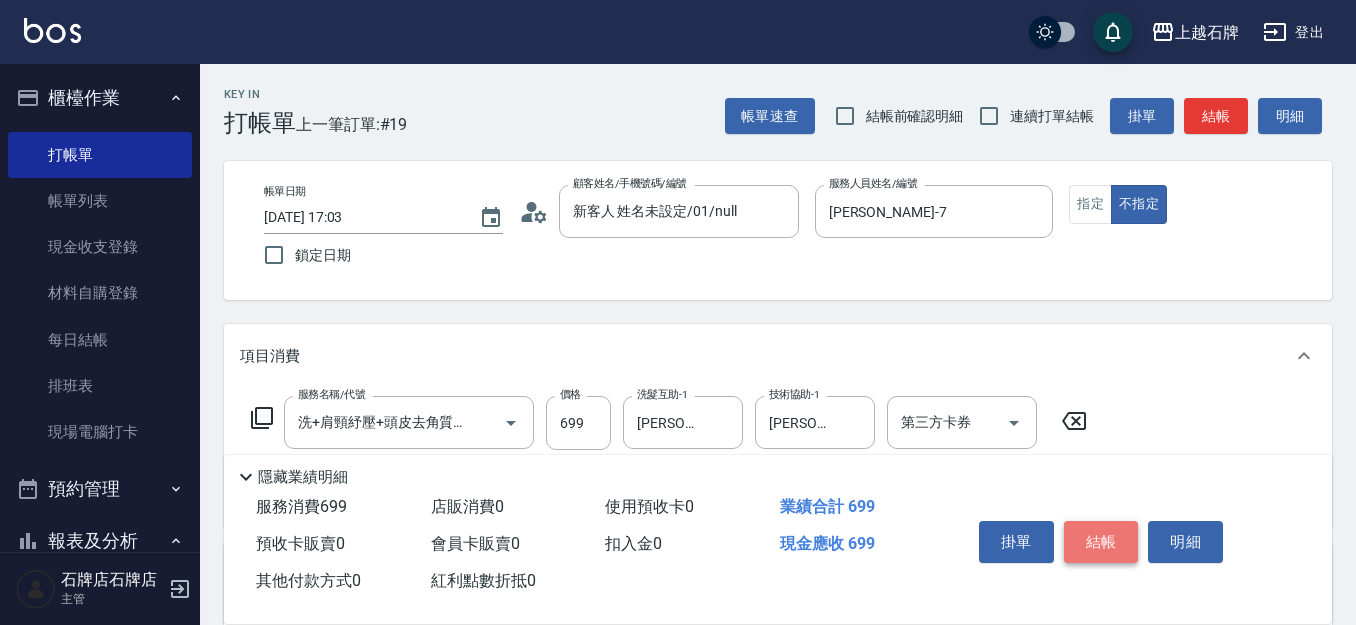 click on "結帳" at bounding box center [1101, 542] 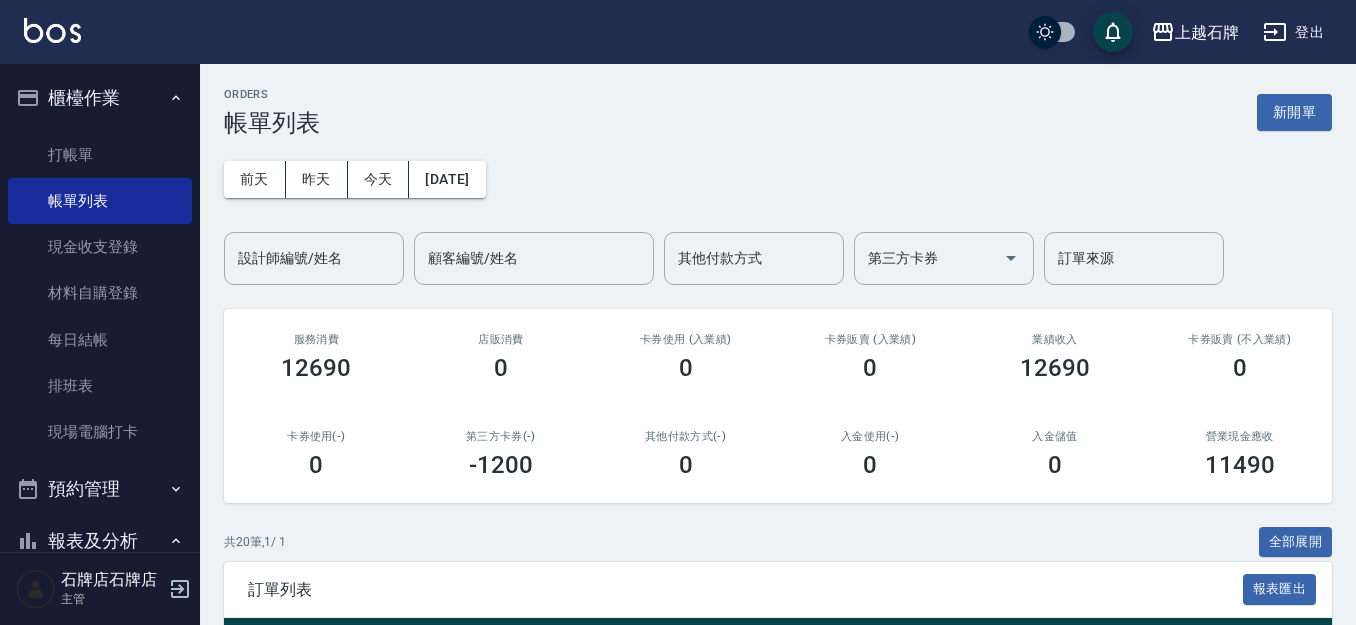 scroll, scrollTop: 300, scrollLeft: 0, axis: vertical 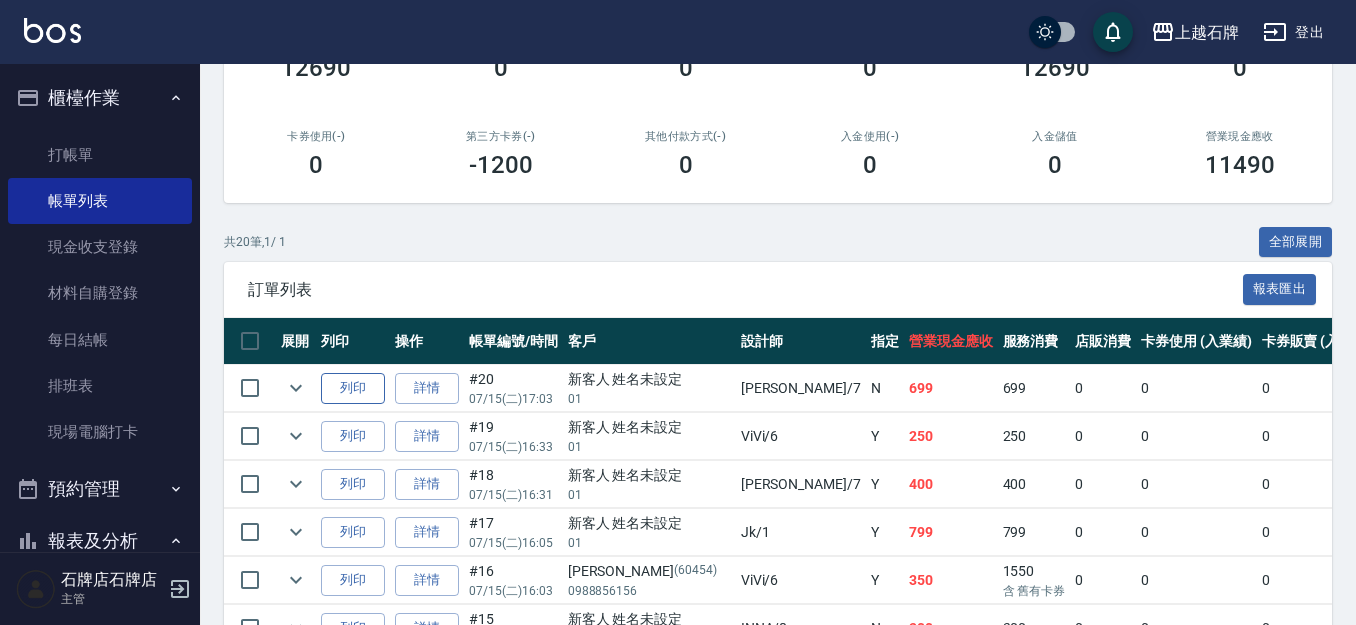 click on "列印" at bounding box center (353, 388) 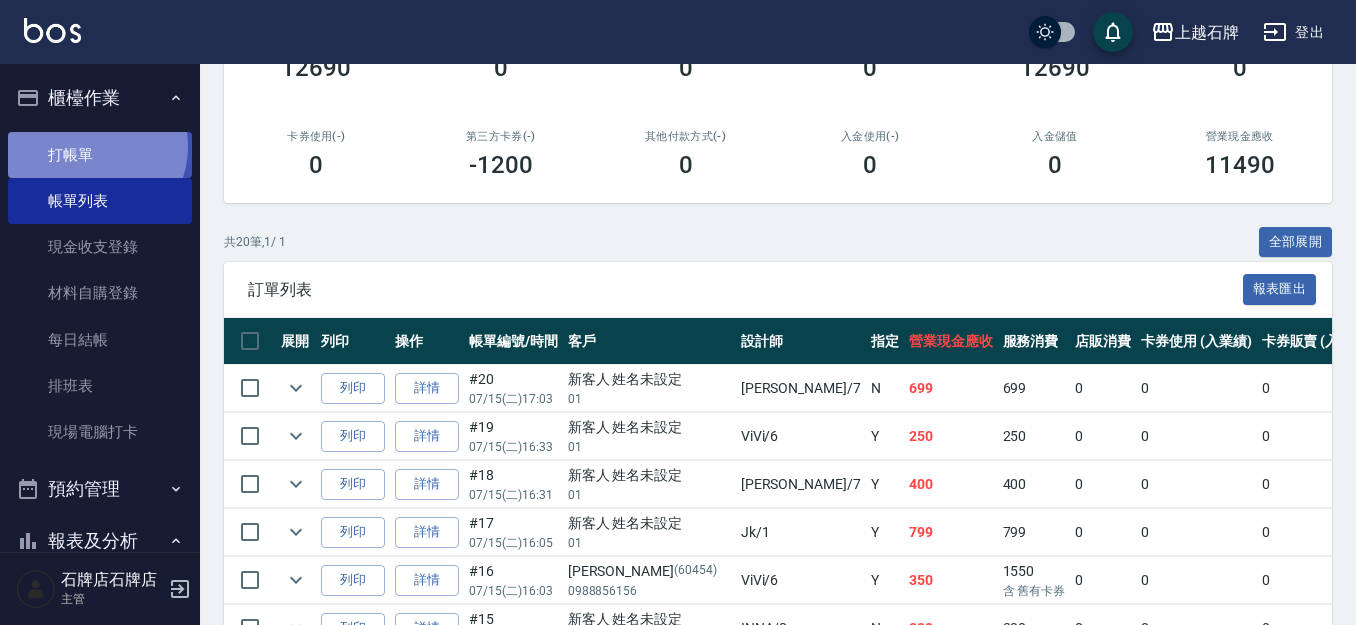 click on "打帳單" at bounding box center (100, 155) 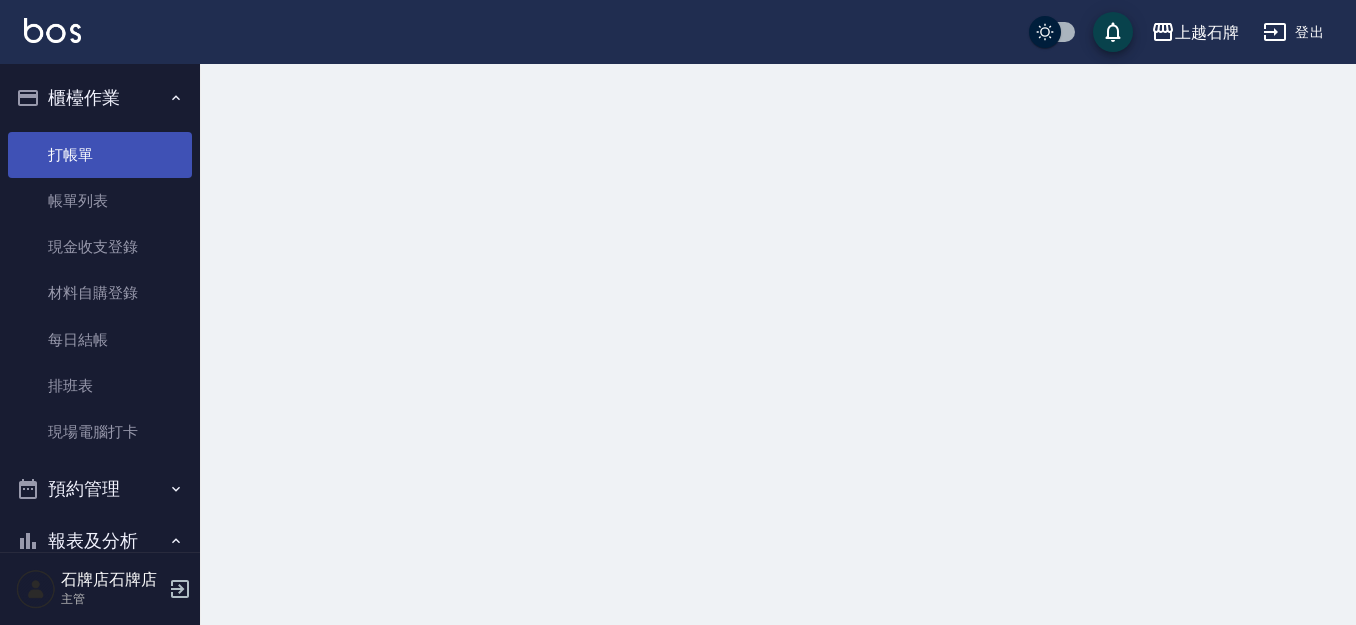 scroll, scrollTop: 0, scrollLeft: 0, axis: both 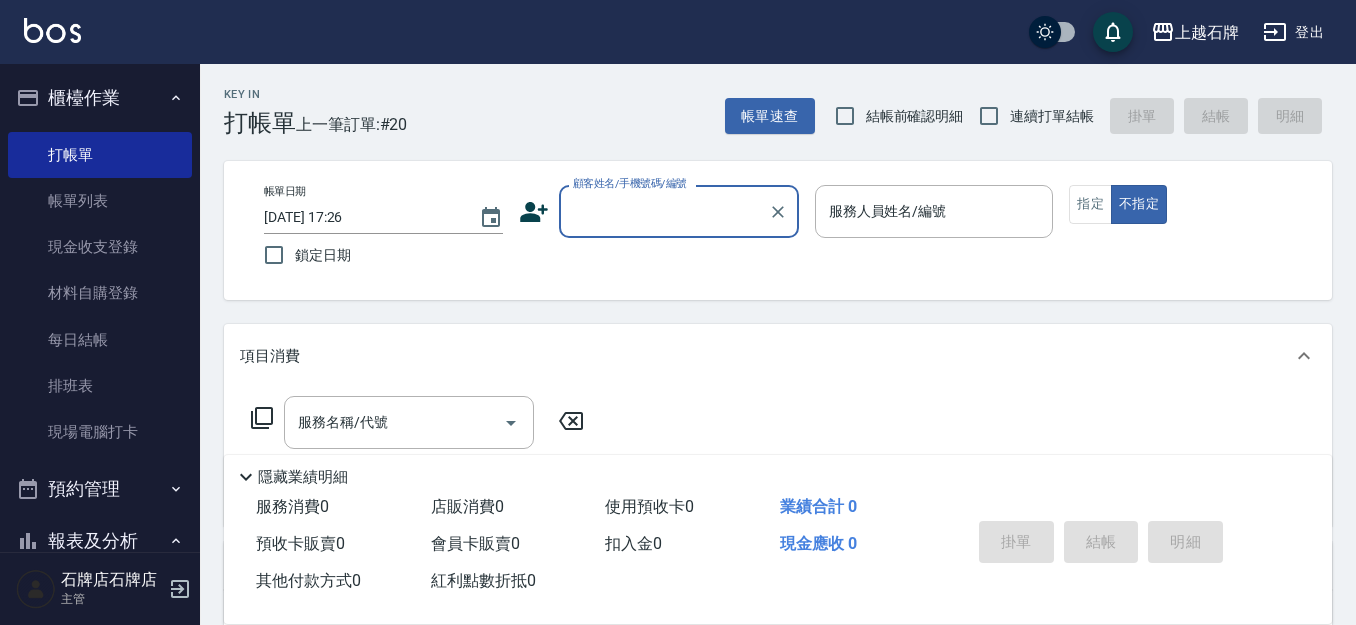 click on "顧客姓名/手機號碼/編號" at bounding box center (664, 211) 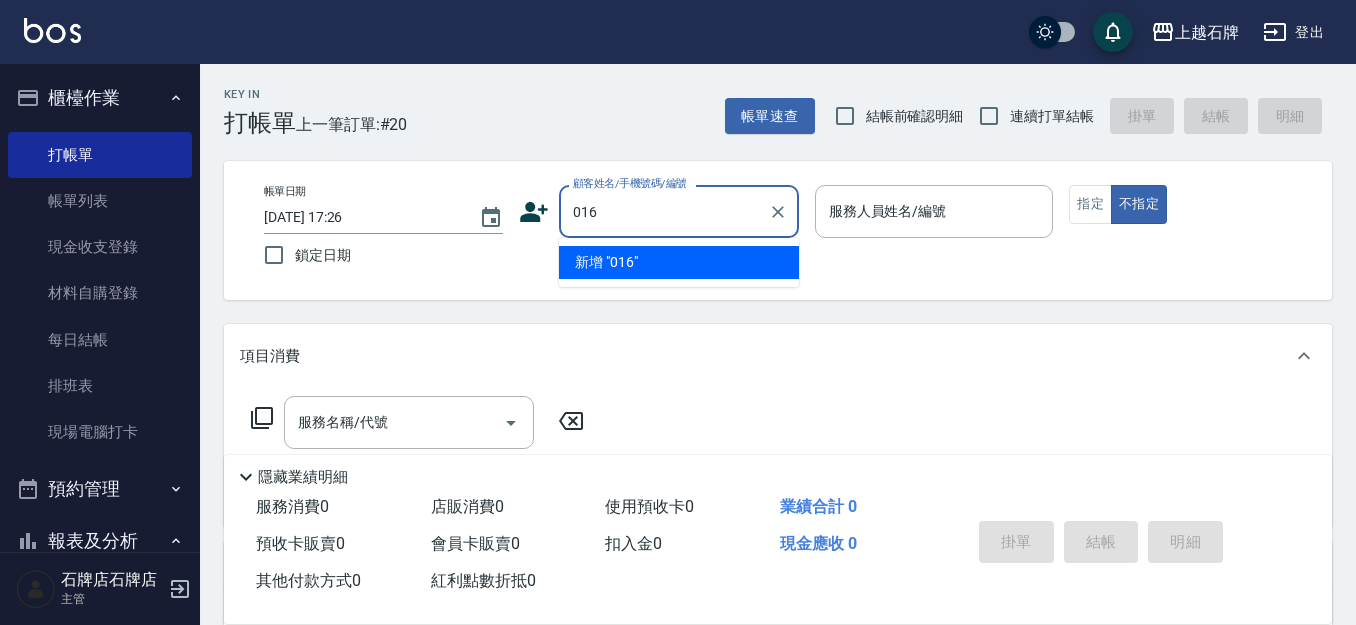 type on "016" 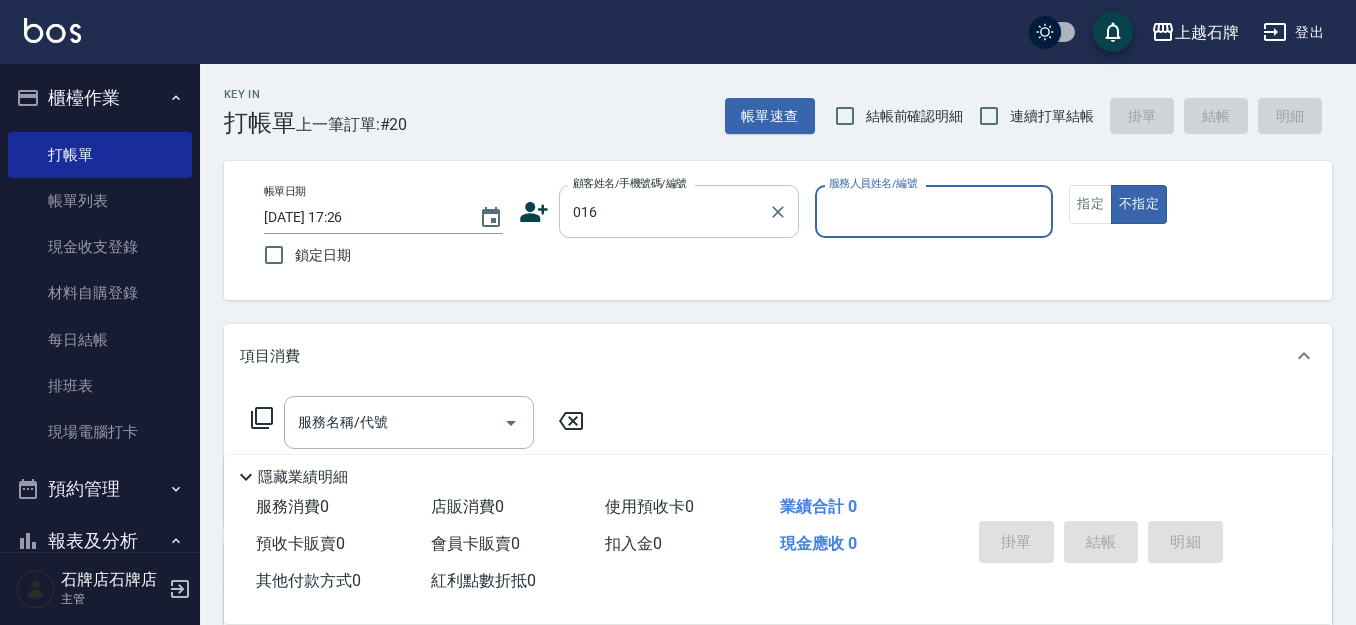 click on "不指定" at bounding box center [1139, 204] 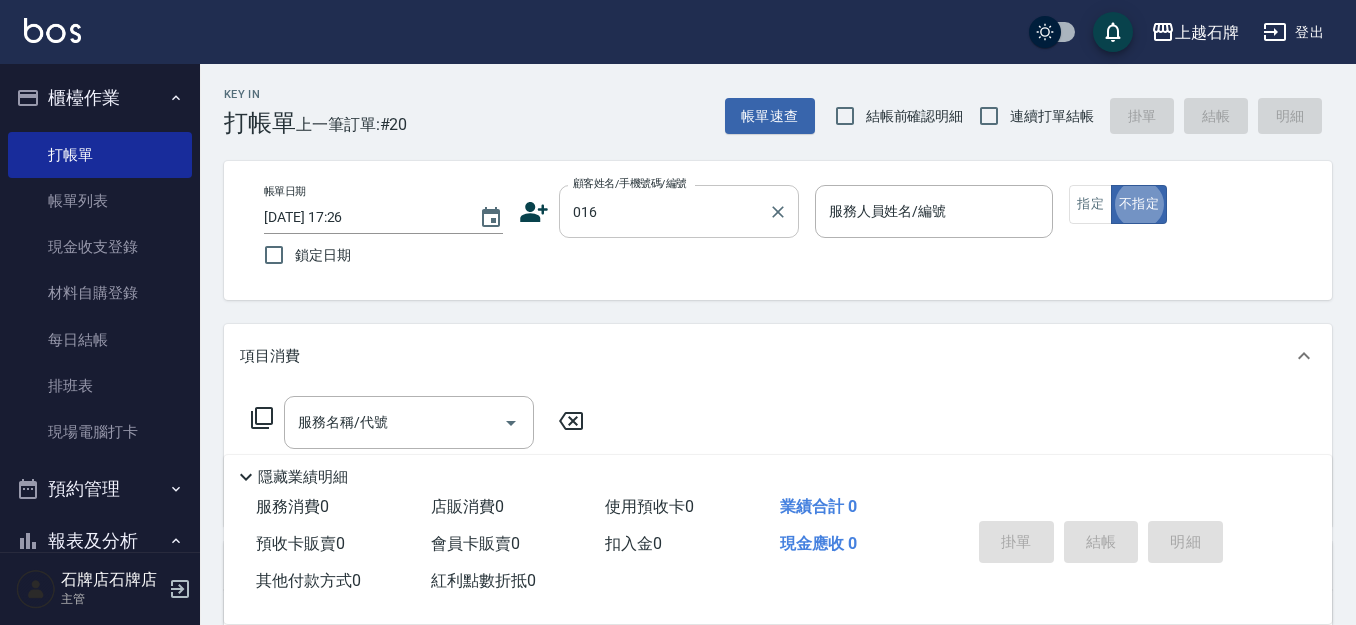 type on "false" 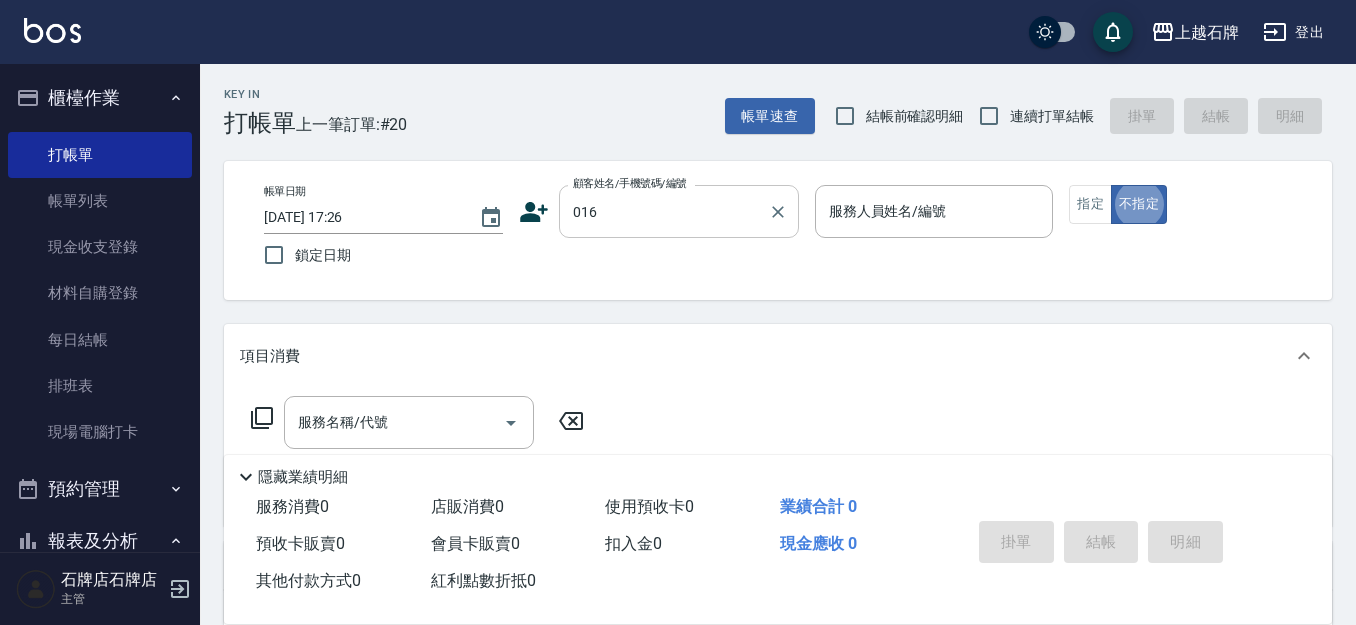 click on "016 顧客姓名/手機號碼/編號" at bounding box center [679, 211] 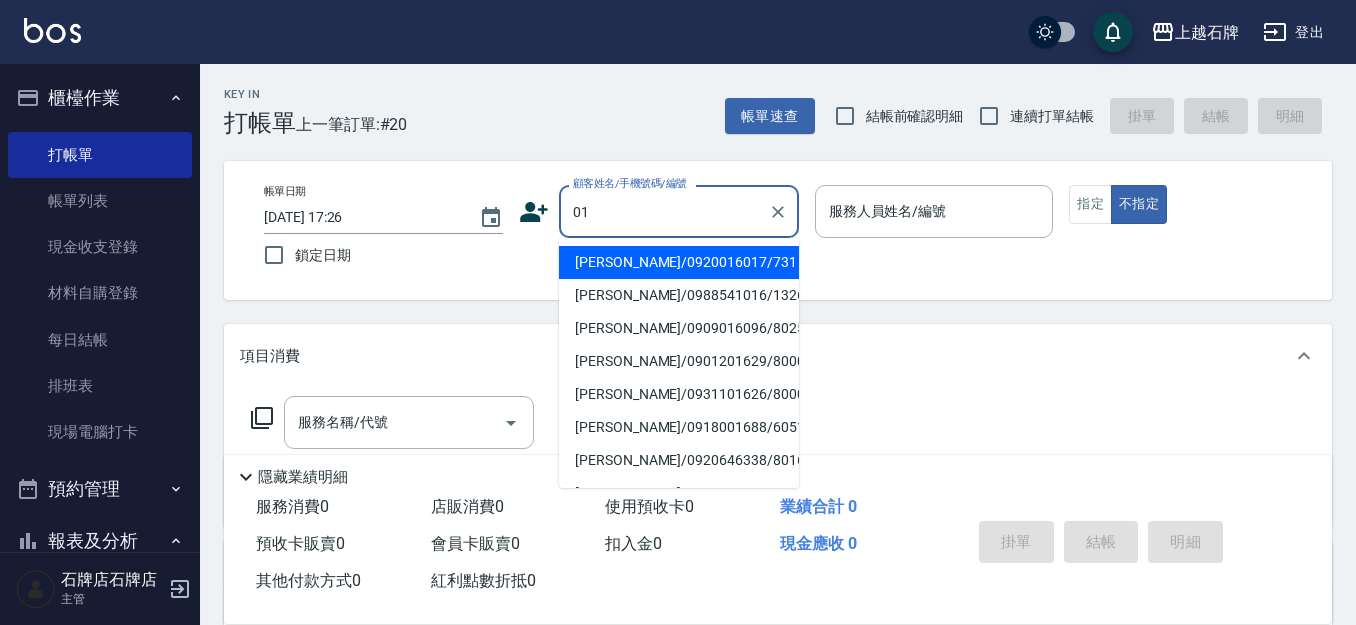 type on "0" 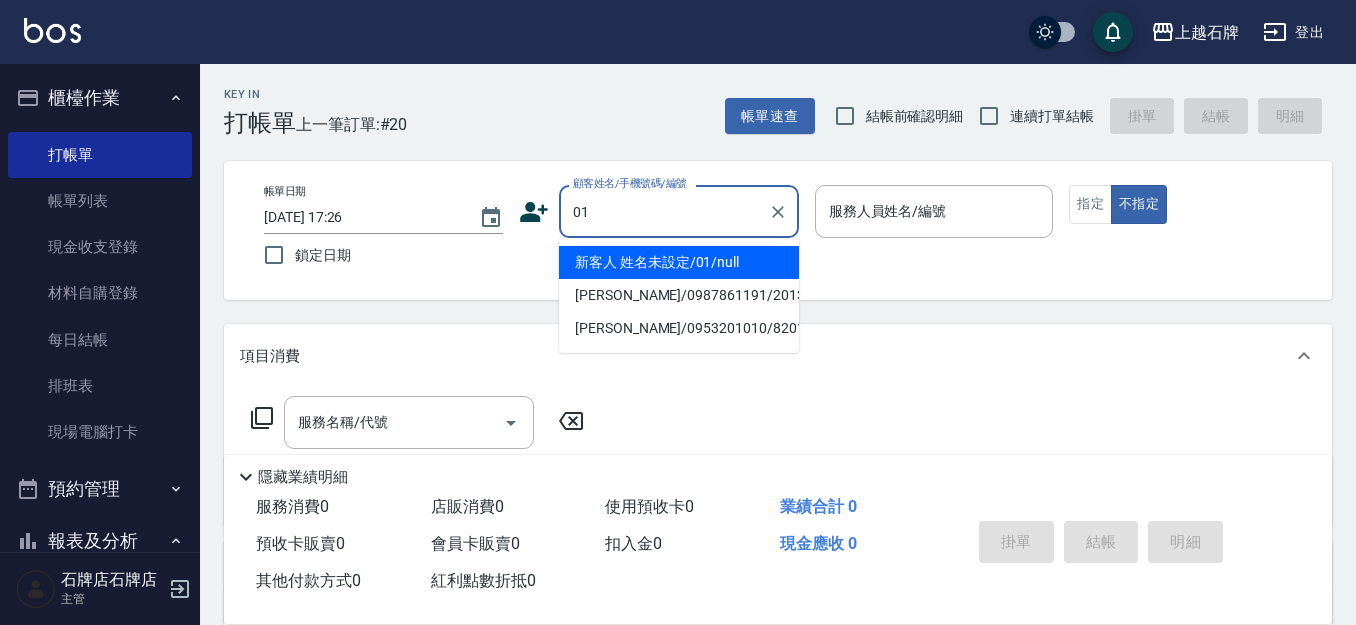 type on "新客人 姓名未設定/01/null" 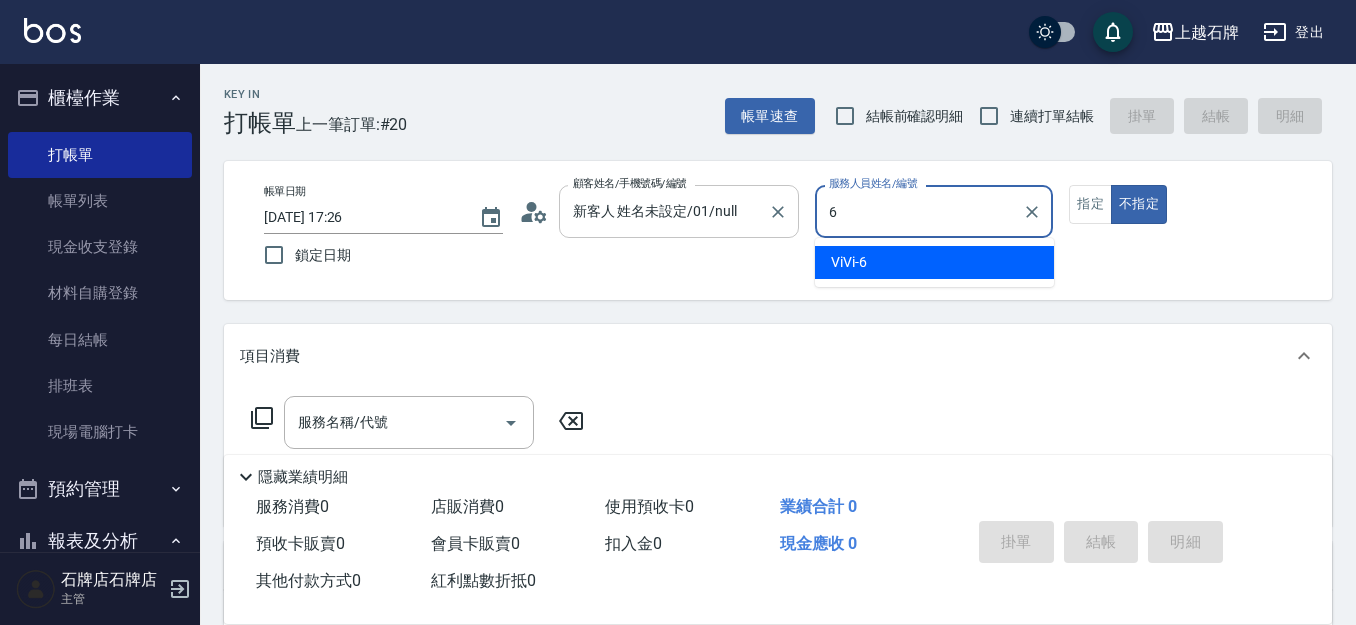 type on "ViVi-6" 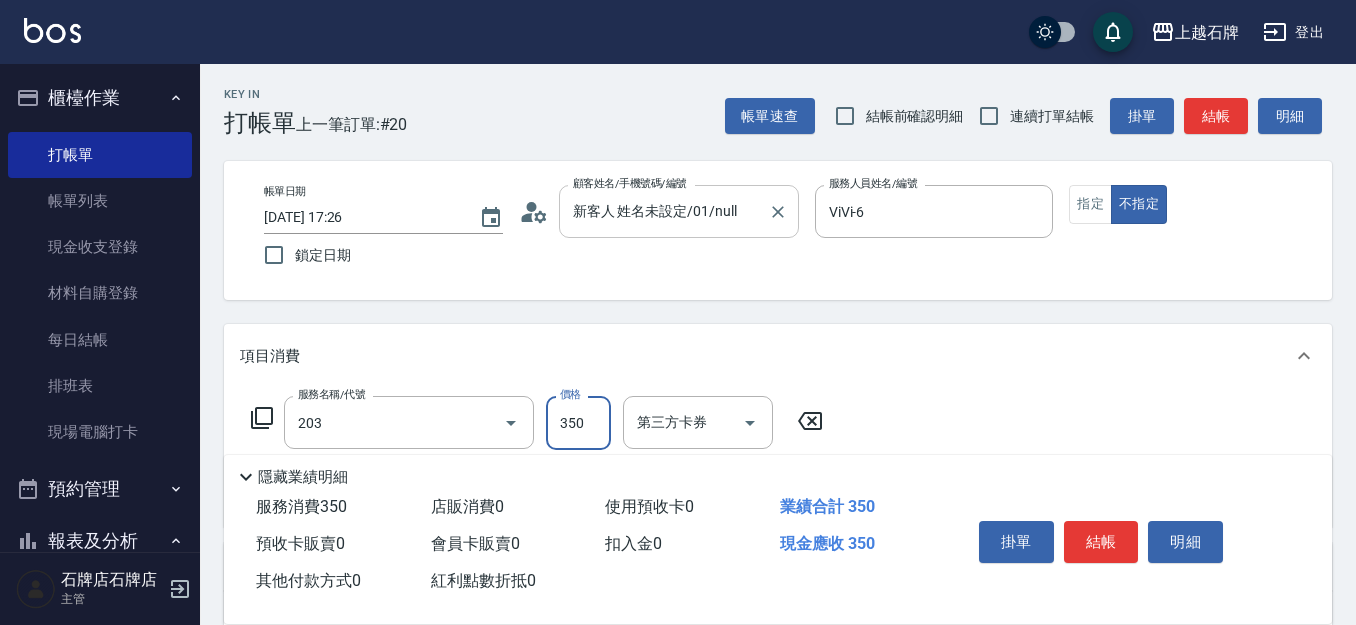 type on "B級洗+剪(203)" 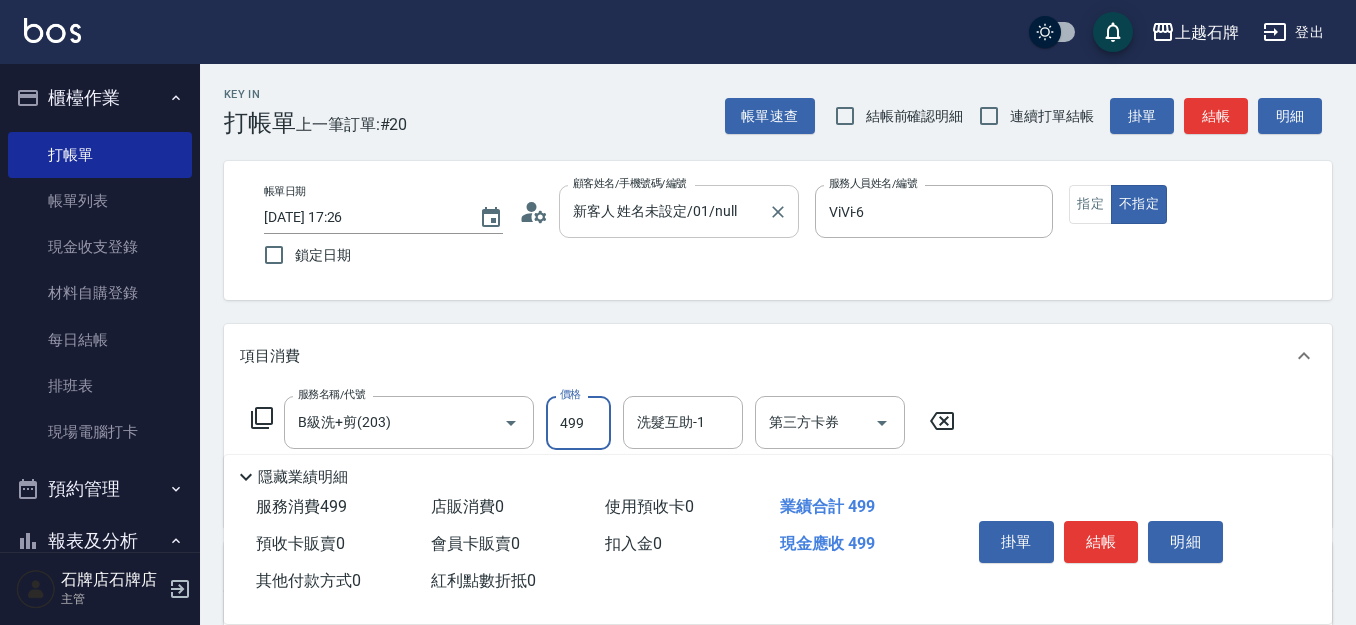 type on "499" 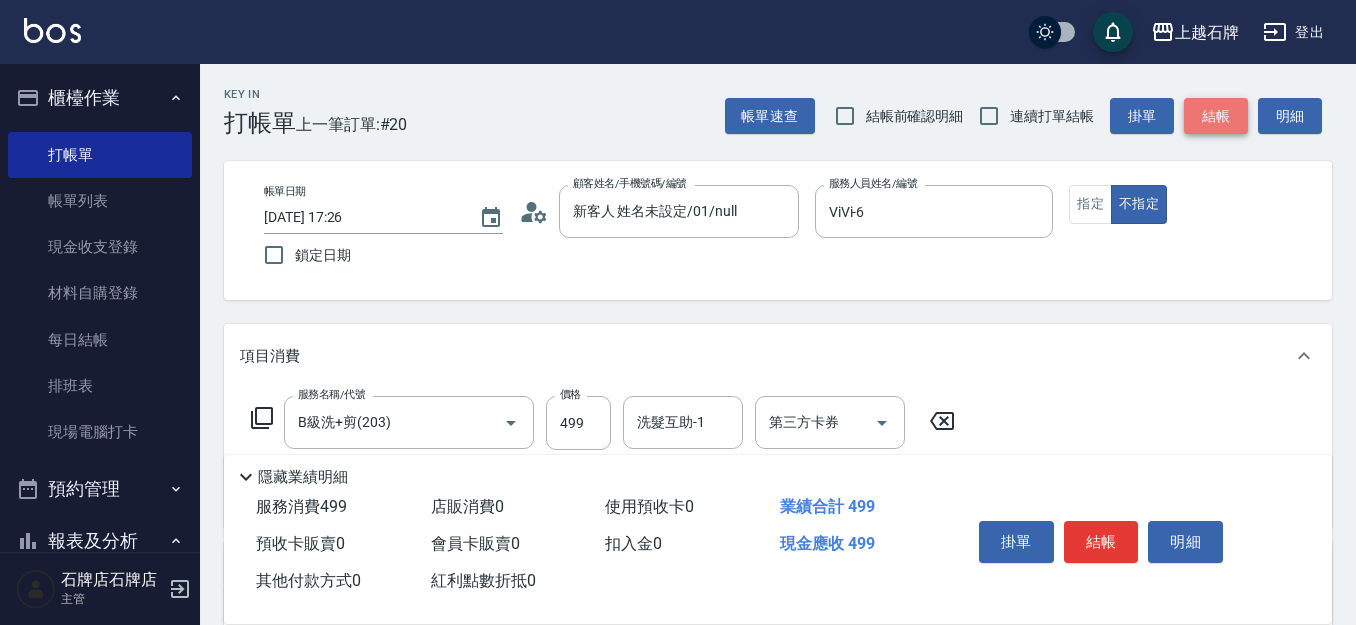 click on "結帳" at bounding box center [1216, 116] 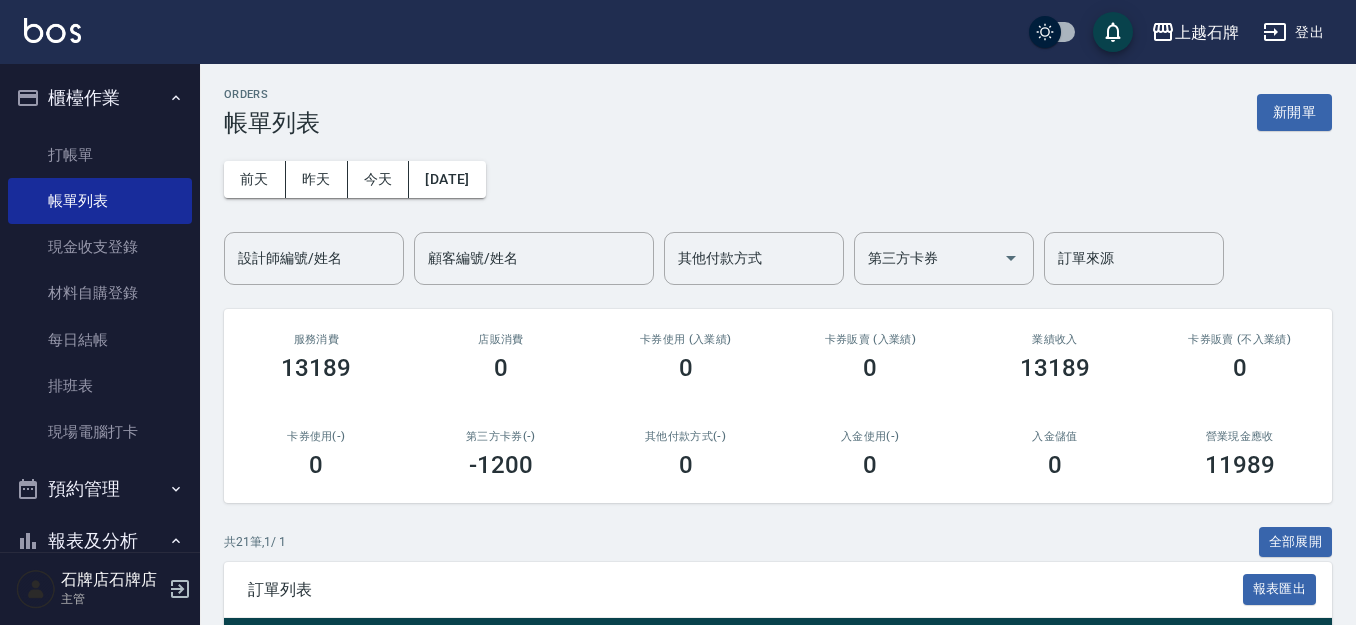 scroll, scrollTop: 400, scrollLeft: 0, axis: vertical 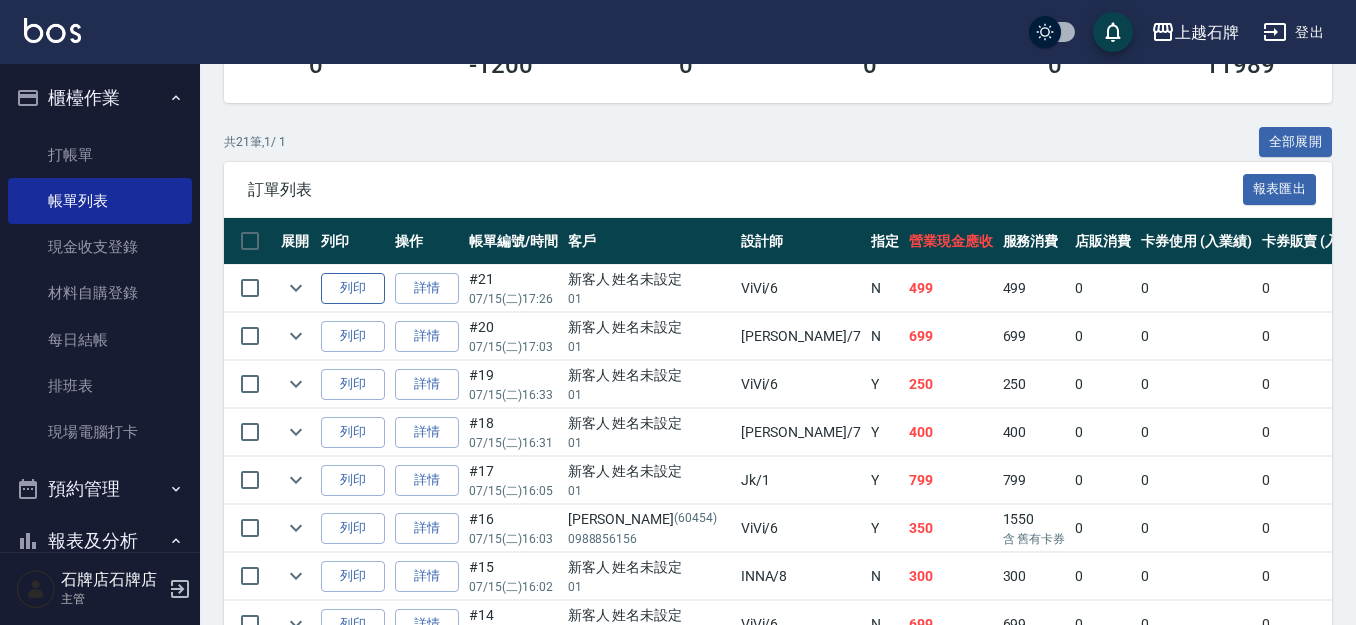 click on "列印" at bounding box center [353, 288] 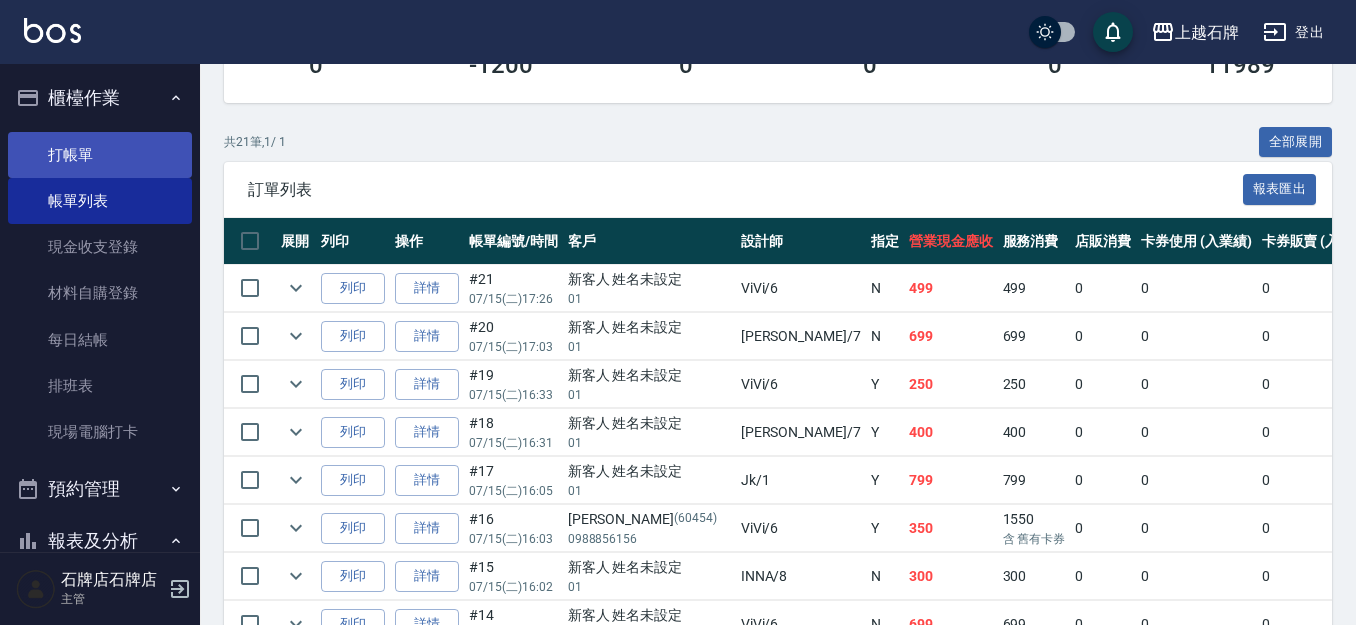 click on "打帳單" at bounding box center (100, 155) 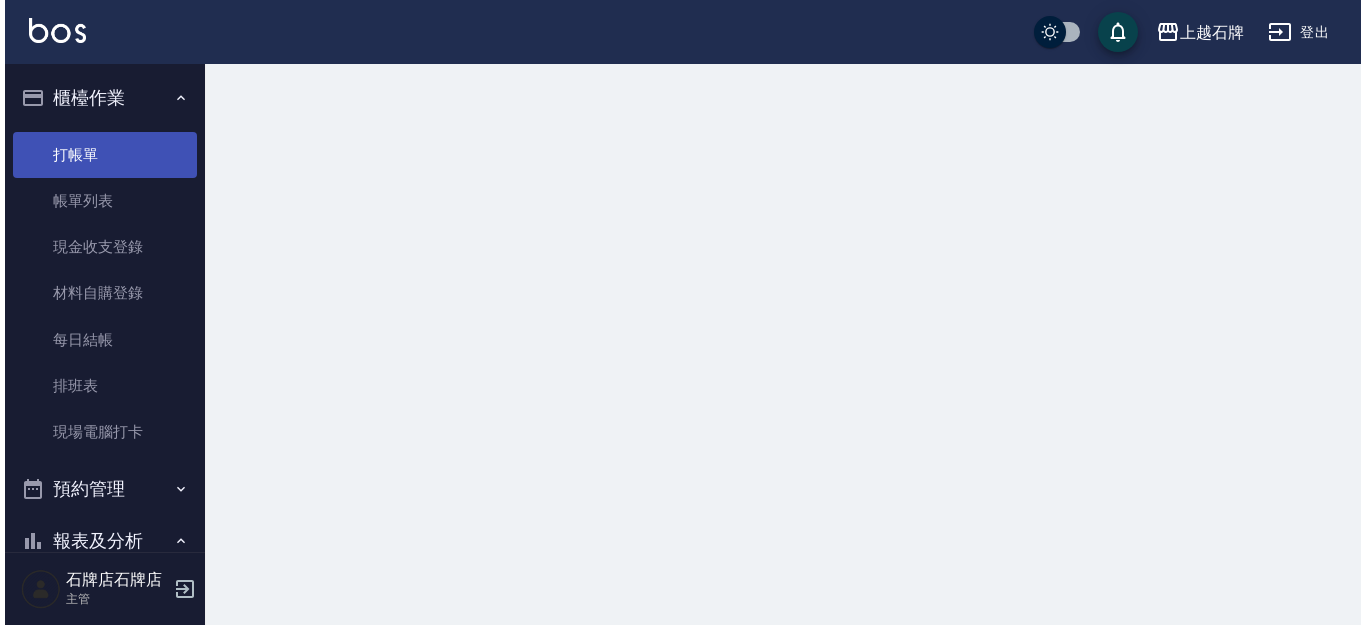 scroll, scrollTop: 0, scrollLeft: 0, axis: both 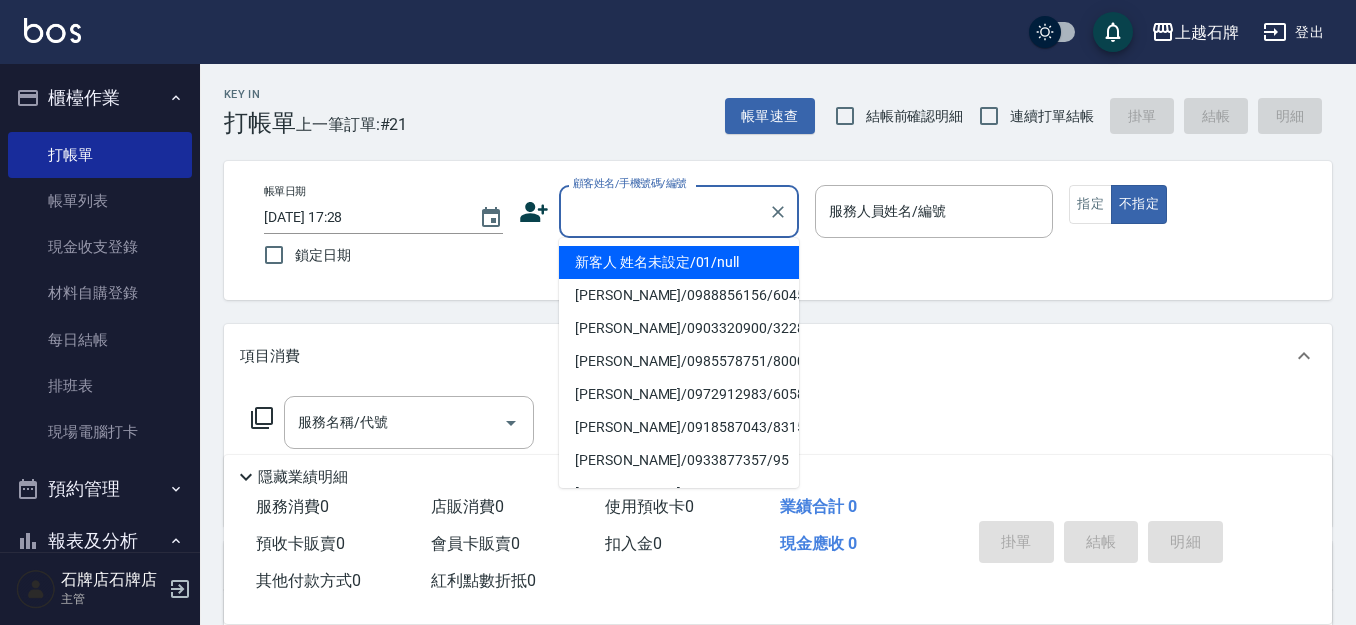 click on "顧客姓名/手機號碼/編號" at bounding box center [664, 211] 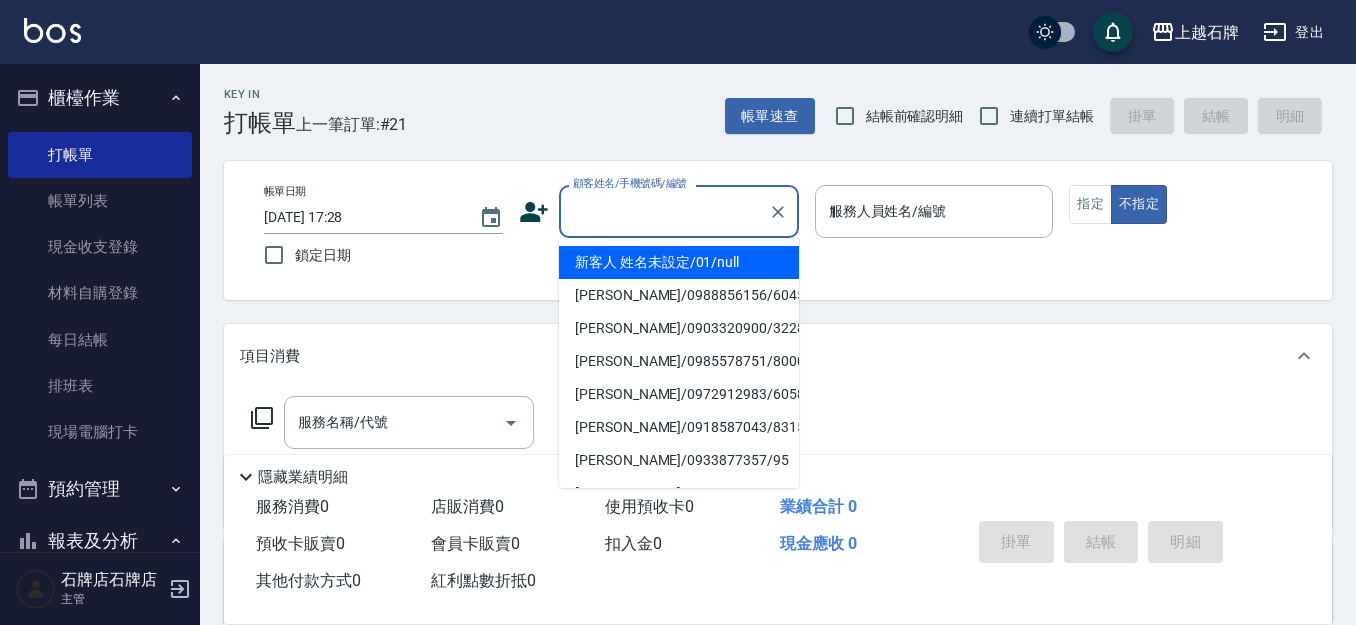 type on "新客人 姓名未設定/01/null" 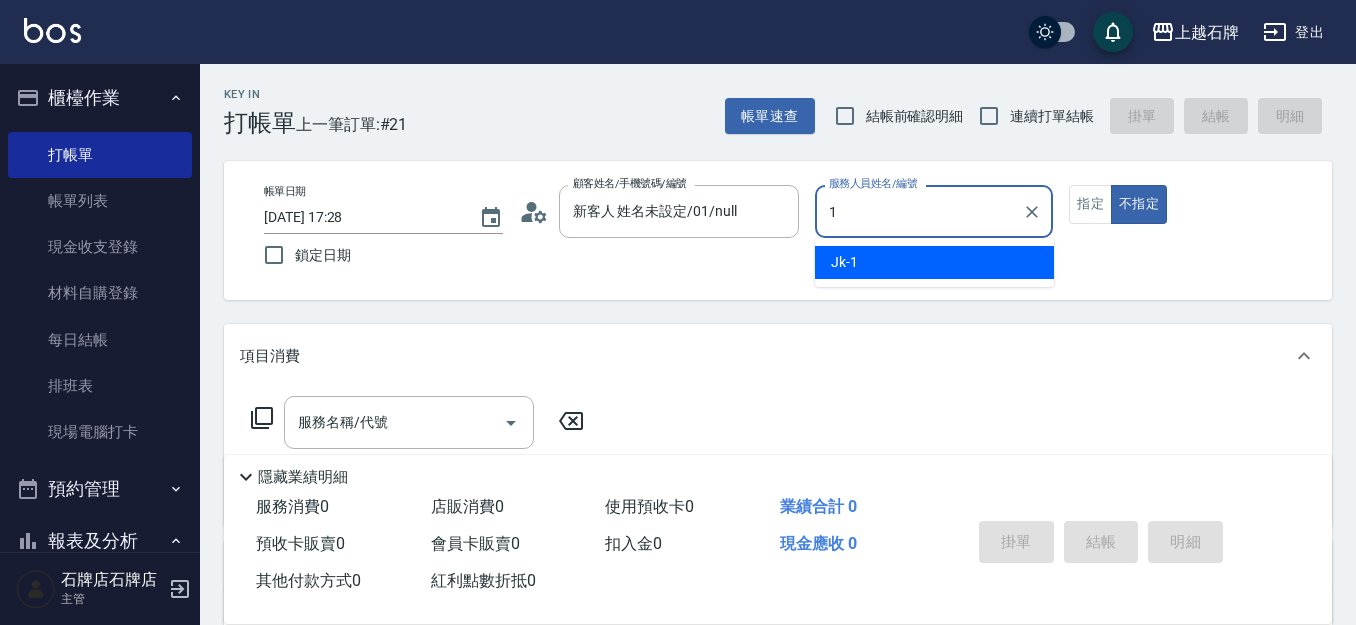 click on "Jk -1" at bounding box center [934, 262] 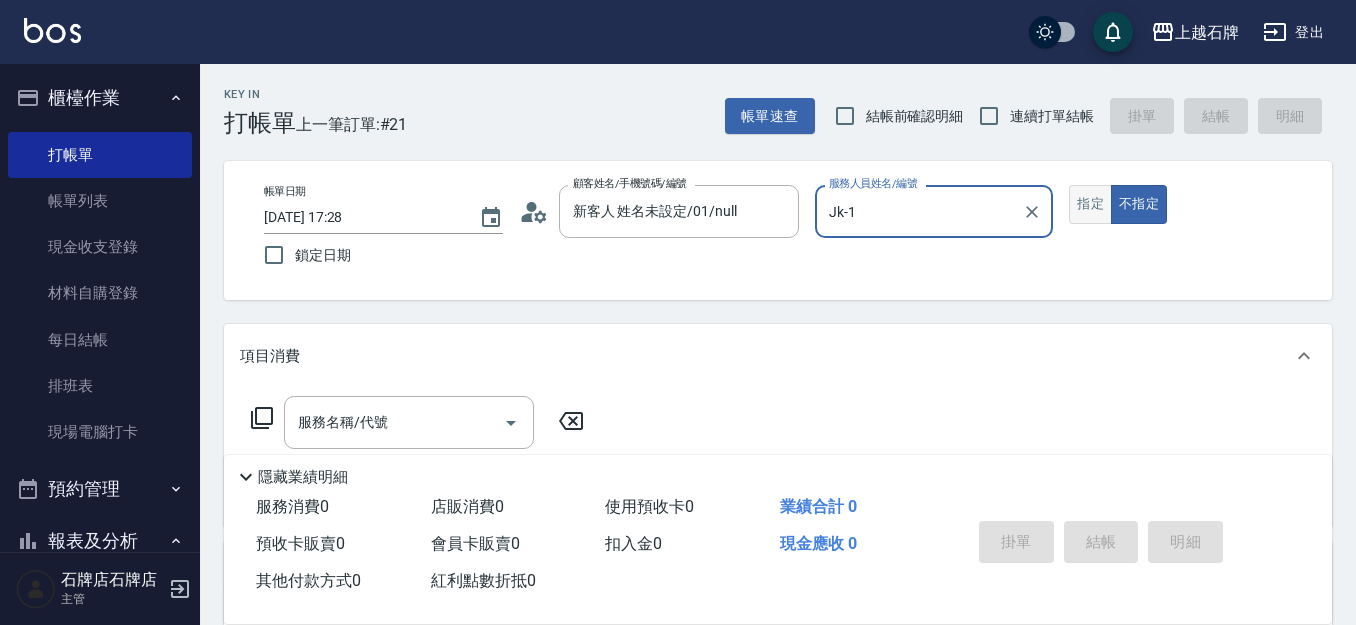 type on "Jk-1" 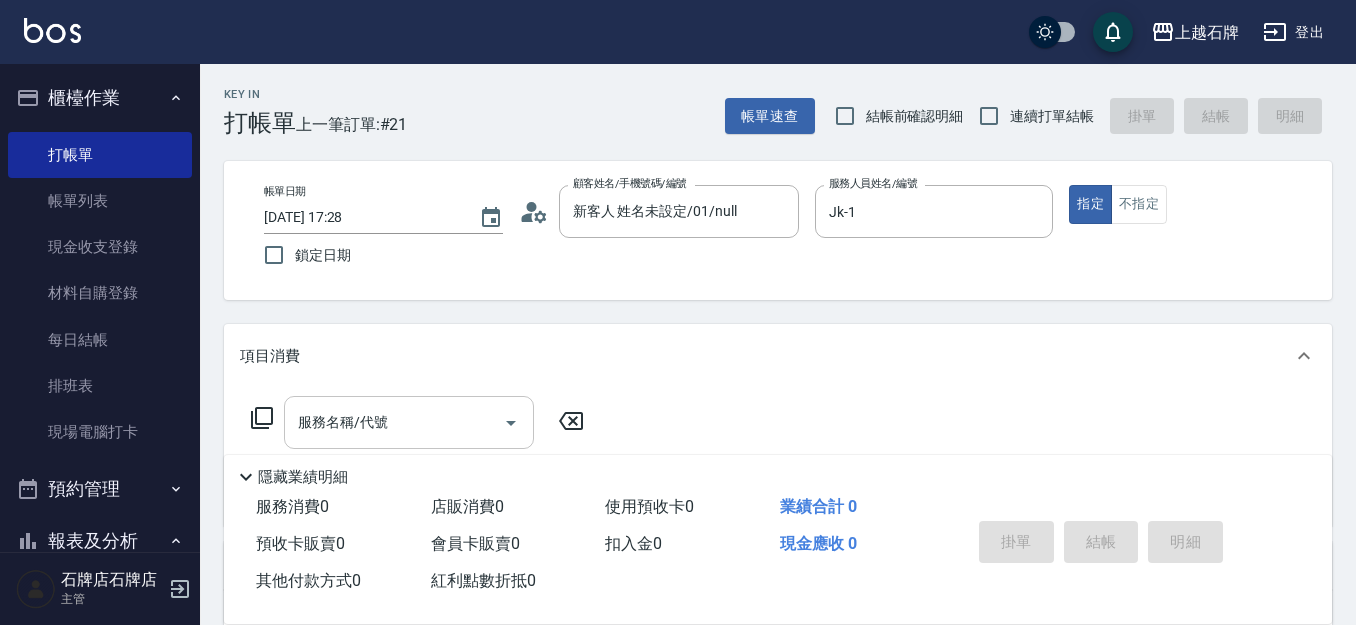 drag, startPoint x: 428, startPoint y: 442, endPoint x: 428, endPoint y: 430, distance: 12 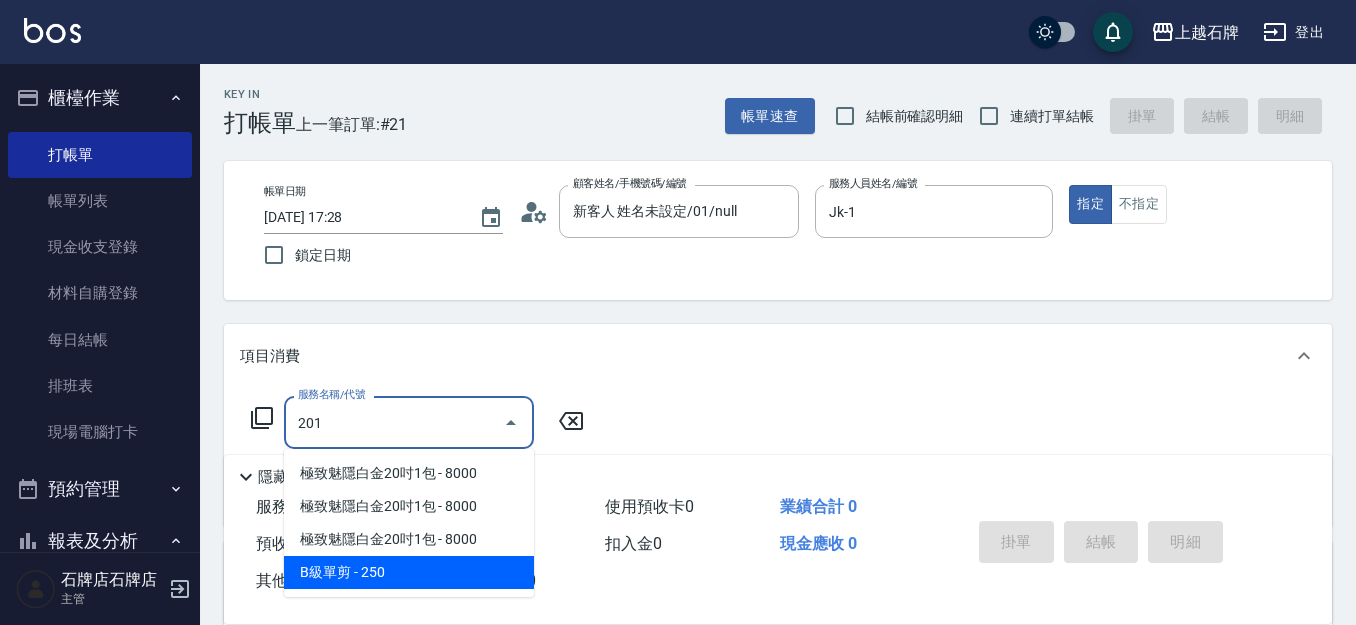 click on "B級單剪 - 250" at bounding box center (409, 572) 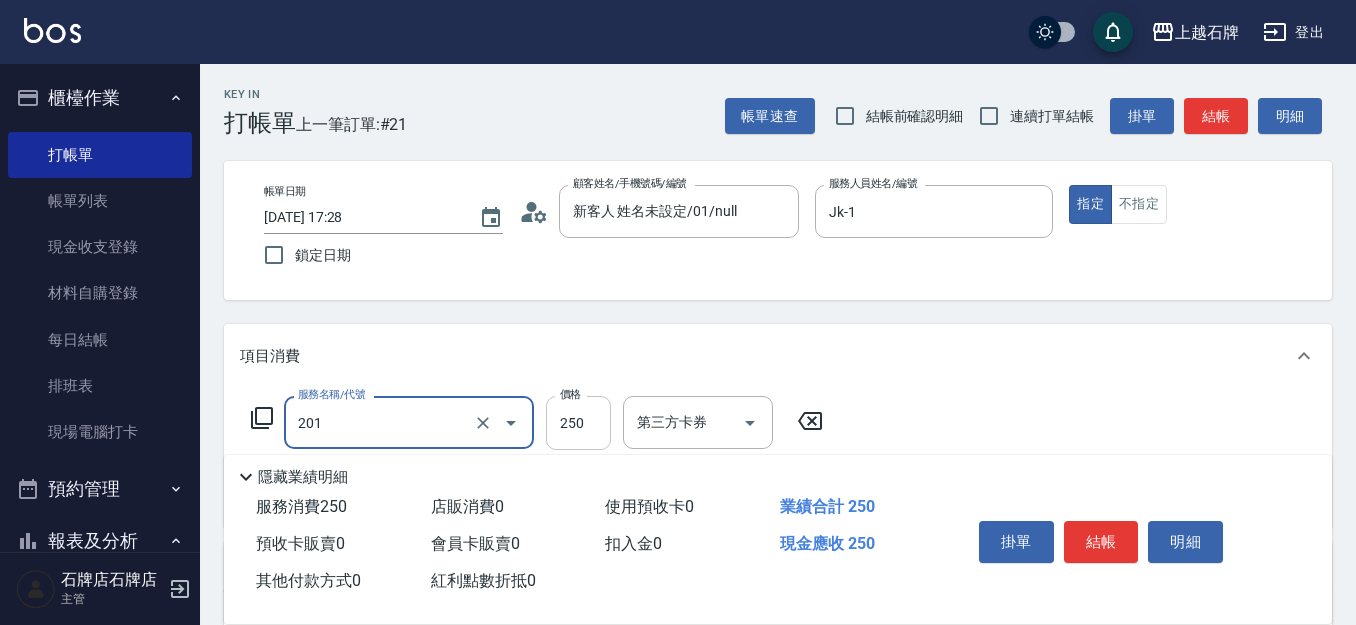 type on "B級單剪(201)" 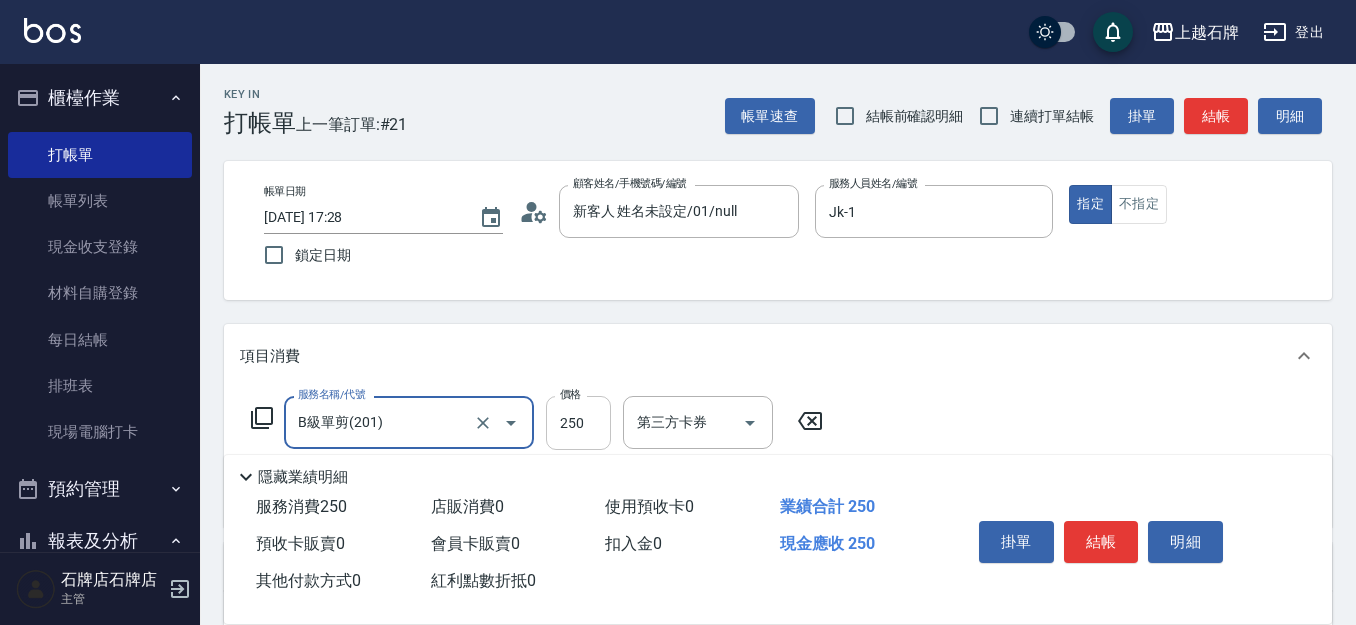 click on "250" at bounding box center (578, 423) 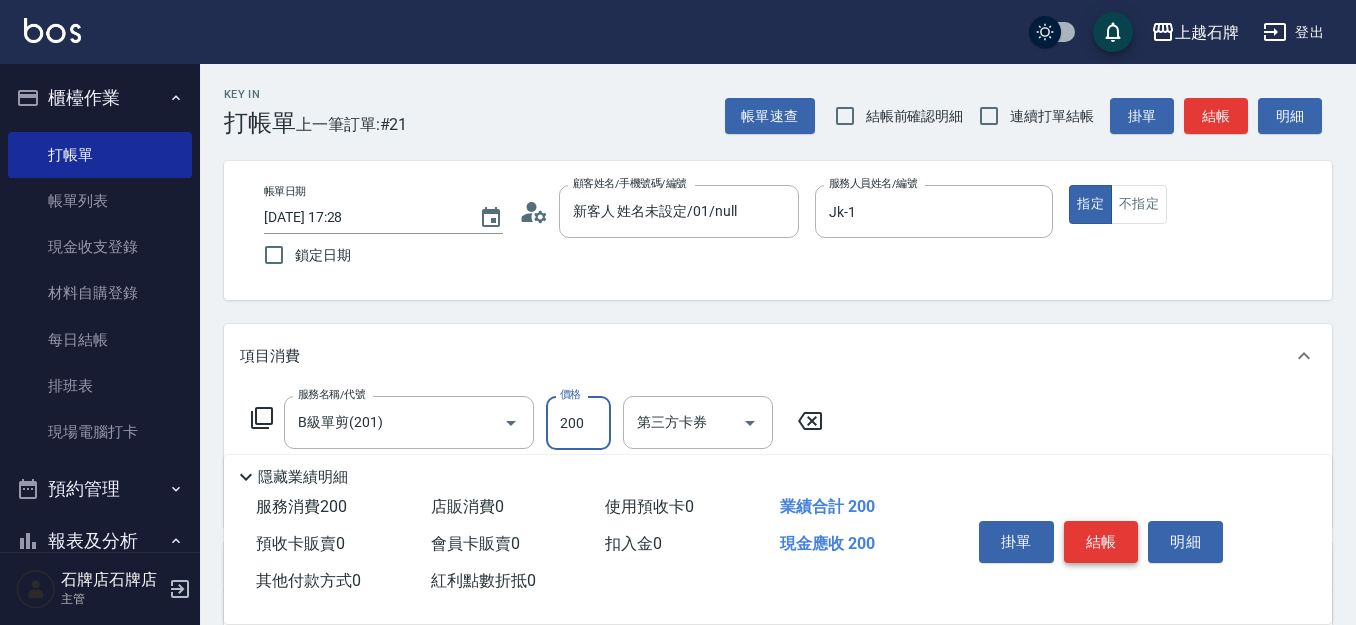 type on "200" 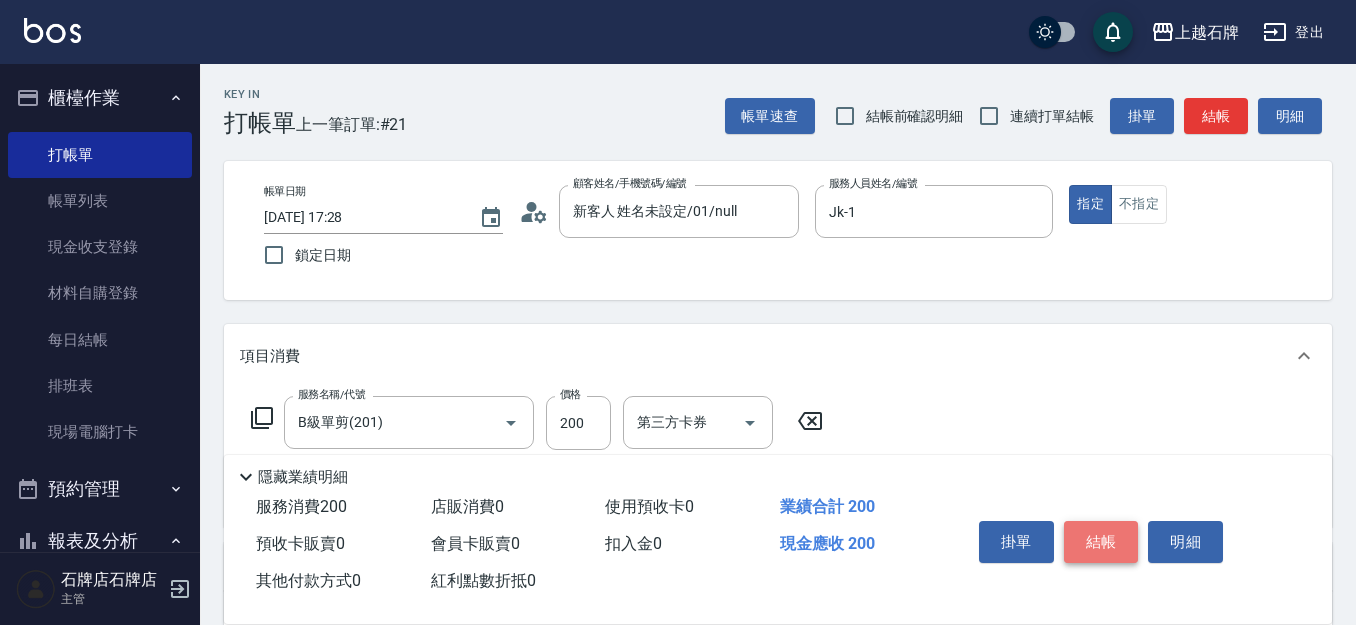 click on "結帳" at bounding box center [1101, 542] 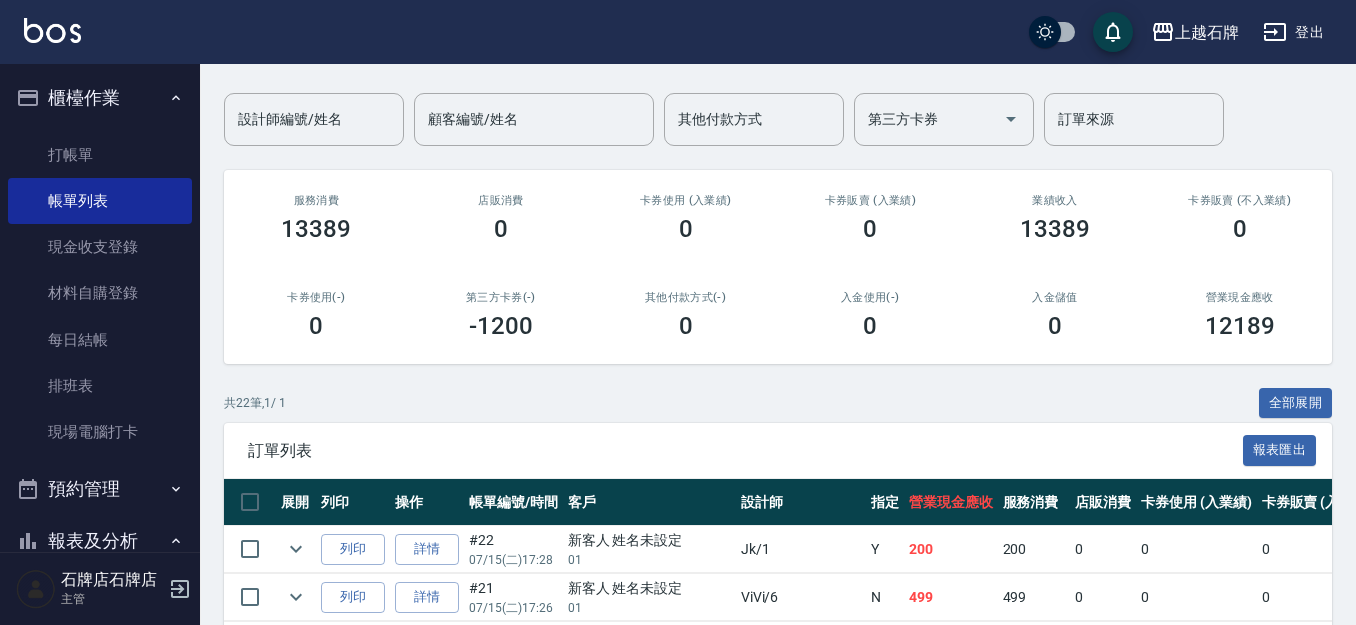 scroll, scrollTop: 200, scrollLeft: 0, axis: vertical 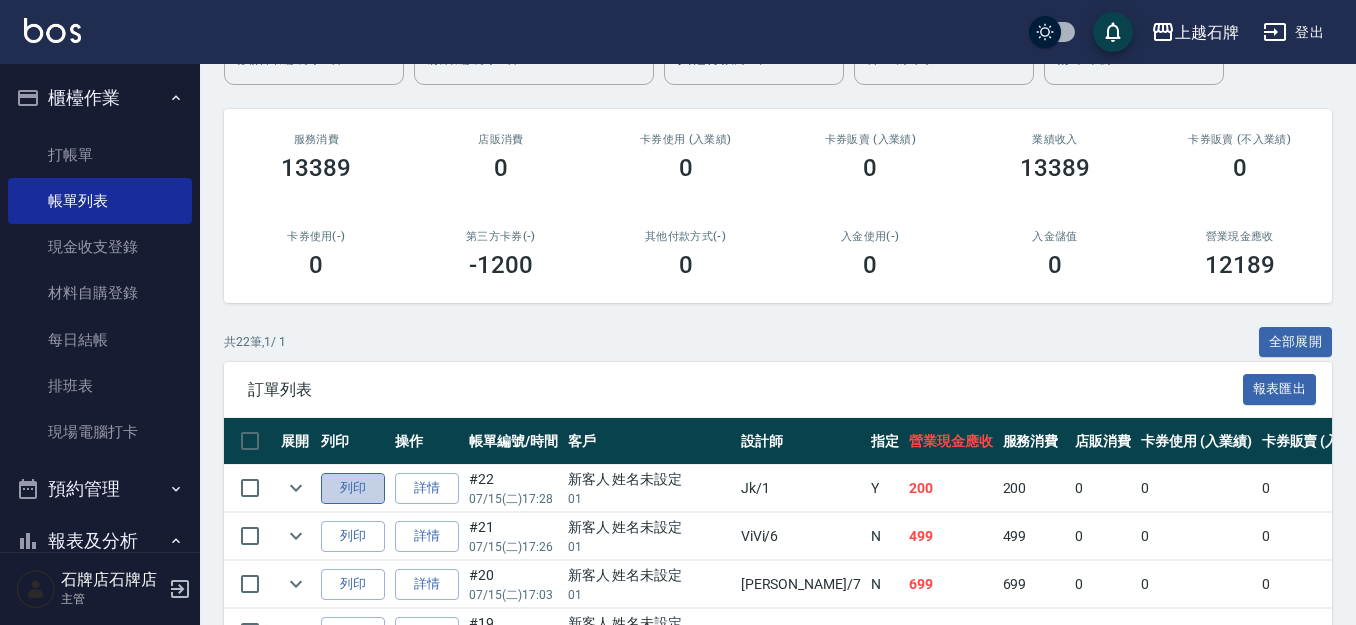 click on "列印" at bounding box center [353, 488] 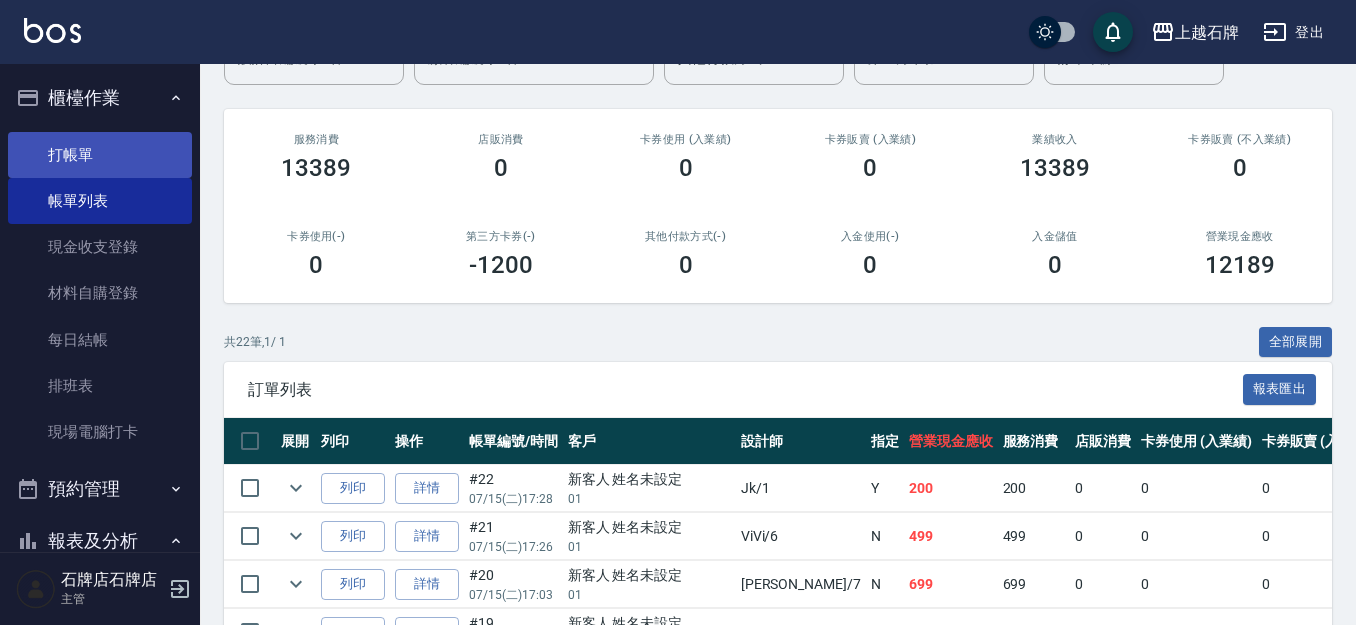 click on "打帳單" at bounding box center (100, 155) 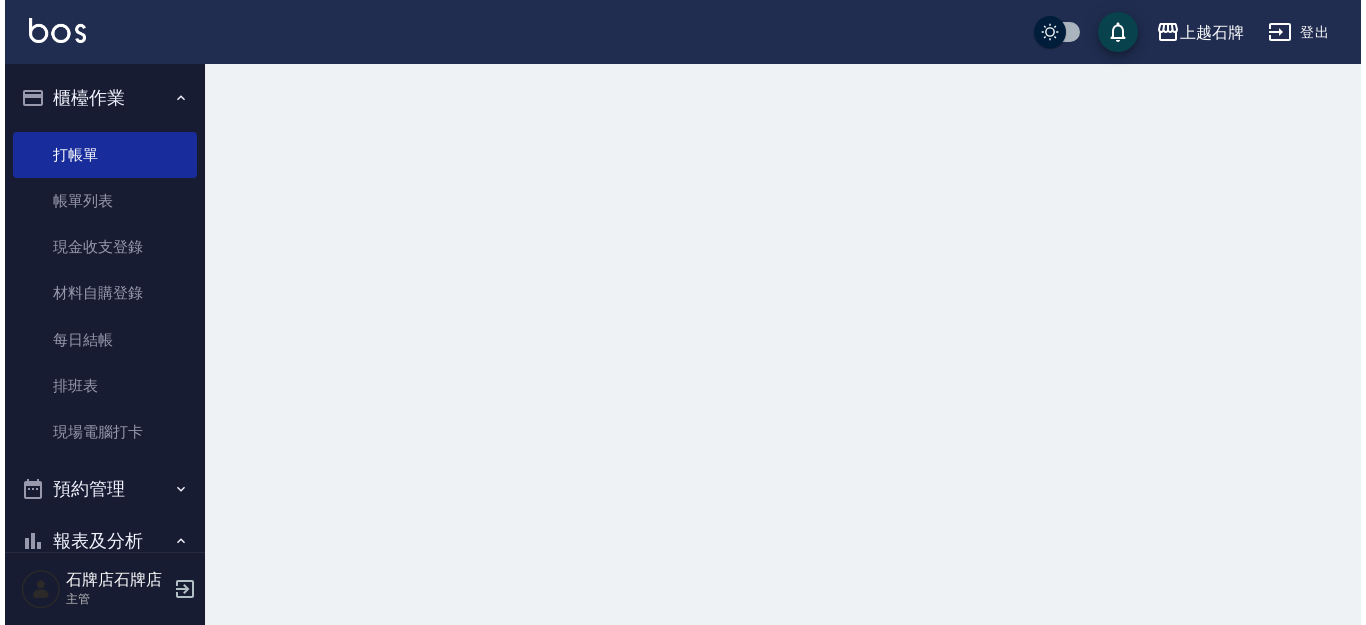 scroll, scrollTop: 0, scrollLeft: 0, axis: both 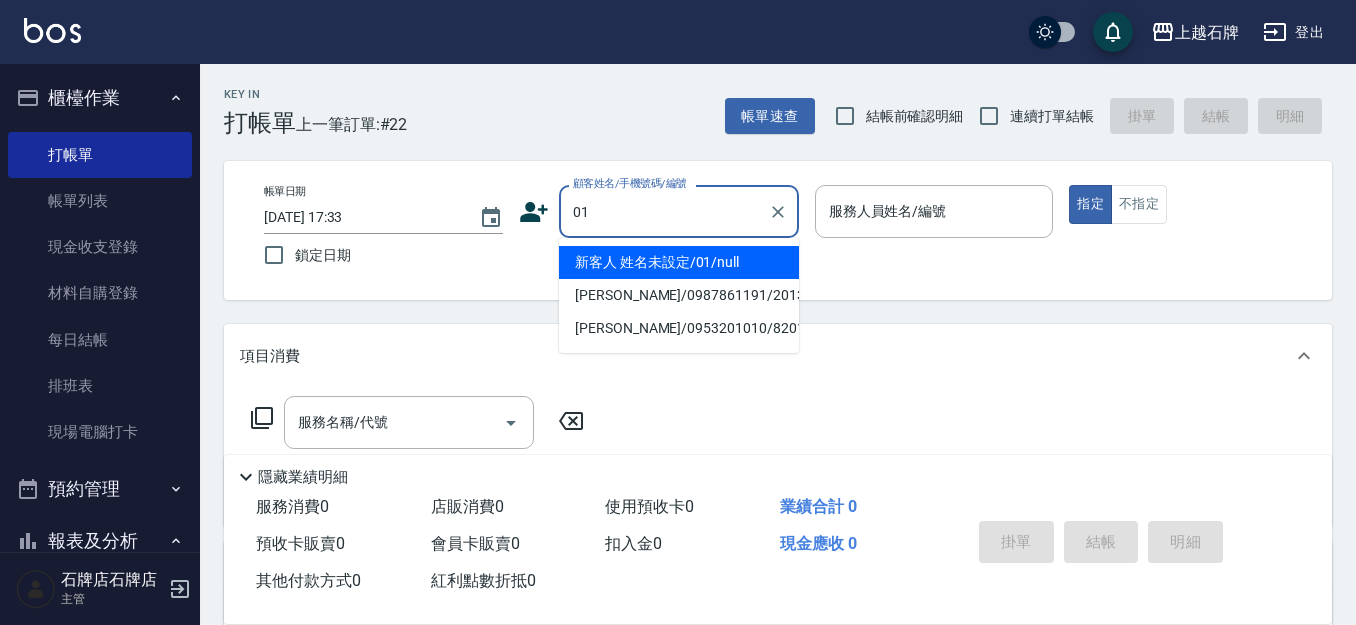click on "新客人 姓名未設定/01/null" at bounding box center [679, 262] 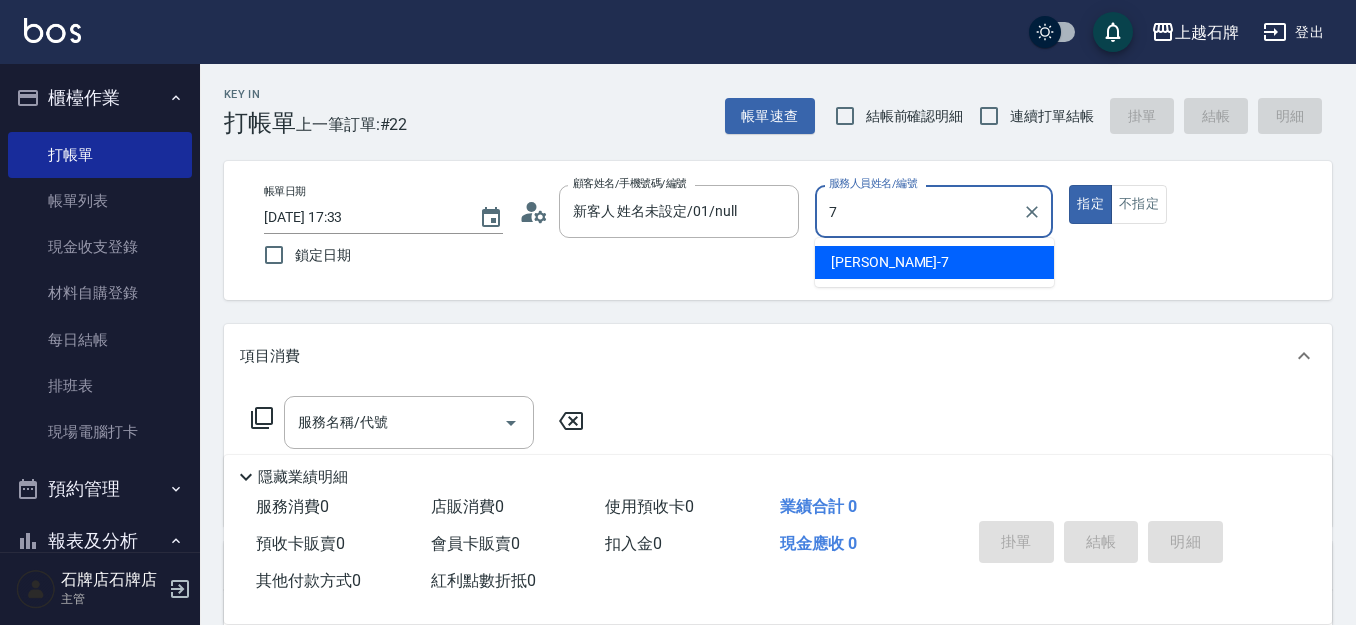 click on "[PERSON_NAME] -7" at bounding box center [934, 262] 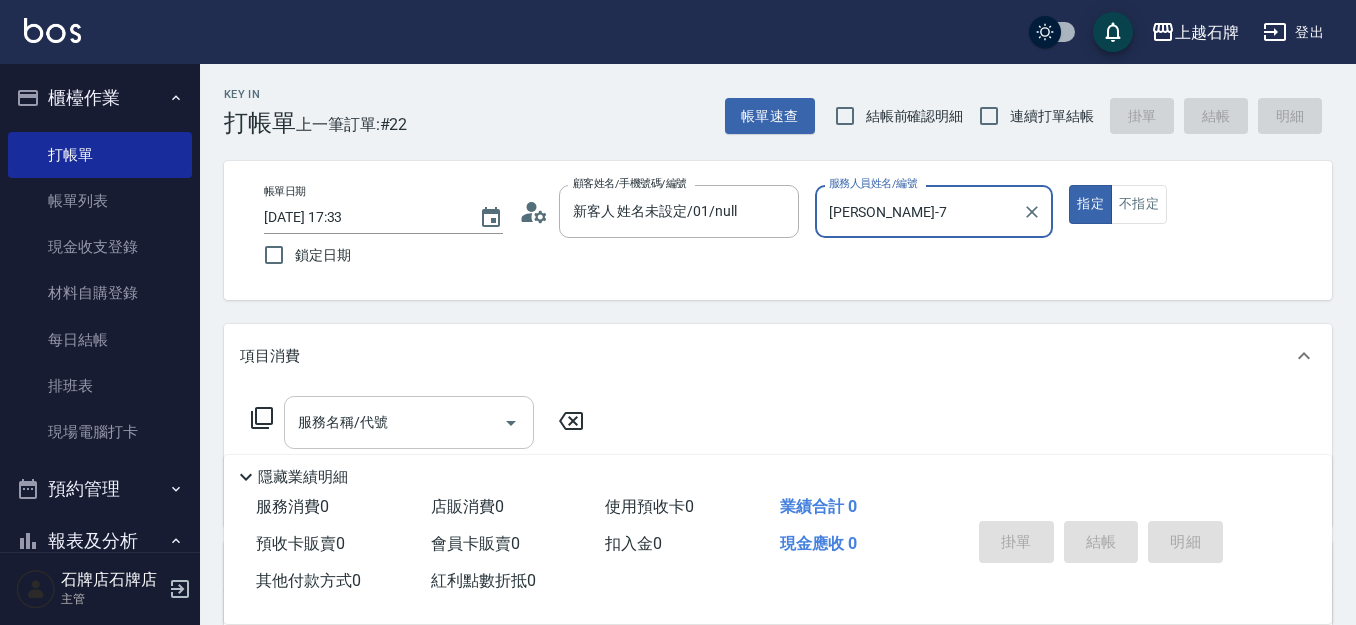 type on "[PERSON_NAME]-7" 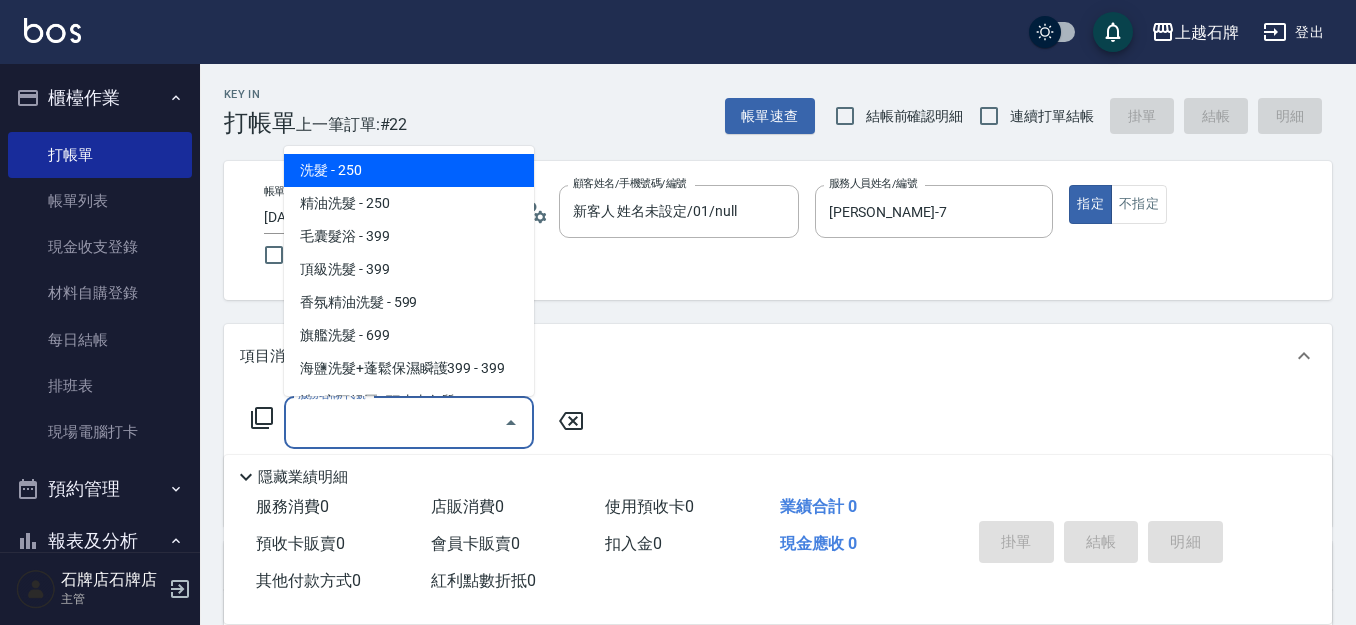 click on "服務名稱/代號" at bounding box center (394, 422) 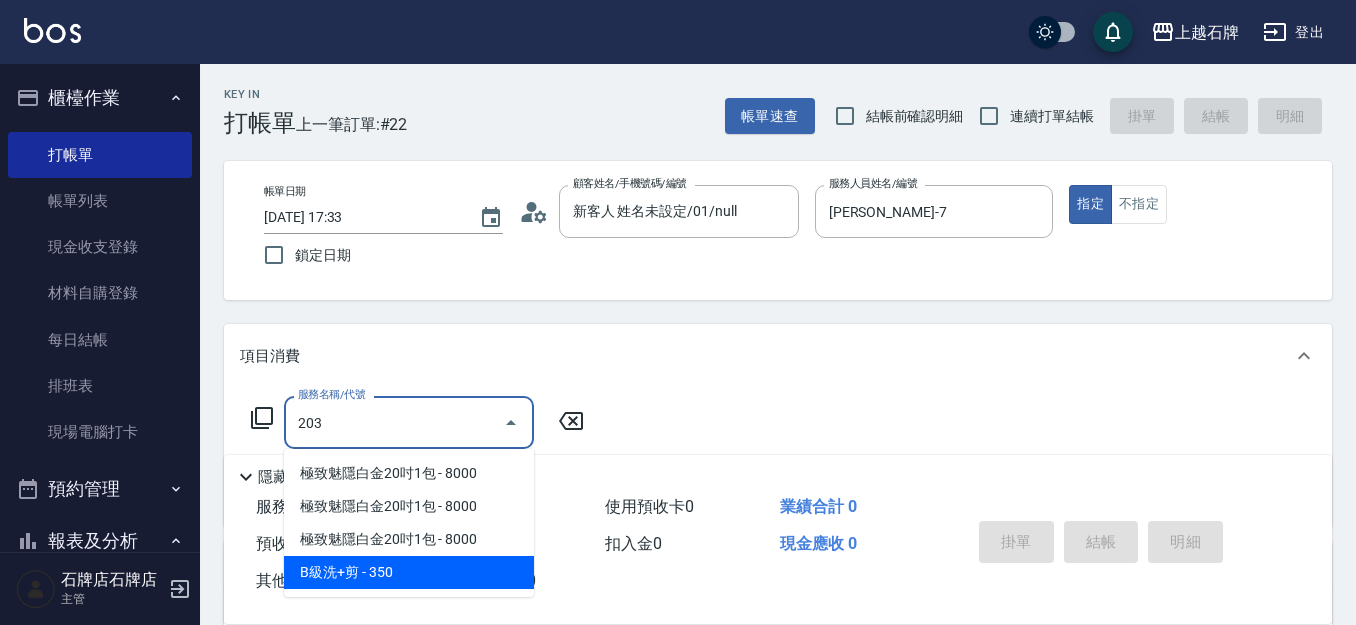 click on "B級洗+剪 - 350" at bounding box center [409, 572] 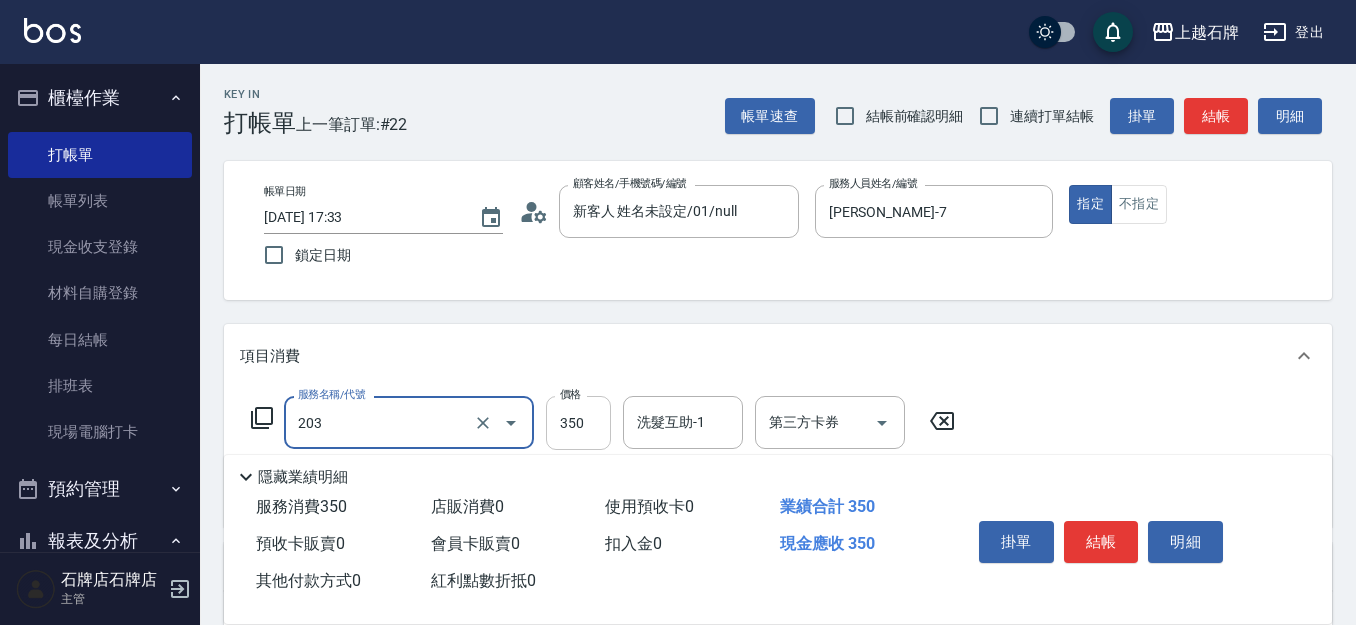 type on "B級洗+剪(203)" 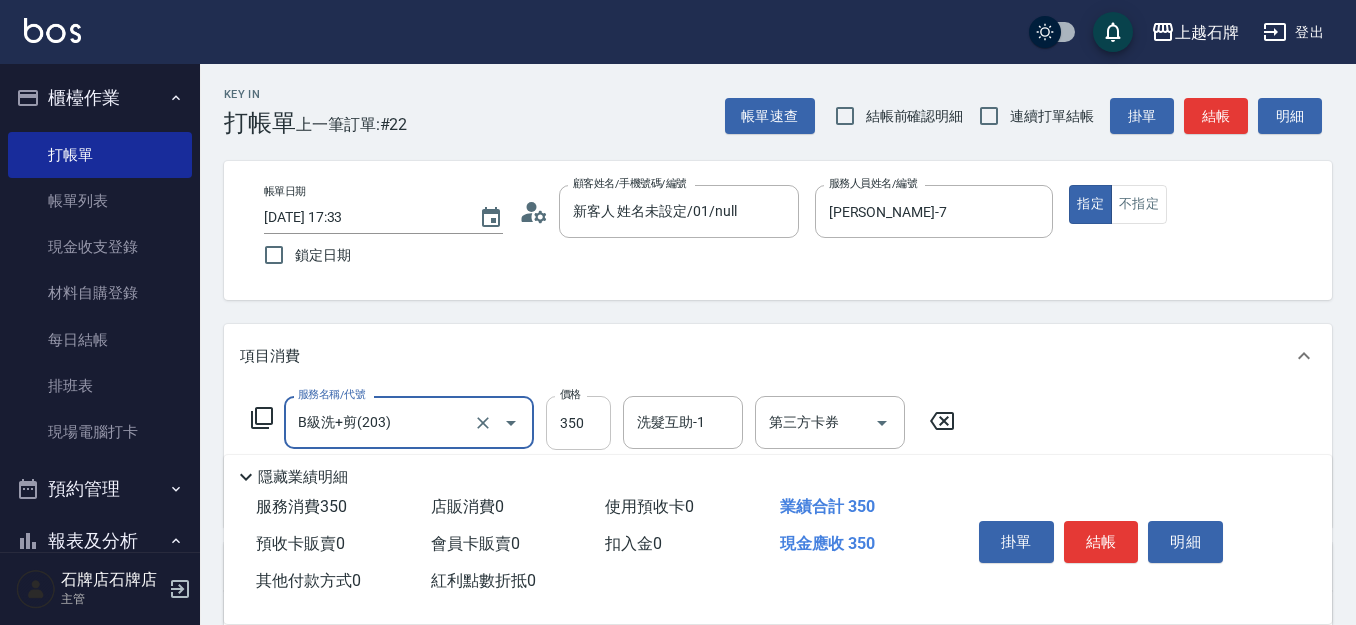 click on "350" at bounding box center [578, 423] 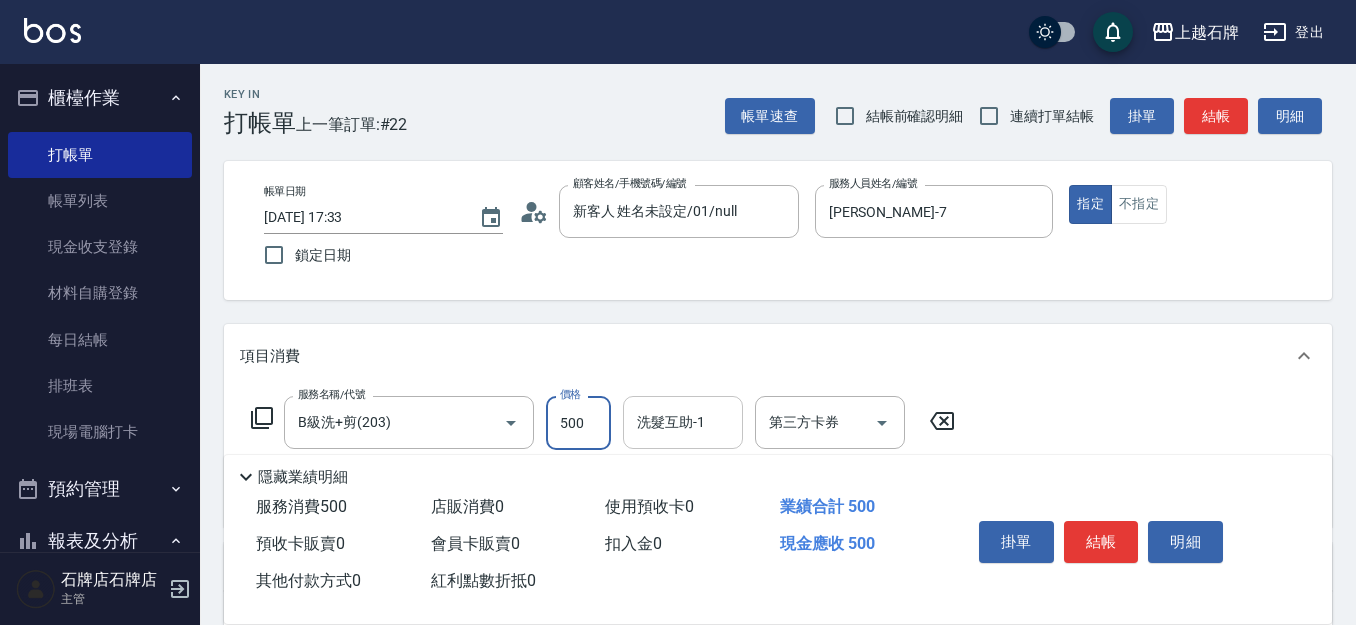 type on "500" 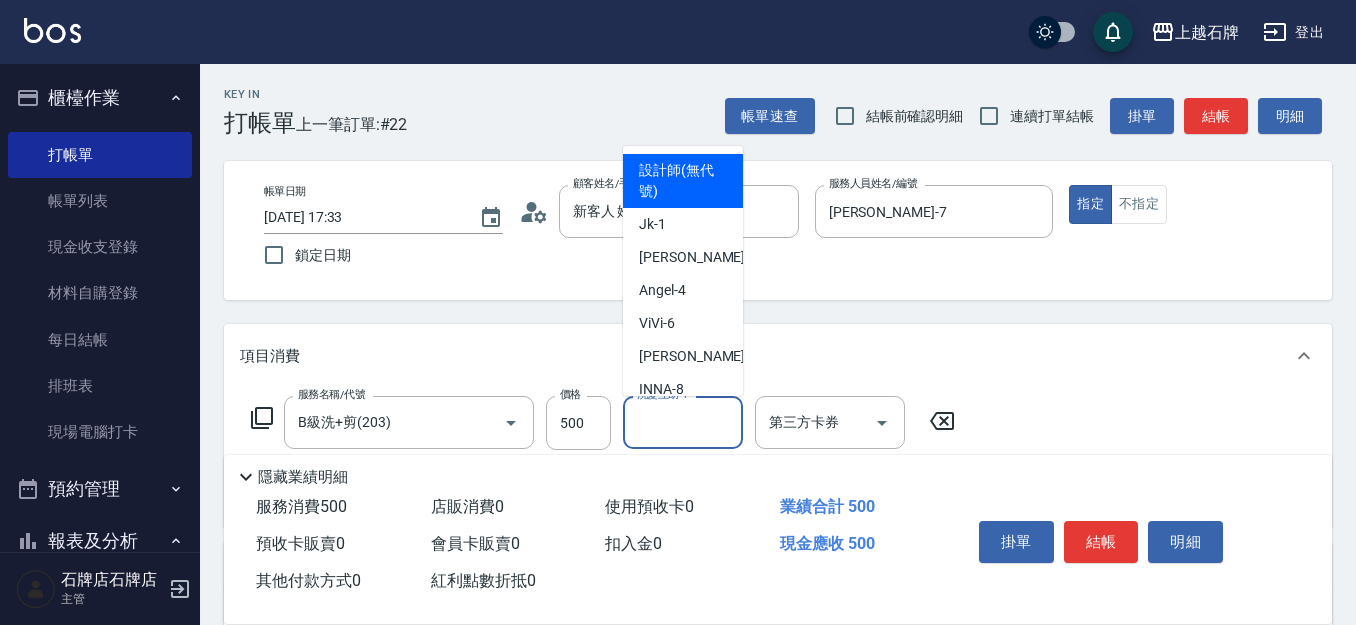 click on "洗髮互助-1 洗髮互助-1" at bounding box center (683, 422) 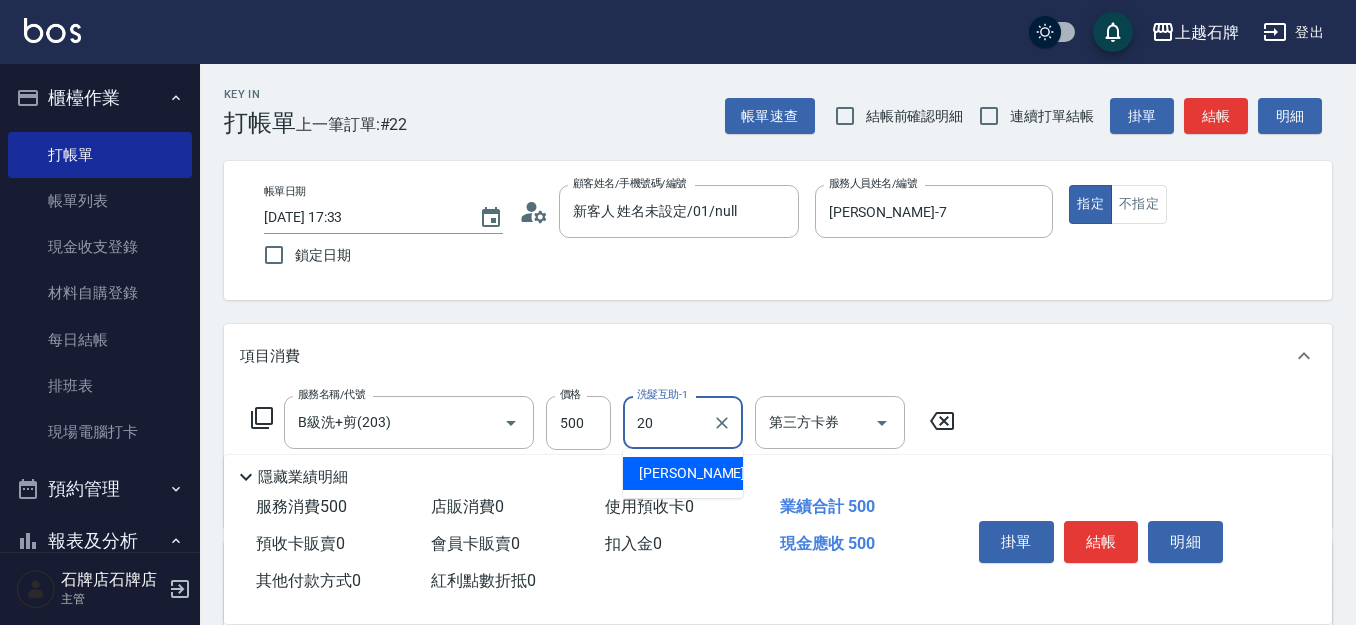 click on "[PERSON_NAME] -20" at bounding box center (702, 473) 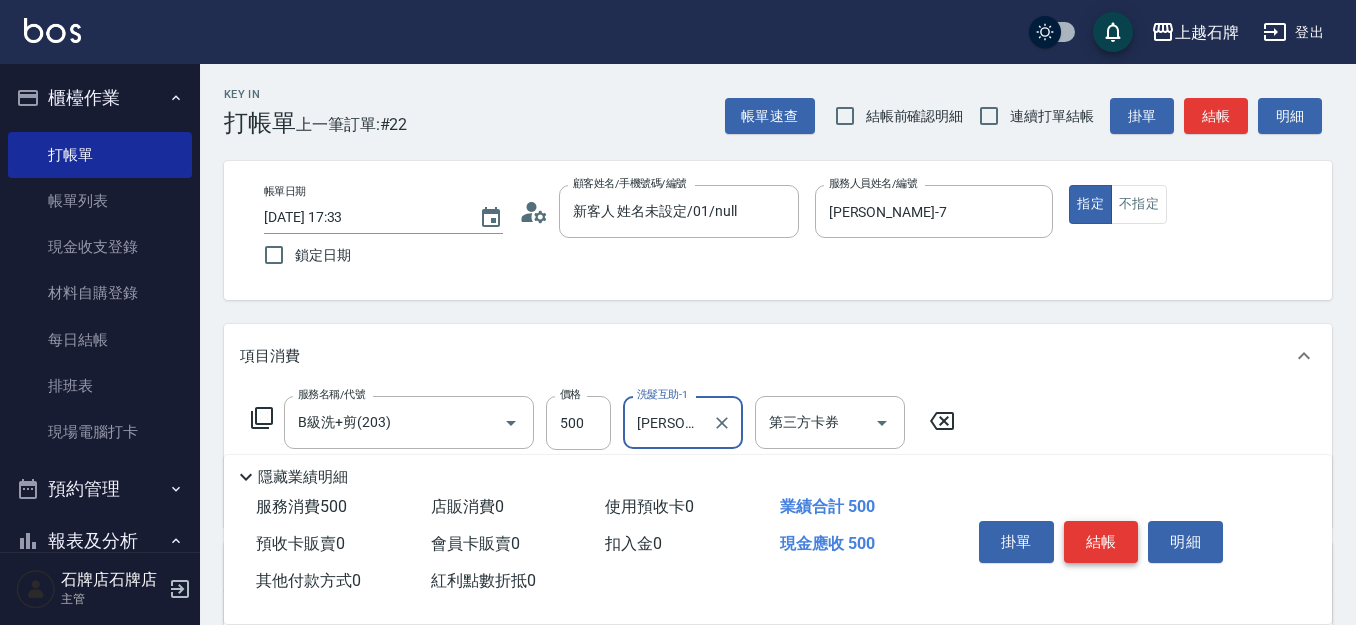 type on "[PERSON_NAME]-20" 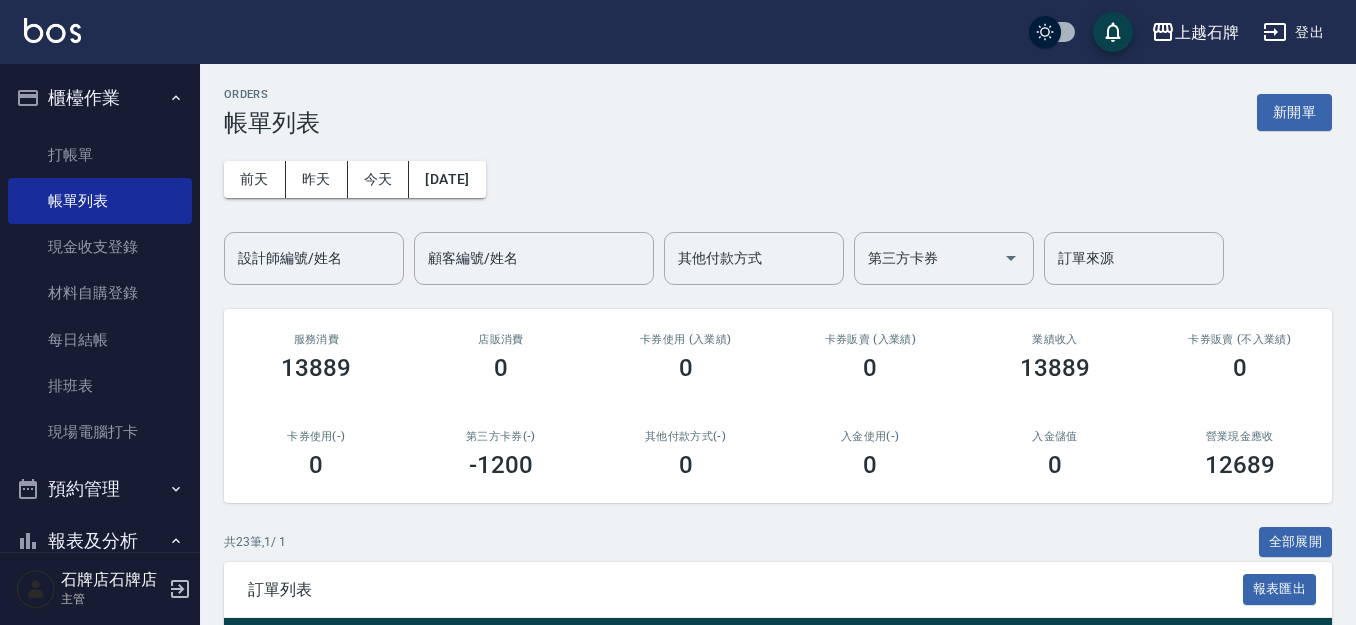 click on "櫃檯作業 打帳單 帳單列表 現金收支登錄 材料自購登錄 每日結帳 排班表 現場電腦打卡 預約管理 預約管理 單日預約紀錄 單週預約紀錄 報表及分析 報表目錄 消費分析儀表板 店家區間累計表 店家日報表 店家排行榜 互助日報表 互助月報表 互助排行榜 互助點數明細 互助業績報表 全店業績分析表 營業統計分析表 營業項目月分析表 設計師業績表 設計師日報表 設計師業績分析表 設計師業績月報表 設計師抽成報表 設計師排行榜 商品銷售排行榜 商品消耗明細 服務扣項明細表 單一服務項目查詢 店販抽成明細 店販分類抽成明細 顧客入金餘額表 顧客卡券餘額表 每日非現金明細 每日收支明細 收支分類明細表 收支匯款表 非現金明細對帳單 客戶管理 客戶列表 客資篩選匯出 卡券管理 入金管理 員工及薪資 員工列表 全店打卡記錄 考勤排班總表 商品管理 商品分類設定" at bounding box center [100, 308] 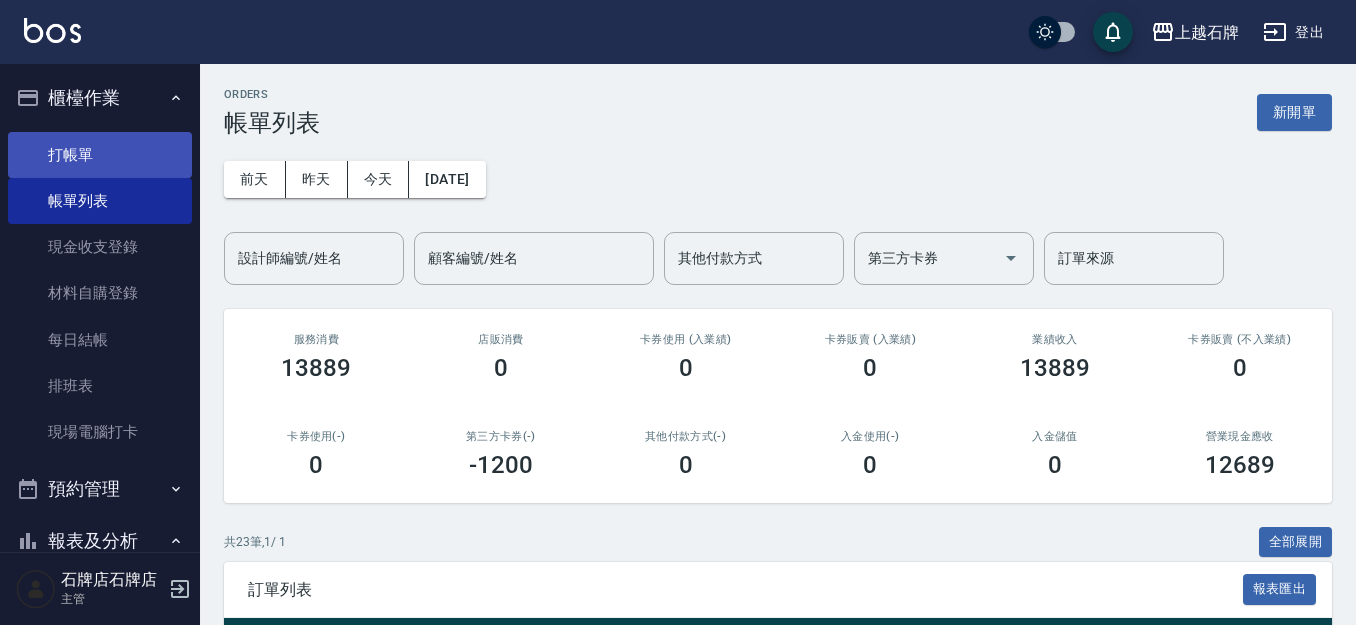 click on "打帳單" at bounding box center (100, 155) 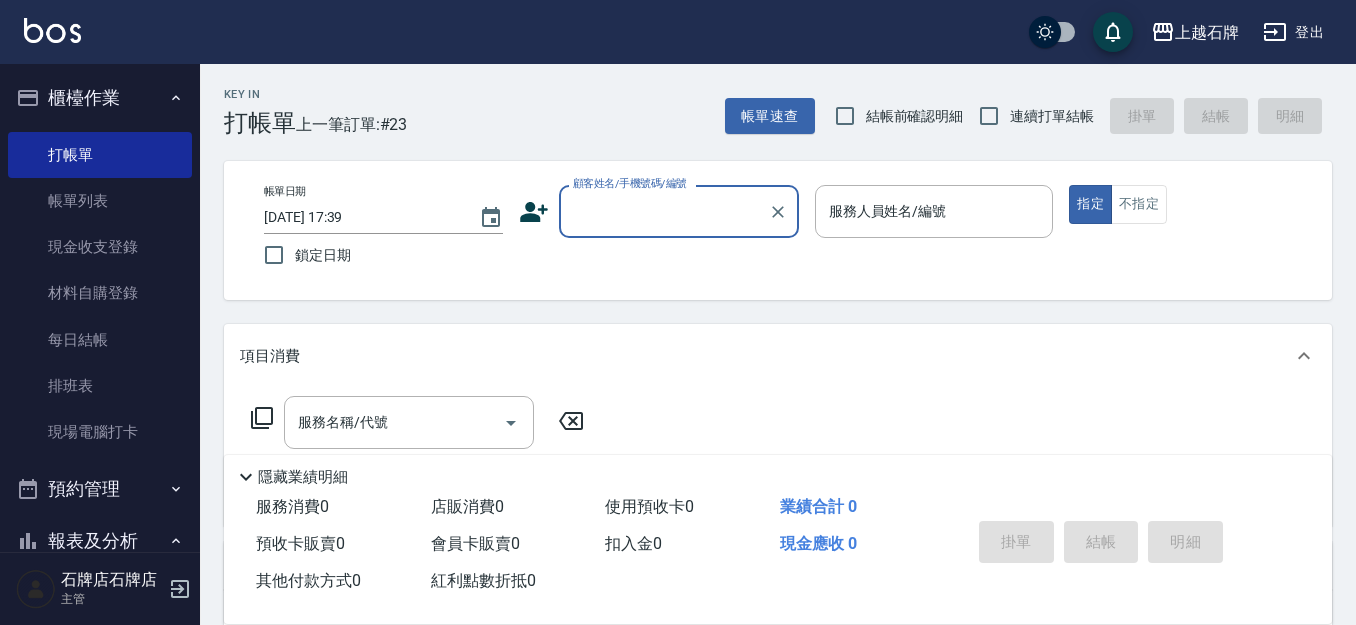 click on "顧客姓名/手機號碼/編號" at bounding box center (630, 183) 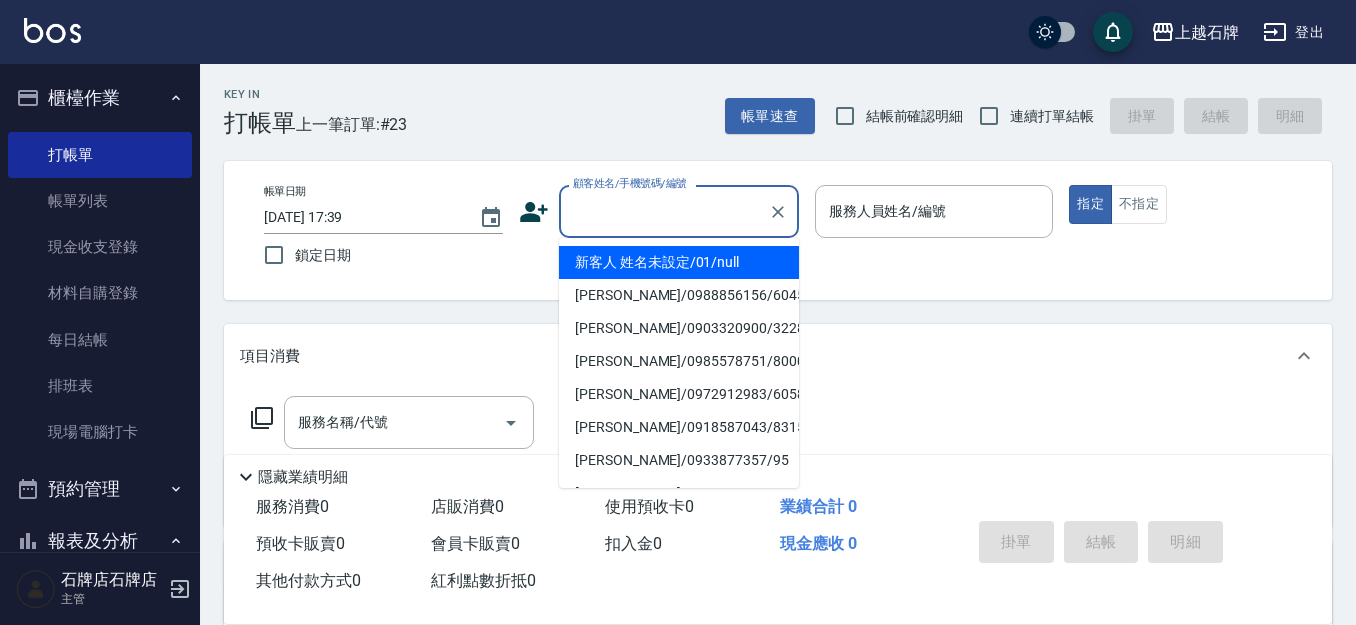 click on "顧客姓名/手機號碼/編號" at bounding box center [664, 211] 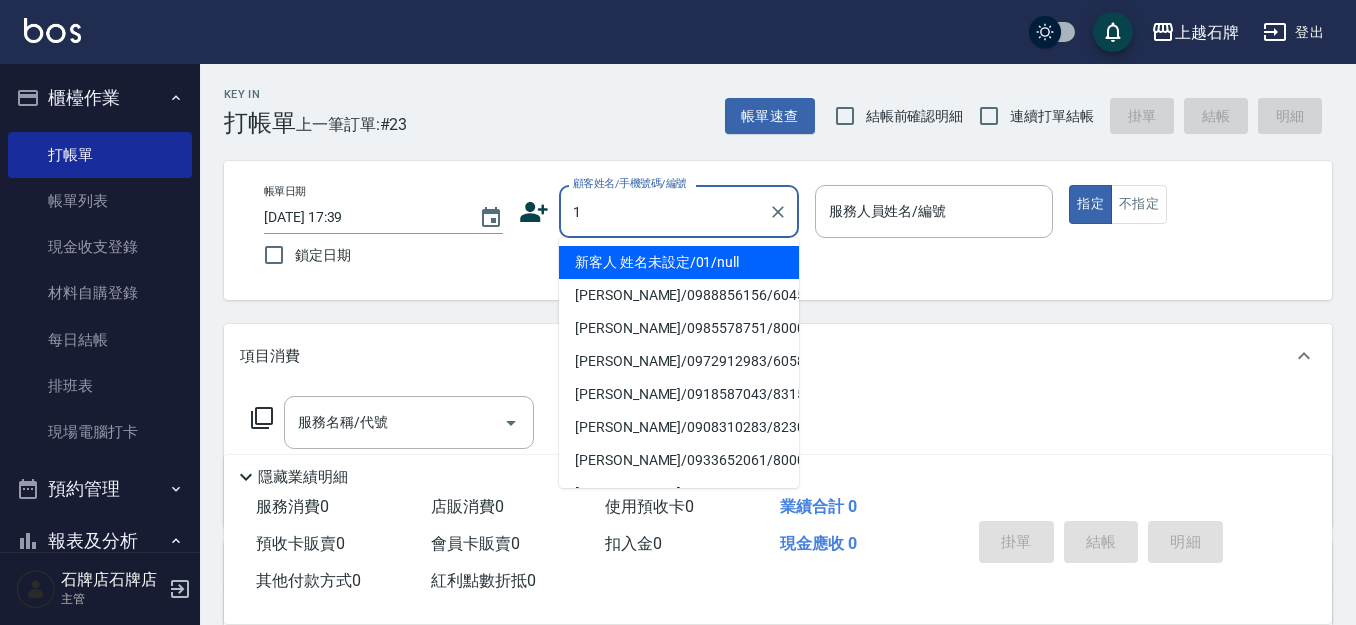 click on "新客人 姓名未設定/01/null" at bounding box center [679, 262] 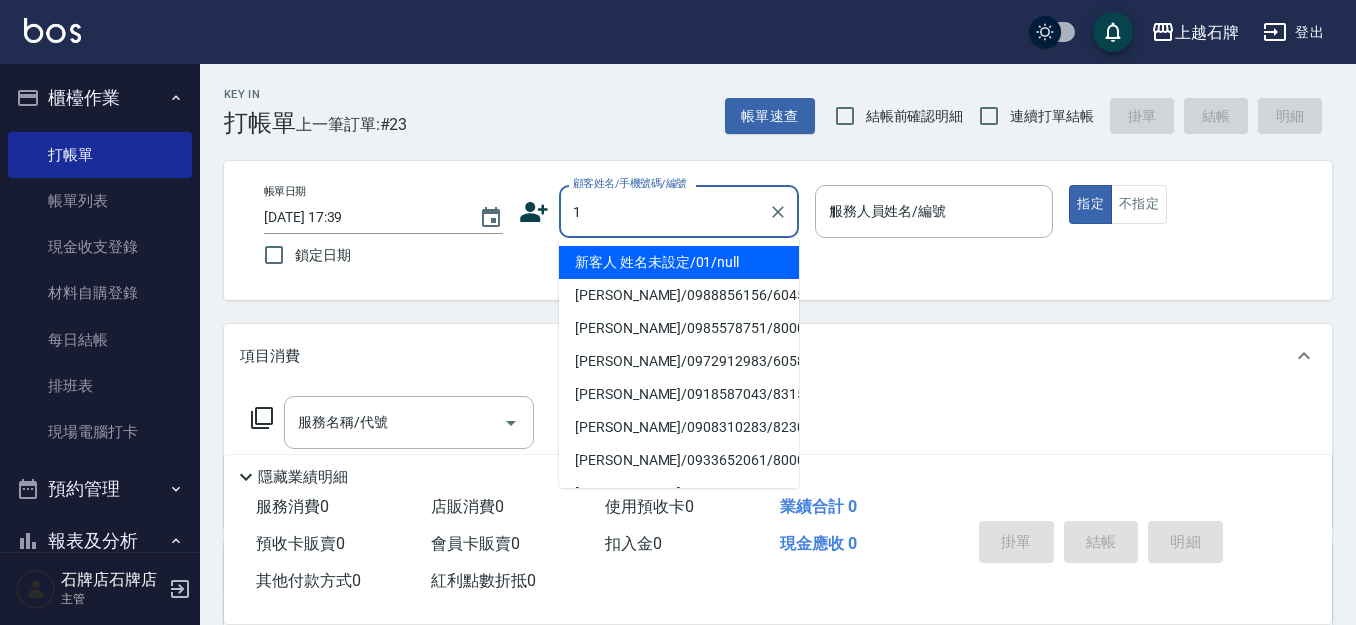 type on "新客人 姓名未設定/01/null" 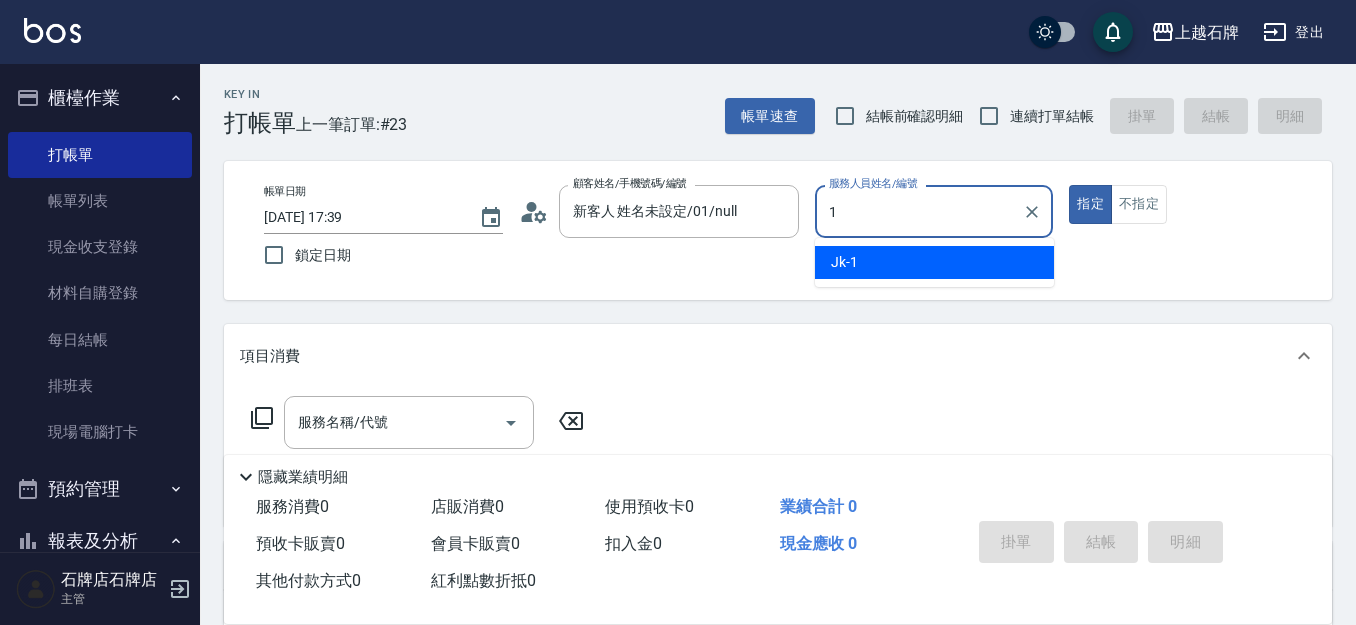 click on "Jk -1" at bounding box center [934, 262] 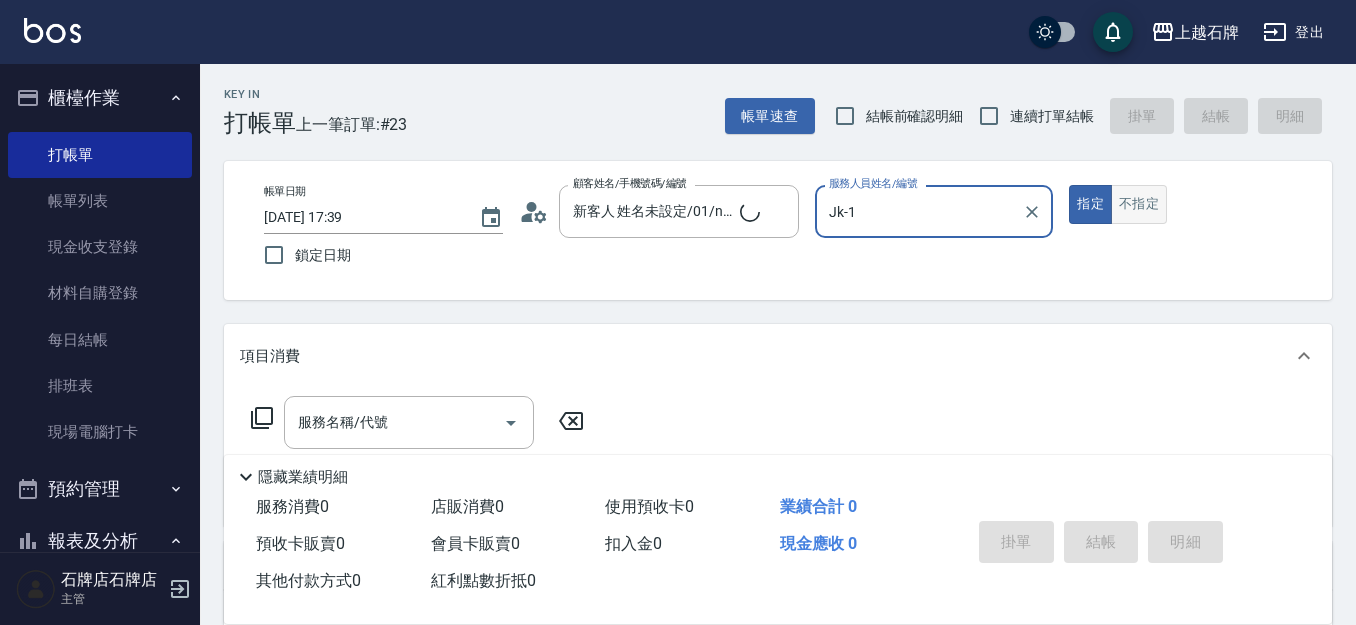 type on "Jk-1" 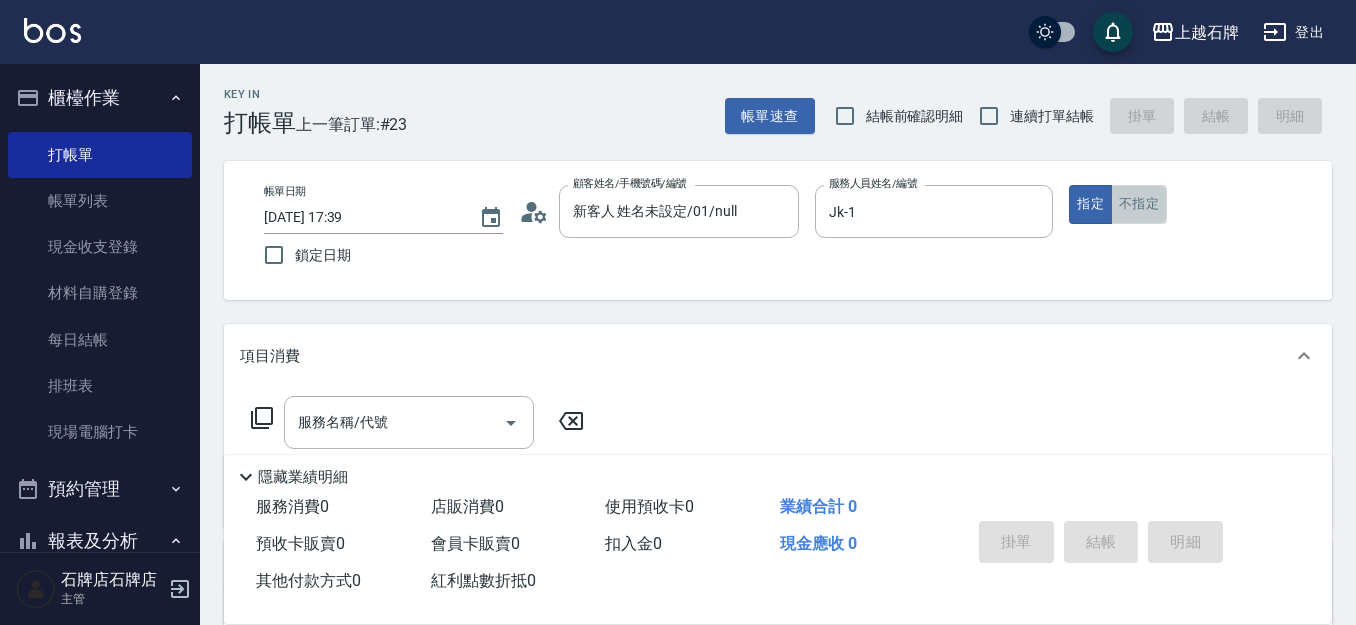 click on "不指定" at bounding box center [1139, 204] 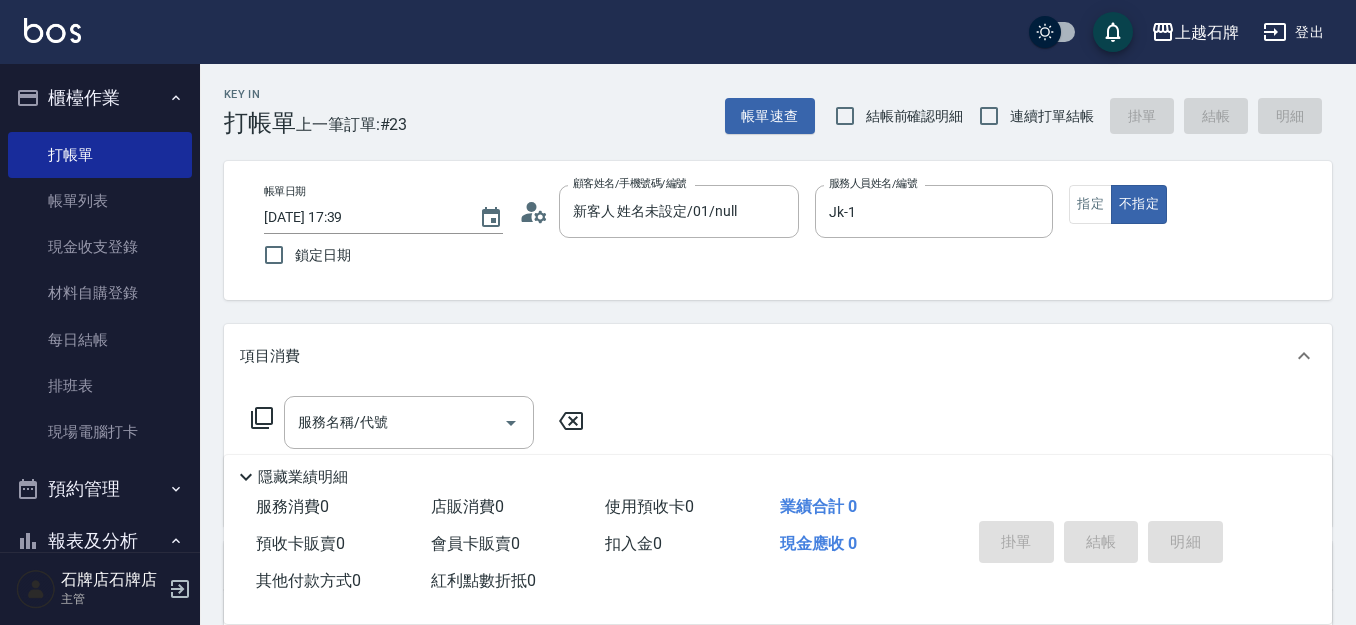 click on "服務名稱/代號 服務名稱/代號" at bounding box center [409, 422] 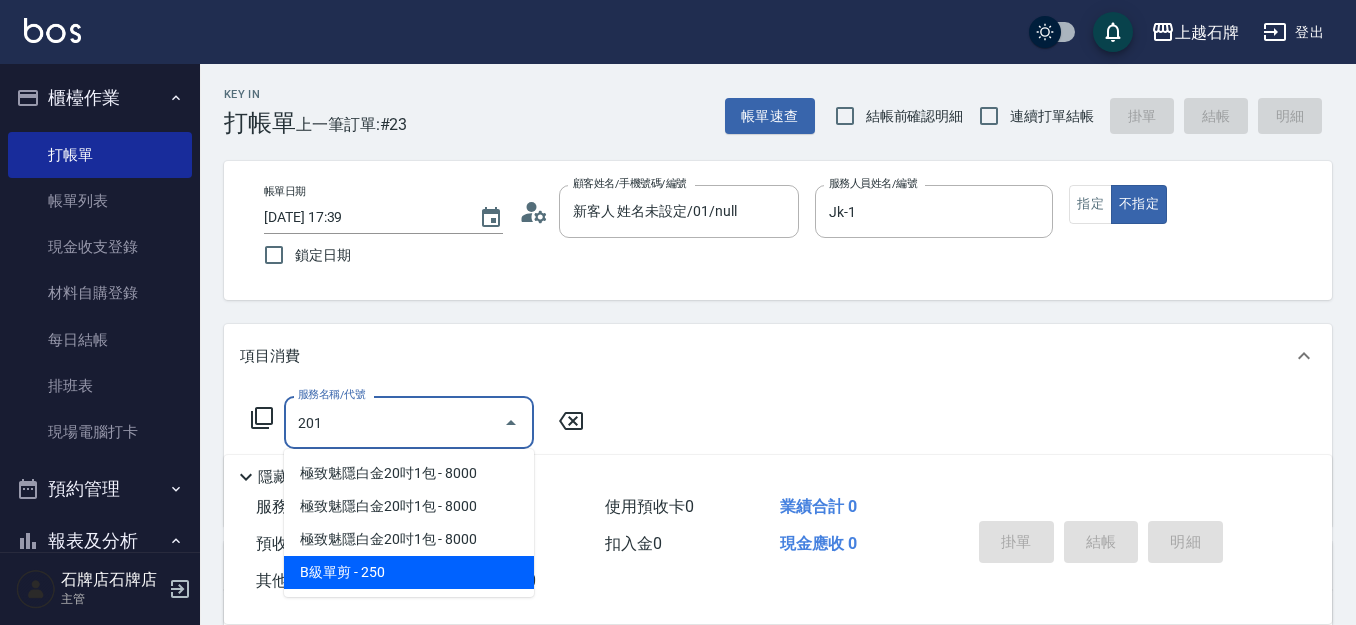 click on "B級單剪 - 250" at bounding box center (409, 572) 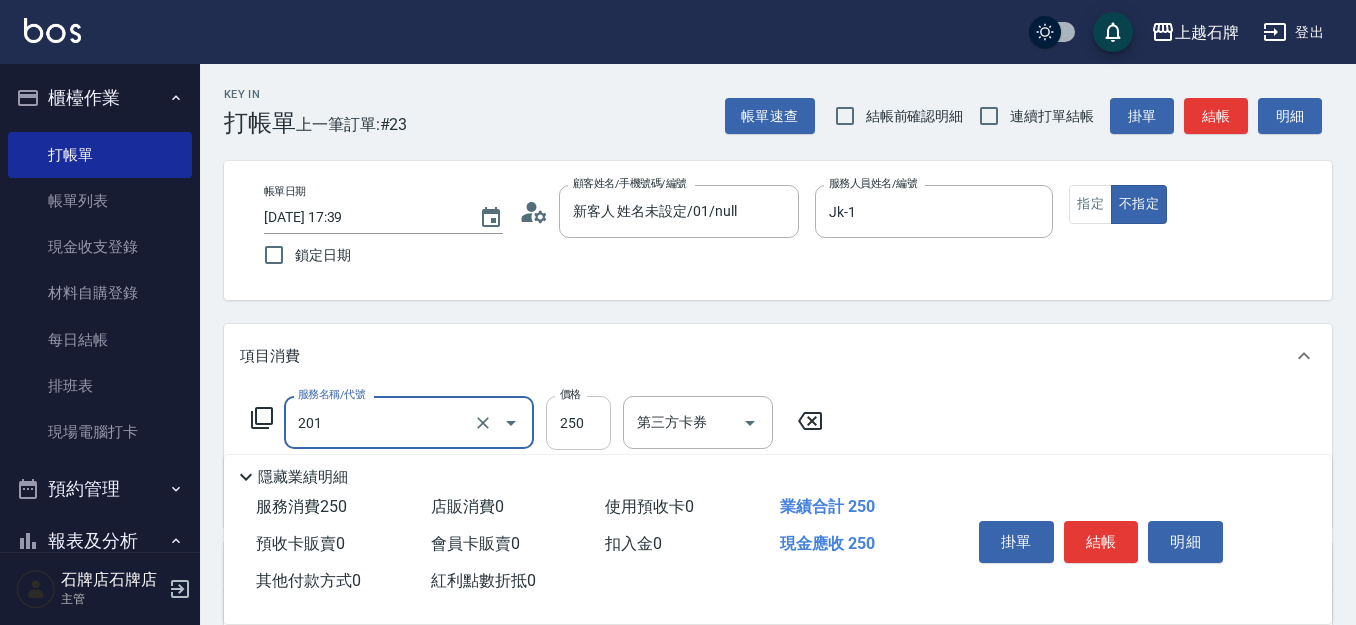 type on "B級單剪(201)" 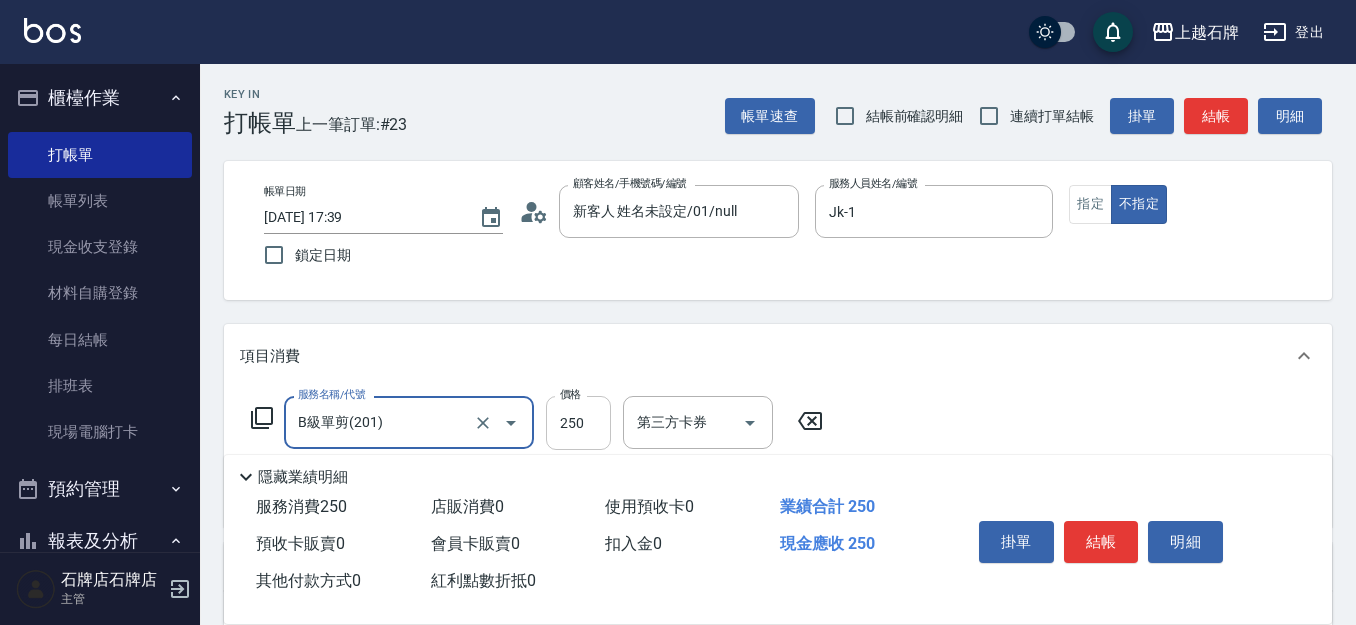 click on "250" at bounding box center [578, 423] 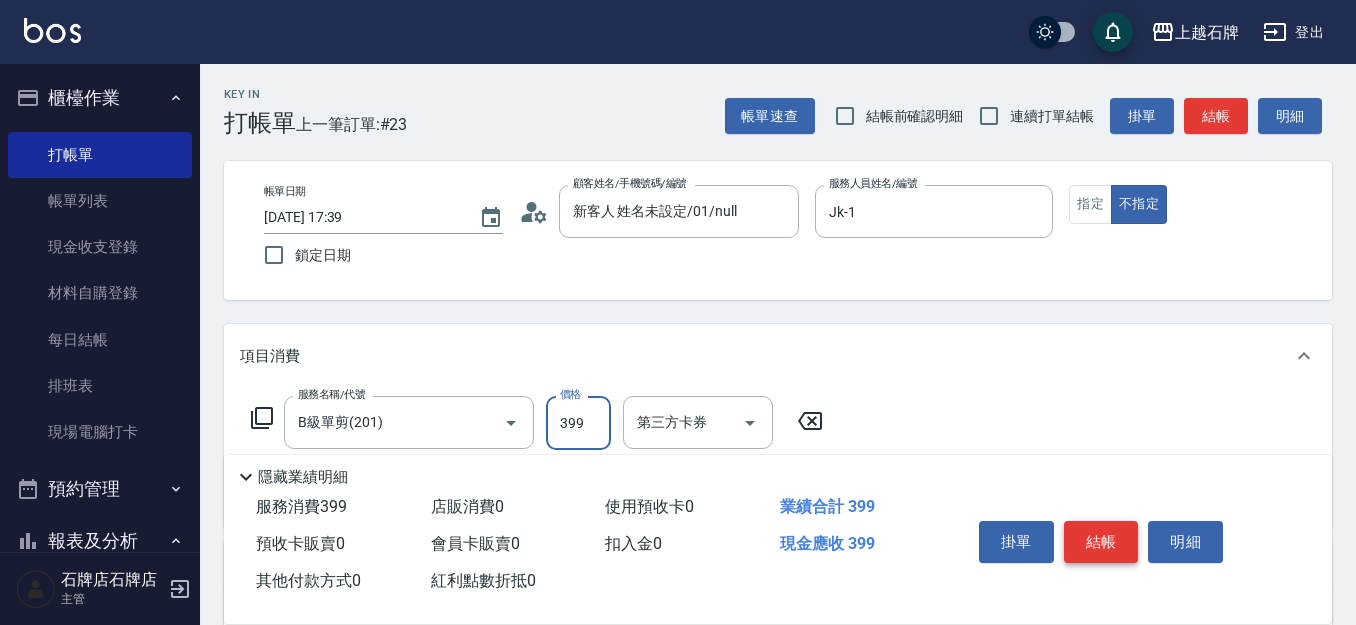 type on "399" 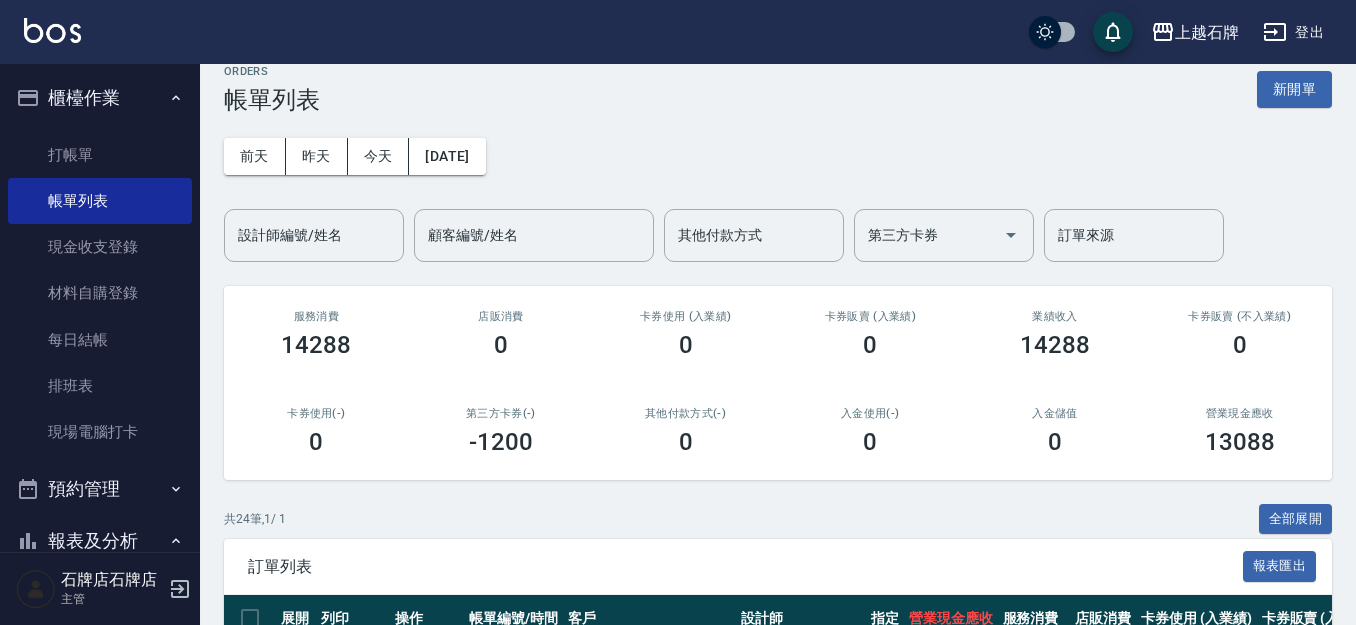 scroll, scrollTop: 100, scrollLeft: 0, axis: vertical 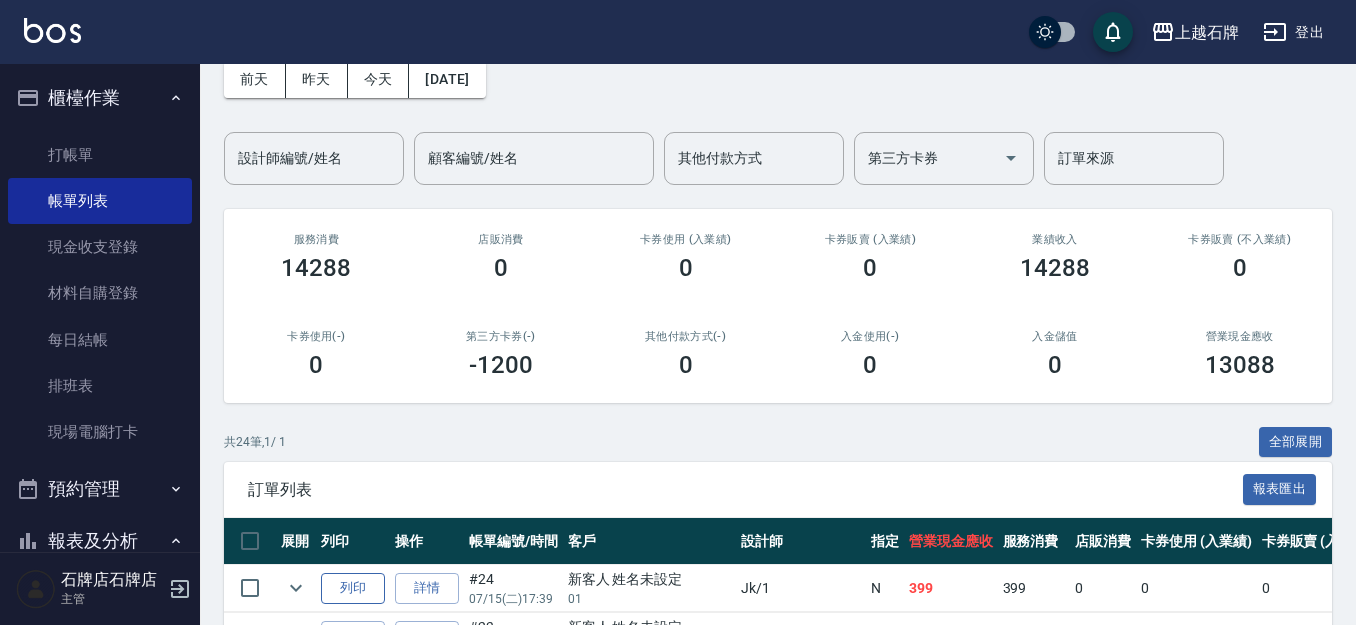 click on "列印" at bounding box center [353, 588] 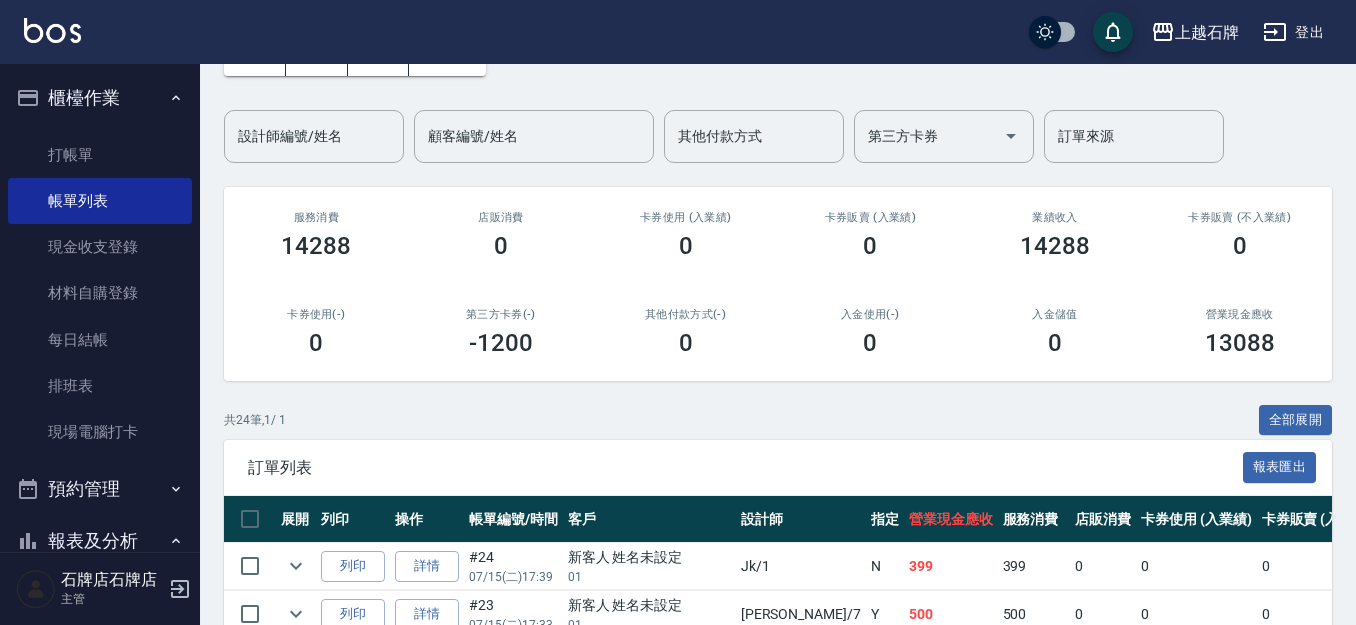 scroll, scrollTop: 0, scrollLeft: 0, axis: both 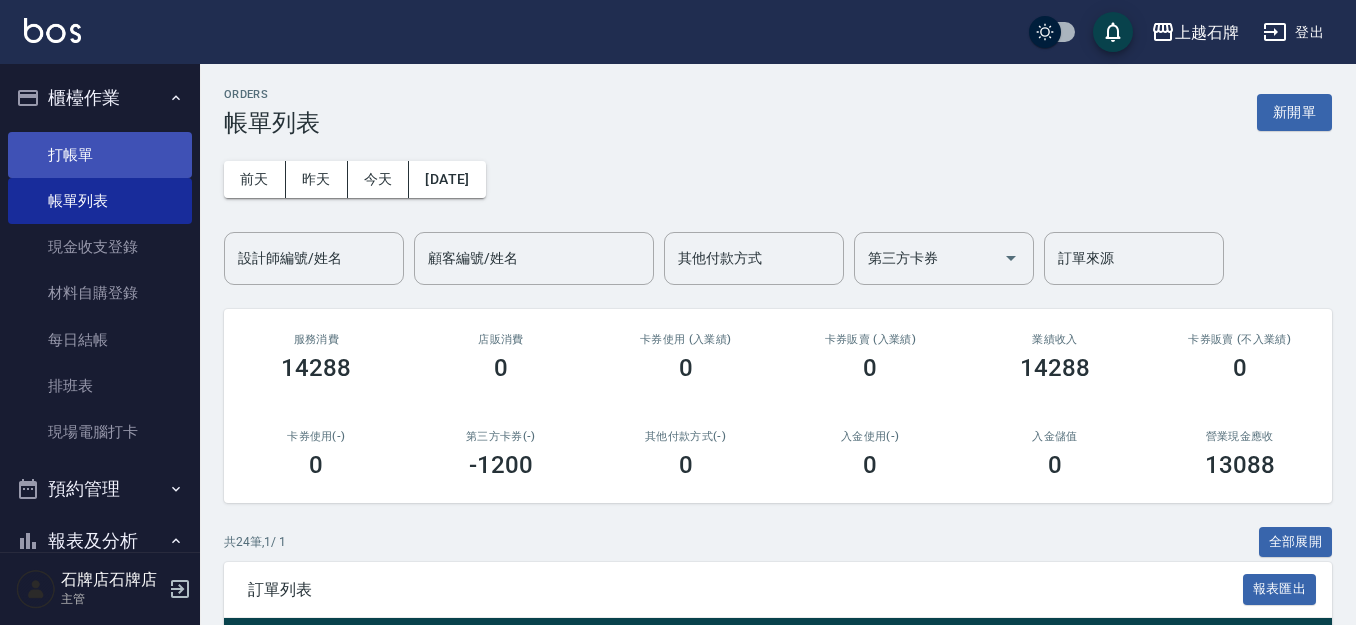 click on "打帳單" at bounding box center [100, 155] 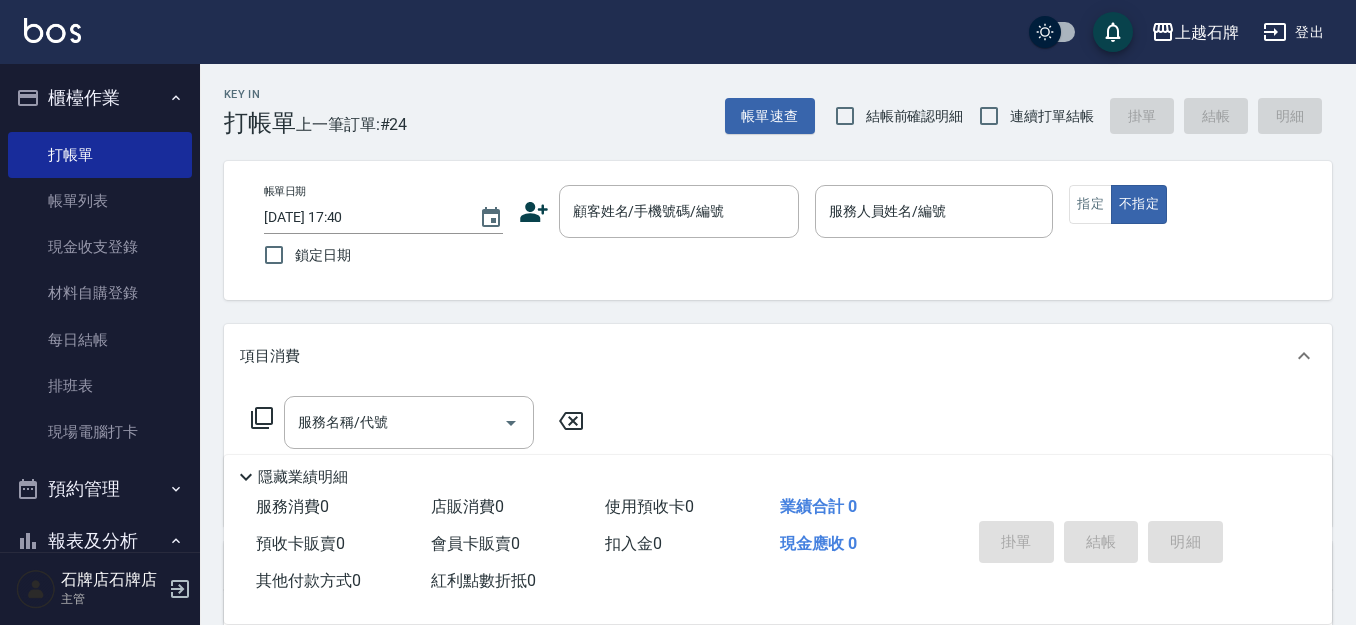 drag, startPoint x: 664, startPoint y: 119, endPoint x: 652, endPoint y: 67, distance: 53.366657 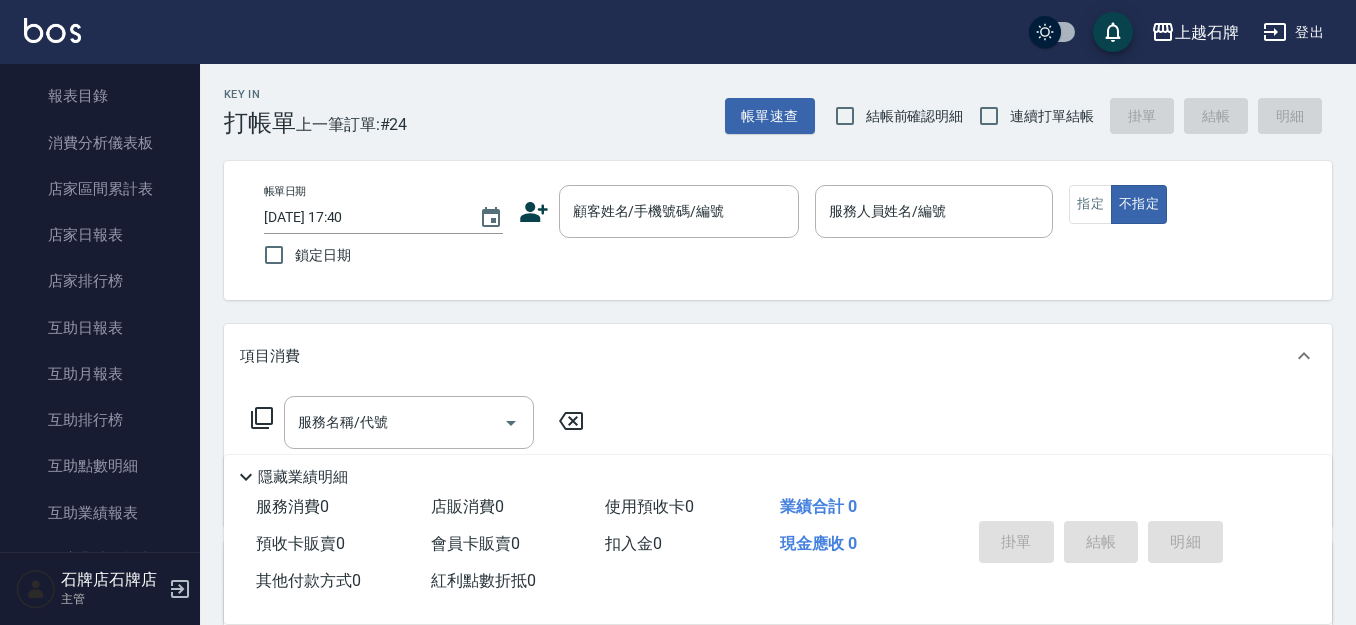 scroll, scrollTop: 800, scrollLeft: 0, axis: vertical 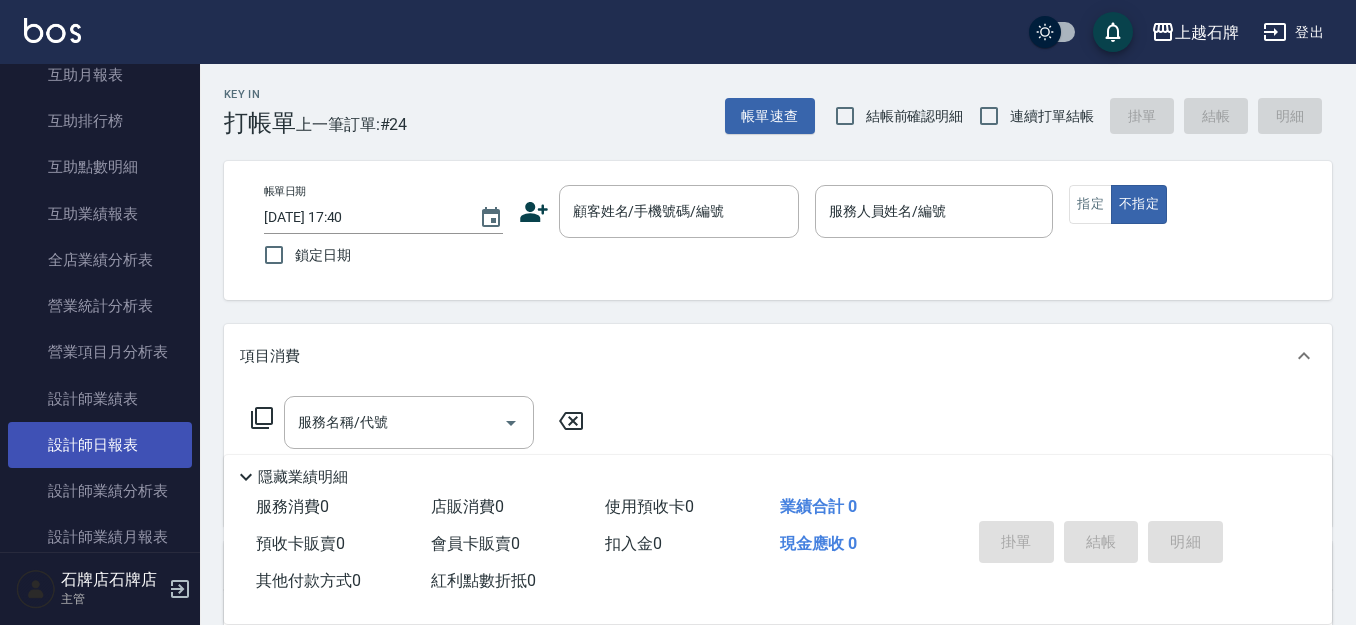 click on "設計師日報表" at bounding box center [100, 445] 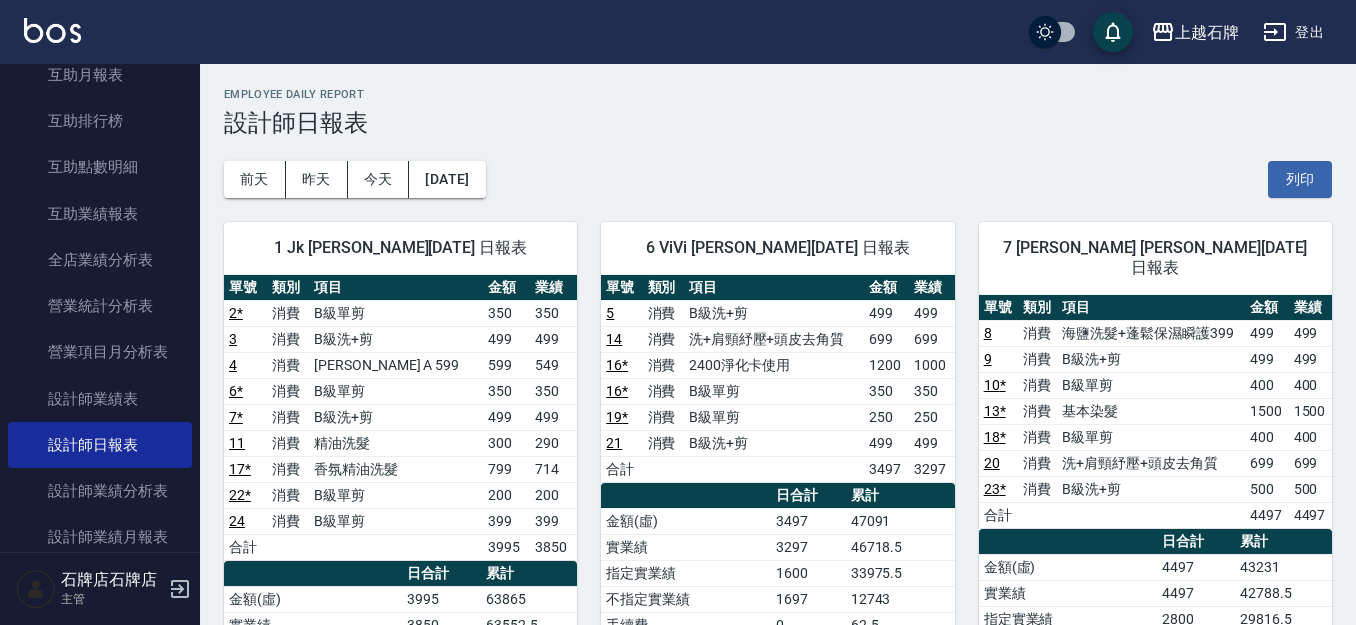 scroll, scrollTop: 100, scrollLeft: 0, axis: vertical 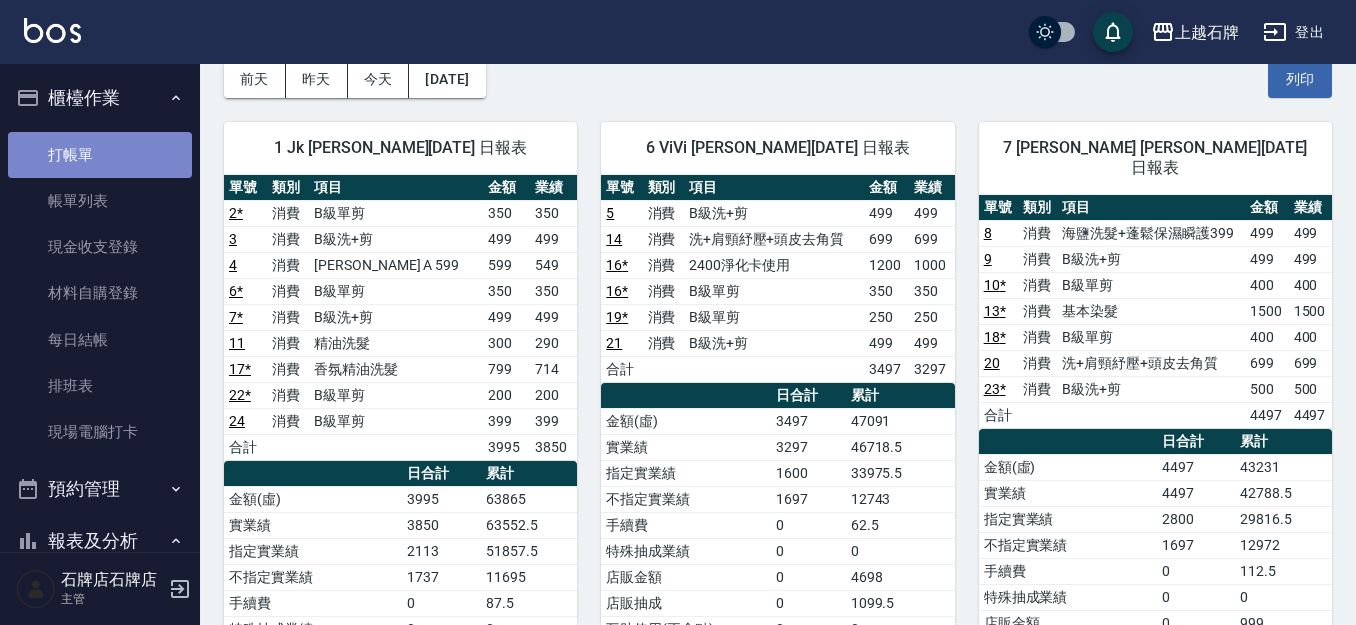 click on "打帳單" at bounding box center (100, 155) 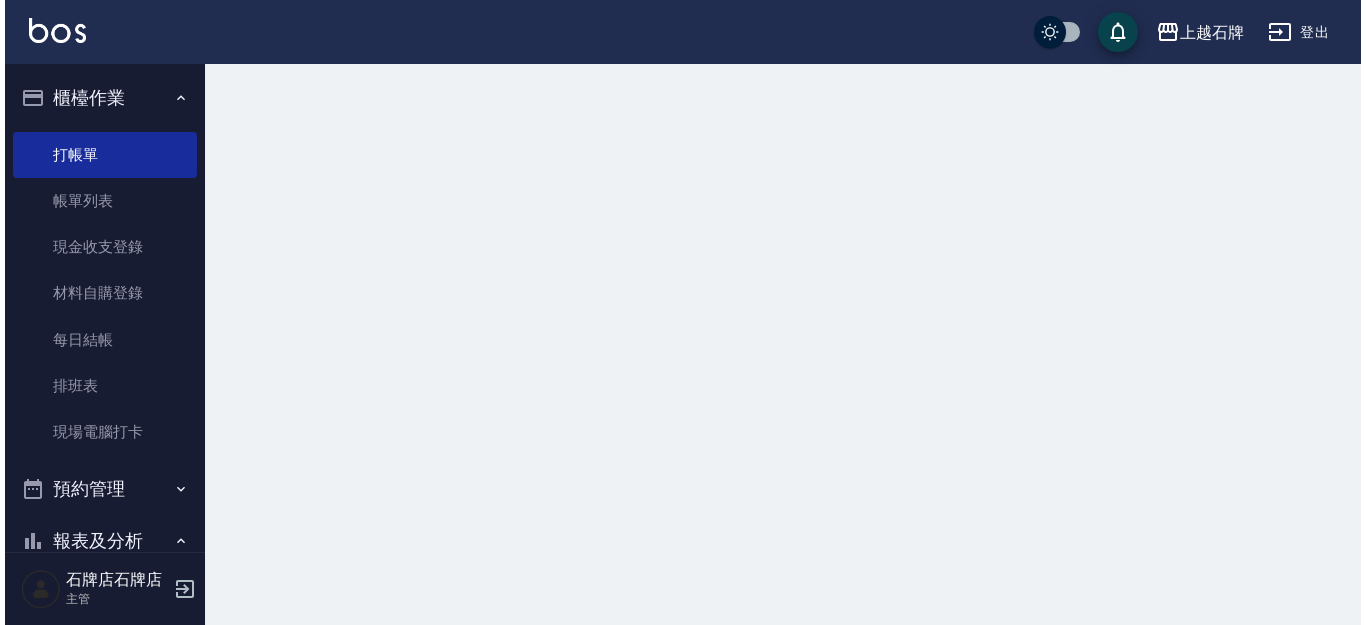 scroll, scrollTop: 0, scrollLeft: 0, axis: both 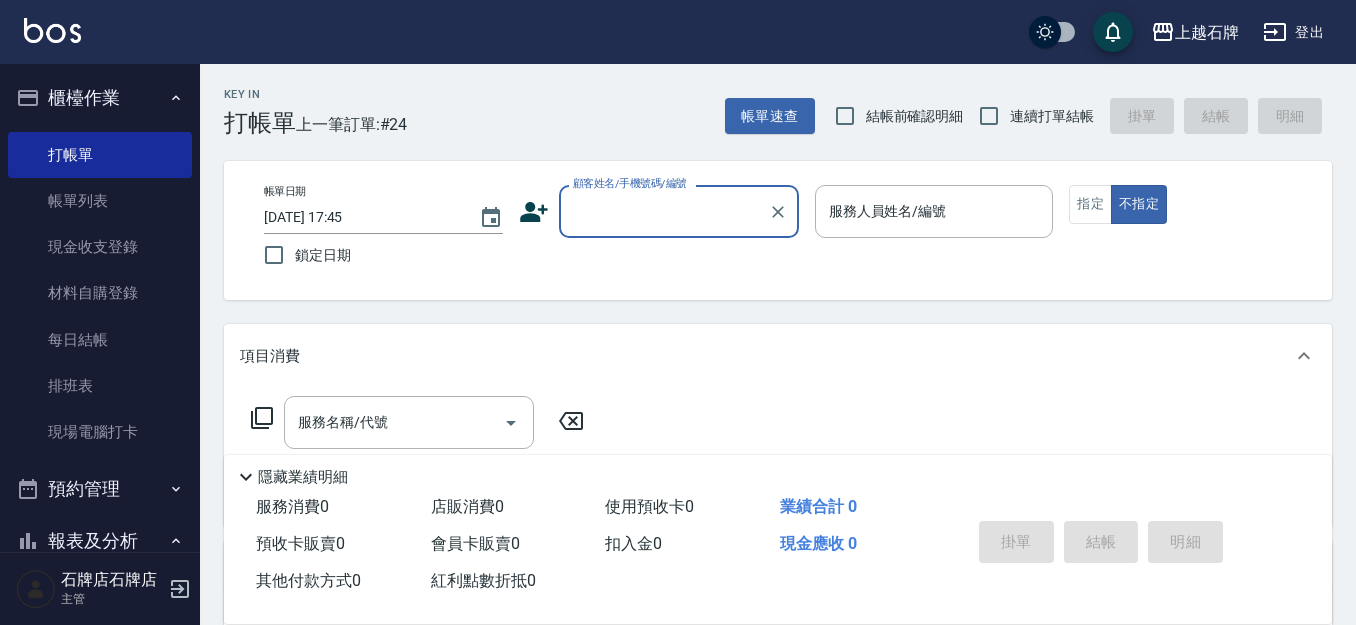 drag, startPoint x: 628, startPoint y: 107, endPoint x: 175, endPoint y: 25, distance: 460.36182 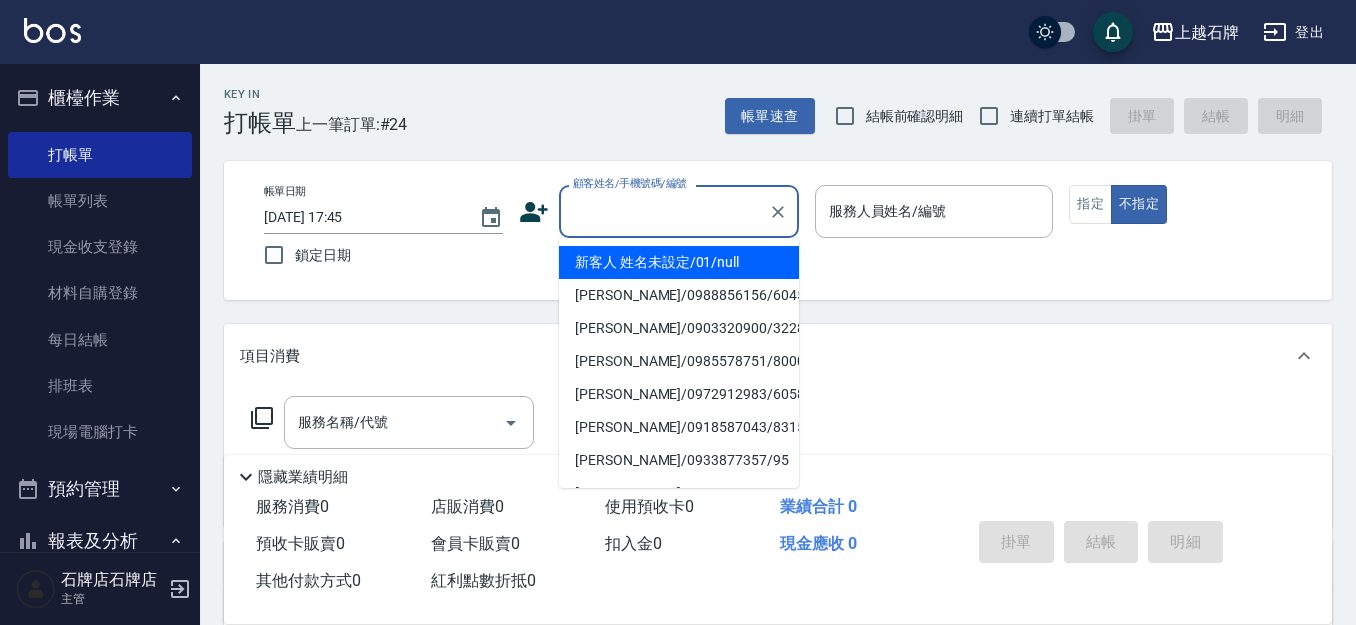 click on "顧客姓名/手機號碼/編號" at bounding box center (664, 211) 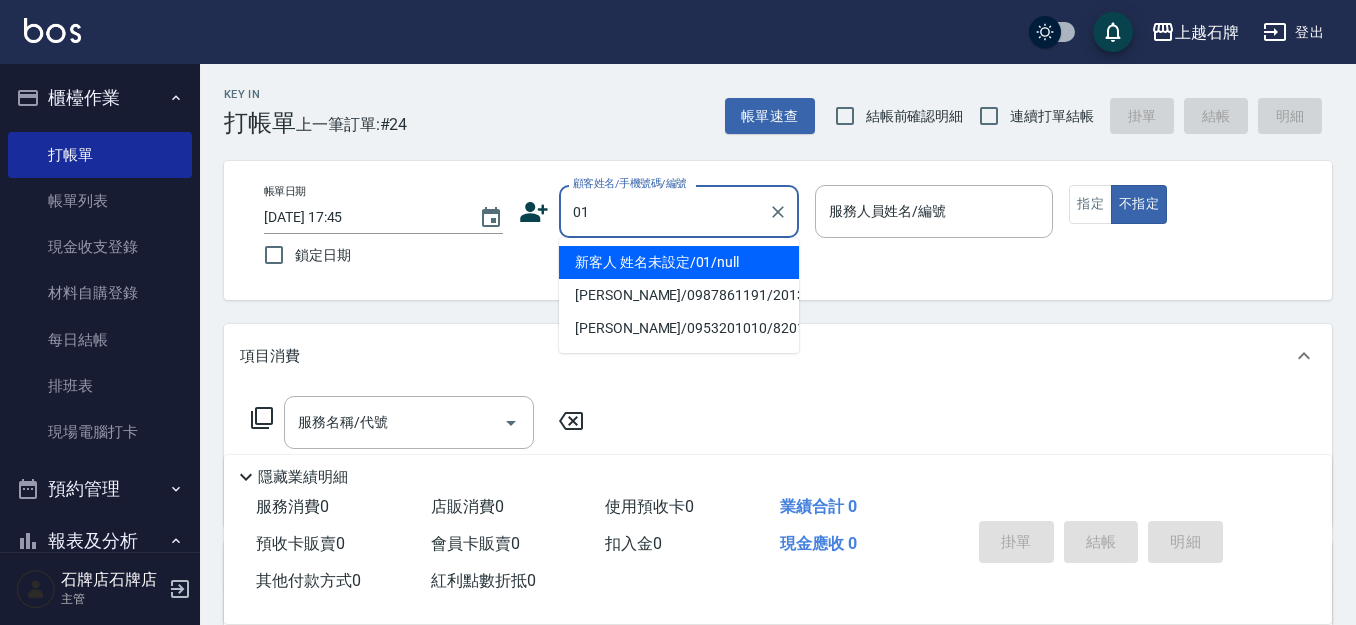 type on "新客人 姓名未設定/01/null" 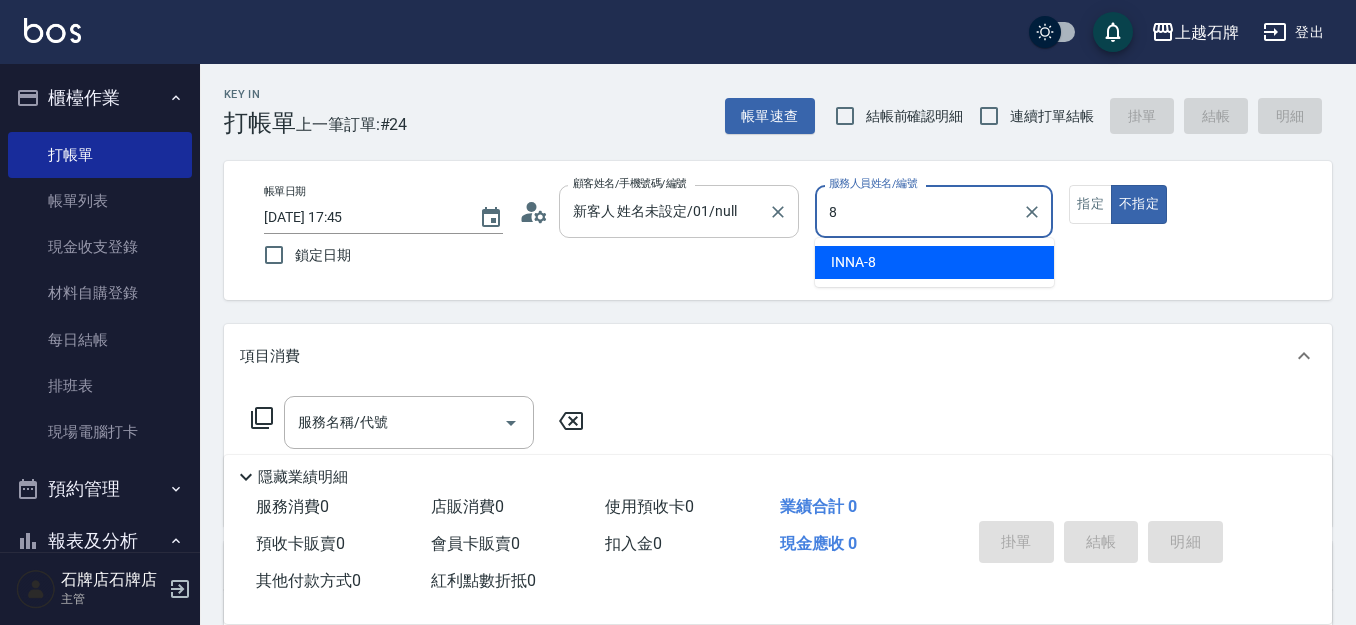 type on "8" 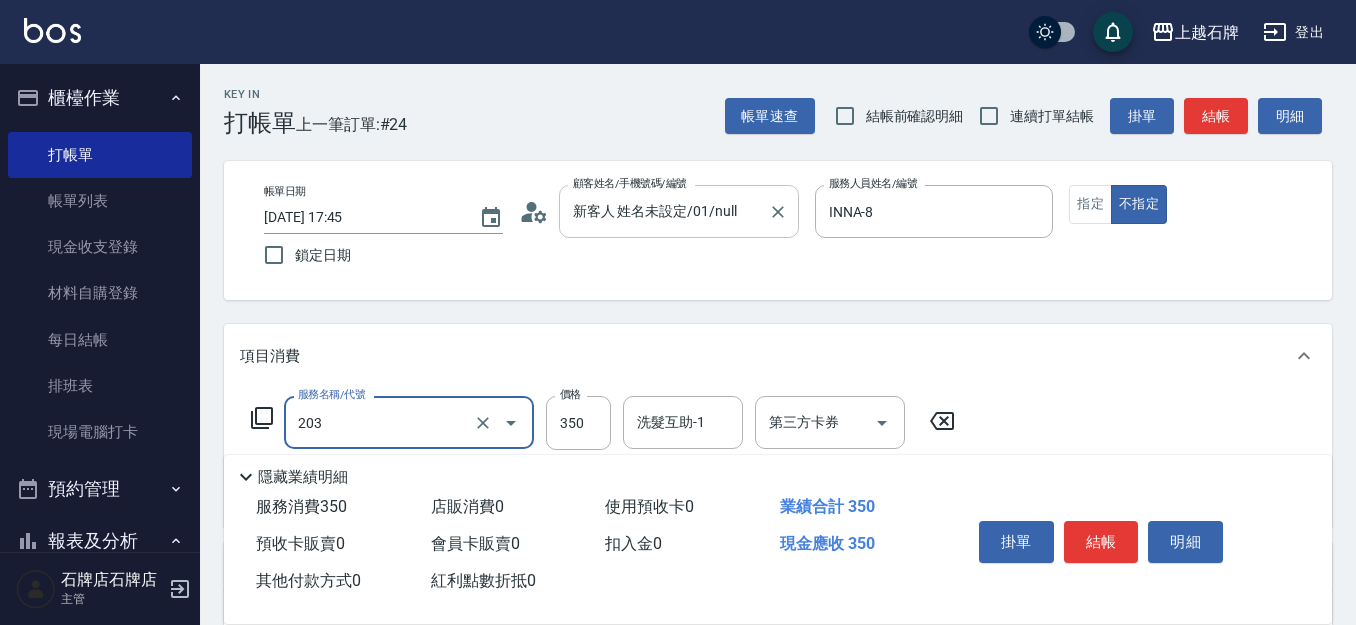 type on "B級洗+剪(203)" 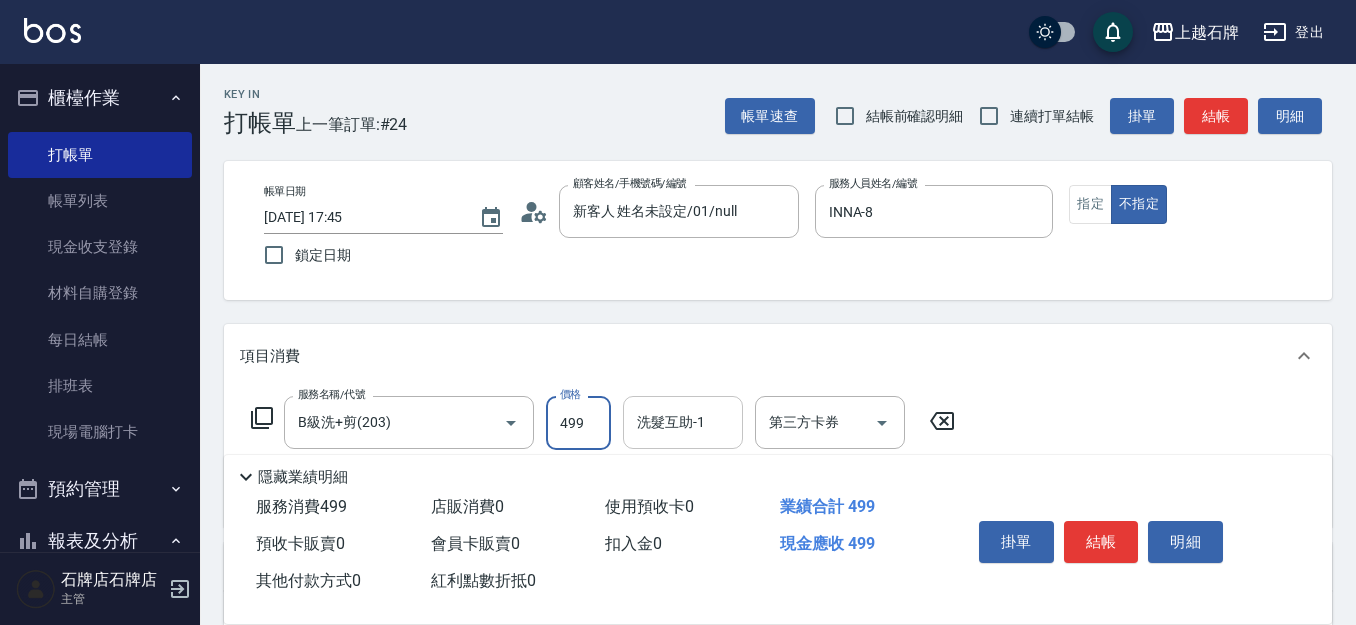 click on "洗髮互助-1" at bounding box center [683, 422] 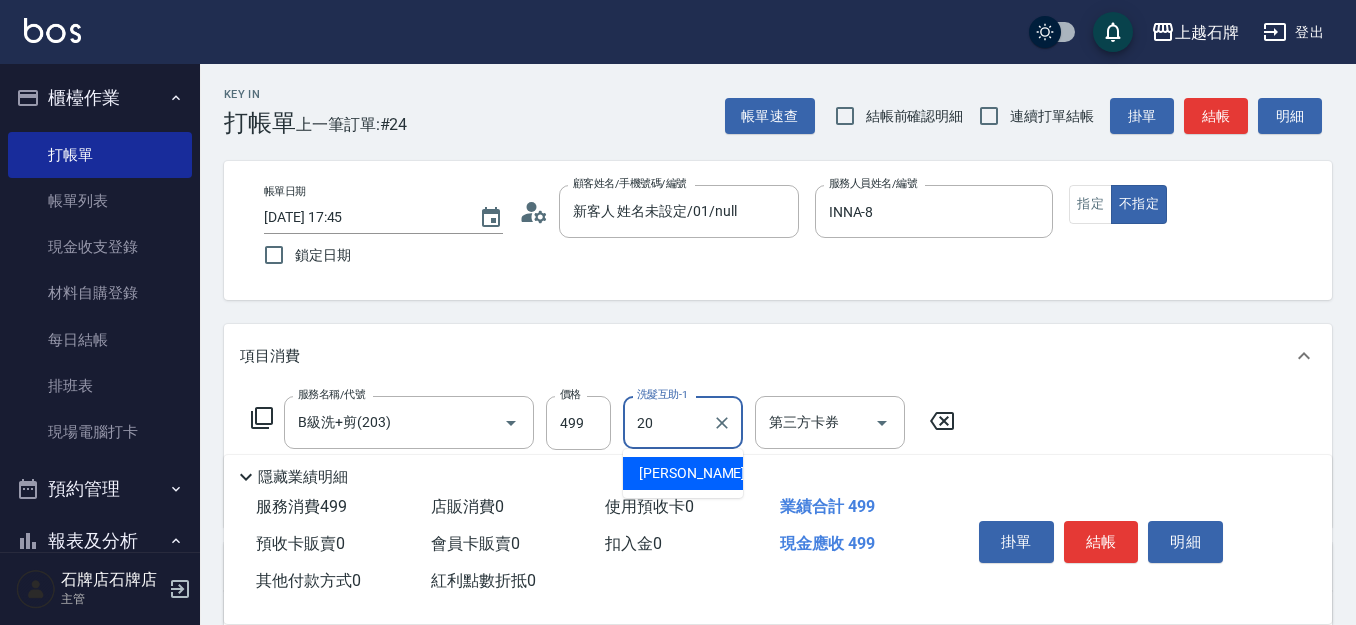 type on "[PERSON_NAME]-20" 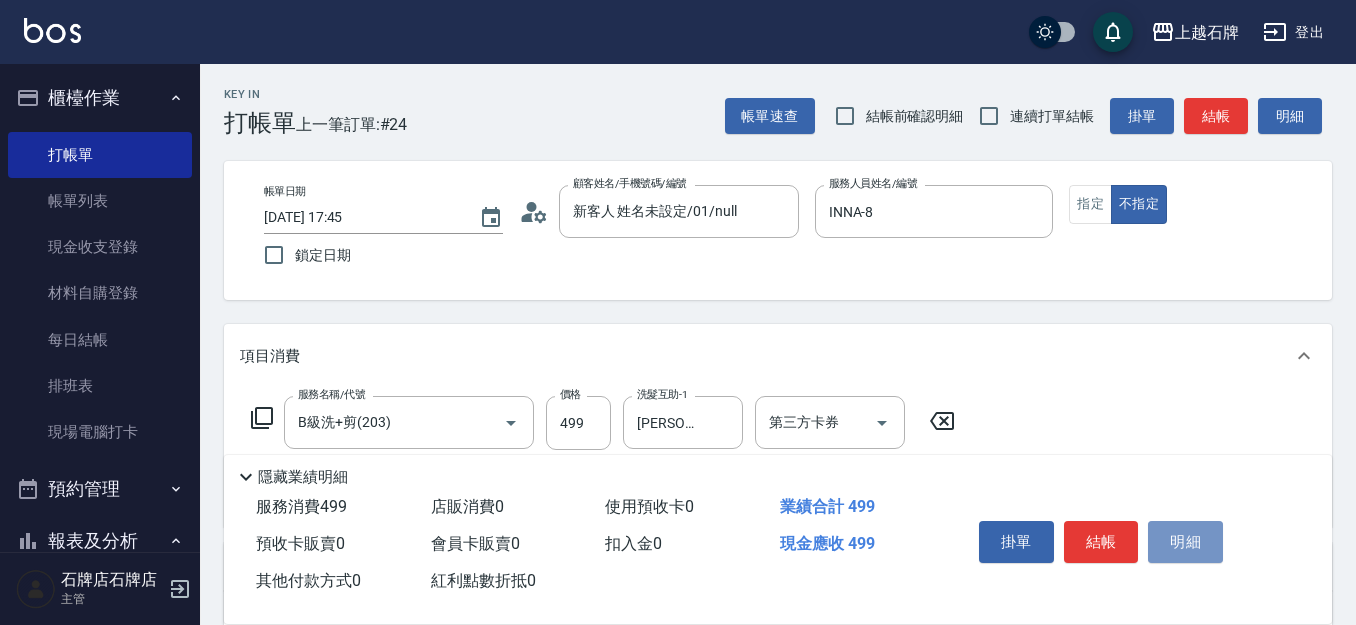 drag, startPoint x: 1166, startPoint y: 540, endPoint x: 1132, endPoint y: 573, distance: 47.38143 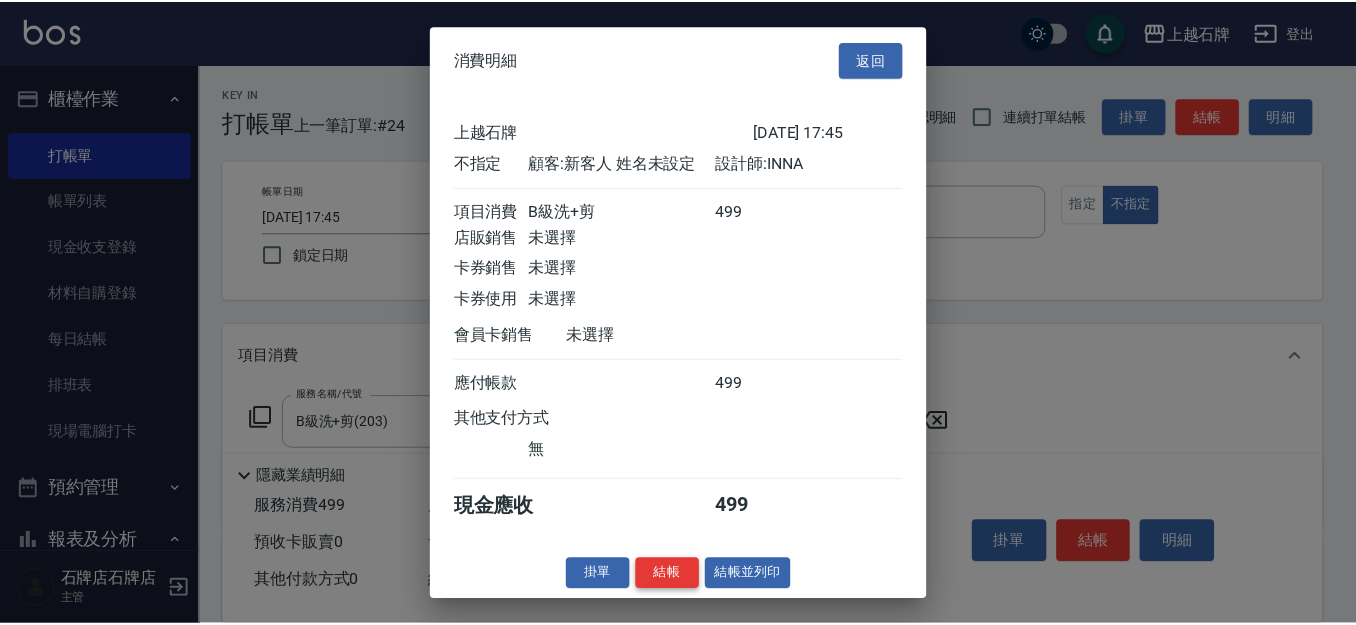 scroll, scrollTop: 0, scrollLeft: 0, axis: both 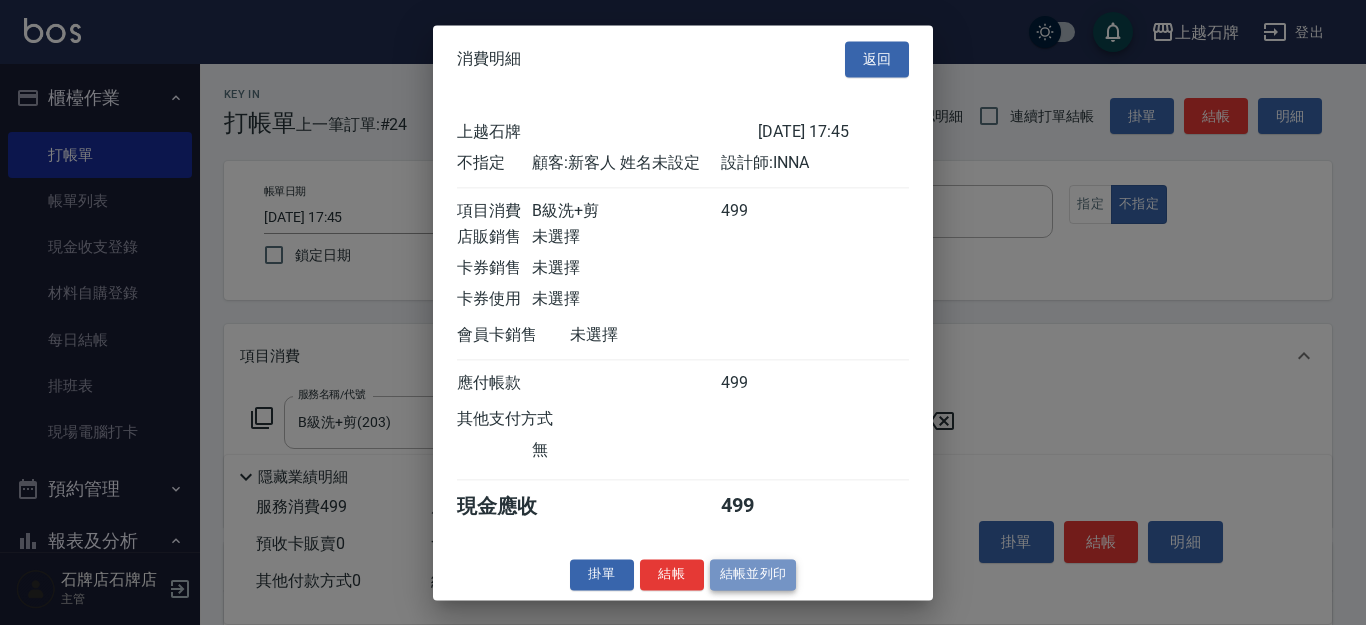 click on "結帳並列印" at bounding box center (753, 574) 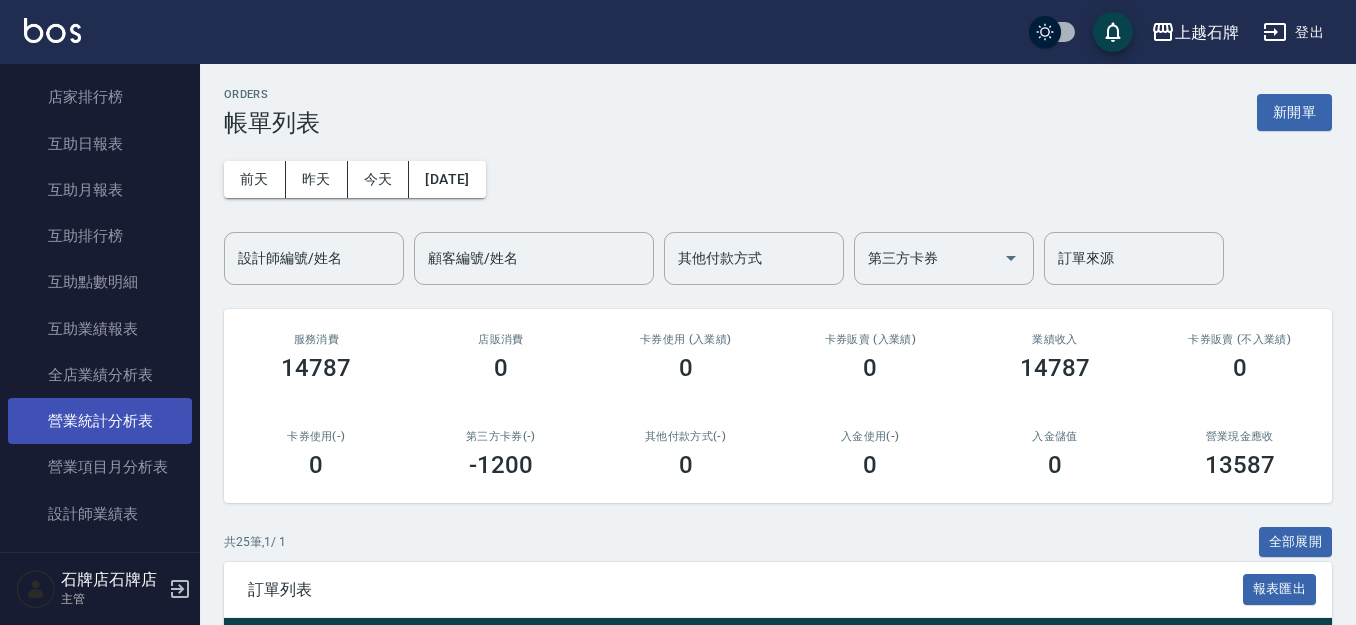 scroll, scrollTop: 800, scrollLeft: 0, axis: vertical 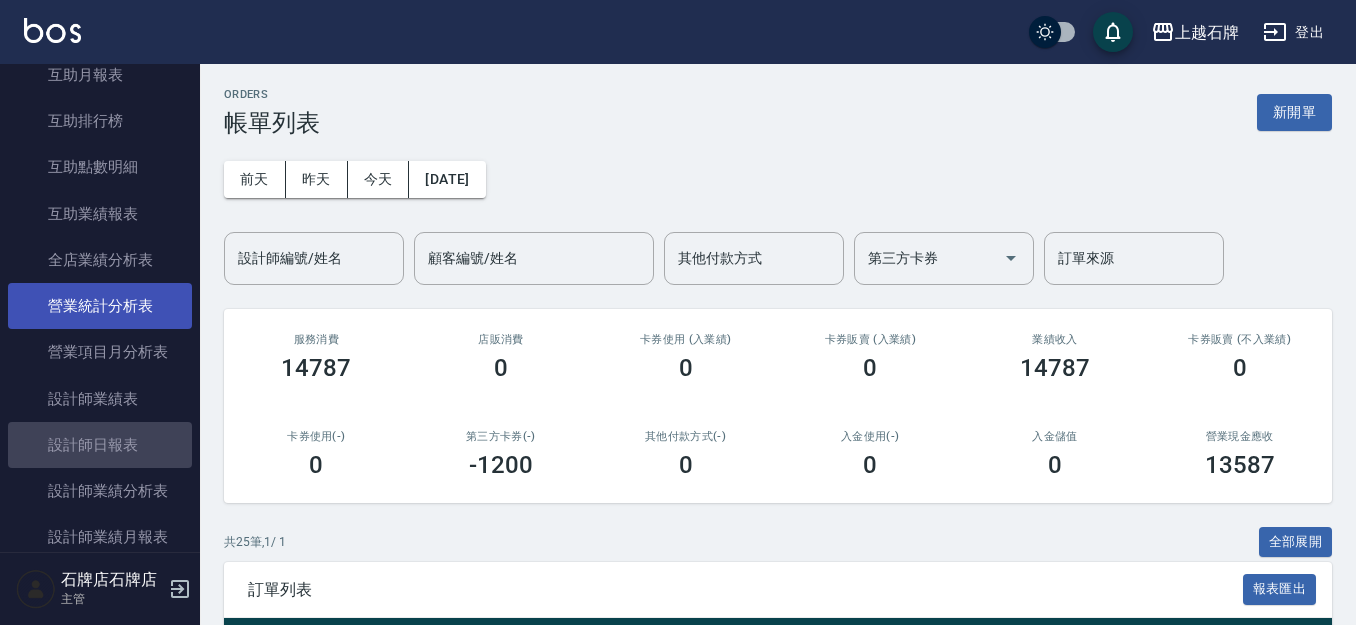 click on "設計師日報表" at bounding box center (100, 445) 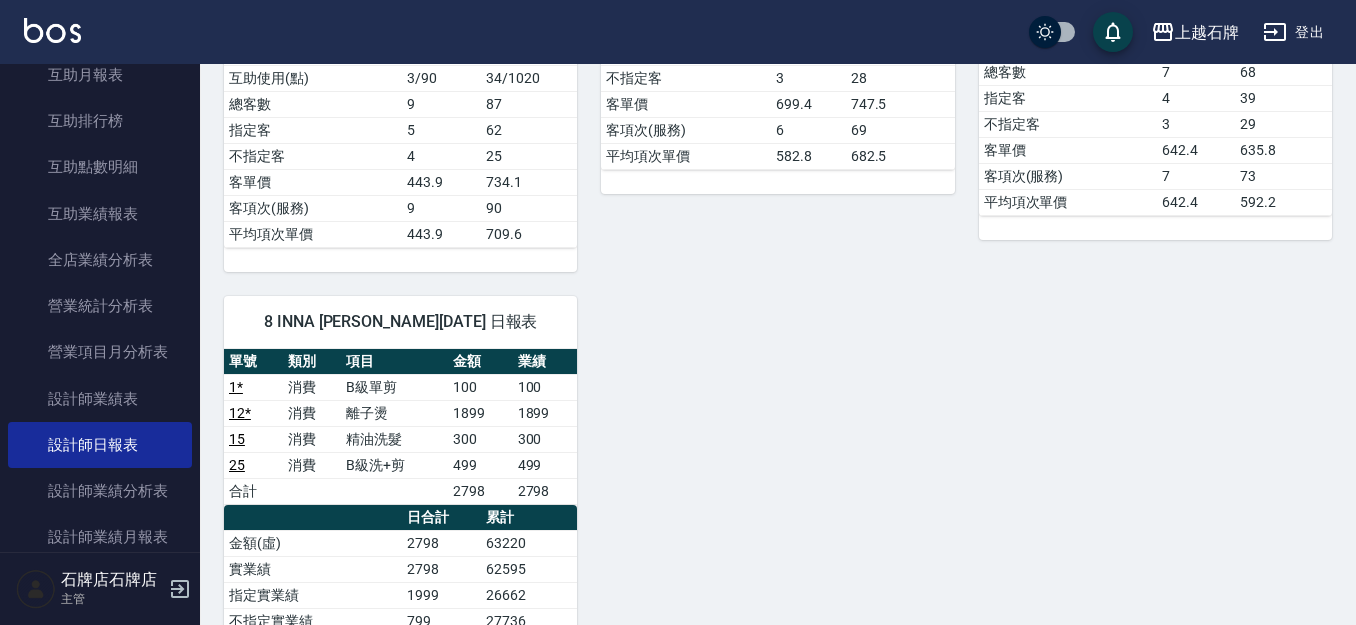 scroll, scrollTop: 800, scrollLeft: 0, axis: vertical 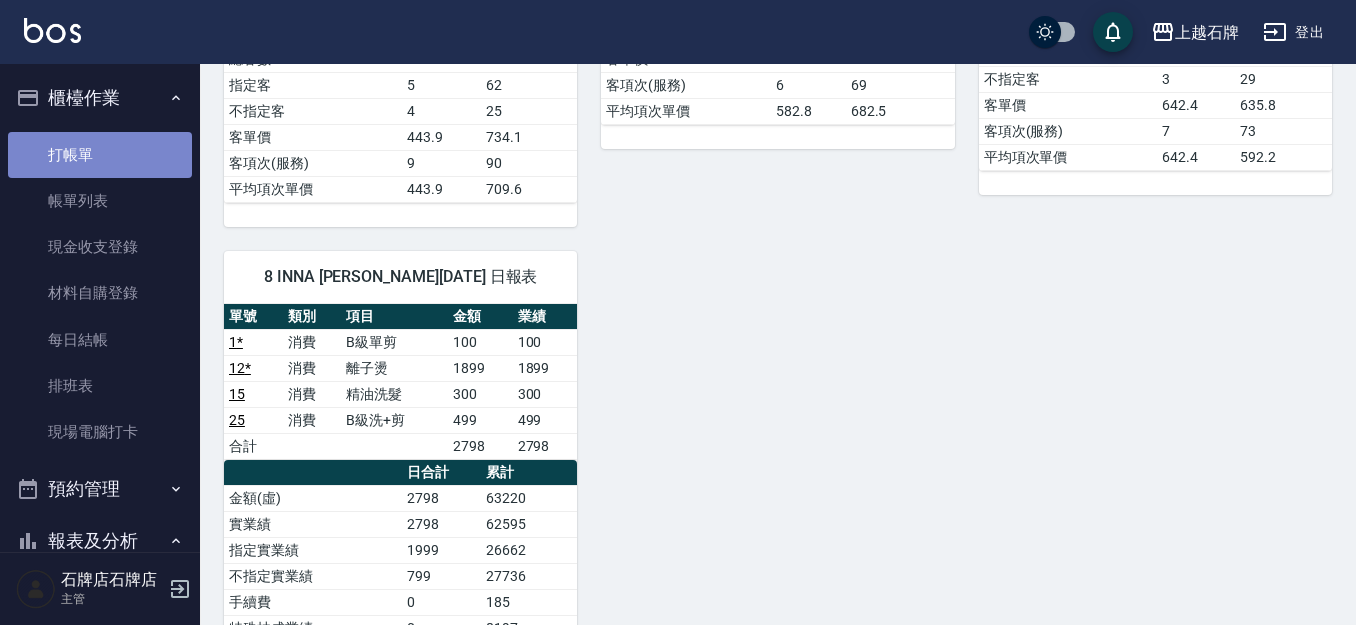 click on "打帳單" at bounding box center [100, 155] 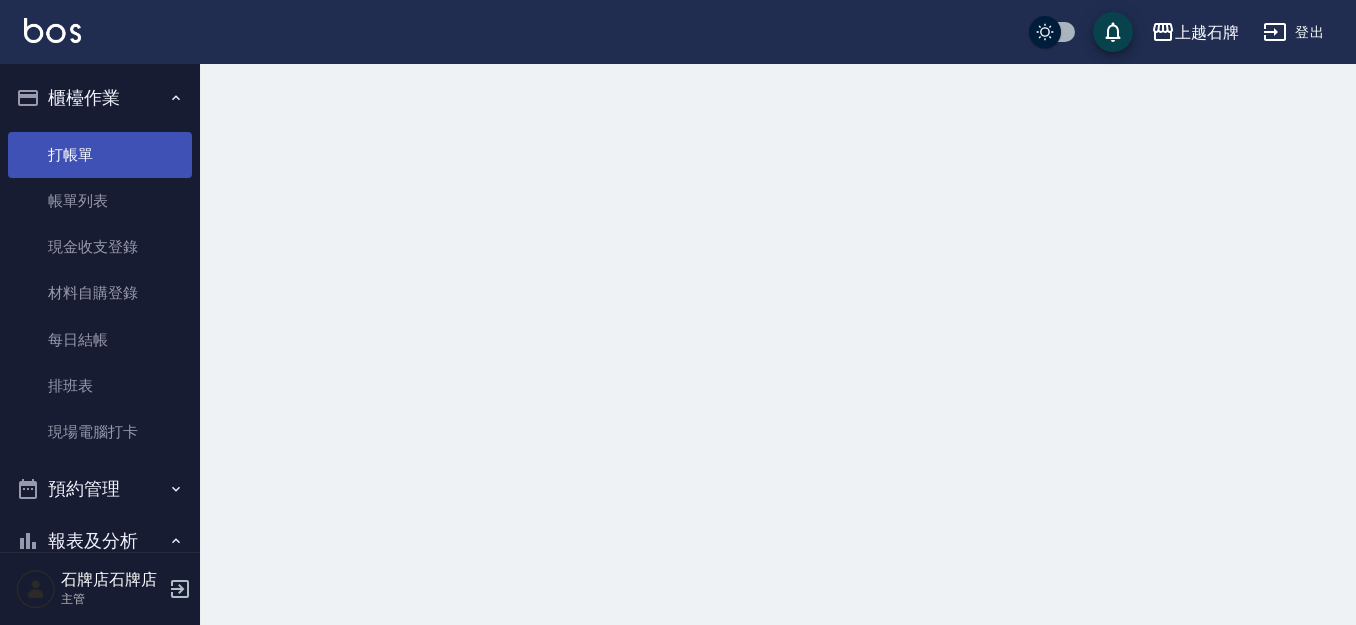 scroll, scrollTop: 0, scrollLeft: 0, axis: both 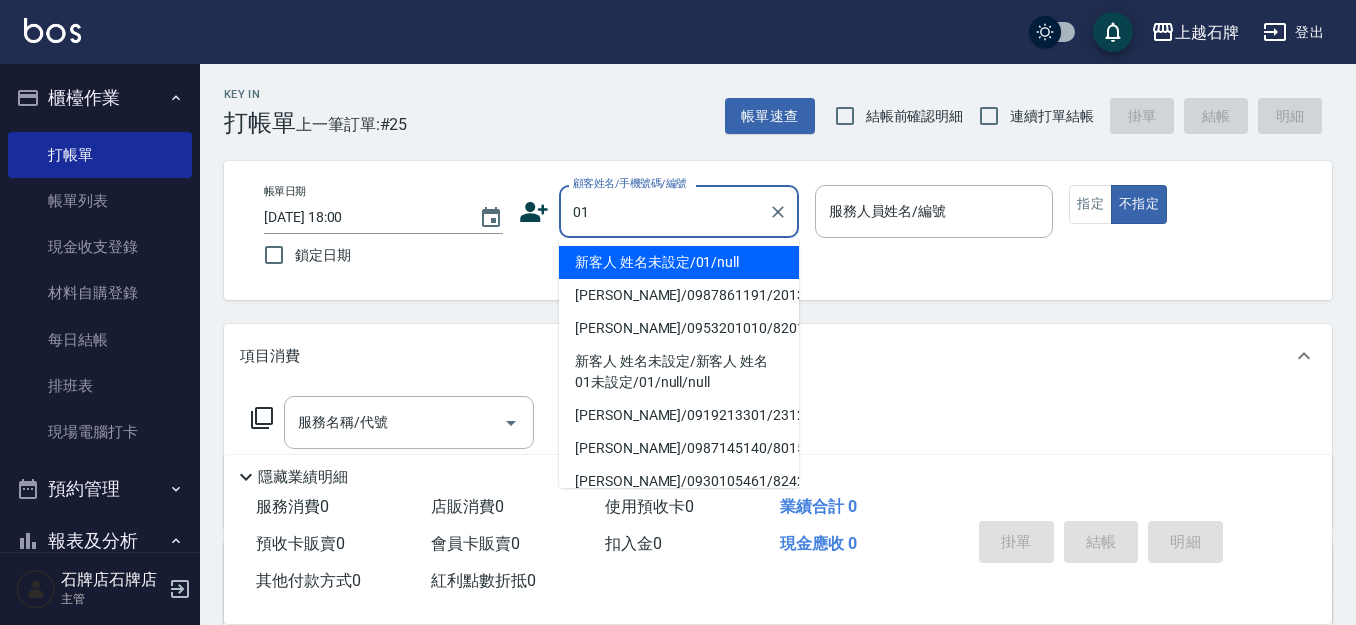 click on "新客人 姓名未設定/01/null" at bounding box center [679, 262] 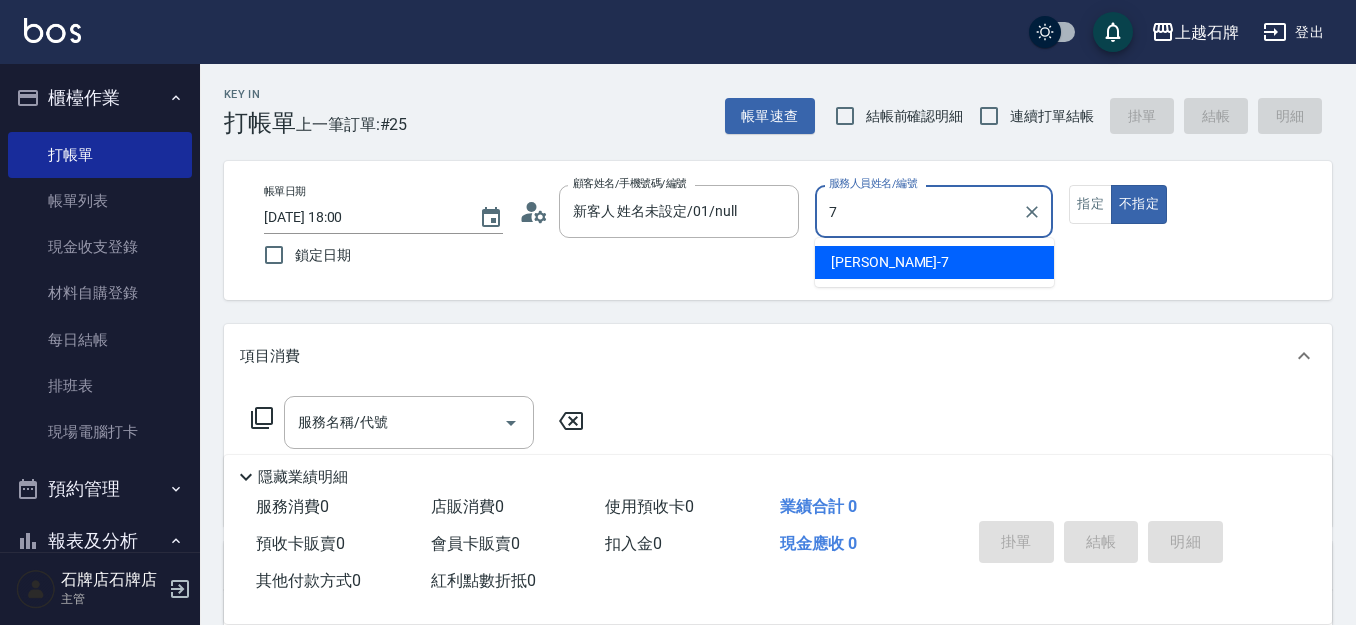 click on "[PERSON_NAME] -7" at bounding box center (934, 262) 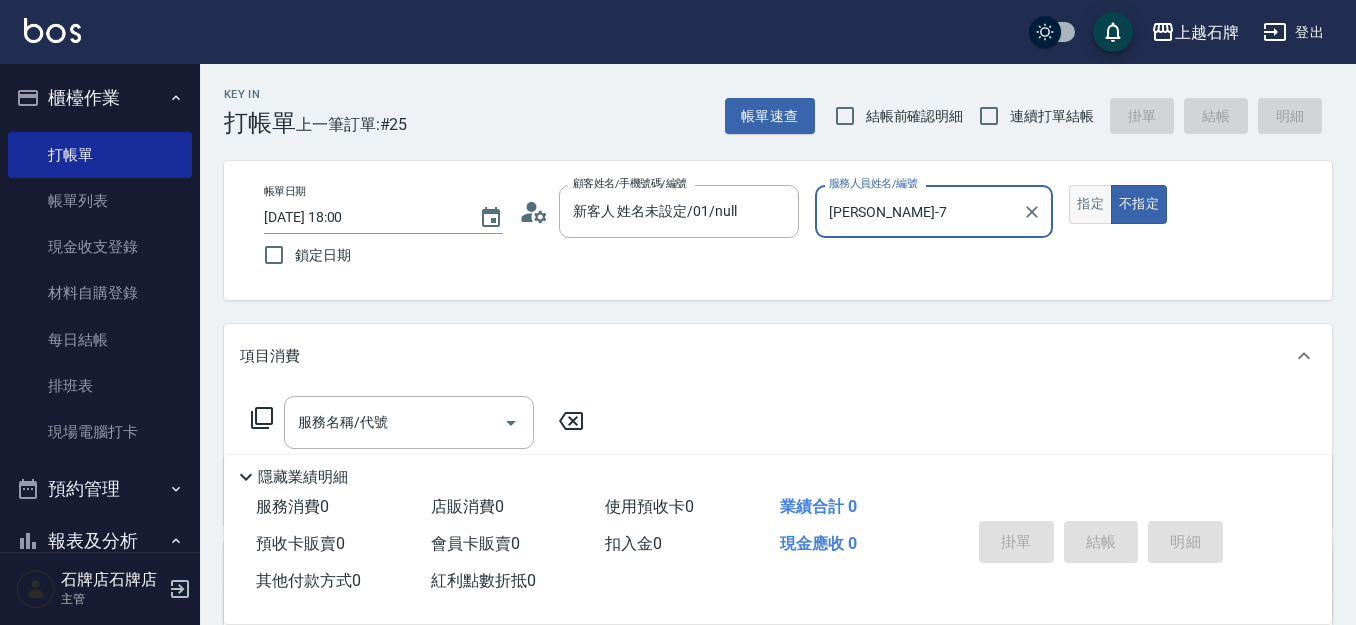 type on "[PERSON_NAME]-7" 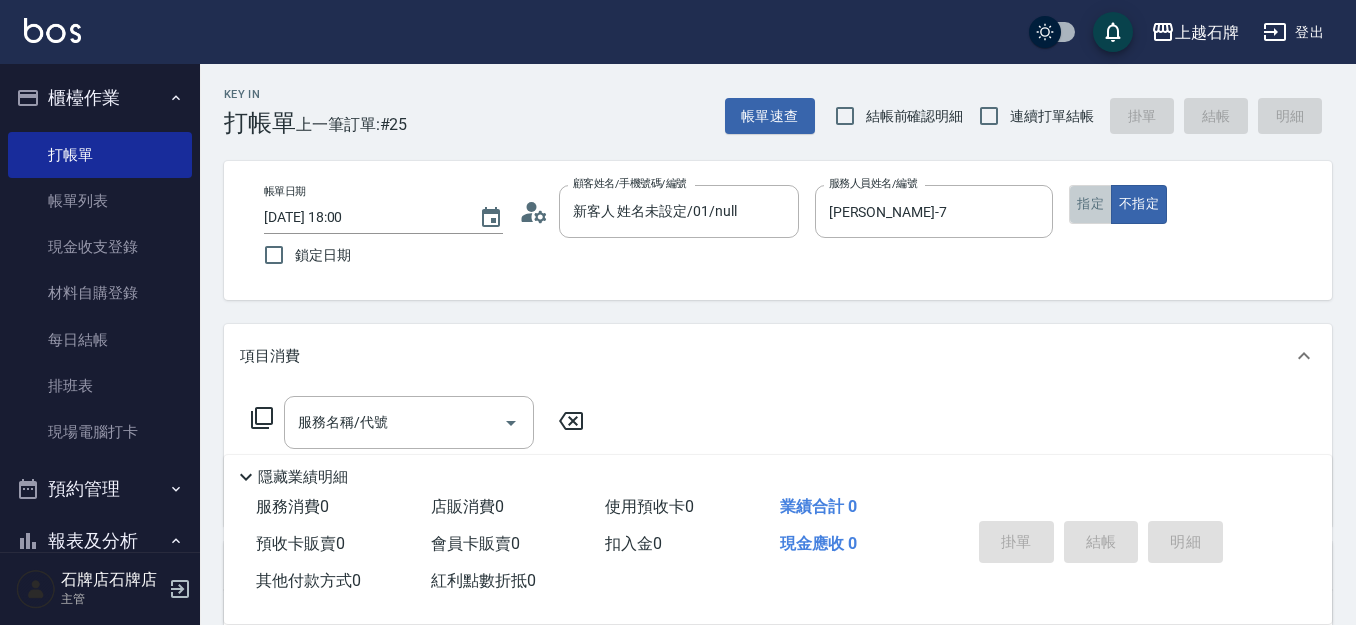 click on "指定" at bounding box center (1090, 204) 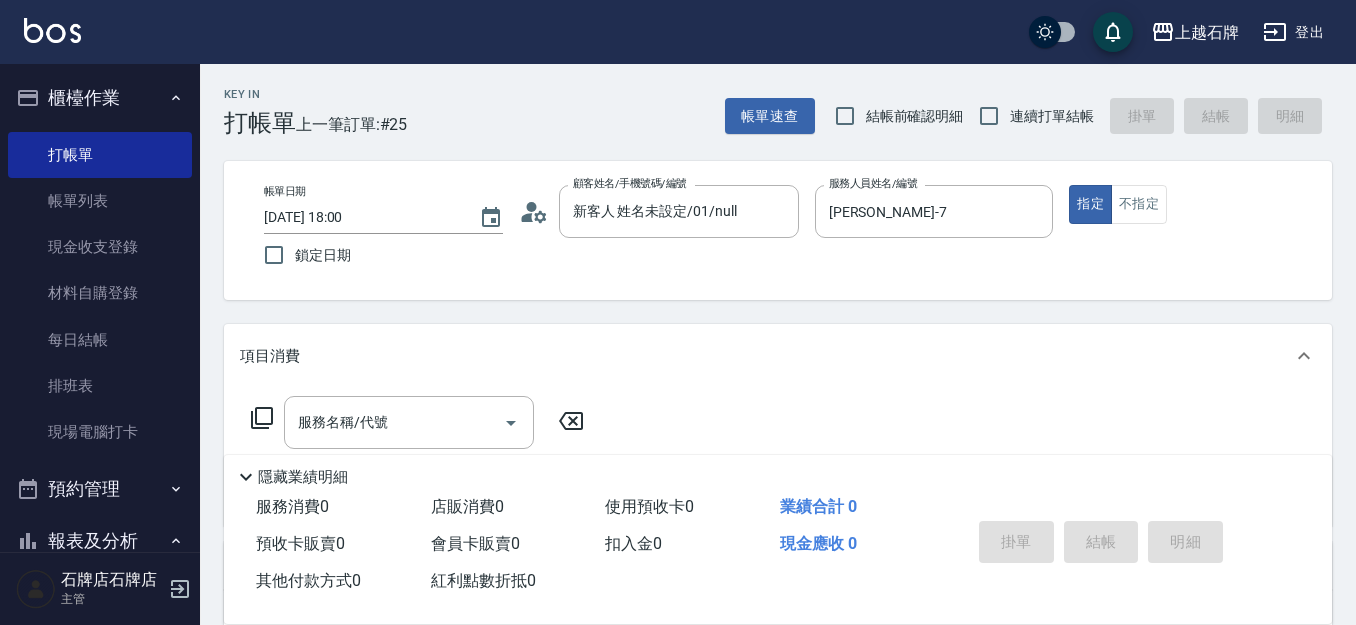 click on "項目消費" at bounding box center [778, 356] 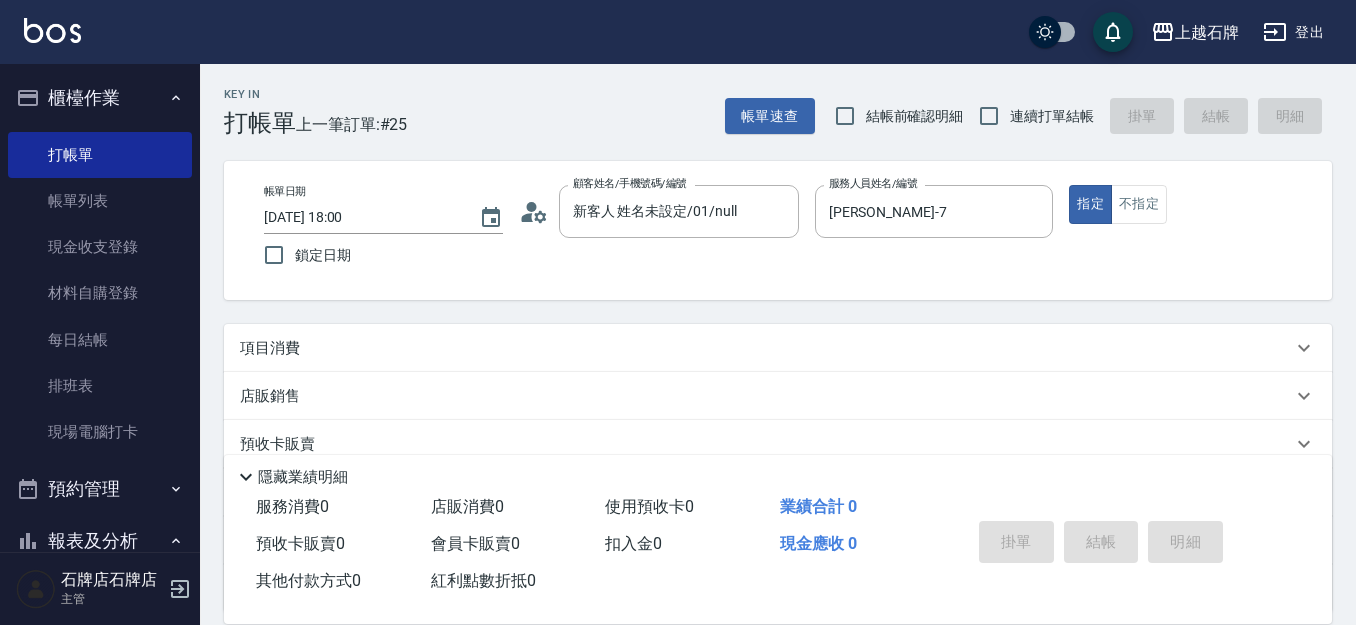 click on "項目消費" at bounding box center (270, 348) 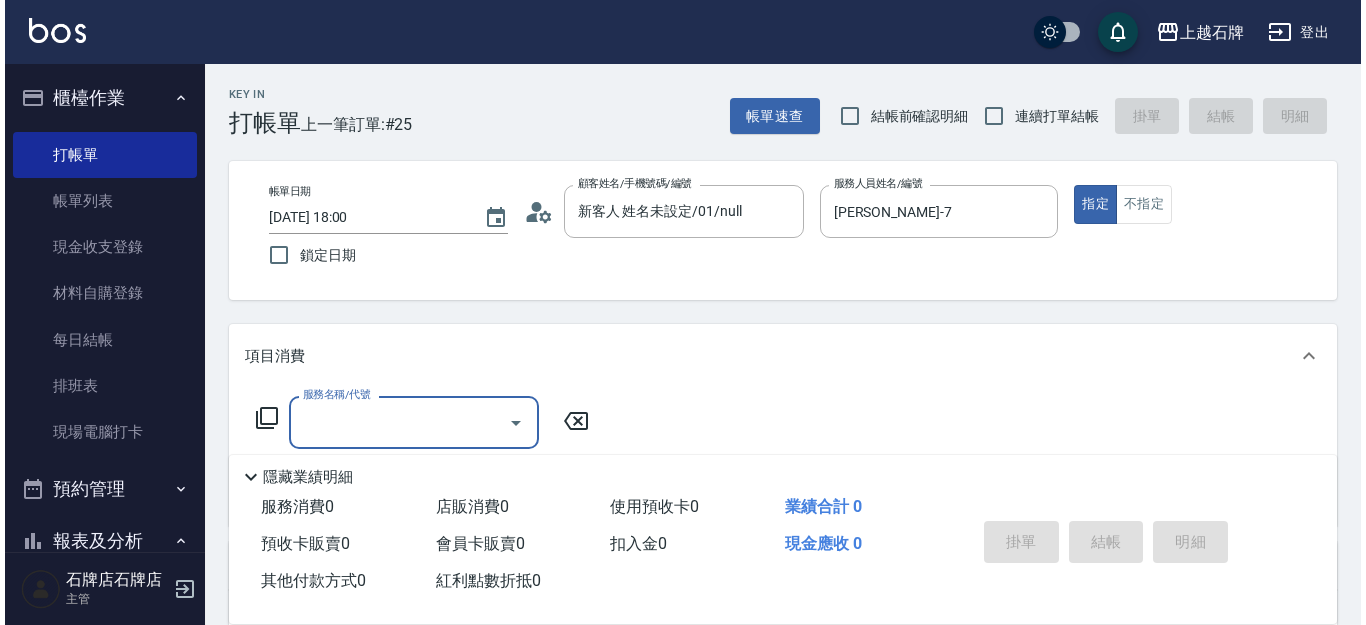 scroll, scrollTop: 0, scrollLeft: 0, axis: both 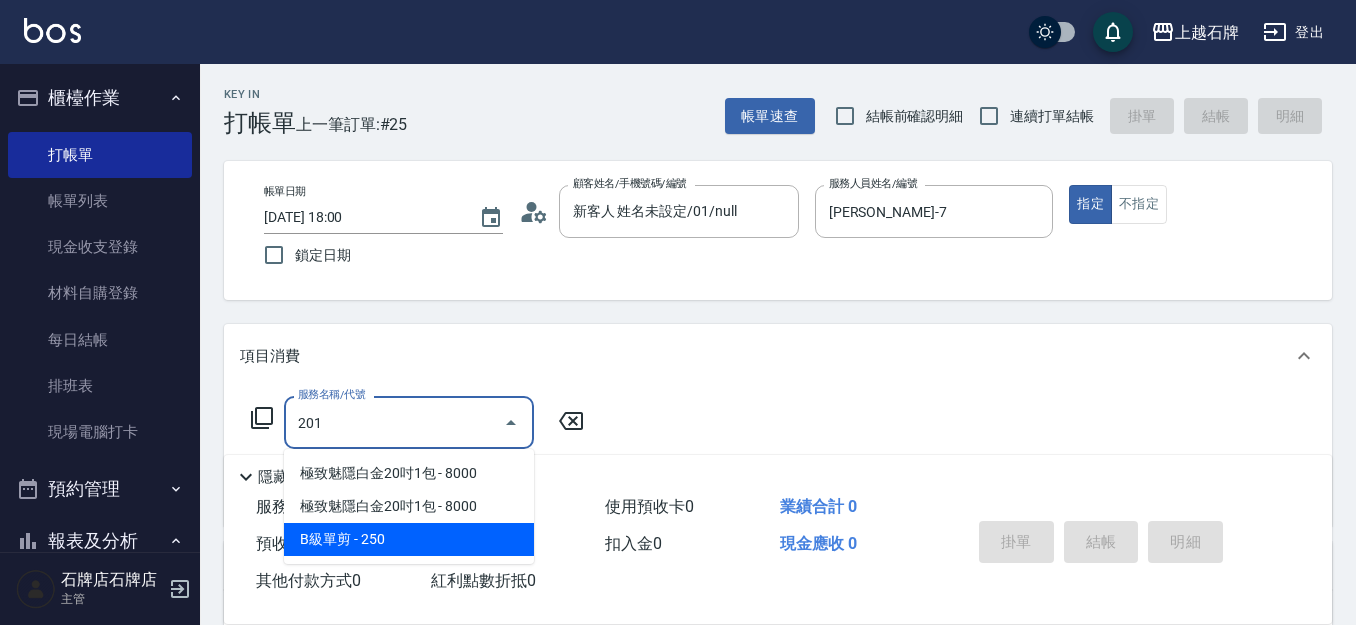 click on "B級單剪 - 250" at bounding box center (409, 539) 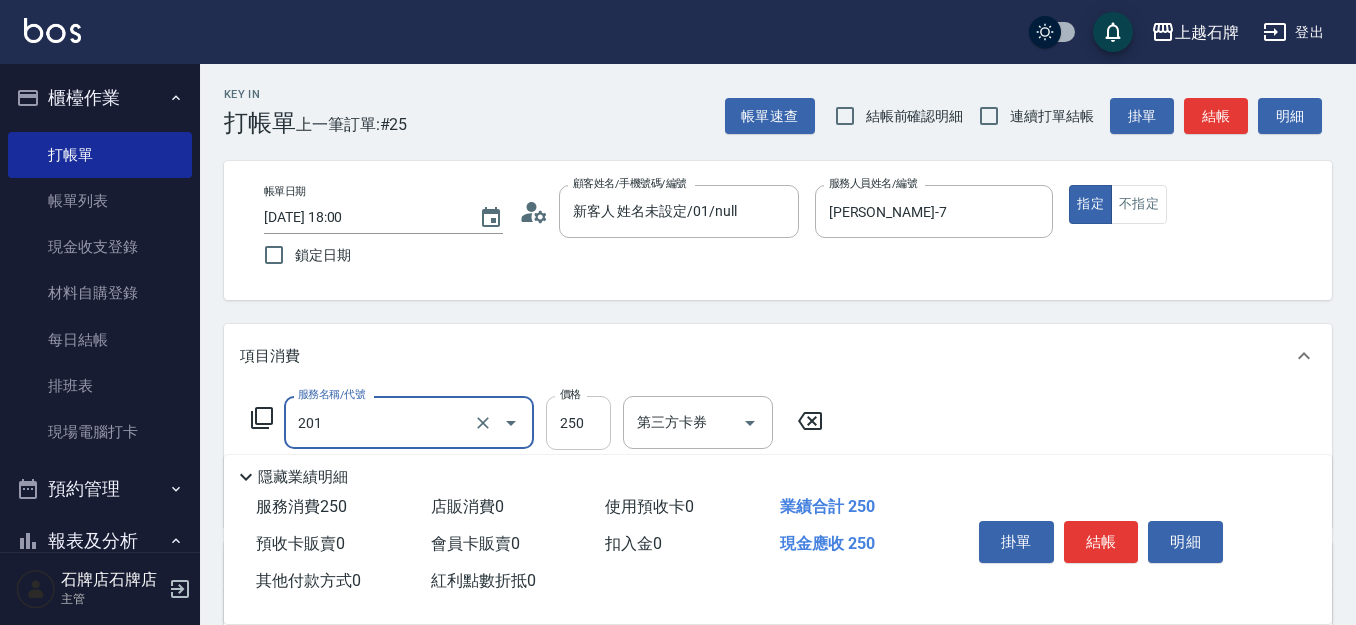 type on "B級單剪(201)" 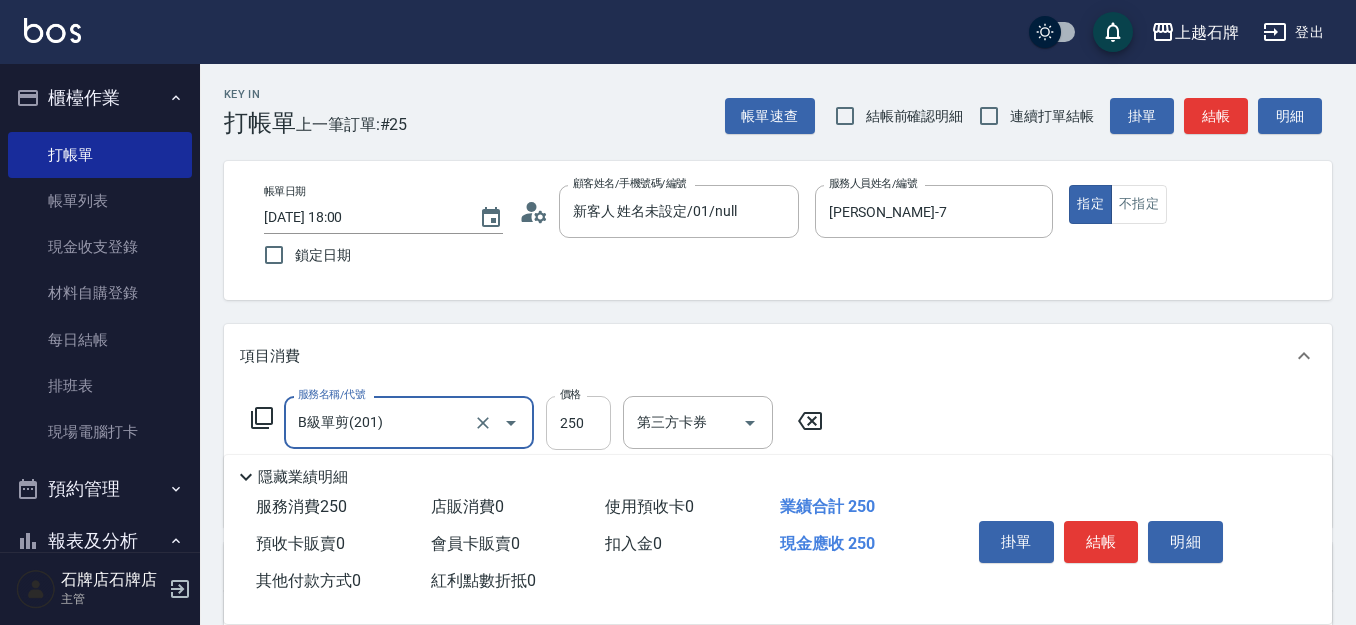 click on "250" at bounding box center (578, 423) 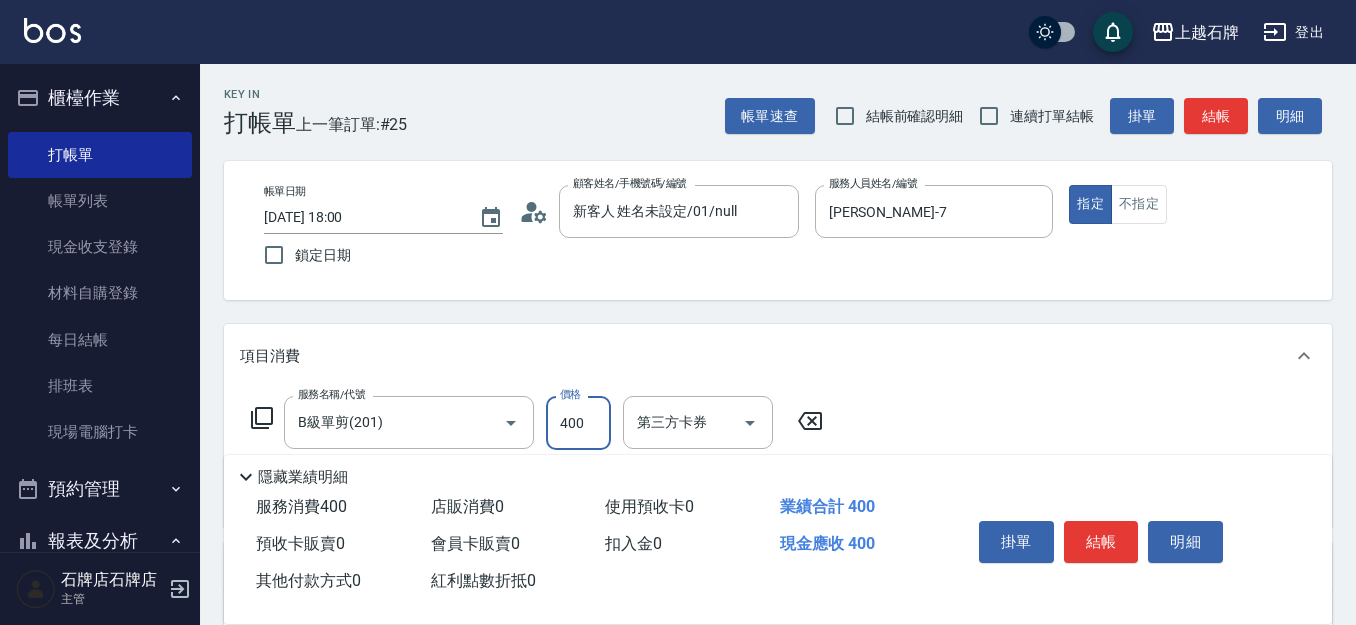type on "400" 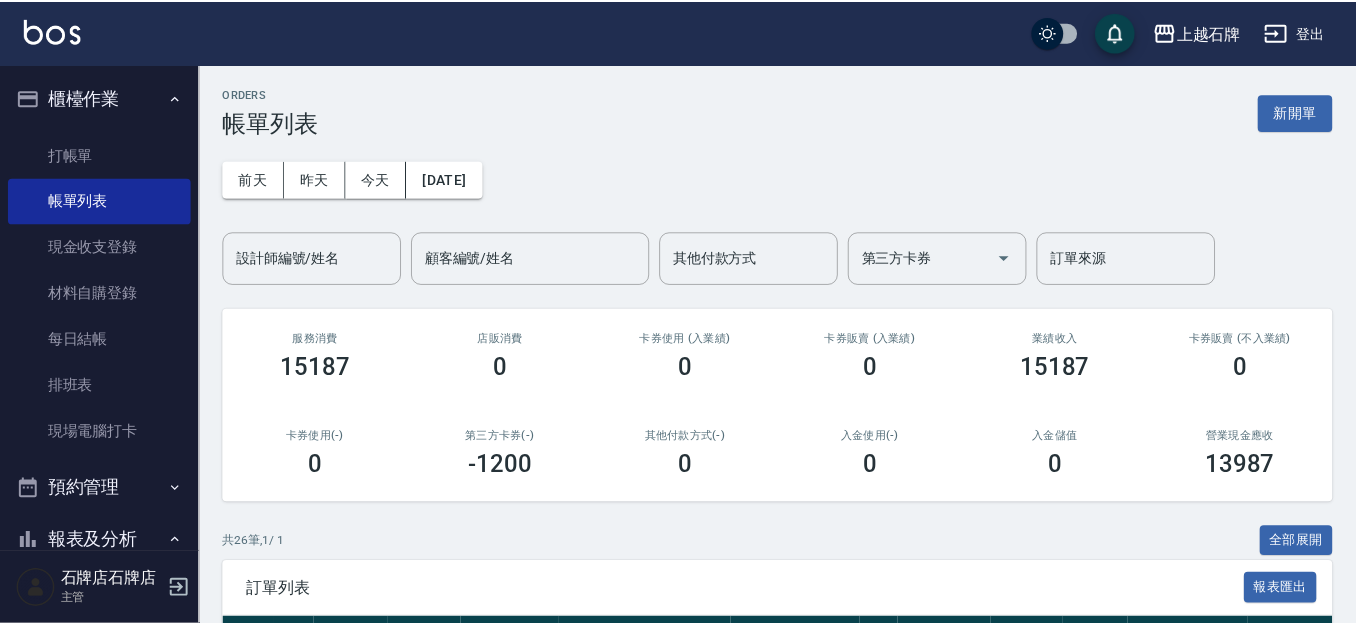 scroll, scrollTop: 200, scrollLeft: 0, axis: vertical 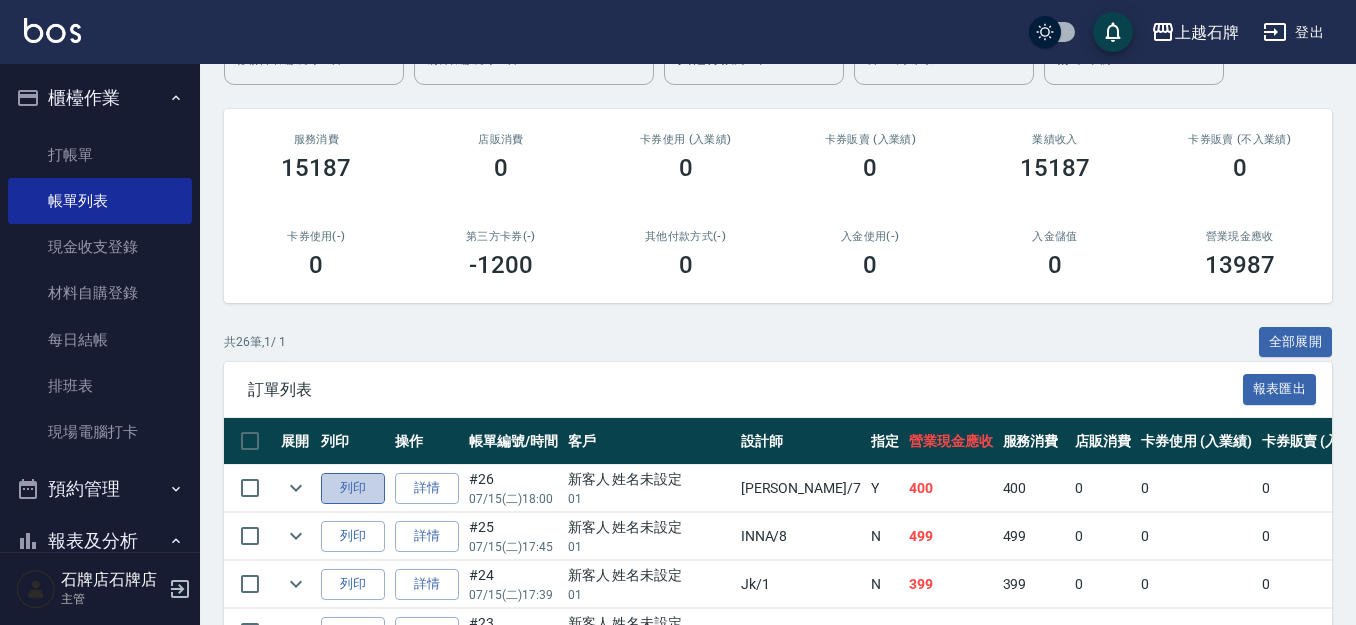 click on "列印" at bounding box center [353, 488] 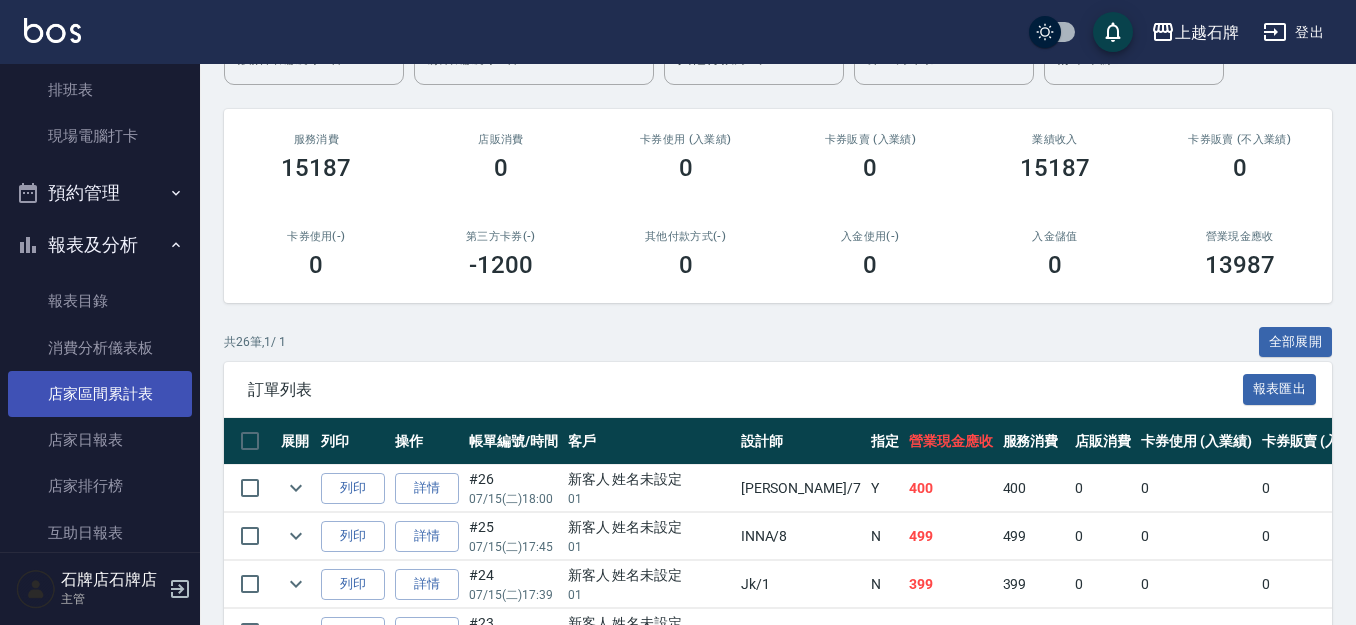 scroll, scrollTop: 300, scrollLeft: 0, axis: vertical 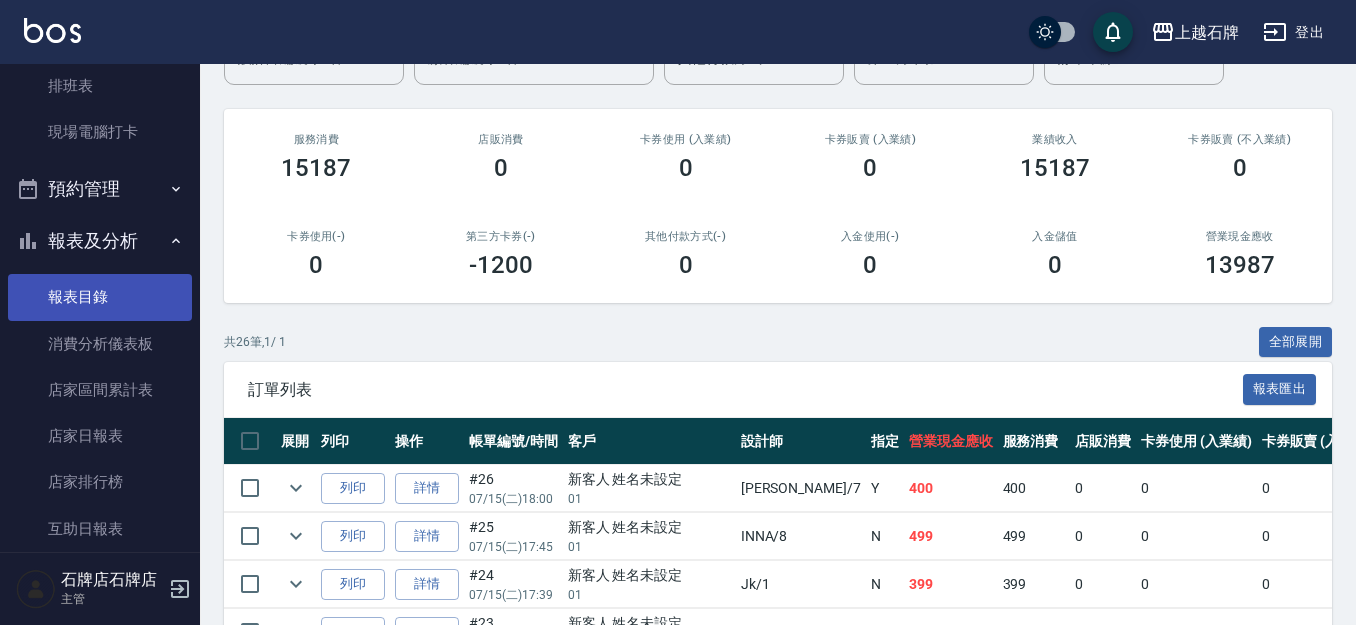 click on "報表目錄" at bounding box center [100, 297] 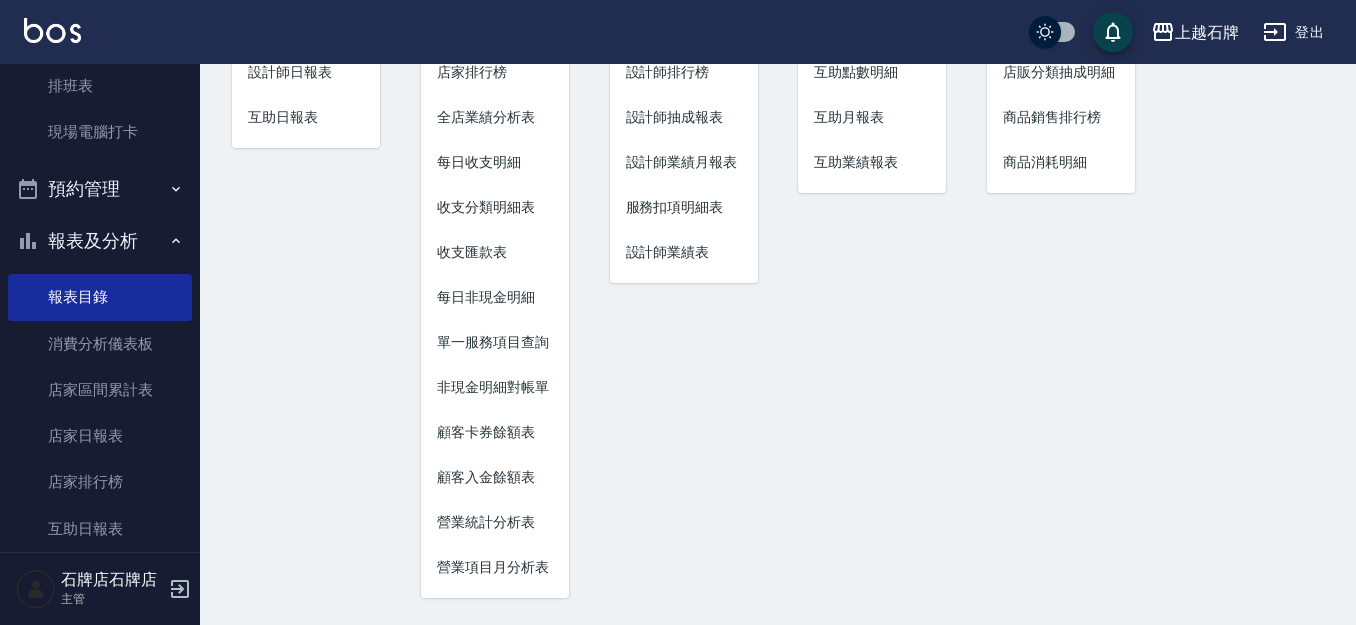 scroll, scrollTop: 0, scrollLeft: 0, axis: both 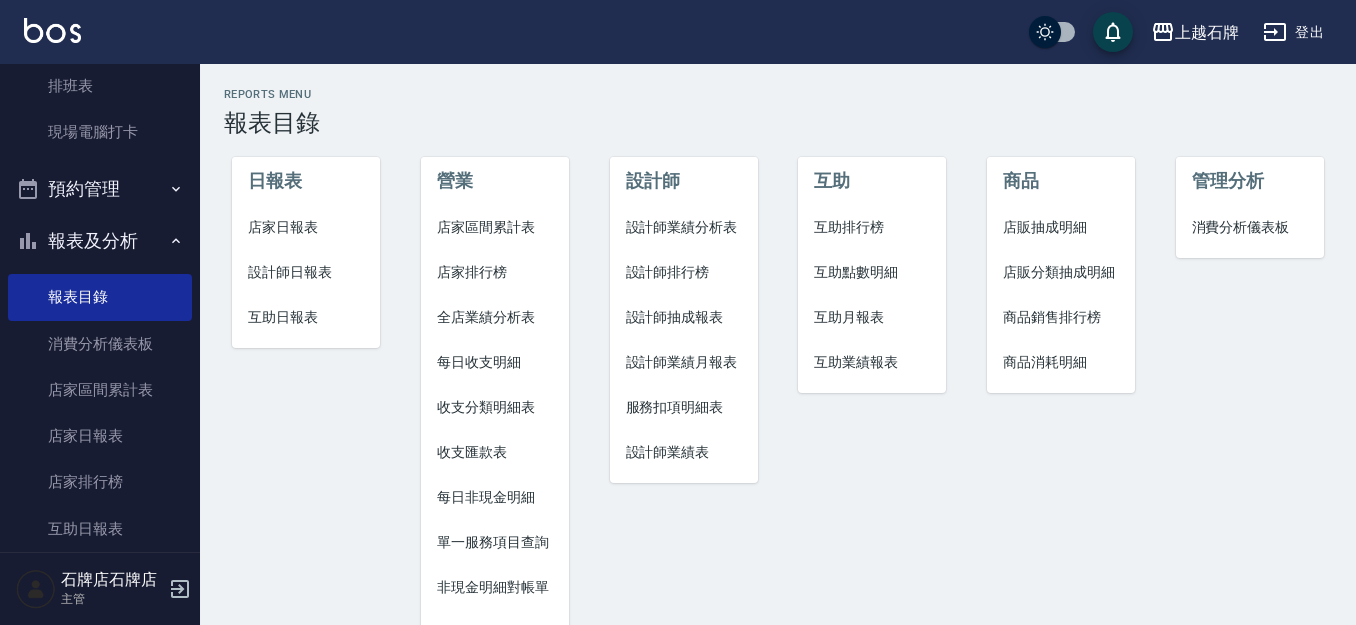 click on "設計師日報表" at bounding box center [306, 272] 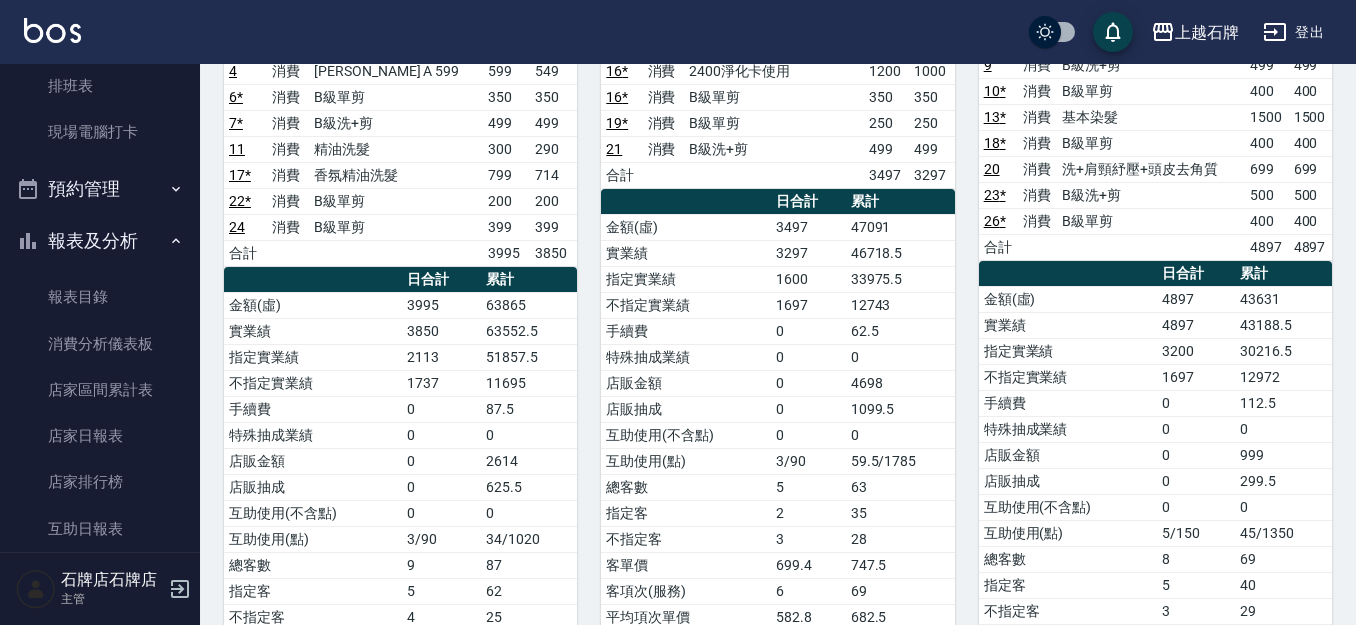 scroll, scrollTop: 0, scrollLeft: 0, axis: both 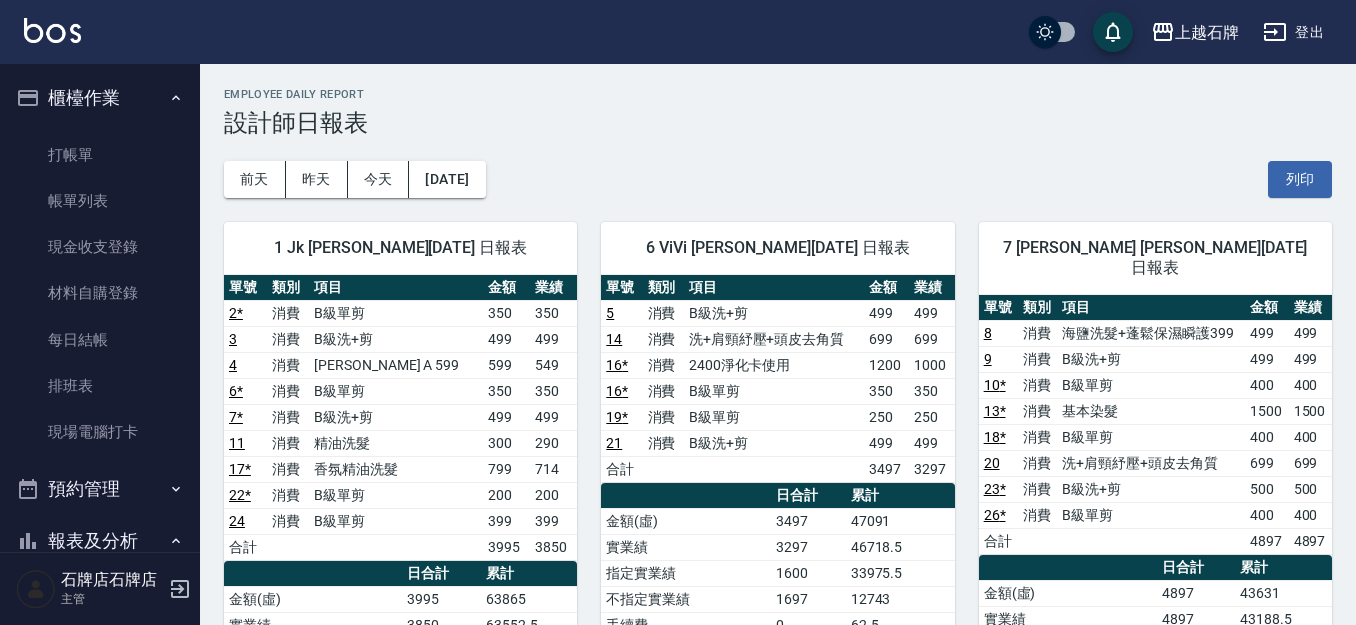 click on "櫃檯作業" at bounding box center [100, 98] 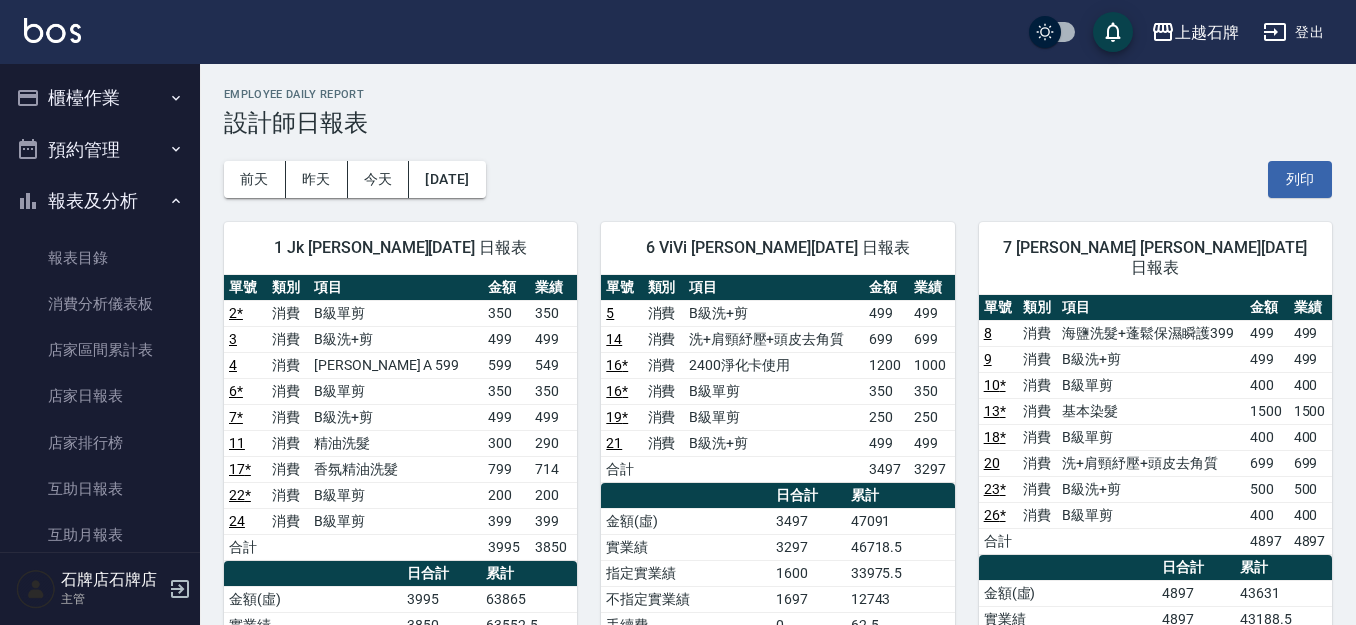 click on "報表及分析" at bounding box center [100, 201] 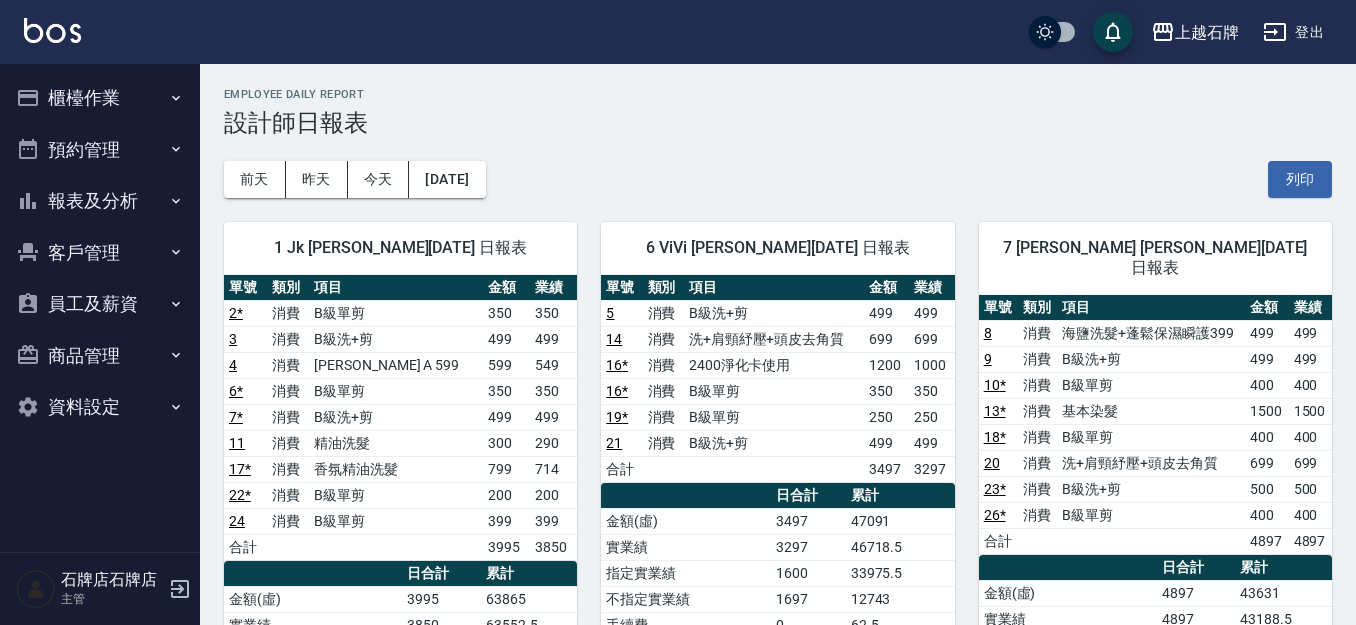 click on "櫃檯作業" at bounding box center [100, 98] 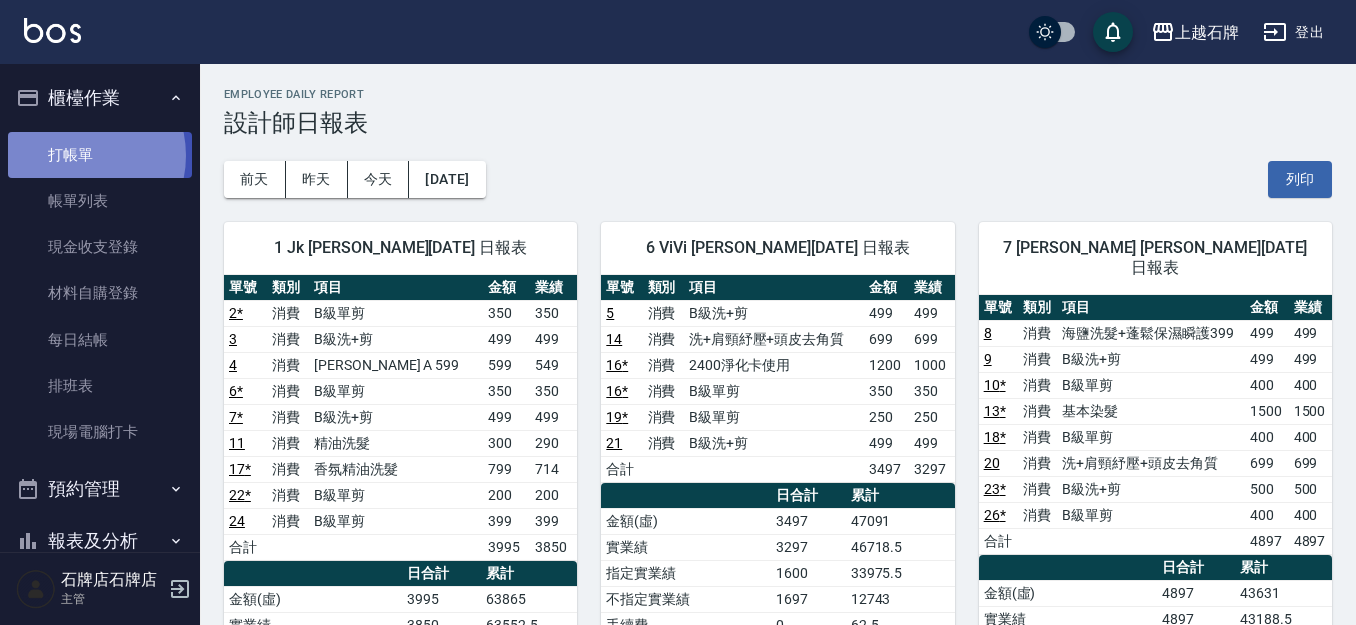 click on "打帳單" at bounding box center [100, 155] 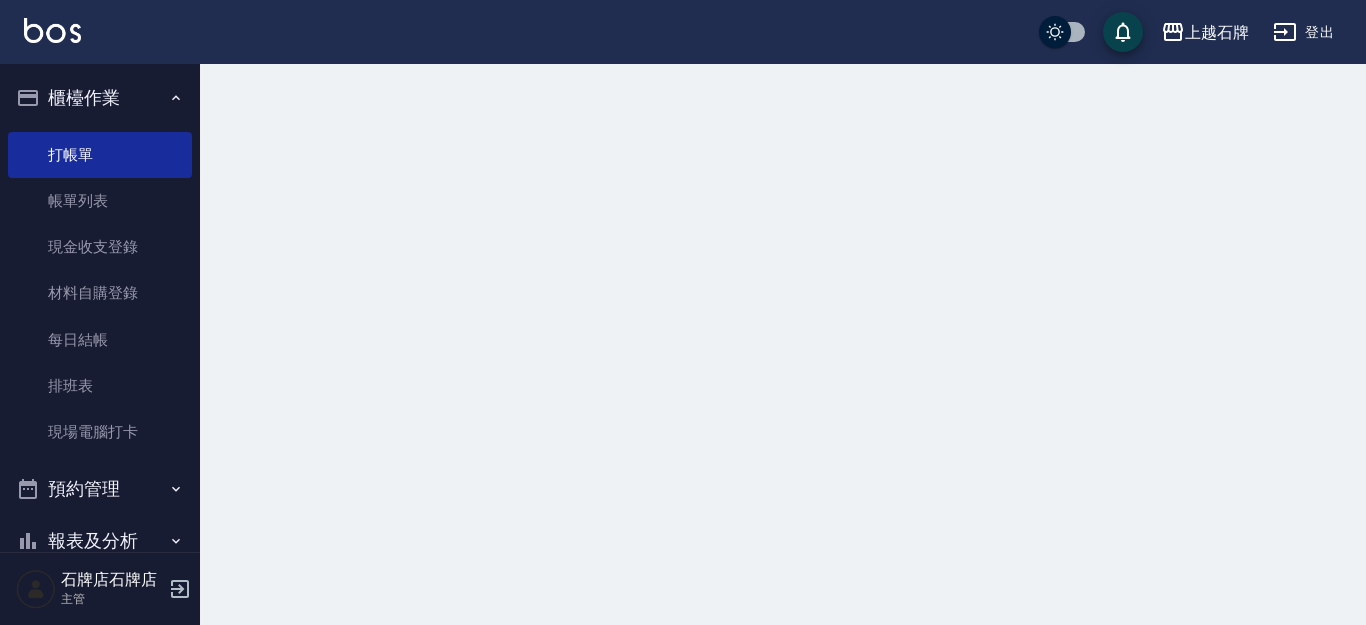 click on "櫃檯作業" at bounding box center [100, 98] 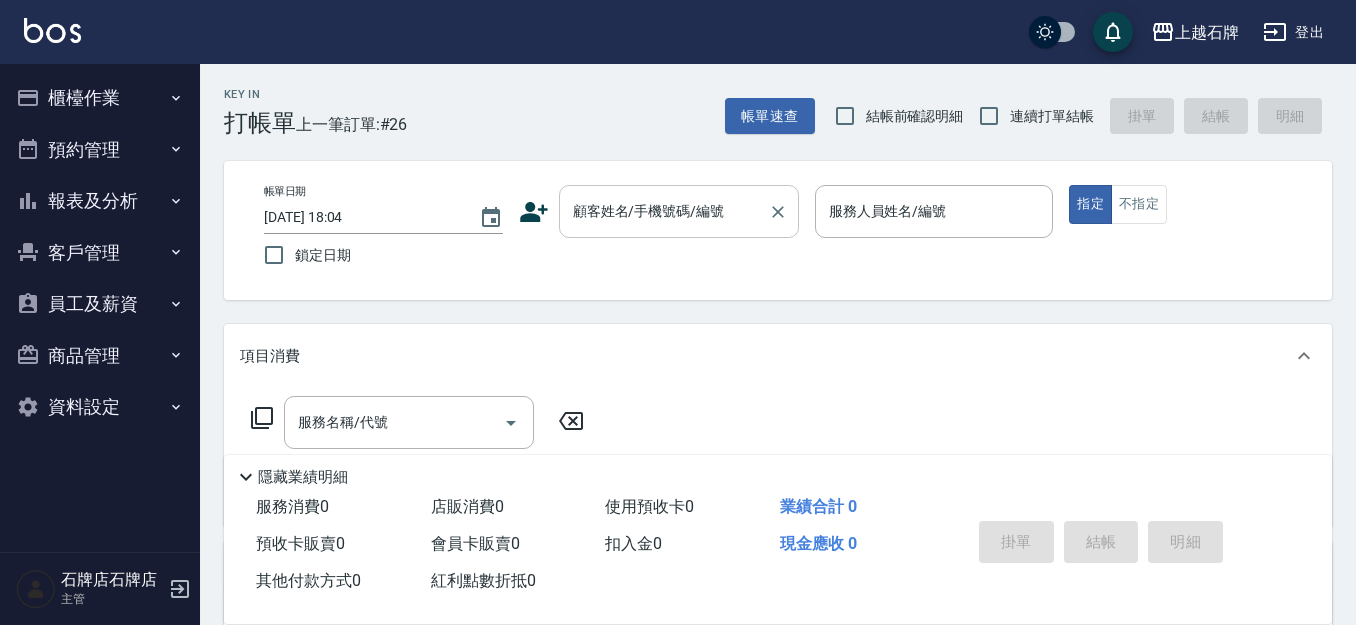 click on "顧客姓名/手機號碼/編號" at bounding box center (664, 211) 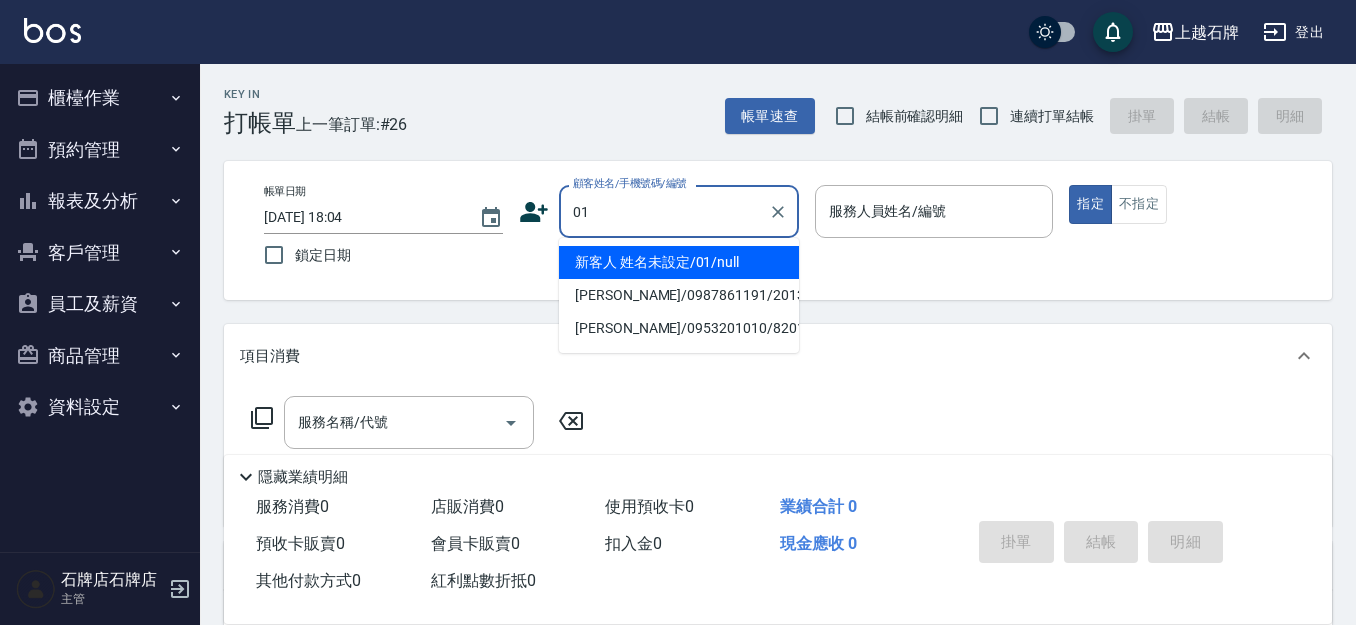 type on "01" 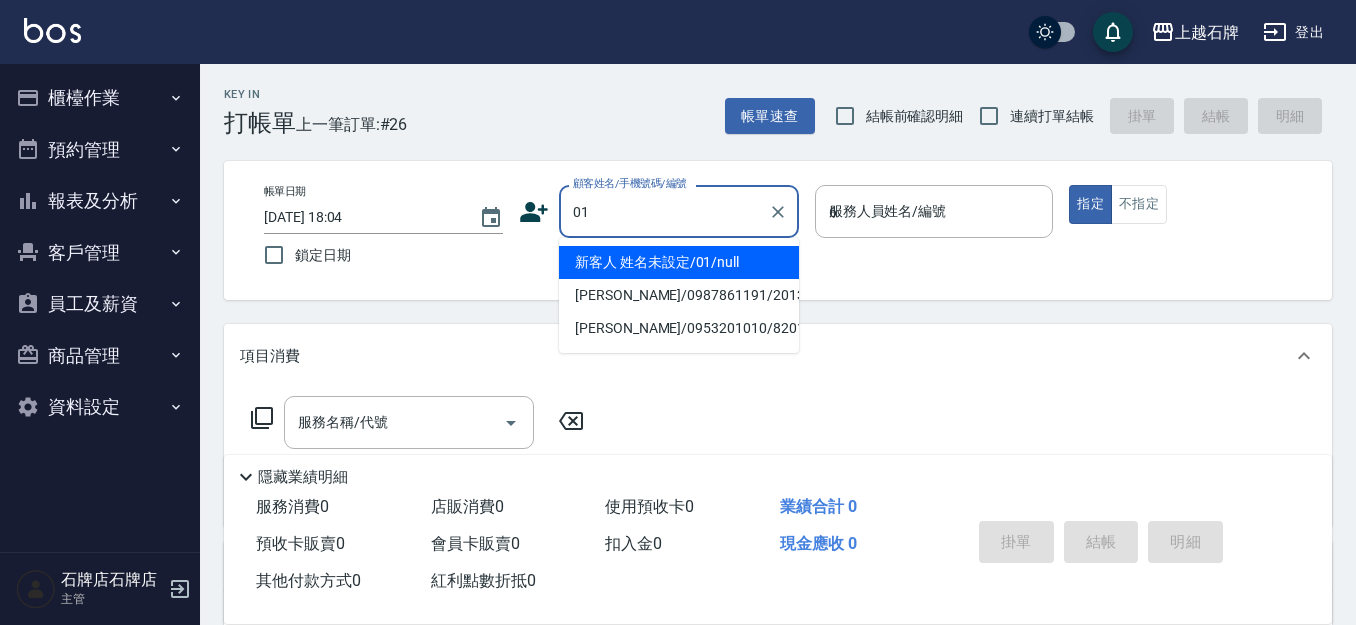 type on "6" 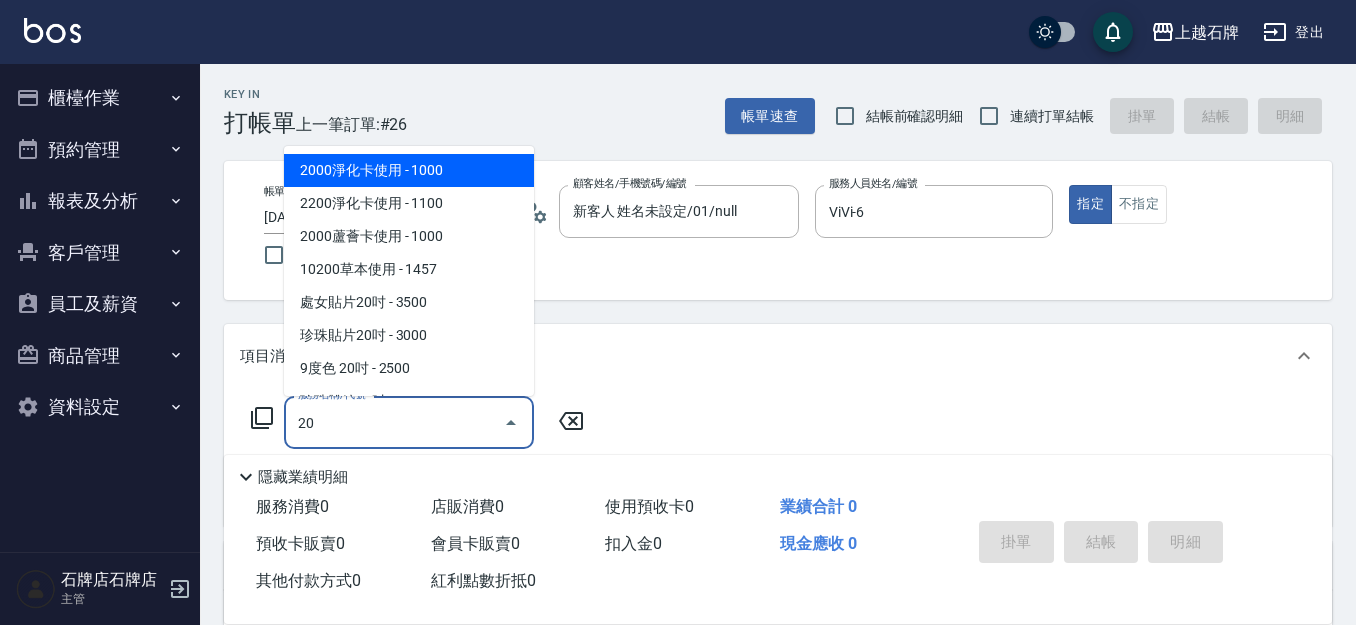 type on "2" 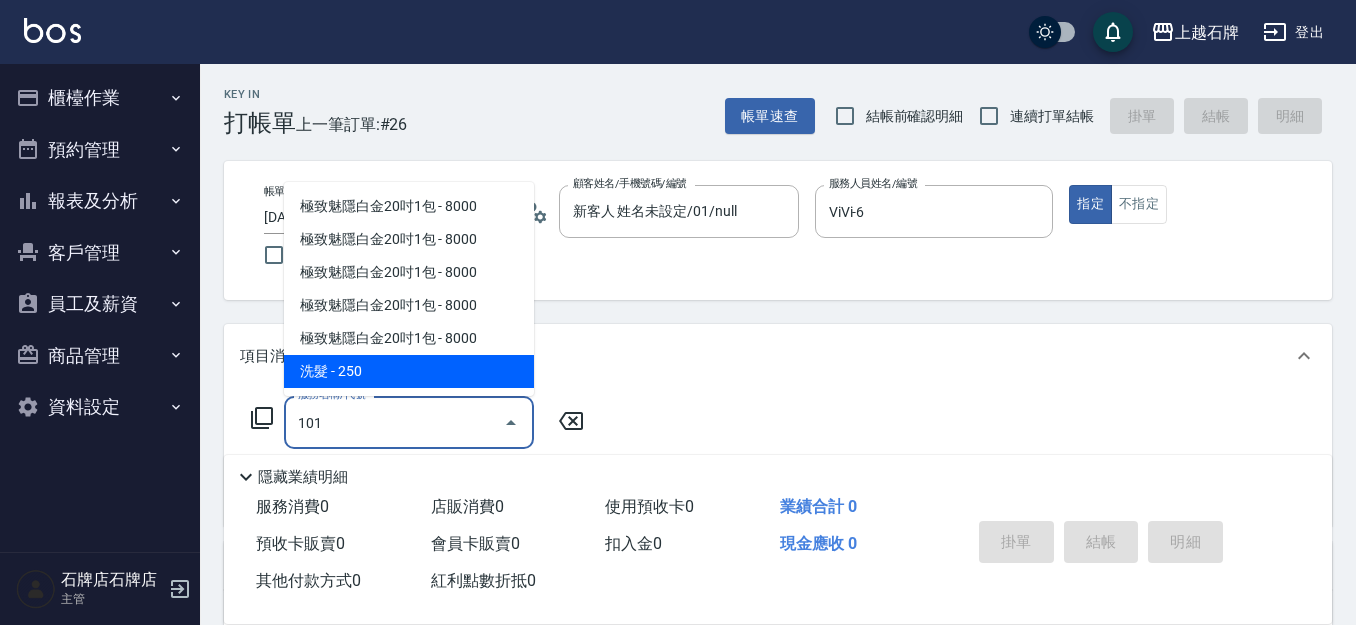 type on "洗髮(101)" 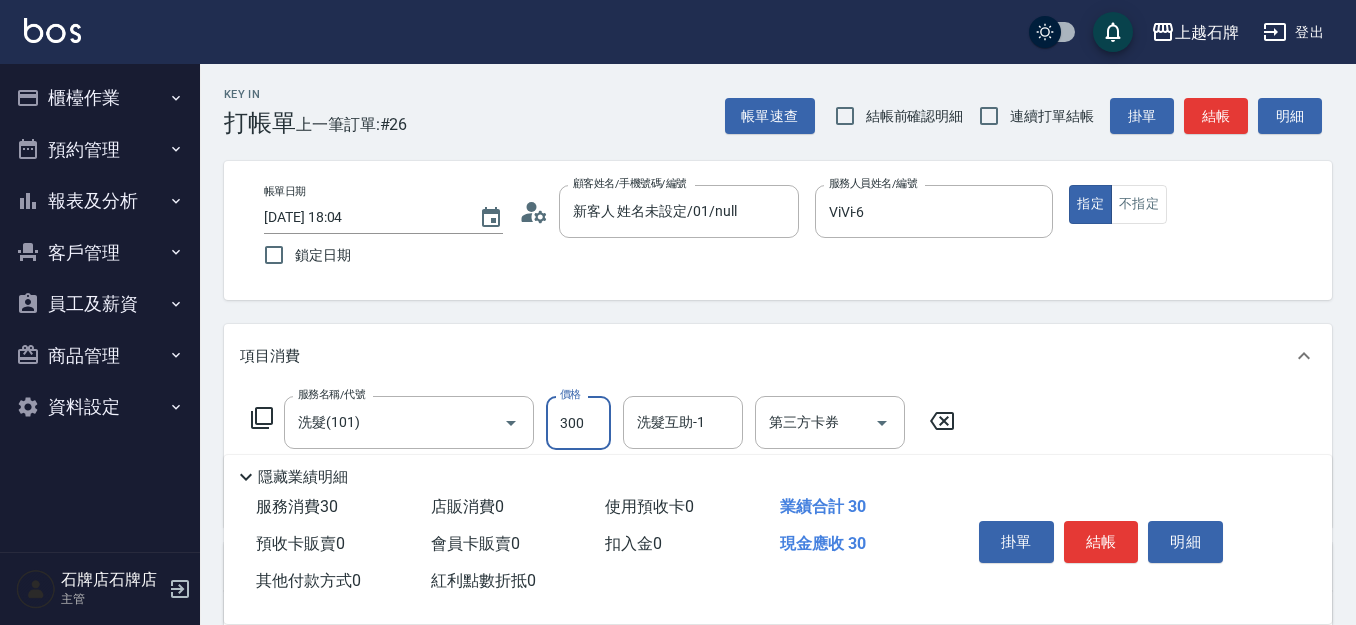 type on "300" 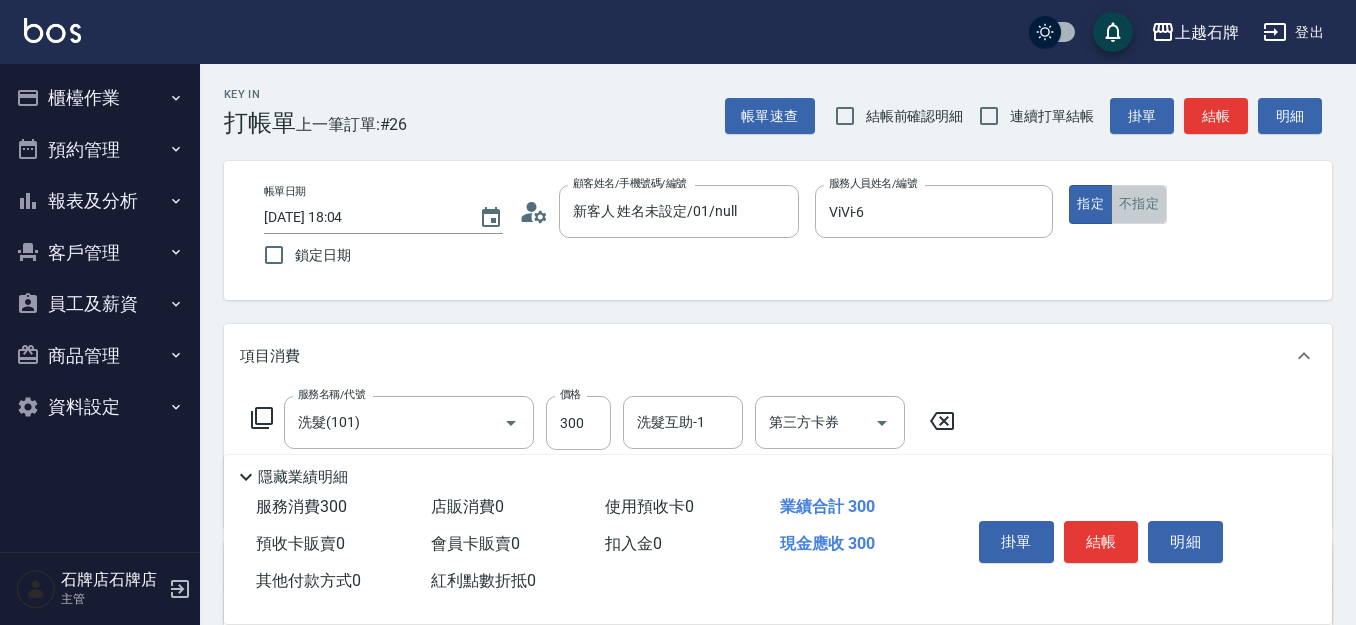 click on "不指定" at bounding box center (1139, 204) 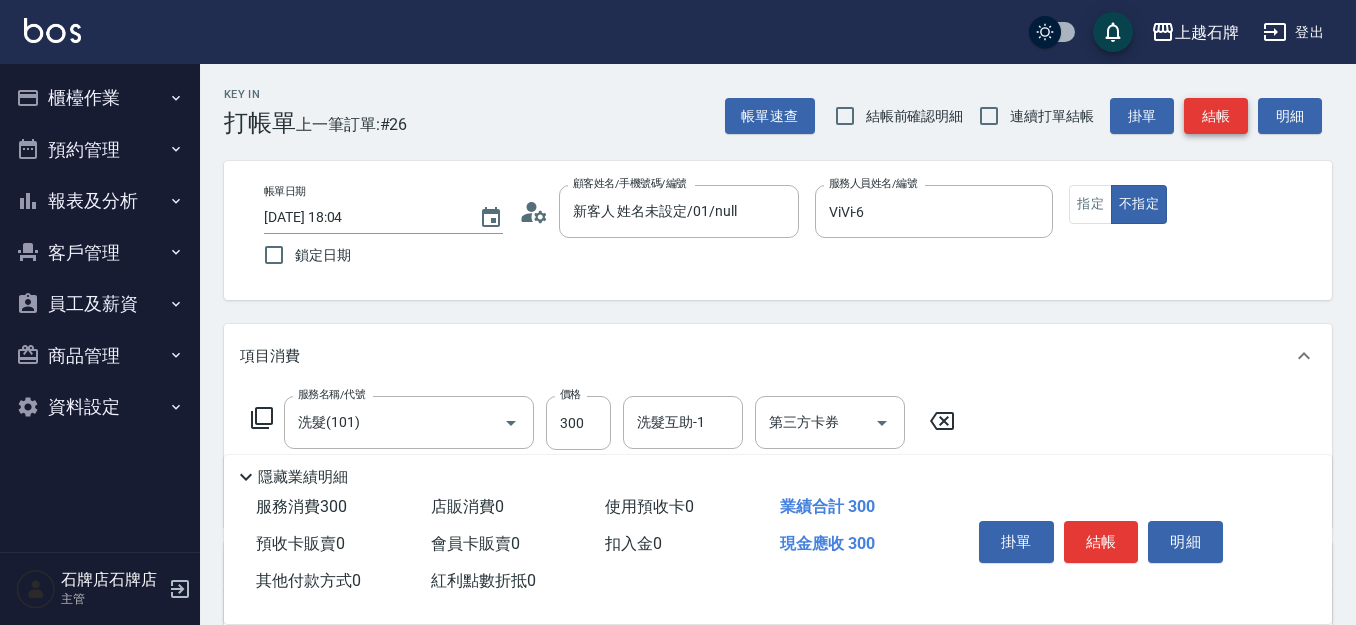 click on "結帳" at bounding box center [1216, 116] 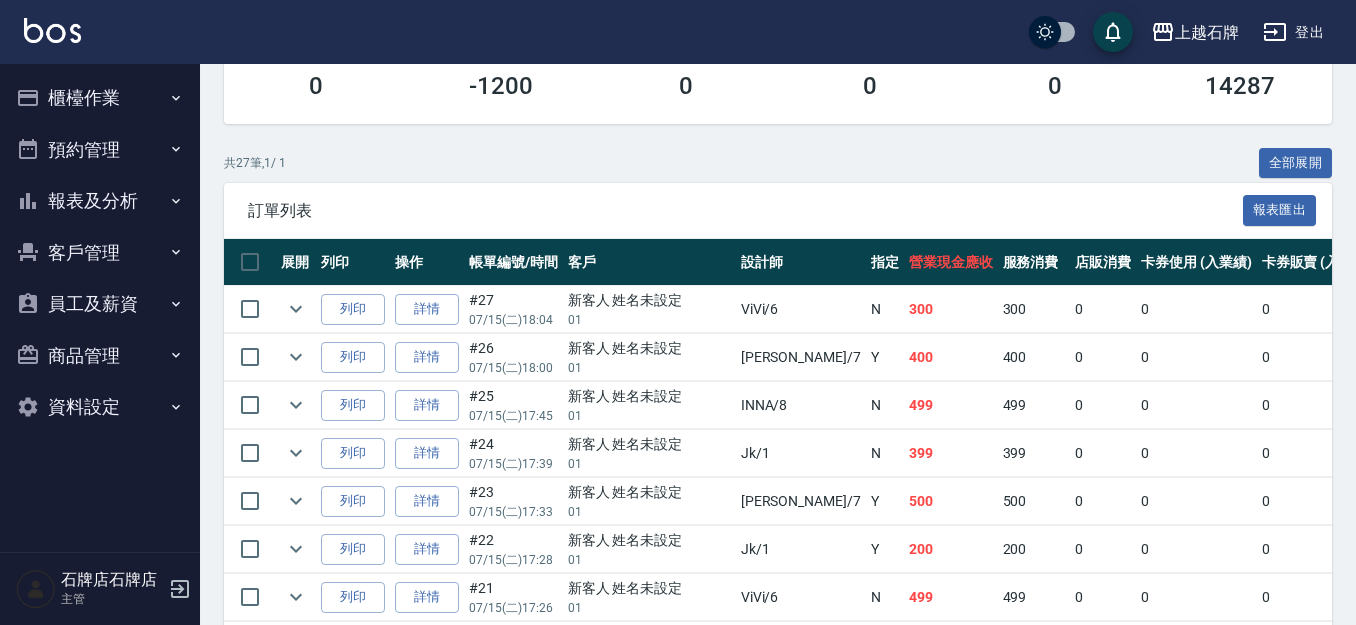 scroll, scrollTop: 400, scrollLeft: 0, axis: vertical 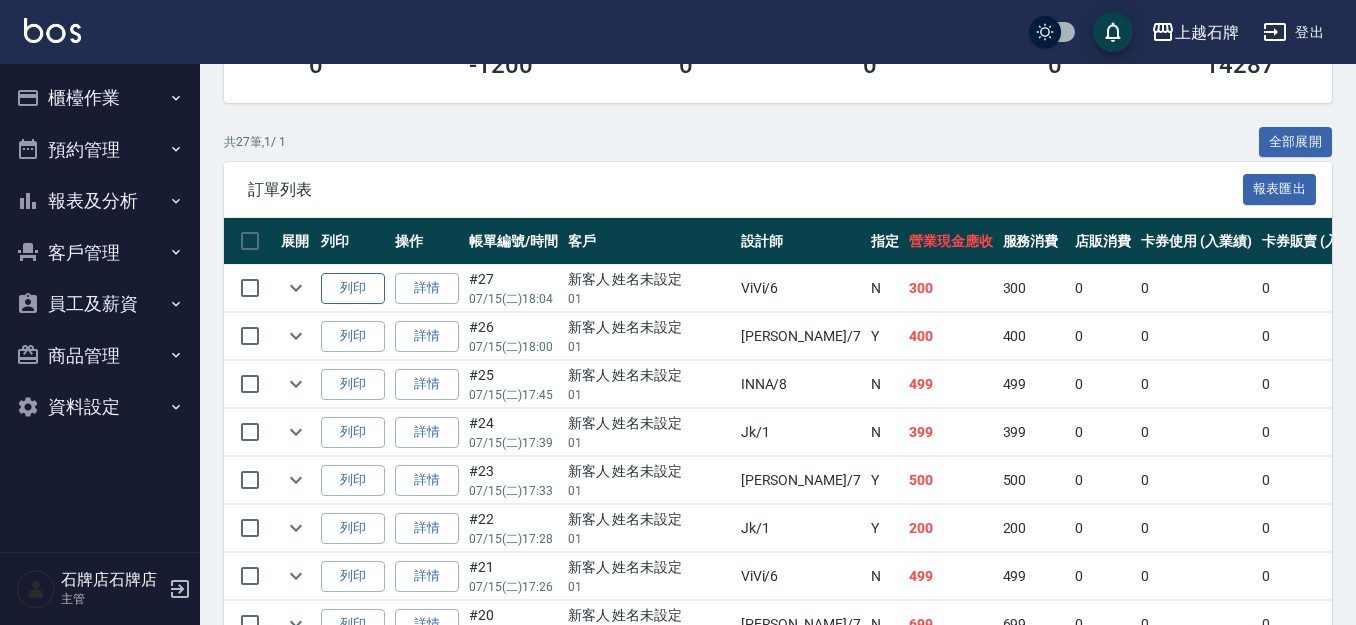 click on "列印" at bounding box center (353, 288) 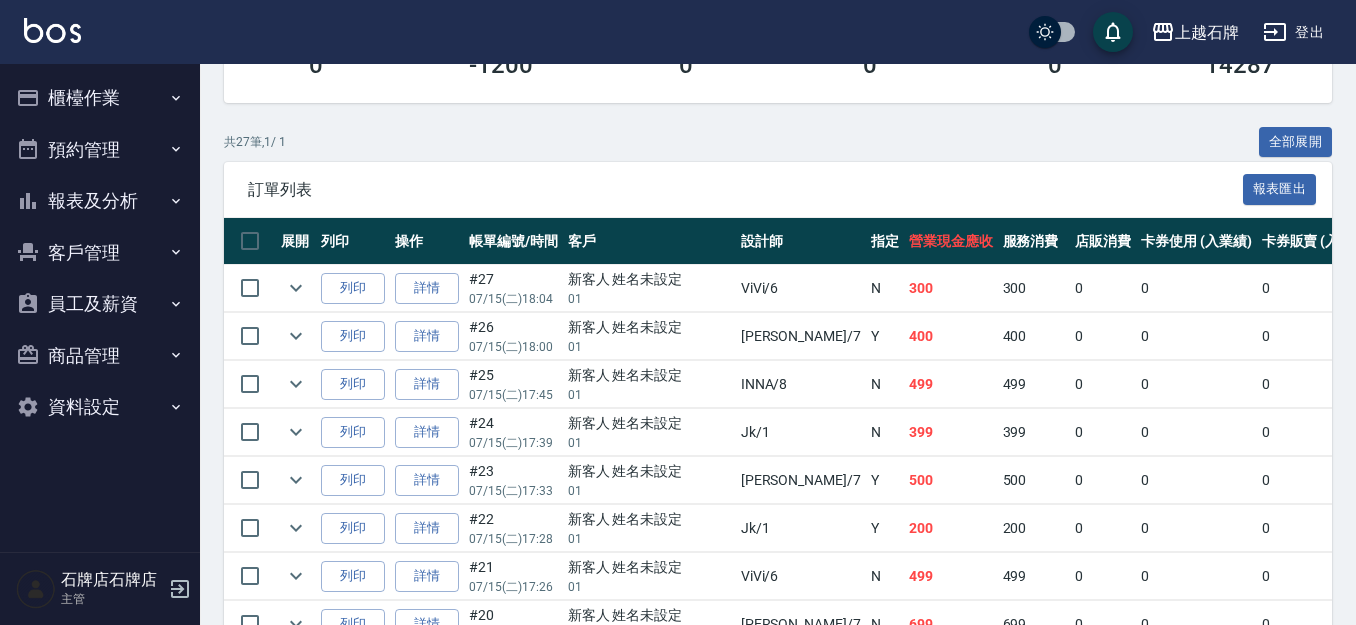 click on "報表及分析" at bounding box center [100, 201] 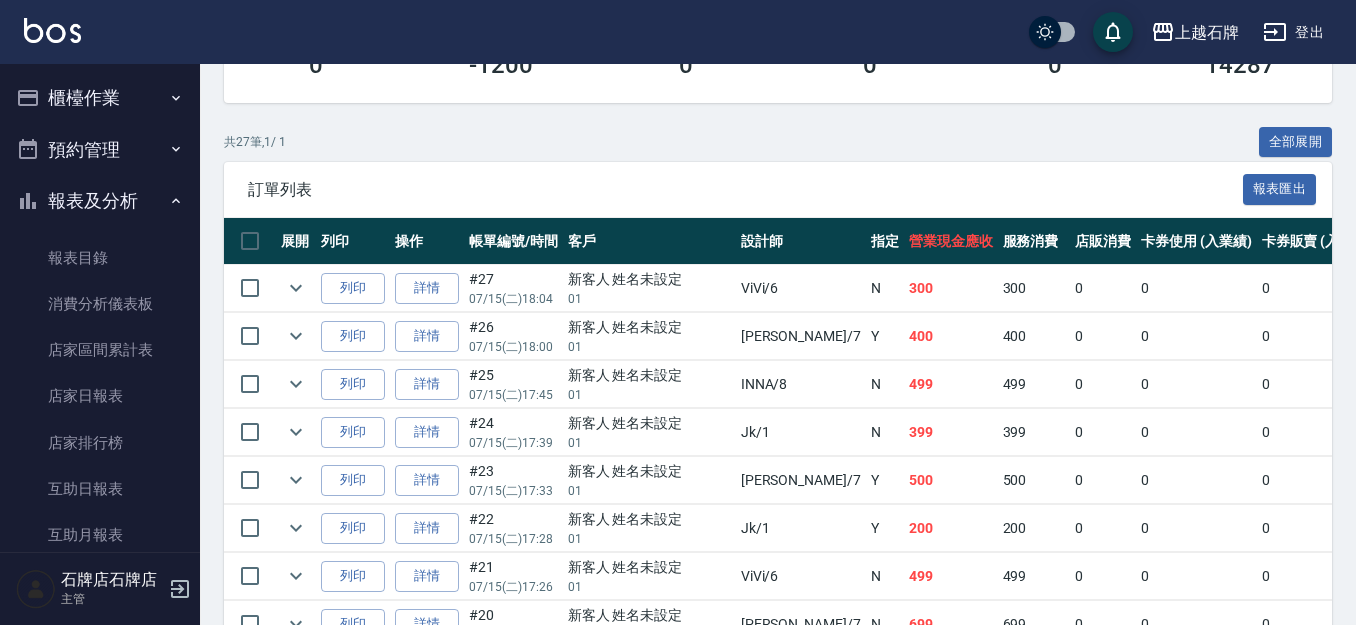 click on "設計師日報表" at bounding box center (100, 905) 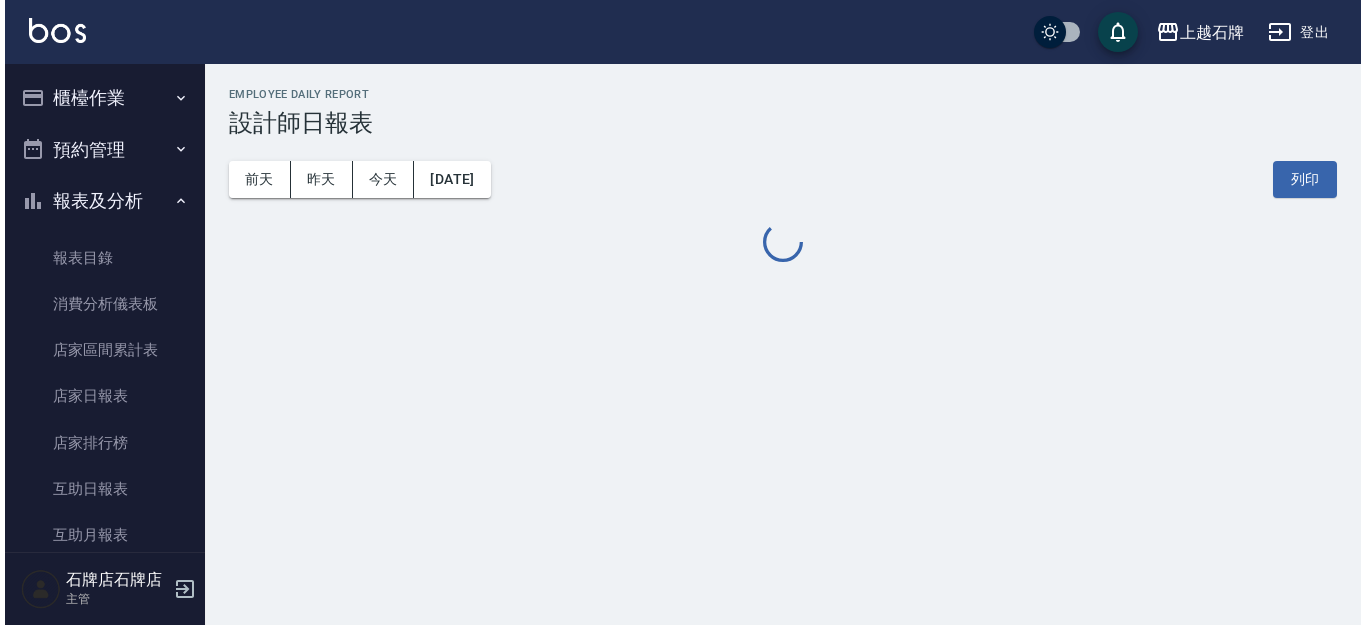 scroll, scrollTop: 0, scrollLeft: 0, axis: both 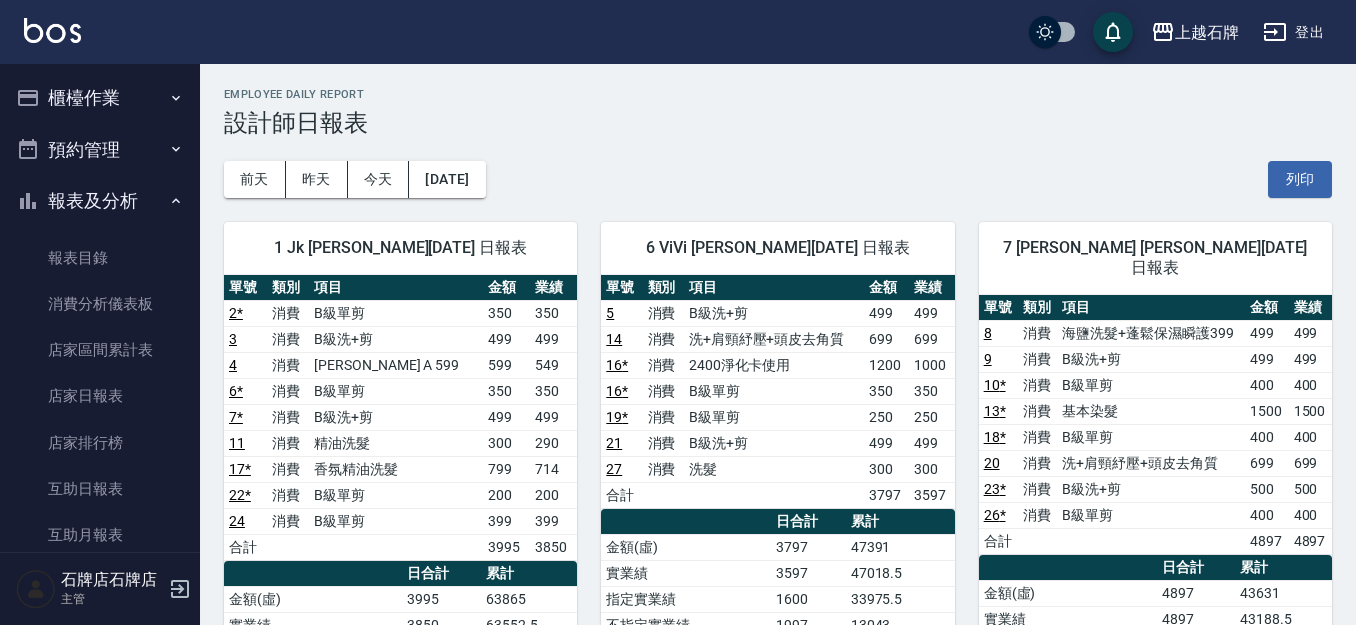 click on "櫃檯作業" at bounding box center [100, 98] 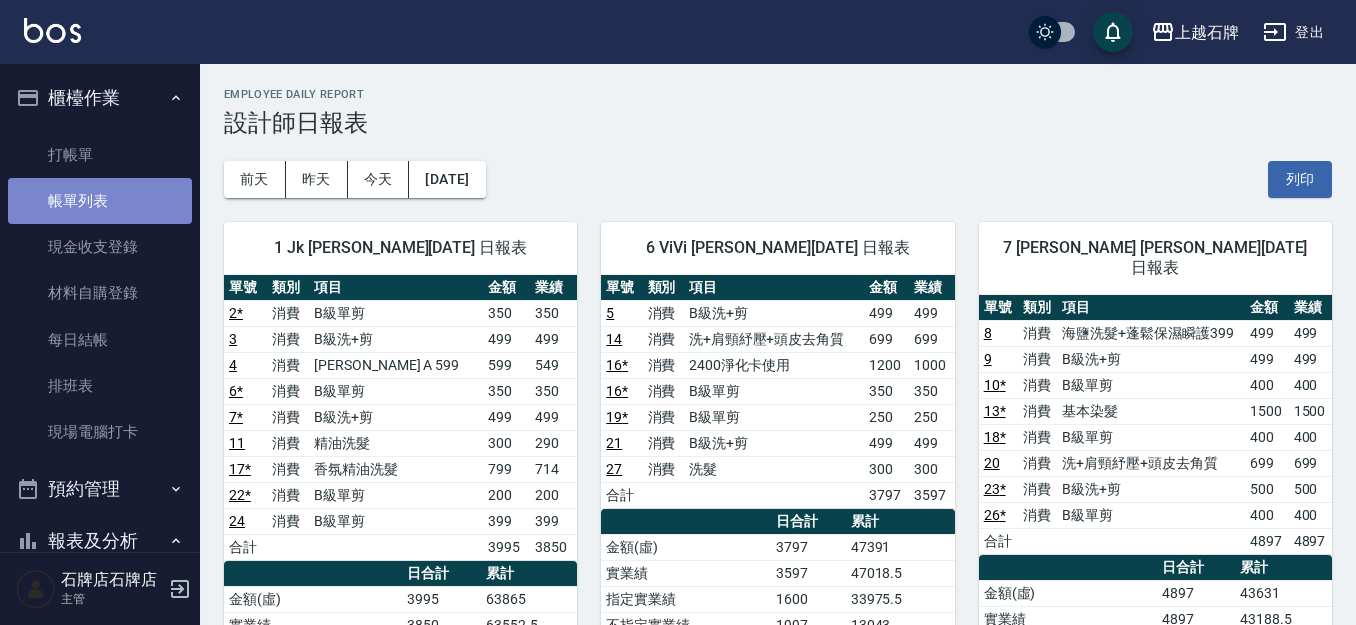 click on "帳單列表" at bounding box center (100, 201) 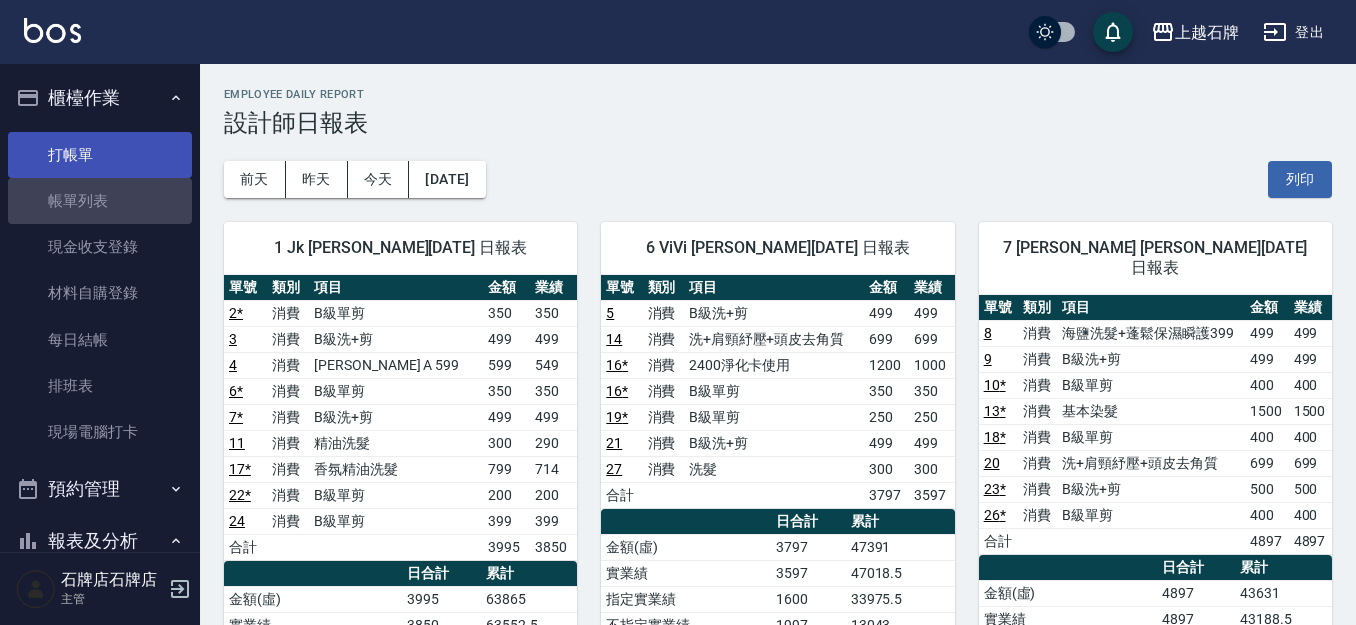 click on "打帳單" at bounding box center (100, 155) 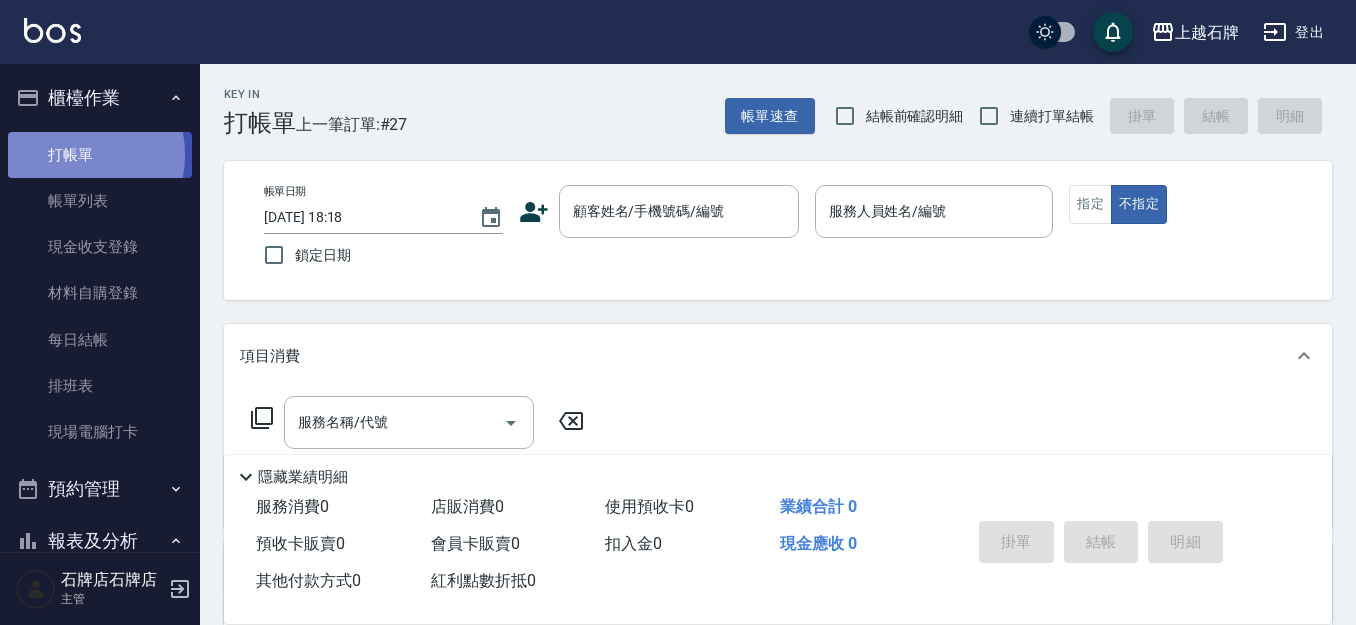 click on "打帳單" at bounding box center (100, 155) 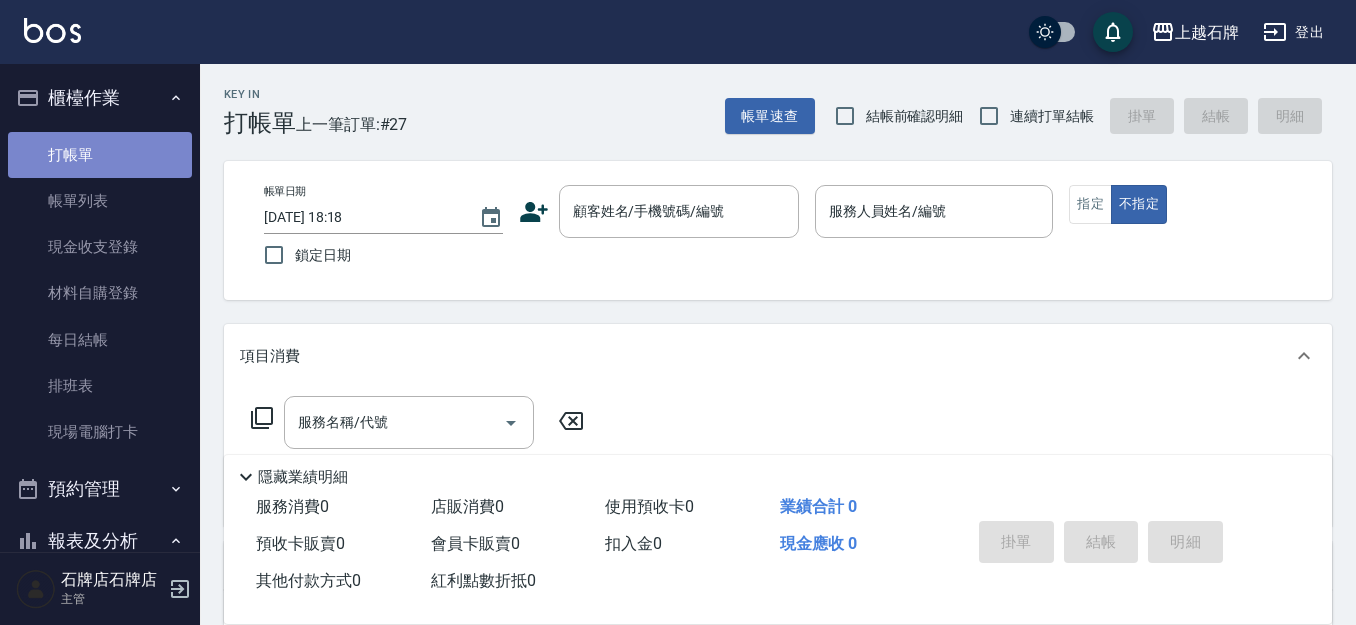click on "打帳單" at bounding box center (100, 155) 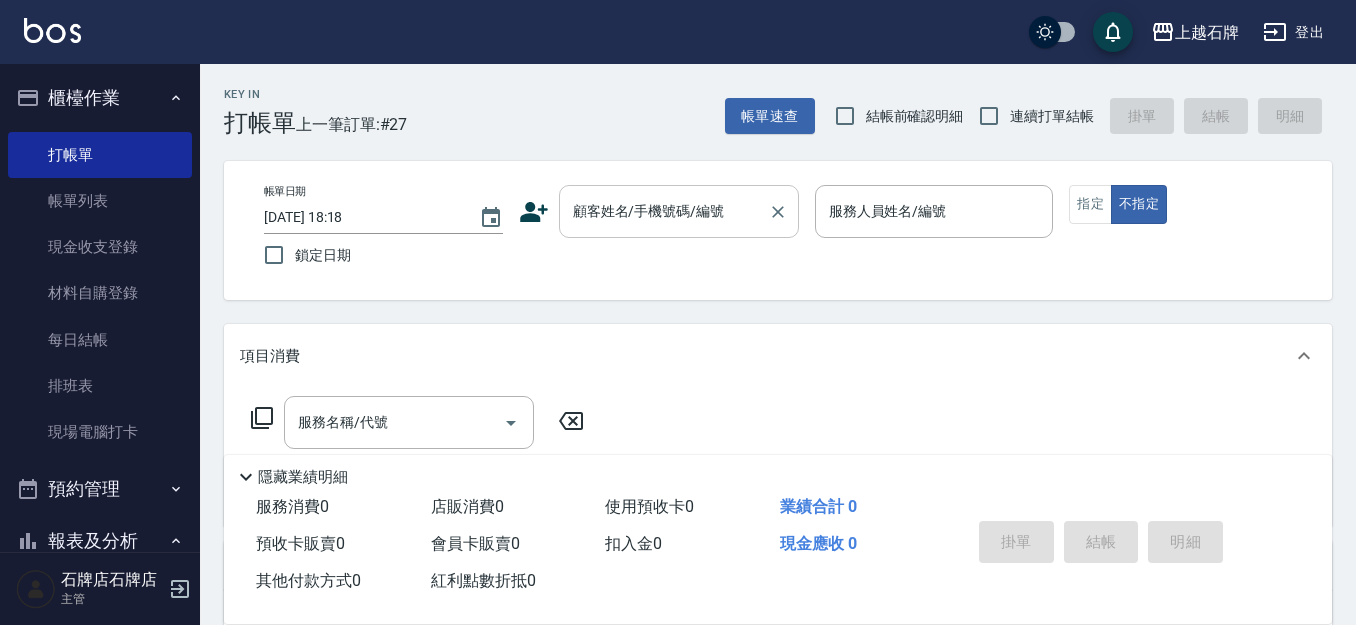 click on "顧客姓名/手機號碼/編號" at bounding box center [664, 211] 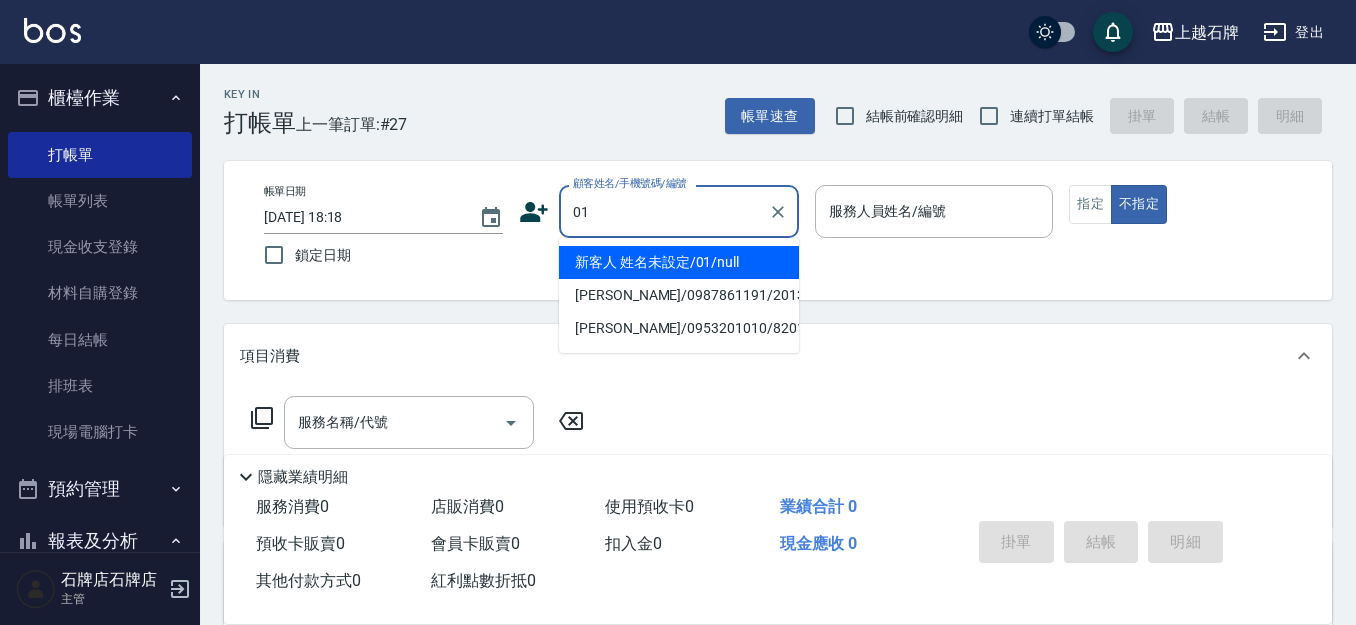 type on "01" 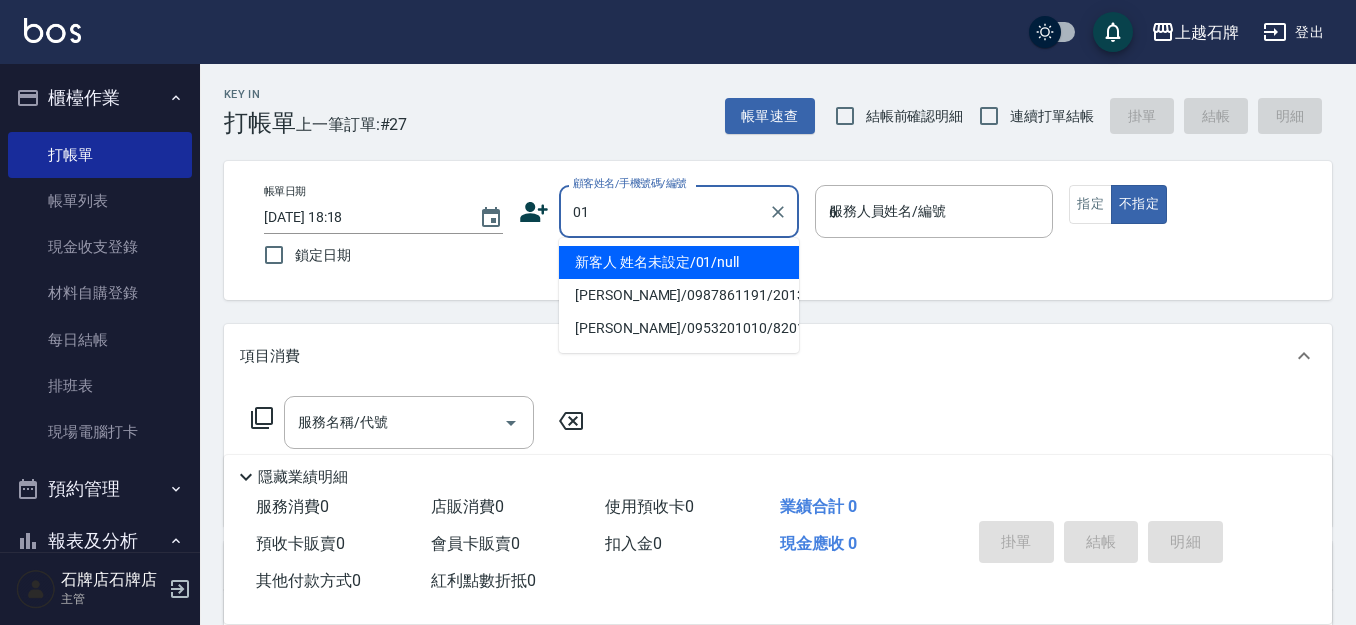 type on "新客人 姓名未設定/01/null" 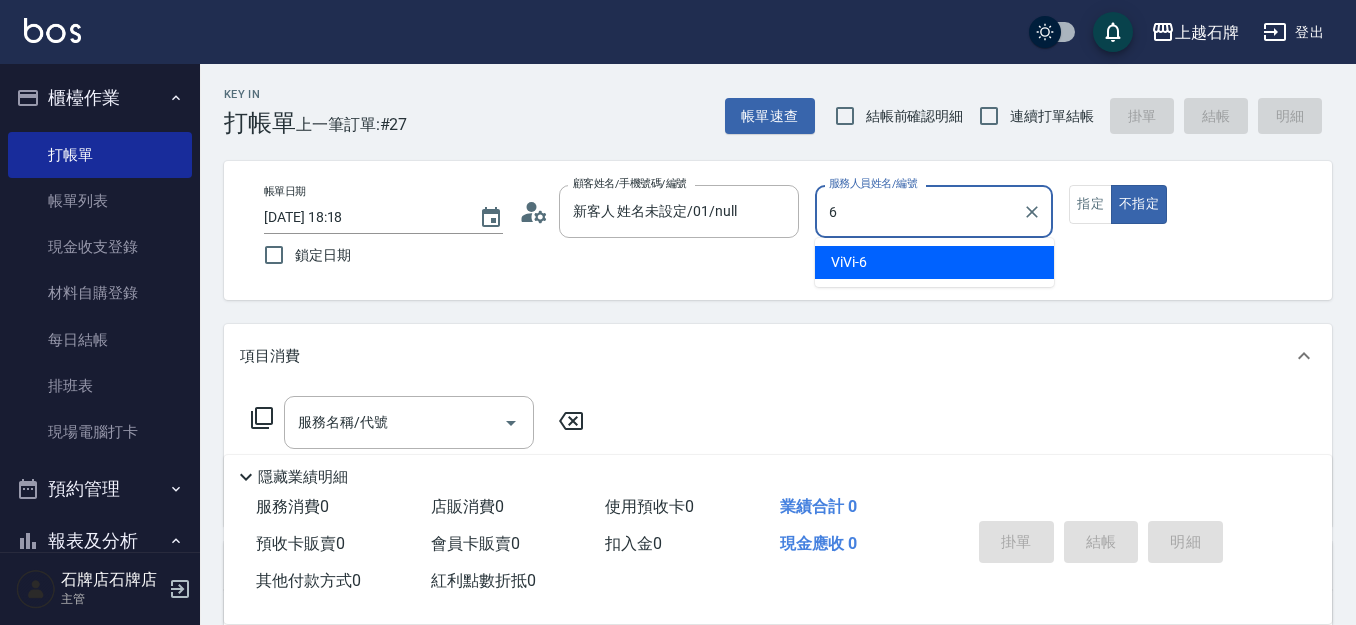 type on "ViVi-6" 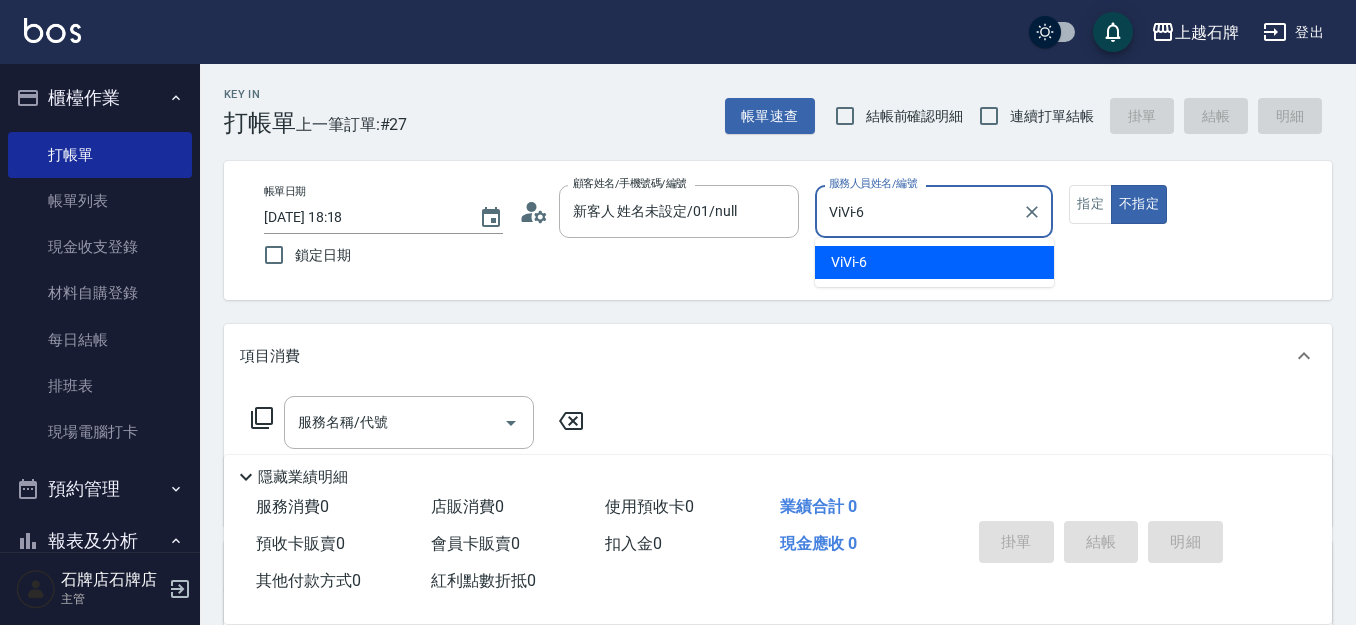 type on "false" 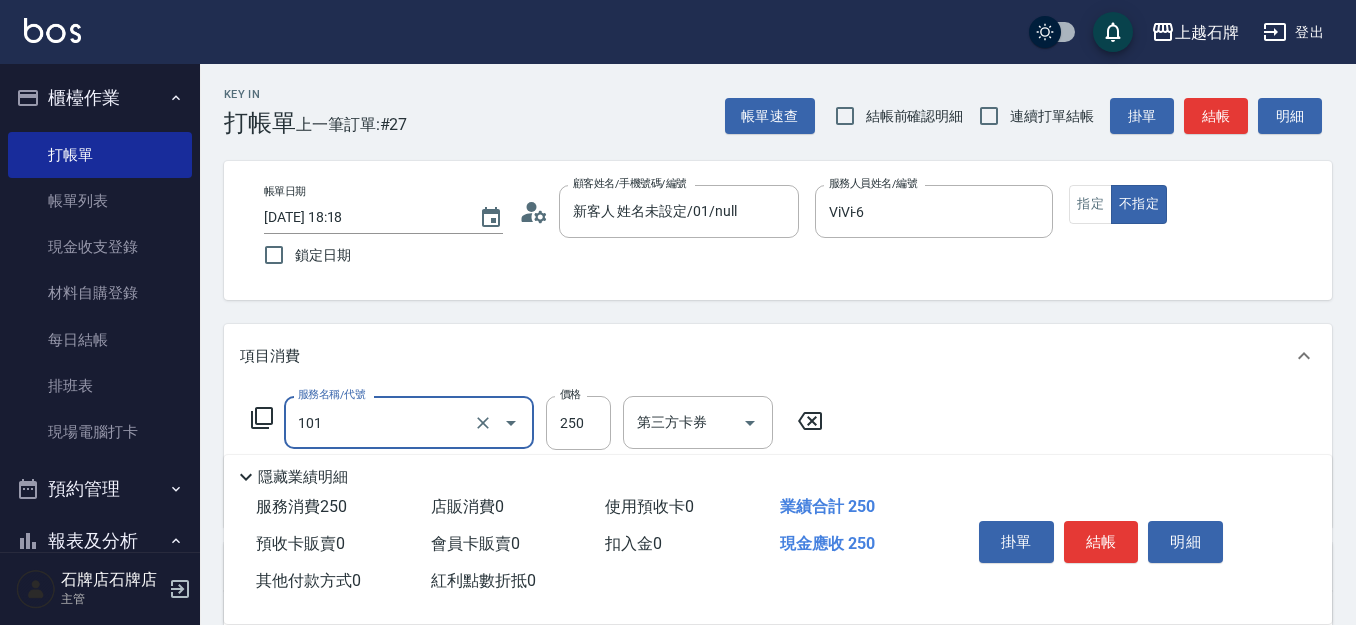 type on "洗髮(101)" 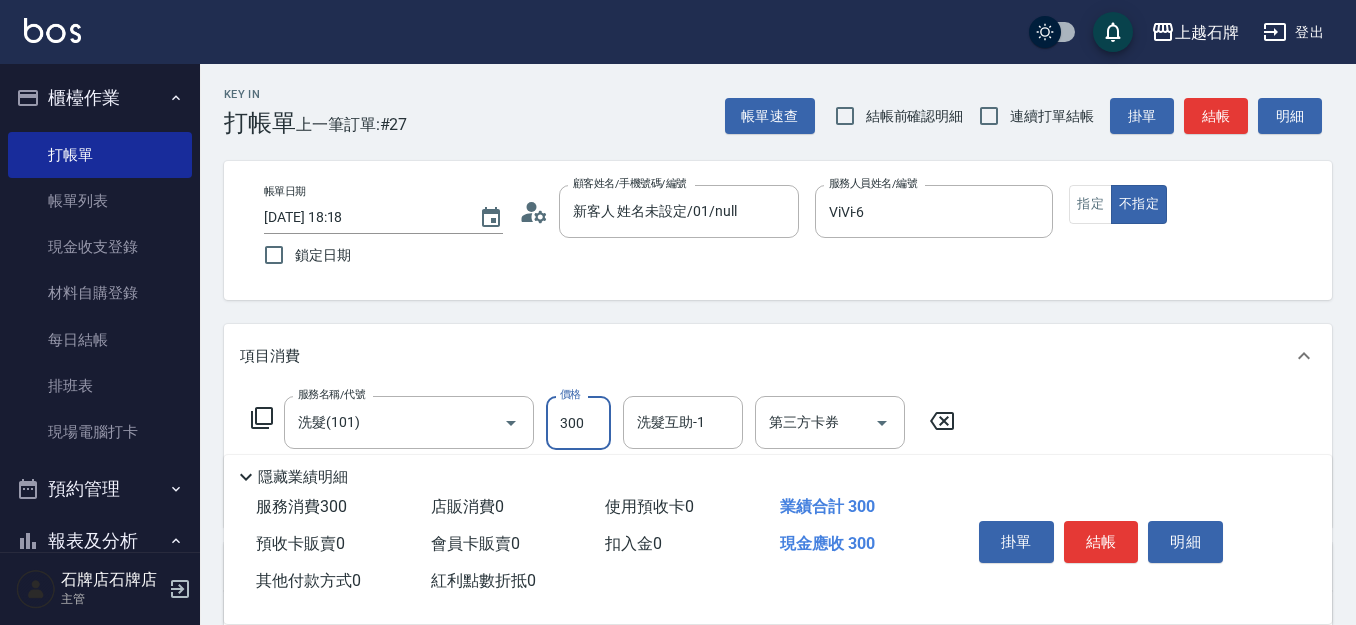 type on "300" 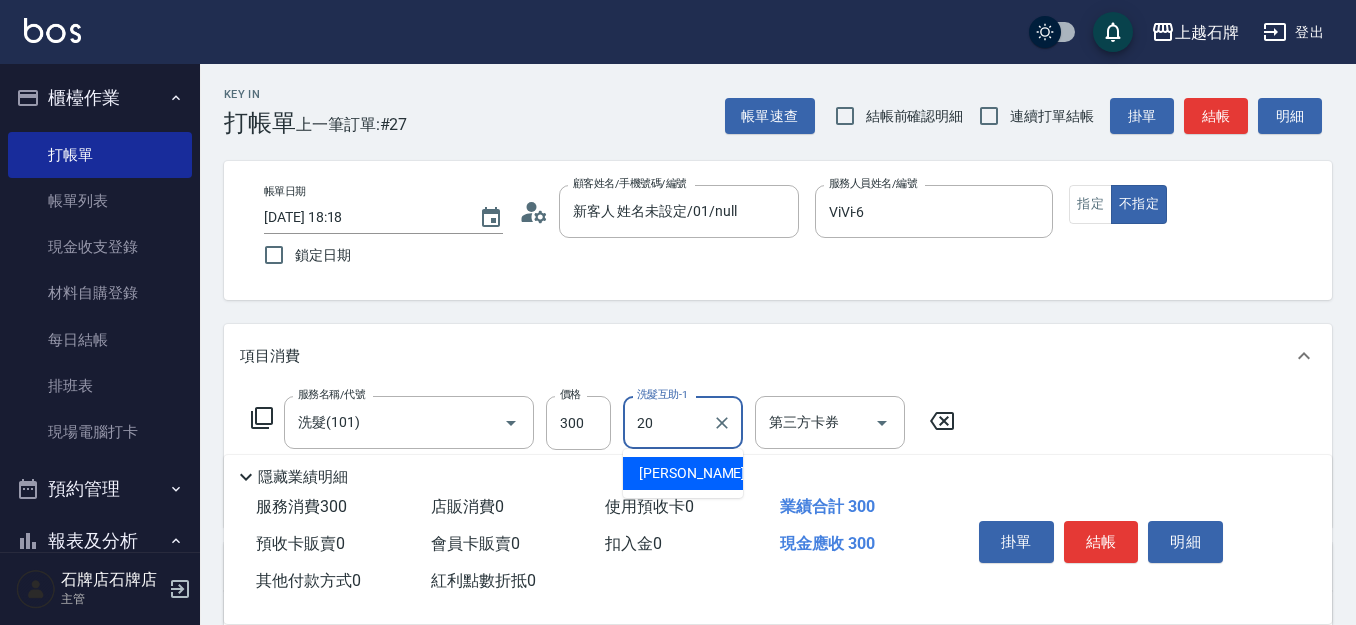 type on "[PERSON_NAME]-20" 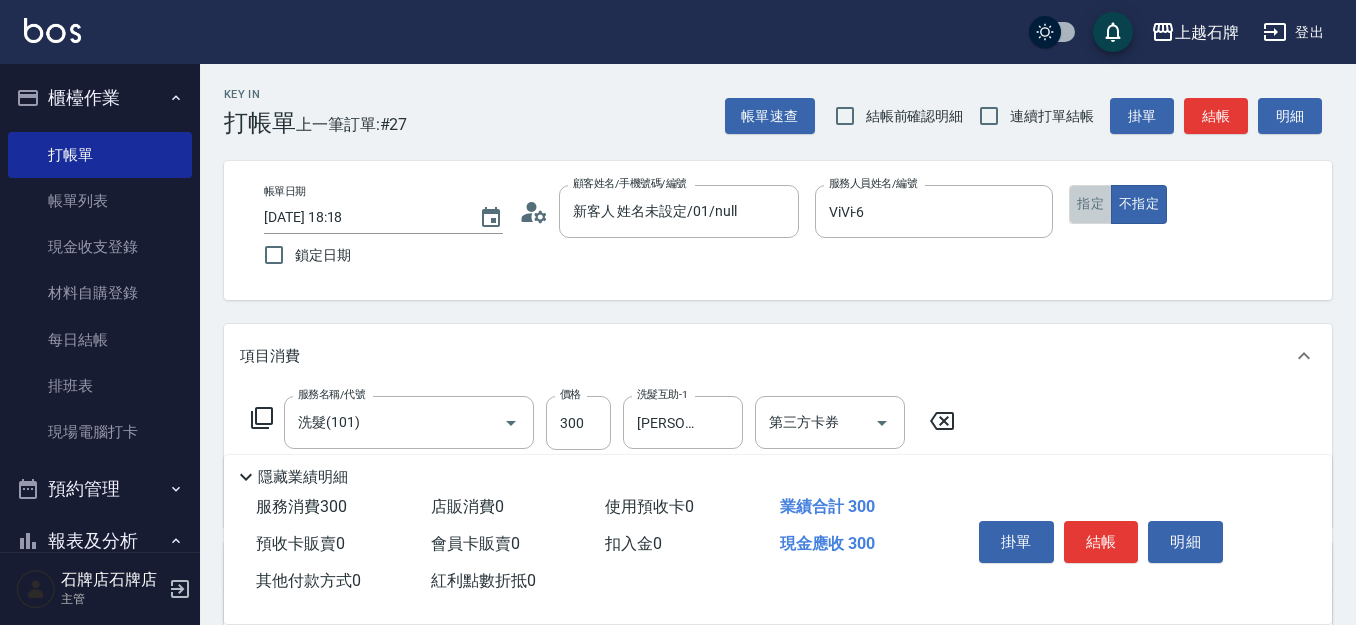 click on "指定" at bounding box center [1090, 204] 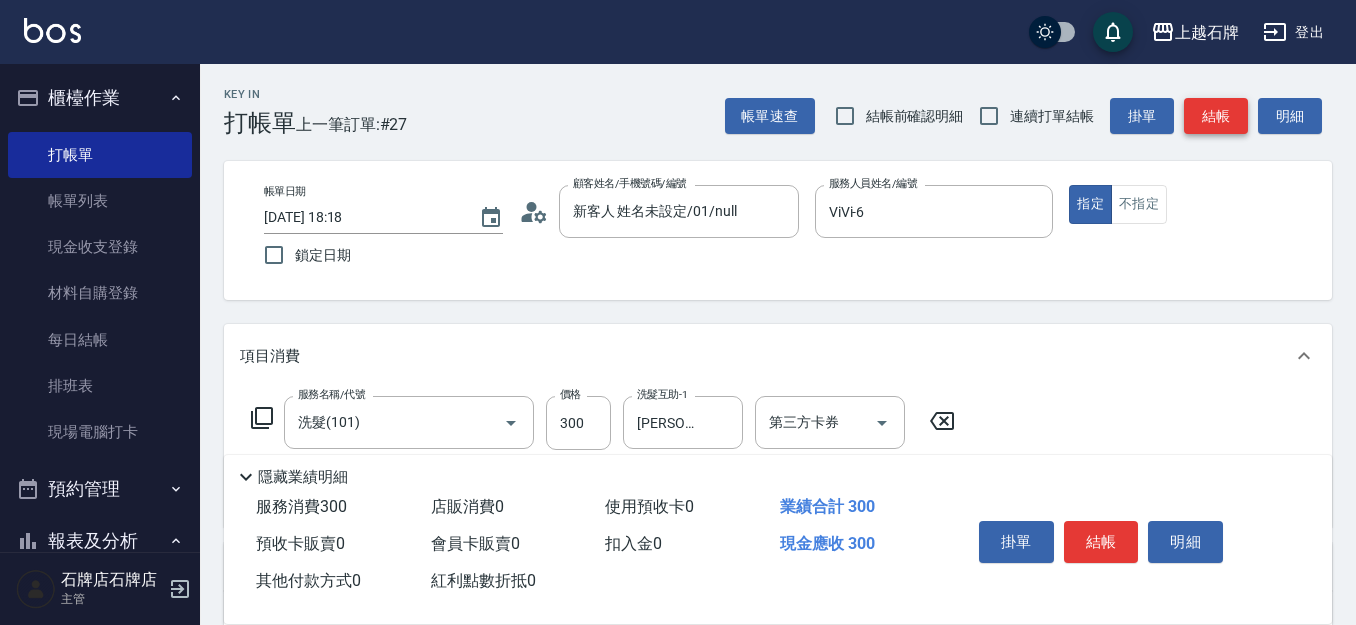 click on "結帳" at bounding box center (1216, 116) 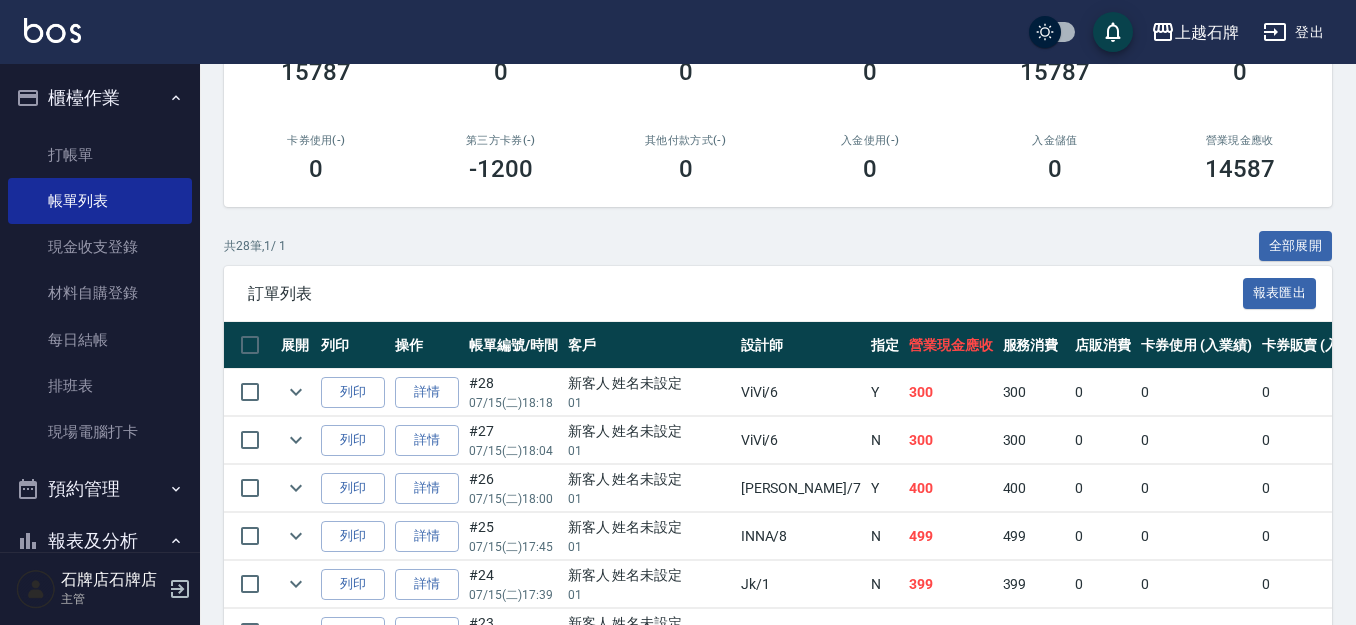 scroll, scrollTop: 300, scrollLeft: 0, axis: vertical 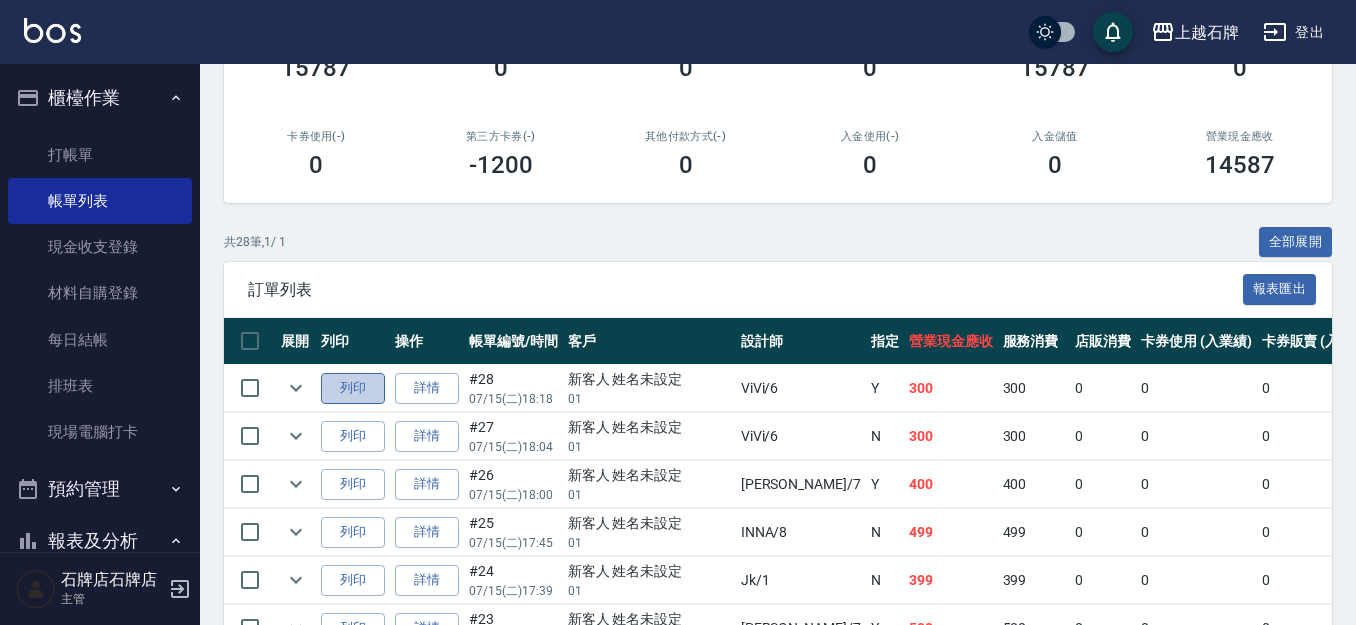 click on "列印" at bounding box center [353, 388] 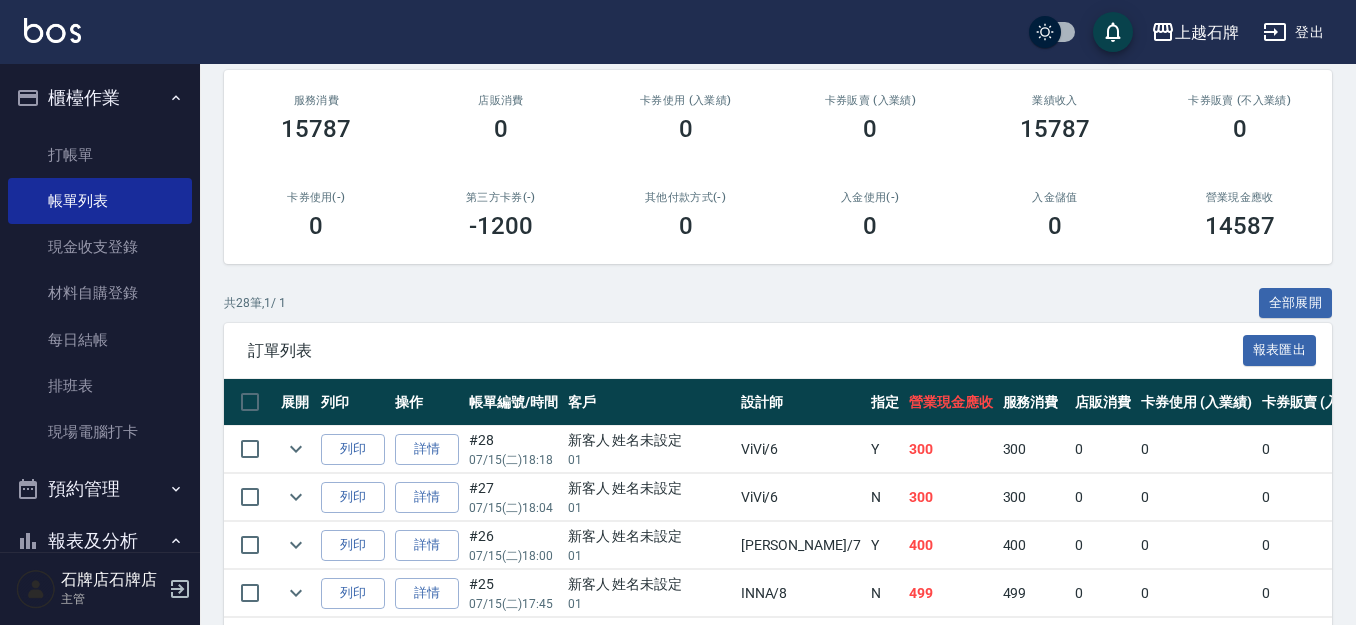 scroll, scrollTop: 200, scrollLeft: 0, axis: vertical 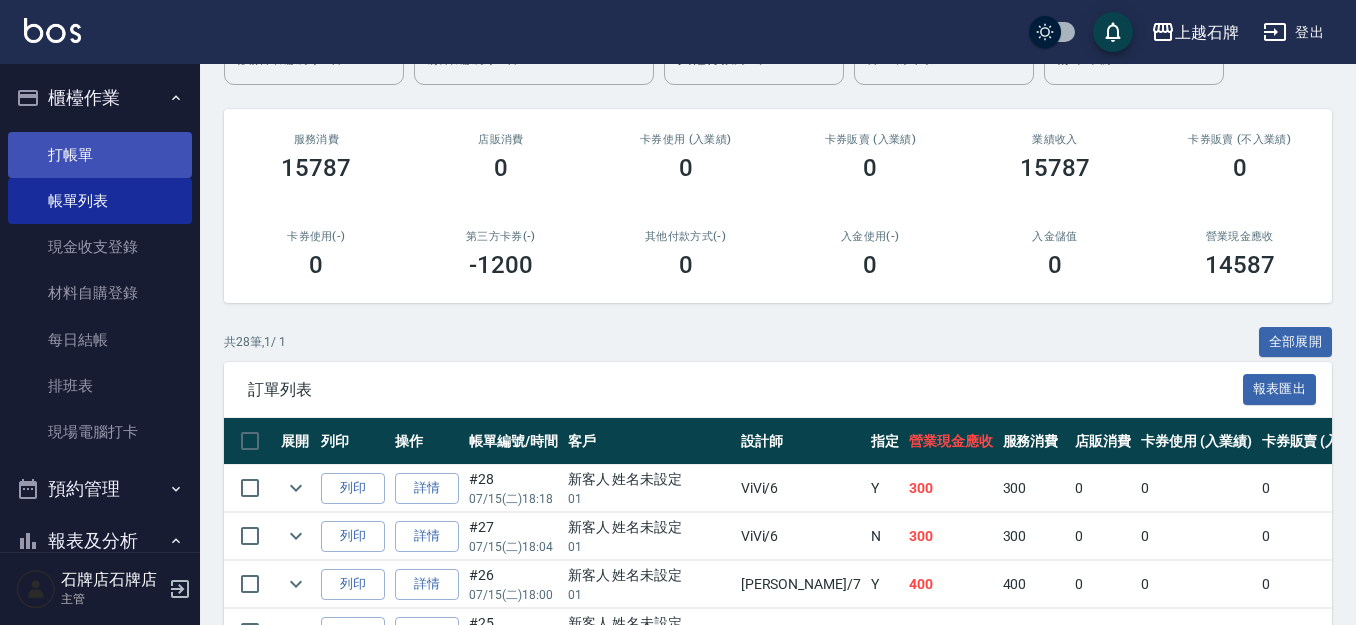 click on "打帳單" at bounding box center (100, 155) 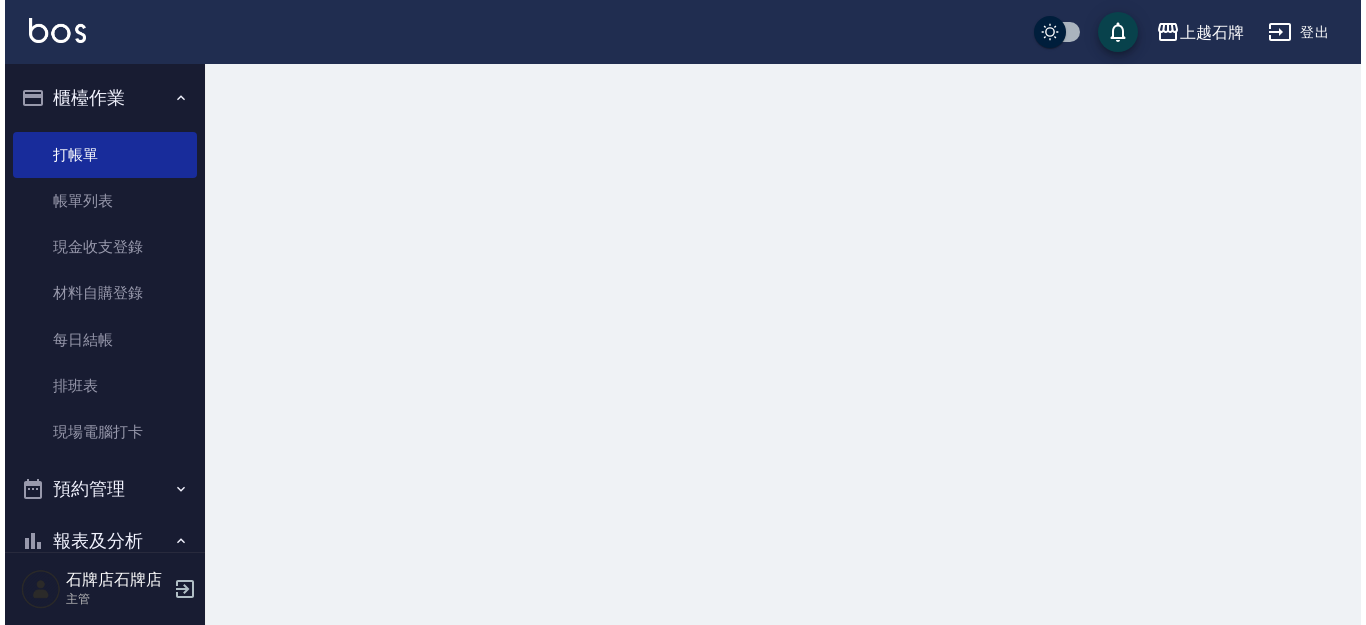 scroll, scrollTop: 0, scrollLeft: 0, axis: both 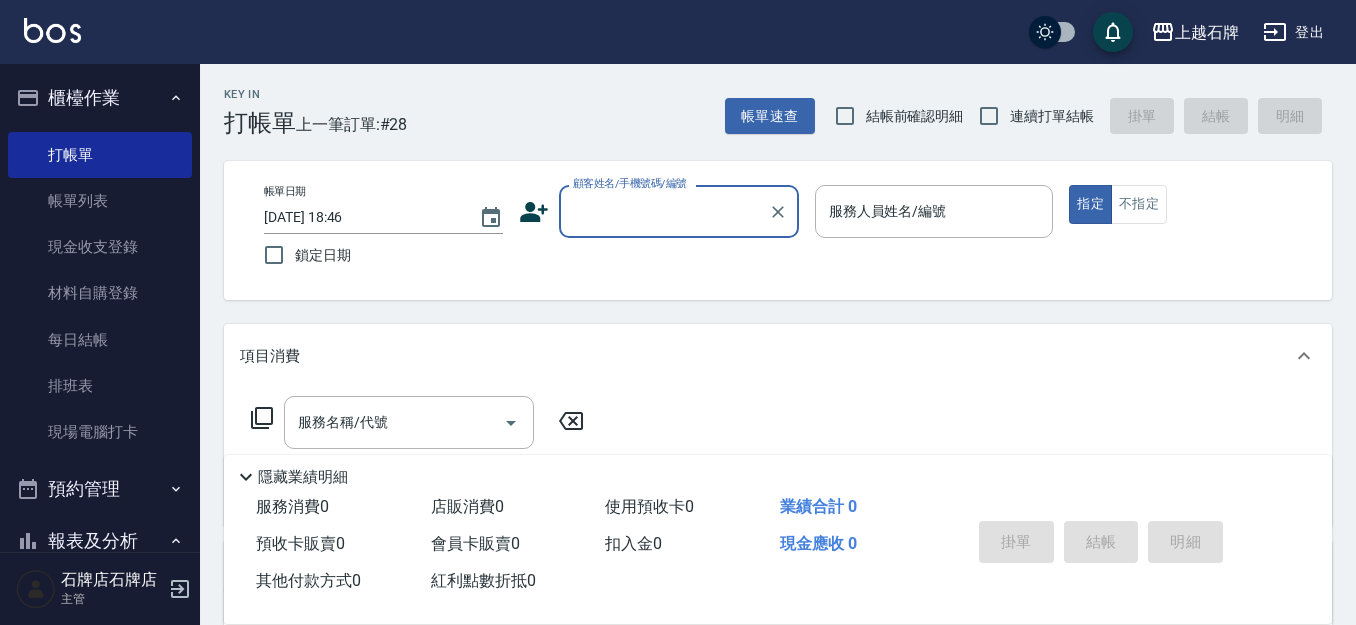 click on "顧客姓名/手機號碼/編號" at bounding box center [664, 211] 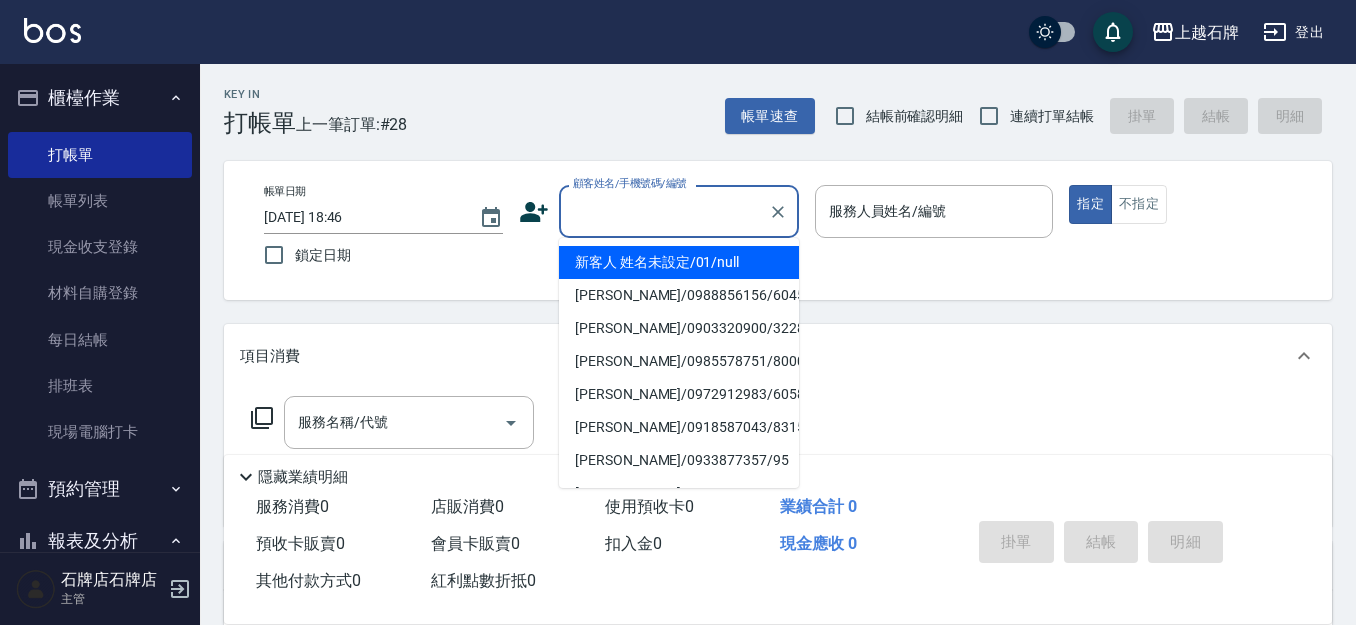 click on "新客人 姓名未設定/01/null" at bounding box center [679, 262] 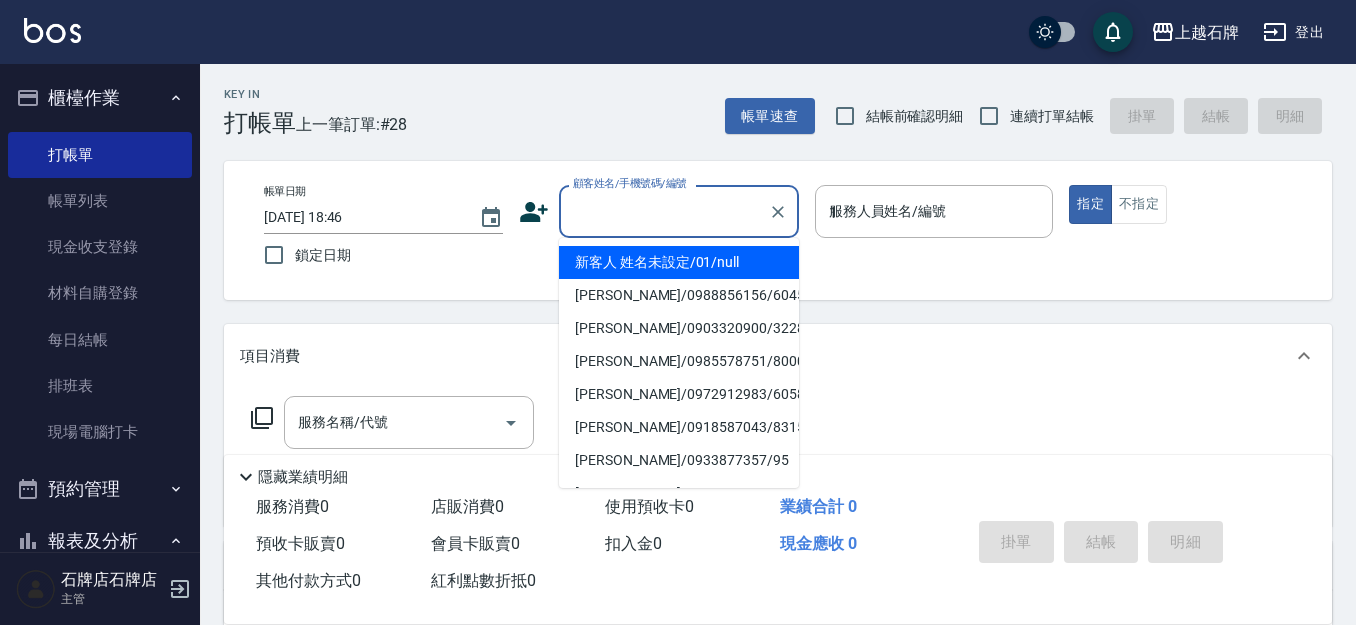 type on "新客人 姓名未設定/01/null" 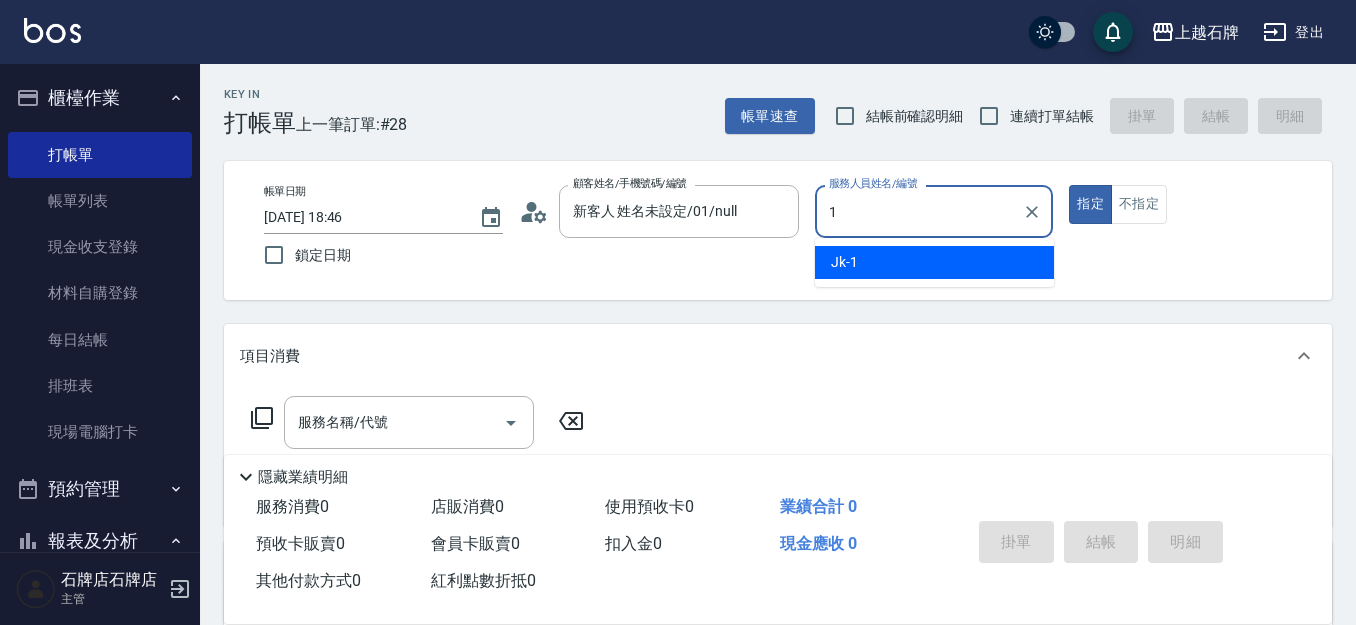 click on "Jk -1" at bounding box center [934, 262] 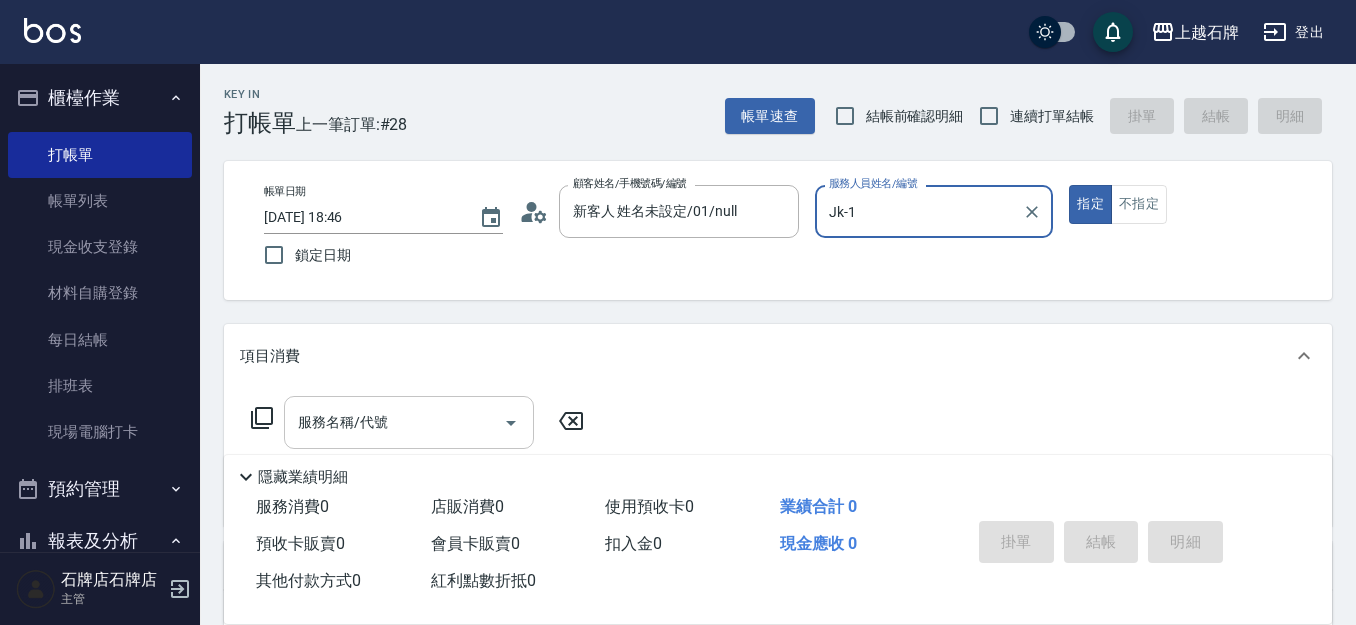 type on "Jk-1" 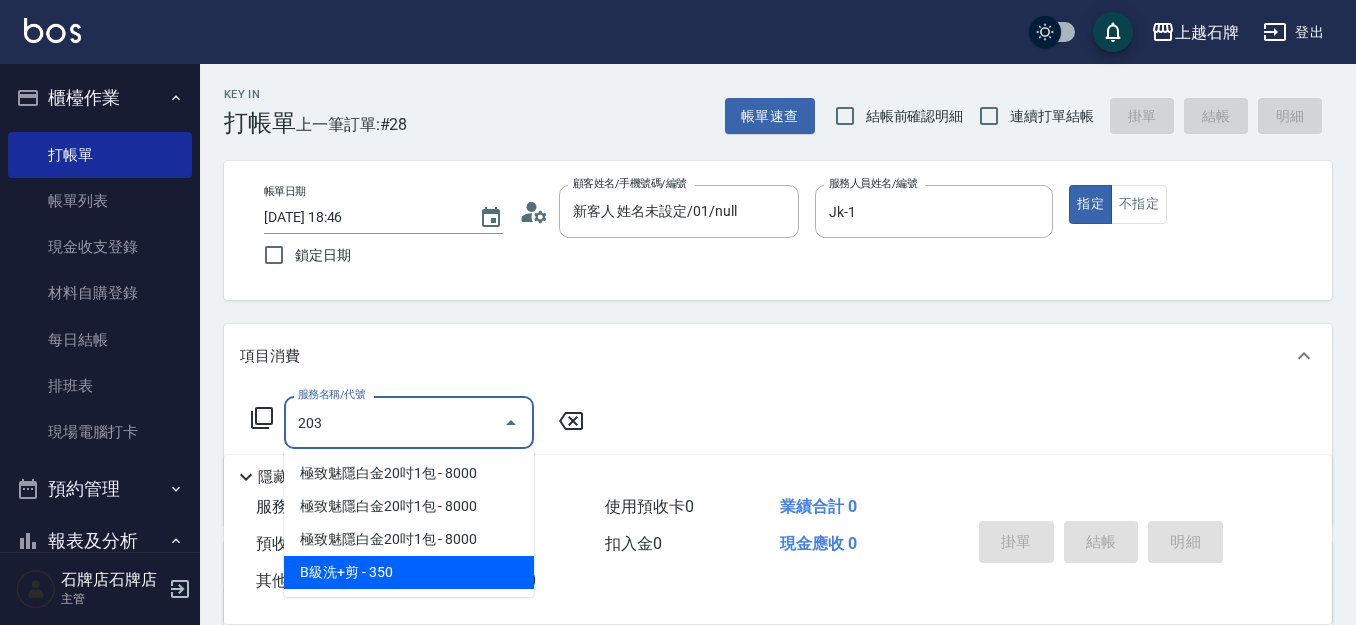 click on "B級洗+剪 - 350" at bounding box center [409, 572] 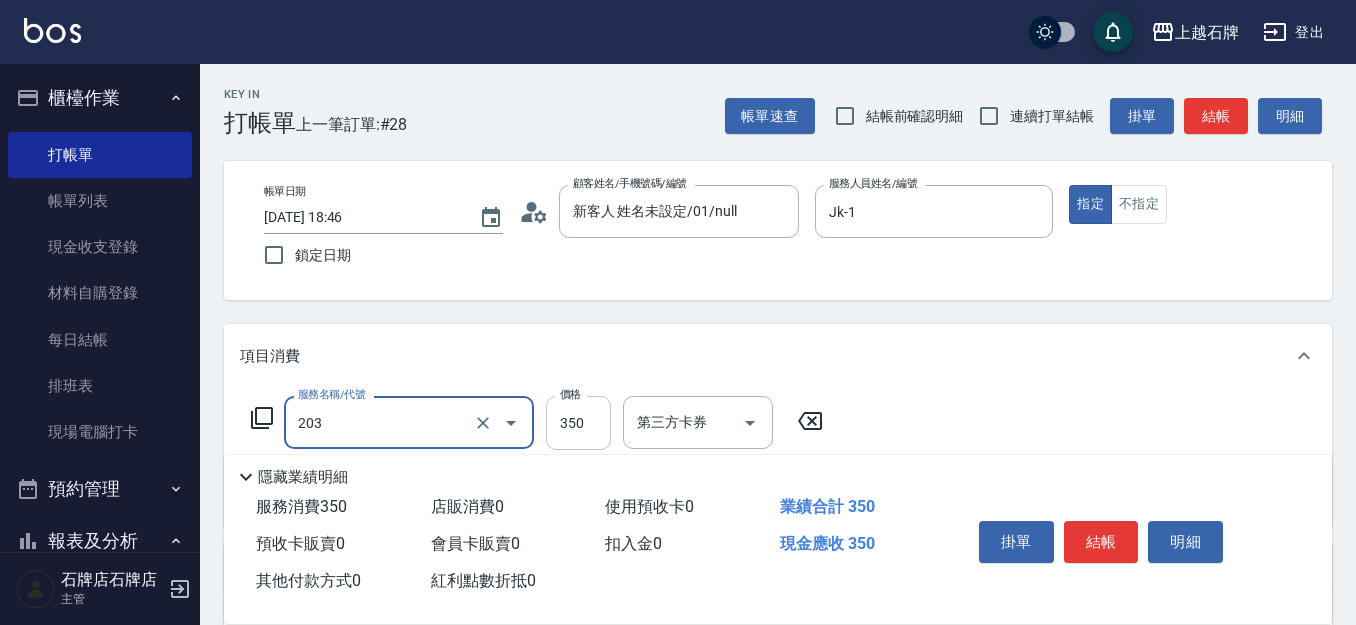 type on "B級洗+剪(203)" 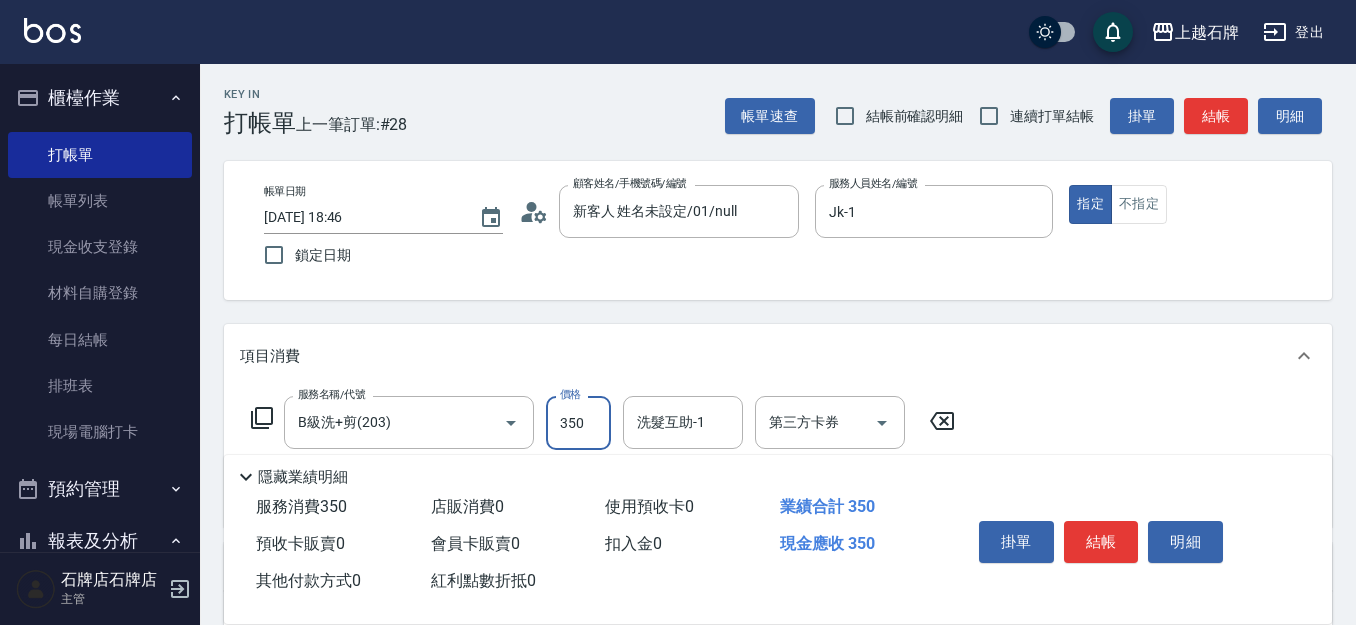 click on "350" at bounding box center [578, 423] 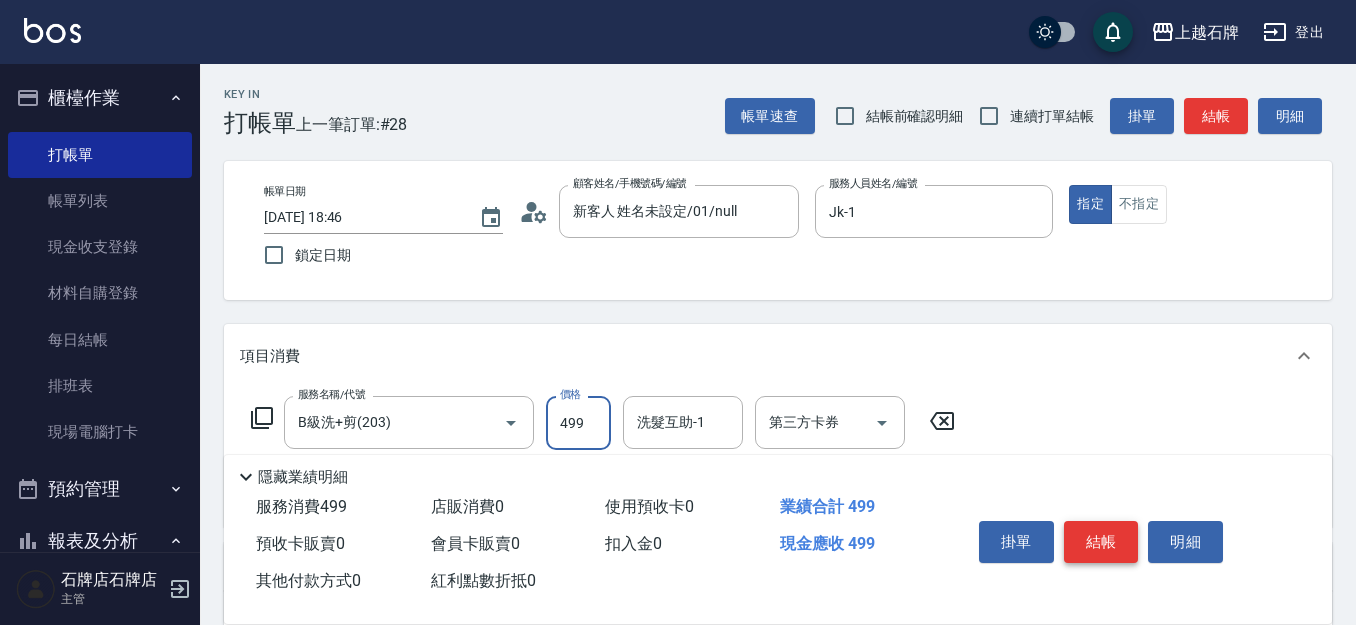 type on "499" 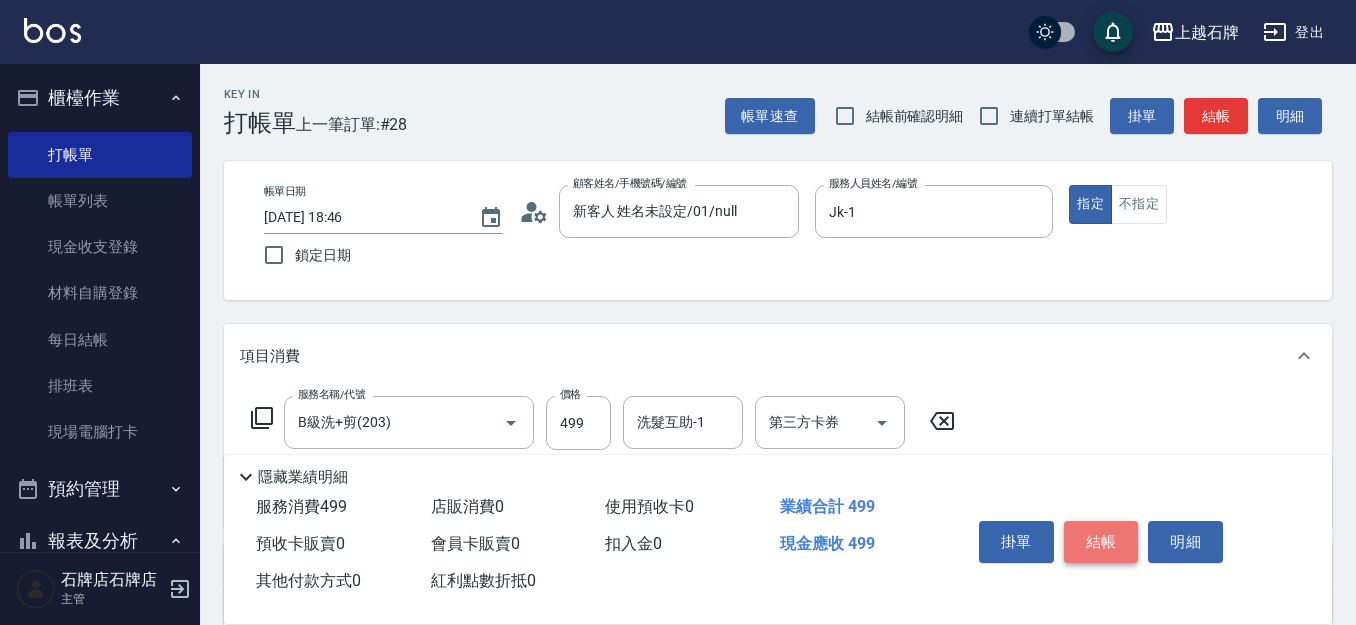 click on "結帳" at bounding box center [1101, 542] 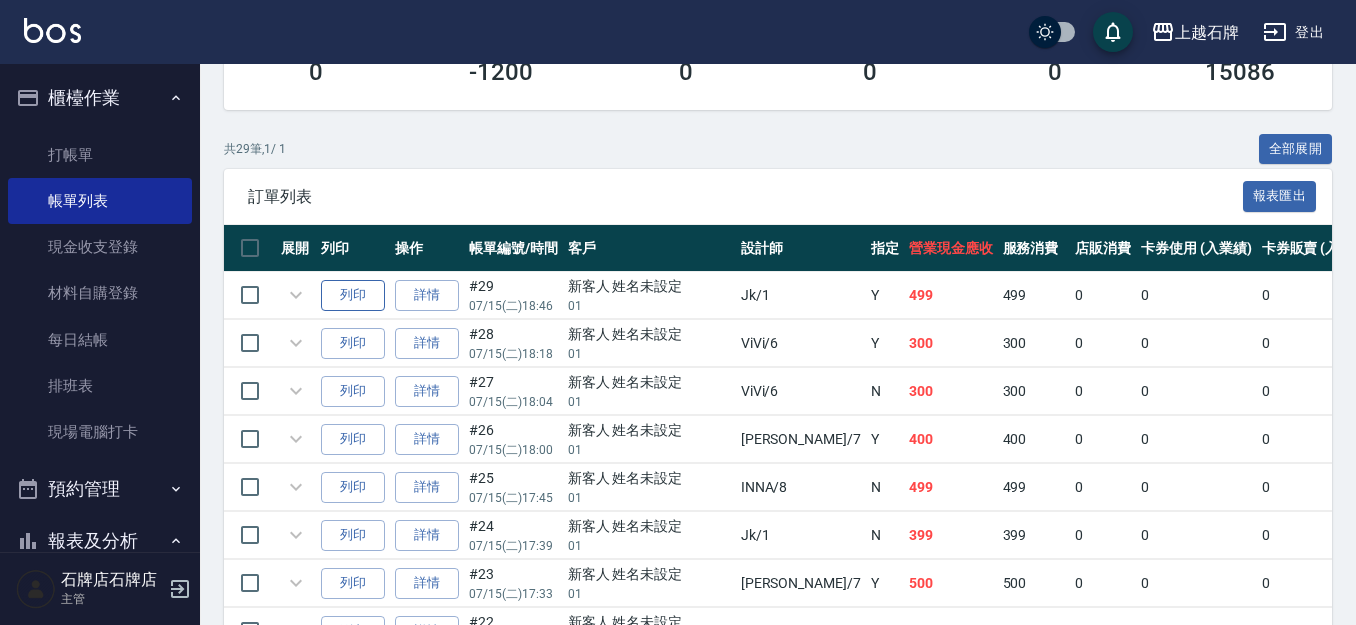 scroll, scrollTop: 395, scrollLeft: 0, axis: vertical 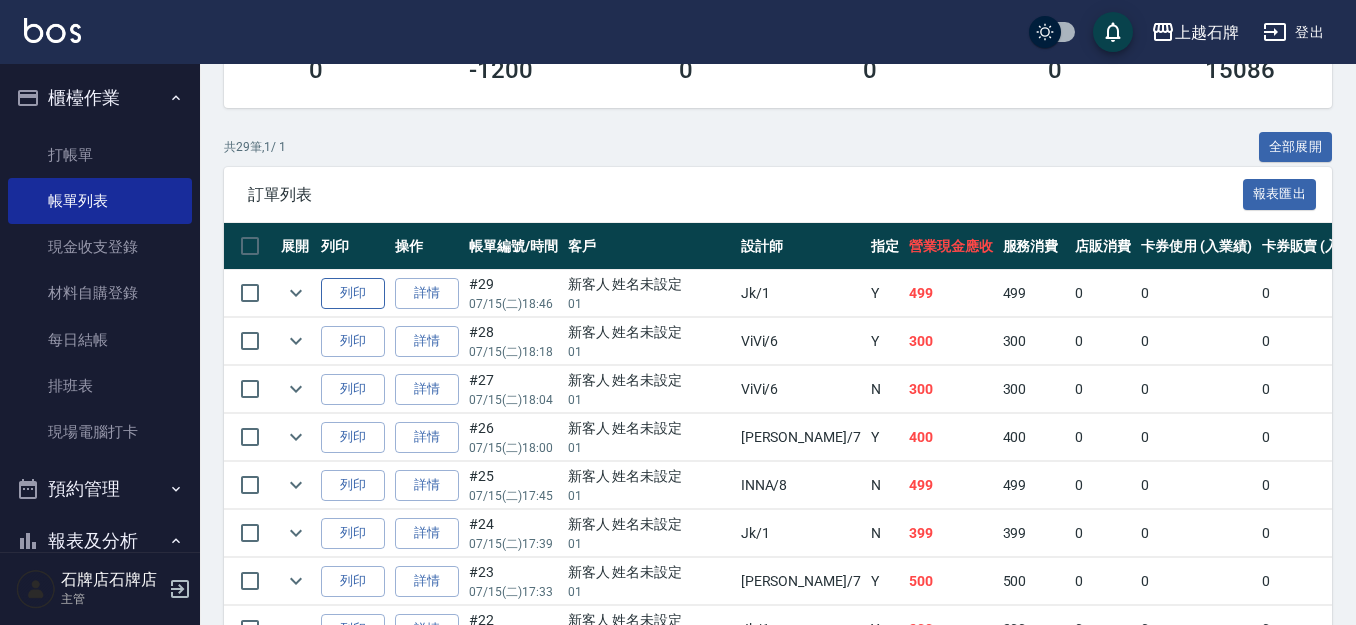 click on "列印" at bounding box center [353, 293] 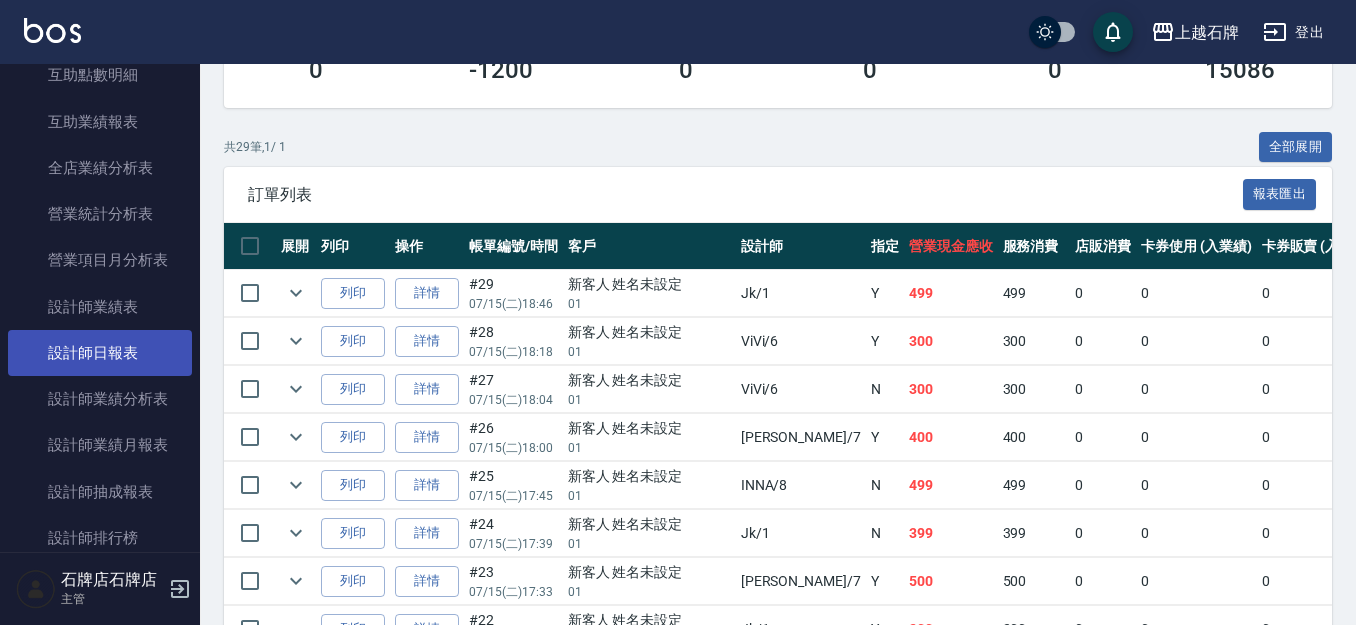 scroll, scrollTop: 900, scrollLeft: 0, axis: vertical 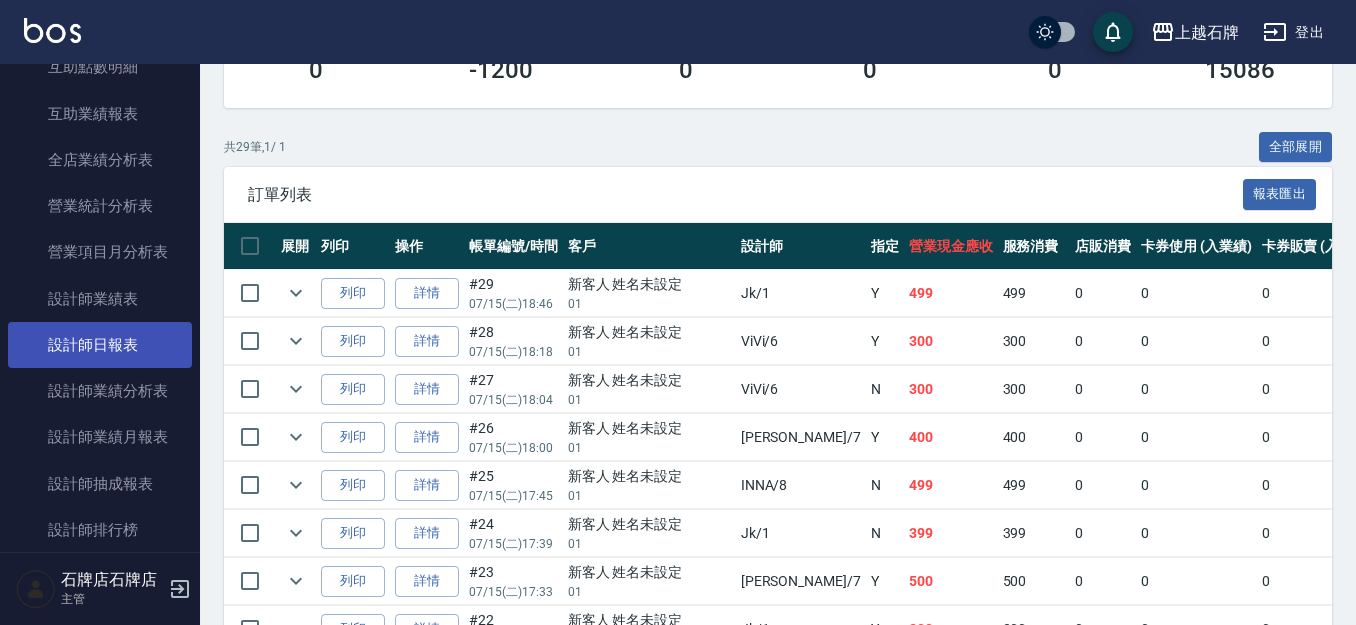 click on "設計師日報表" at bounding box center [100, 345] 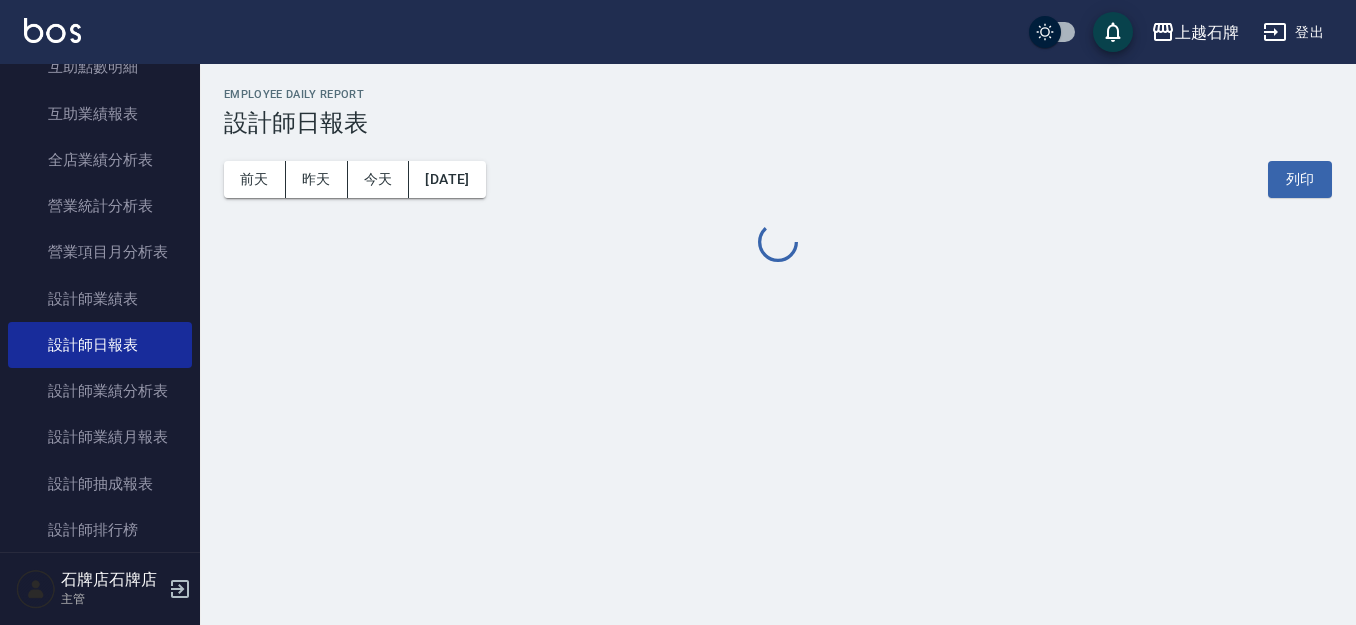 scroll, scrollTop: 0, scrollLeft: 0, axis: both 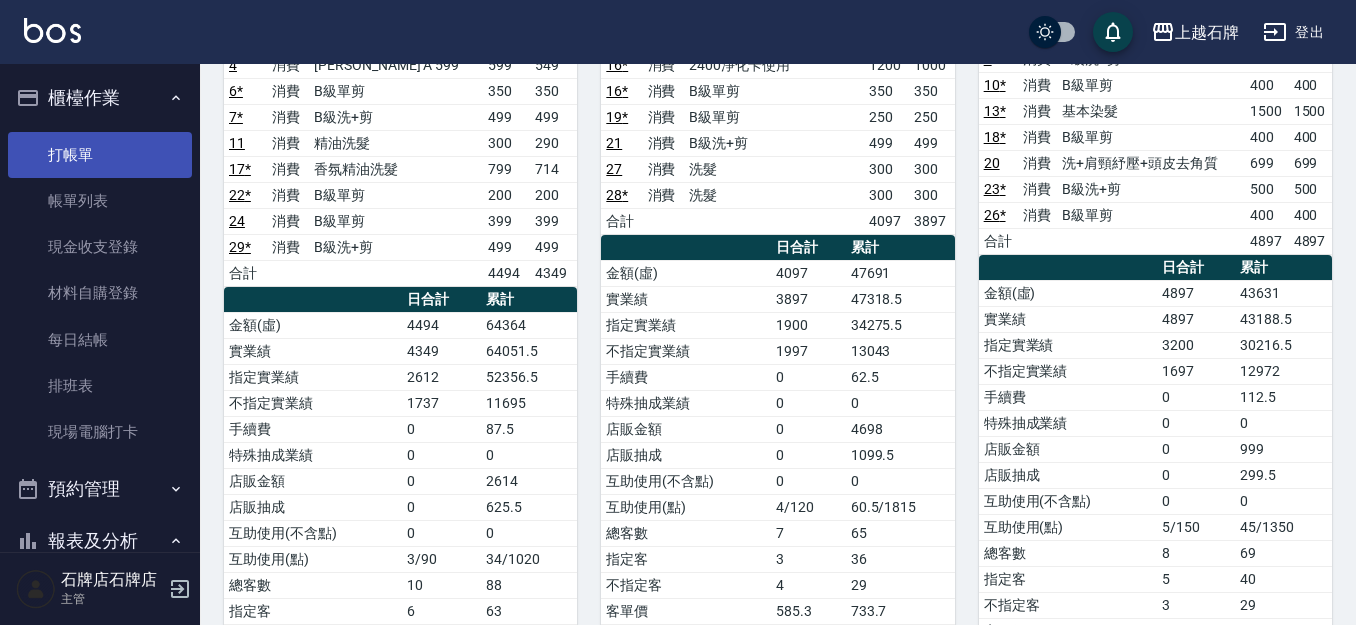 click on "打帳單" at bounding box center [100, 155] 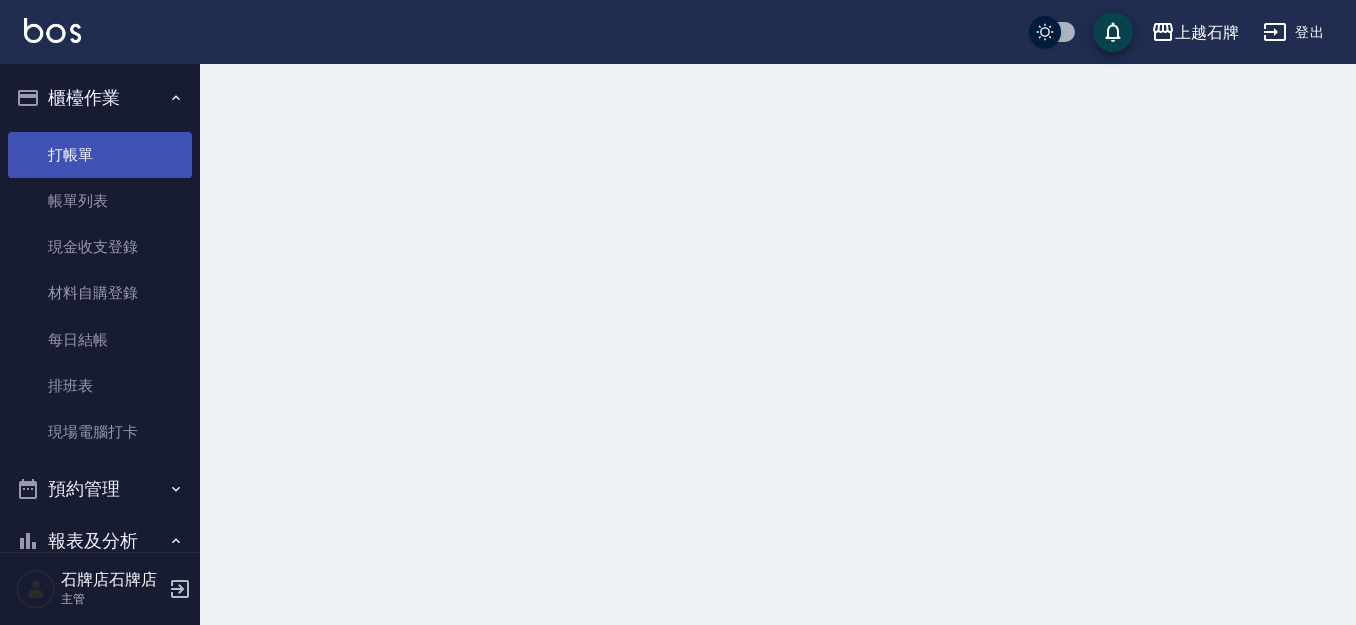 scroll, scrollTop: 0, scrollLeft: 0, axis: both 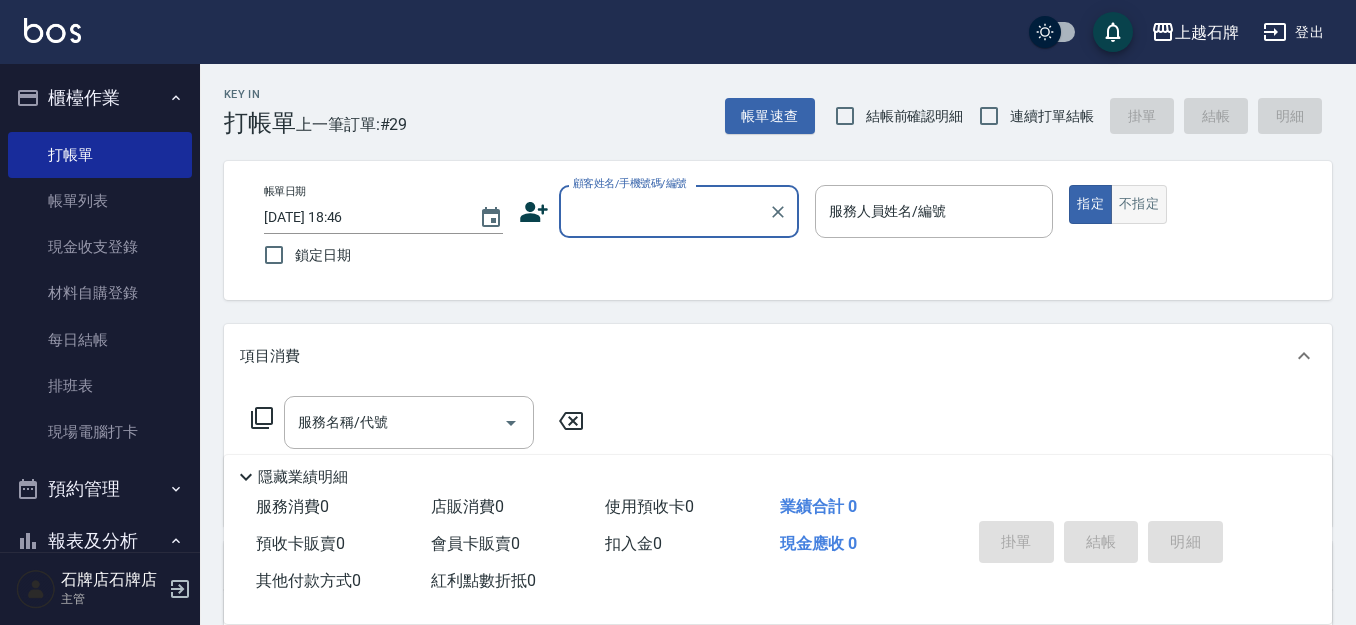 click on "不指定" at bounding box center (1139, 204) 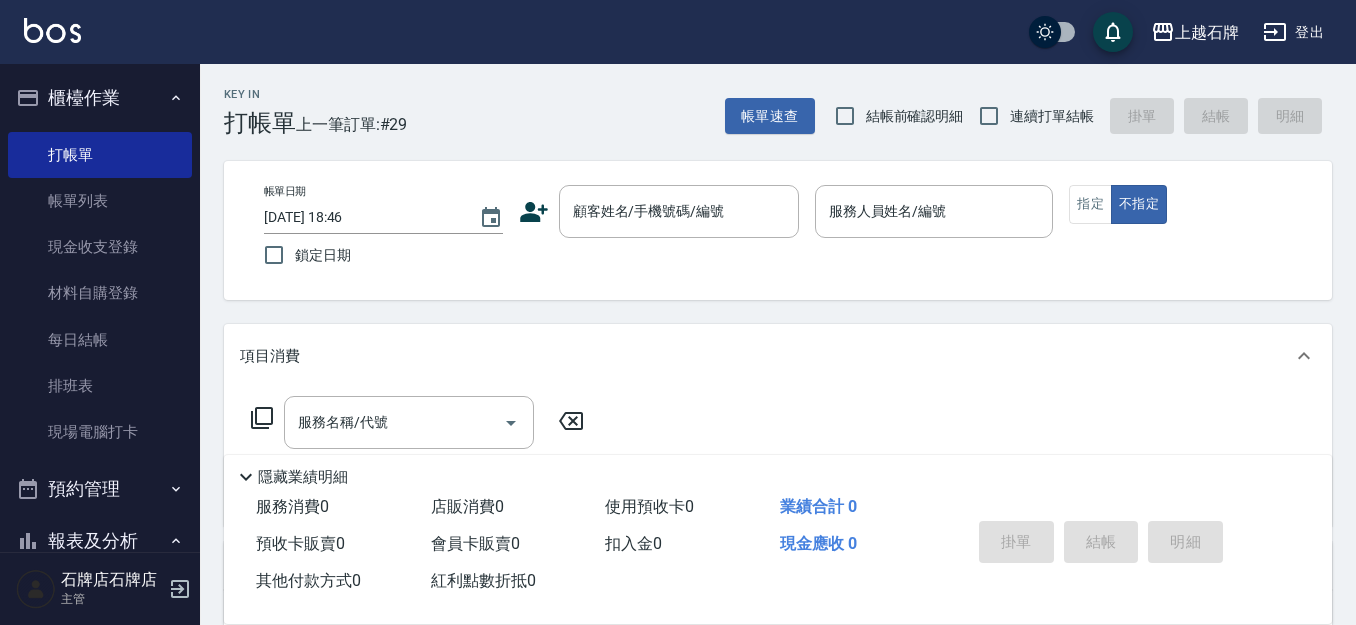 click on "Key In 打帳單 上一筆訂單:#29 帳單速查 結帳前確認明細 連續打單結帳 掛單 結帳 明細" at bounding box center (766, 100) 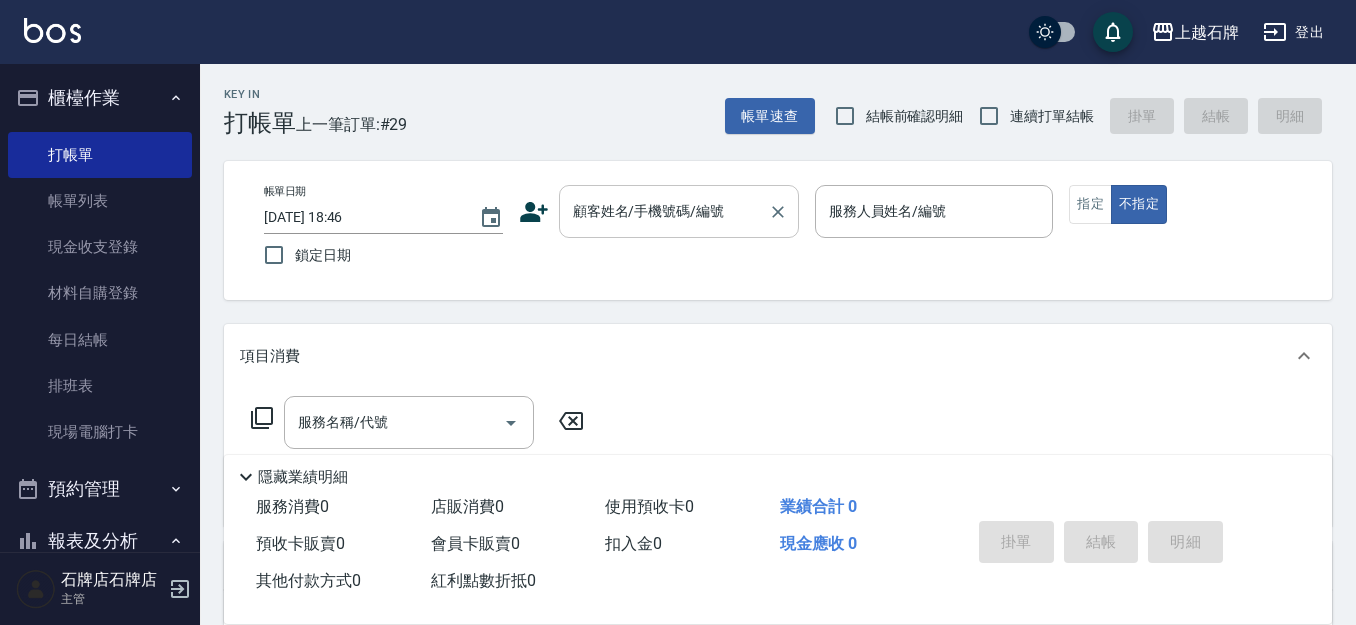 click on "顧客姓名/手機號碼/編號 顧客姓名/手機號碼/編號" at bounding box center (679, 211) 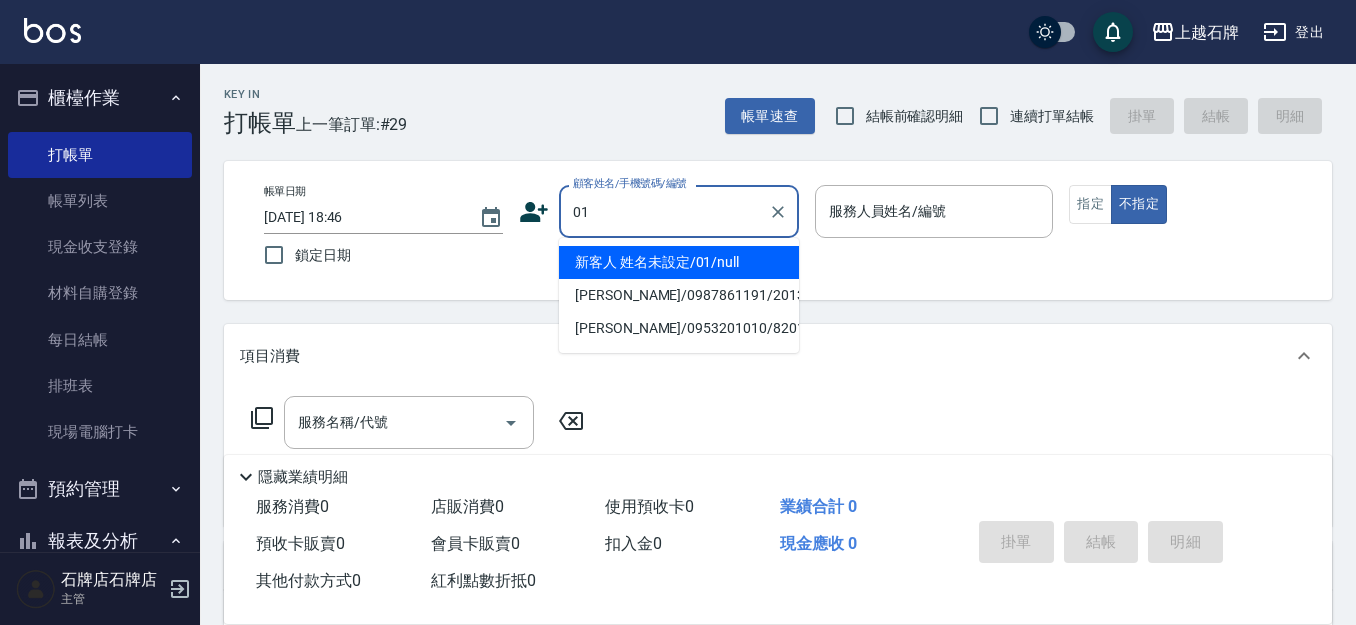 drag, startPoint x: 701, startPoint y: 262, endPoint x: 887, endPoint y: 268, distance: 186.09676 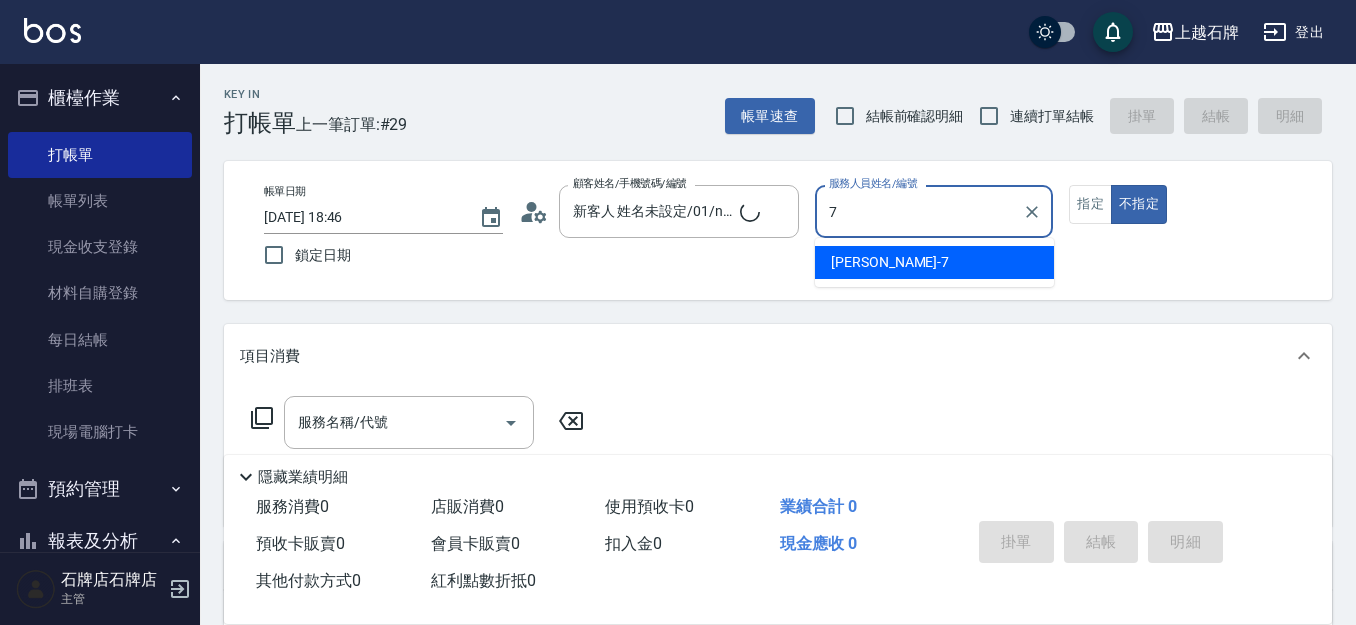 click on "[PERSON_NAME] -7" at bounding box center (934, 262) 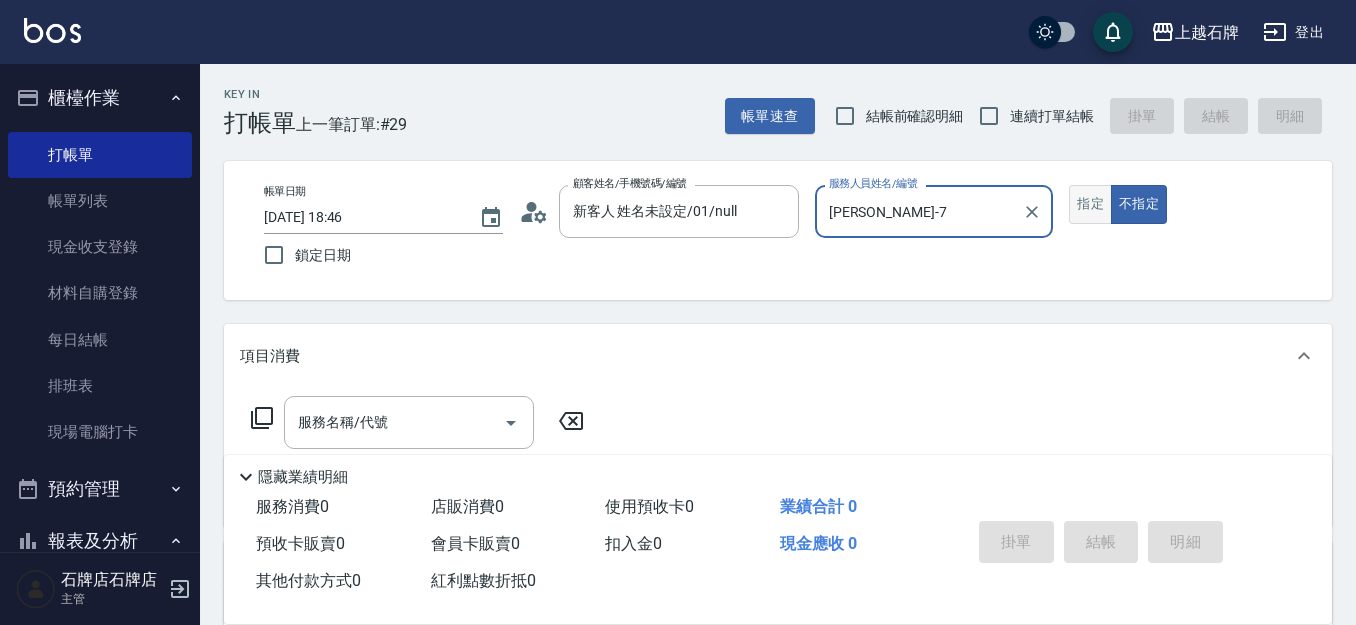 type on "[PERSON_NAME]-7" 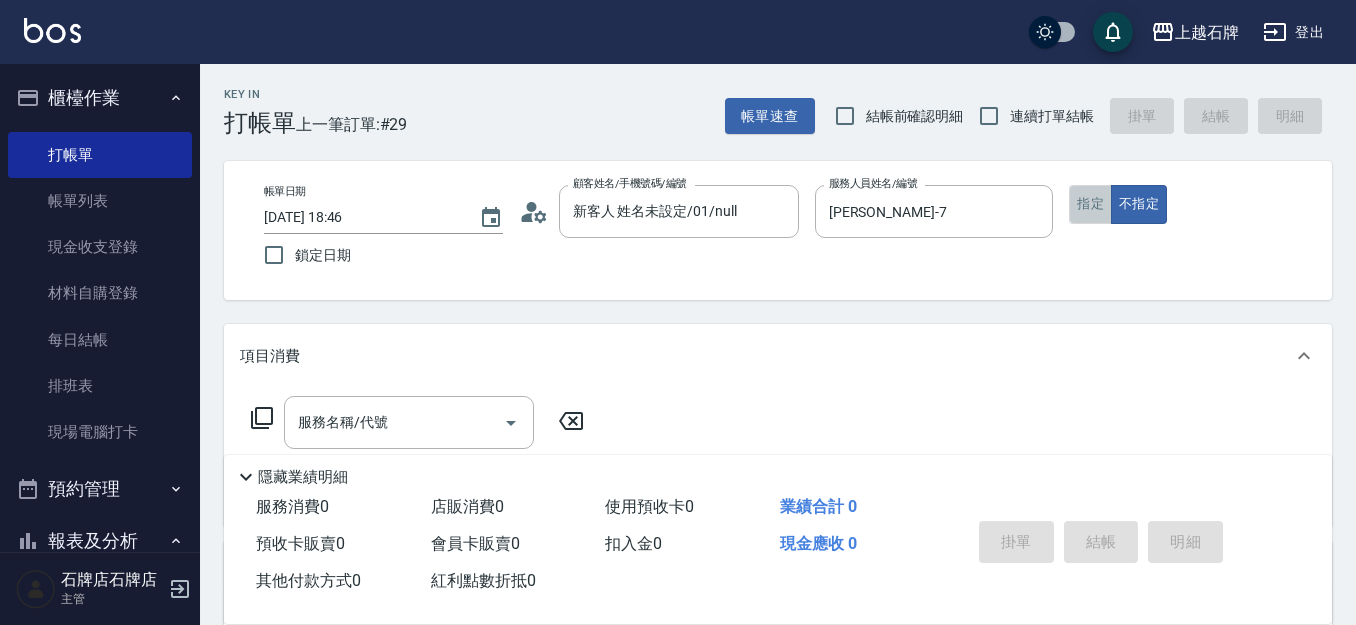 click on "指定" at bounding box center [1090, 204] 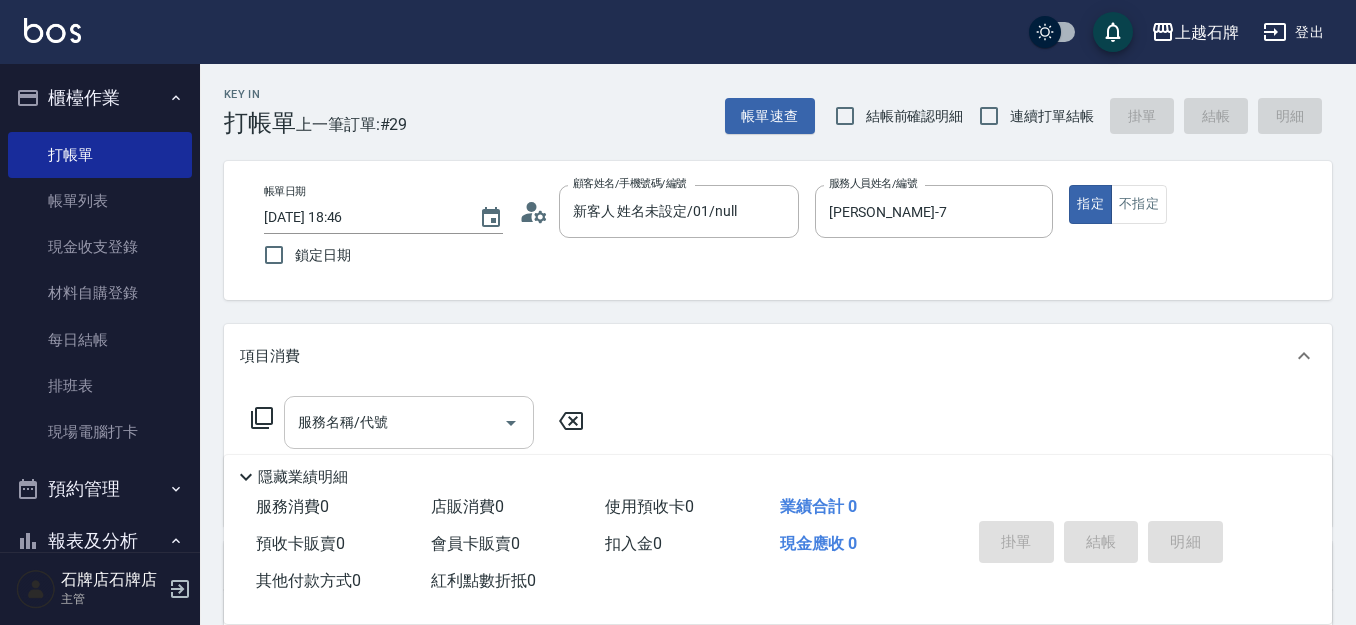 click on "服務名稱/代號" at bounding box center [409, 422] 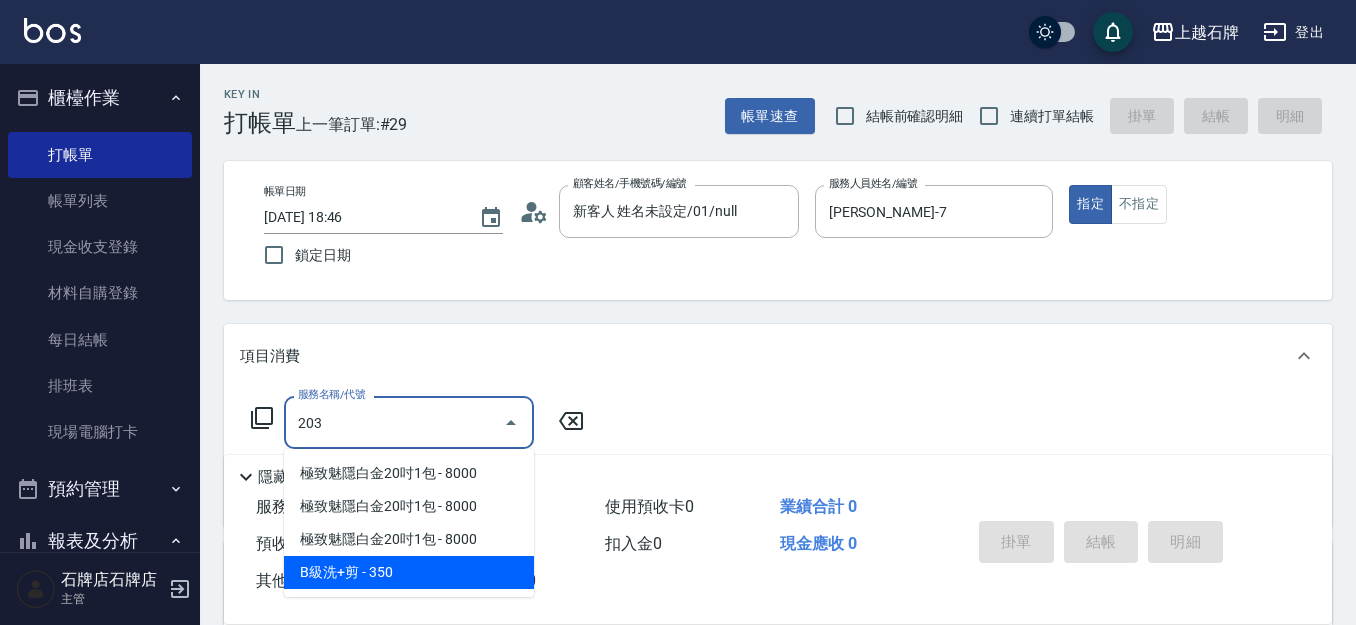 click on "B級洗+剪 - 350" at bounding box center (409, 572) 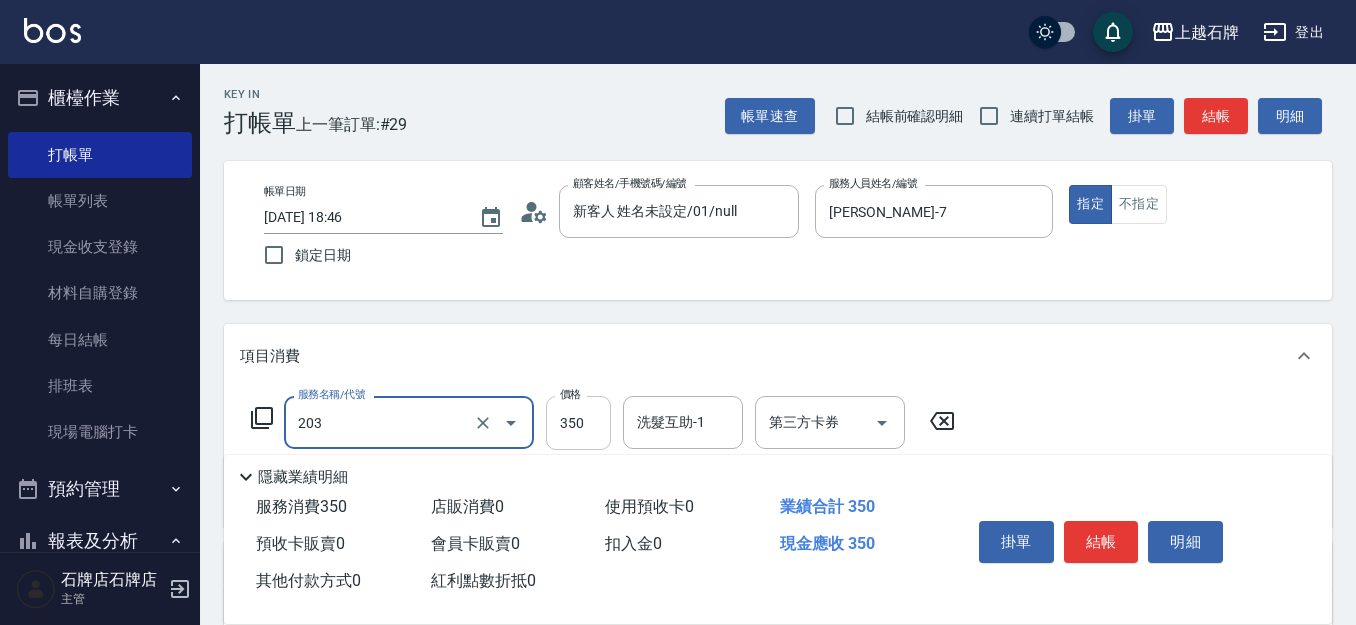 type on "B級洗+剪(203)" 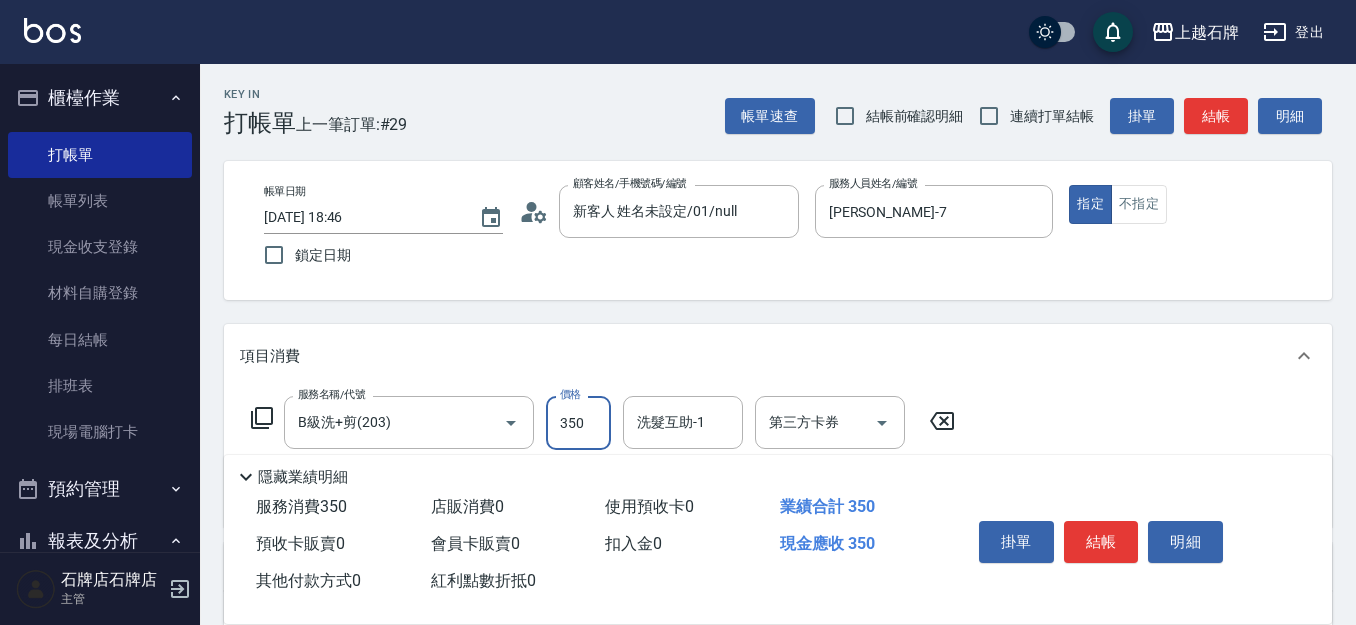 click on "350" at bounding box center (578, 423) 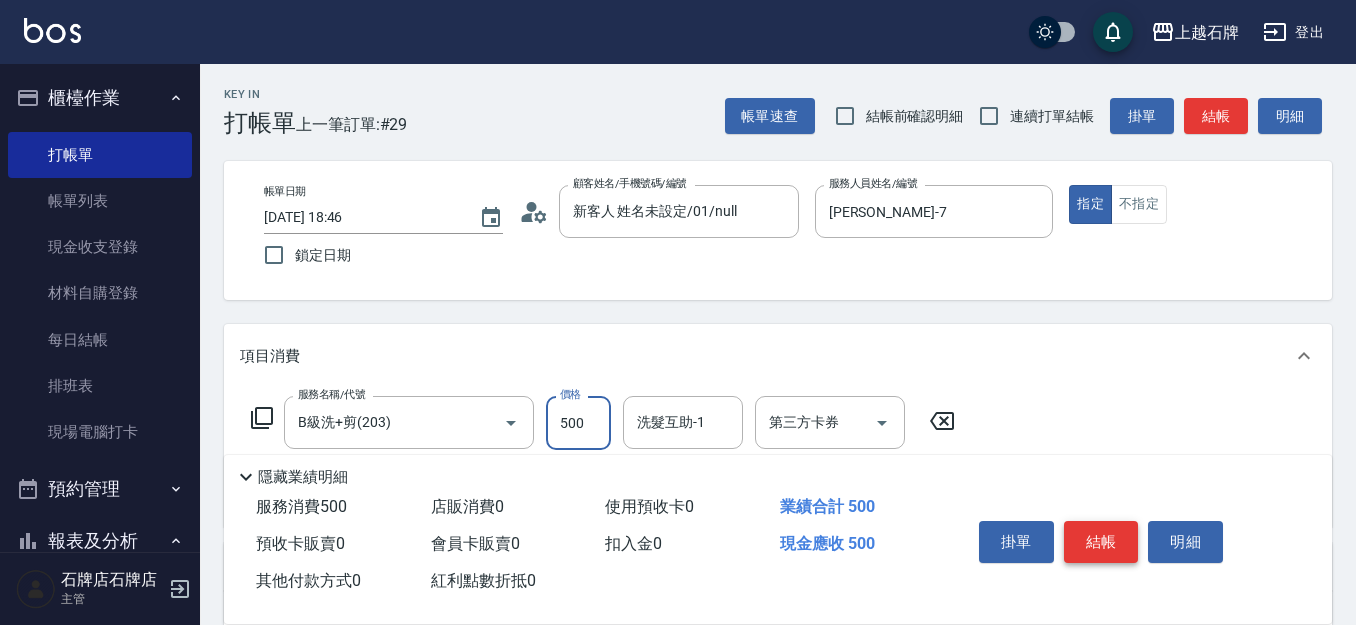 type on "500" 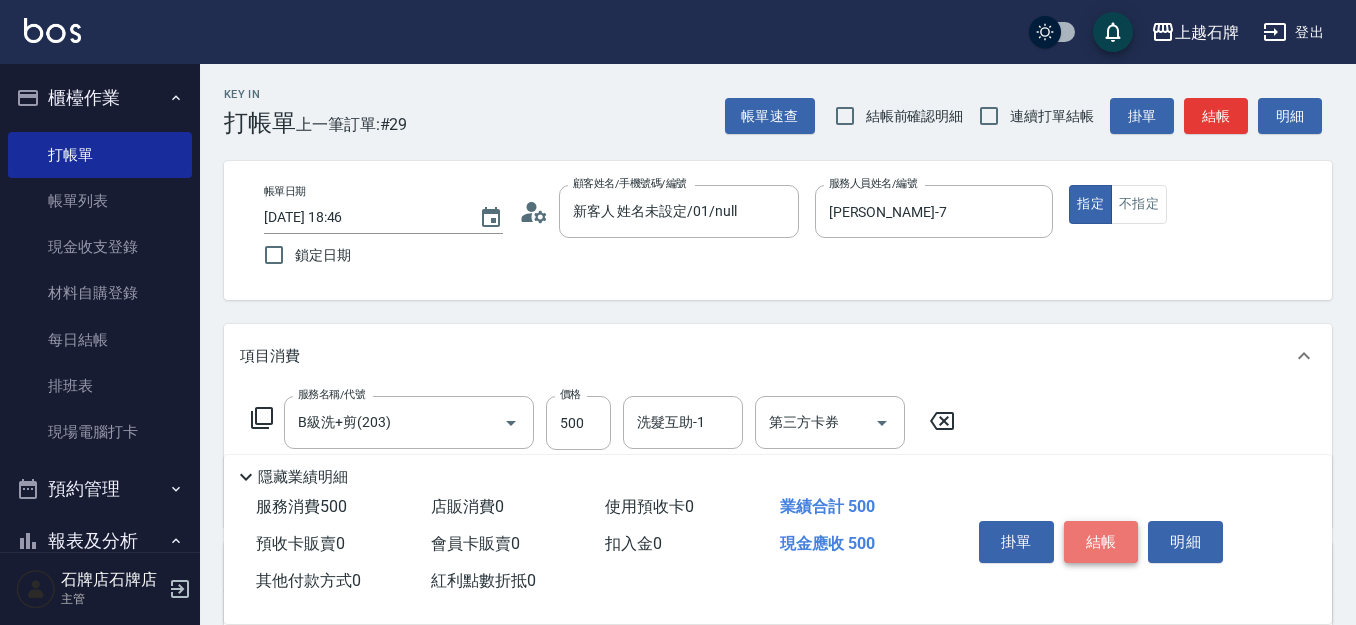 click on "結帳" at bounding box center (1101, 542) 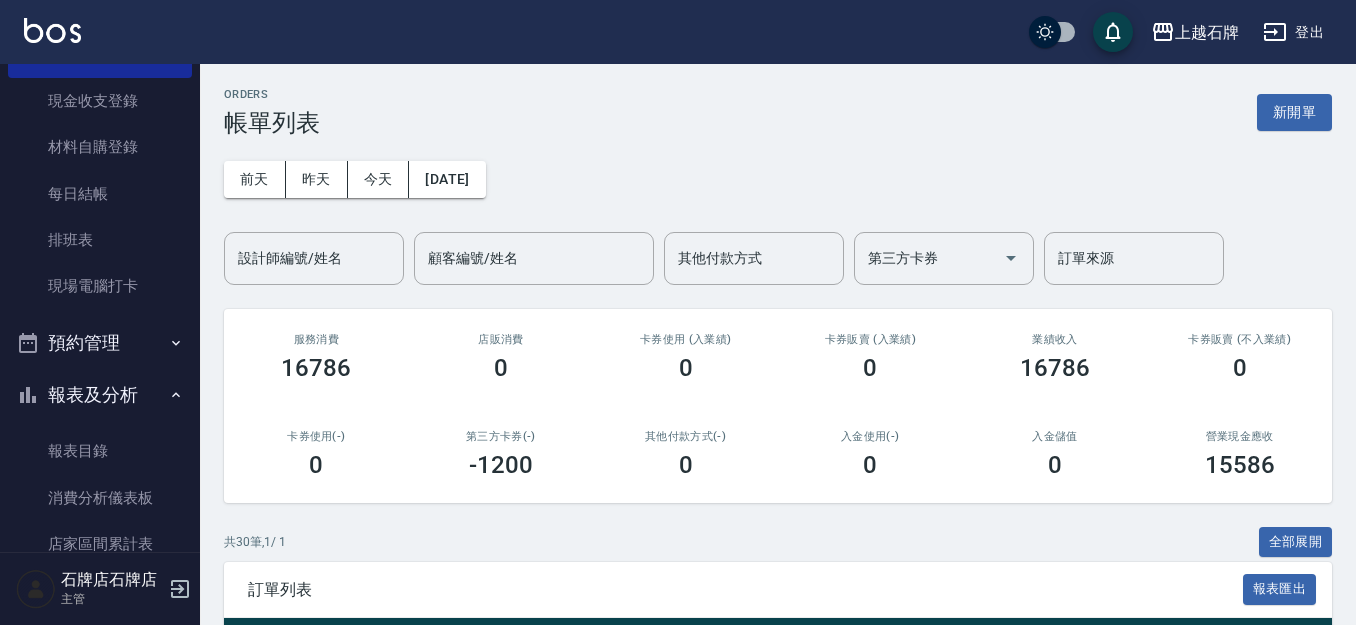 scroll, scrollTop: 300, scrollLeft: 0, axis: vertical 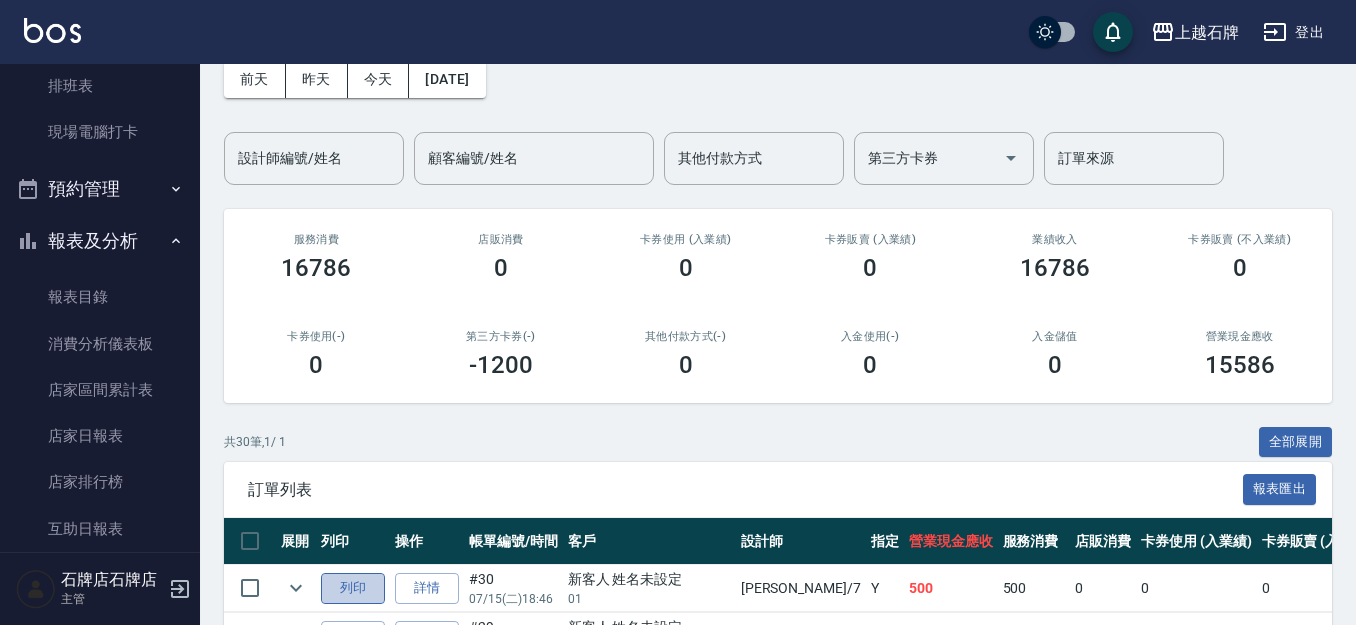 click on "列印" at bounding box center (353, 588) 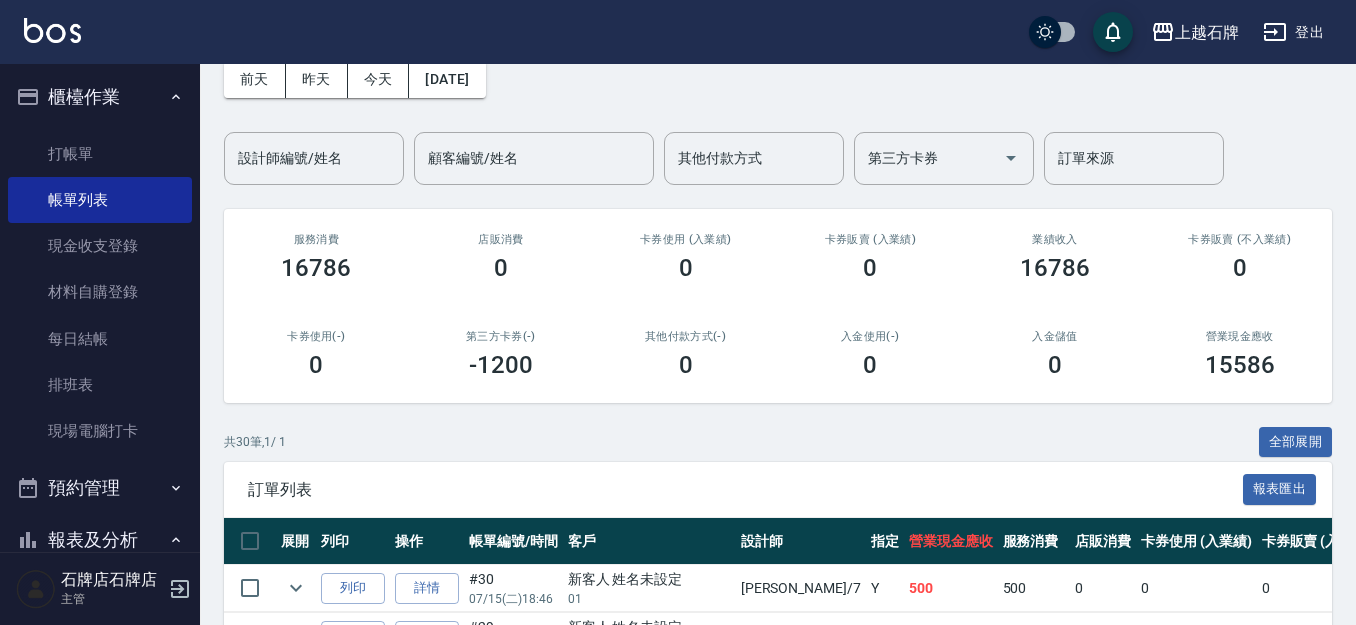 scroll, scrollTop: 0, scrollLeft: 0, axis: both 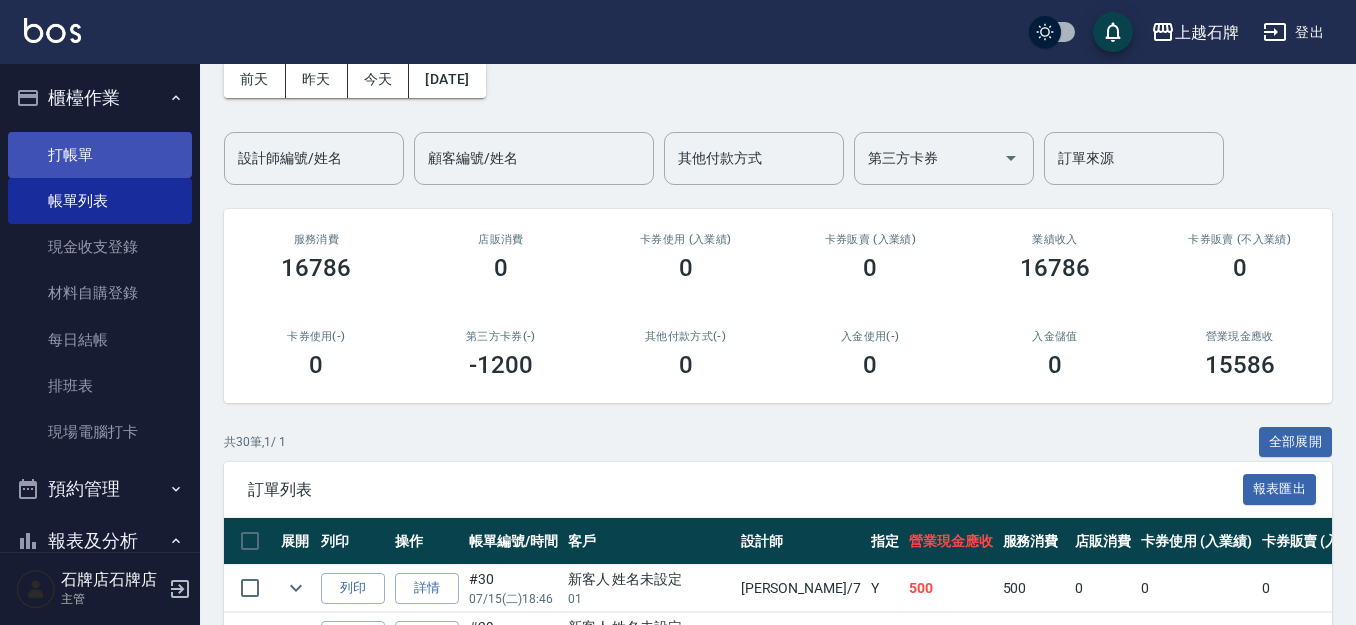 click on "打帳單" at bounding box center [100, 155] 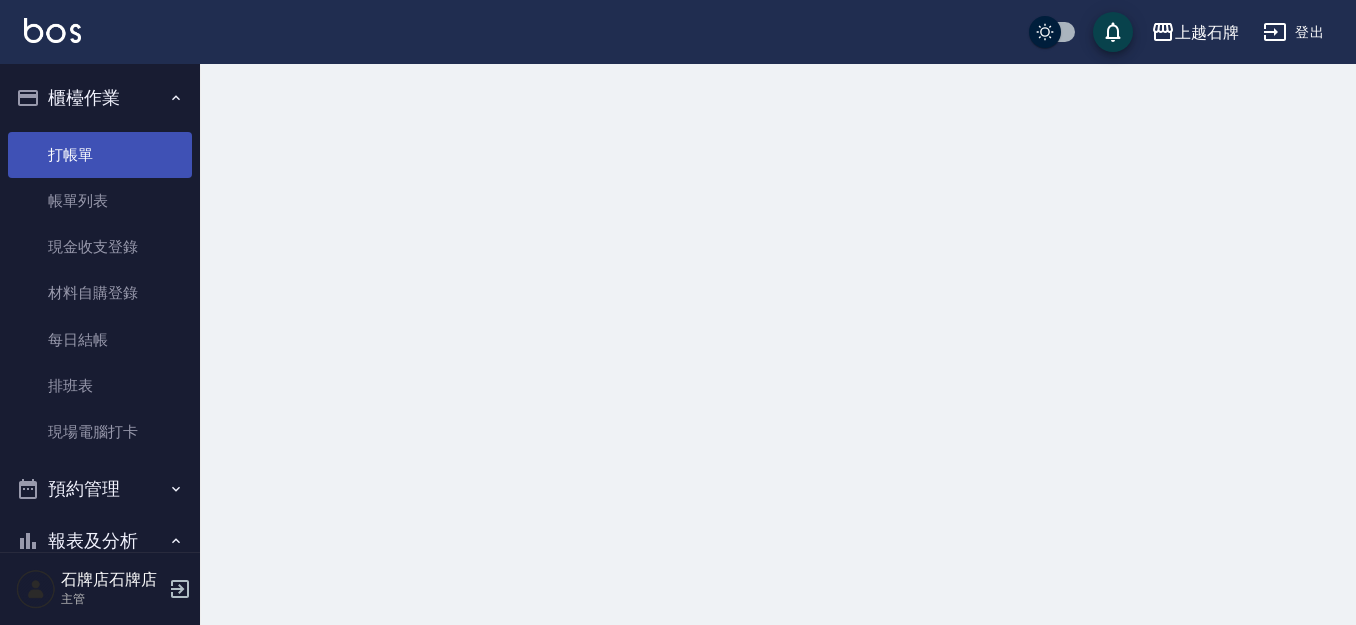 scroll, scrollTop: 0, scrollLeft: 0, axis: both 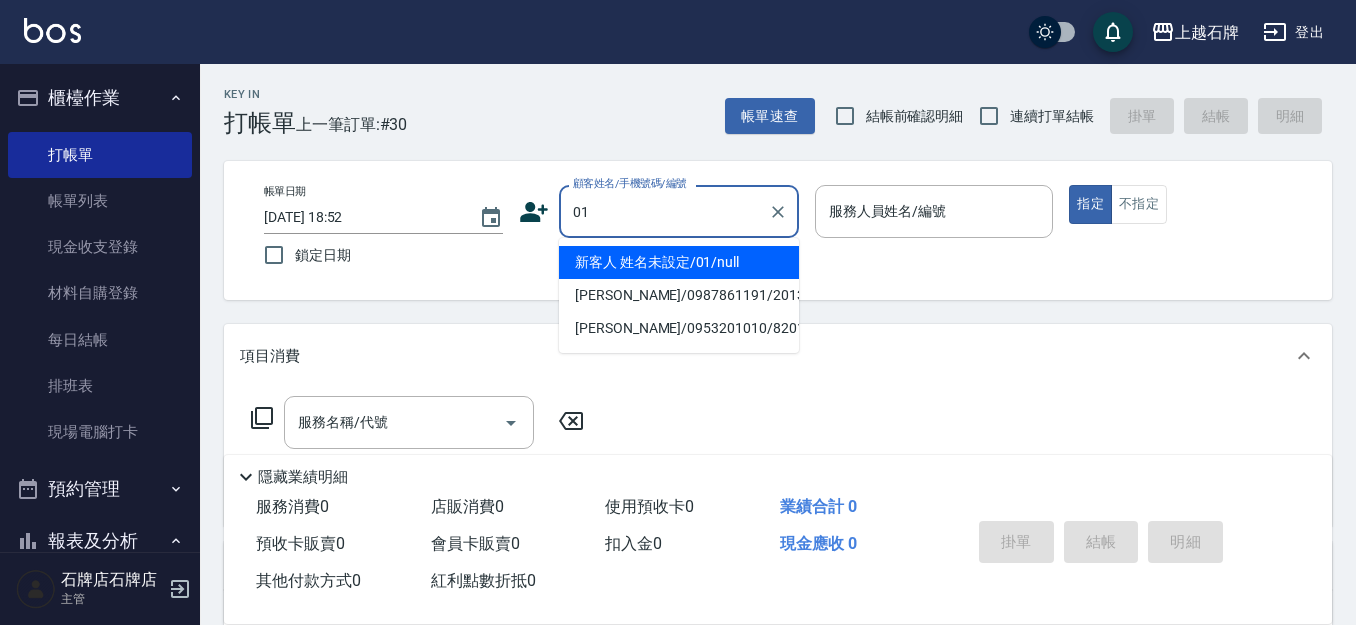 click on "新客人 姓名未設定/01/null" at bounding box center [679, 262] 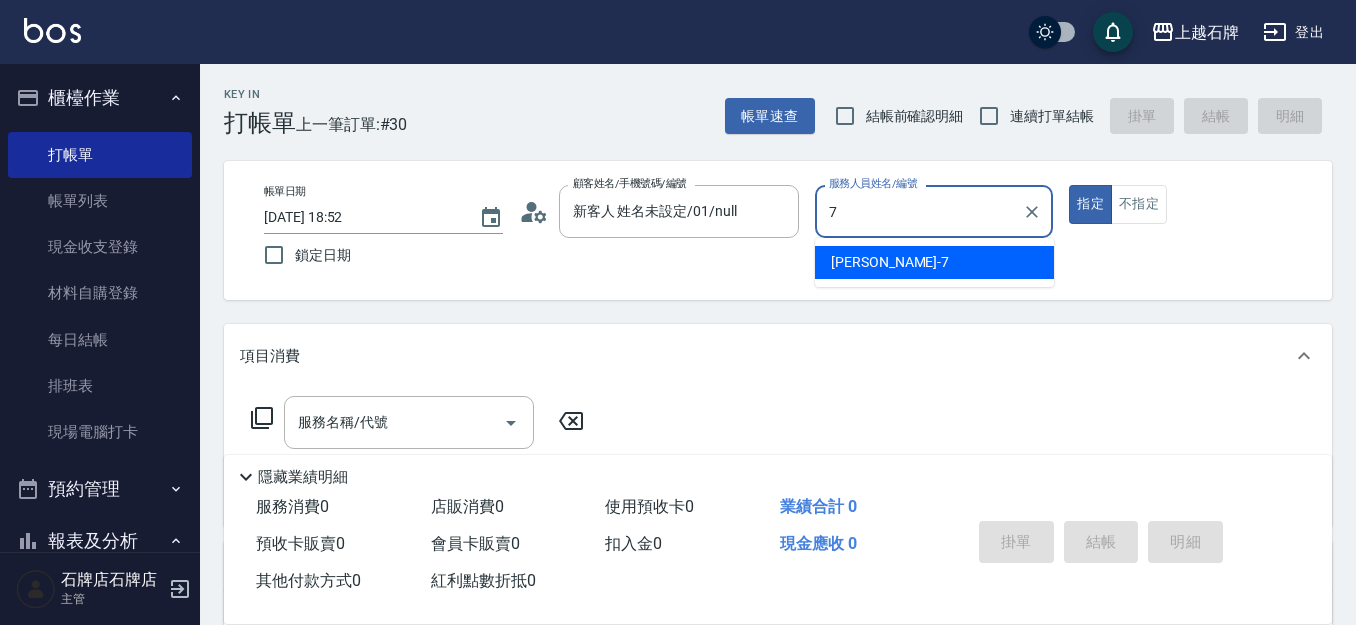 click on "[PERSON_NAME] -7" at bounding box center (934, 262) 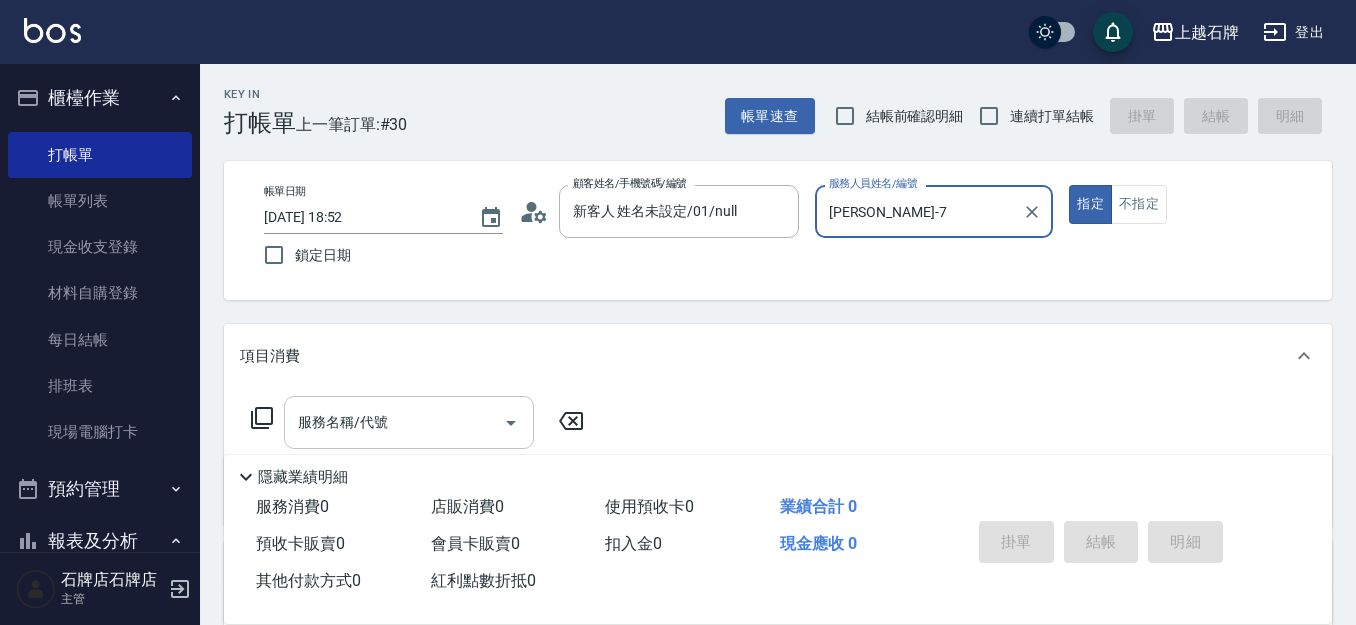 type on "[PERSON_NAME]-7" 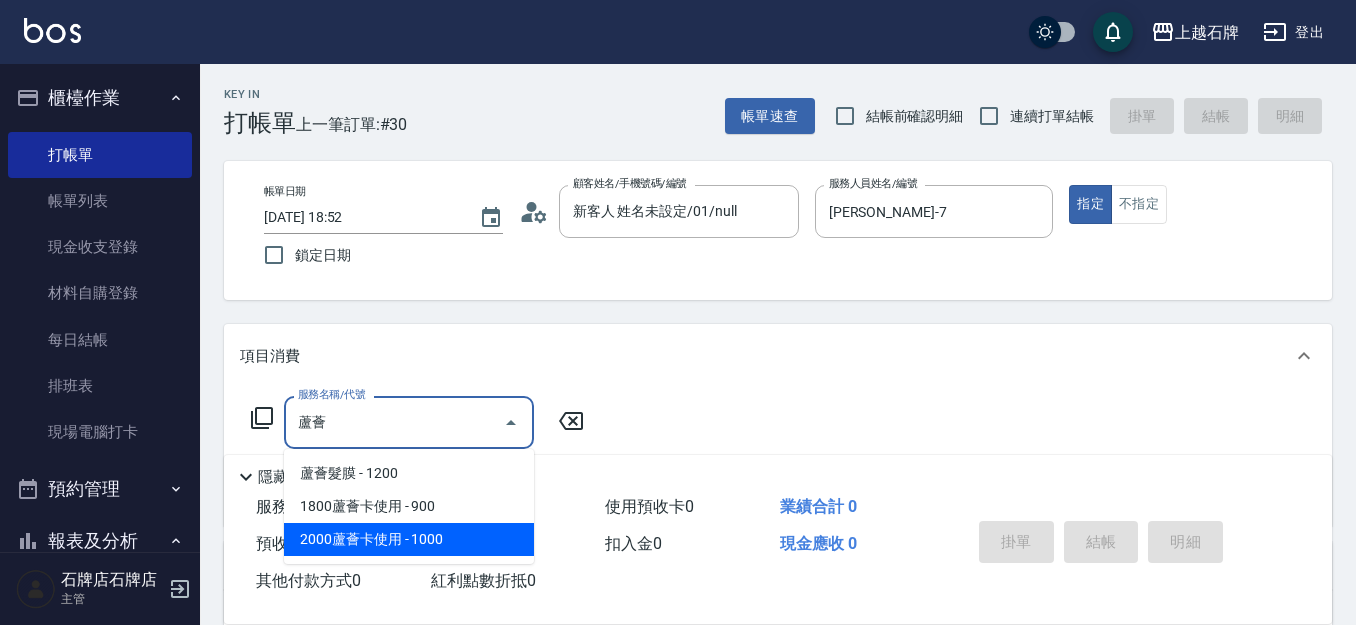 click on "2000蘆薈卡使用 - 1000" at bounding box center [409, 539] 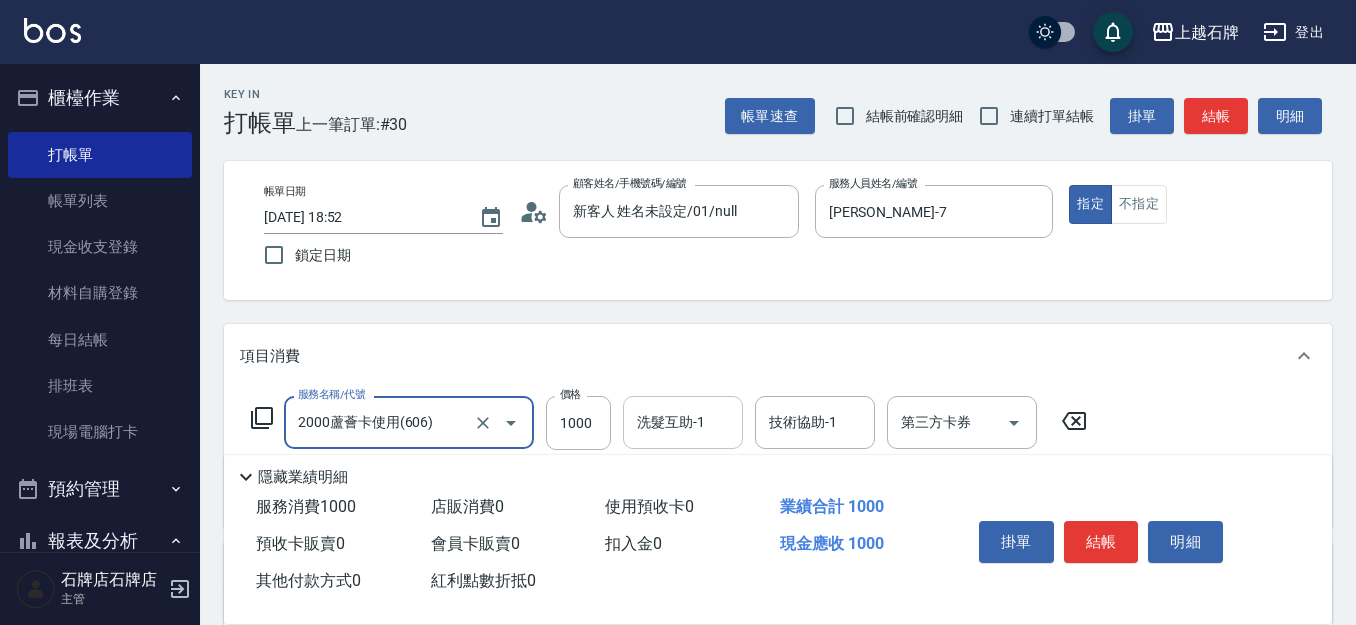 click on "洗髮互助-1" at bounding box center (683, 422) 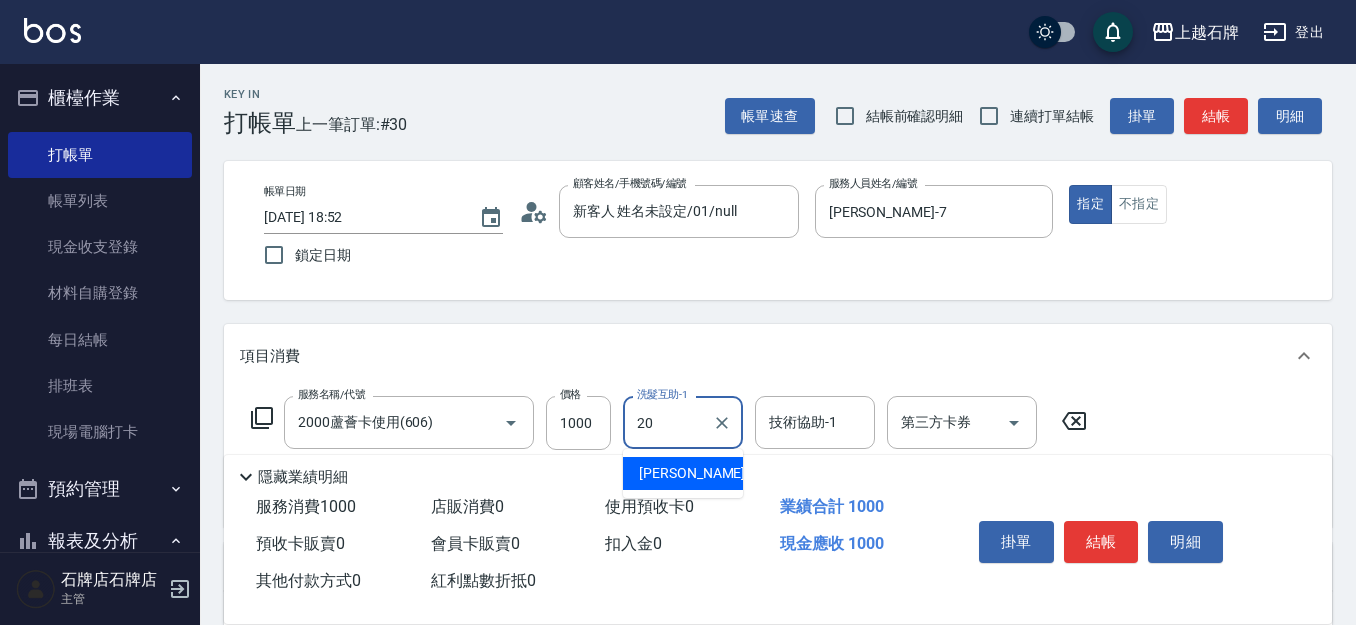click on "[PERSON_NAME] -20" at bounding box center [683, 473] 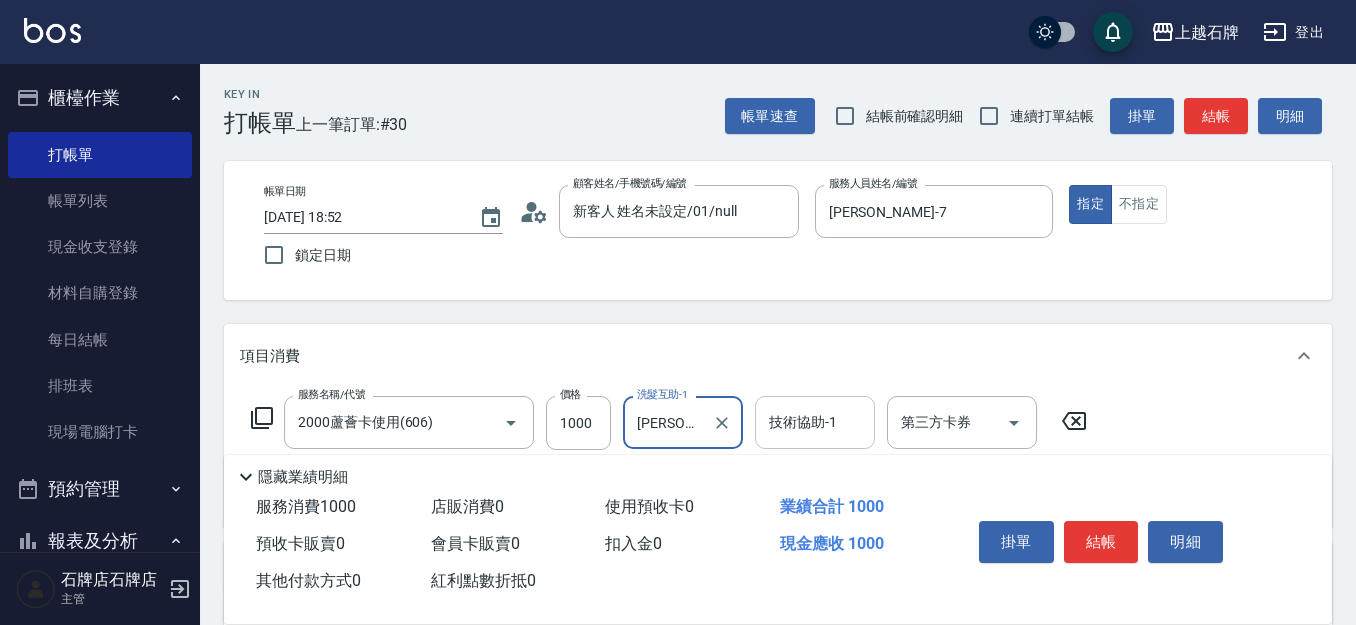 type on "[PERSON_NAME]-20" 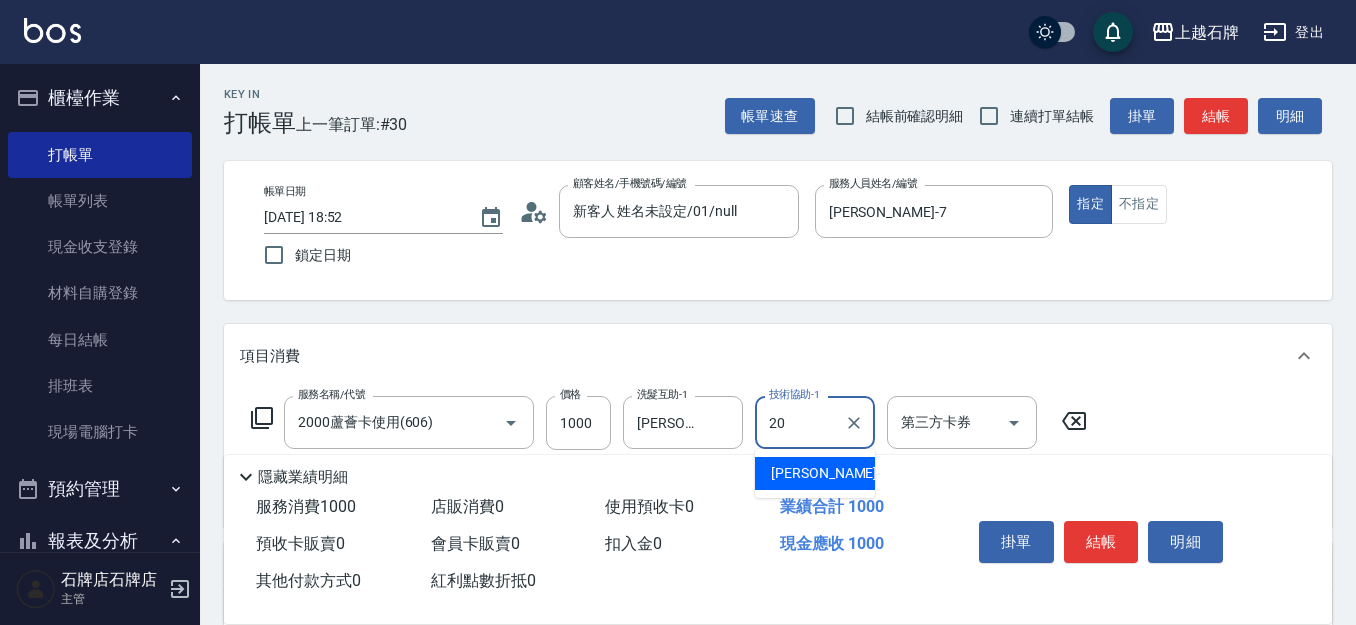 click on "[PERSON_NAME] -20" at bounding box center [834, 473] 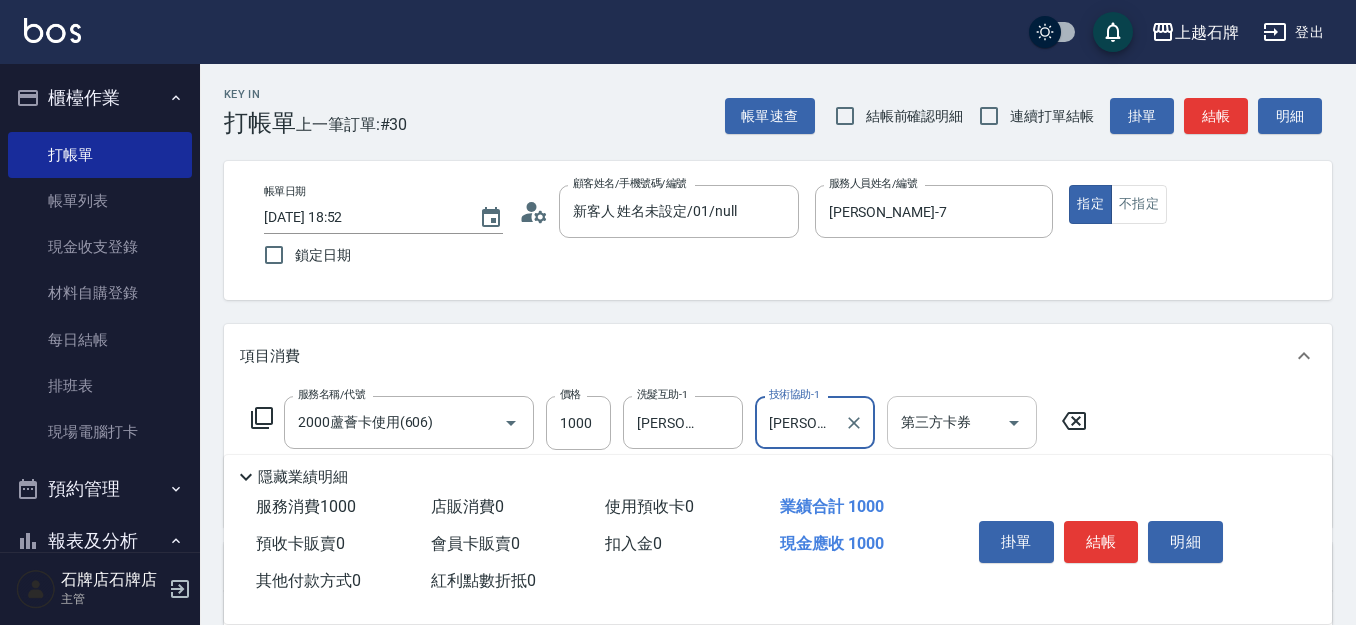 type on "[PERSON_NAME]-20" 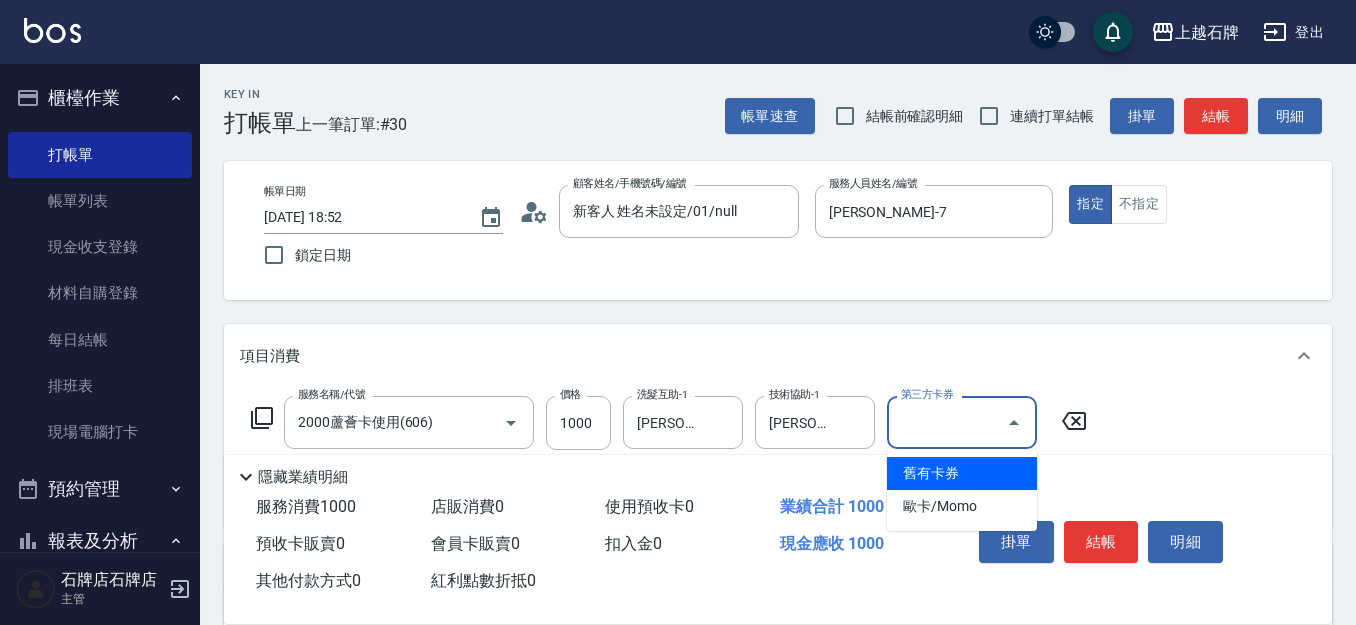 click on "舊有卡券" at bounding box center [962, 473] 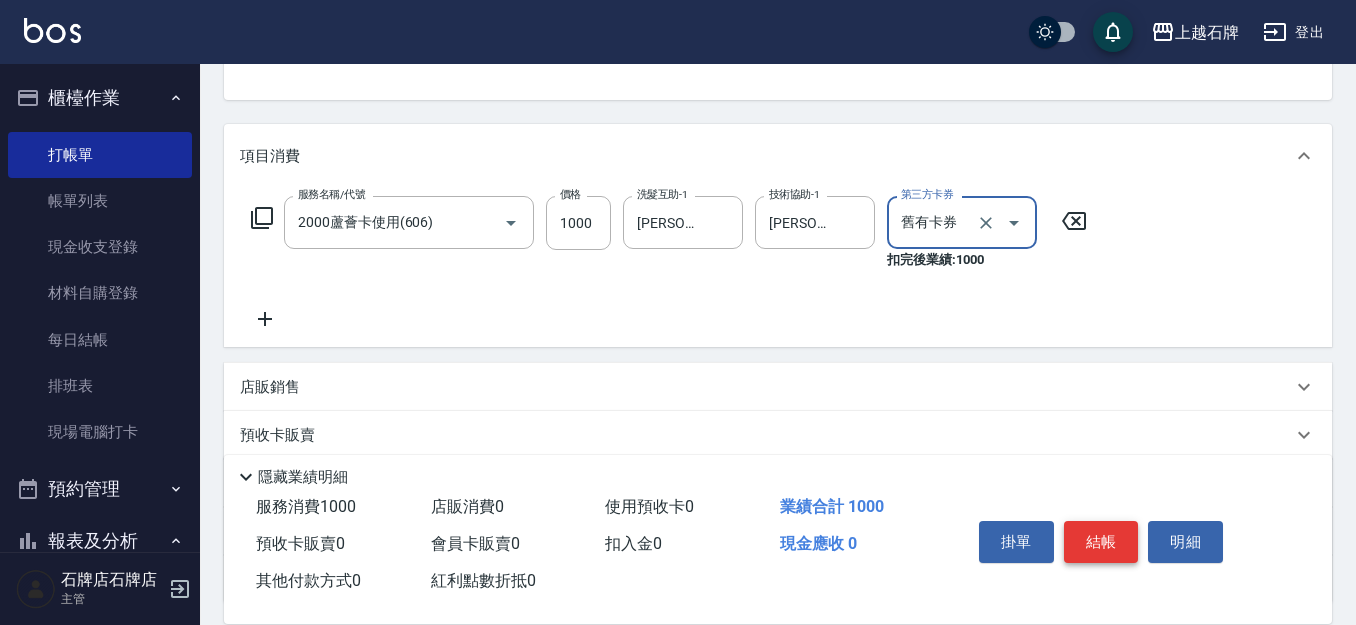 scroll, scrollTop: 0, scrollLeft: 0, axis: both 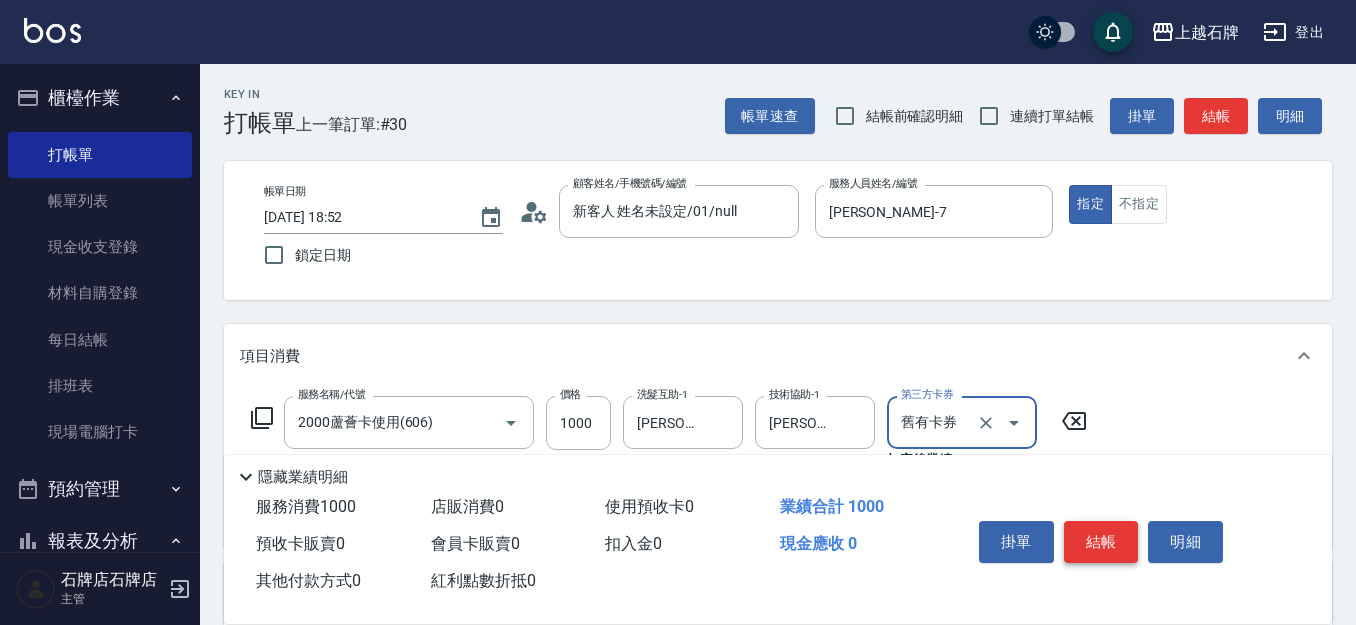 click on "結帳" at bounding box center [1101, 542] 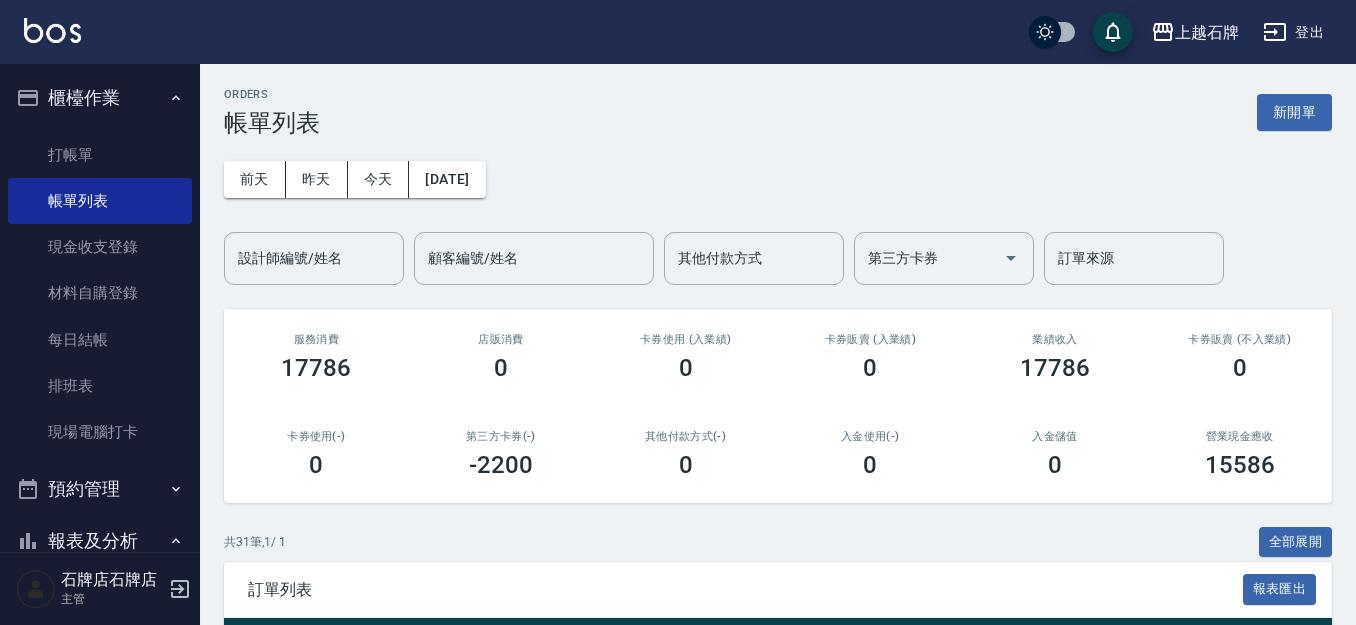 scroll, scrollTop: 200, scrollLeft: 0, axis: vertical 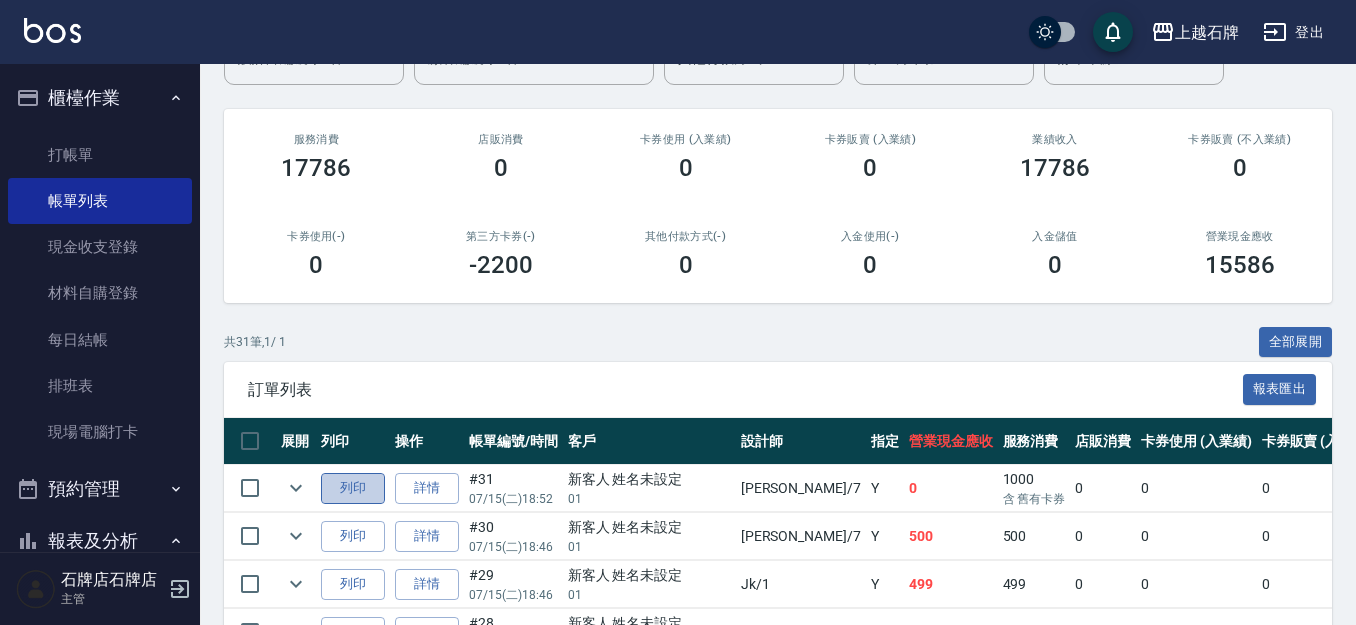 click on "列印" at bounding box center [353, 488] 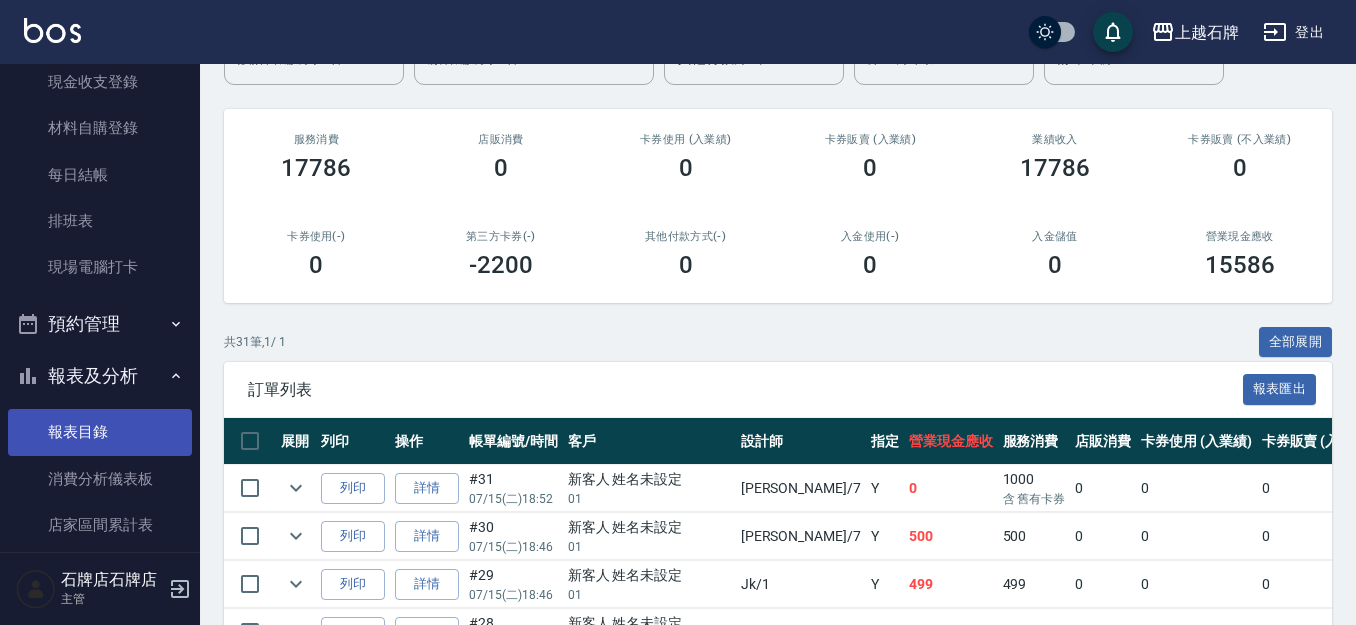 scroll, scrollTop: 200, scrollLeft: 0, axis: vertical 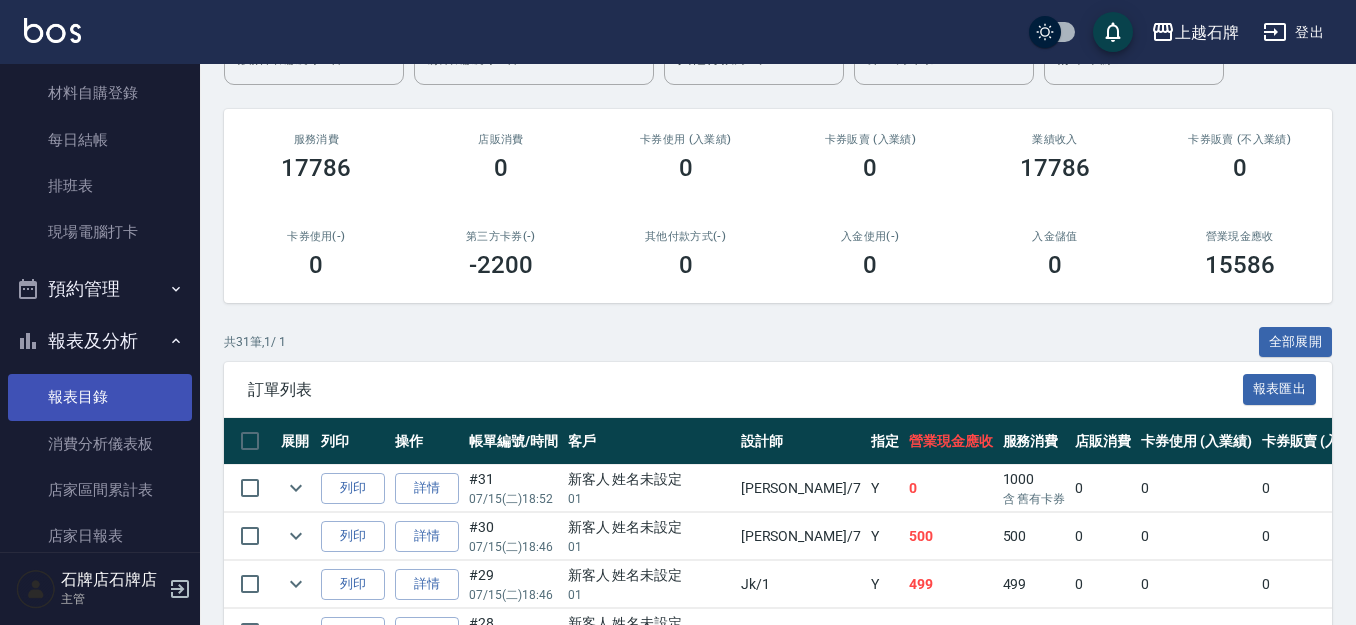 click on "報表目錄" at bounding box center (100, 397) 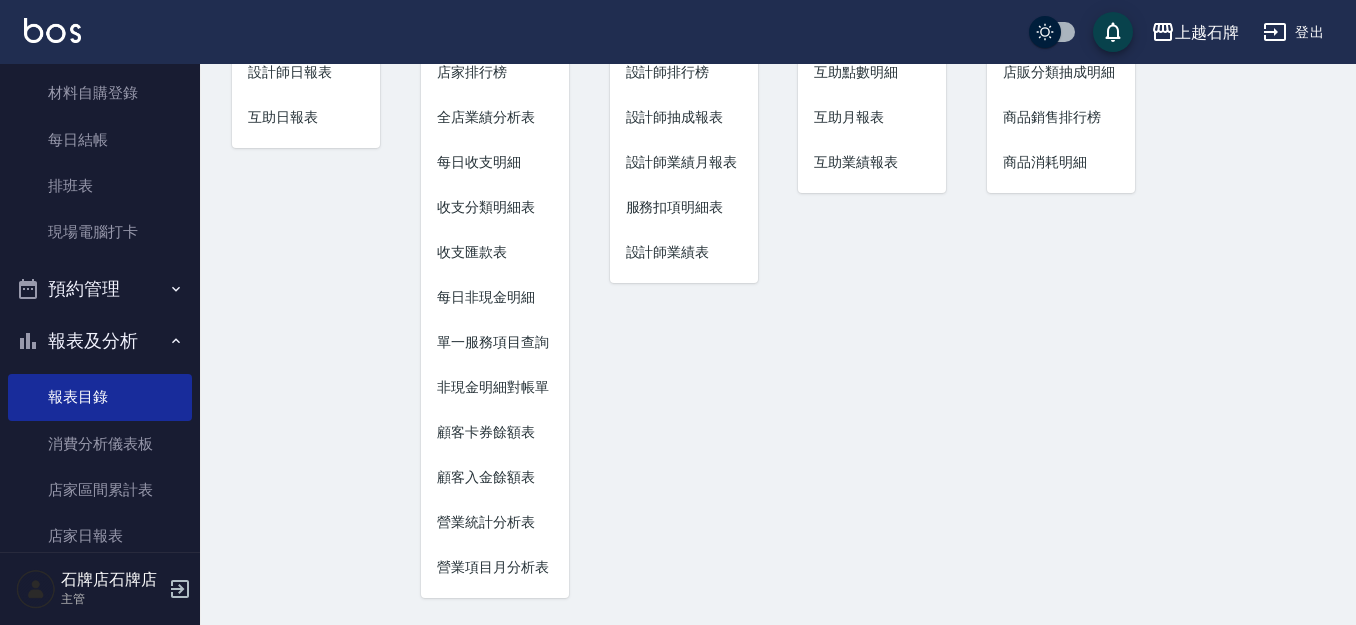scroll, scrollTop: 0, scrollLeft: 0, axis: both 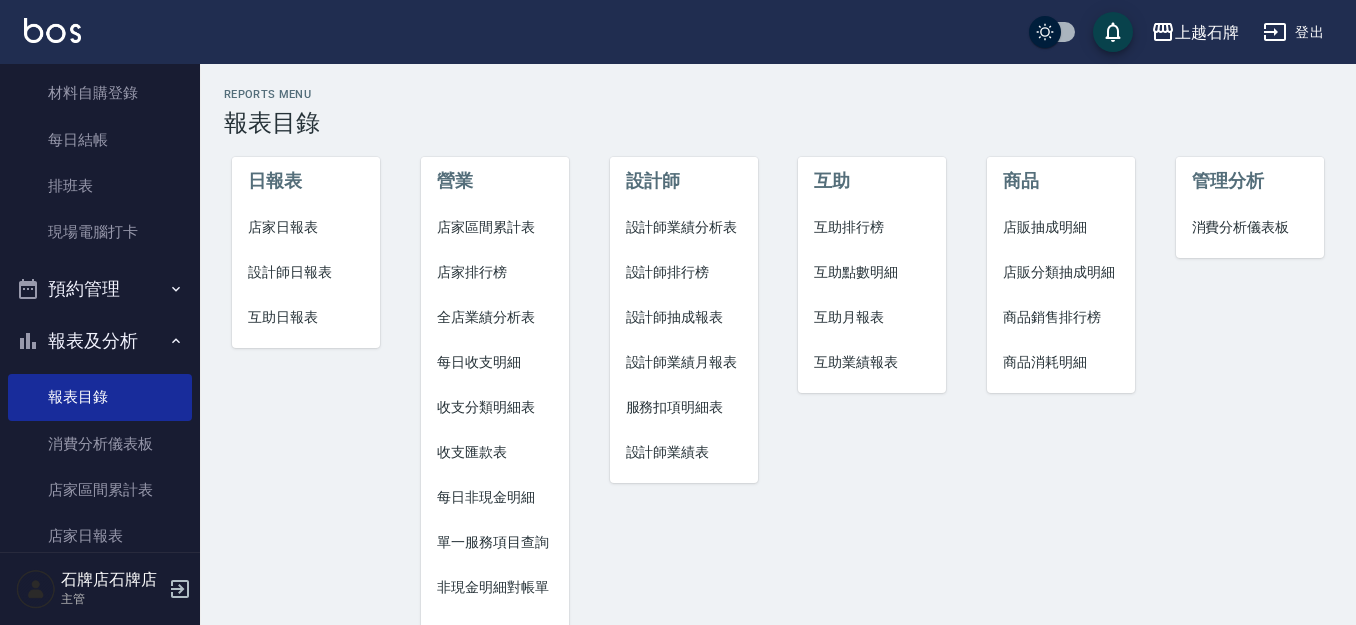 click on "設計師日報表" at bounding box center (306, 272) 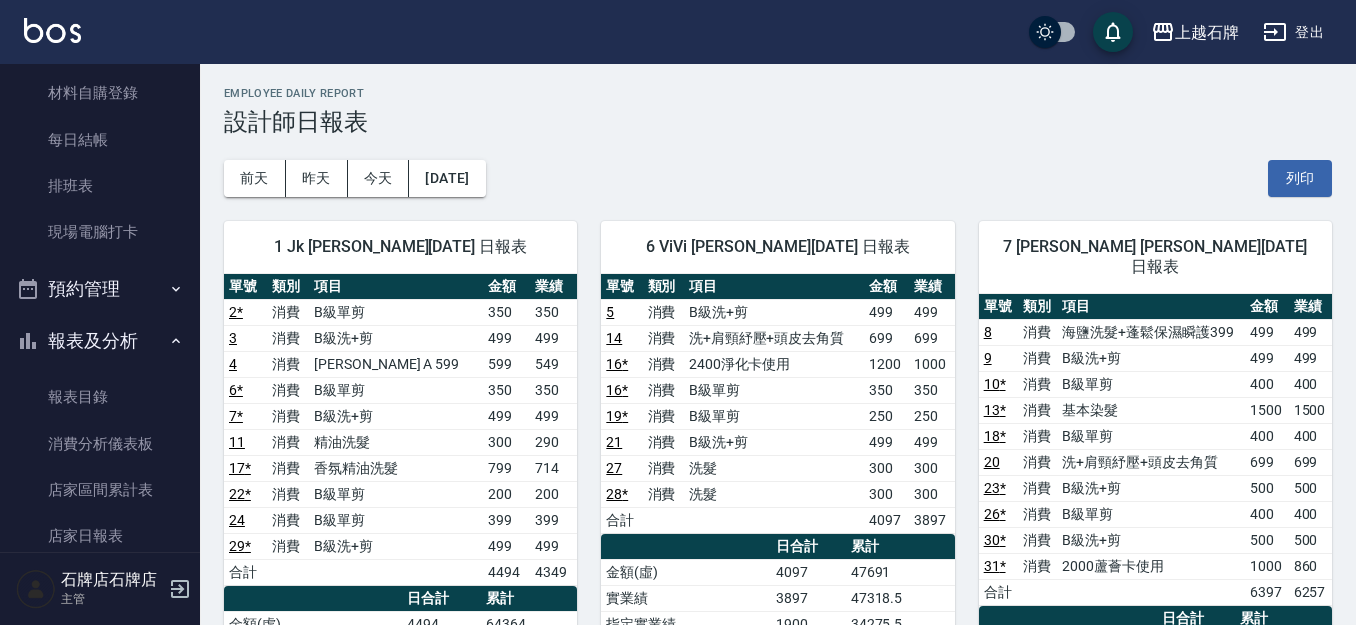 scroll, scrollTop: 100, scrollLeft: 0, axis: vertical 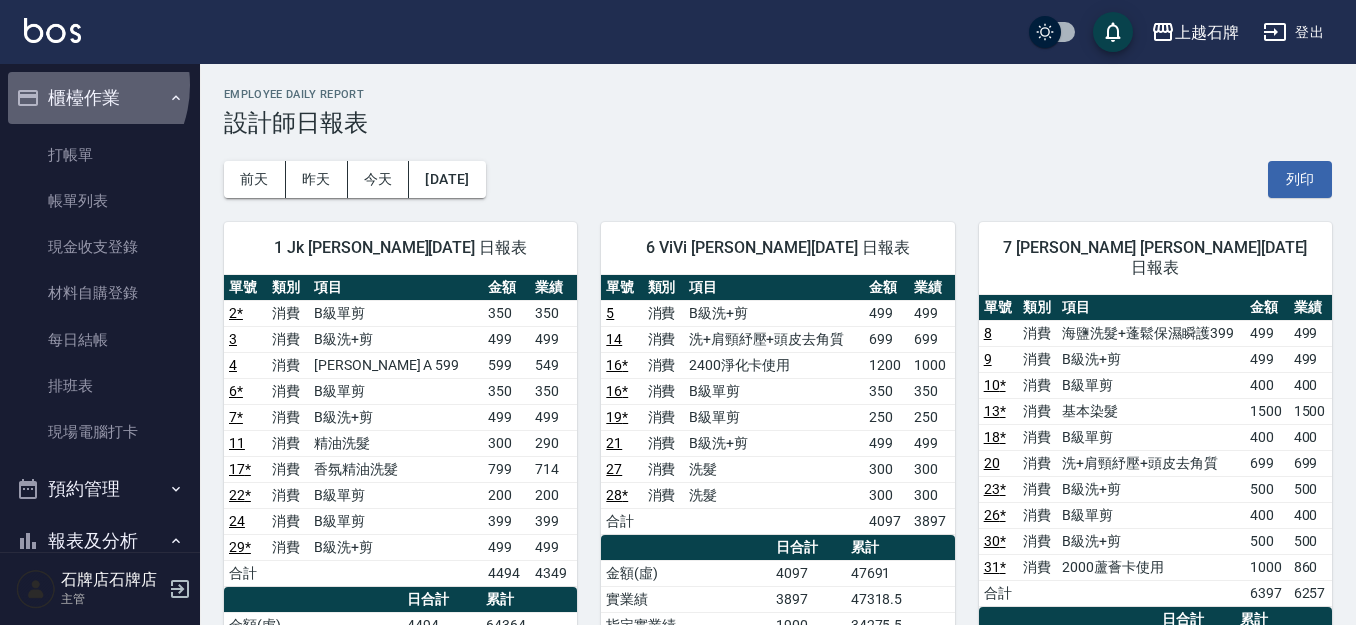 click on "櫃檯作業" at bounding box center (100, 98) 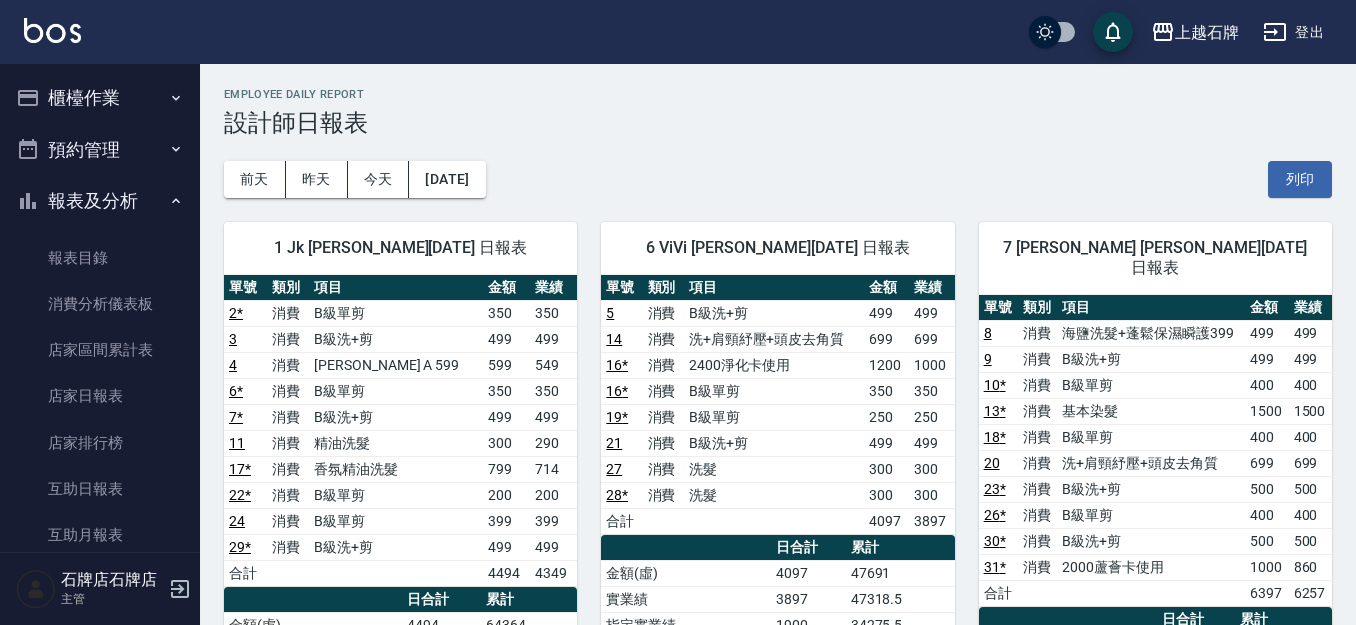 click on "報表及分析" at bounding box center [100, 201] 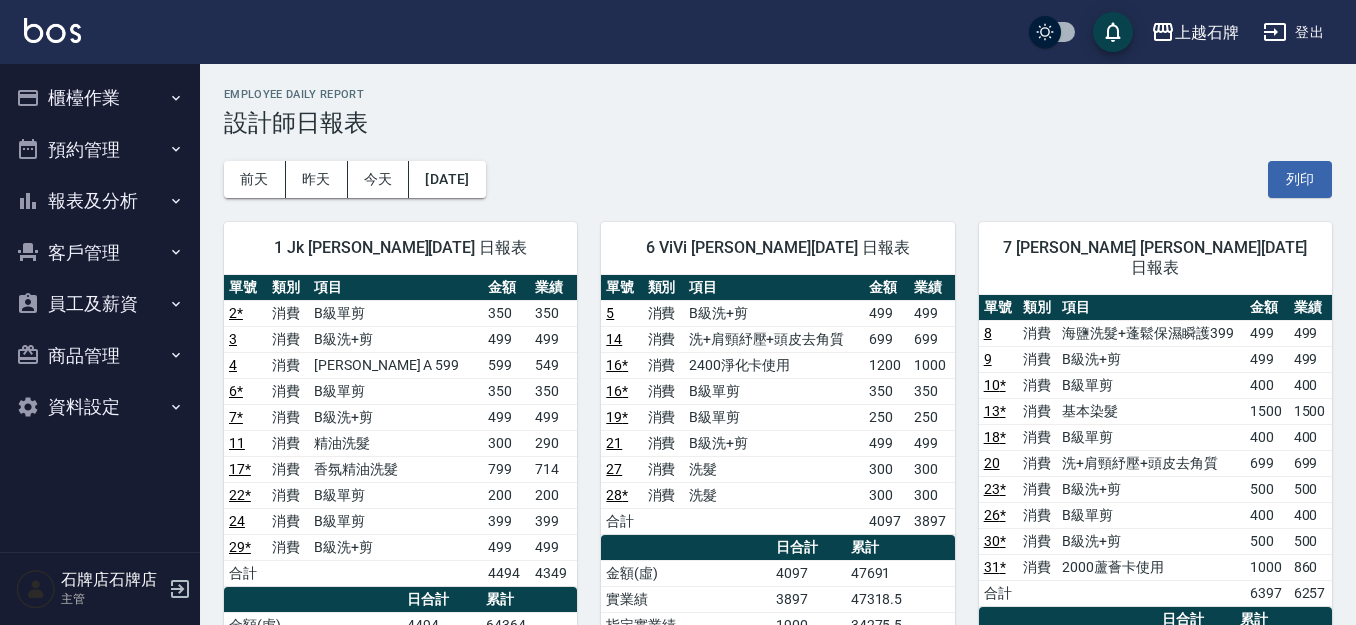 click on "櫃檯作業" at bounding box center (100, 98) 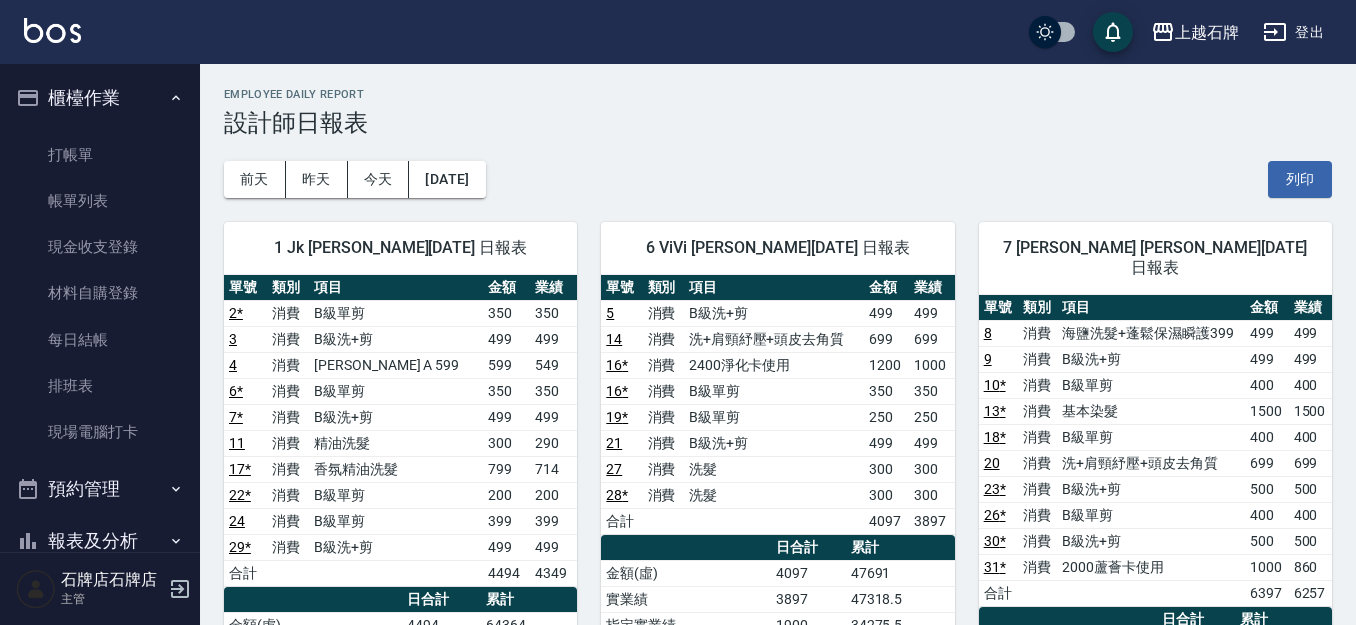 click on "櫃檯作業" at bounding box center (100, 98) 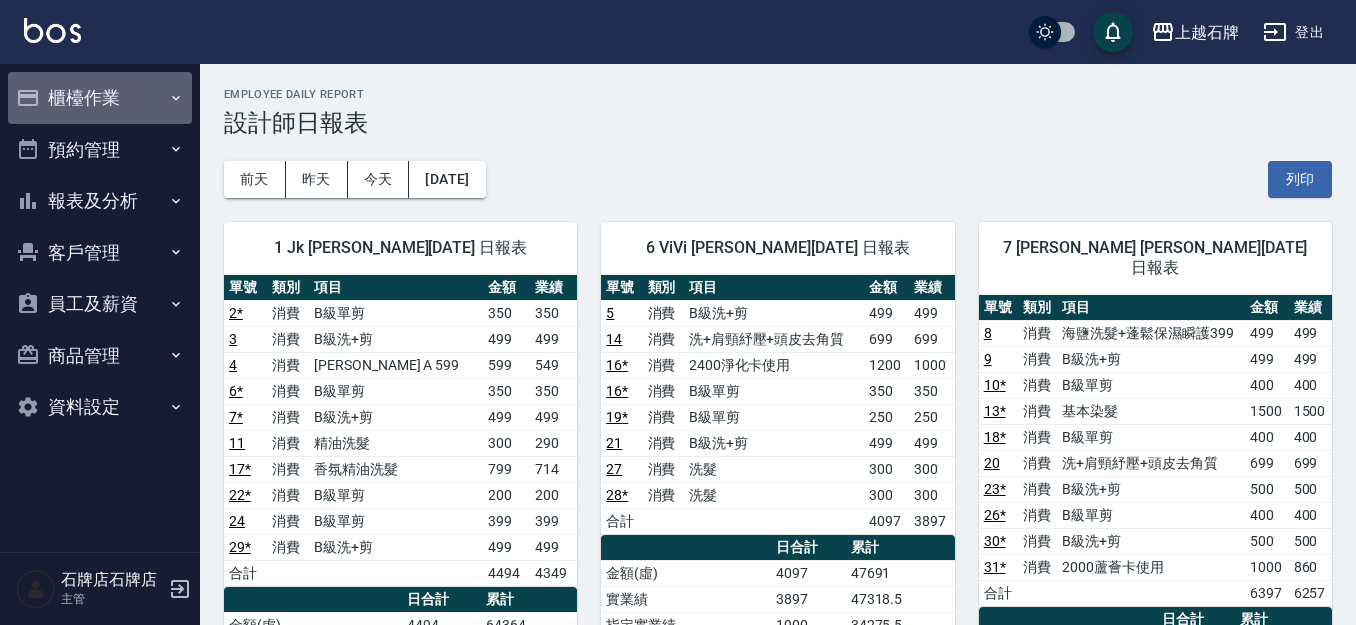 click on "櫃檯作業" at bounding box center [100, 98] 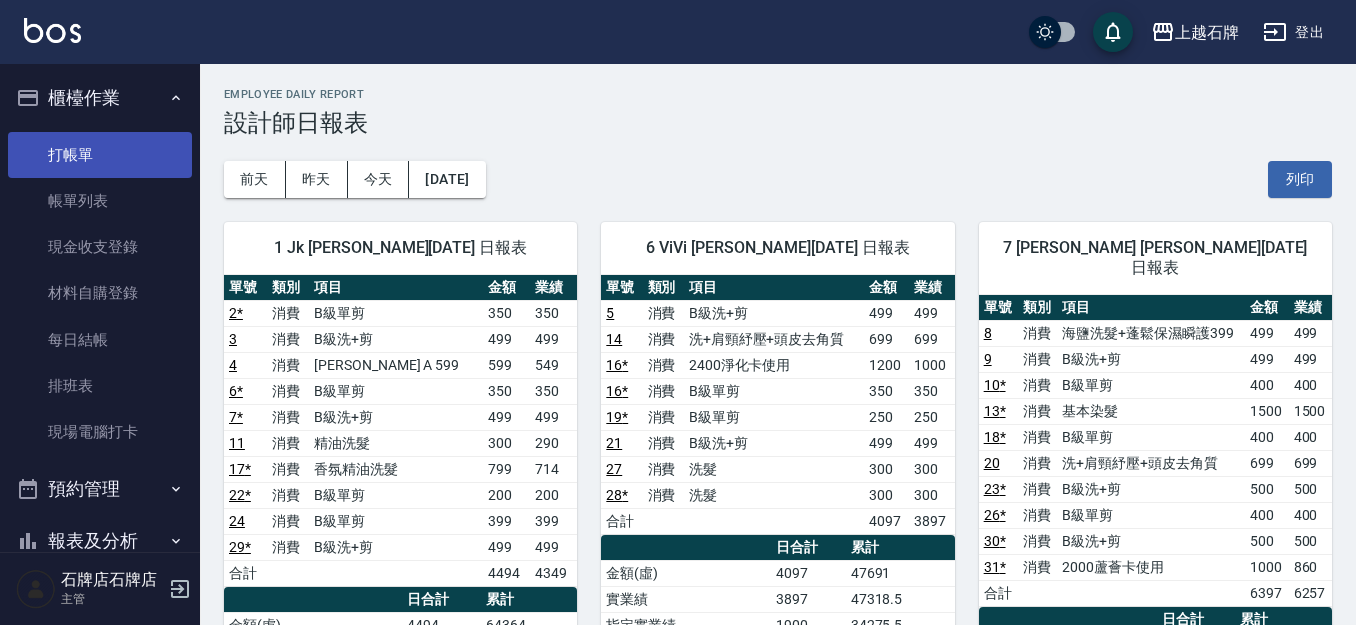 click on "打帳單" at bounding box center (100, 155) 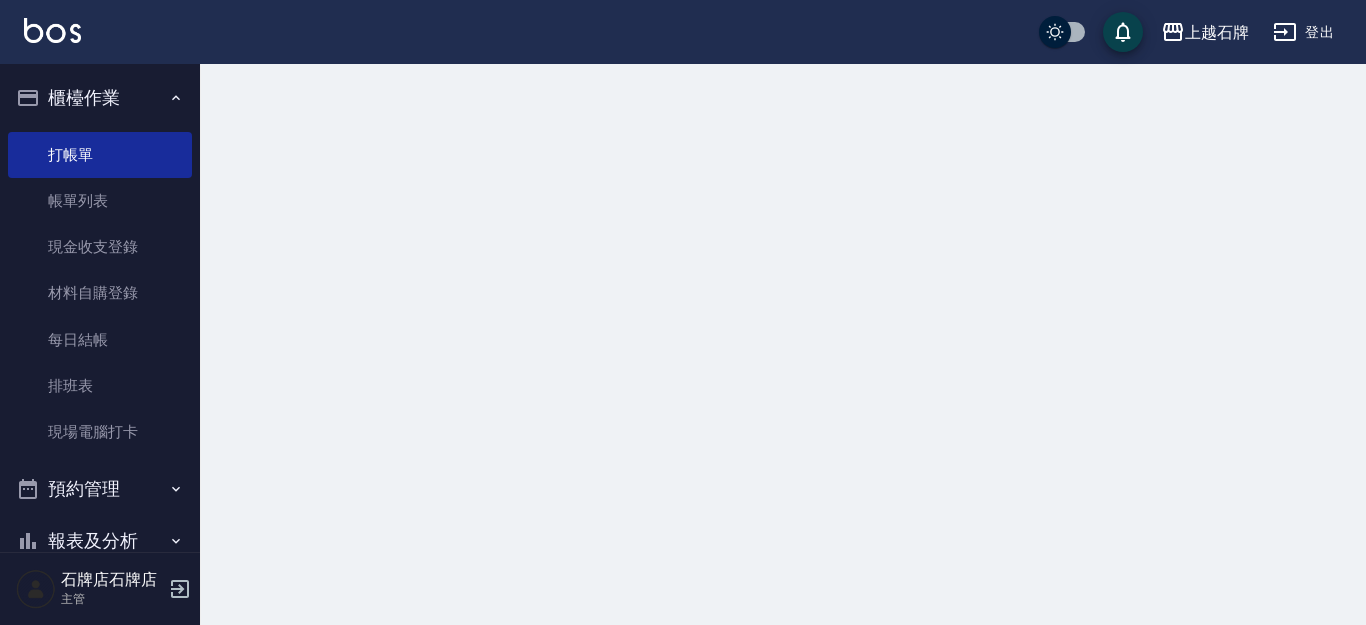click on "櫃檯作業" at bounding box center [100, 98] 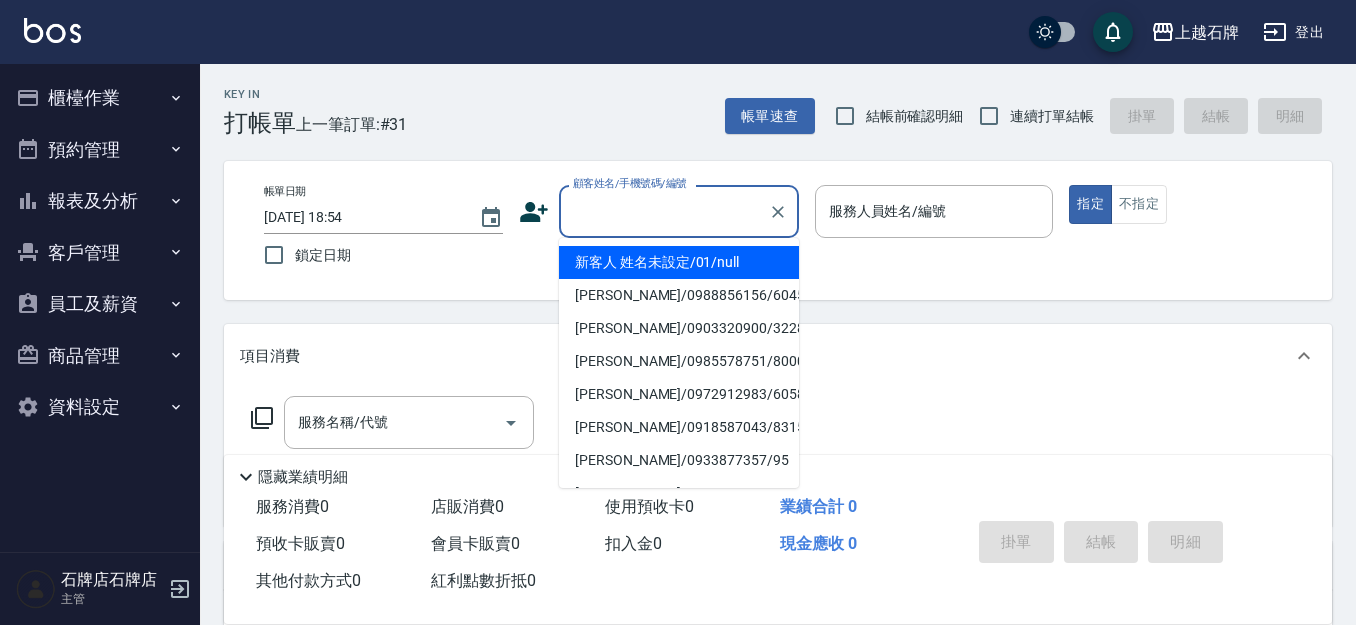 drag, startPoint x: 714, startPoint y: 211, endPoint x: 768, endPoint y: 190, distance: 57.939625 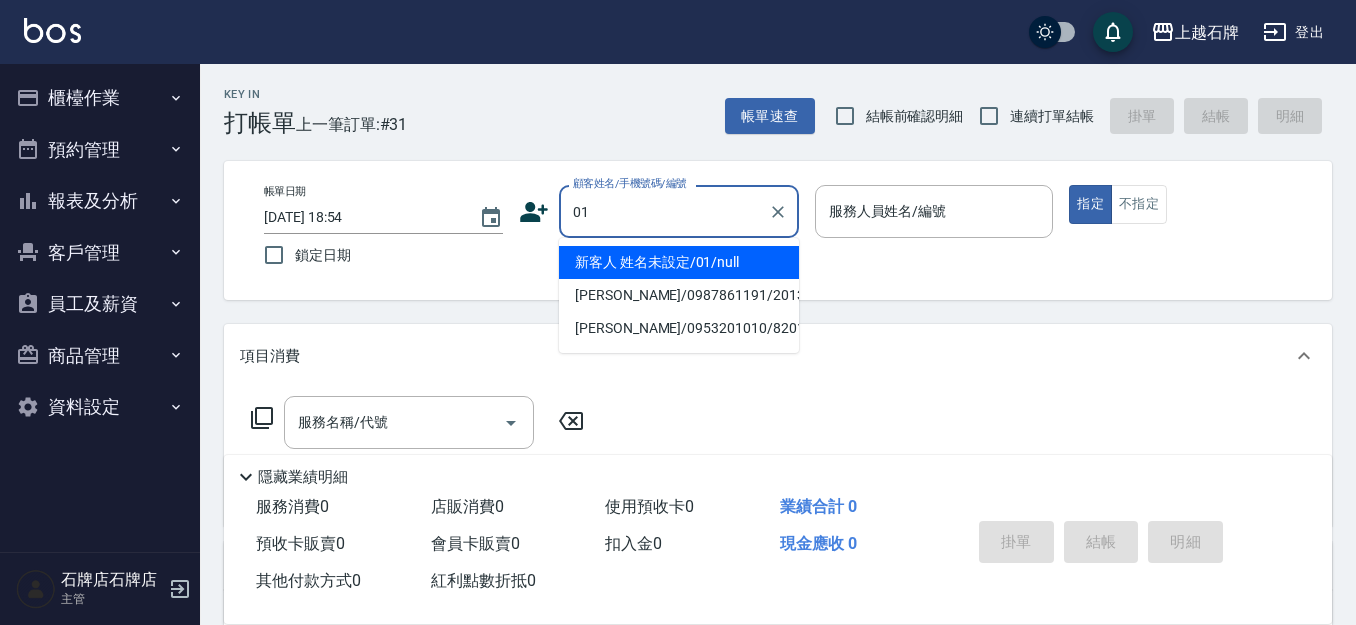 type on "新客人 姓名未設定/01/null" 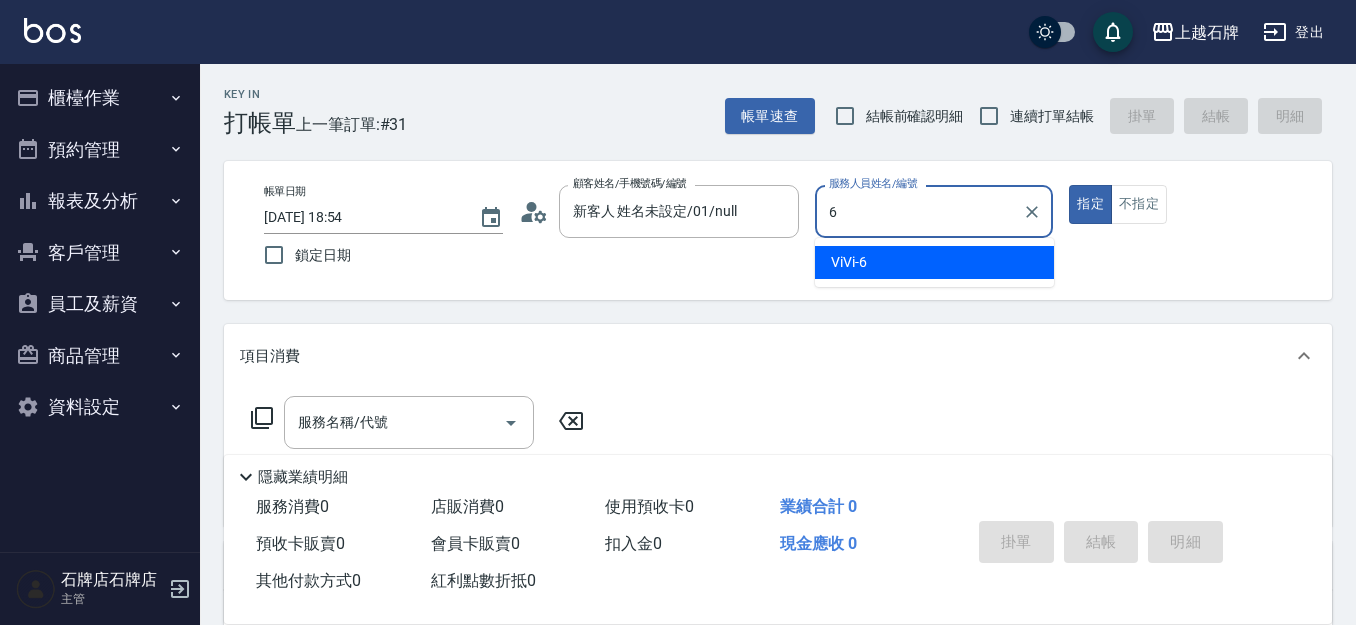 type on "ViVi-6" 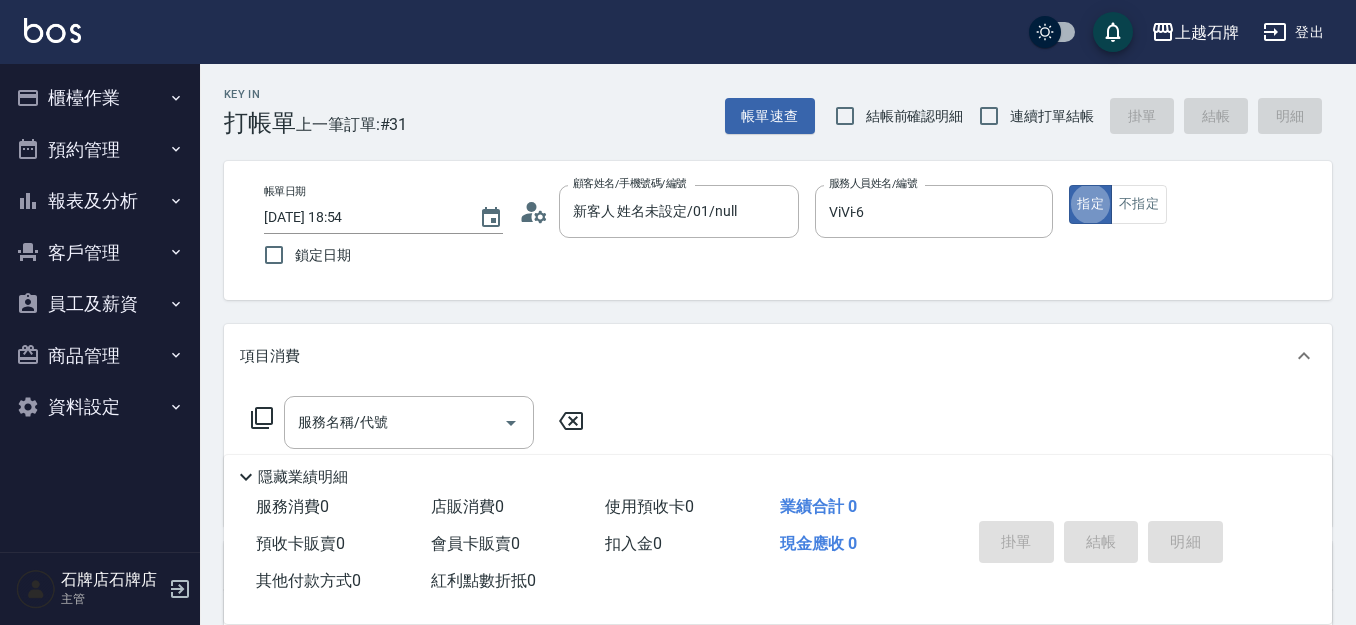 type on "true" 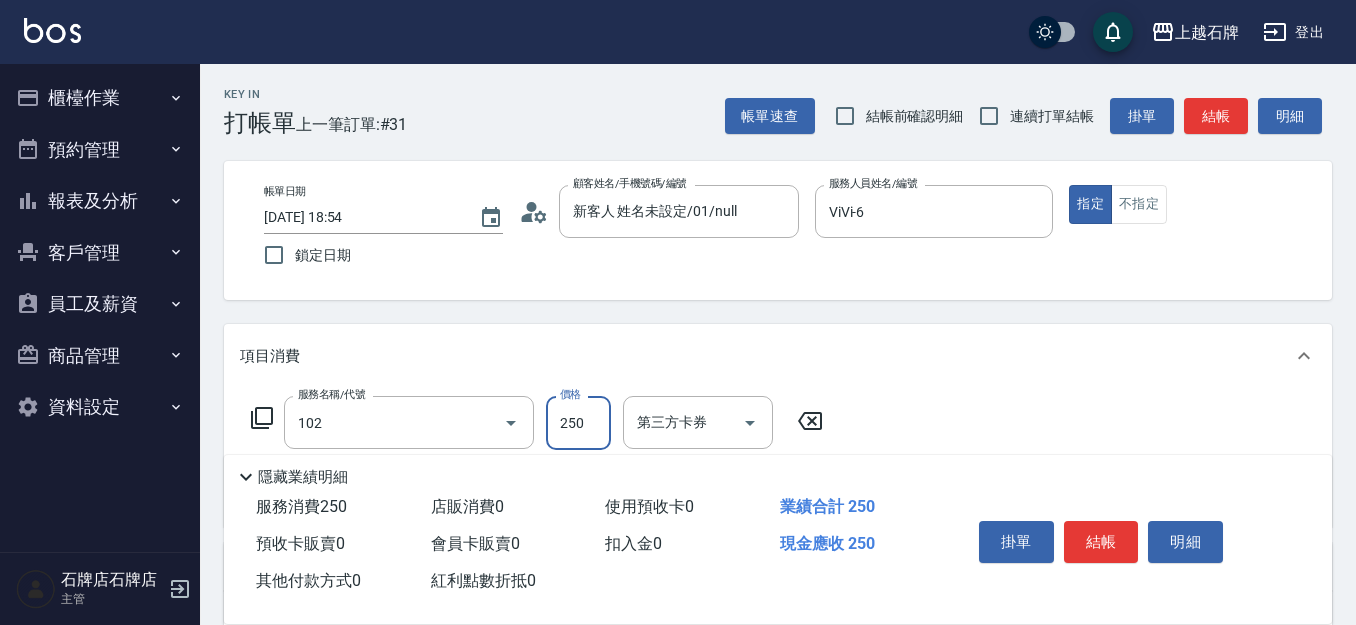 type on "精油洗髮(102)" 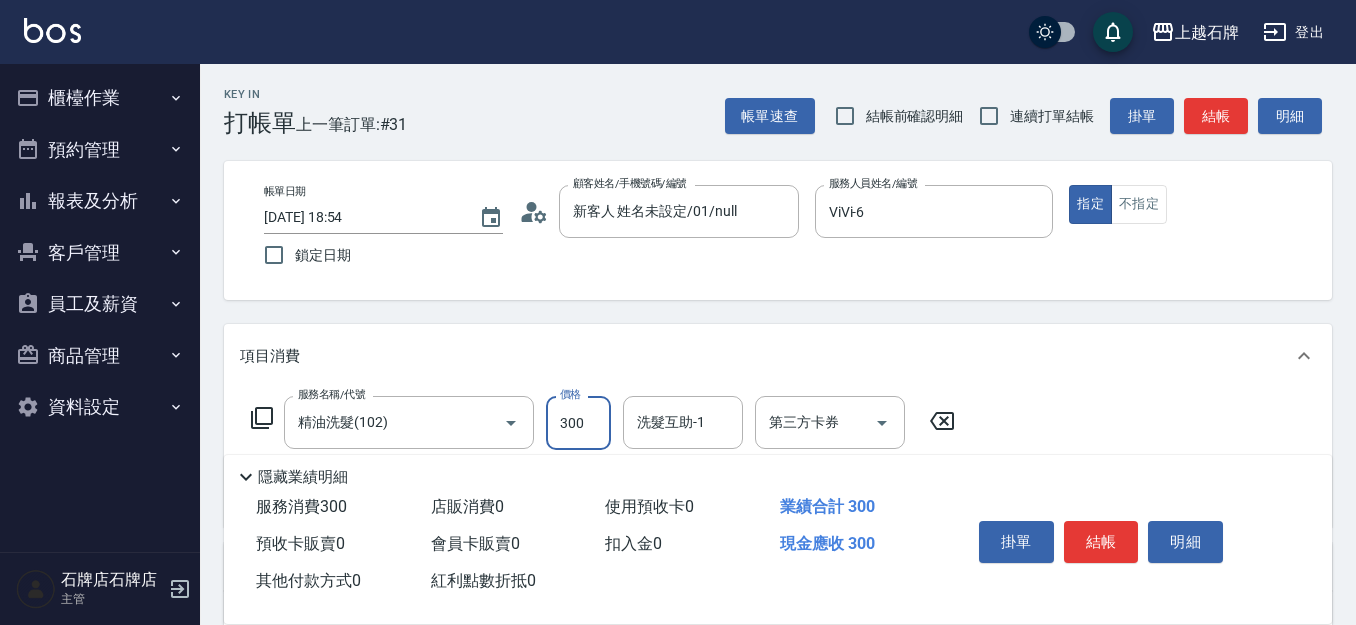 type on "300" 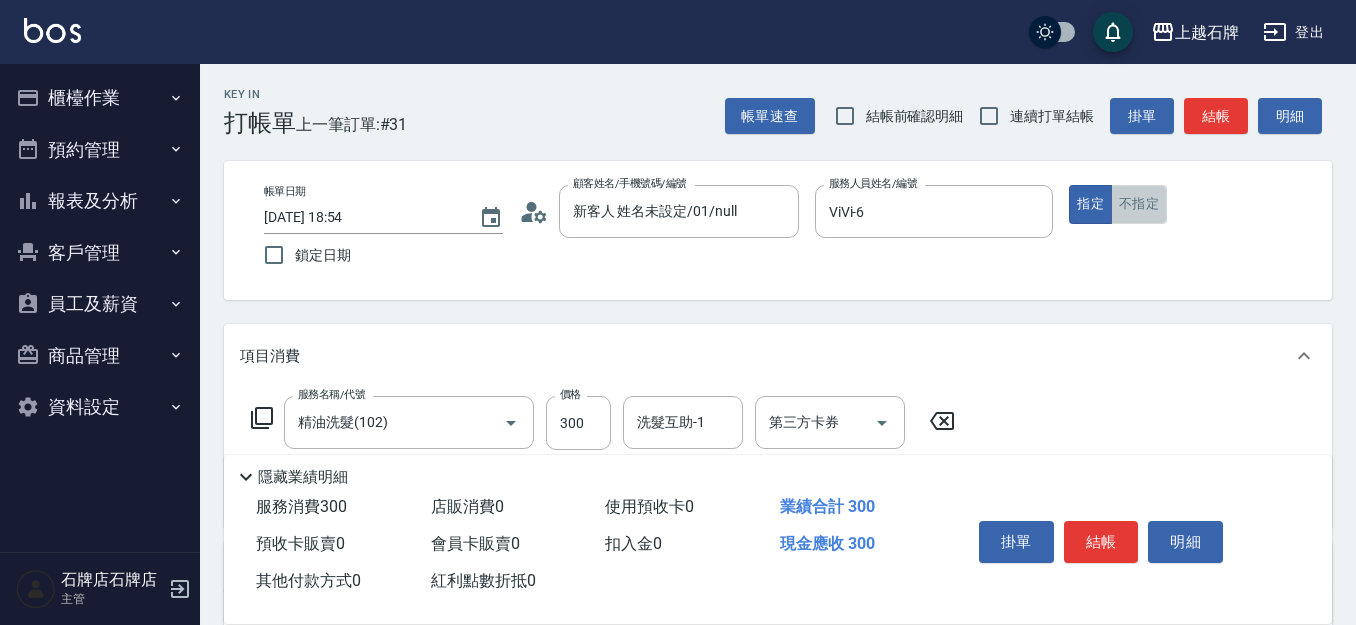 click on "不指定" at bounding box center [1139, 204] 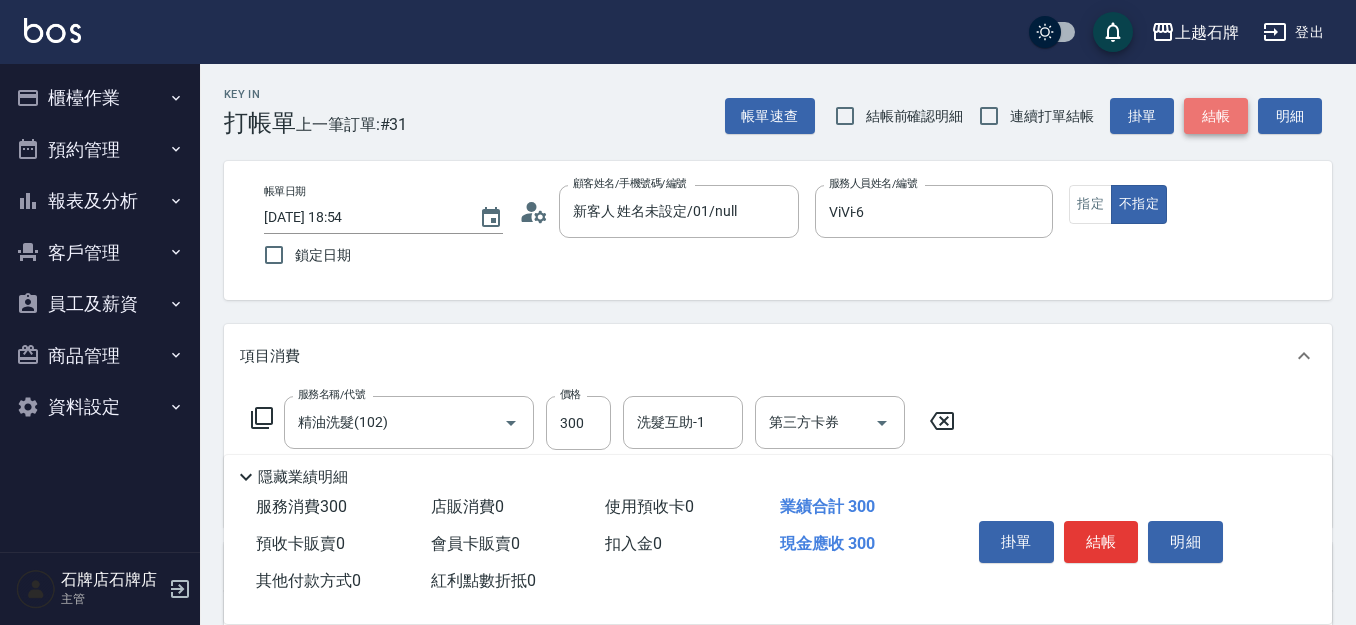 click on "結帳" at bounding box center [1216, 116] 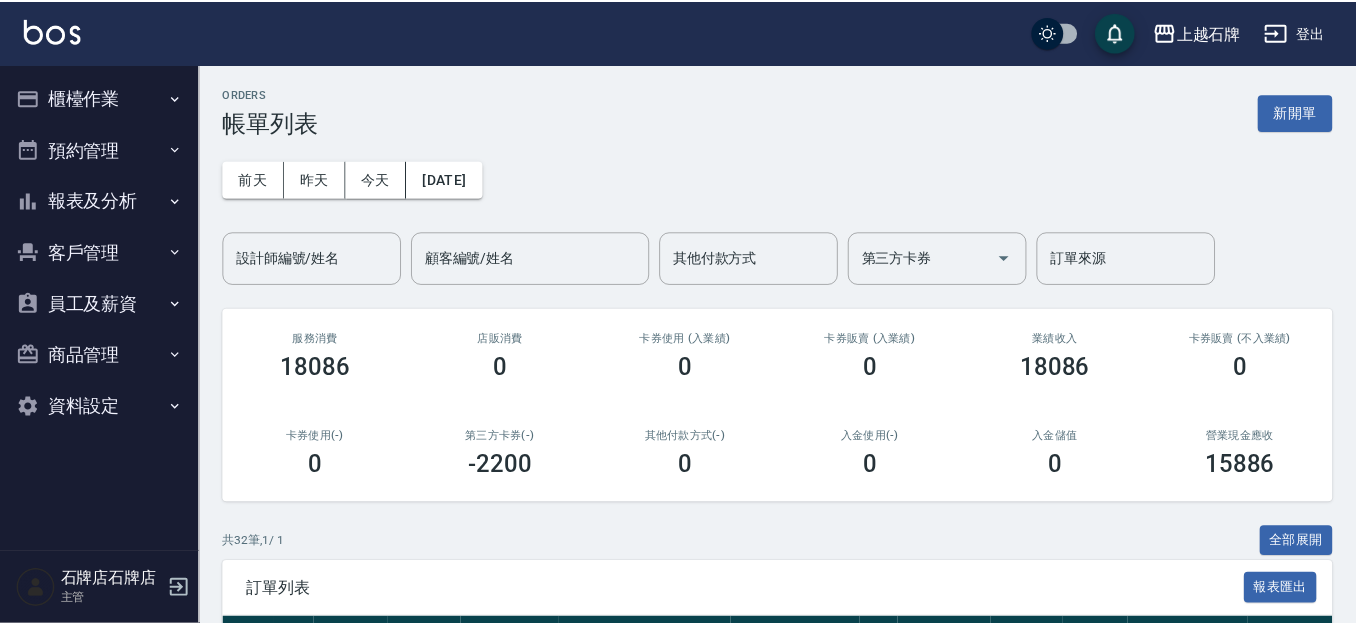 scroll, scrollTop: 395, scrollLeft: 0, axis: vertical 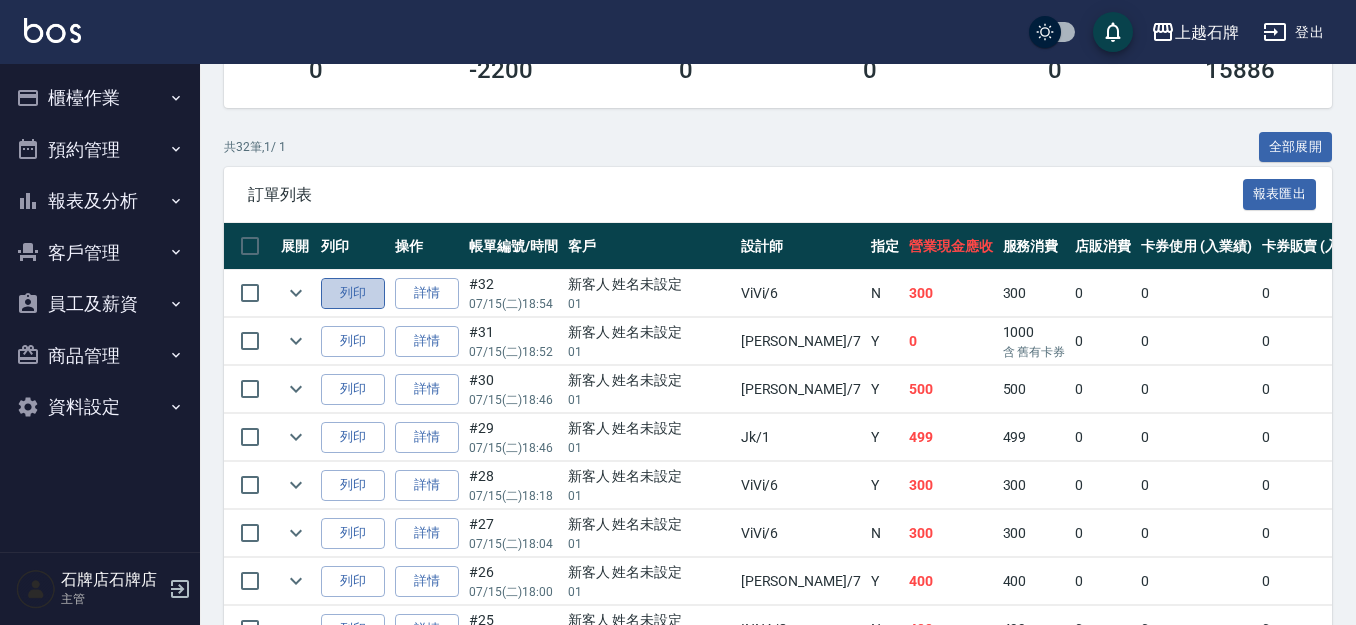 click on "列印" at bounding box center [353, 293] 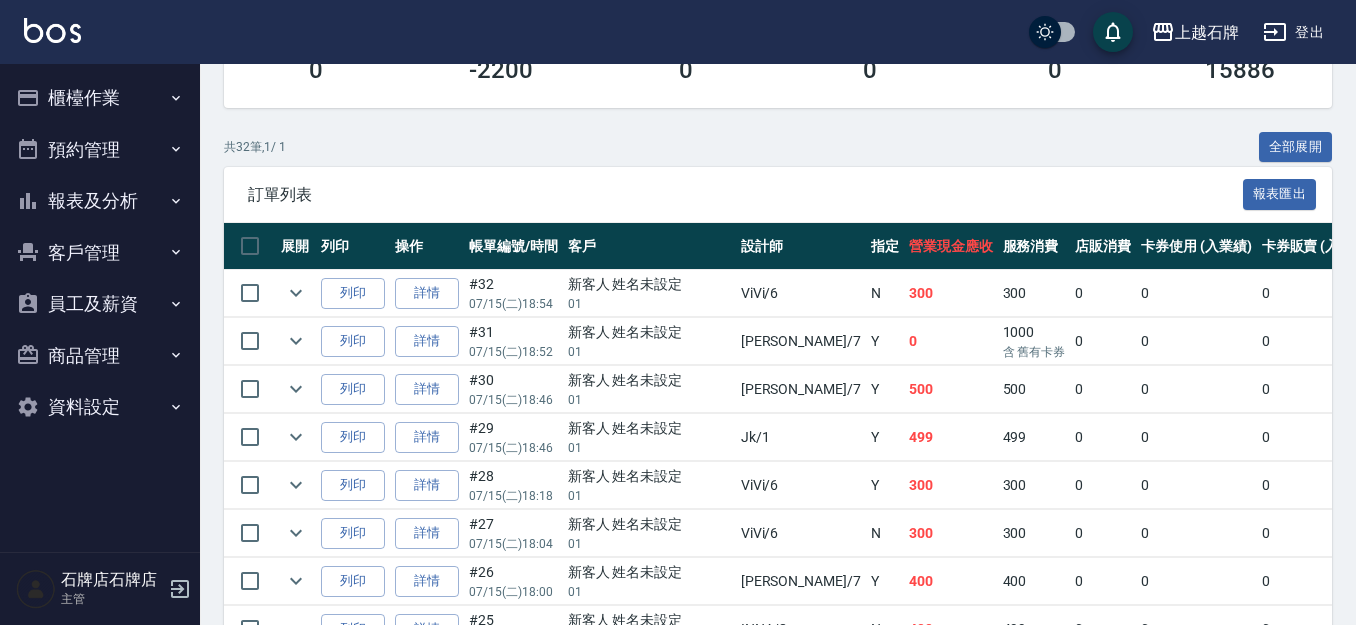 click on "櫃檯作業" at bounding box center [100, 98] 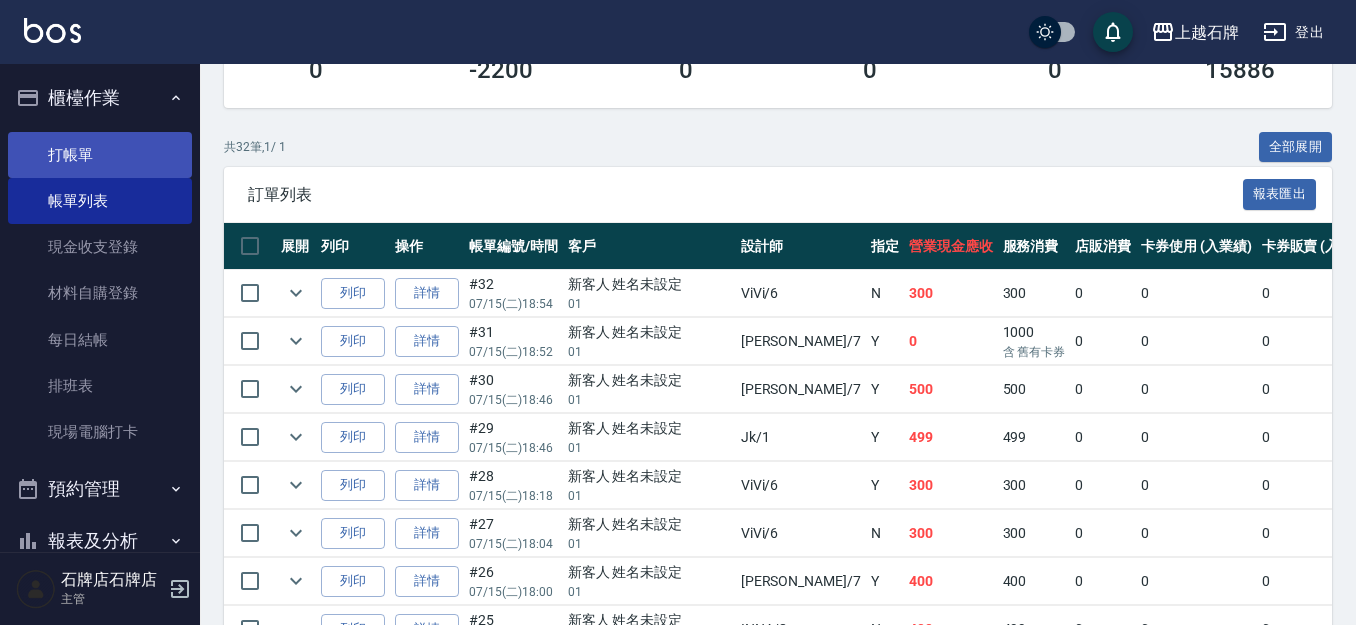 click on "打帳單" at bounding box center [100, 155] 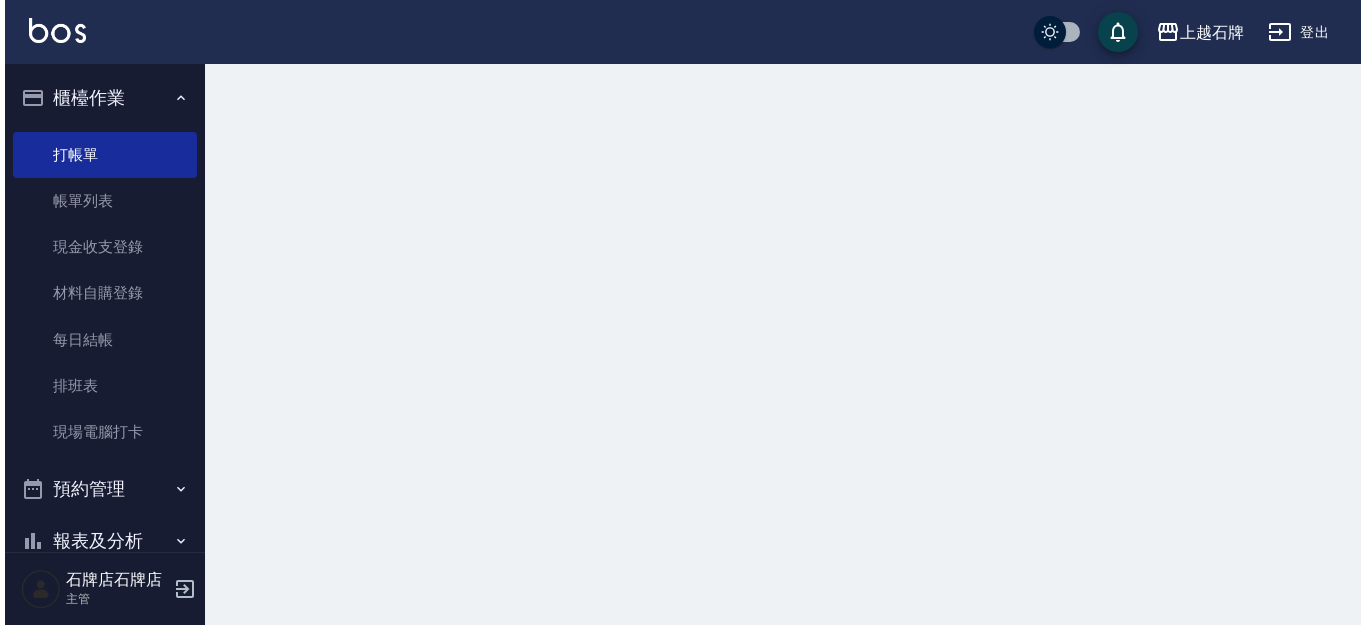 scroll, scrollTop: 0, scrollLeft: 0, axis: both 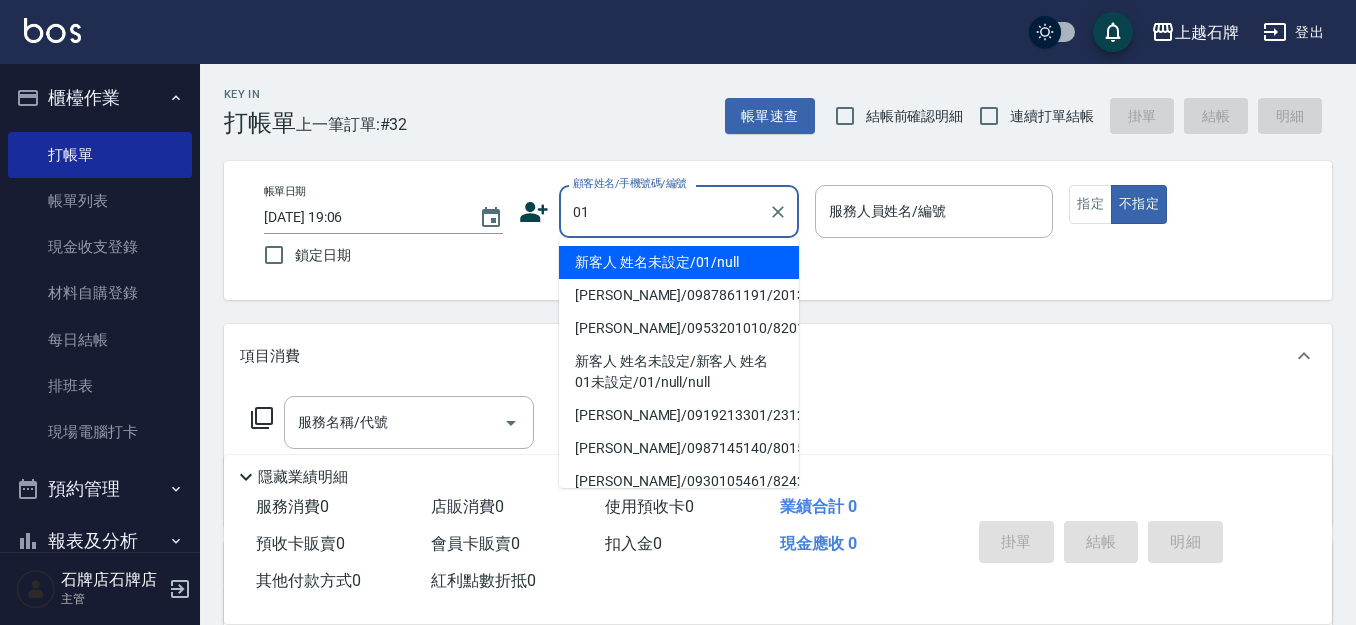 type on "0" 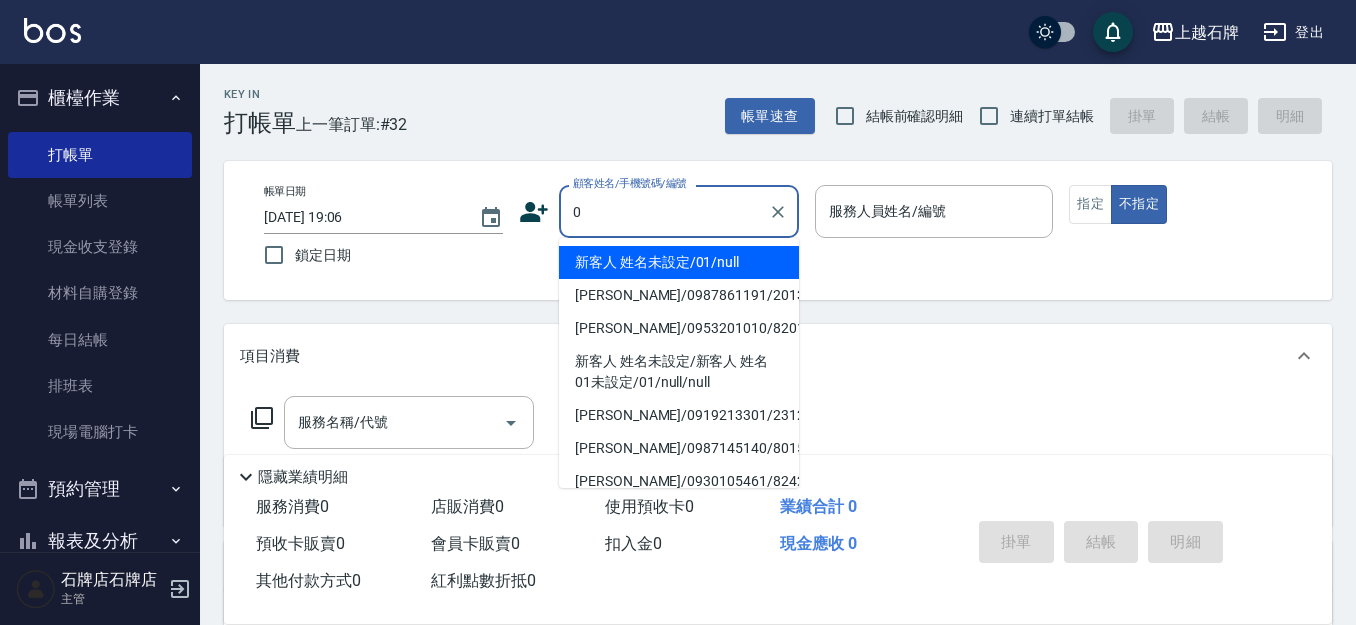 type 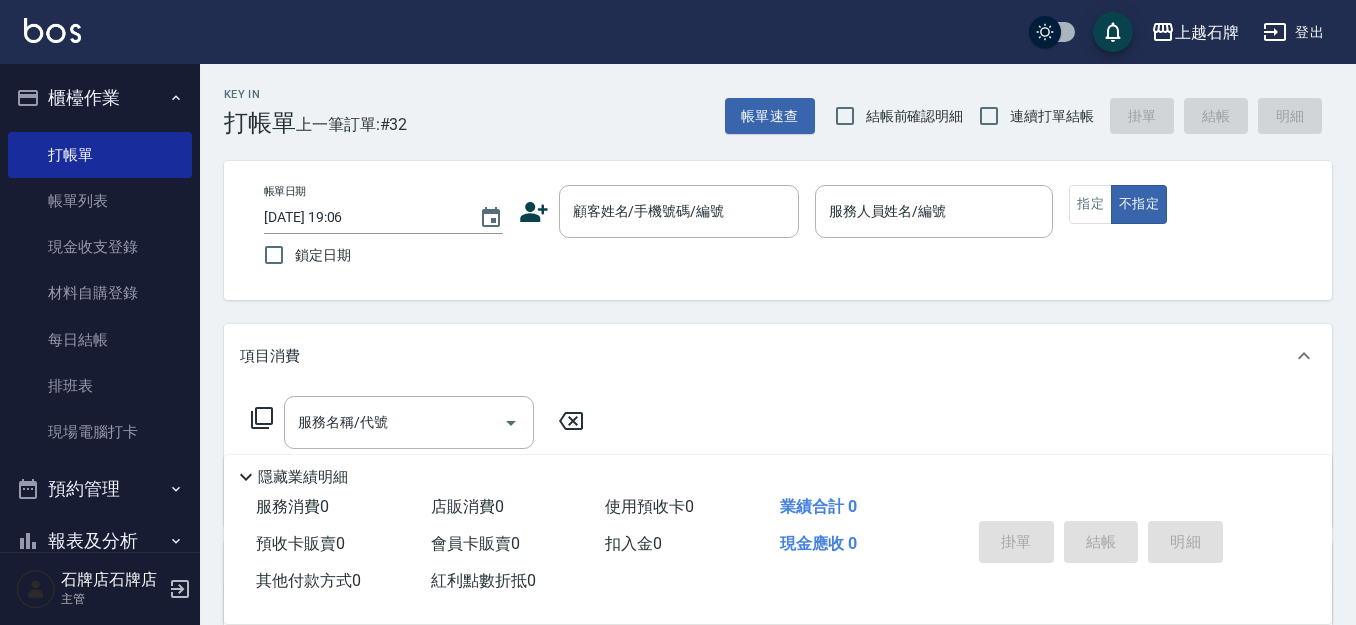 click 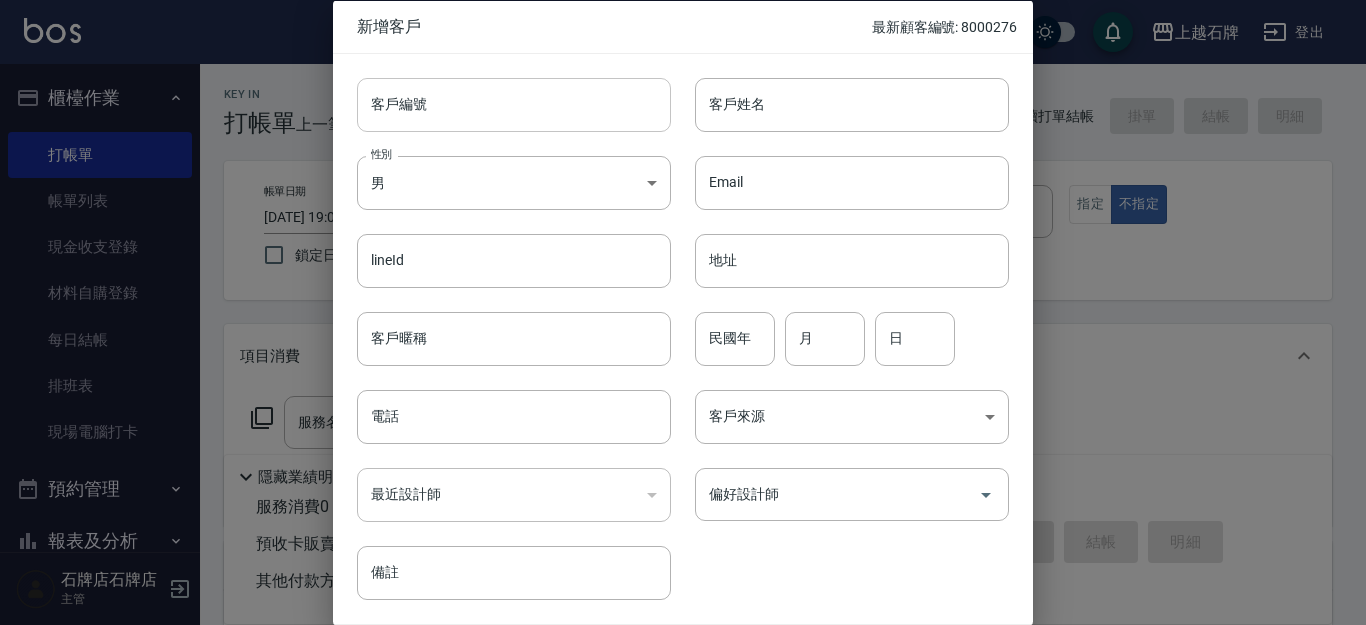 click on "客戶編號" at bounding box center (514, 104) 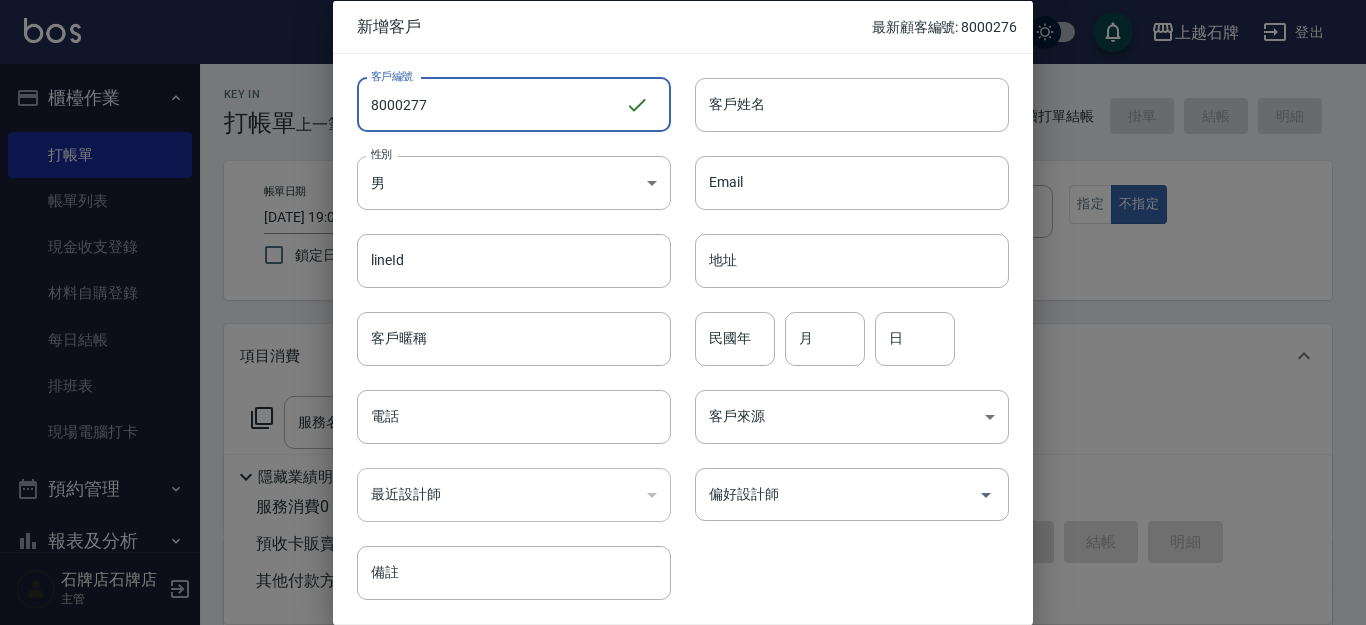 type on "8000277" 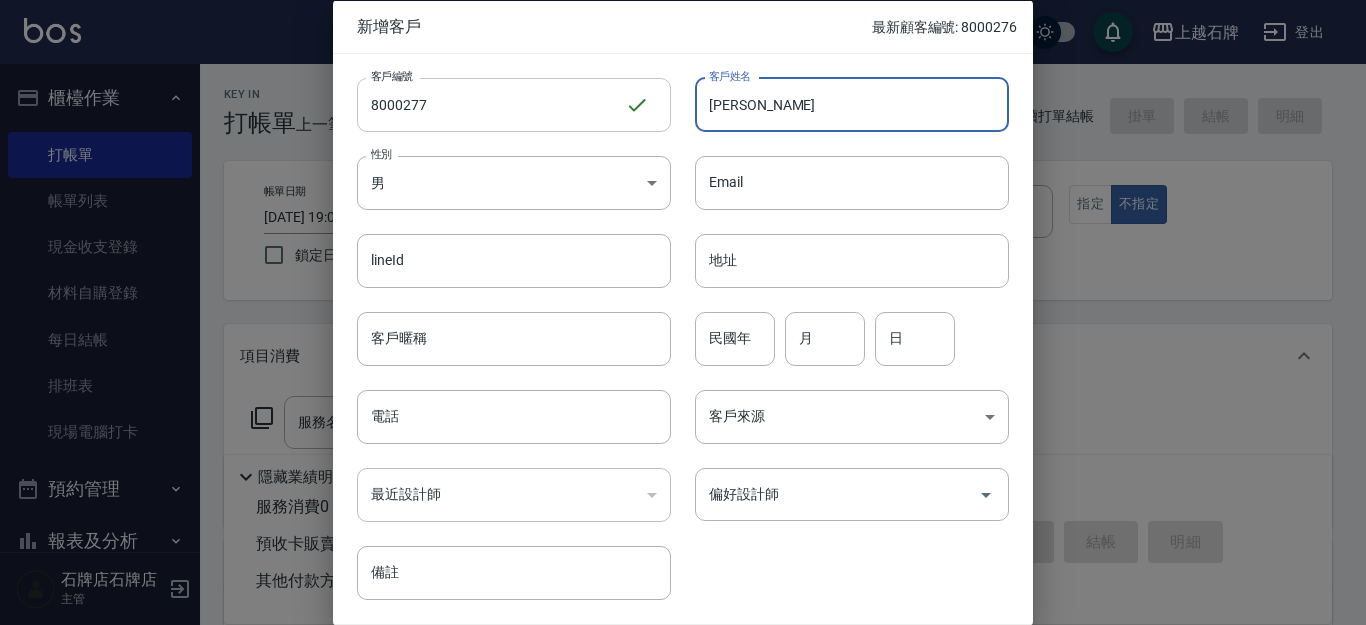 type on "洪霖" 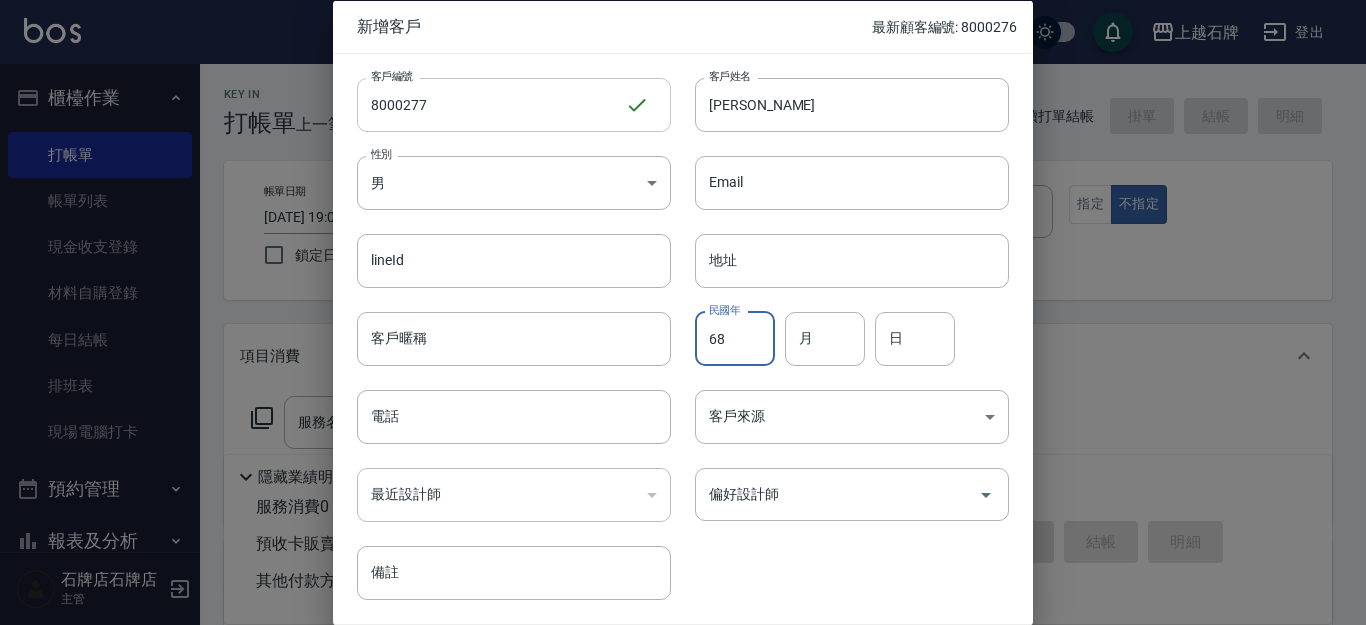 type on "68" 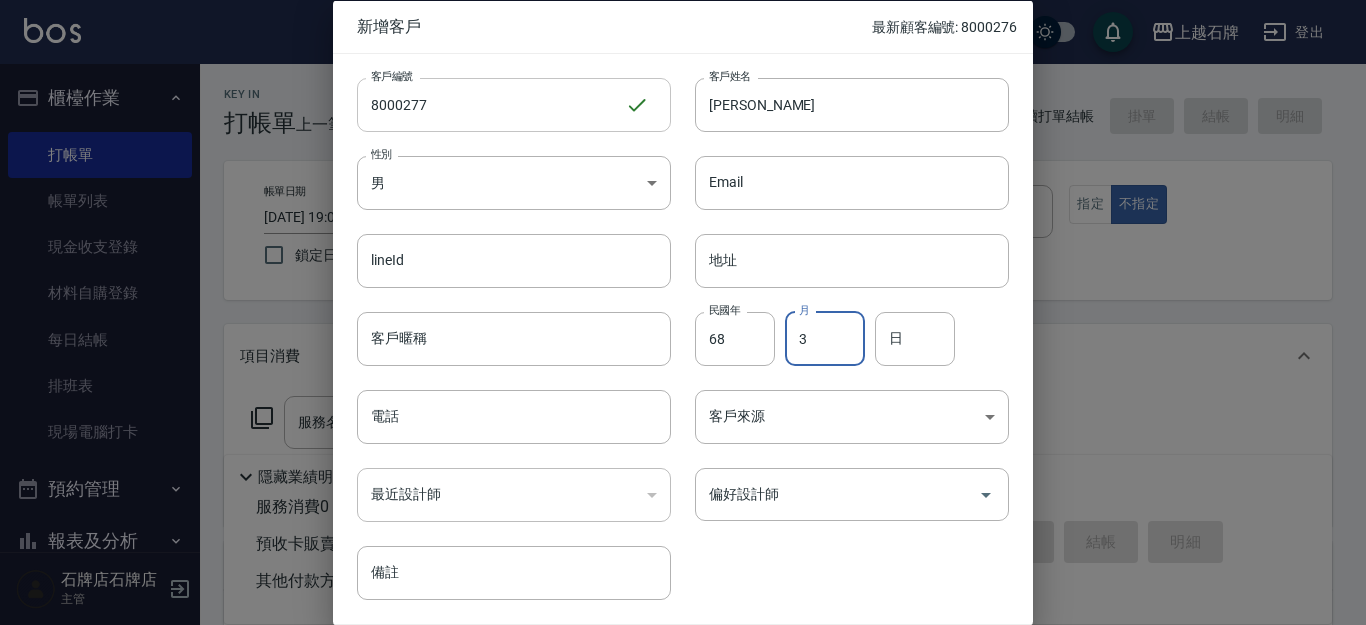 type on "3" 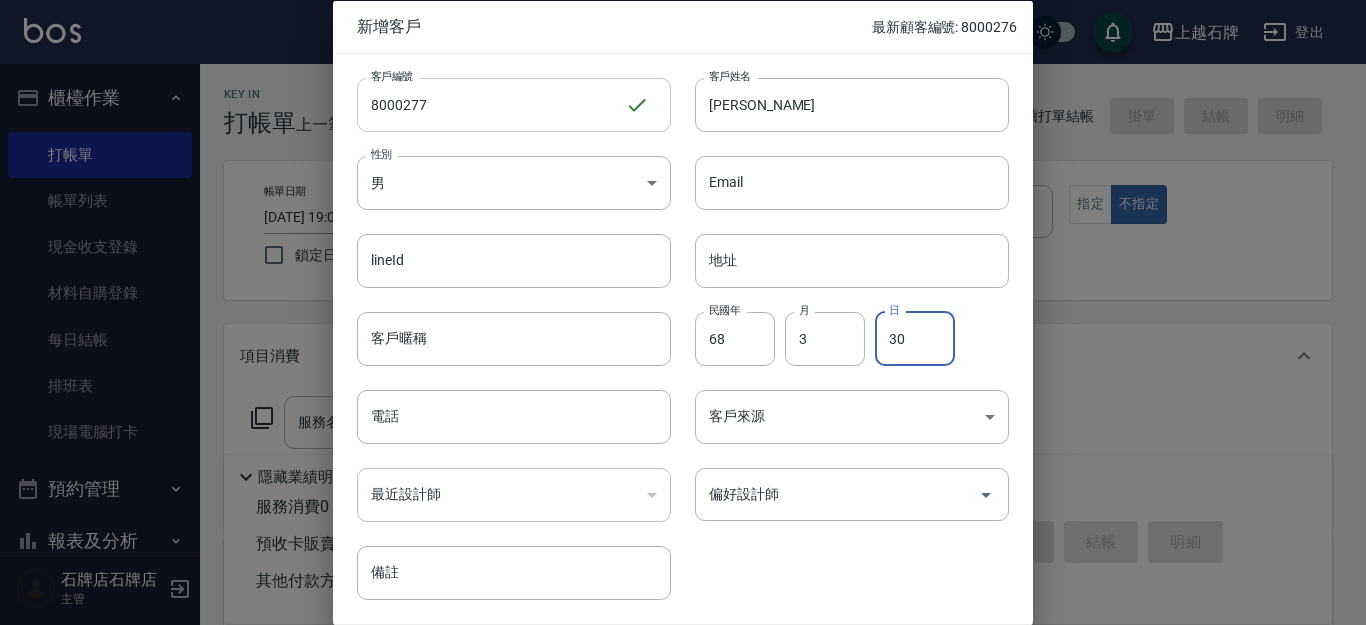 type on "30" 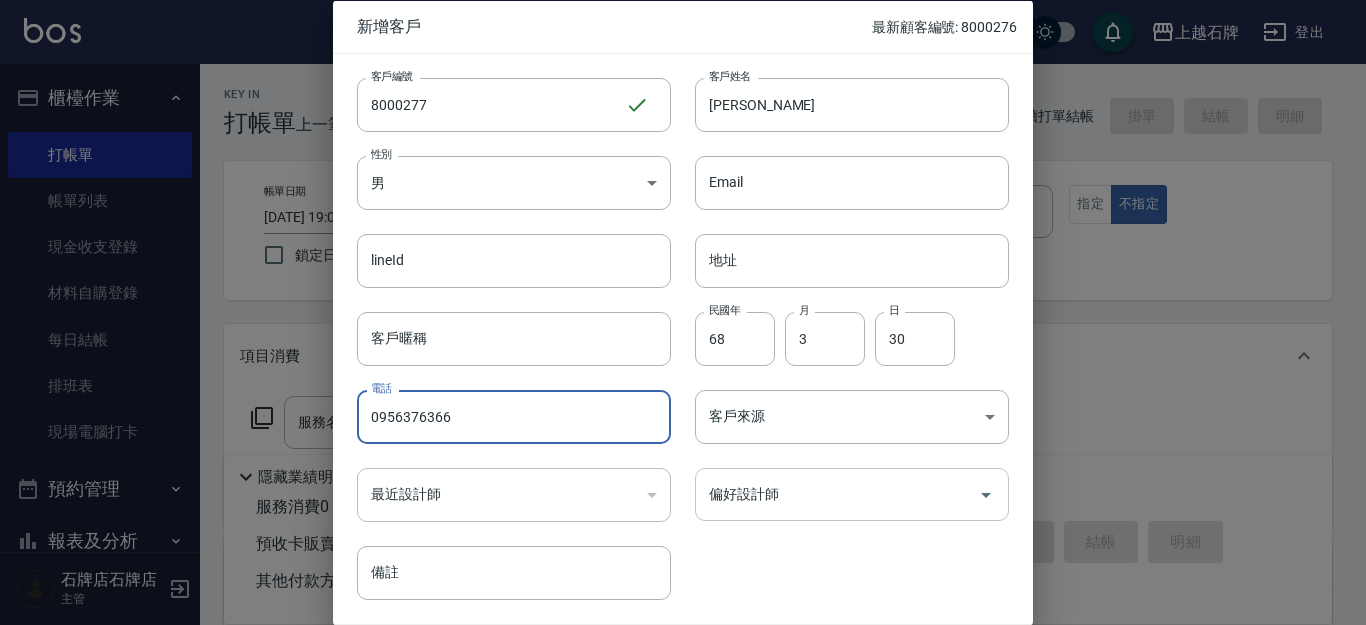 type on "0956376366" 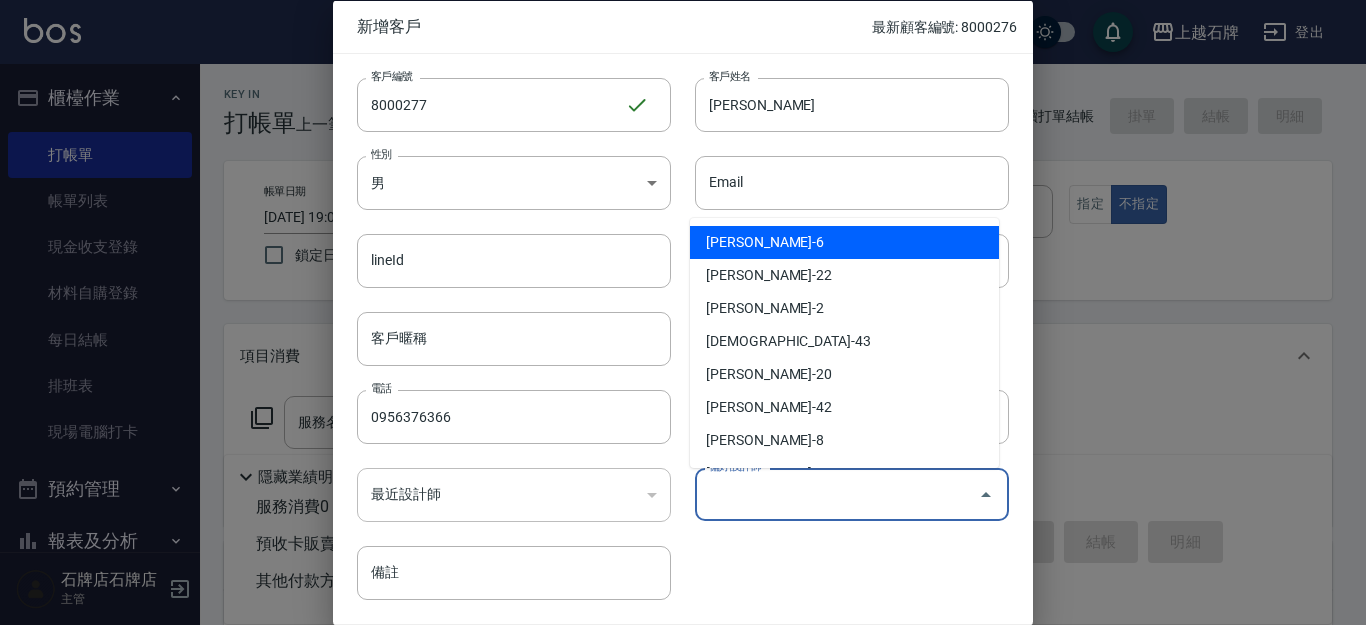 click on "偏好設計師" at bounding box center (837, 494) 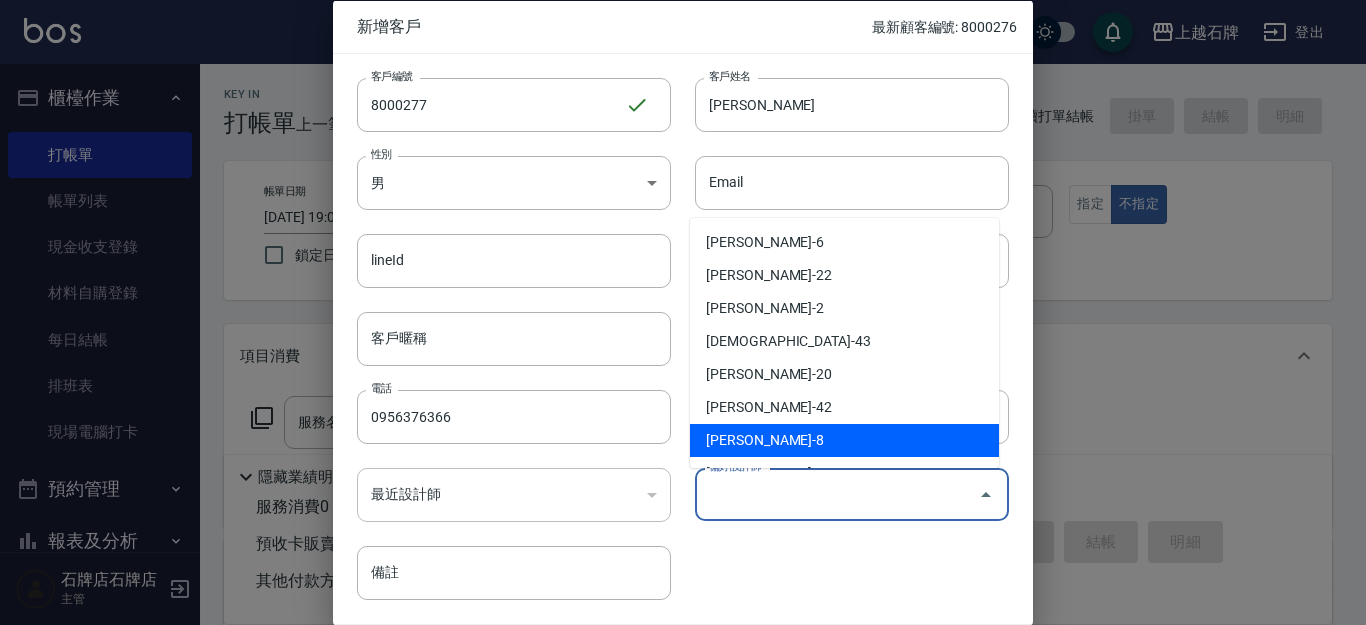 click on "[PERSON_NAME]-8" at bounding box center [844, 440] 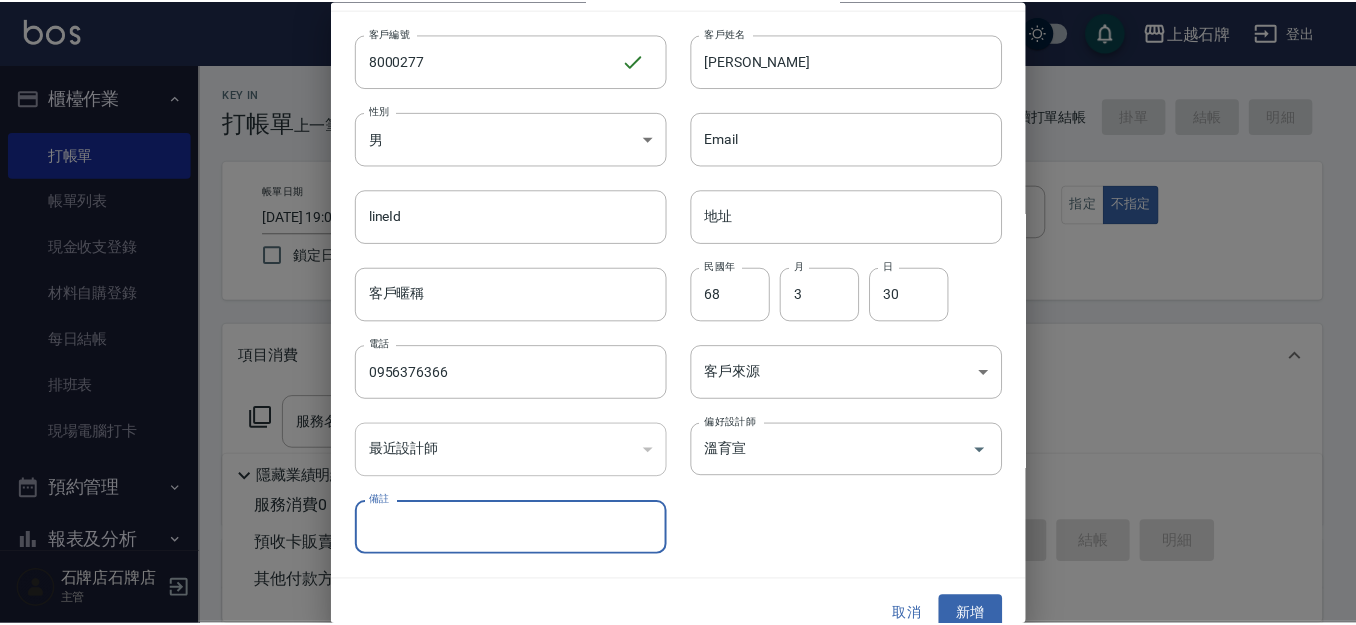 scroll, scrollTop: 68, scrollLeft: 0, axis: vertical 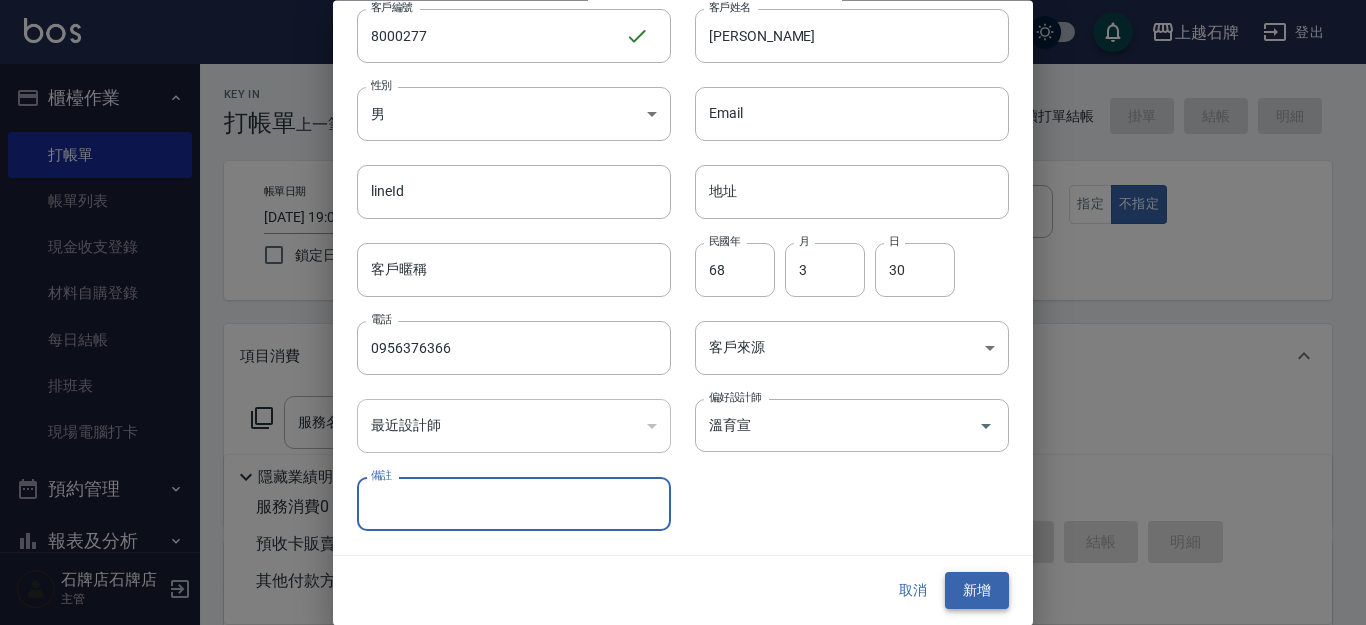 click on "新增" at bounding box center [977, 591] 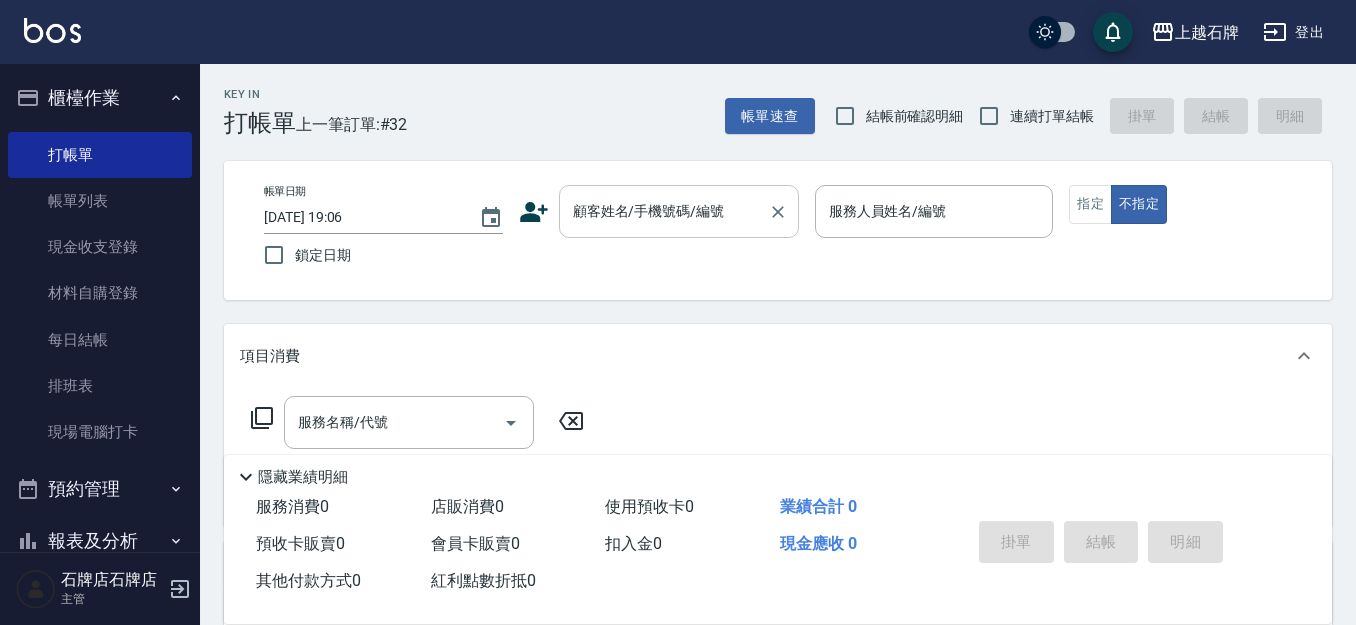 click on "顧客姓名/手機號碼/編號" at bounding box center [679, 211] 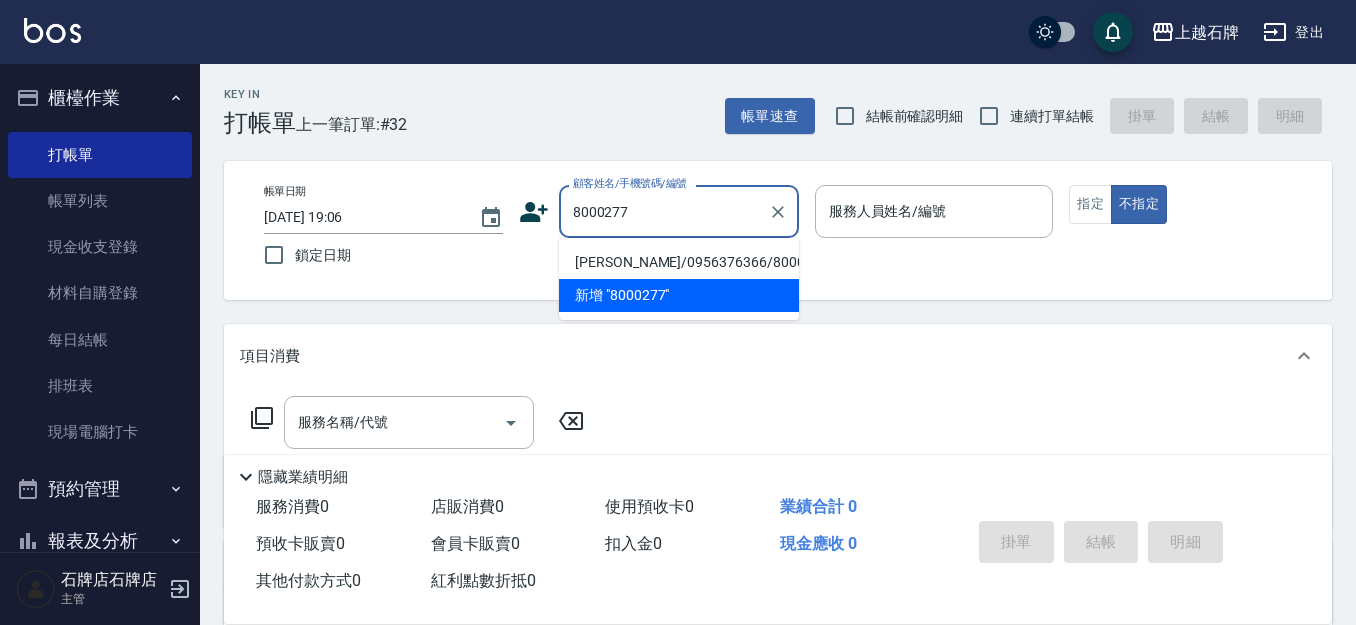 click on "洪霖/0956376366/8000277" at bounding box center [679, 262] 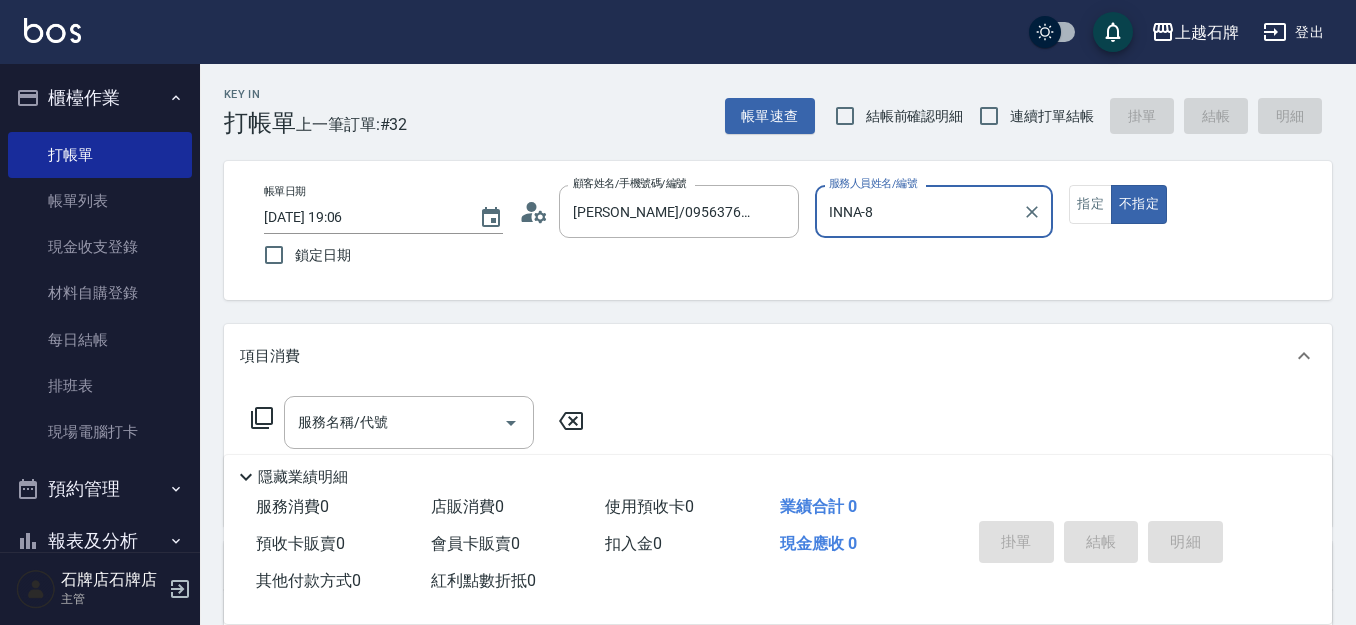 type on "INNA-8" 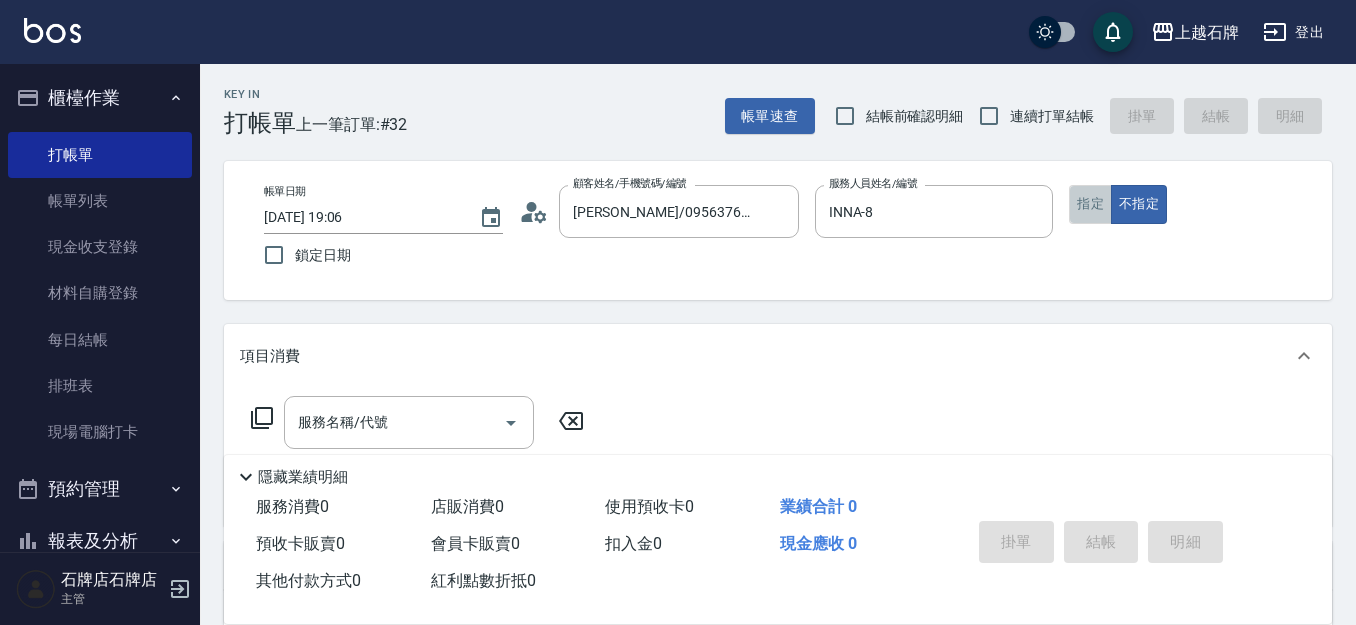 click on "指定" at bounding box center (1090, 204) 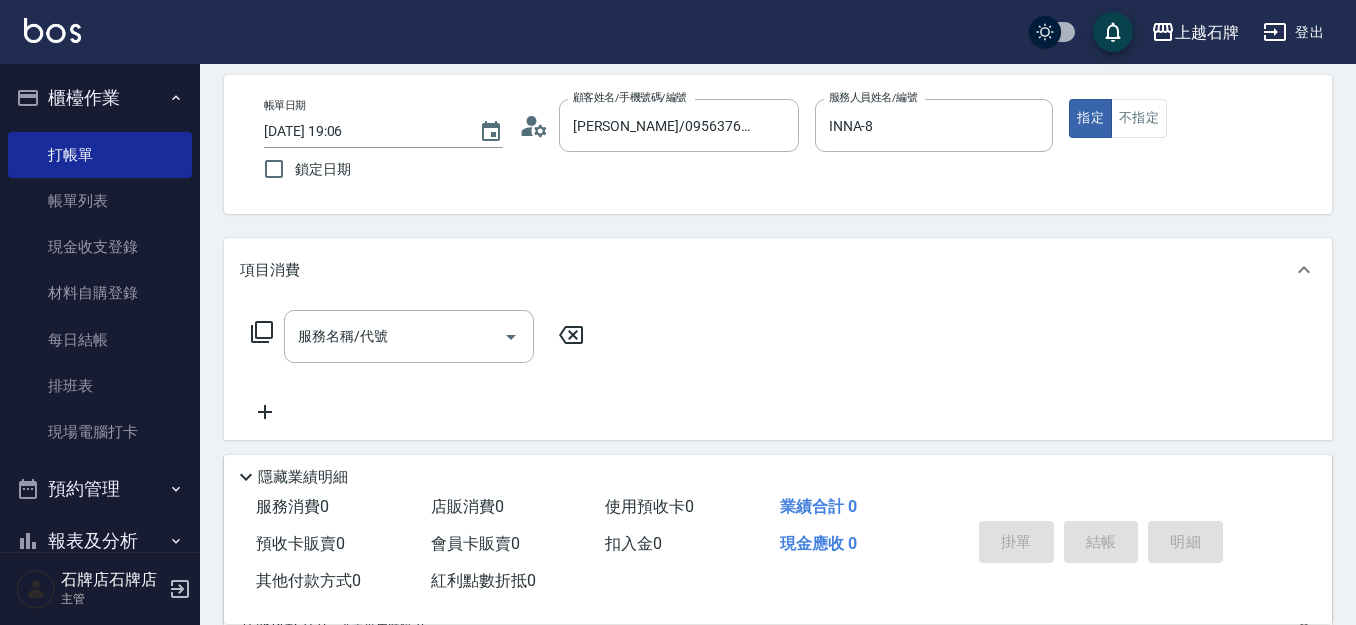 scroll, scrollTop: 200, scrollLeft: 0, axis: vertical 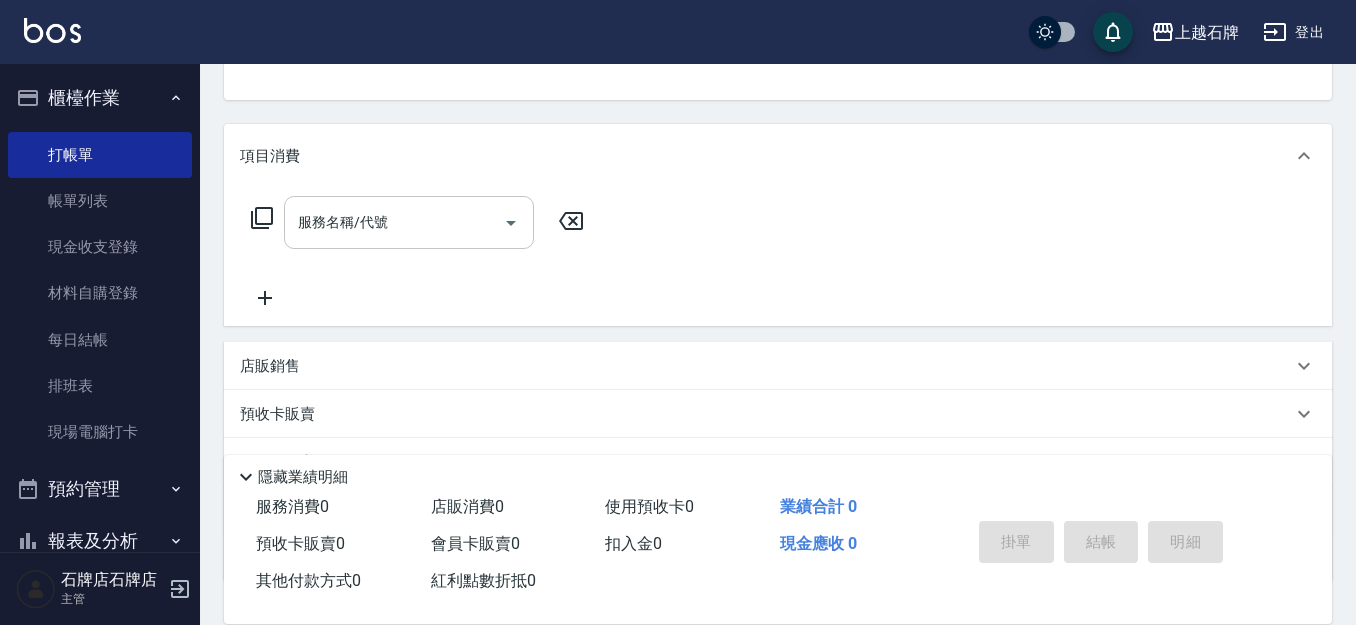 click on "服務名稱/代號" at bounding box center [409, 222] 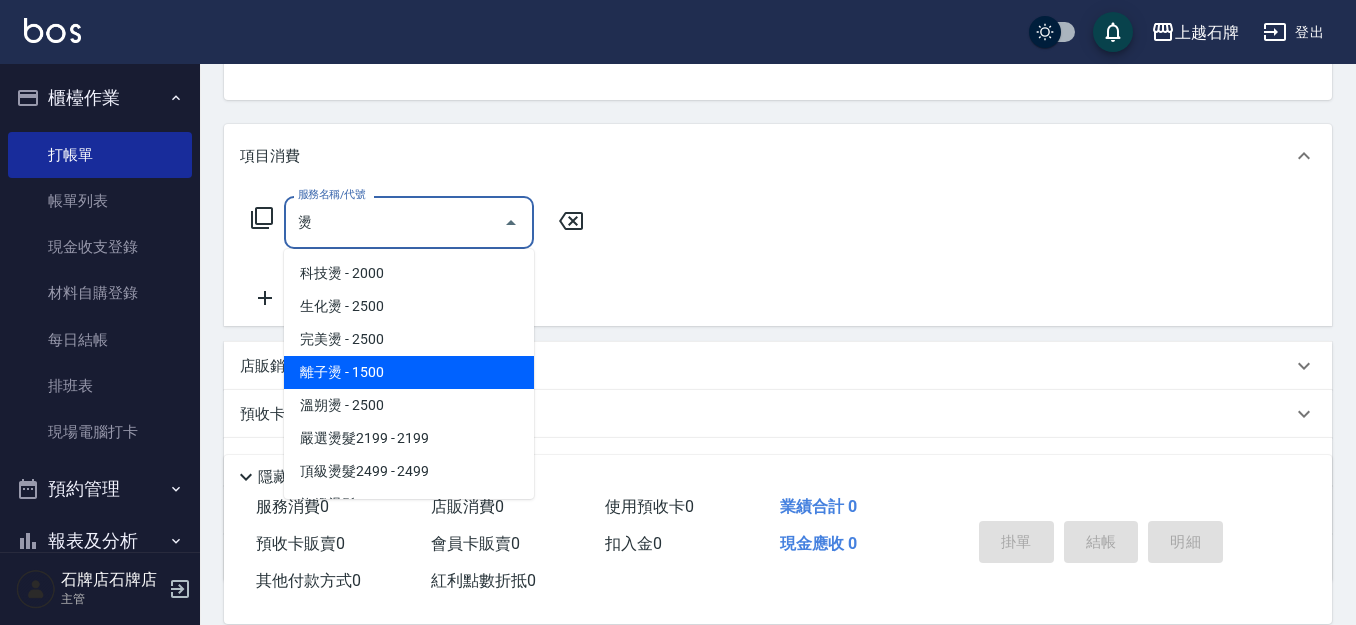 click on "離子燙 - 1500" at bounding box center (409, 372) 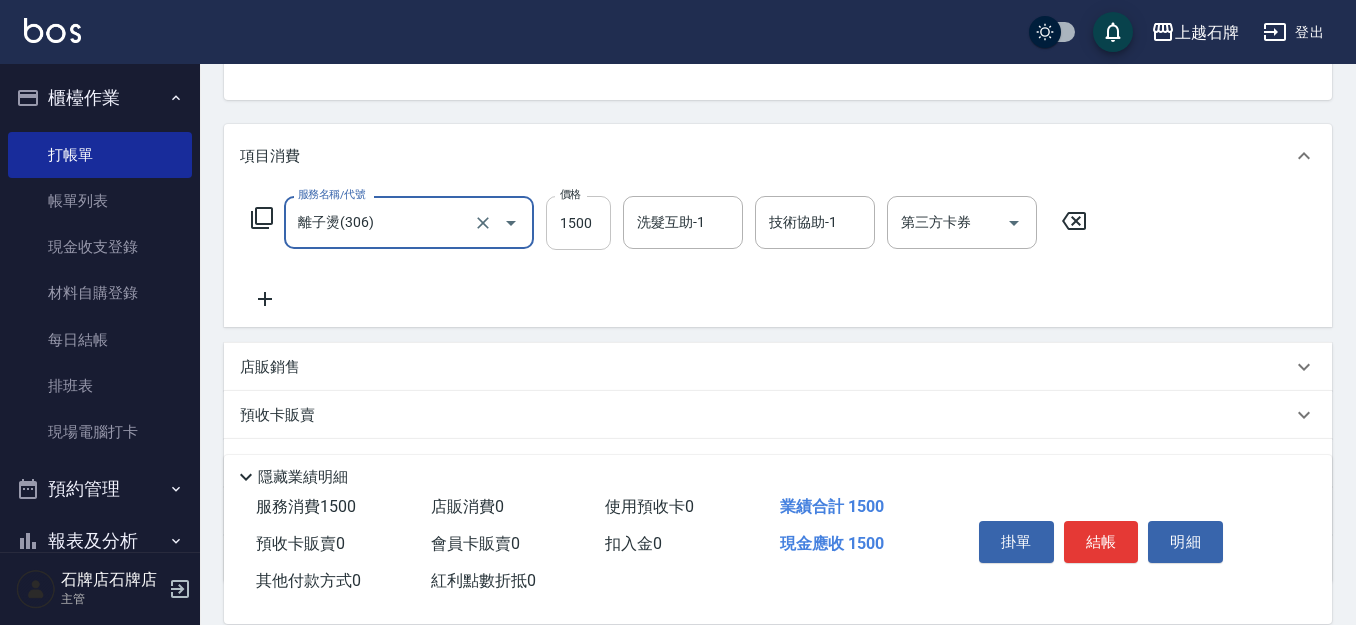 type on "離子燙(306)" 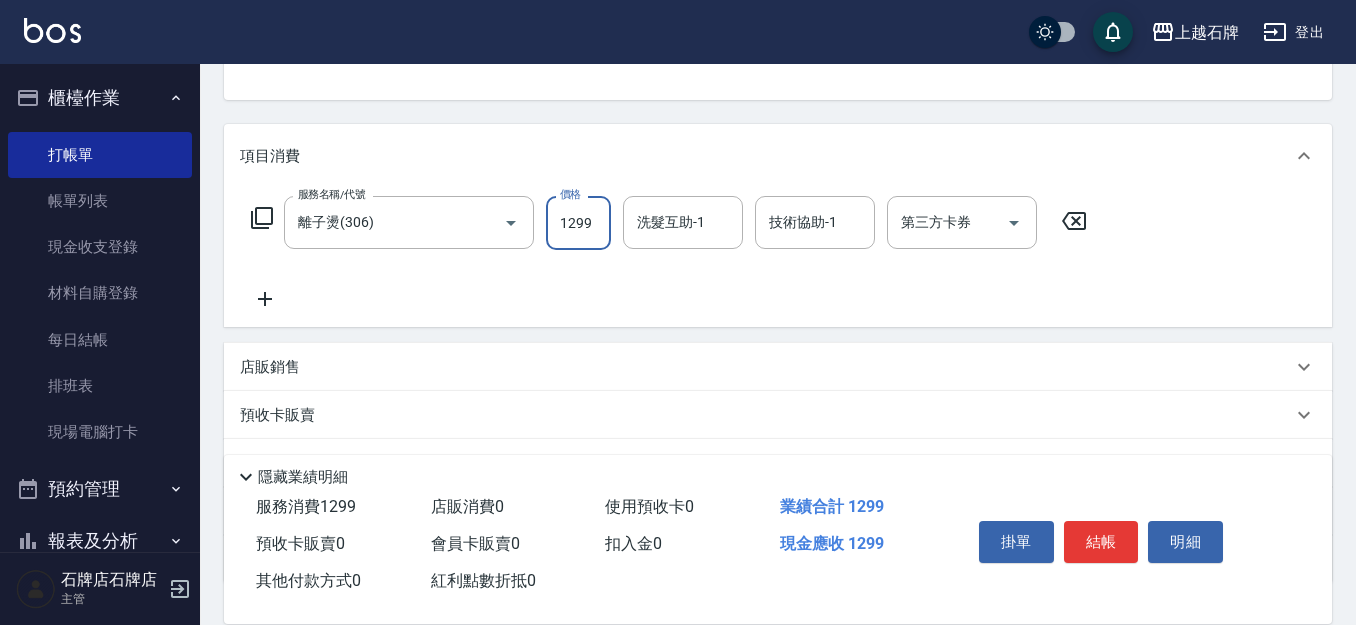 type on "1299" 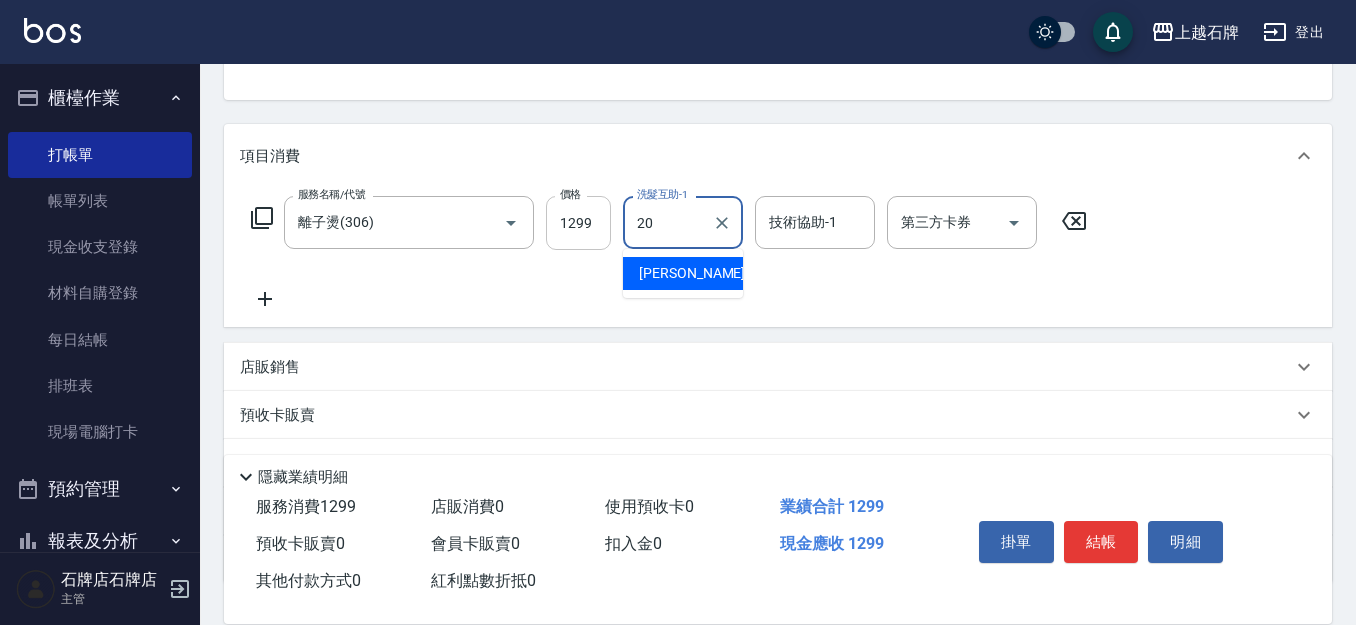type on "[PERSON_NAME]-20" 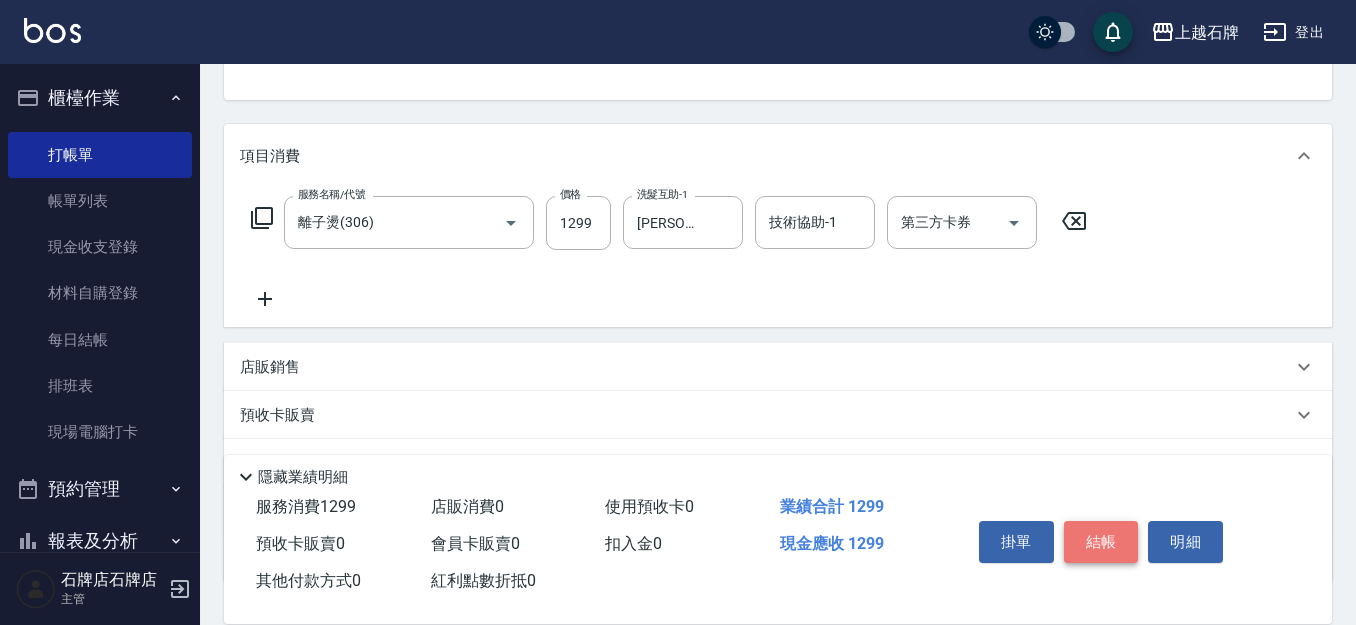click on "結帳" at bounding box center (1101, 542) 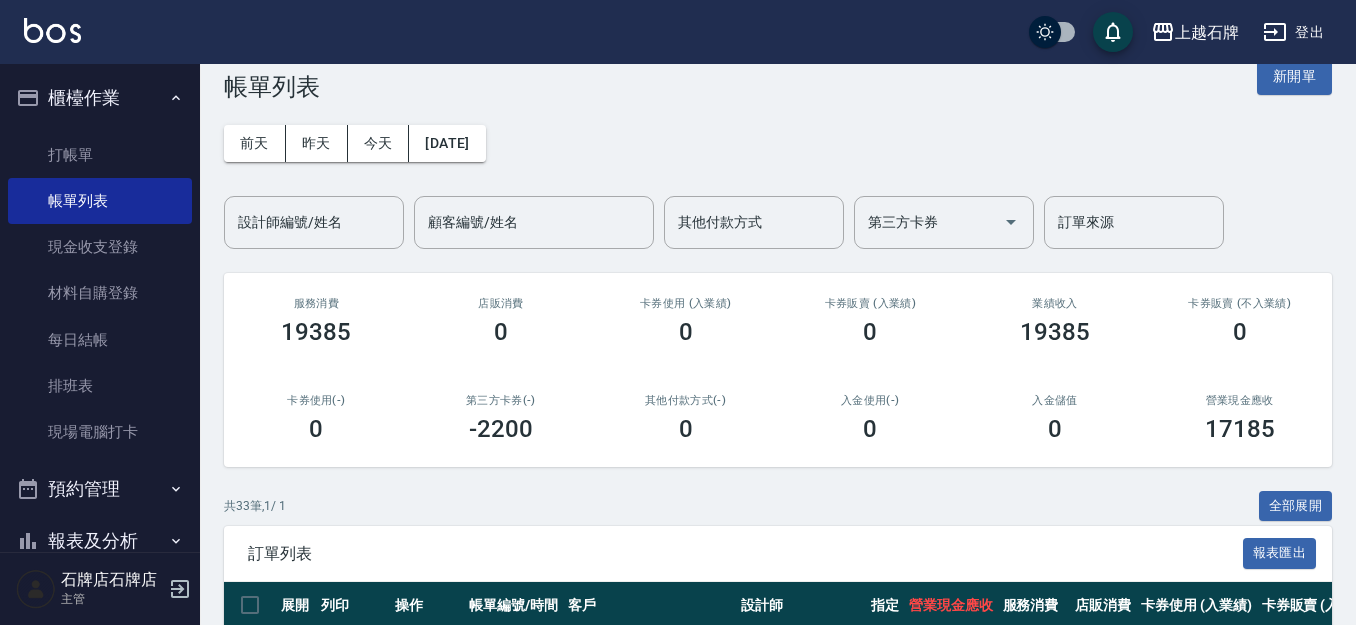 scroll, scrollTop: 300, scrollLeft: 0, axis: vertical 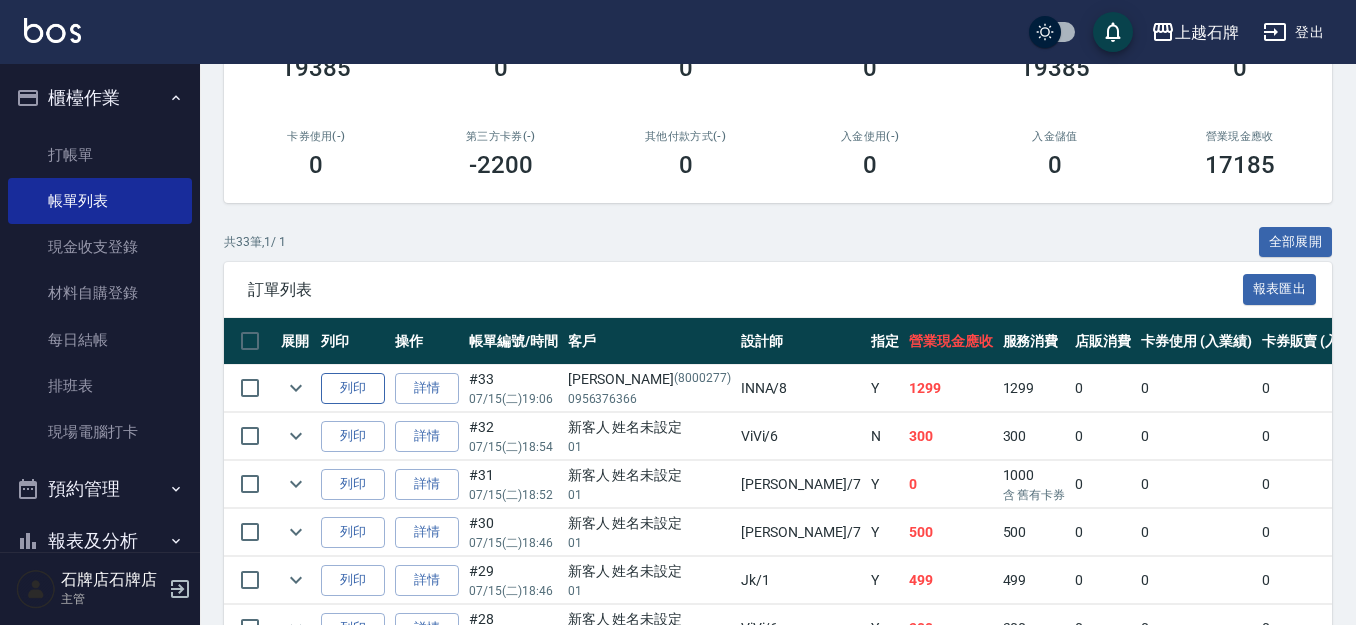 click on "列印" at bounding box center (353, 388) 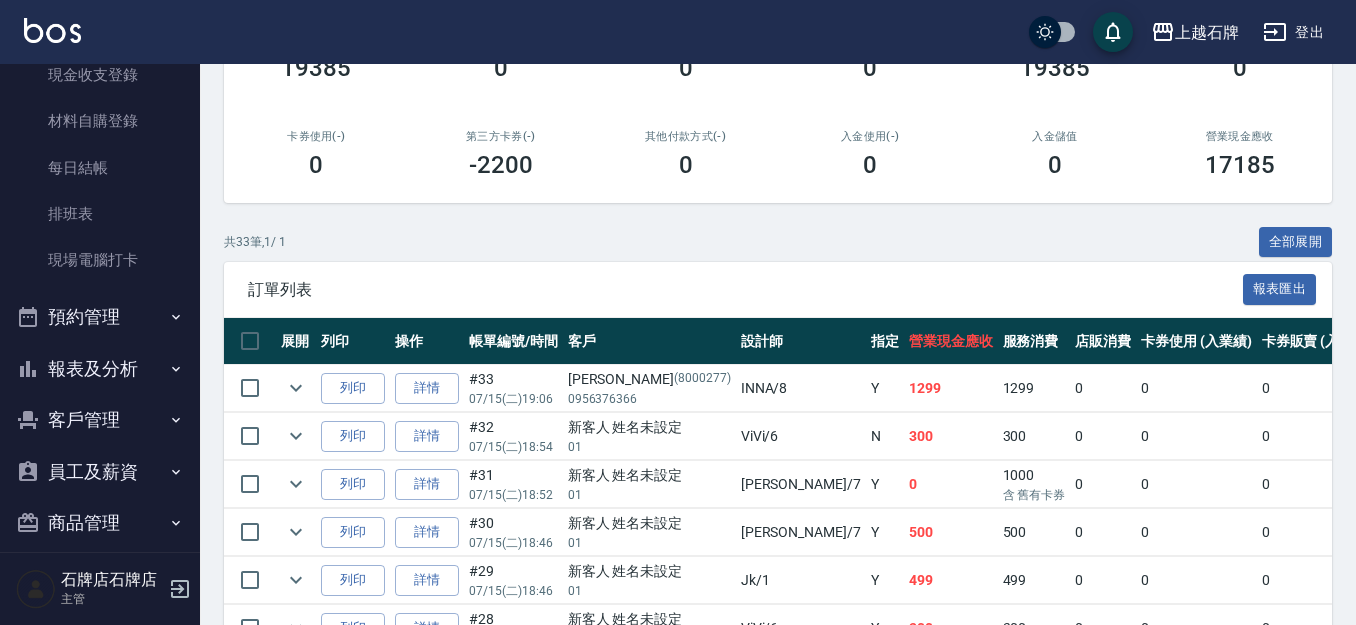 scroll, scrollTop: 244, scrollLeft: 0, axis: vertical 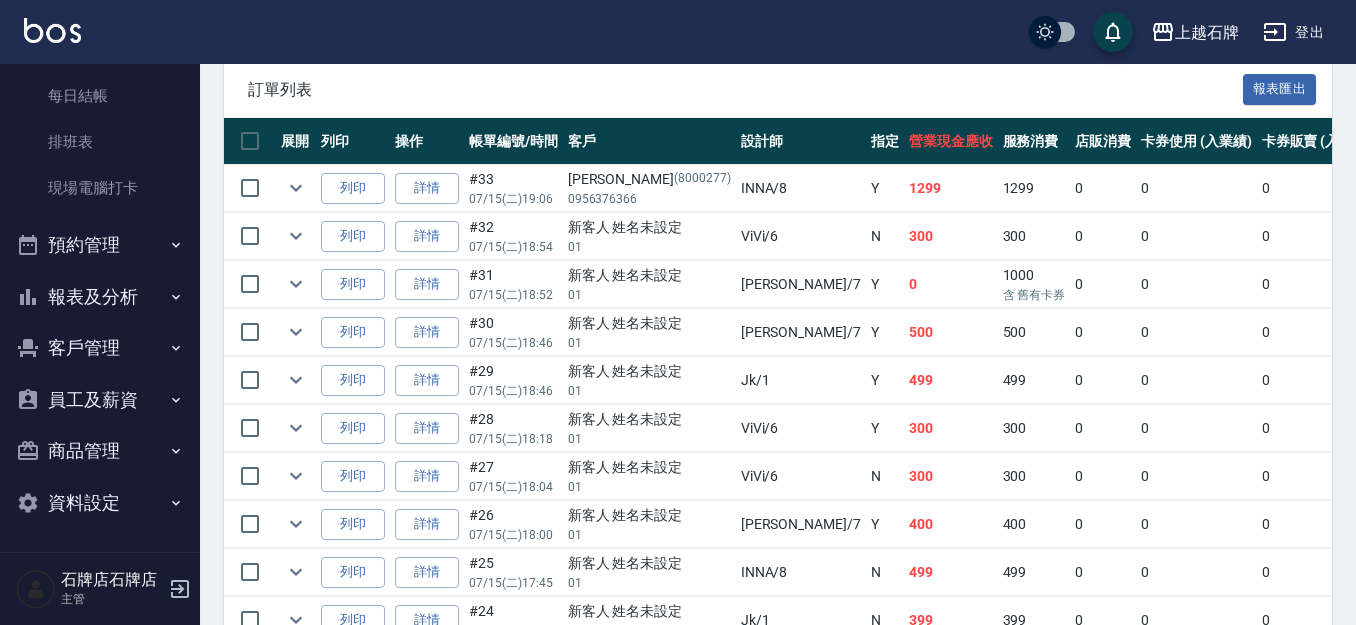click 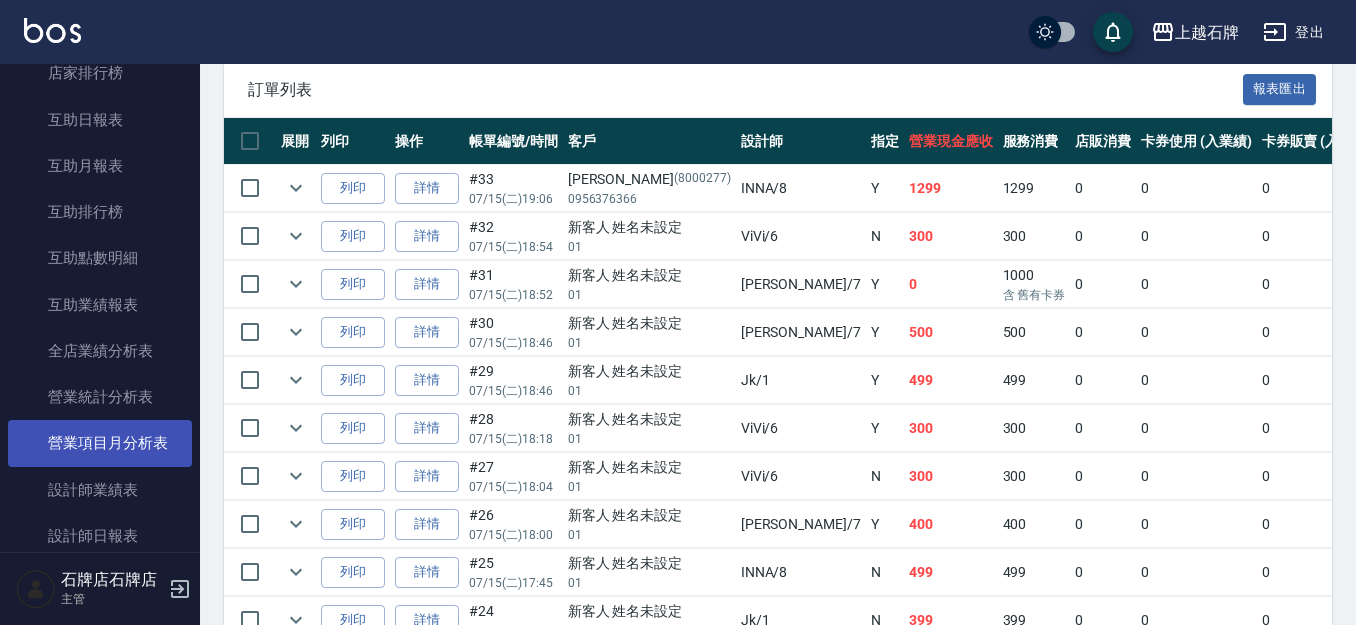 scroll, scrollTop: 744, scrollLeft: 0, axis: vertical 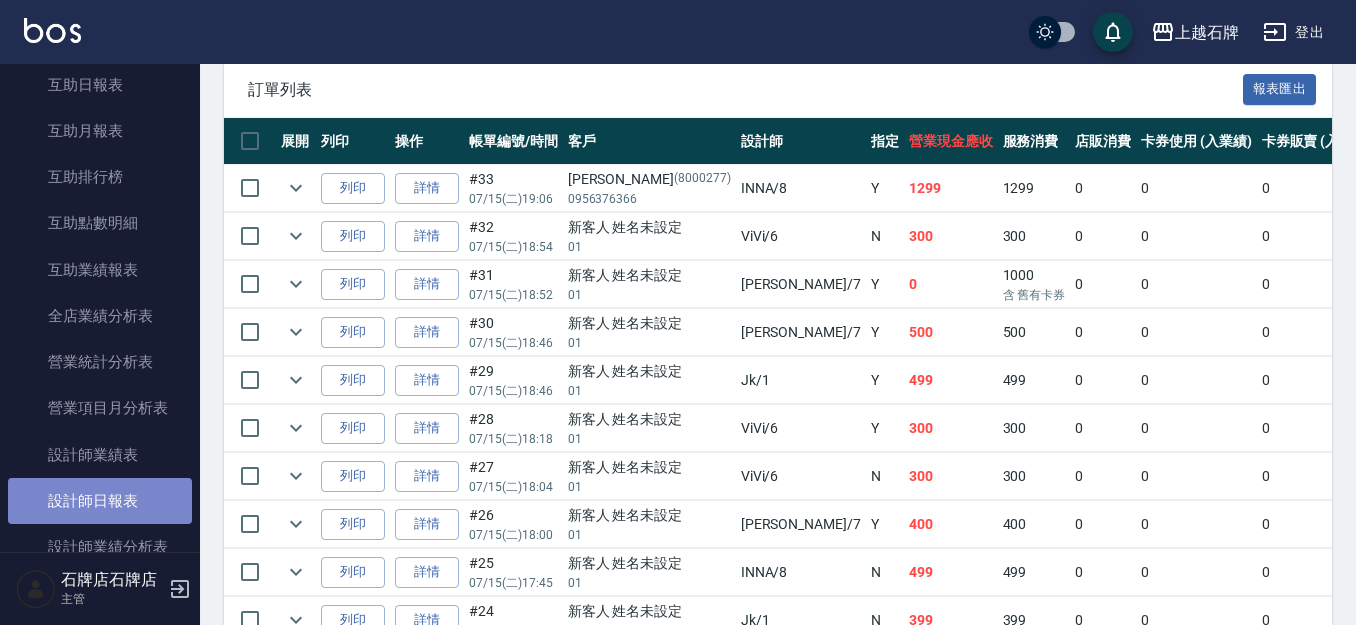 click on "設計師日報表" at bounding box center (100, 501) 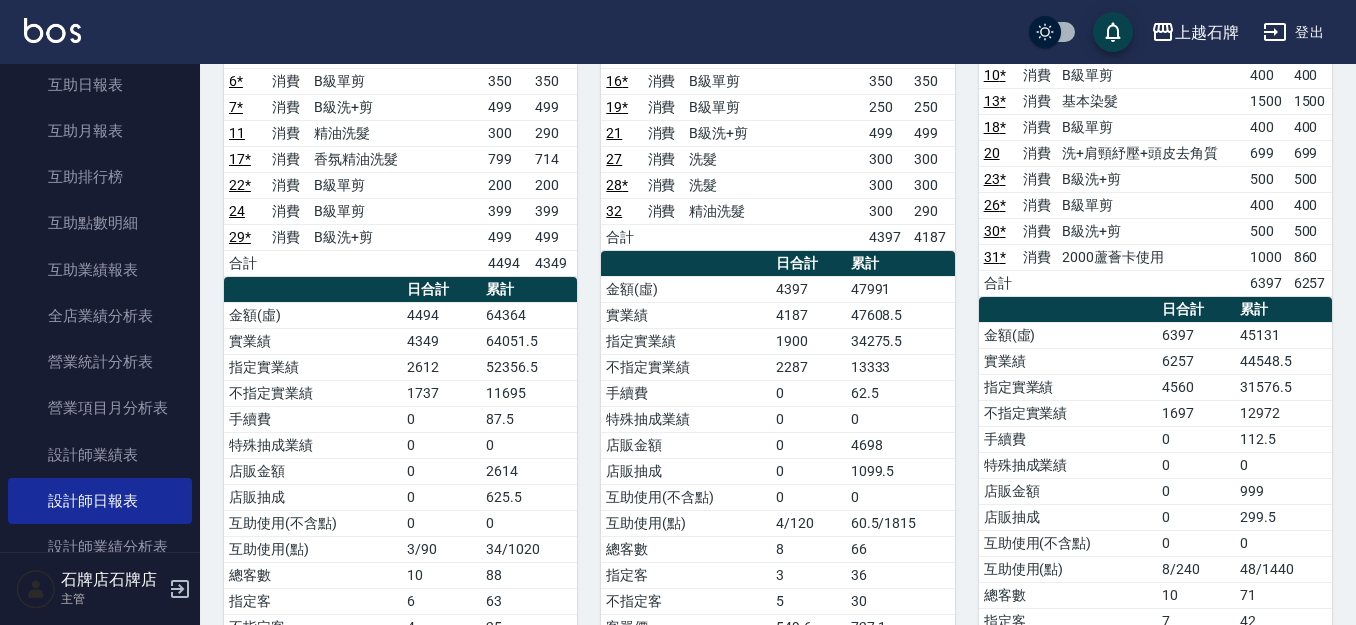 scroll, scrollTop: 100, scrollLeft: 0, axis: vertical 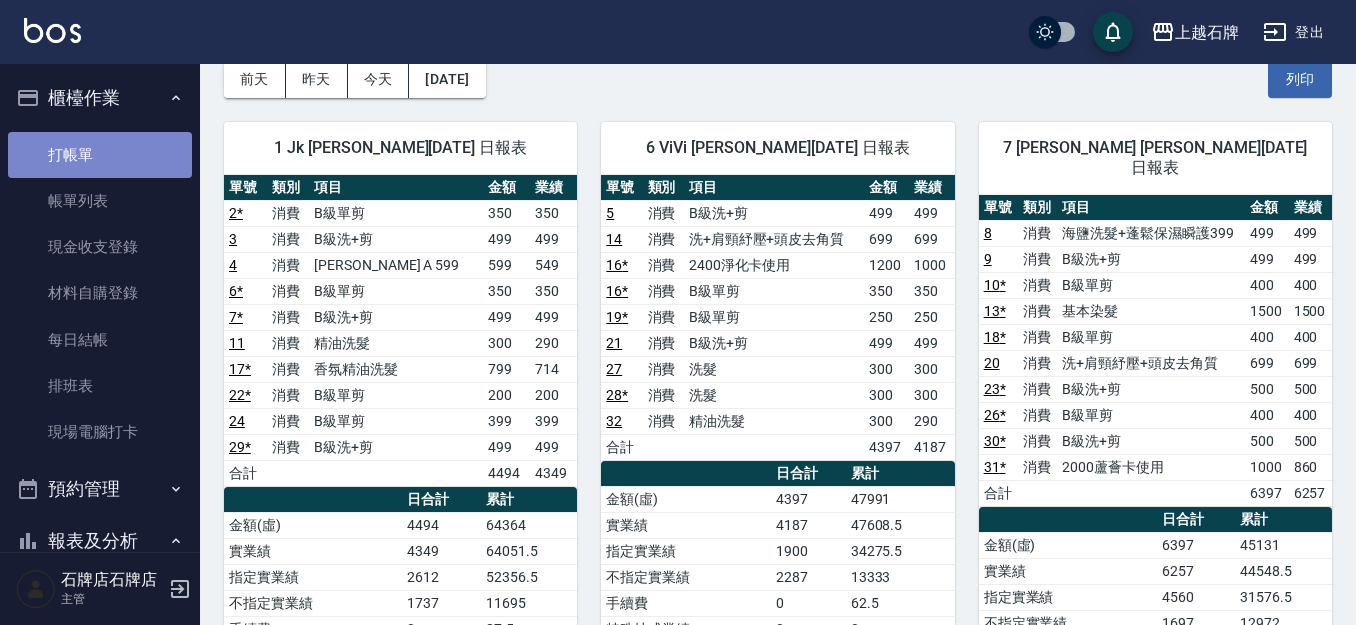 click on "打帳單" at bounding box center (100, 155) 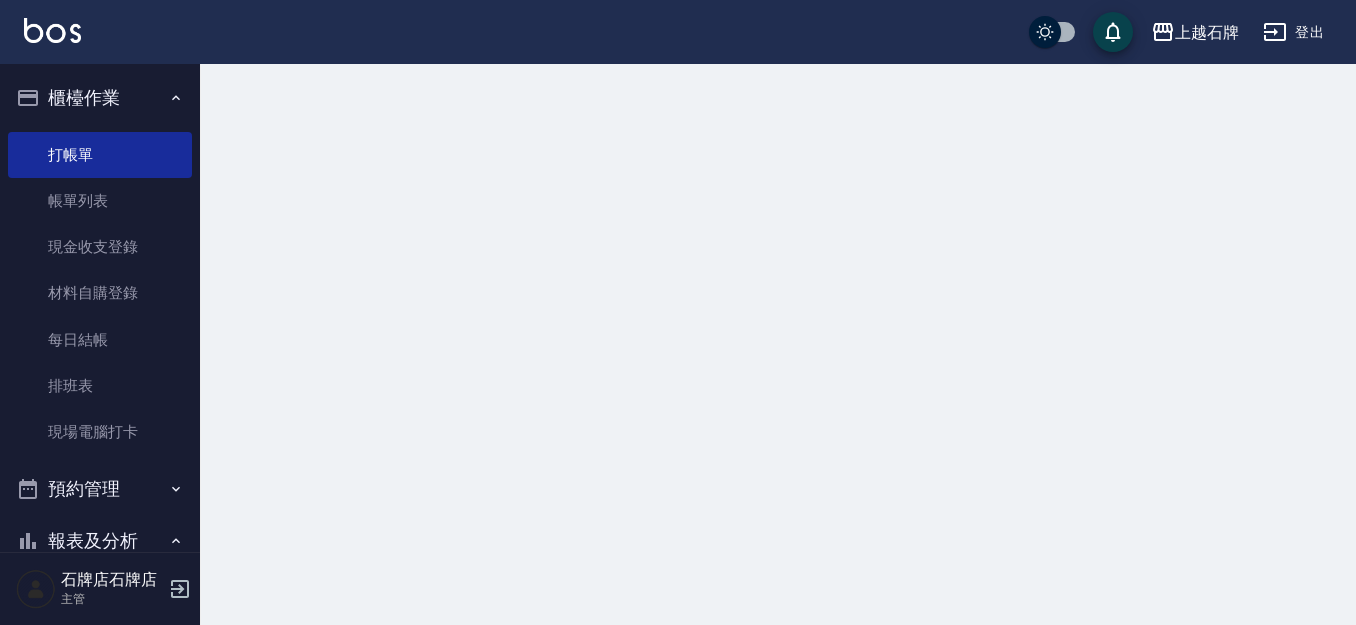 scroll, scrollTop: 0, scrollLeft: 0, axis: both 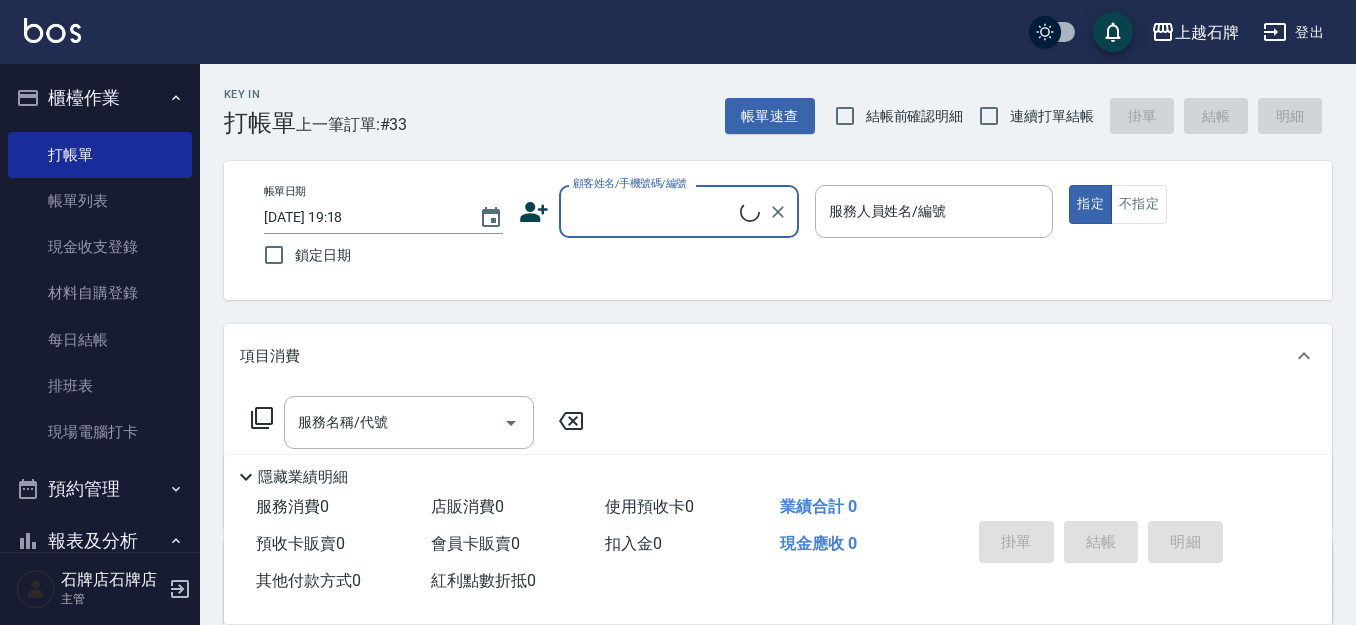 click on "顧客姓名/手機號碼/編號" at bounding box center (654, 211) 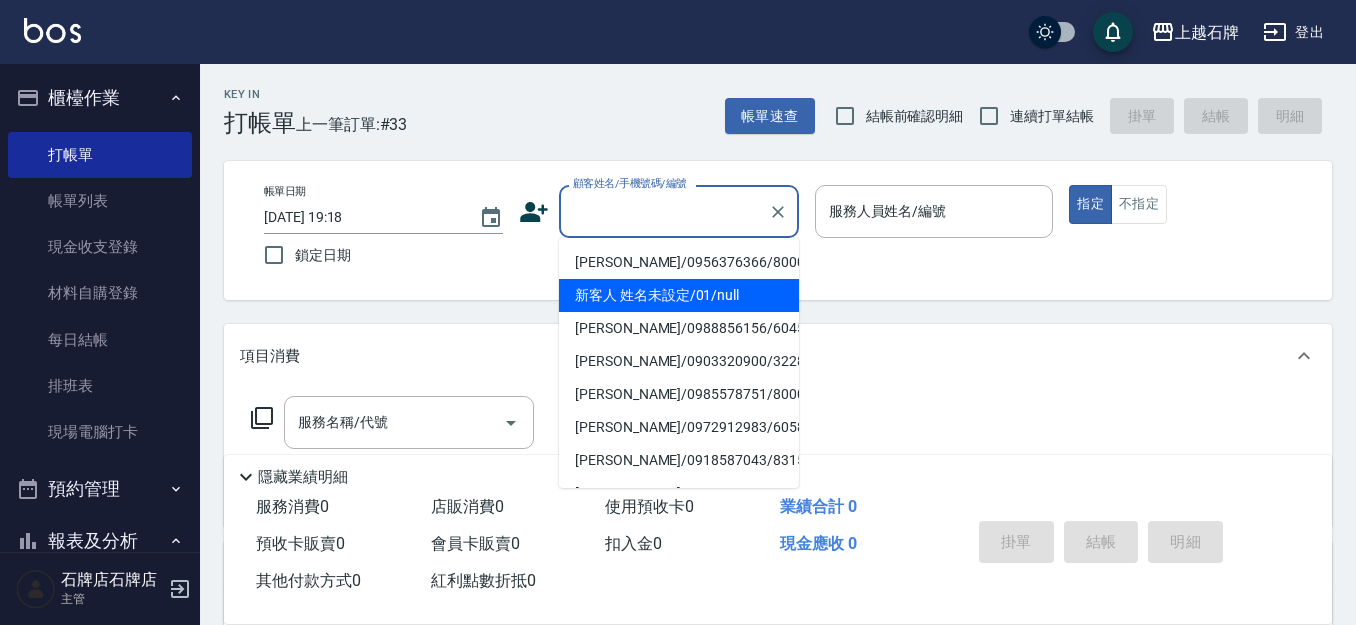 click on "新客人 姓名未設定/01/null" at bounding box center [679, 295] 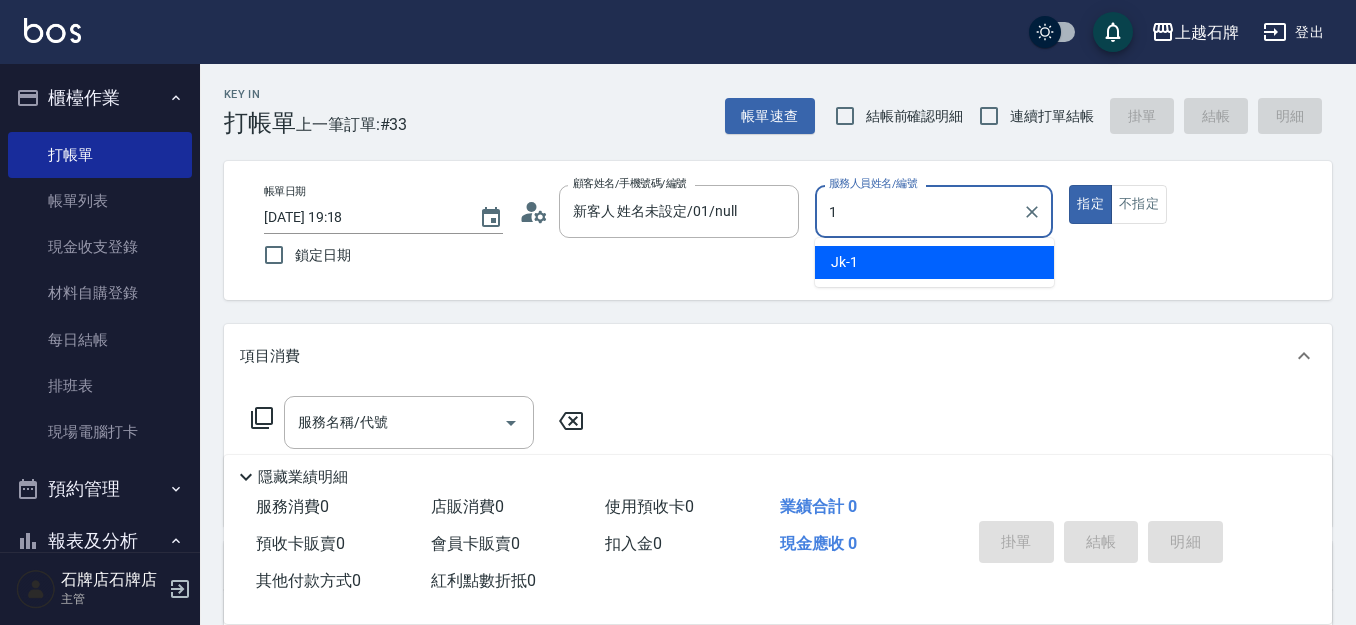 type on "新客人 姓名未設定/01/null" 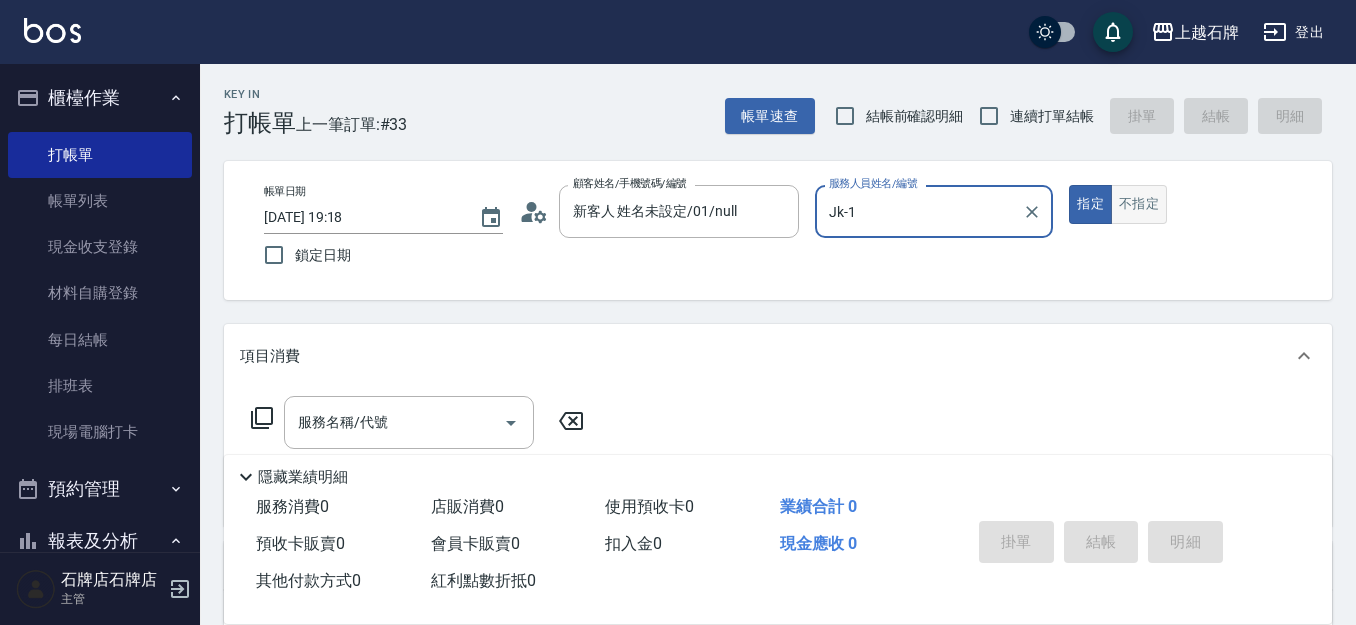 type on "Jk-1" 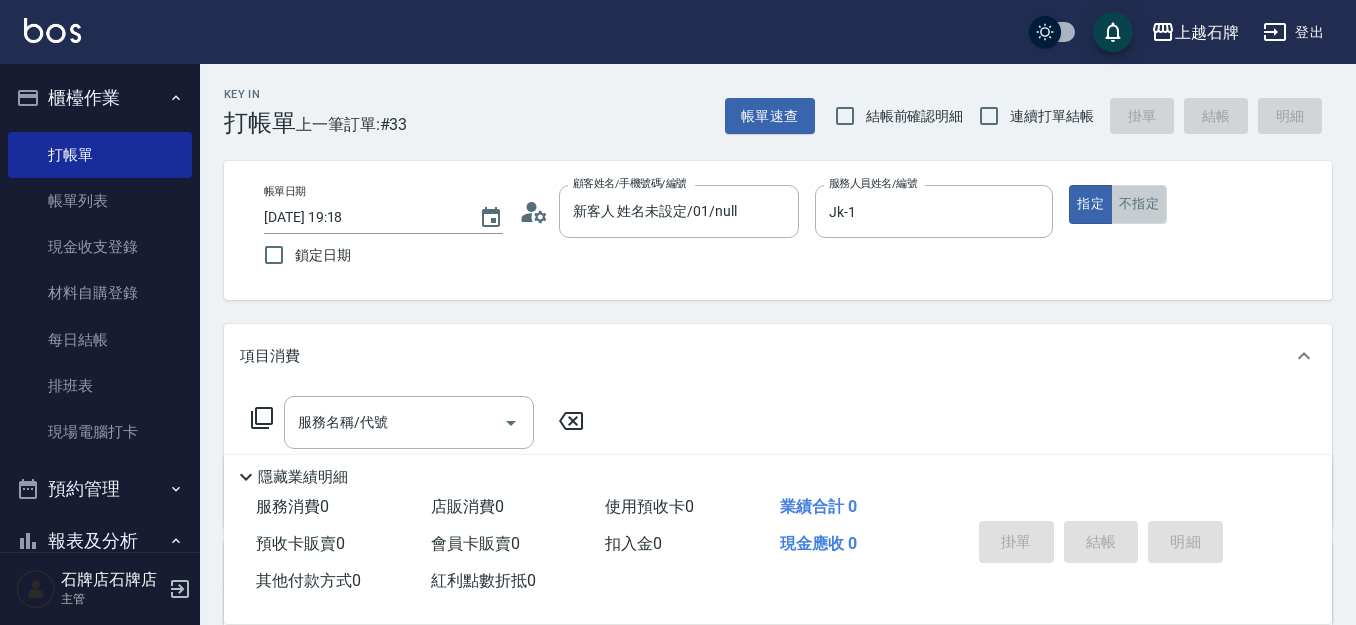 click on "不指定" at bounding box center (1139, 204) 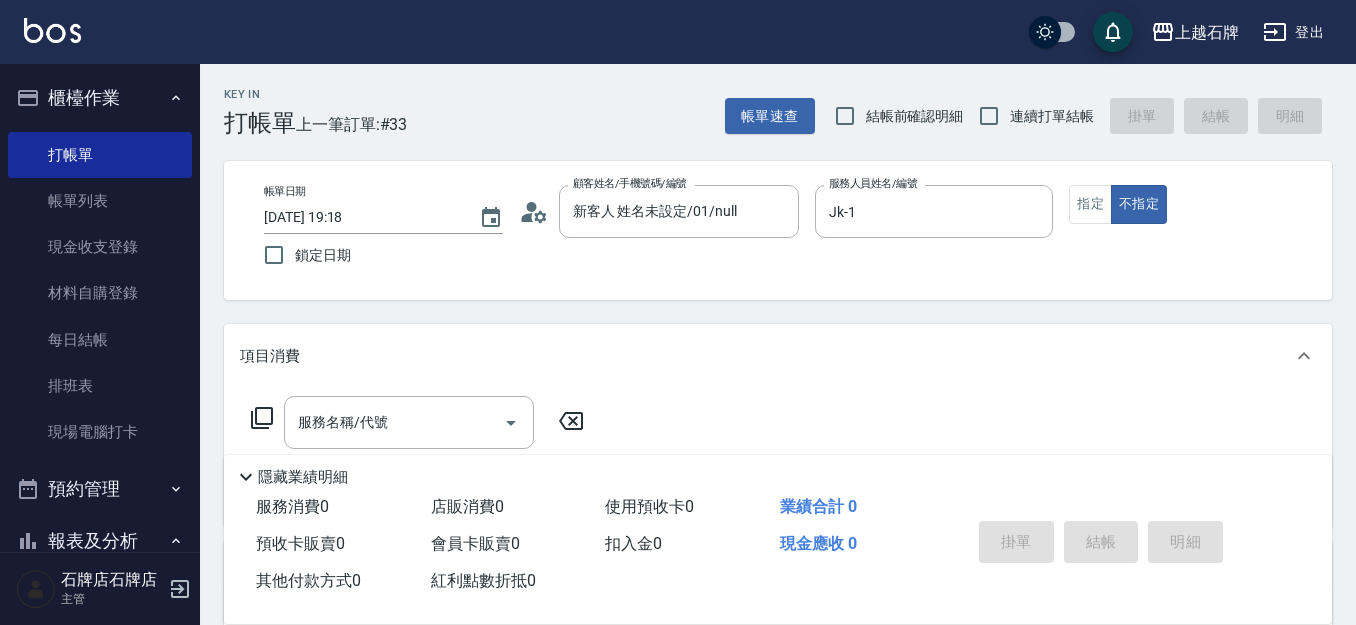 click on "服務名稱/代號 服務名稱/代號" at bounding box center (778, 457) 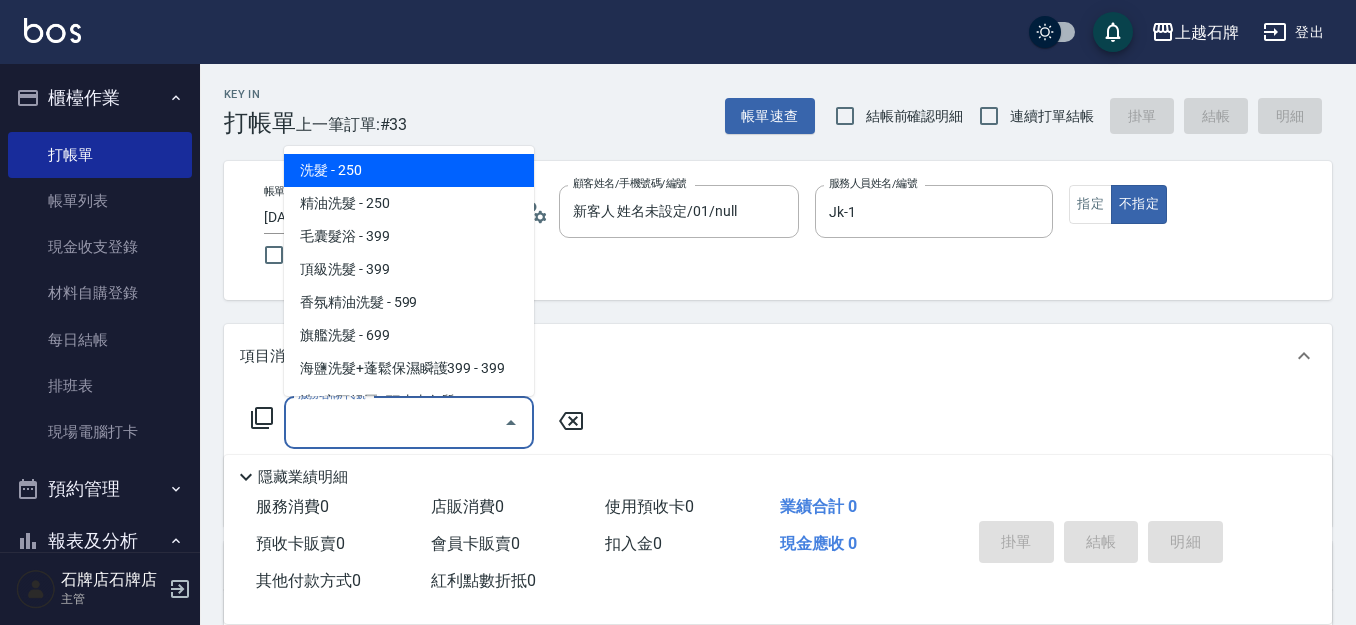 click on "服務名稱/代號" at bounding box center [394, 422] 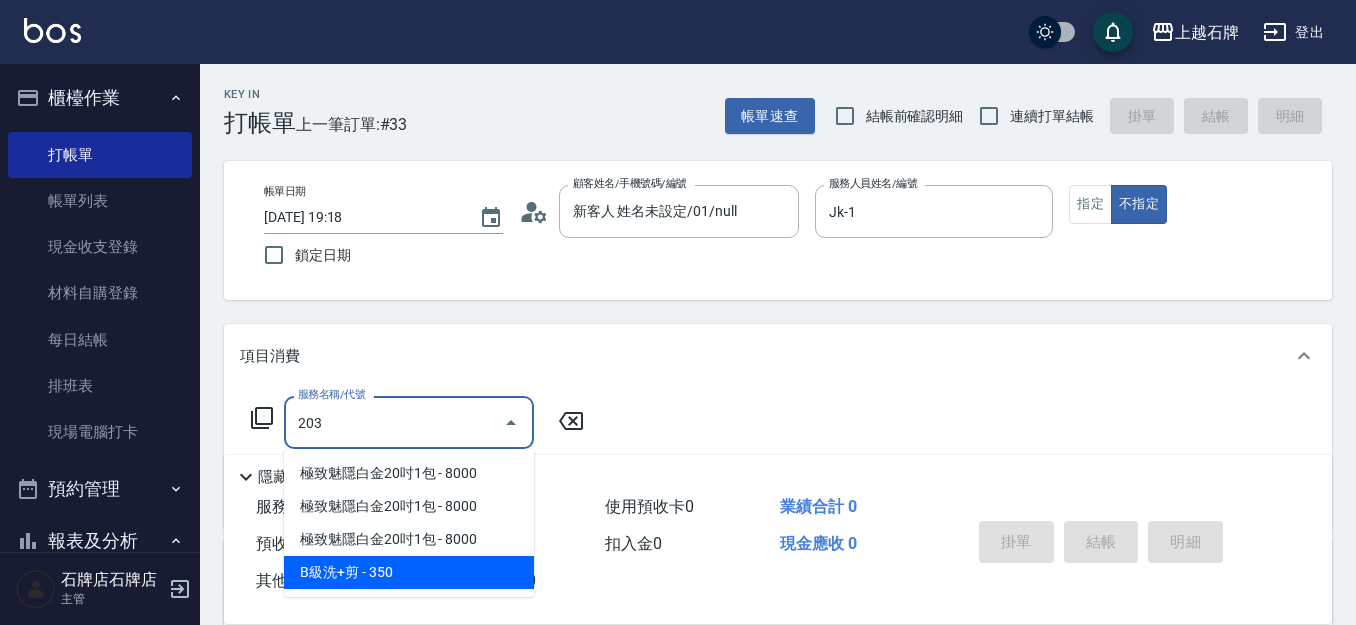 click on "B級洗+剪 - 350" at bounding box center (409, 572) 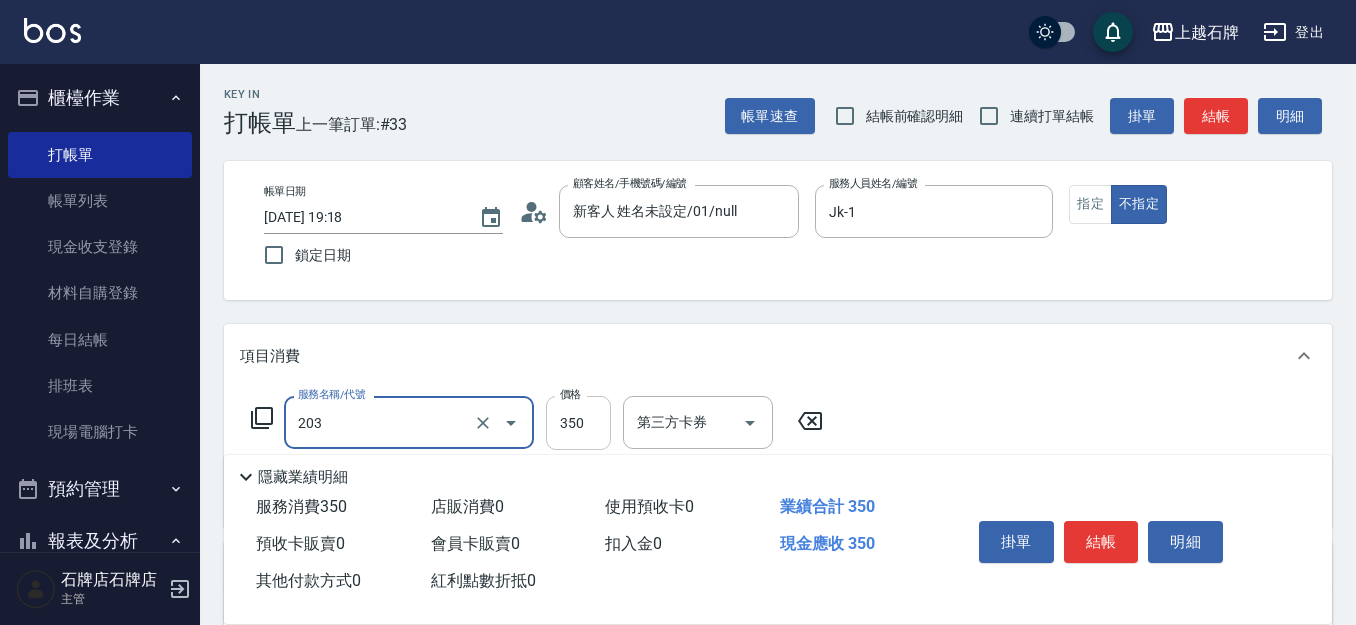 click on "350" at bounding box center [578, 423] 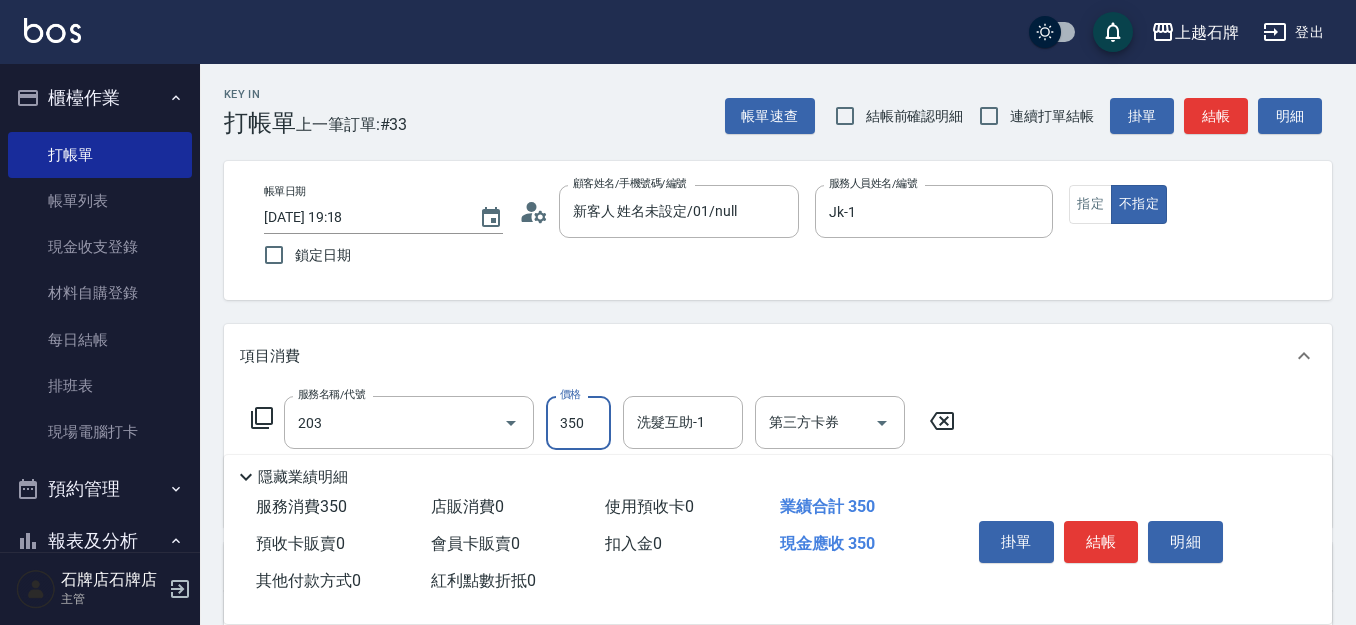 type on "B級洗+剪(203)" 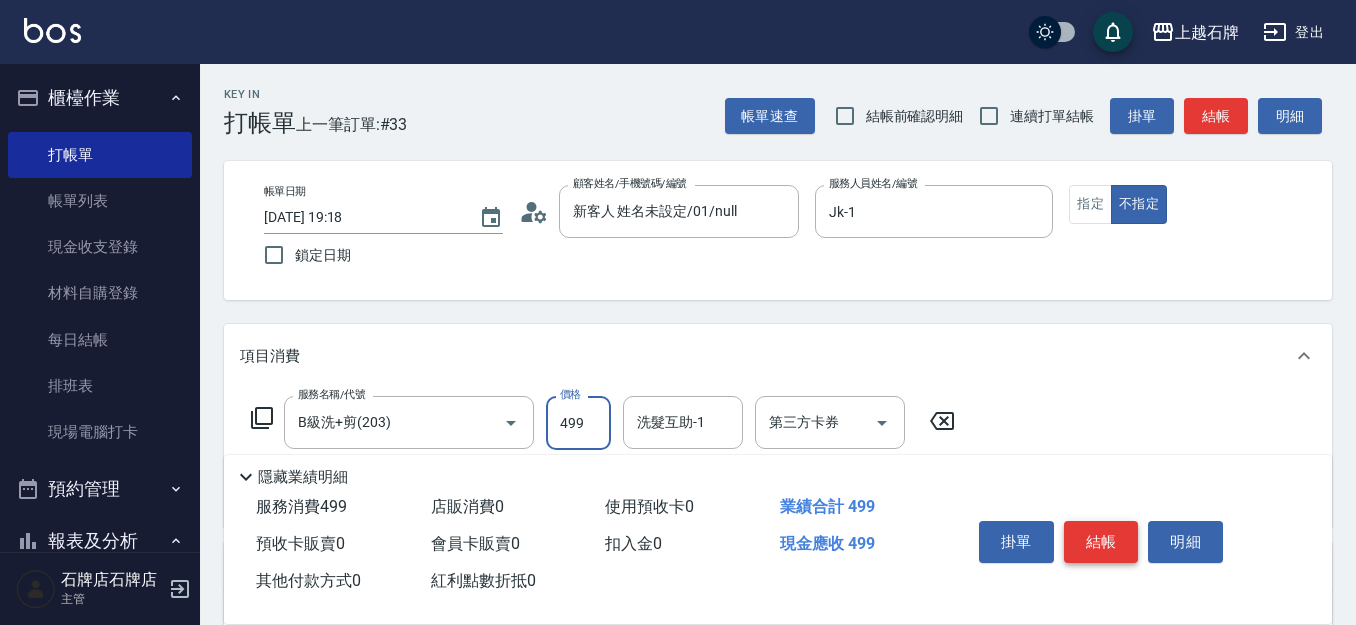 type on "499" 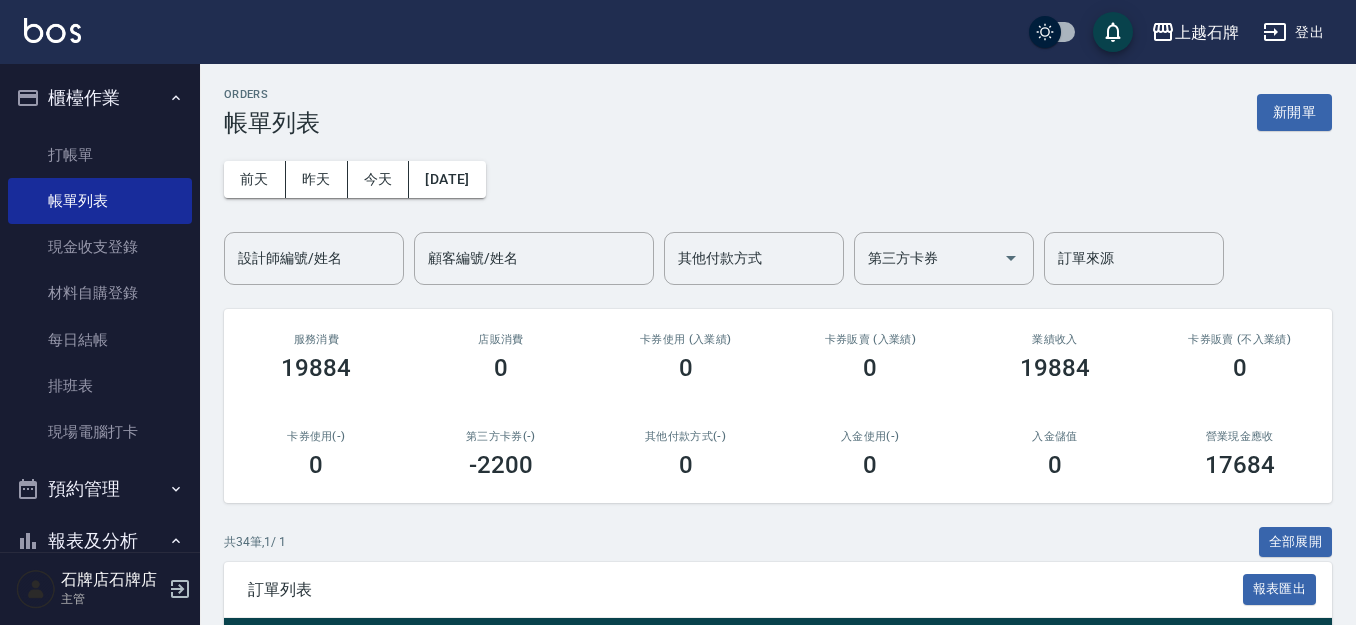 click on "列印" at bounding box center [353, 688] 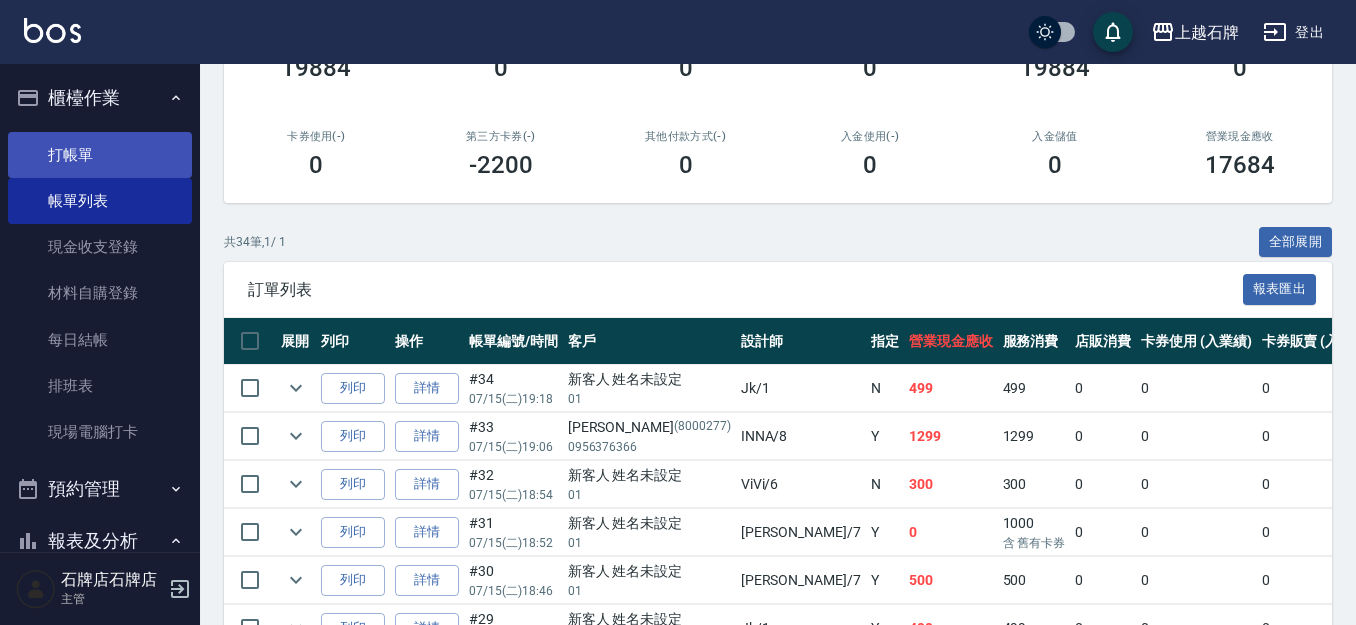 click on "打帳單" at bounding box center (100, 155) 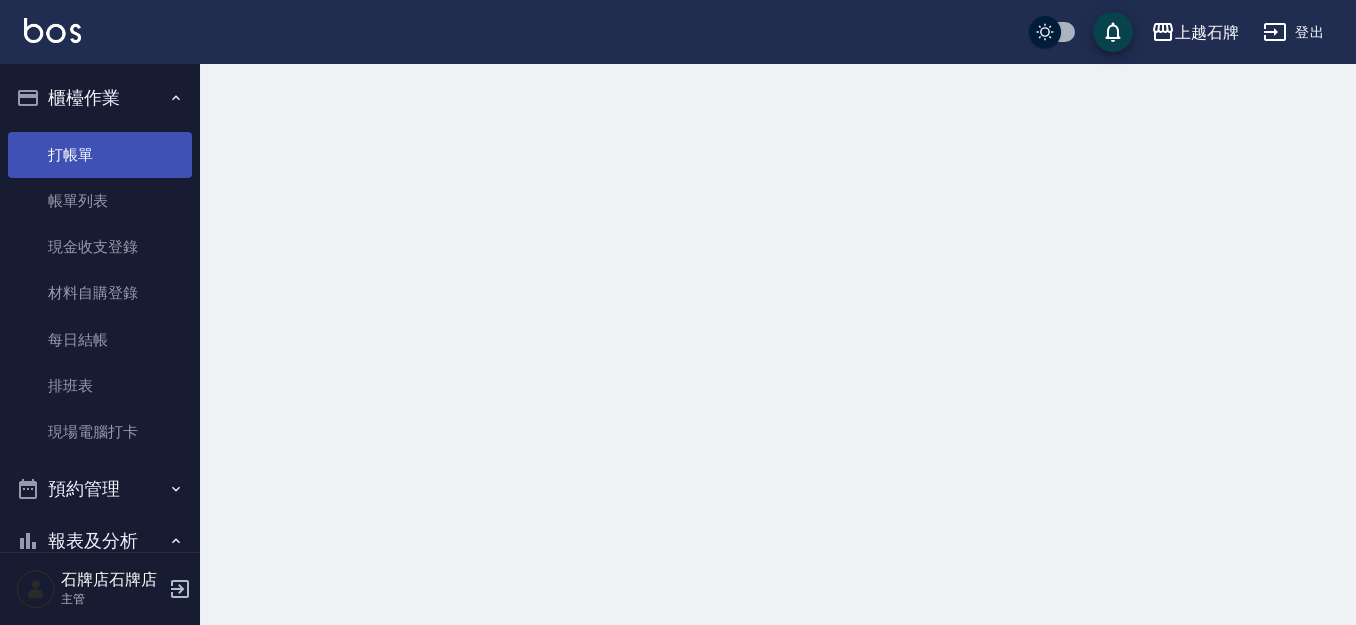 scroll, scrollTop: 0, scrollLeft: 0, axis: both 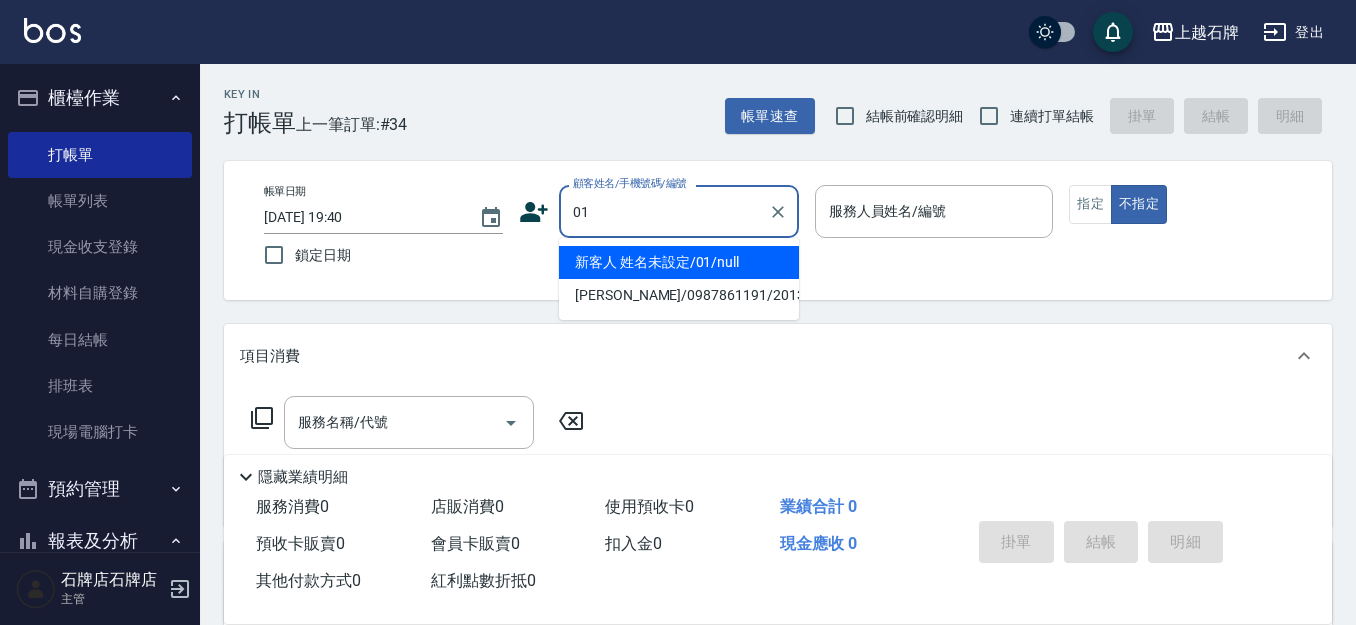 type on "新客人 姓名未設定/01/null" 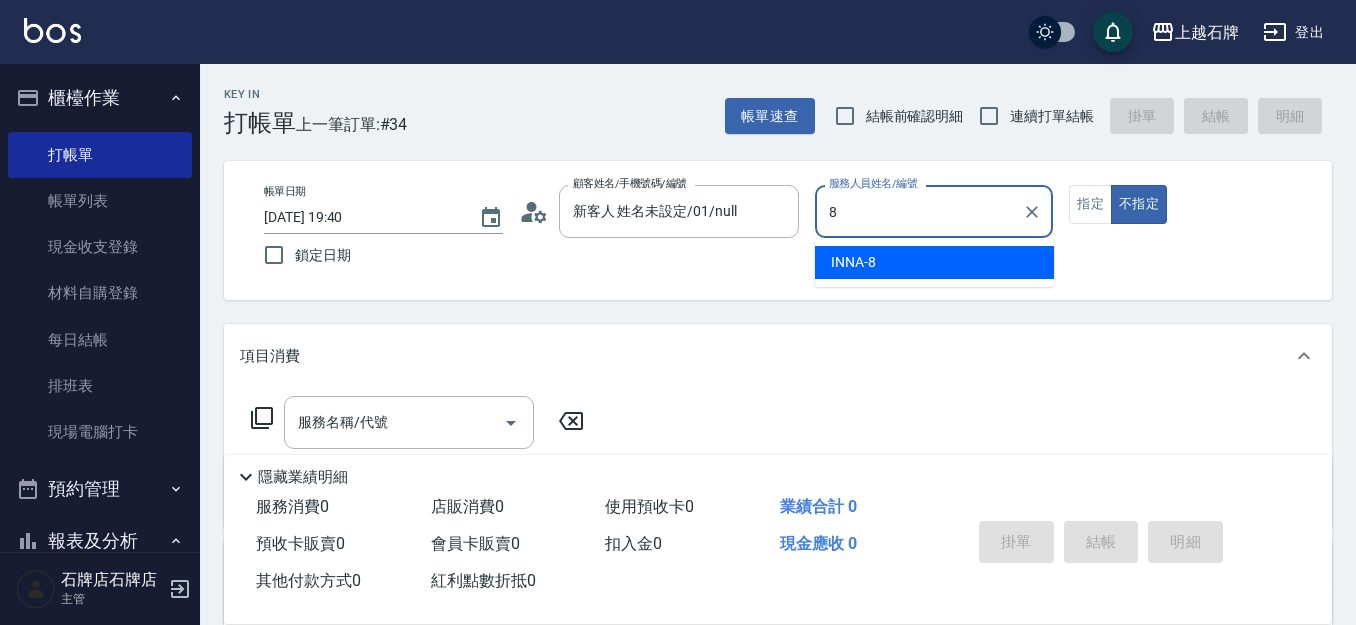 type on "INNA-8" 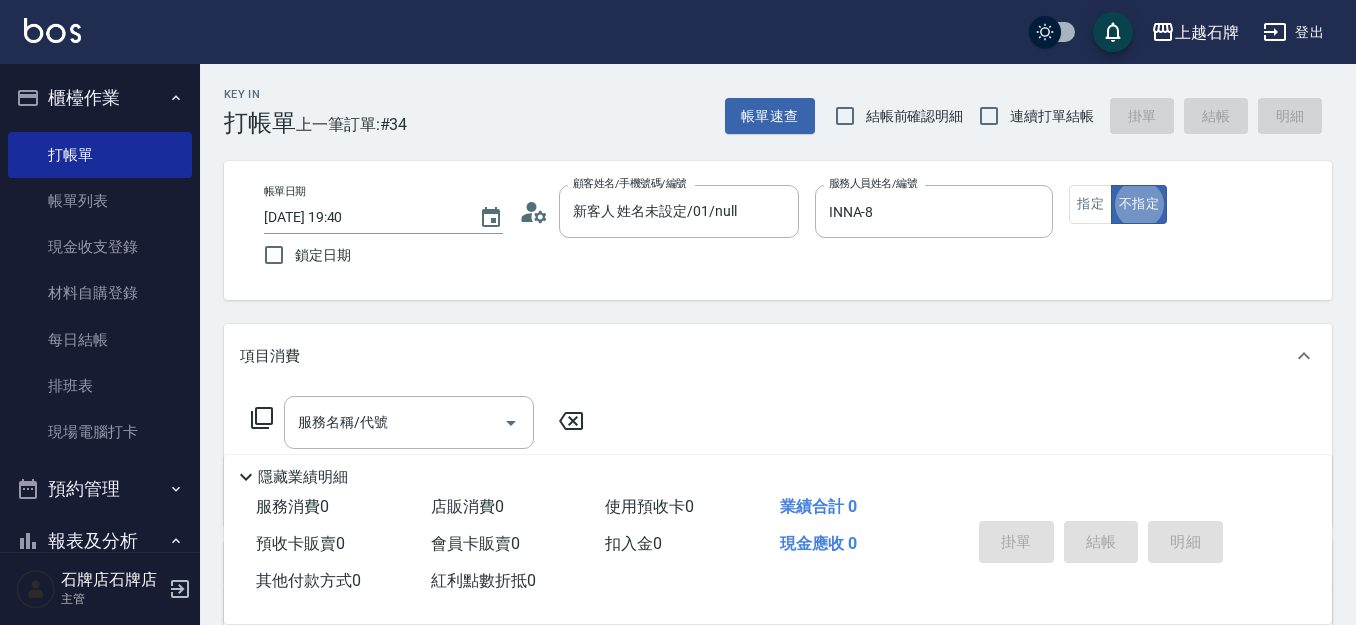 type on "false" 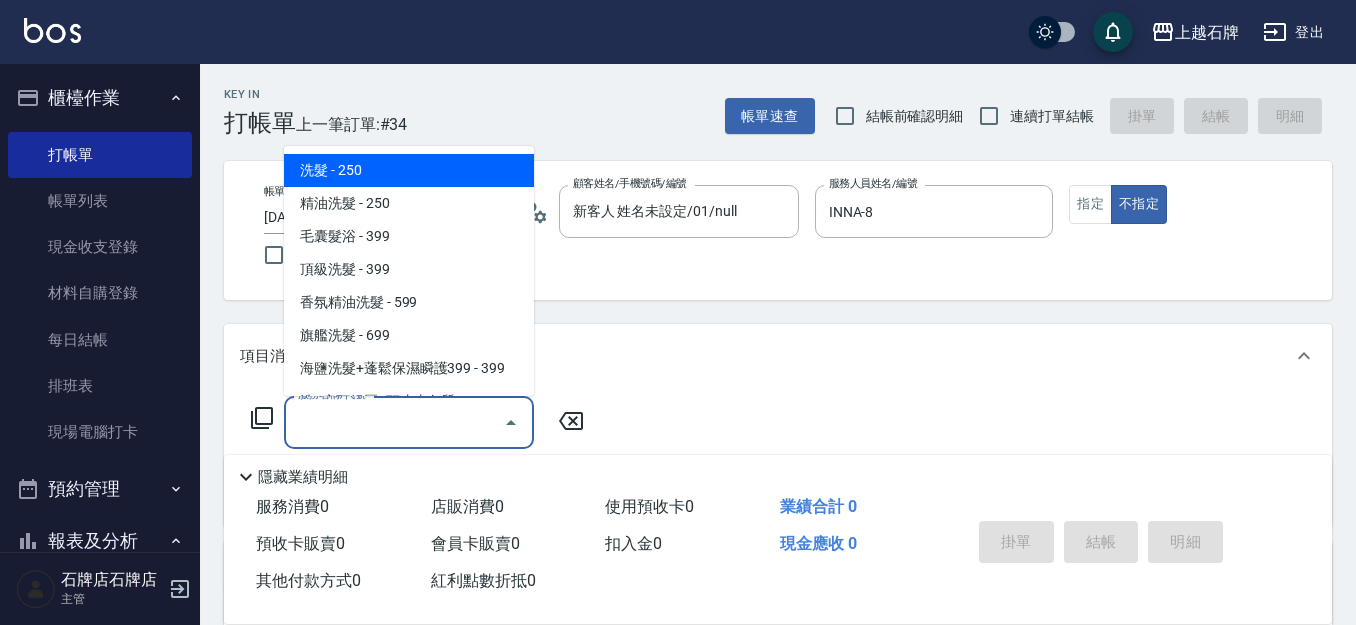 click on "服務名稱/代號" at bounding box center [394, 422] 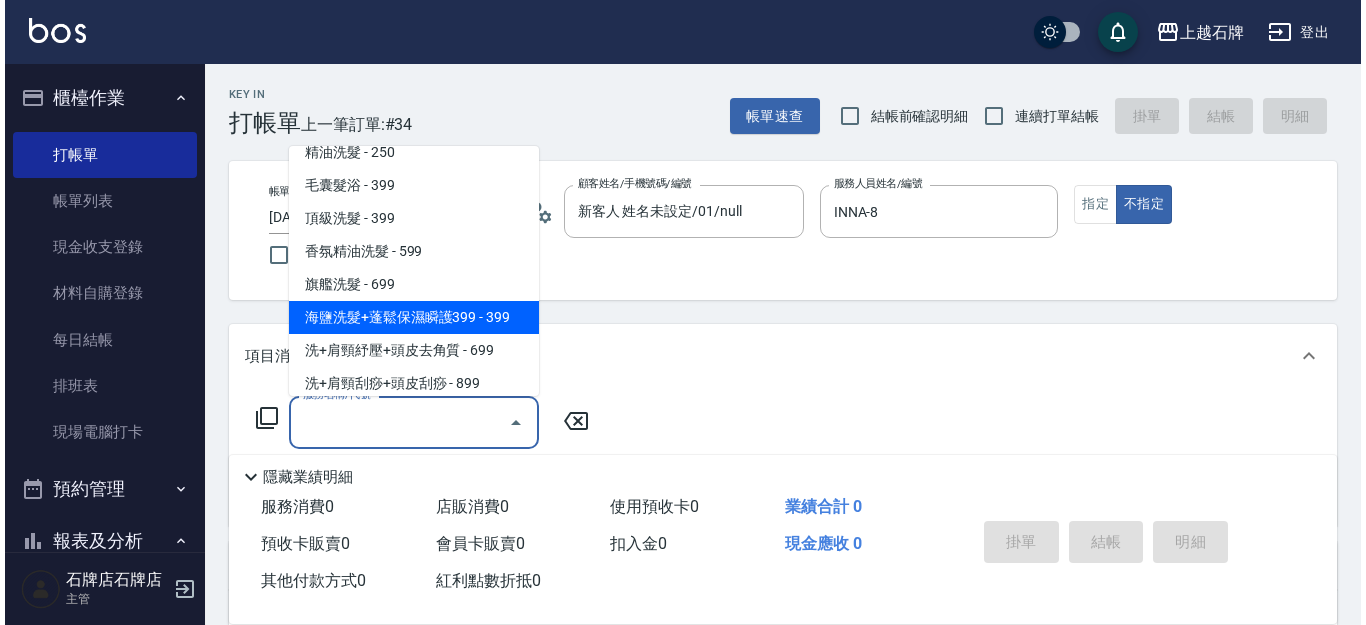 scroll, scrollTop: 100, scrollLeft: 0, axis: vertical 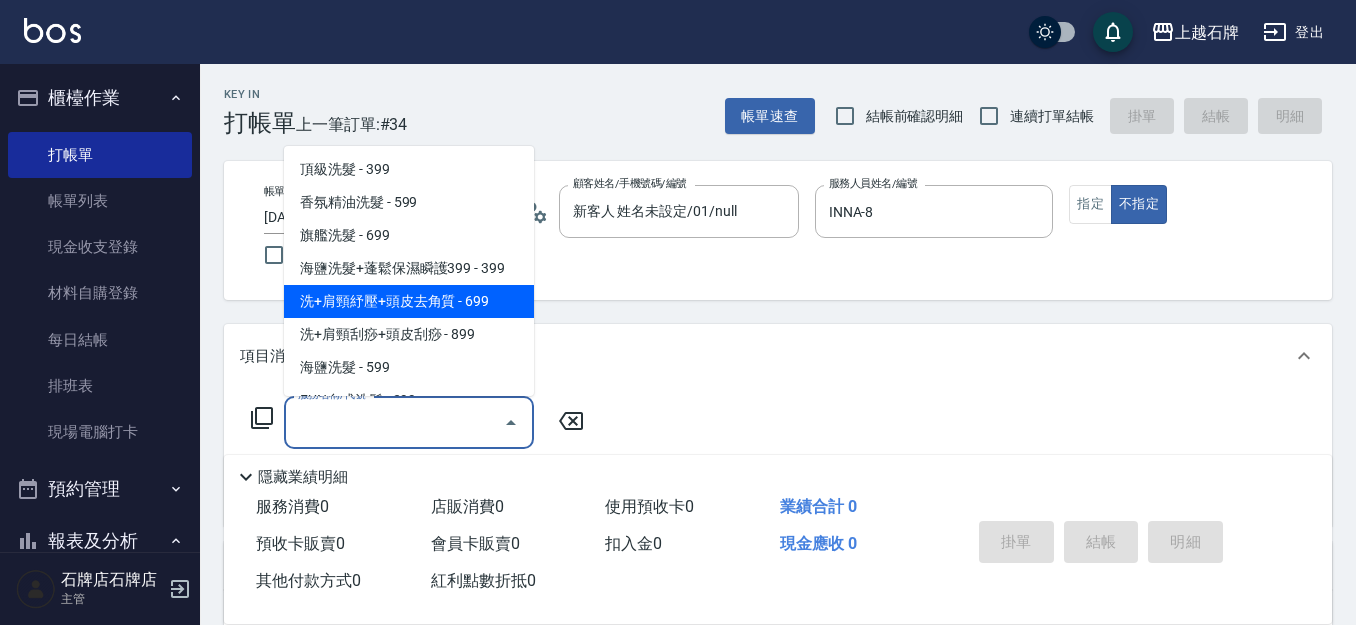 click on "洗+肩頸紓壓+頭皮去角質 - 699" at bounding box center (409, 301) 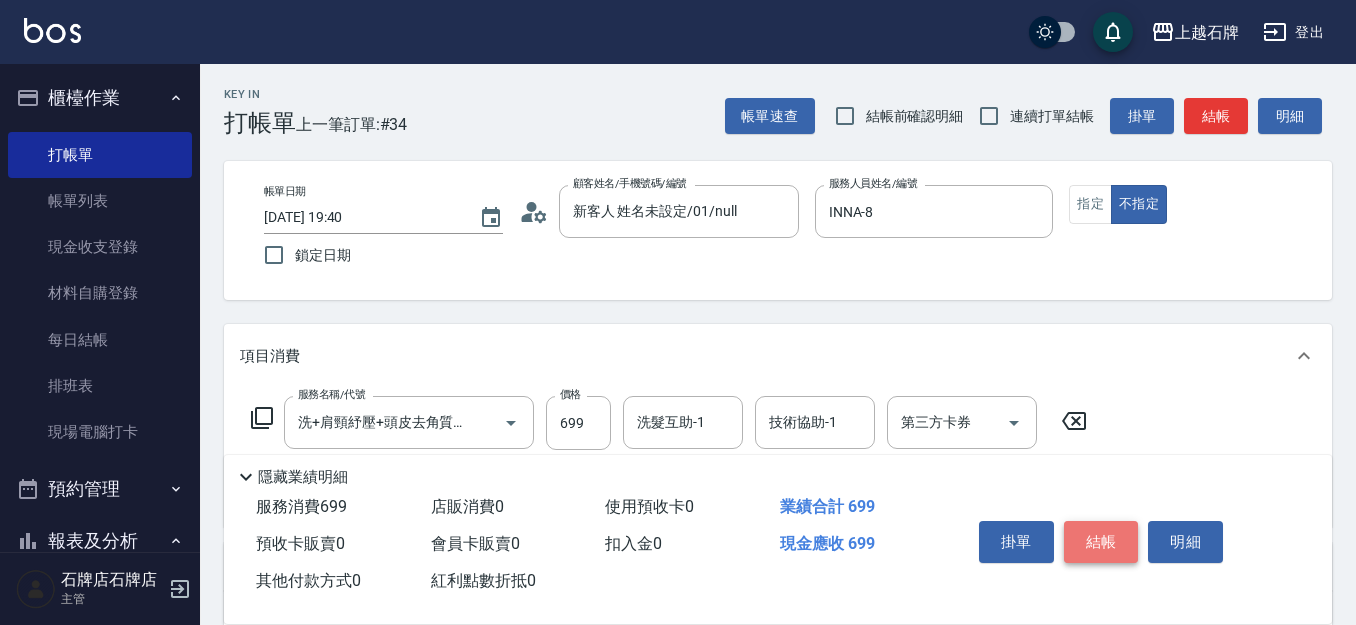 click on "結帳" at bounding box center (1101, 542) 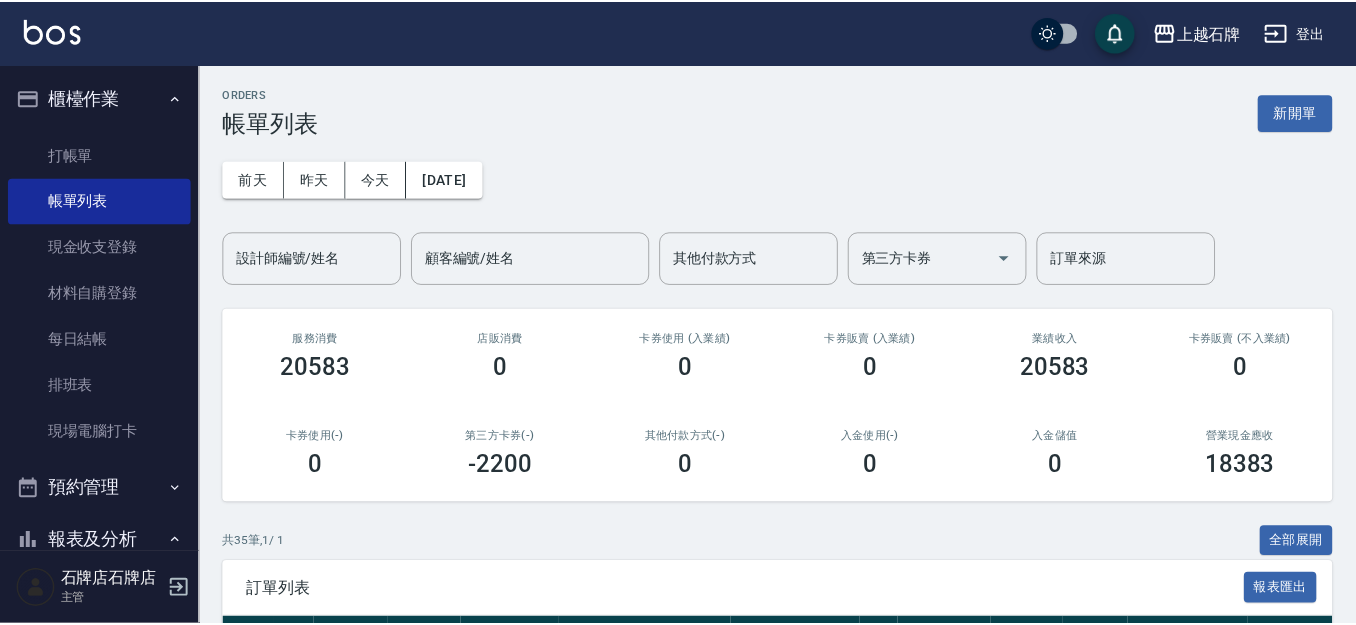 scroll, scrollTop: 200, scrollLeft: 0, axis: vertical 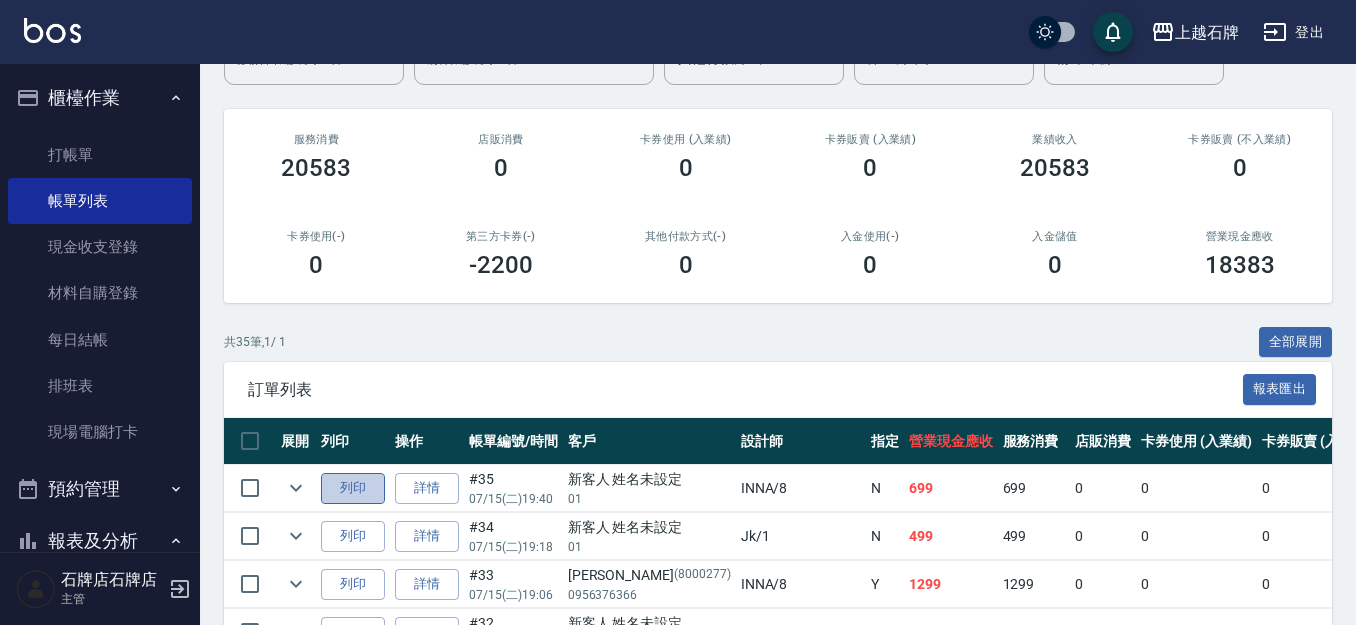click on "列印" at bounding box center (353, 488) 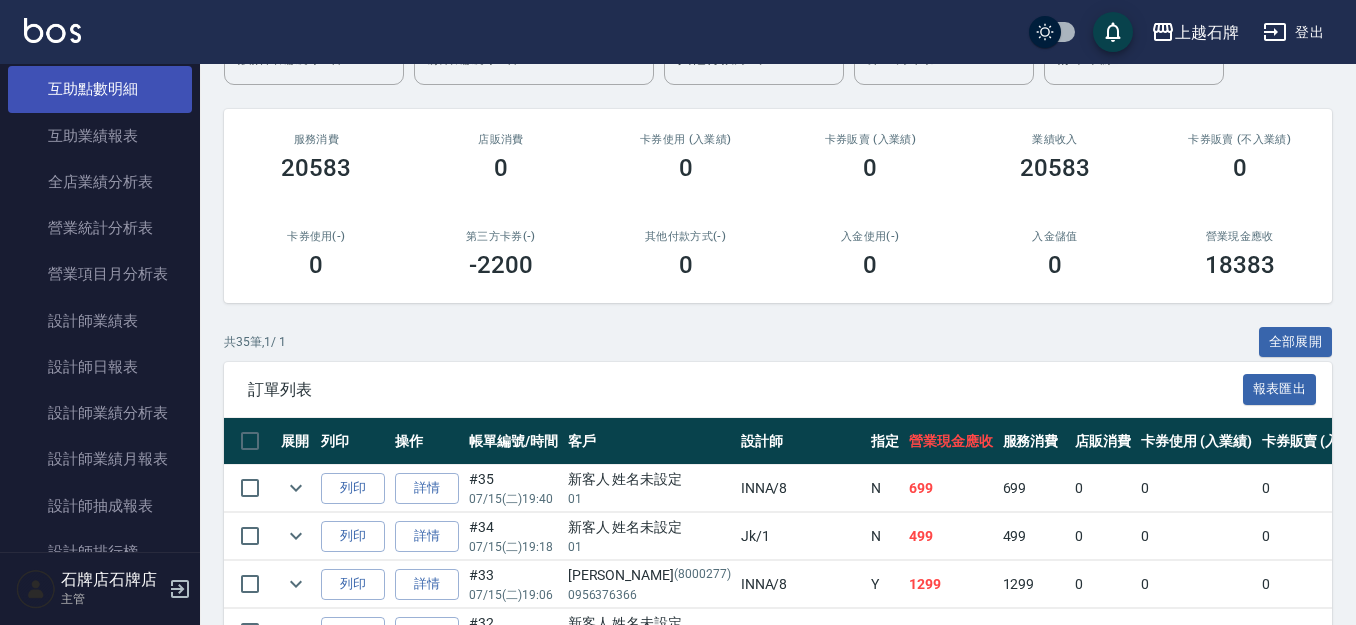 scroll, scrollTop: 1000, scrollLeft: 0, axis: vertical 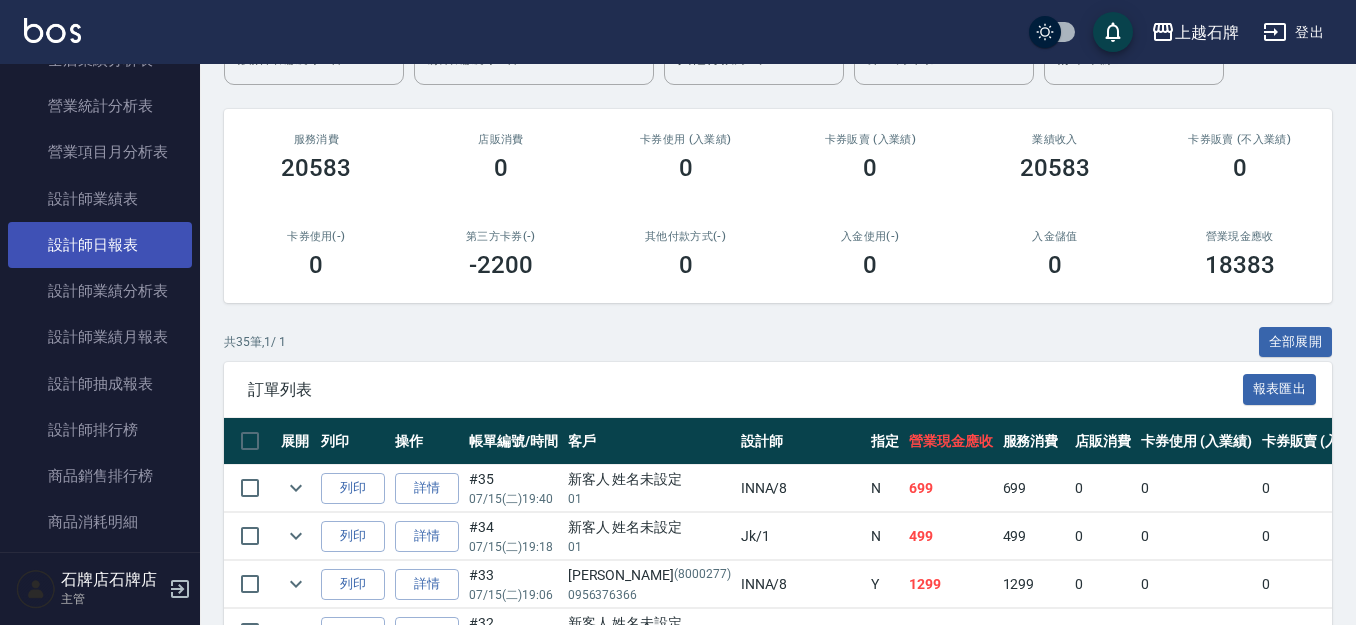 click on "設計師日報表" at bounding box center [100, 245] 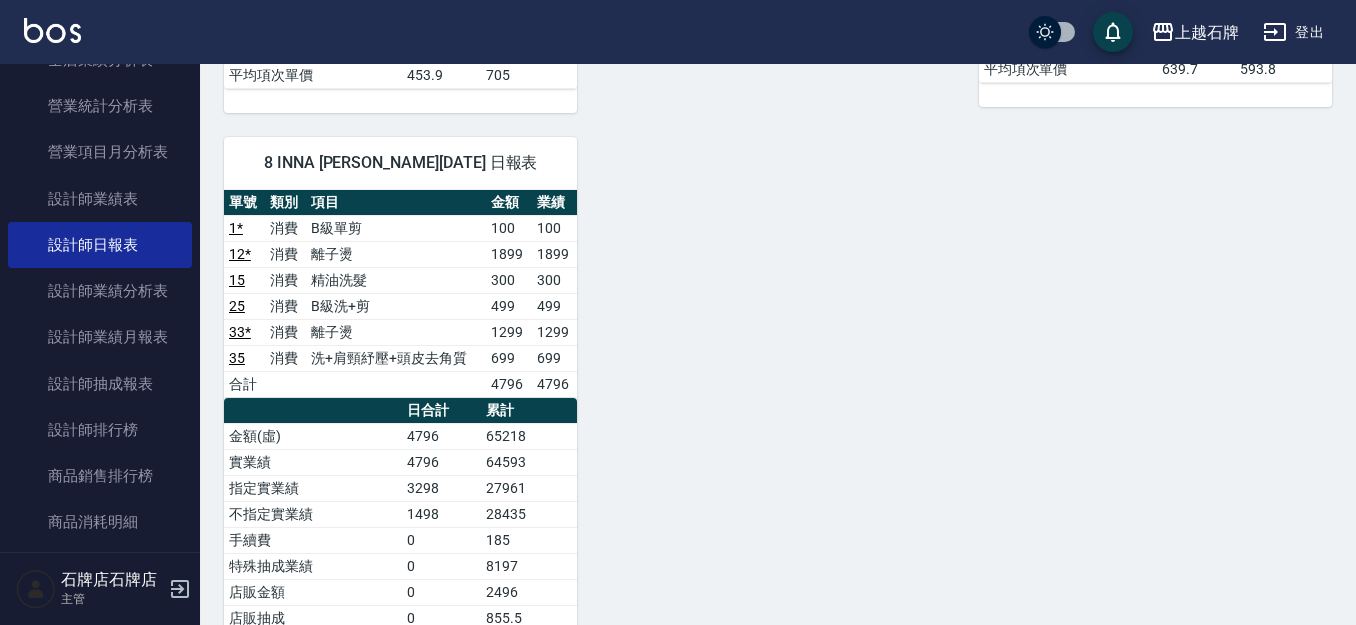 scroll, scrollTop: 1100, scrollLeft: 0, axis: vertical 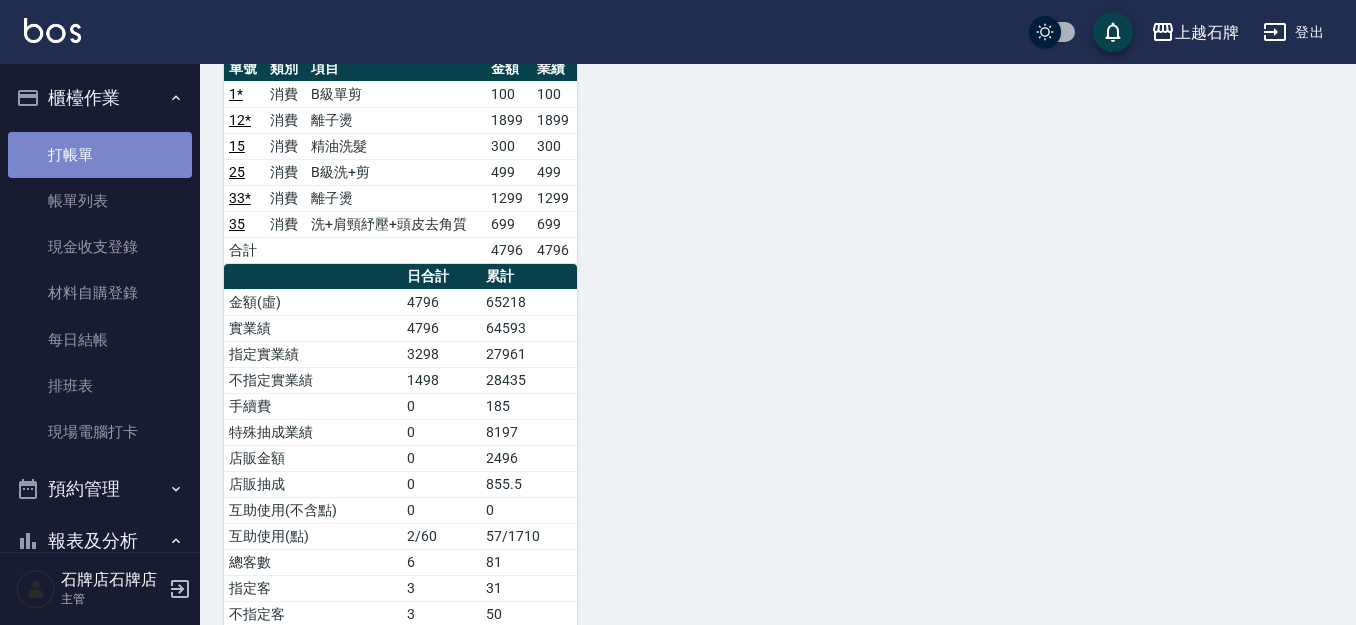 click on "打帳單" at bounding box center (100, 155) 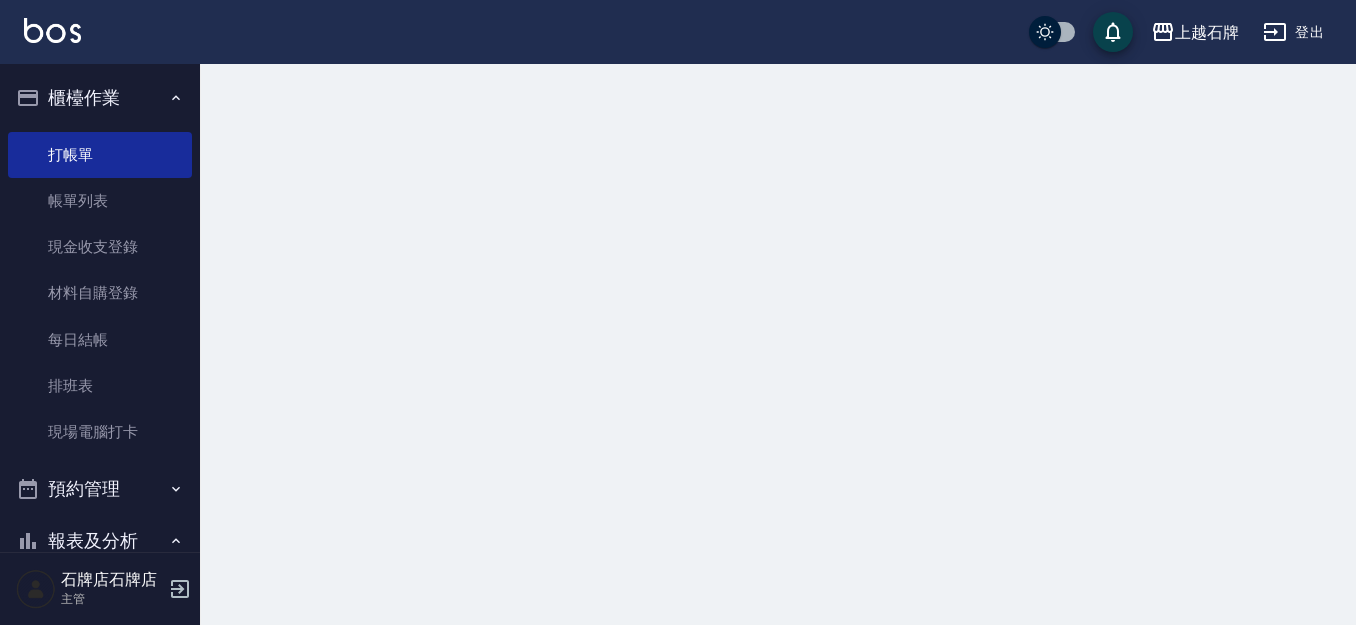 scroll, scrollTop: 0, scrollLeft: 0, axis: both 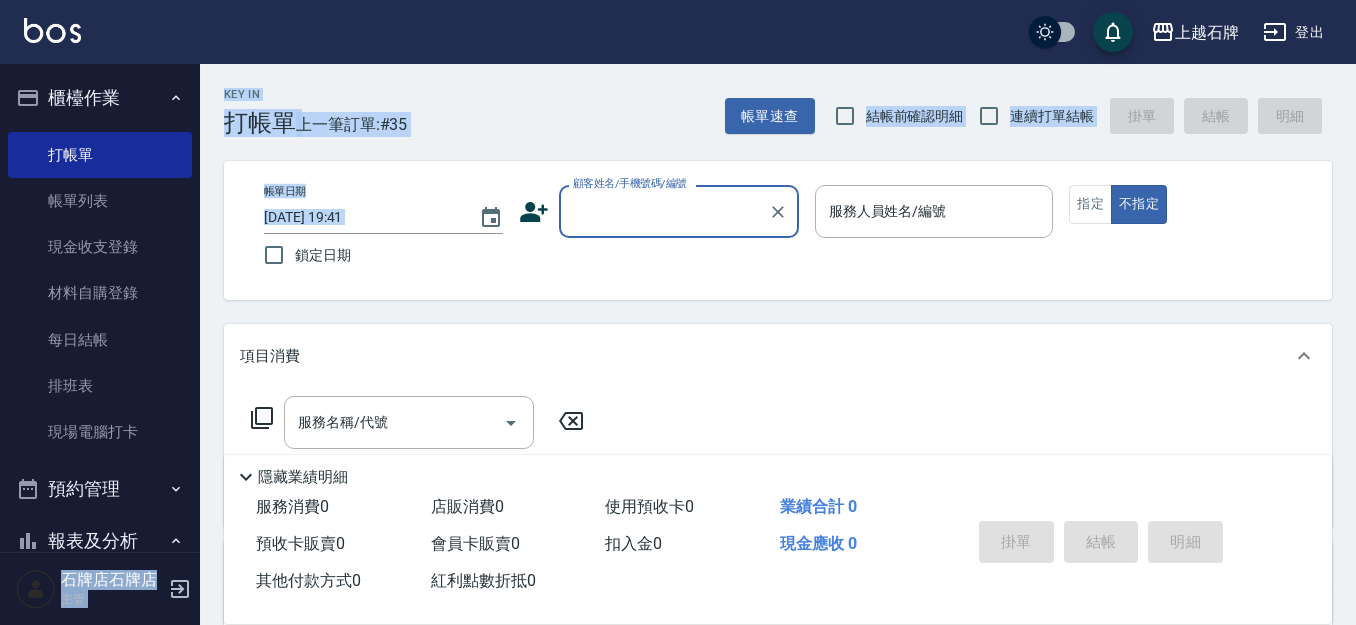 drag, startPoint x: 0, startPoint y: 5, endPoint x: 0, endPoint y: -103, distance: 108 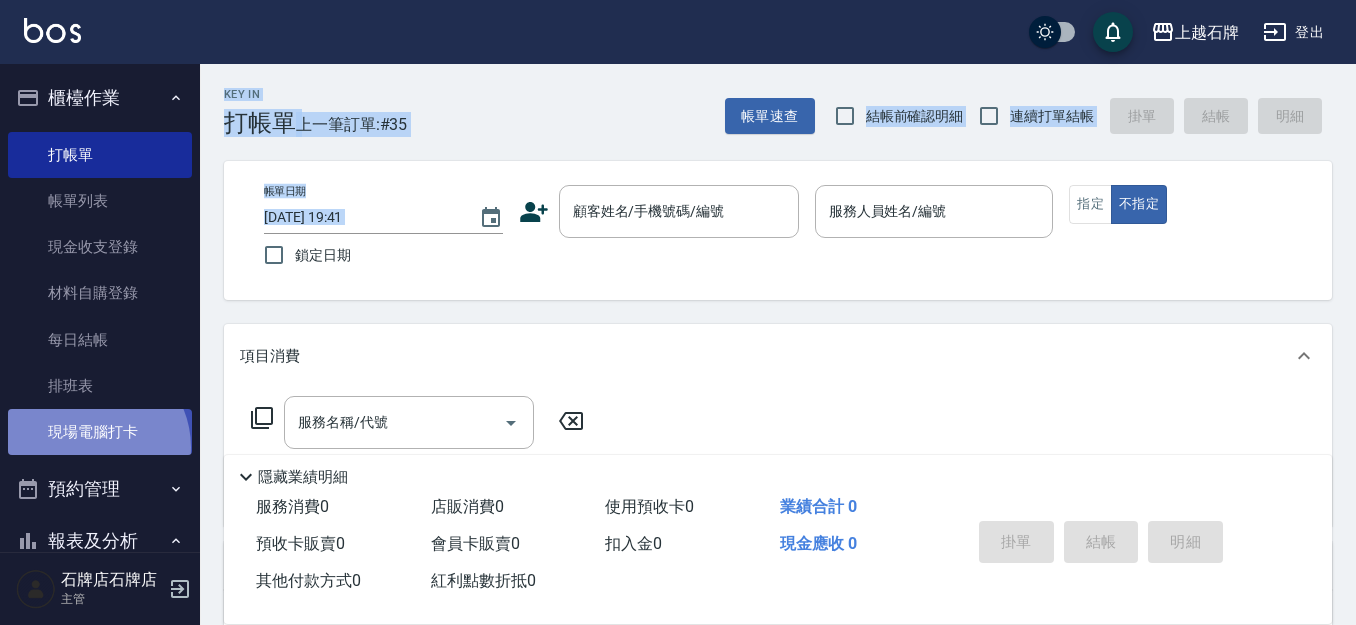 click on "現場電腦打卡" at bounding box center [100, 432] 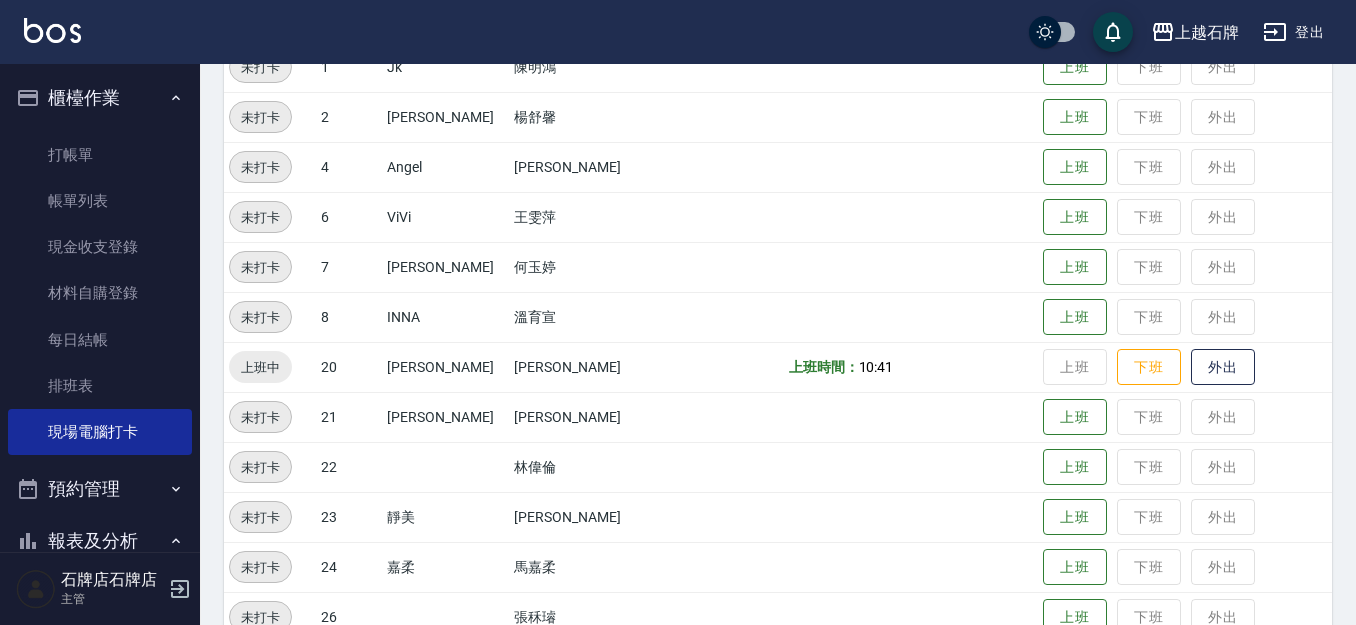 scroll, scrollTop: 500, scrollLeft: 0, axis: vertical 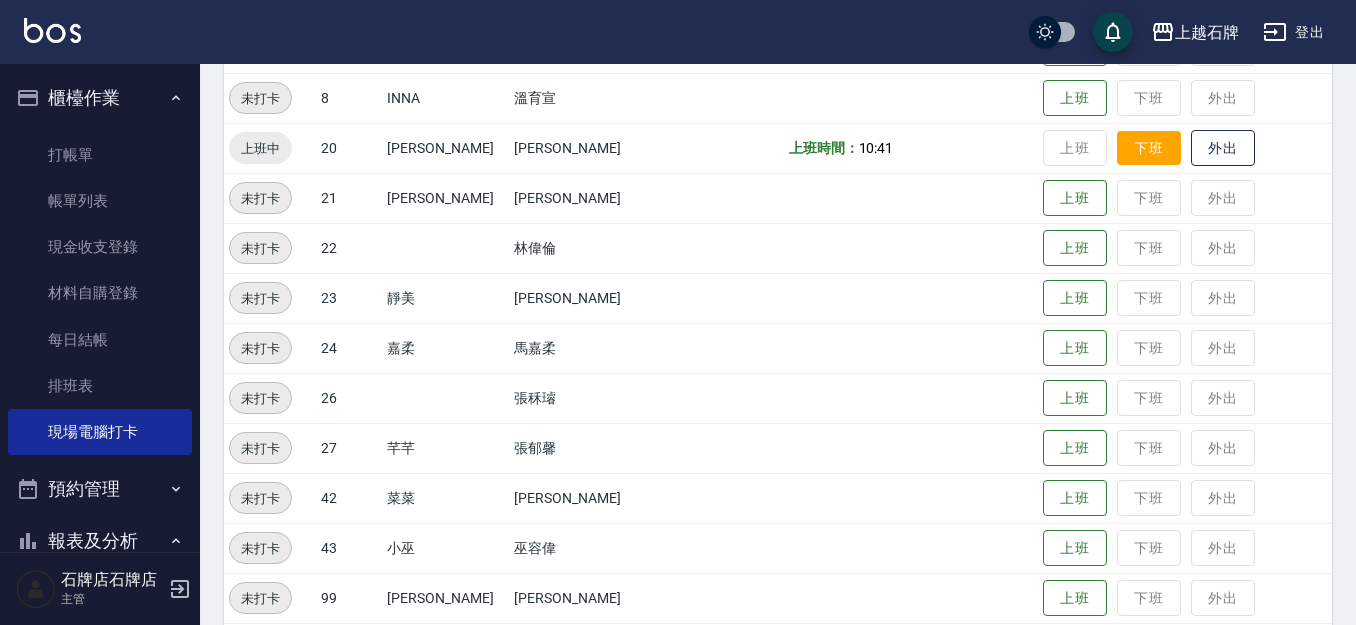 click on "下班" at bounding box center [1149, 148] 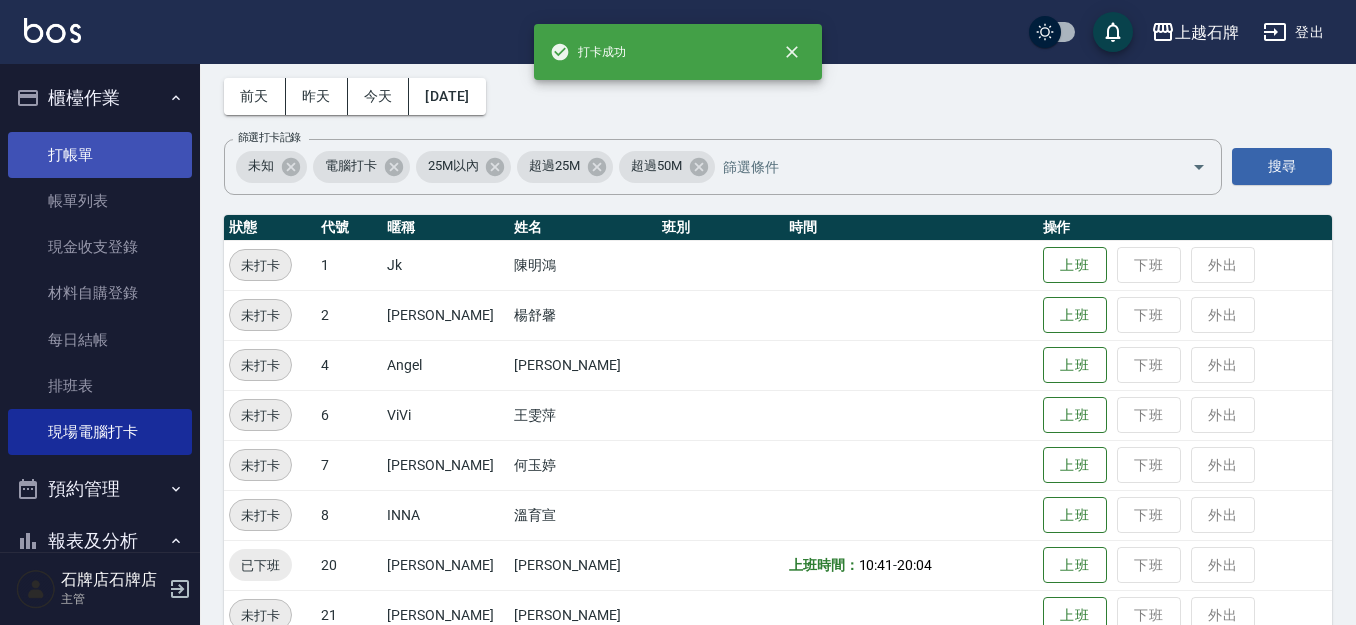 scroll, scrollTop: 100, scrollLeft: 0, axis: vertical 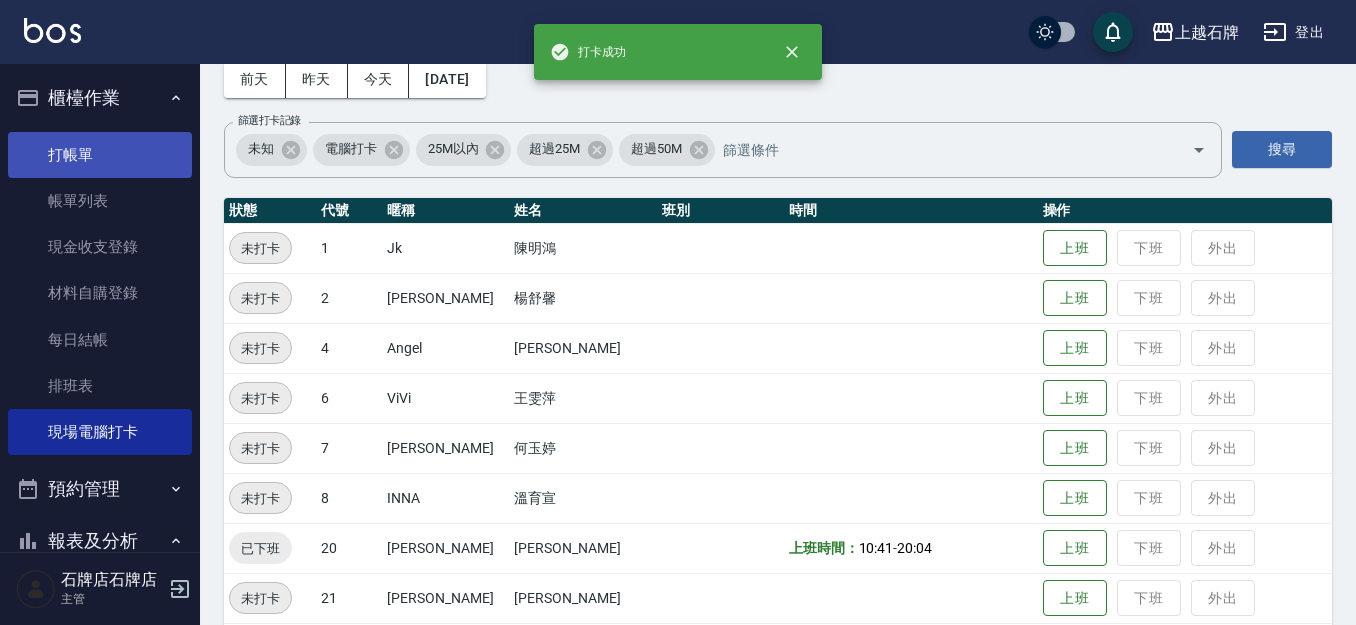 click on "打帳單" at bounding box center (100, 155) 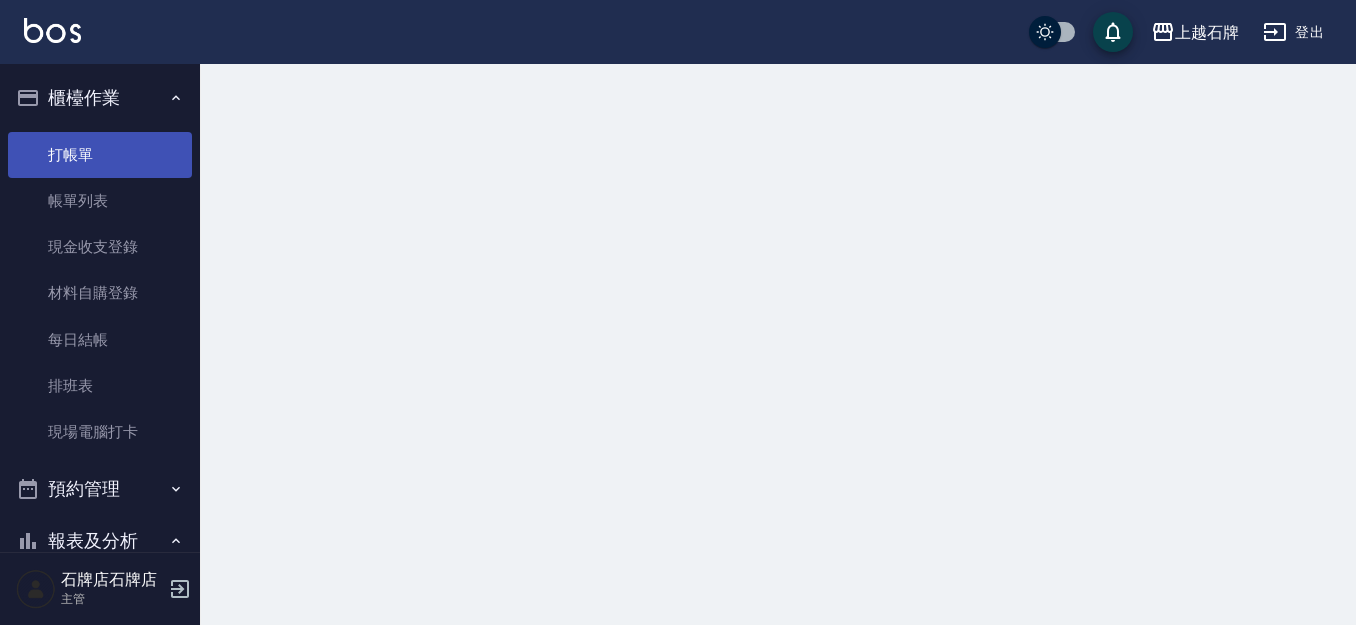 scroll, scrollTop: 0, scrollLeft: 0, axis: both 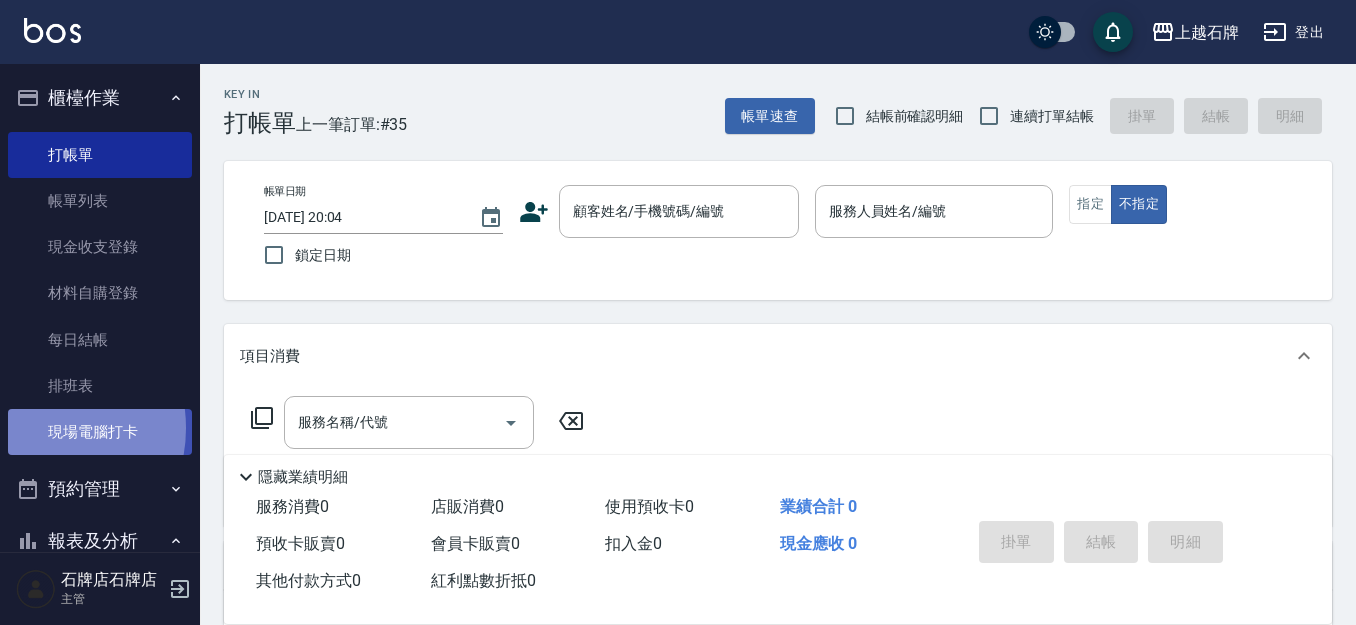 click on "現場電腦打卡" at bounding box center (100, 432) 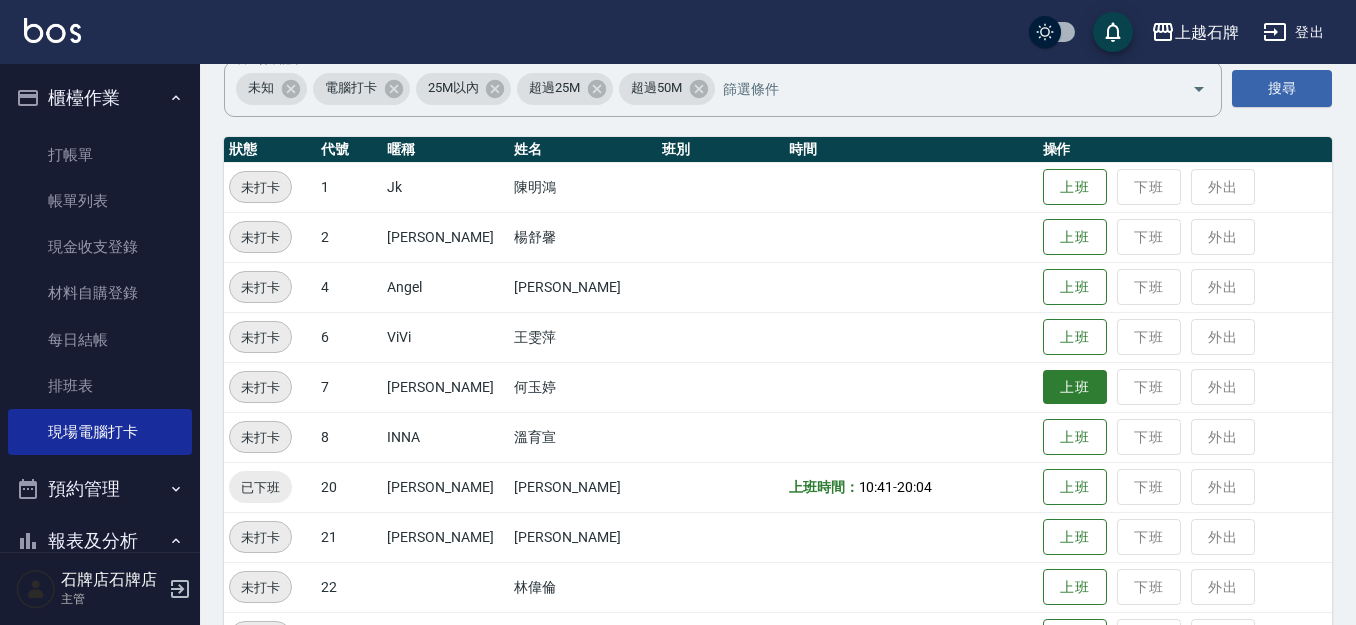 scroll, scrollTop: 200, scrollLeft: 0, axis: vertical 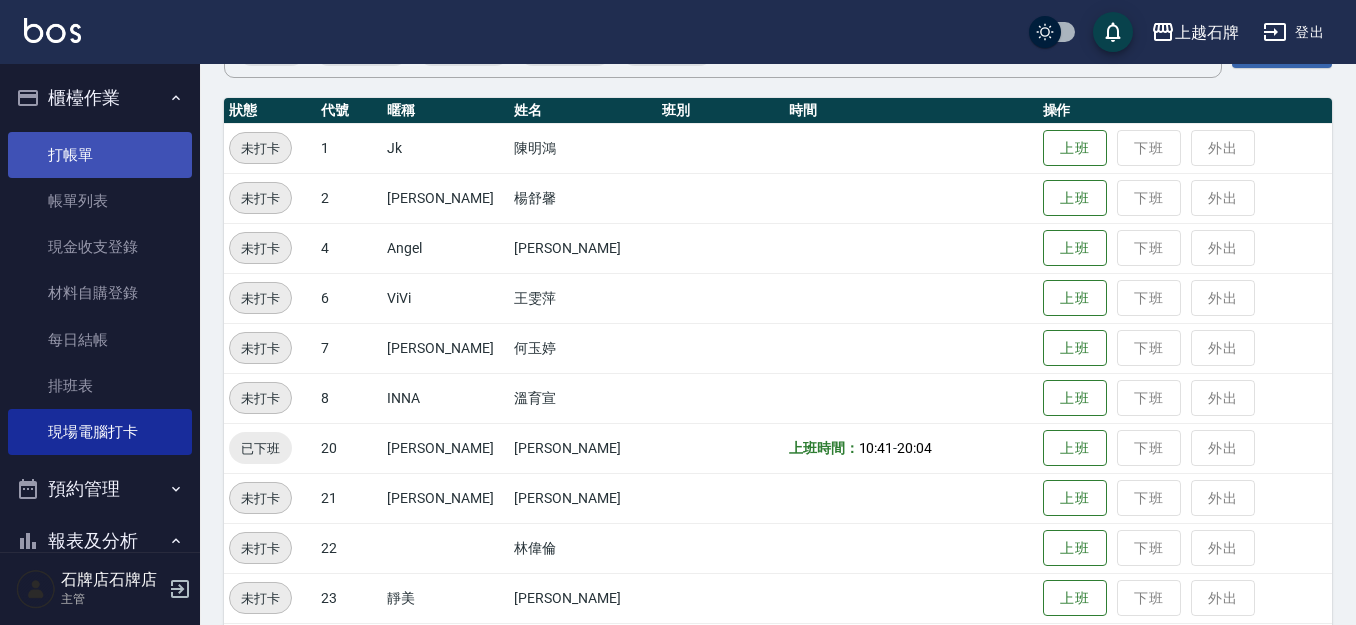 click on "打帳單" at bounding box center (100, 155) 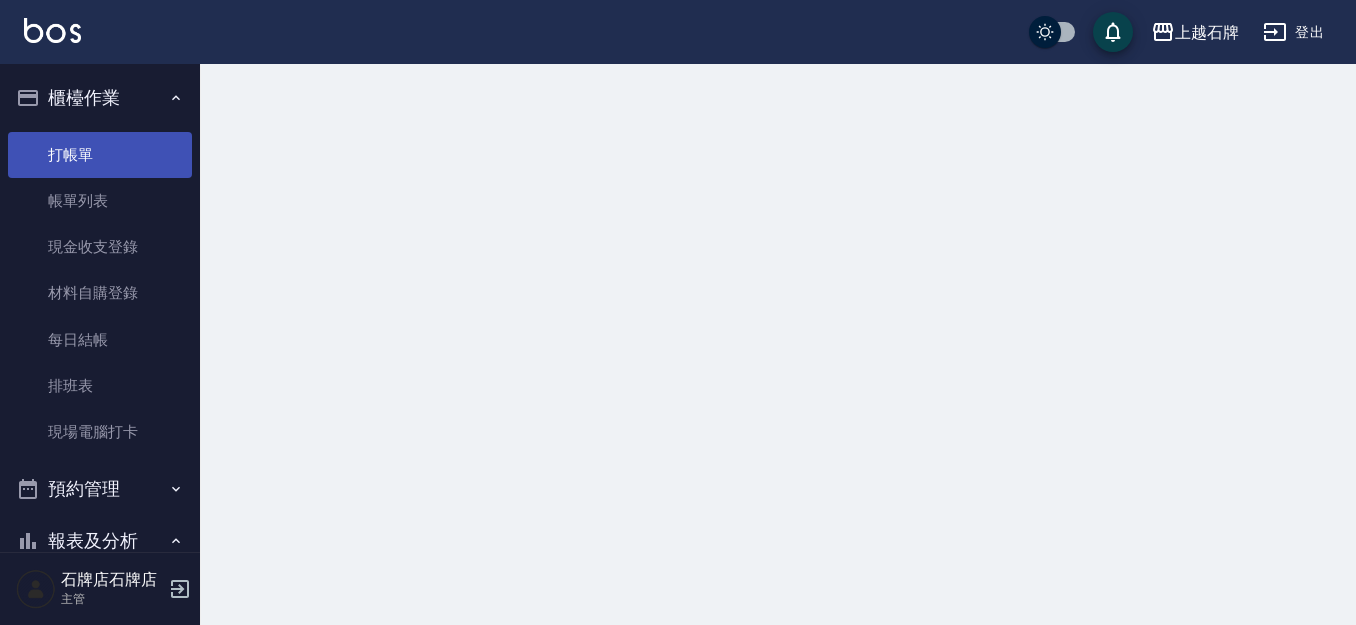 scroll, scrollTop: 0, scrollLeft: 0, axis: both 